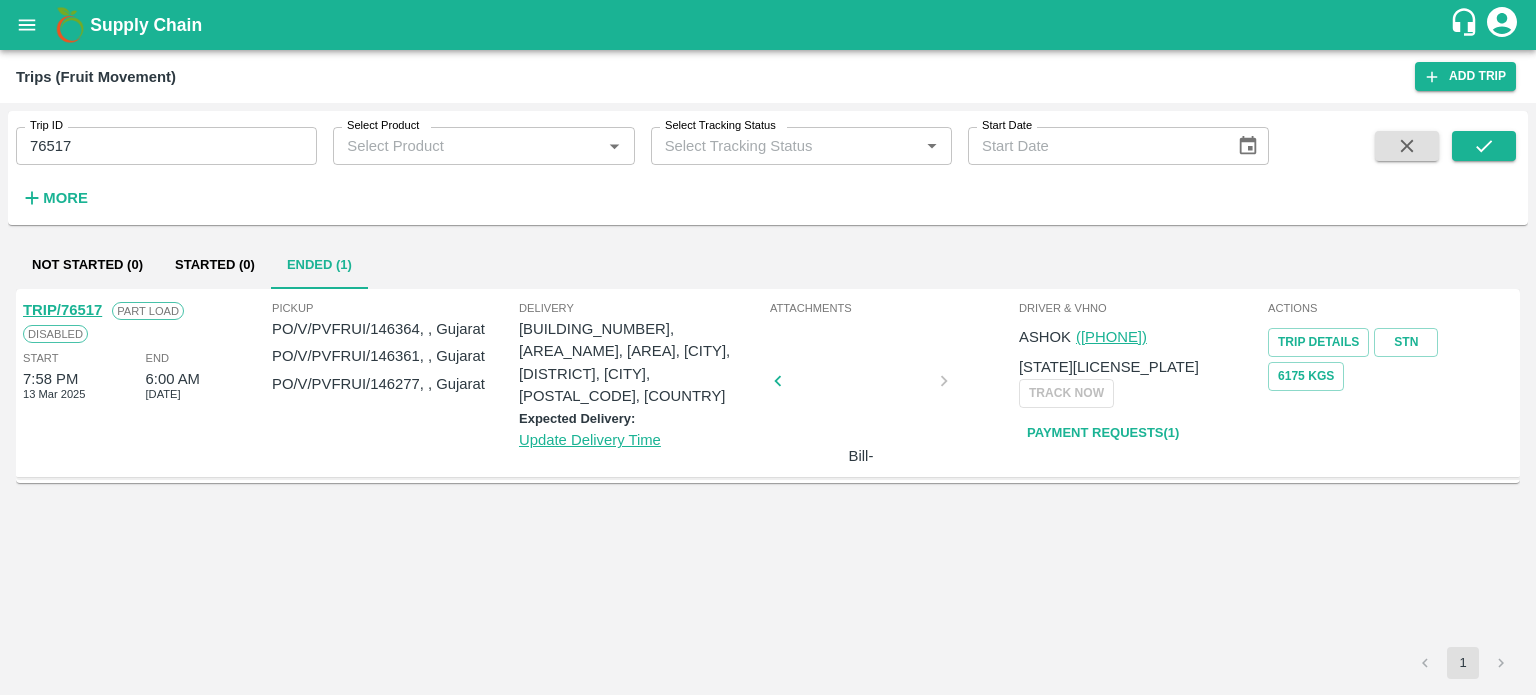 scroll, scrollTop: 0, scrollLeft: 0, axis: both 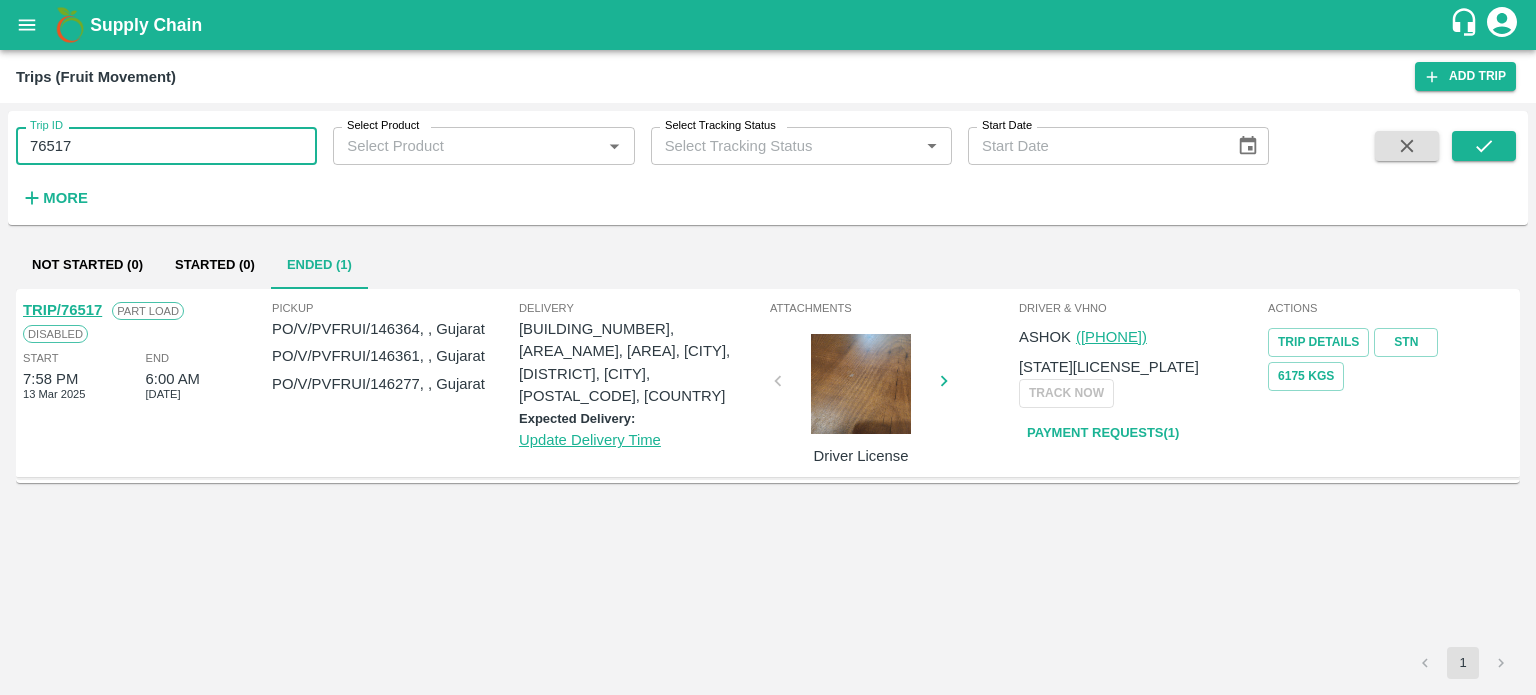 click on "76517" at bounding box center [166, 146] 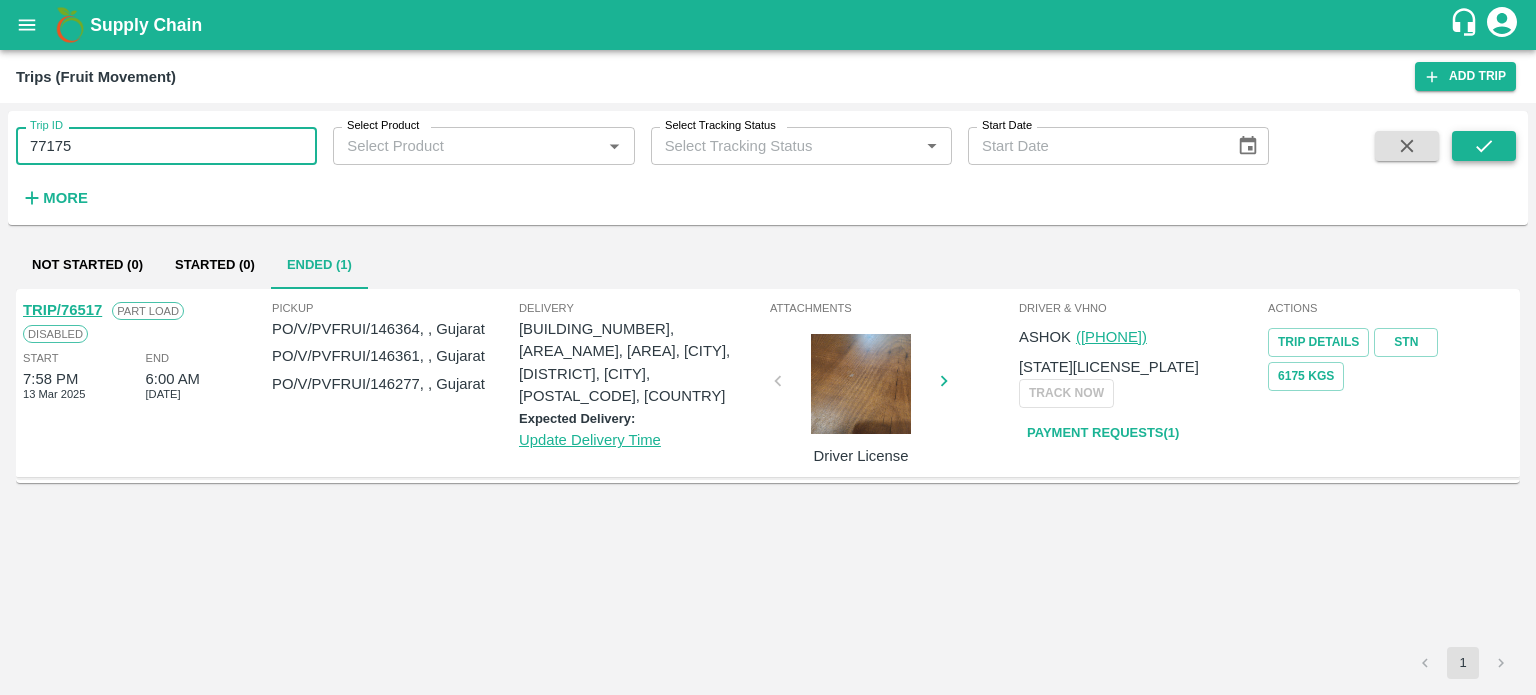 type on "77175" 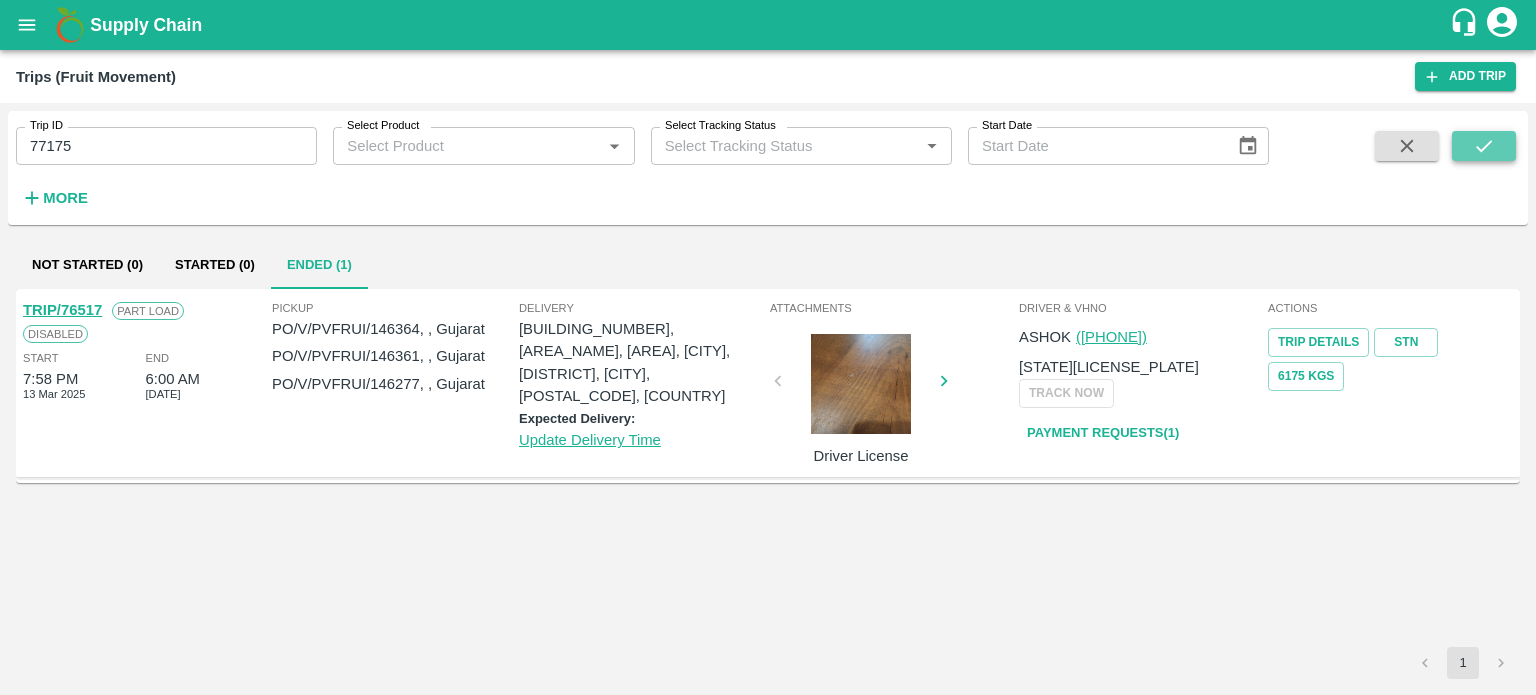 click at bounding box center [1484, 146] 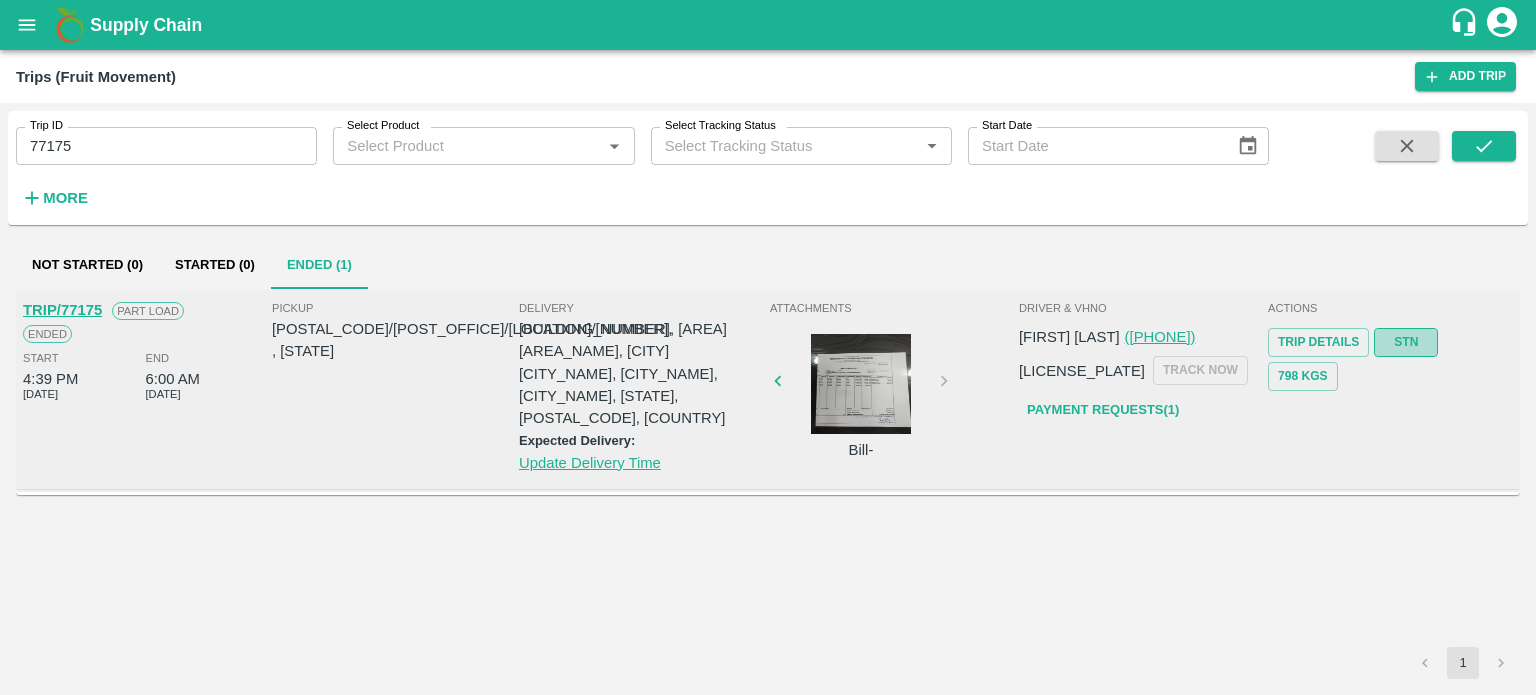 click on "STN" at bounding box center (1406, 342) 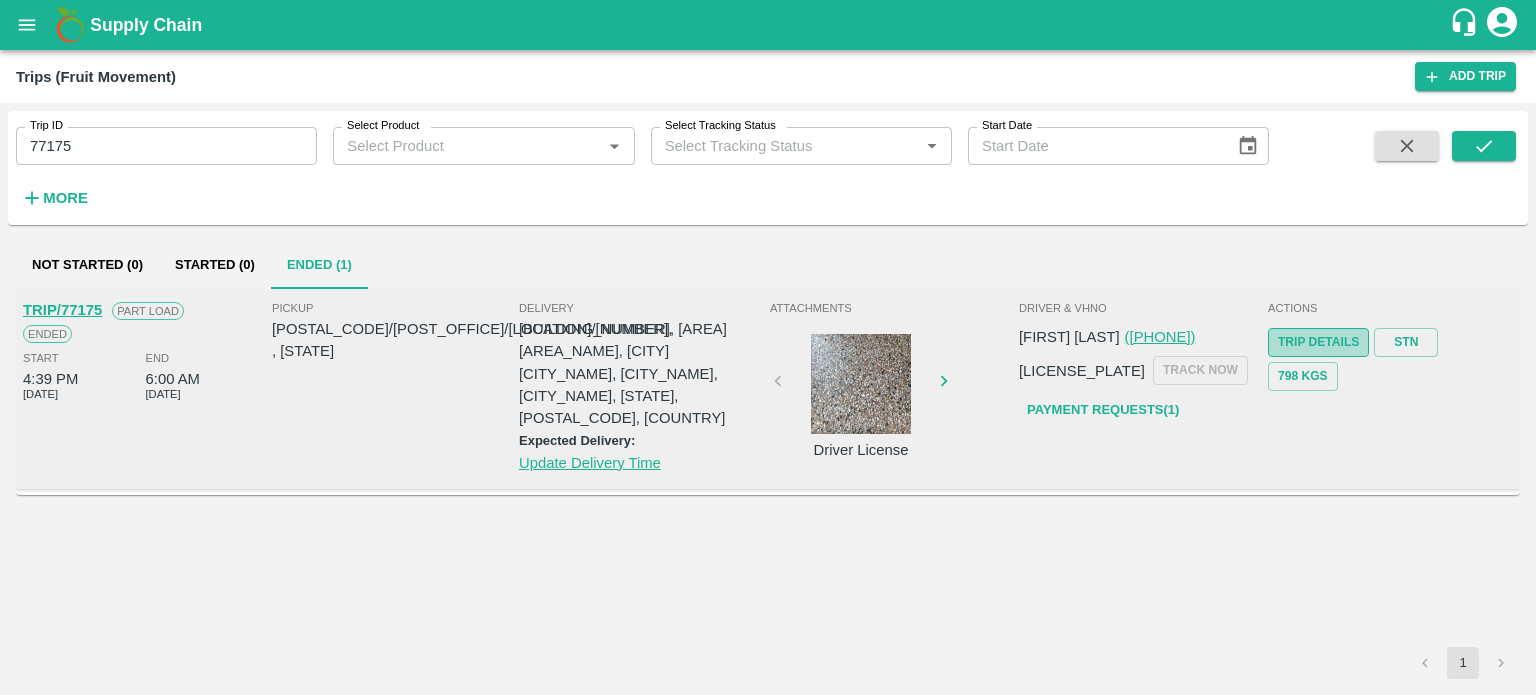 click on "Trip Details" at bounding box center (1318, 342) 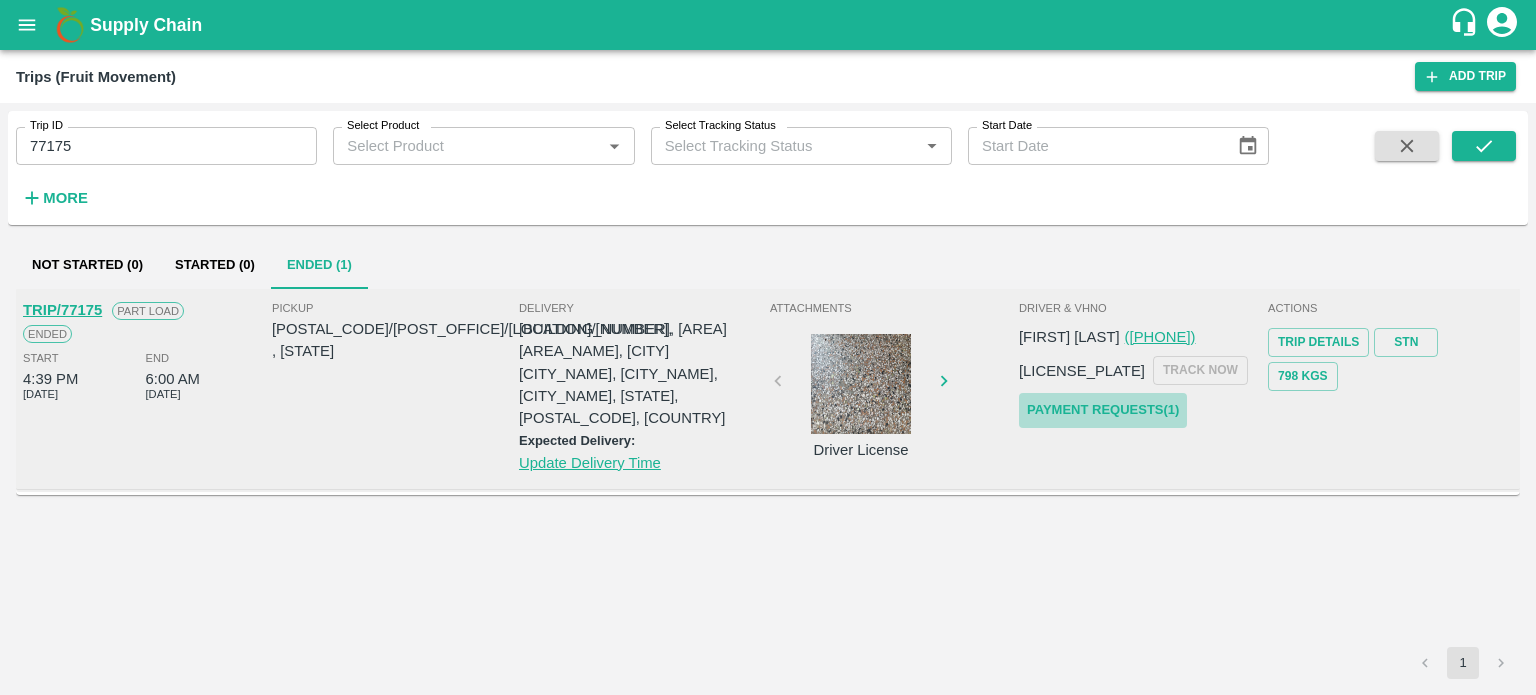 click on "Payment Requests( 1 )" at bounding box center [1103, 410] 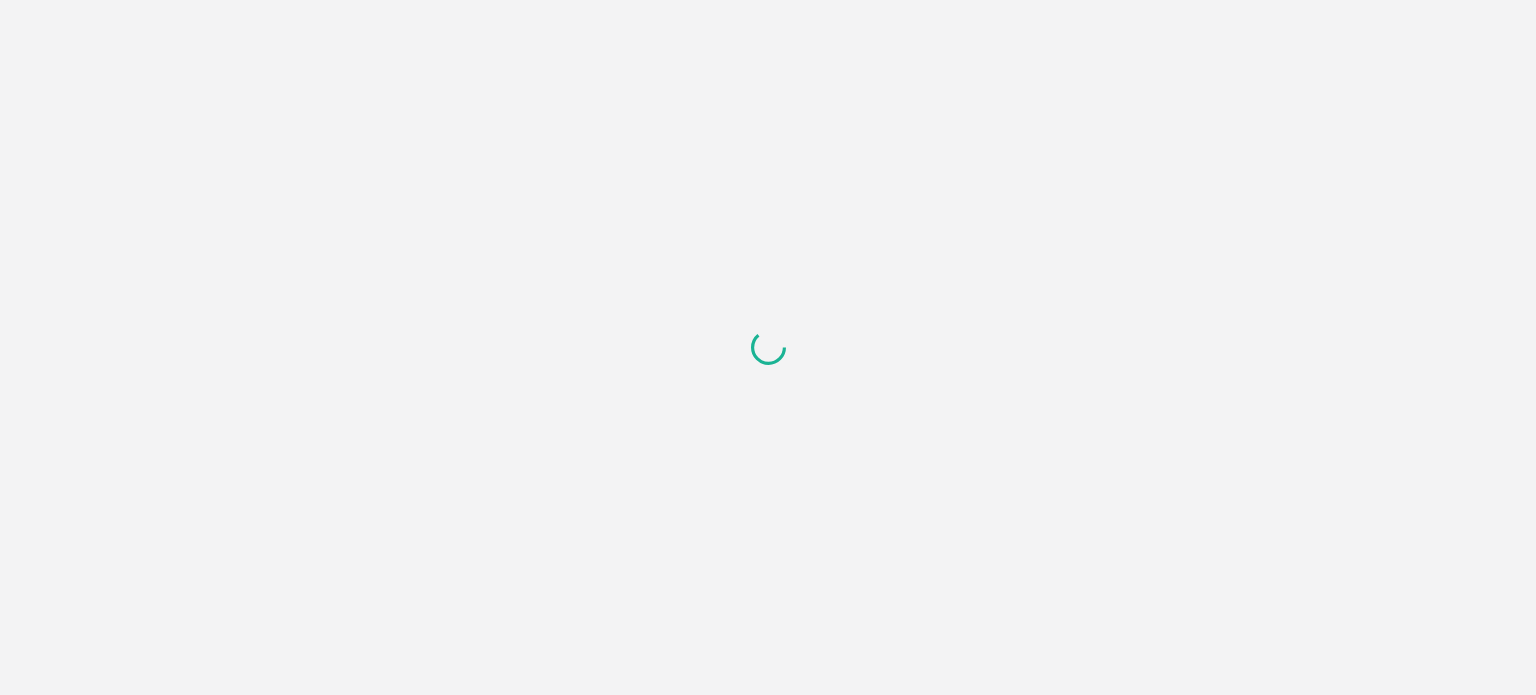 scroll, scrollTop: 0, scrollLeft: 0, axis: both 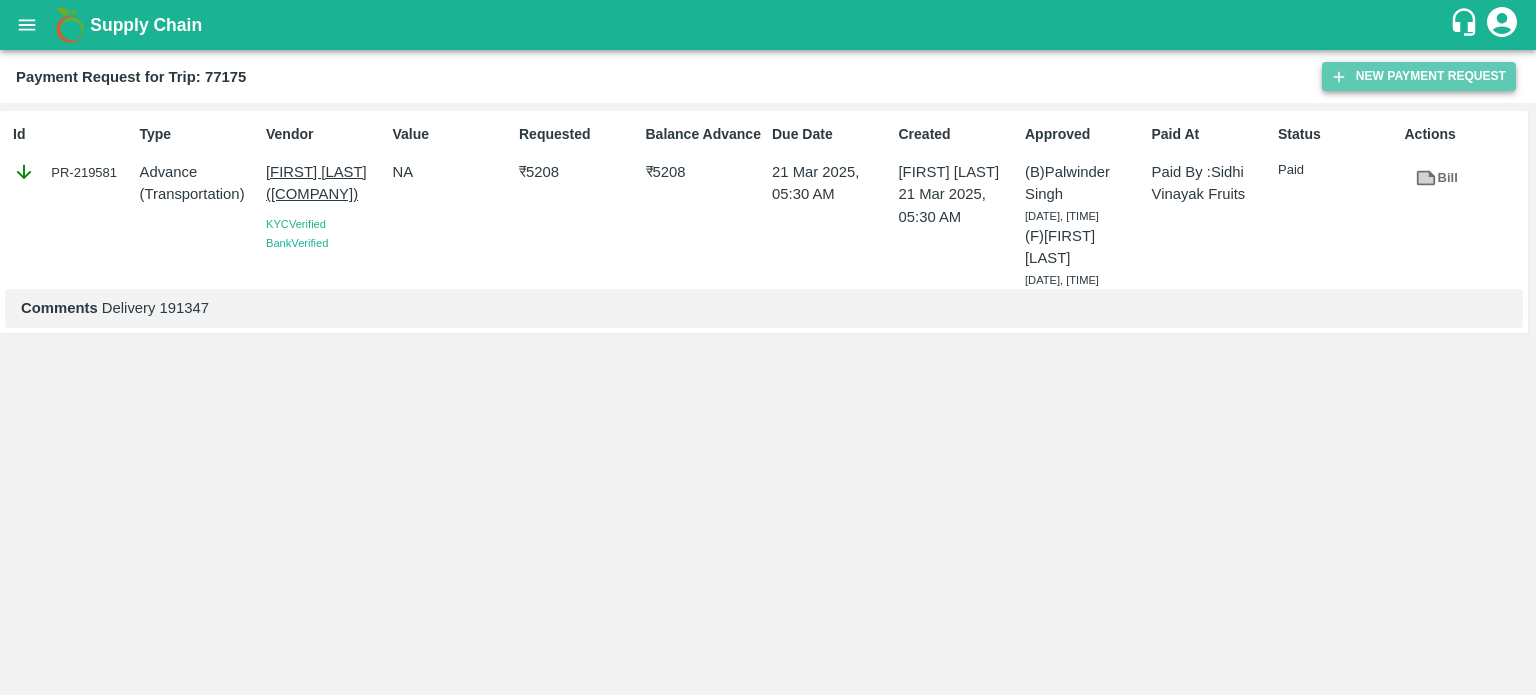 click on "New Payment Request" at bounding box center (1419, 76) 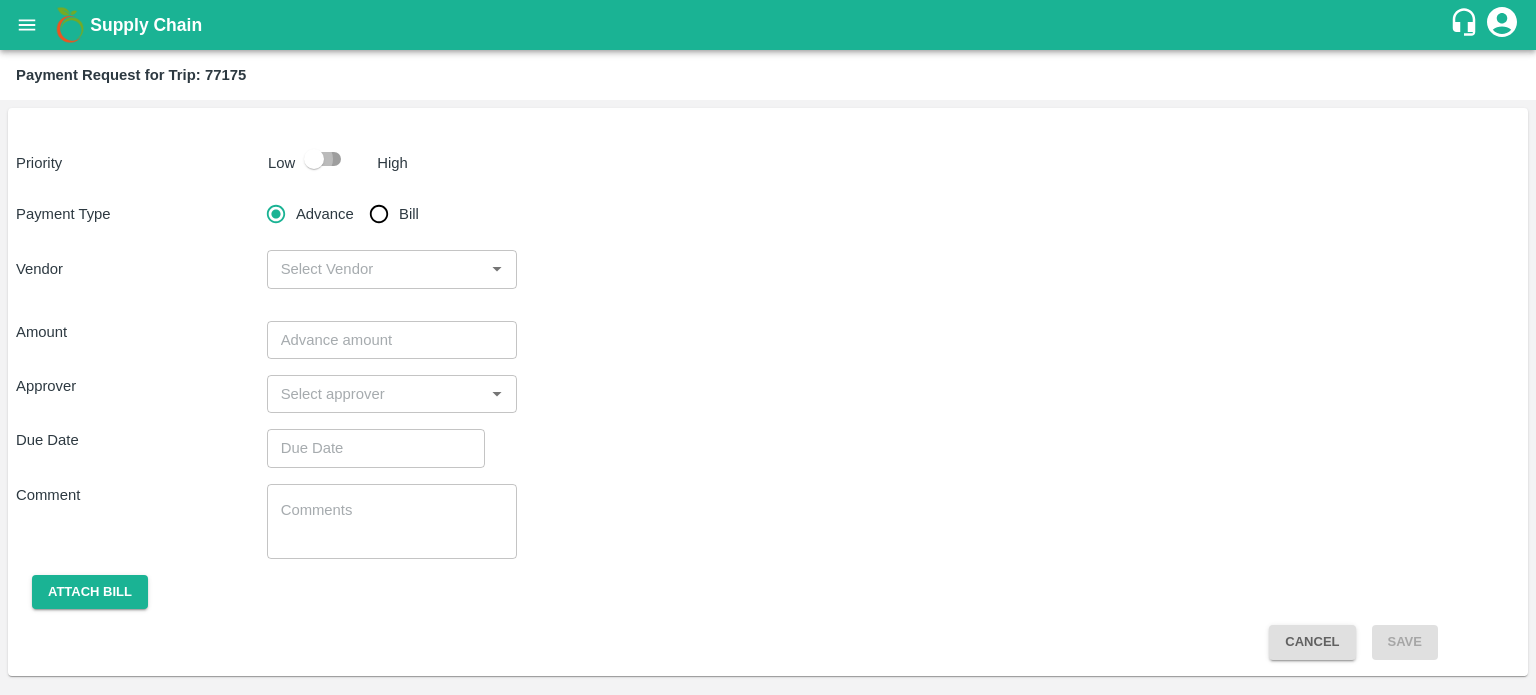 click at bounding box center [314, 159] 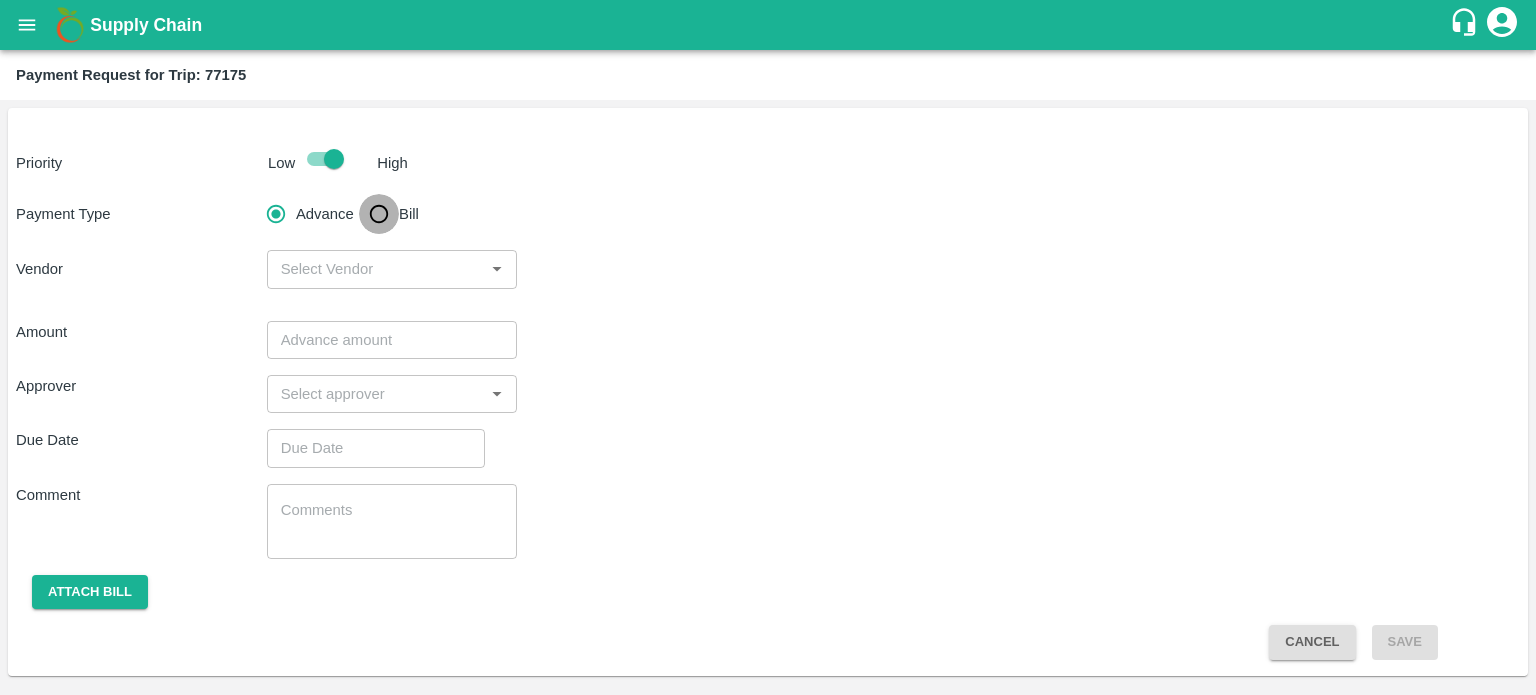 click on "Bill" at bounding box center (379, 214) 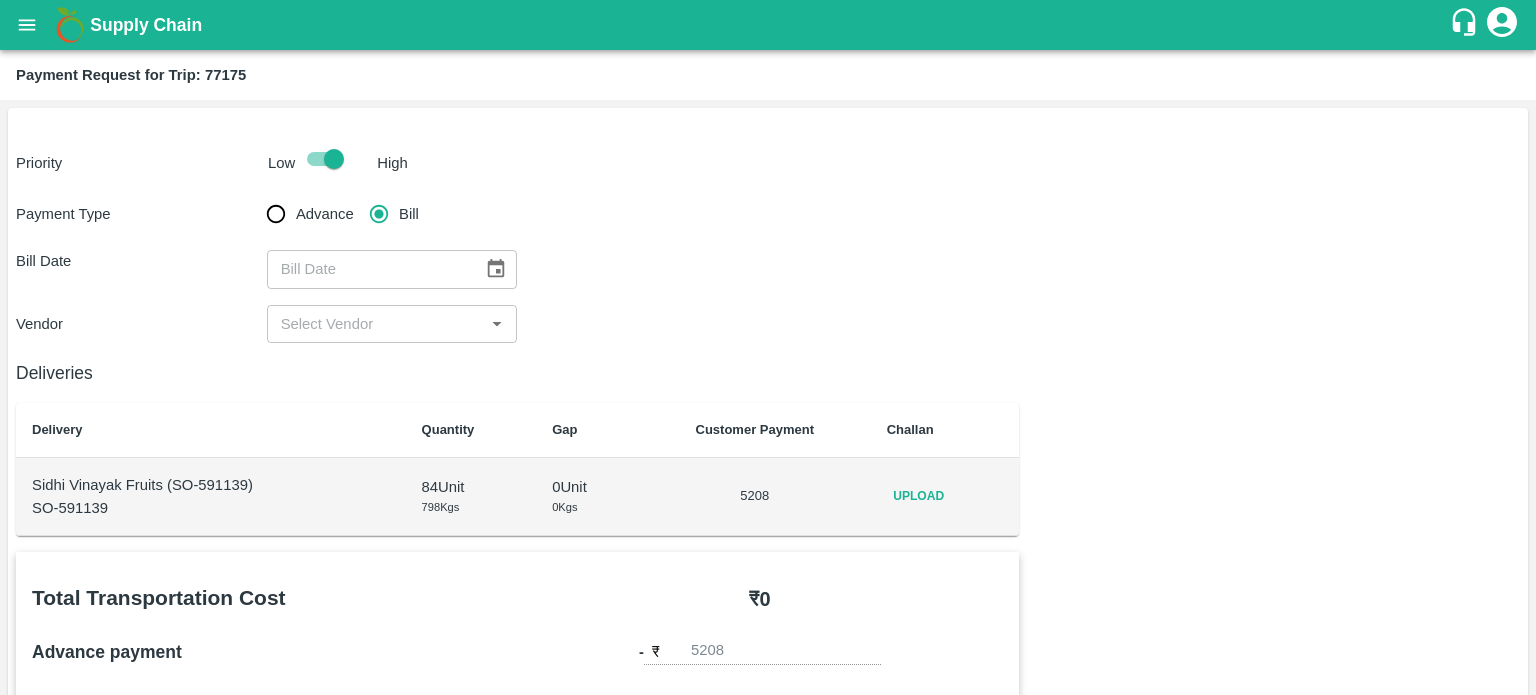 click at bounding box center [496, 269] 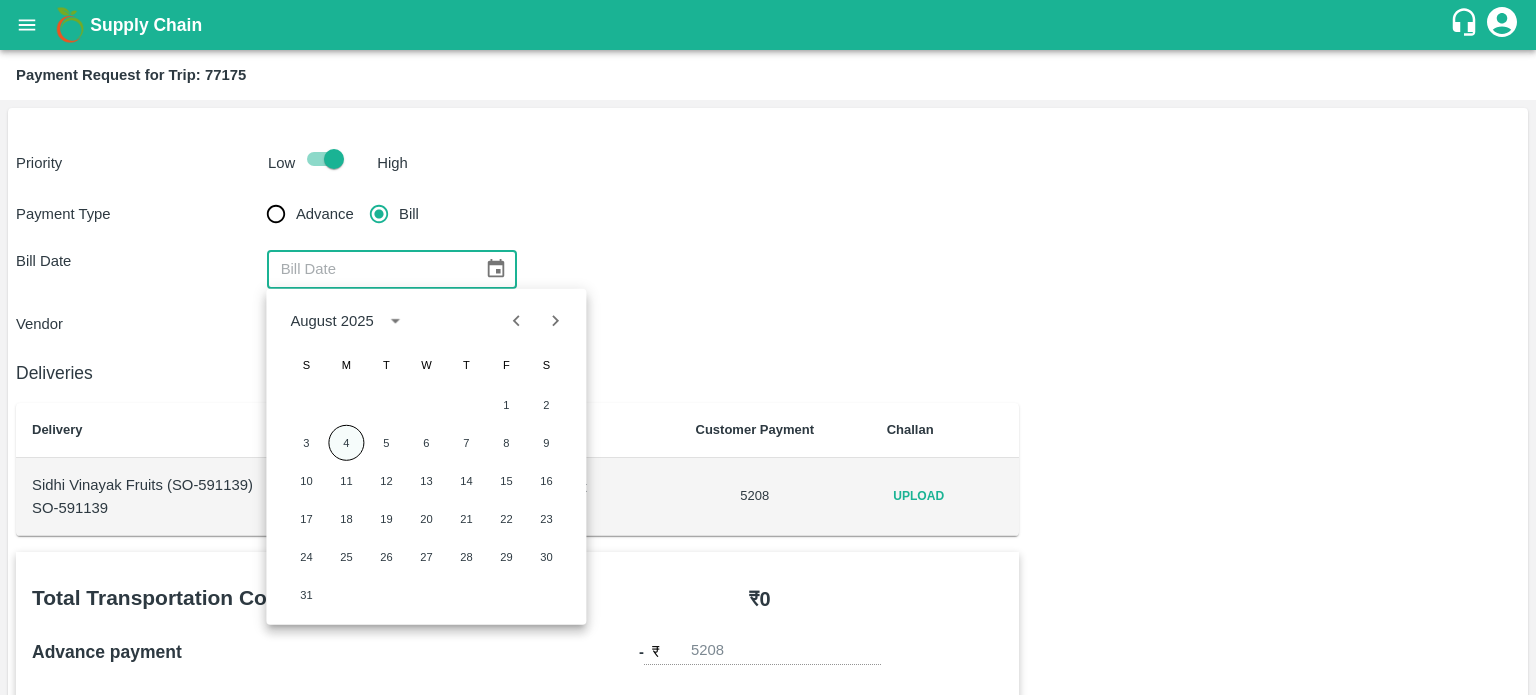 click on "4" at bounding box center [346, 443] 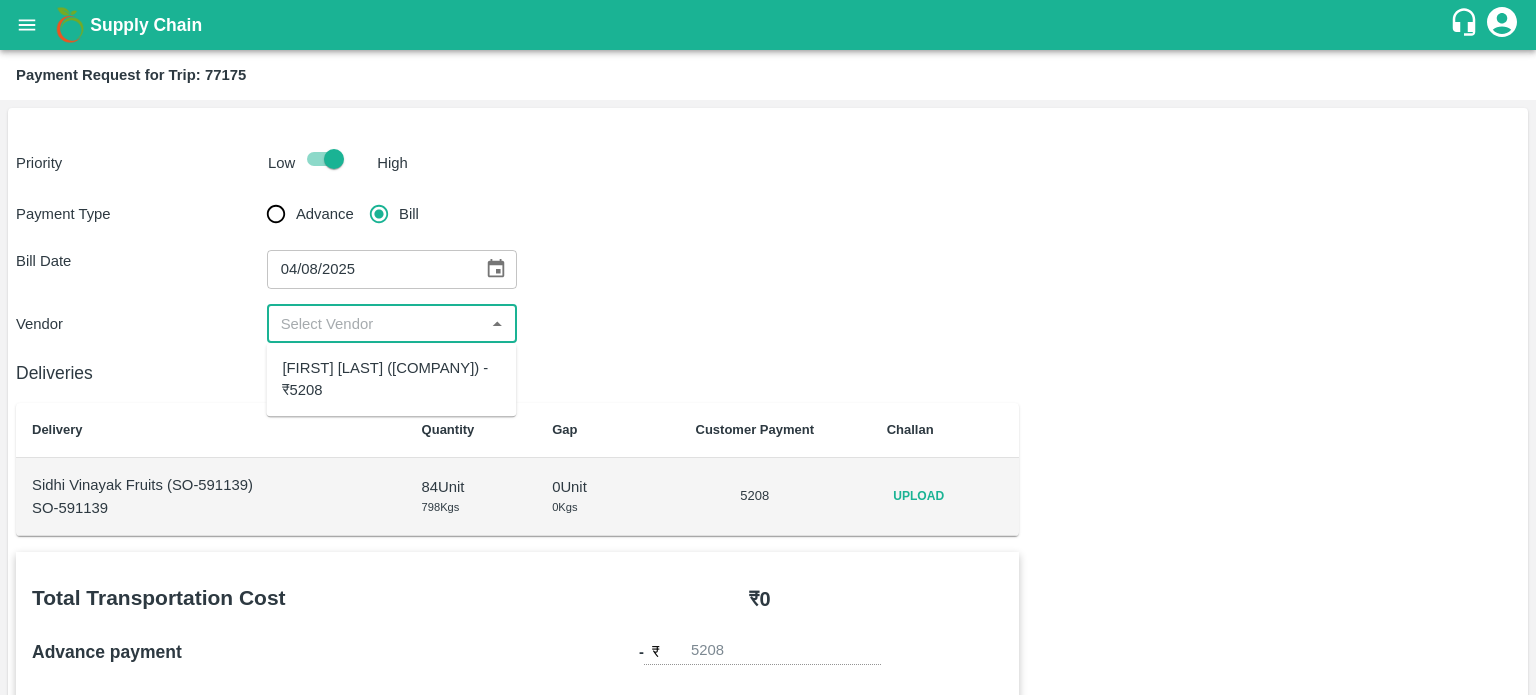 click at bounding box center (376, 324) 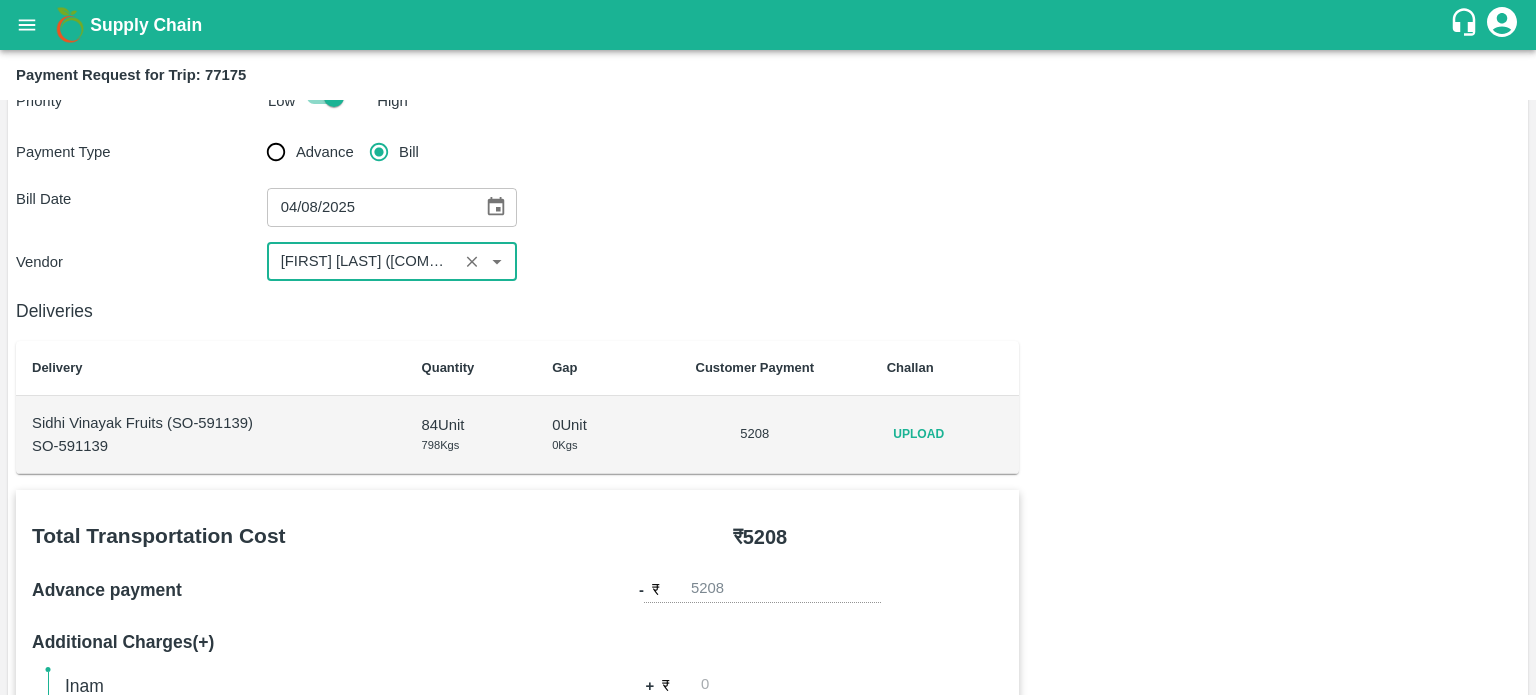 scroll, scrollTop: 0, scrollLeft: 0, axis: both 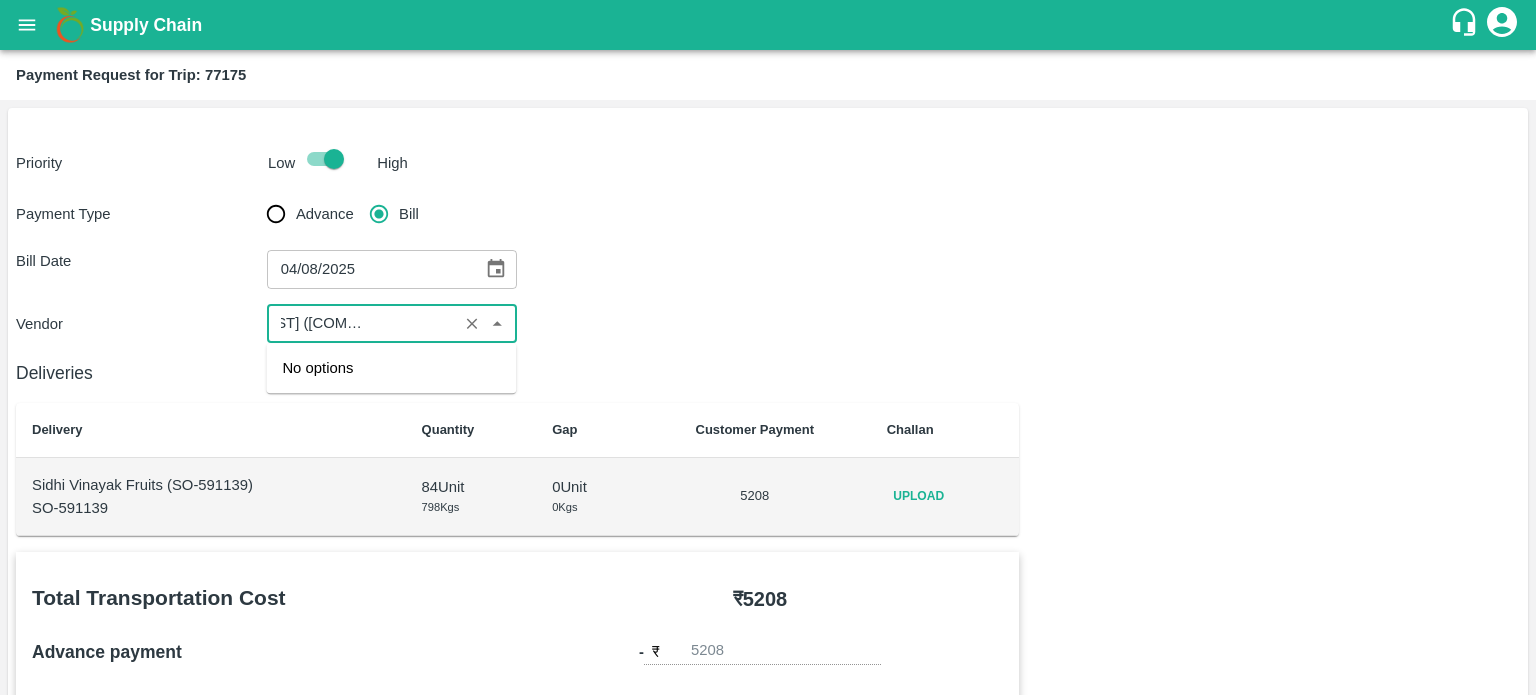 type on "Suraj Kumar Yadav (New Alpha Roadways) - ₹5208" 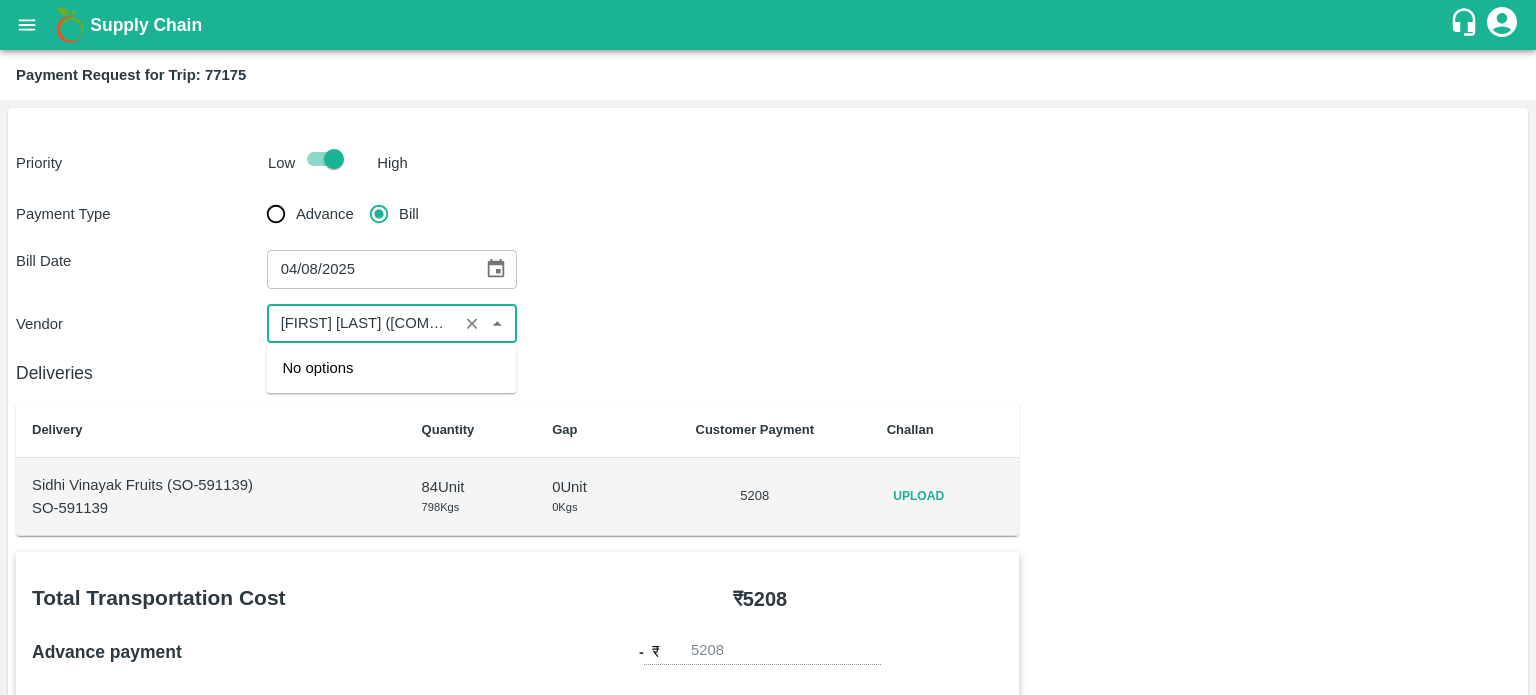 click on "Vendor ​" at bounding box center (768, 324) 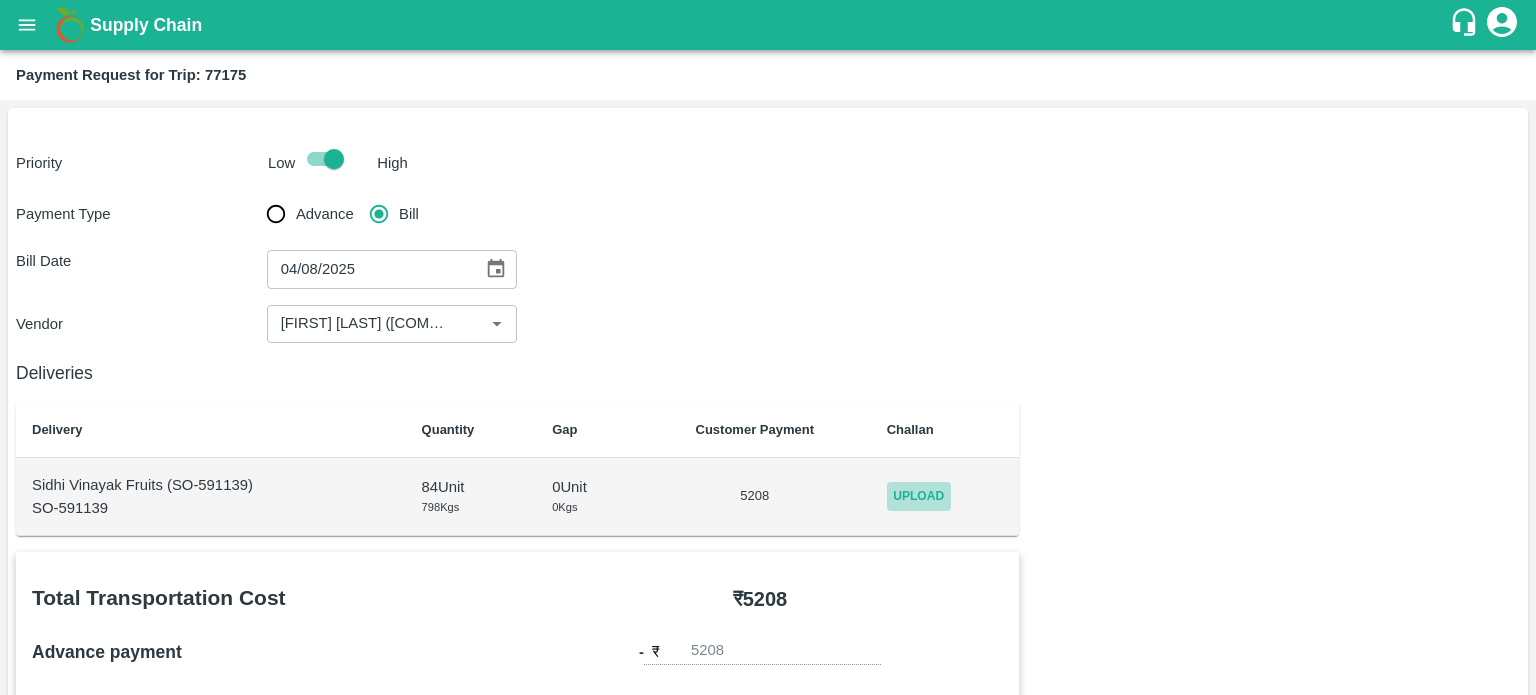click on "Upload" at bounding box center [919, 496] 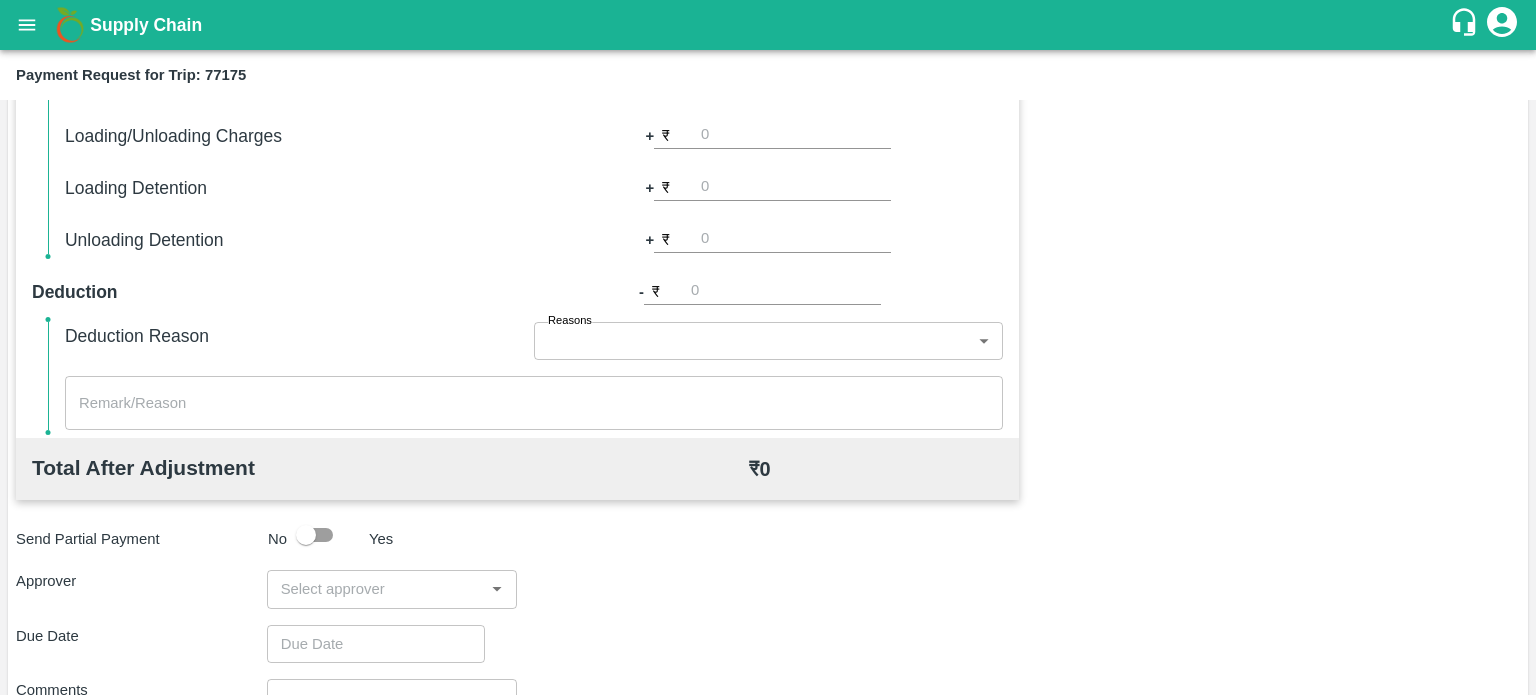 scroll, scrollTop: 668, scrollLeft: 0, axis: vertical 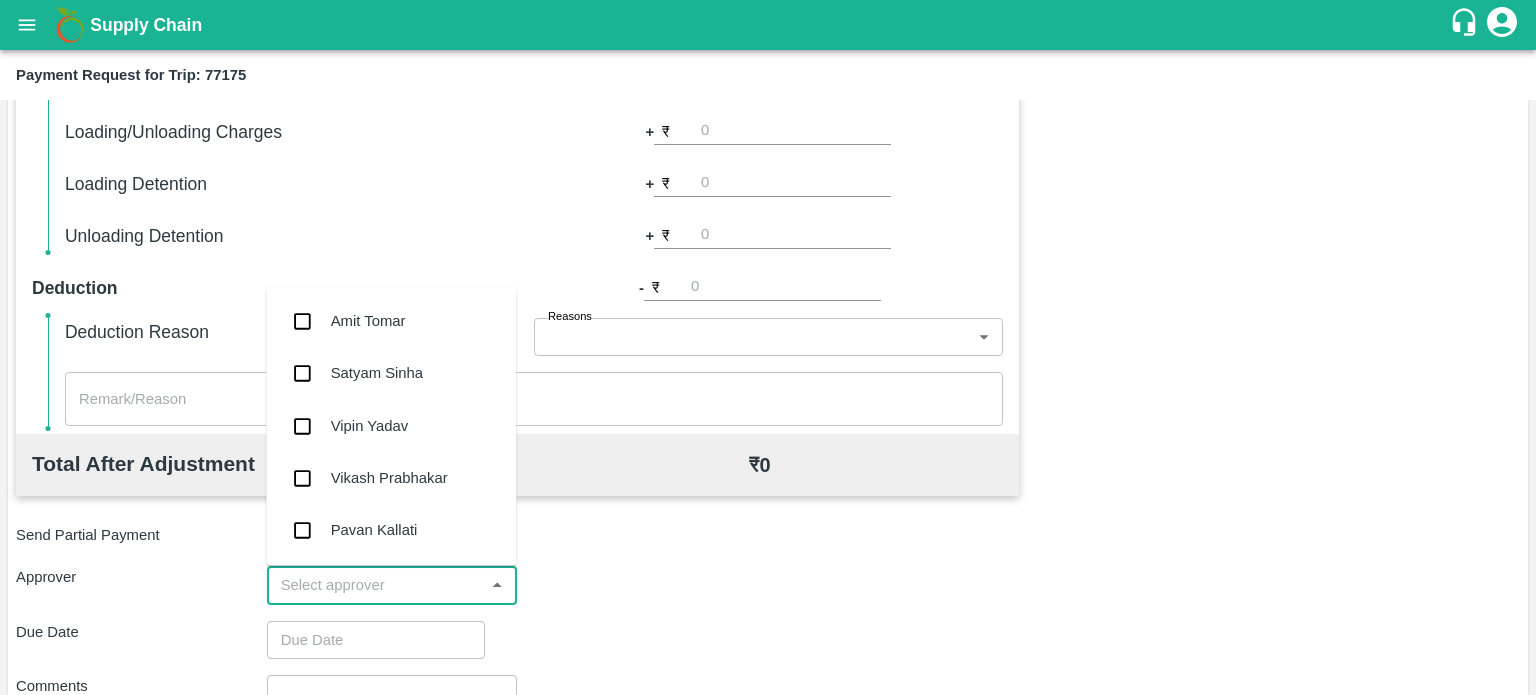 click at bounding box center (376, 585) 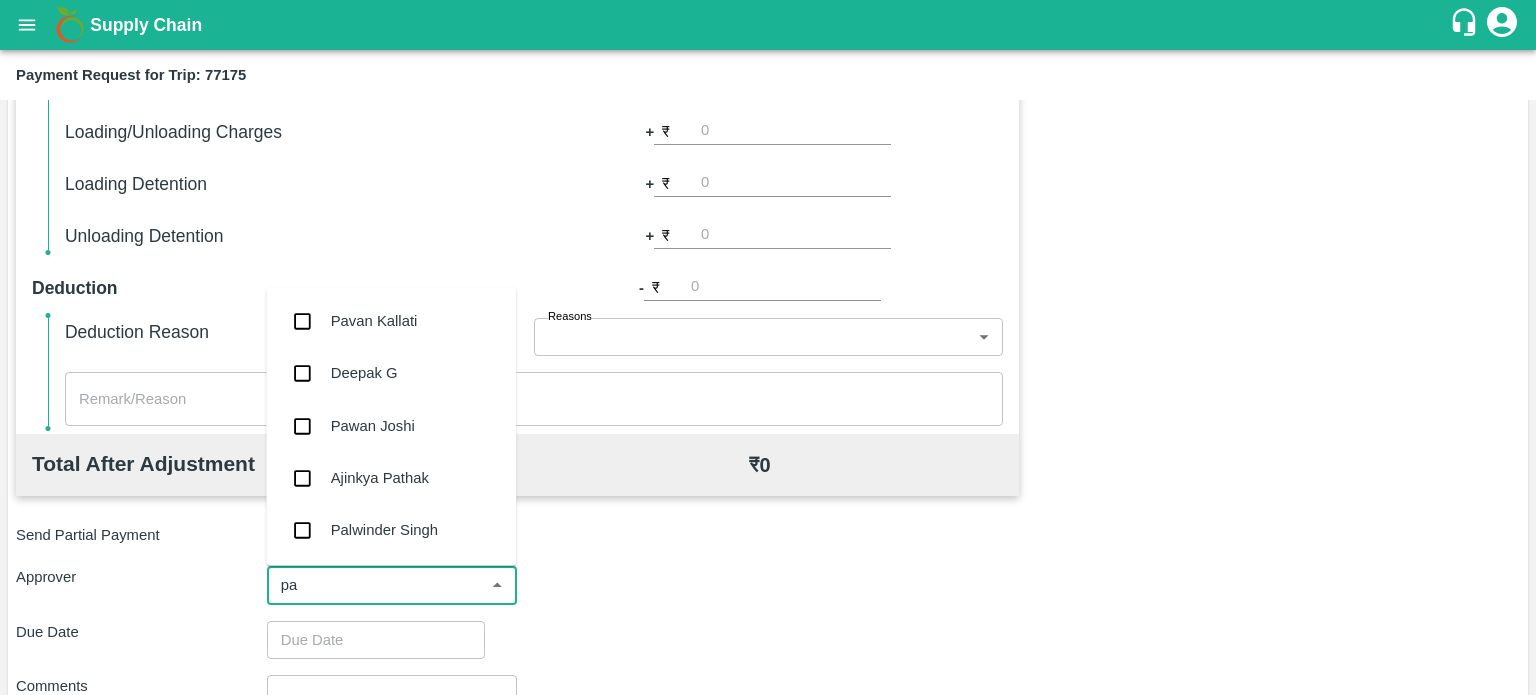 type on "pal" 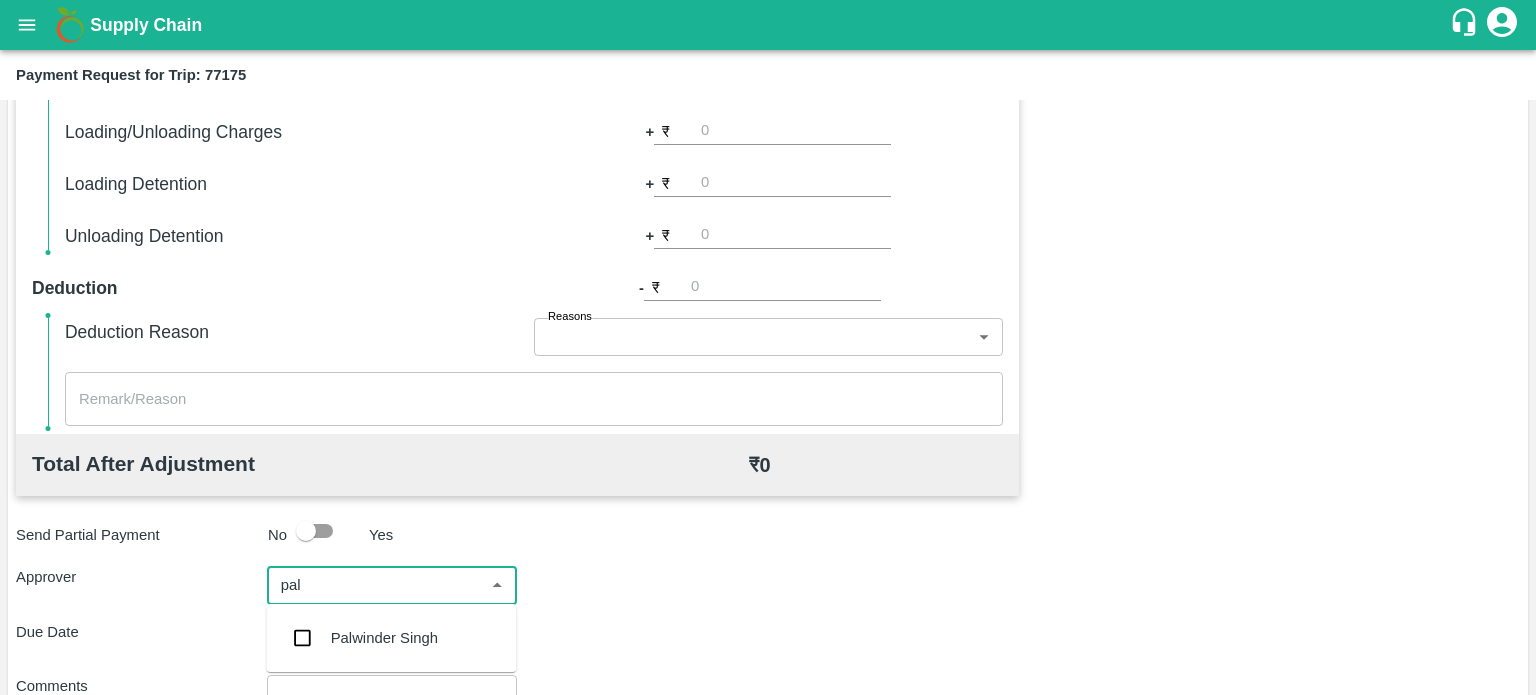 click on "Palwinder Singh" at bounding box center (384, 638) 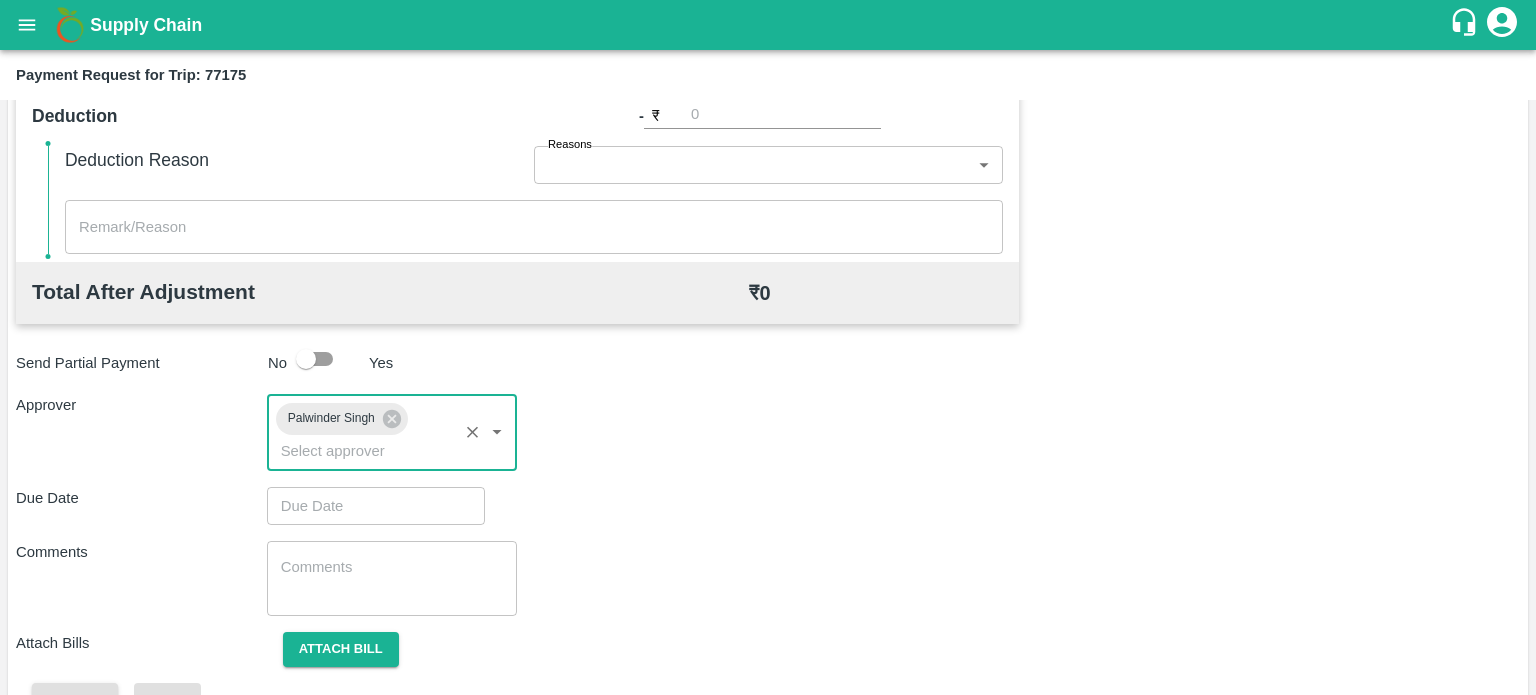 scroll, scrollTop: 844, scrollLeft: 0, axis: vertical 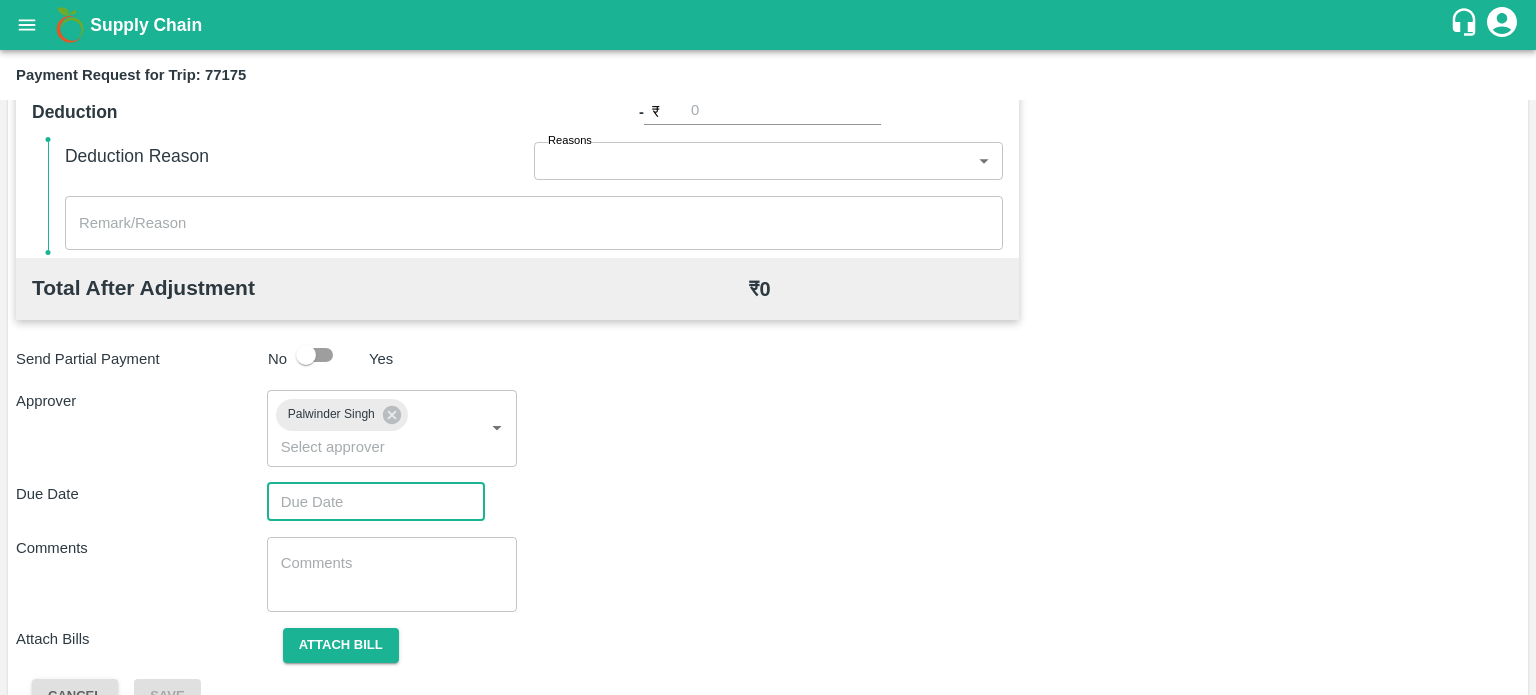 type on "DD/MM/YYYY hh:mm aa" 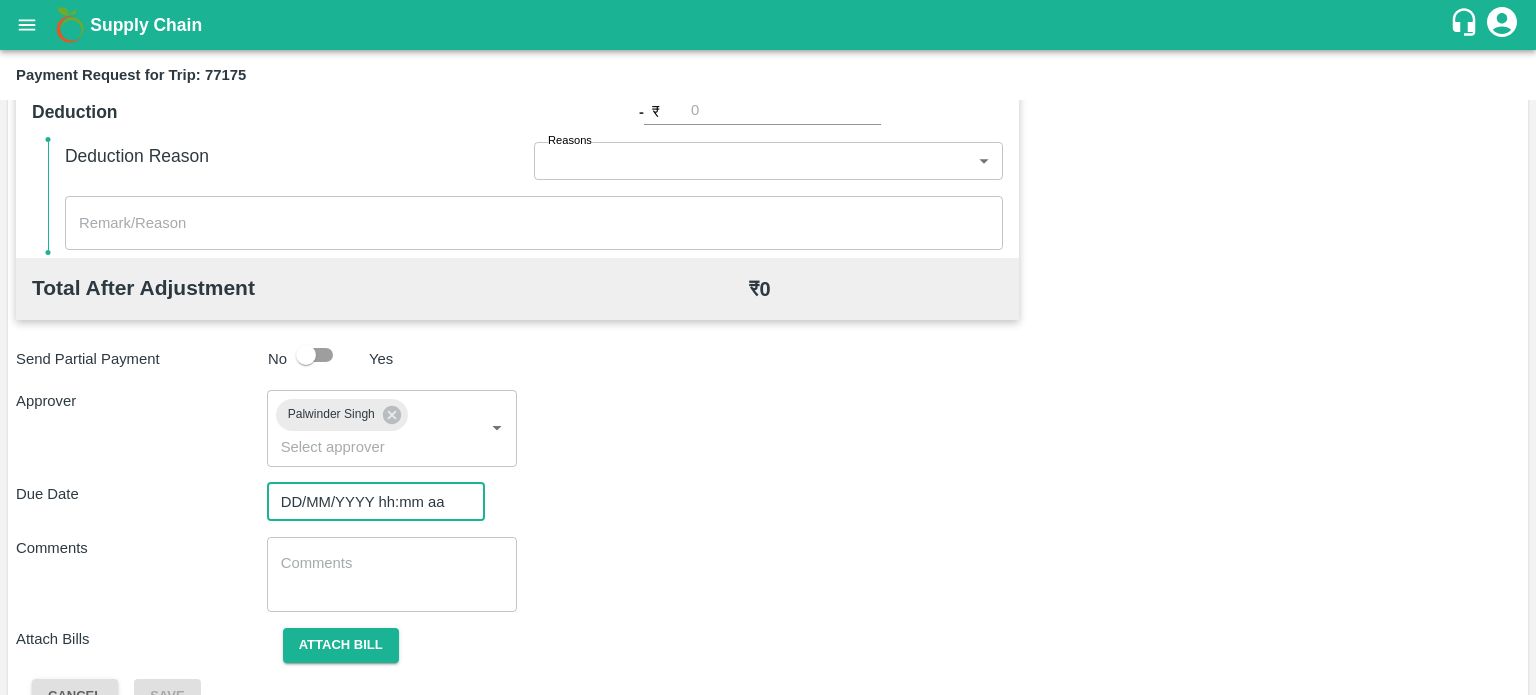 click on "DD/MM/YYYY hh:mm aa" at bounding box center (369, 502) 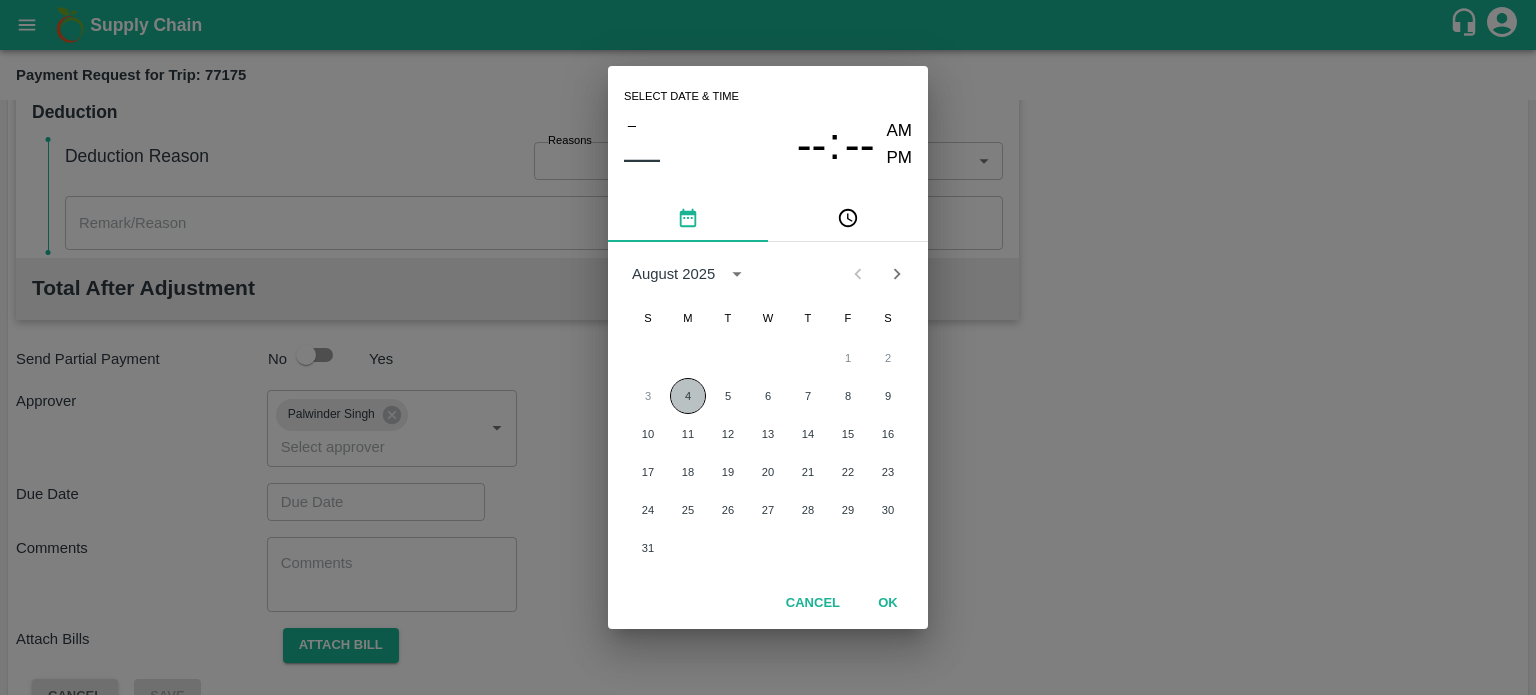 click on "4" at bounding box center (688, 396) 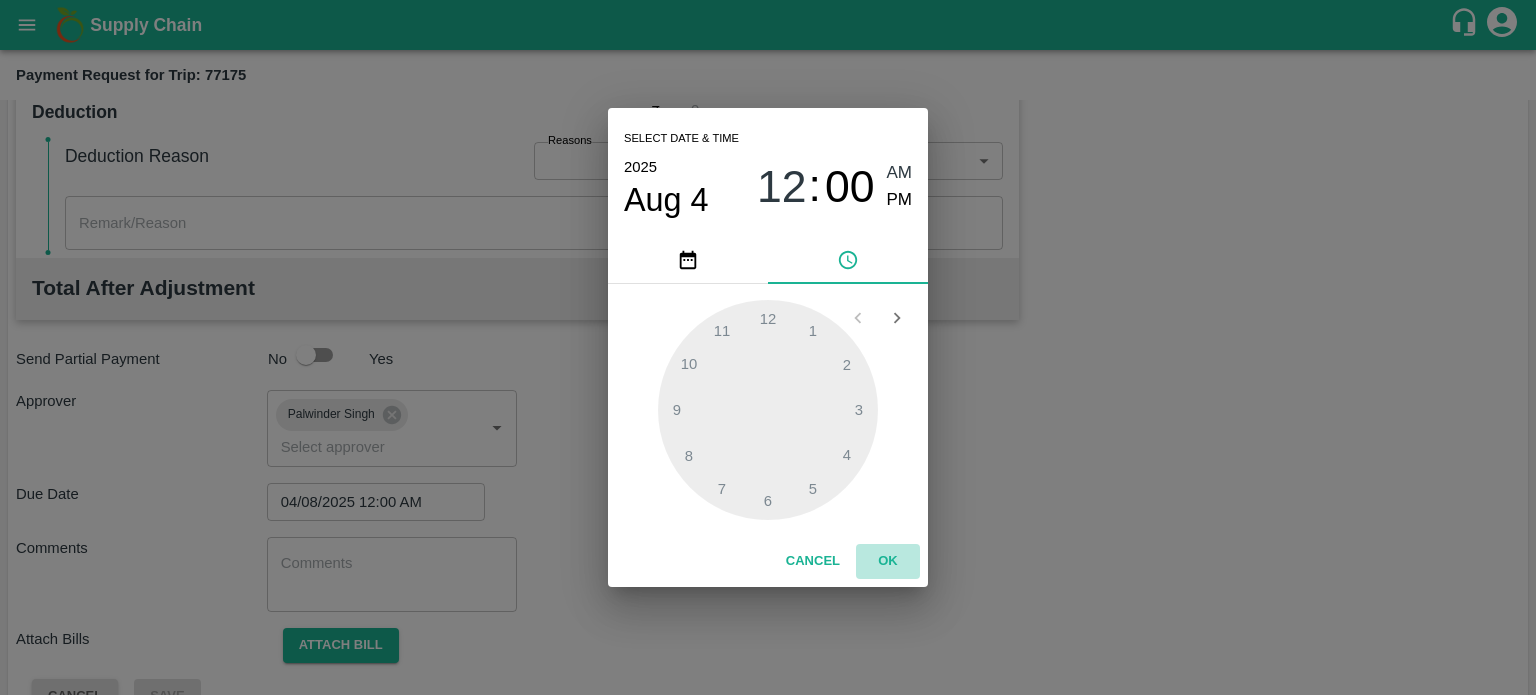 click on "OK" at bounding box center (888, 561) 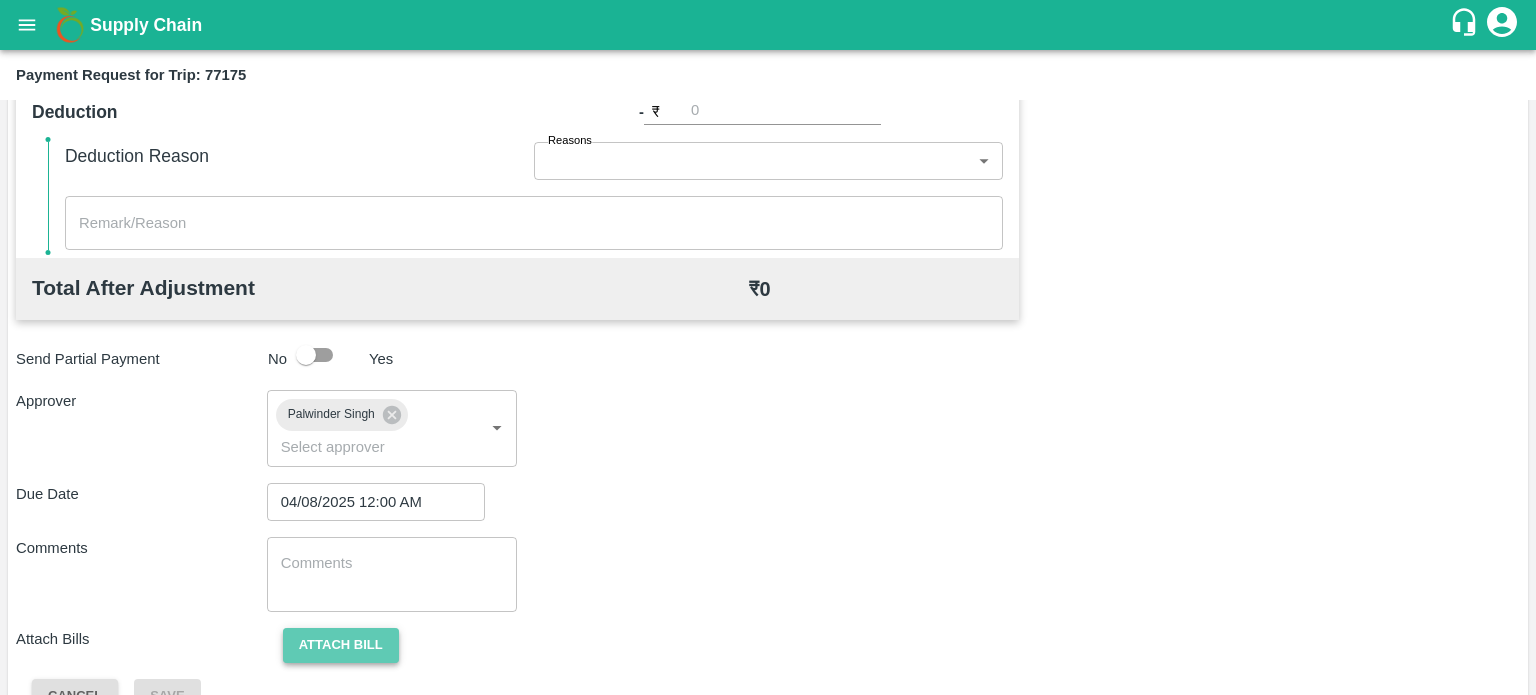 click on "Attach bill" at bounding box center [341, 645] 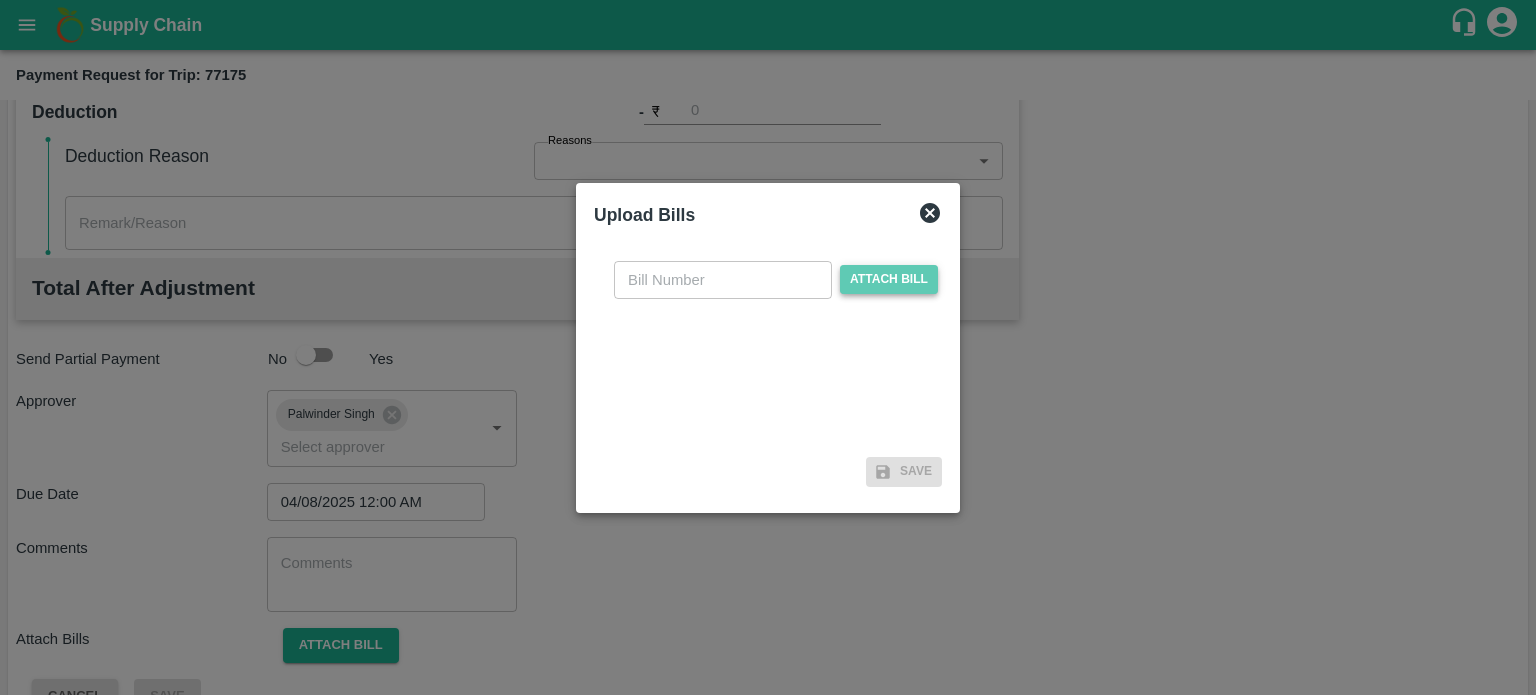 click on "Attach bill" at bounding box center (889, 279) 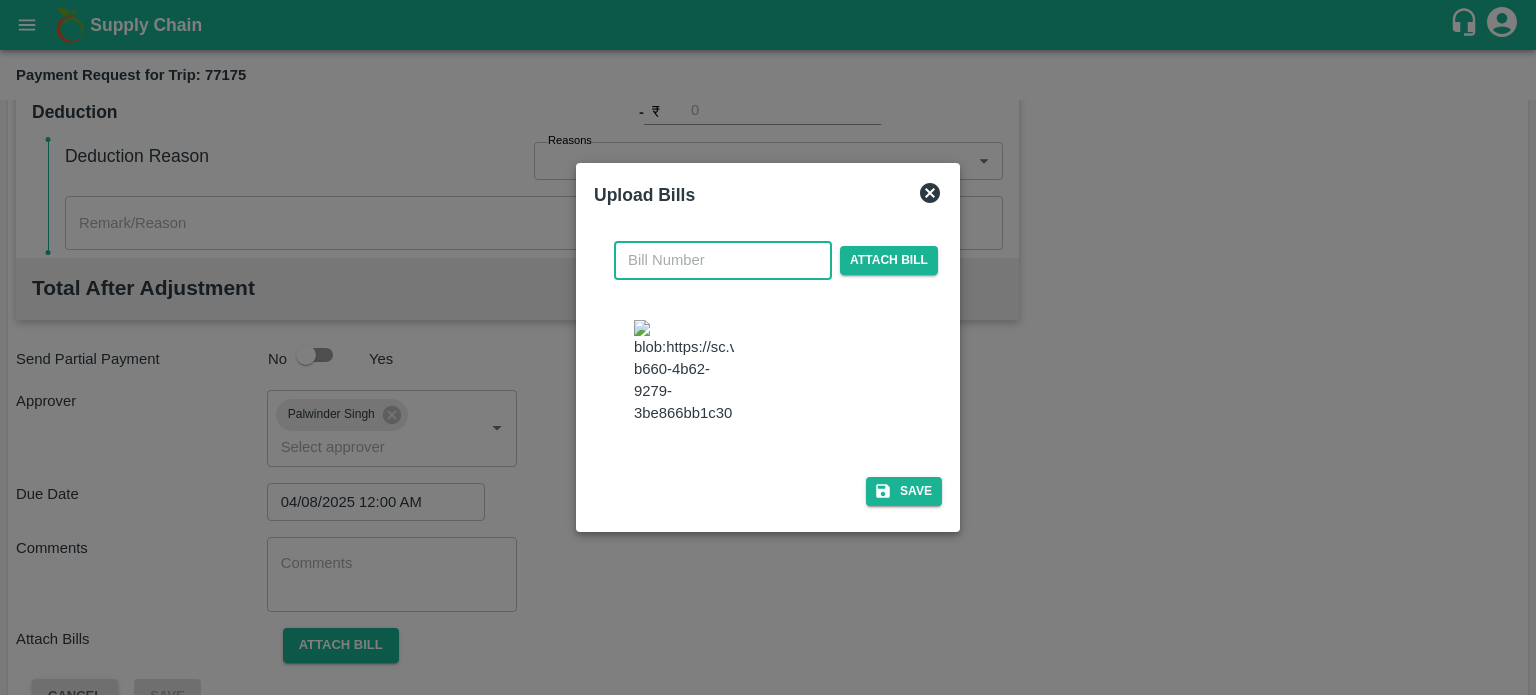 click at bounding box center [723, 260] 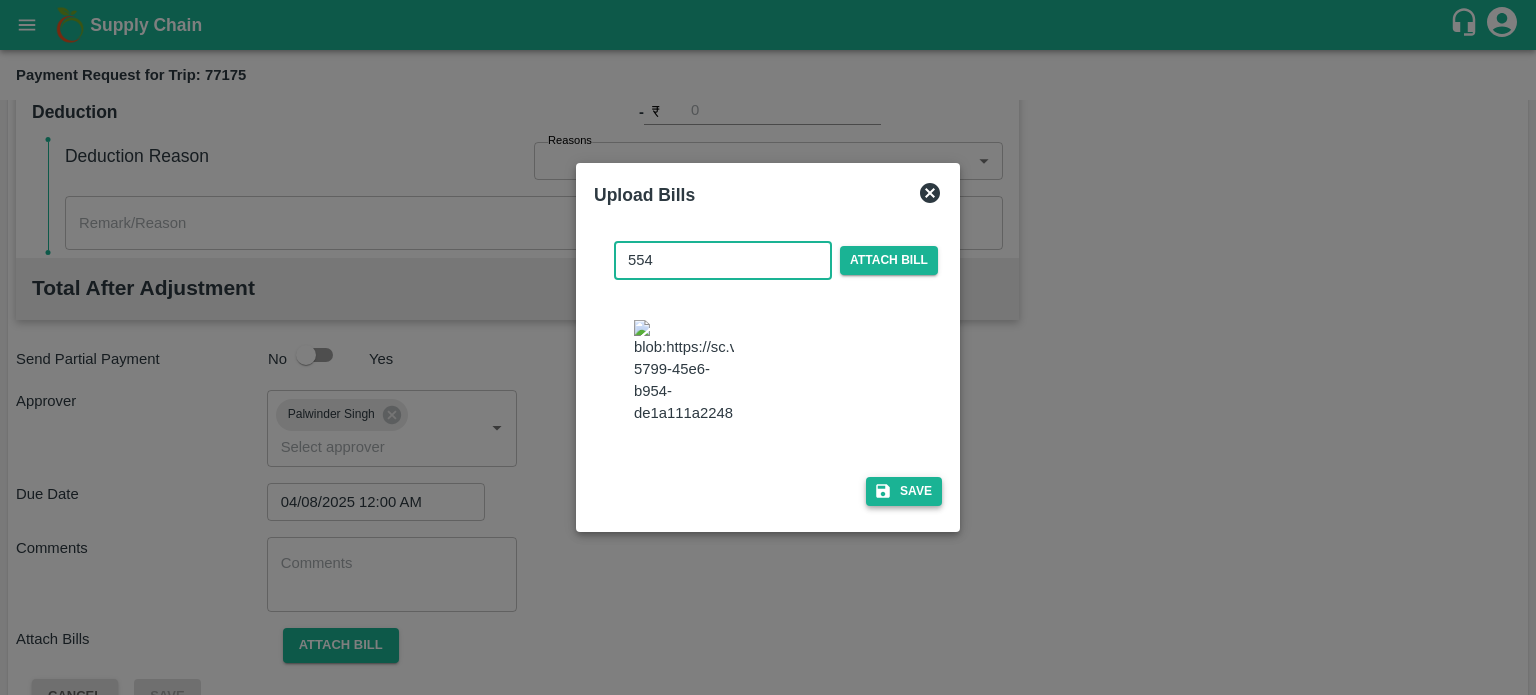 type on "554" 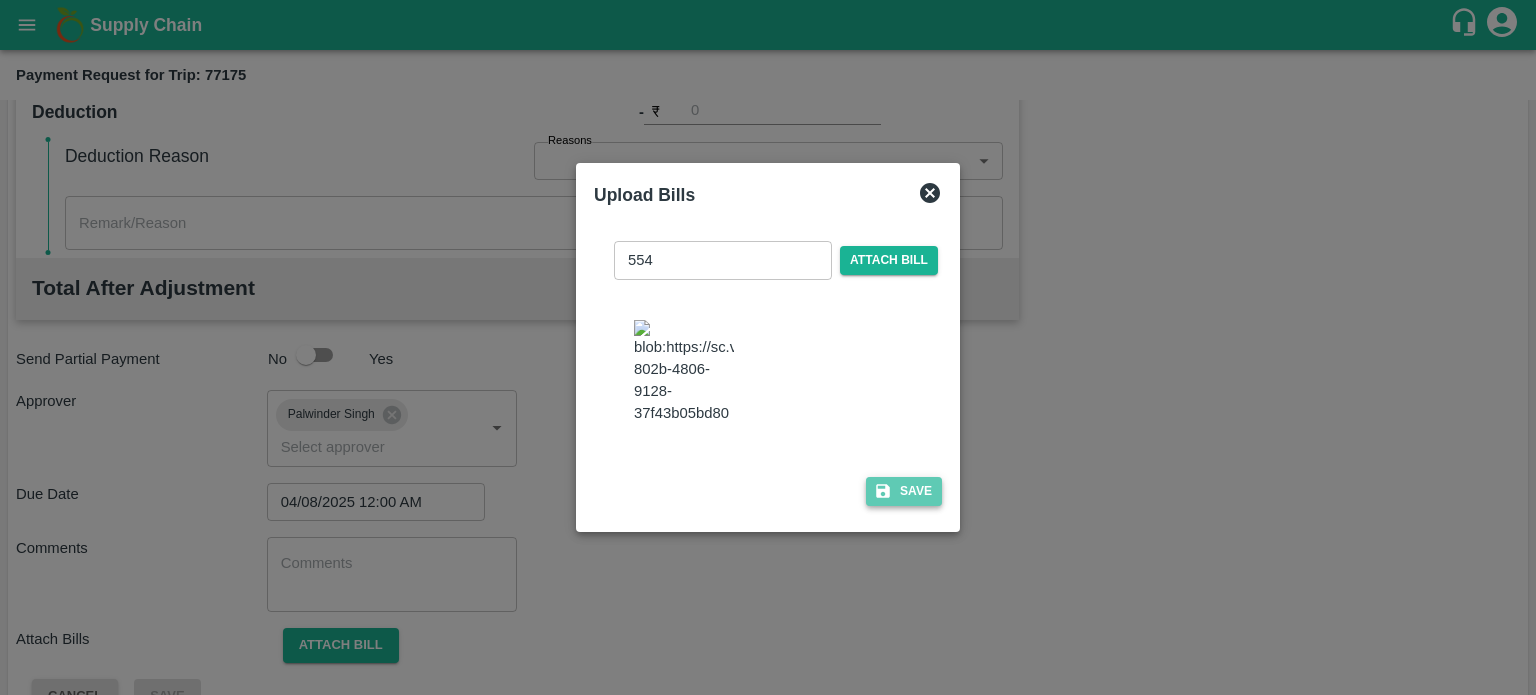 click on "Save" at bounding box center (904, 491) 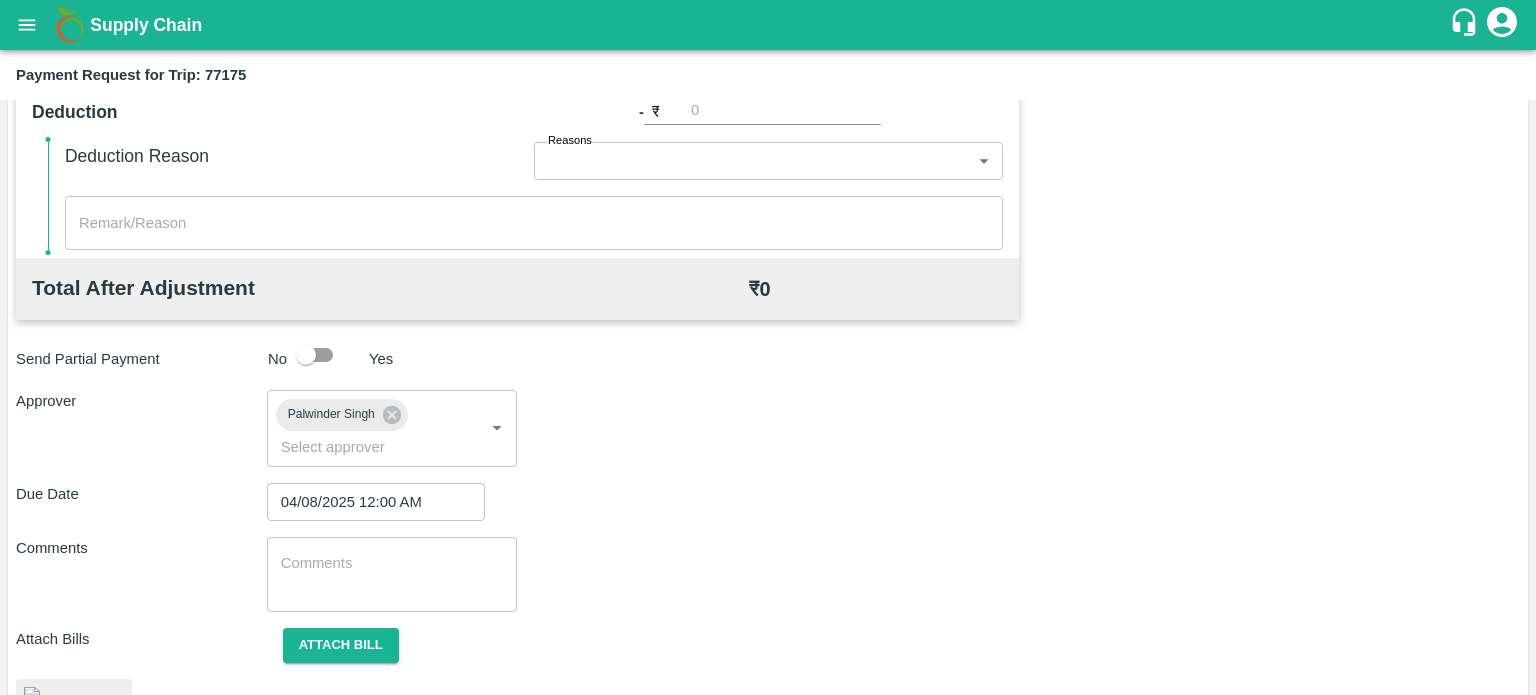 scroll, scrollTop: 963, scrollLeft: 0, axis: vertical 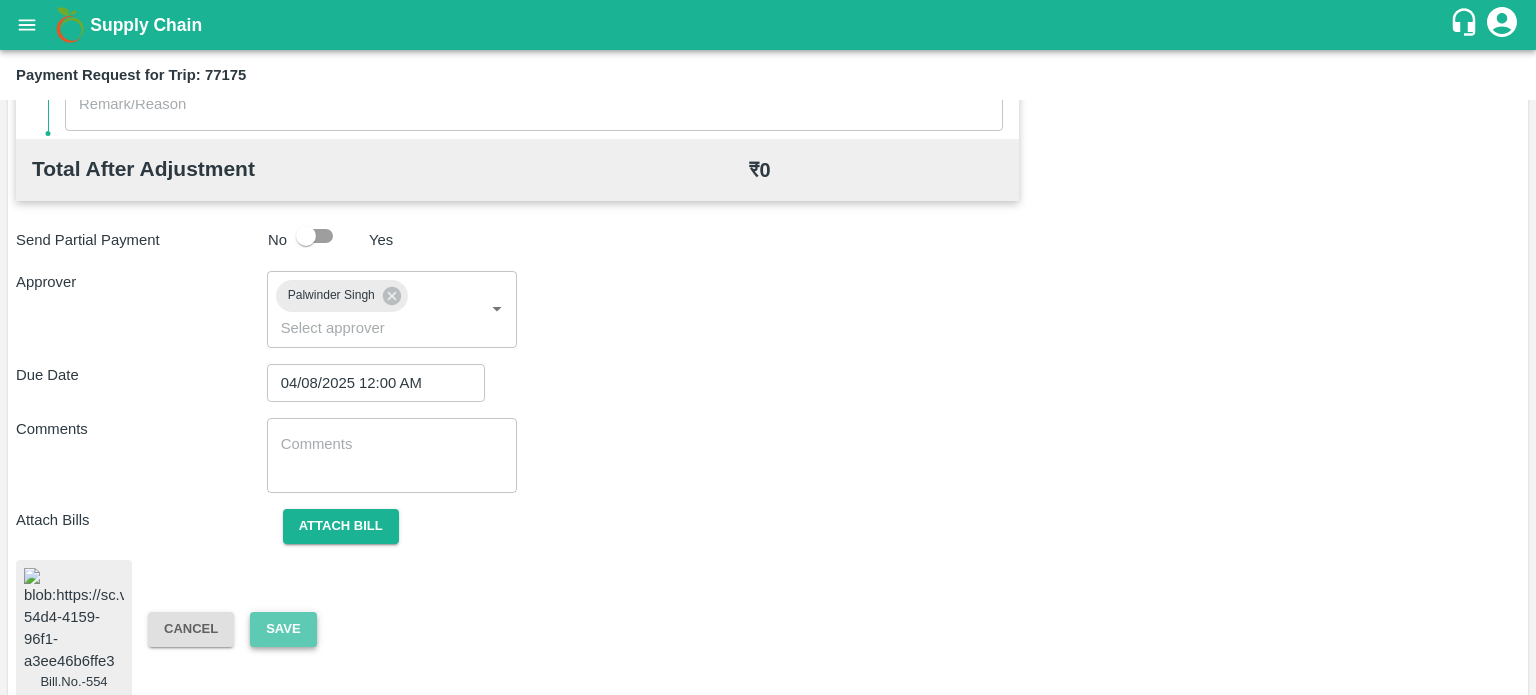 click on "Save" at bounding box center [283, 629] 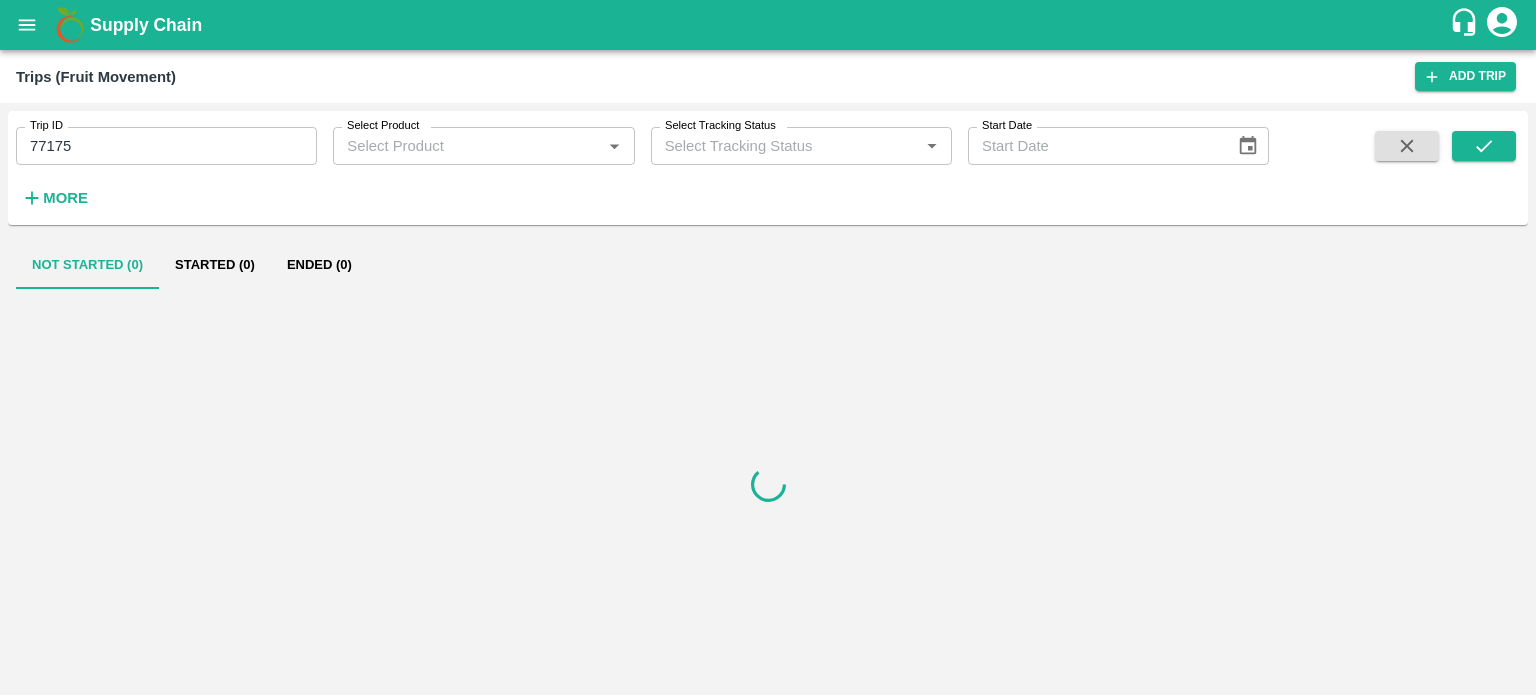 scroll, scrollTop: 0, scrollLeft: 0, axis: both 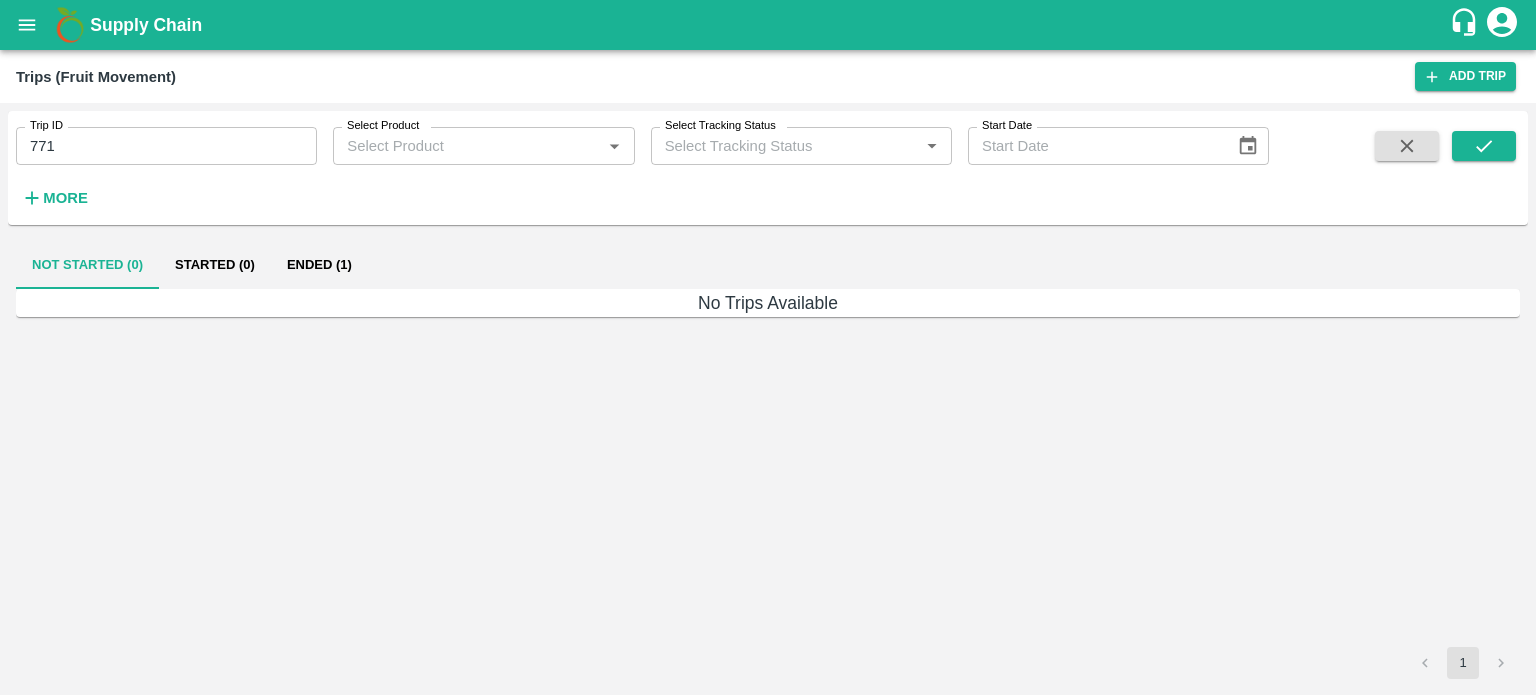 click on "771" at bounding box center (166, 146) 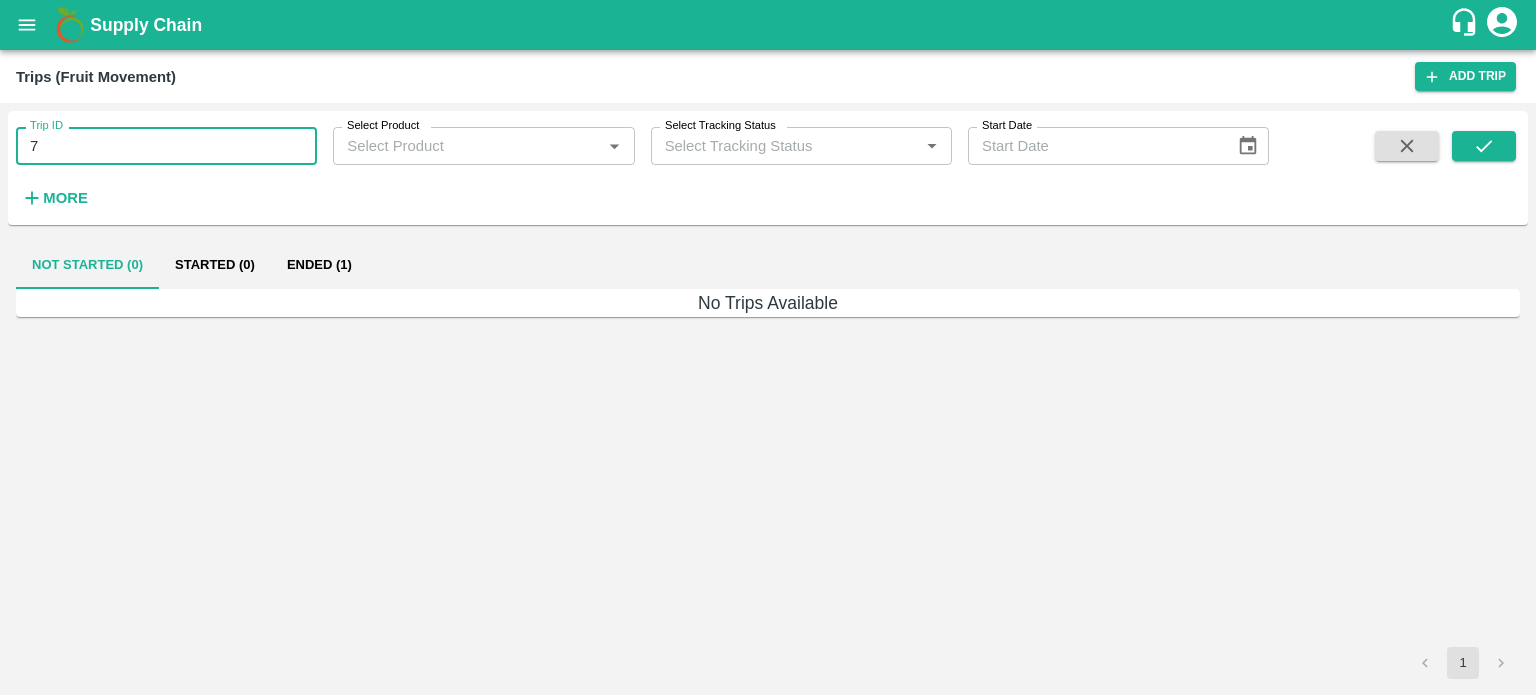 type on "7" 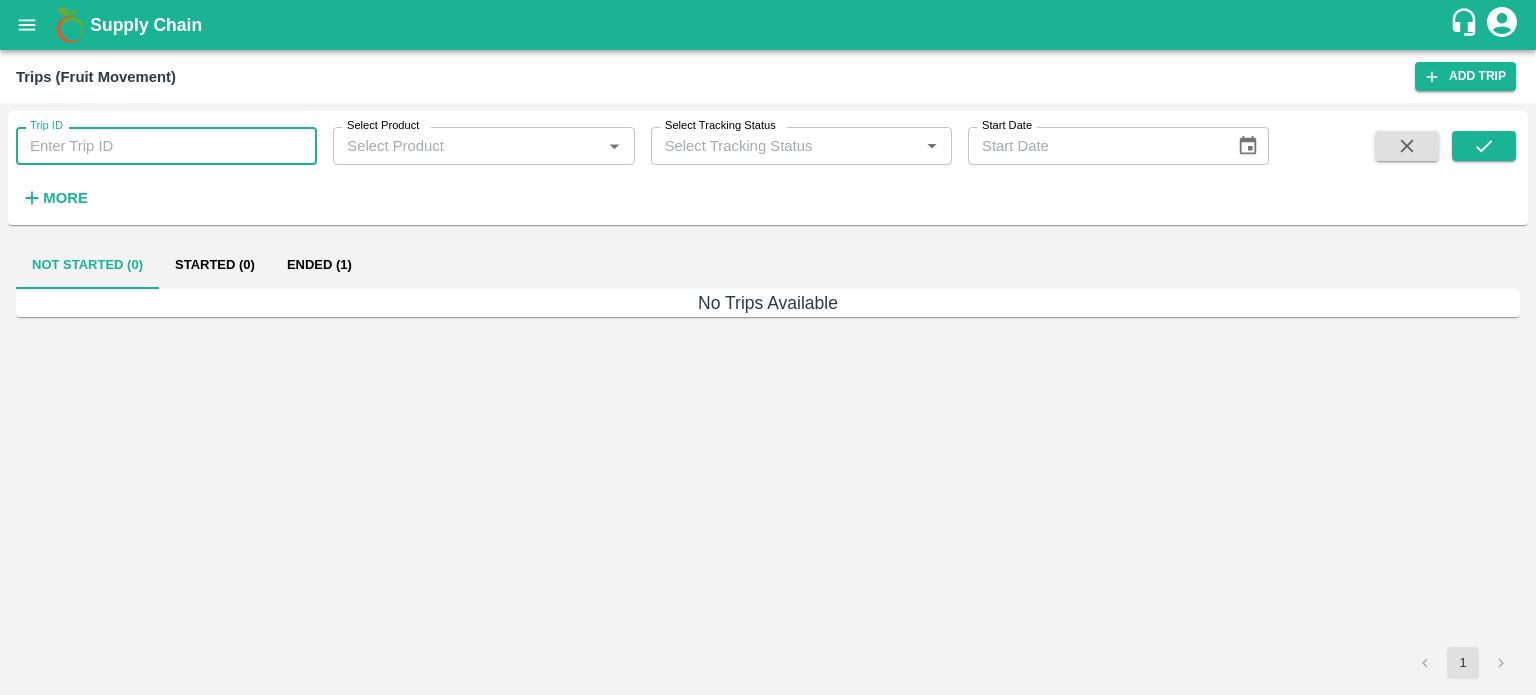 click on "Trip ID" at bounding box center [166, 146] 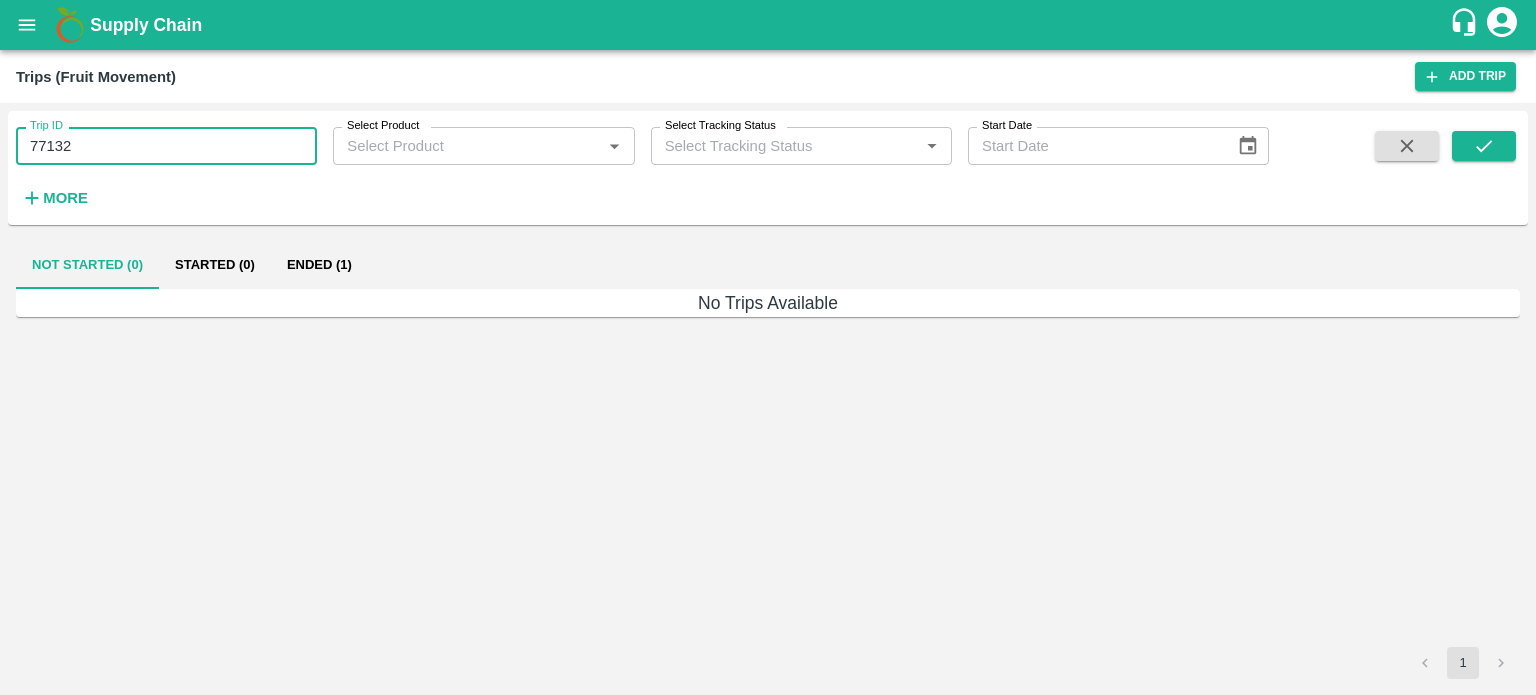 type on "77132" 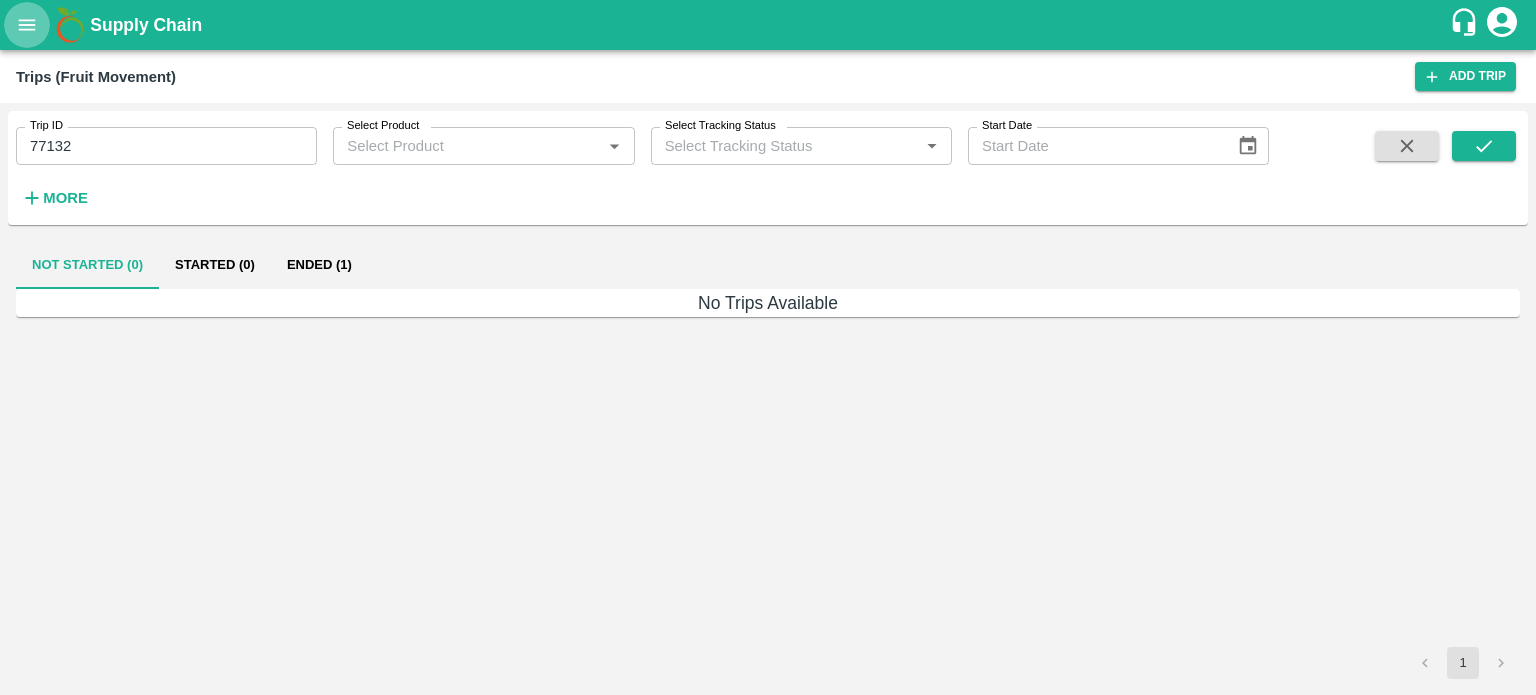 click 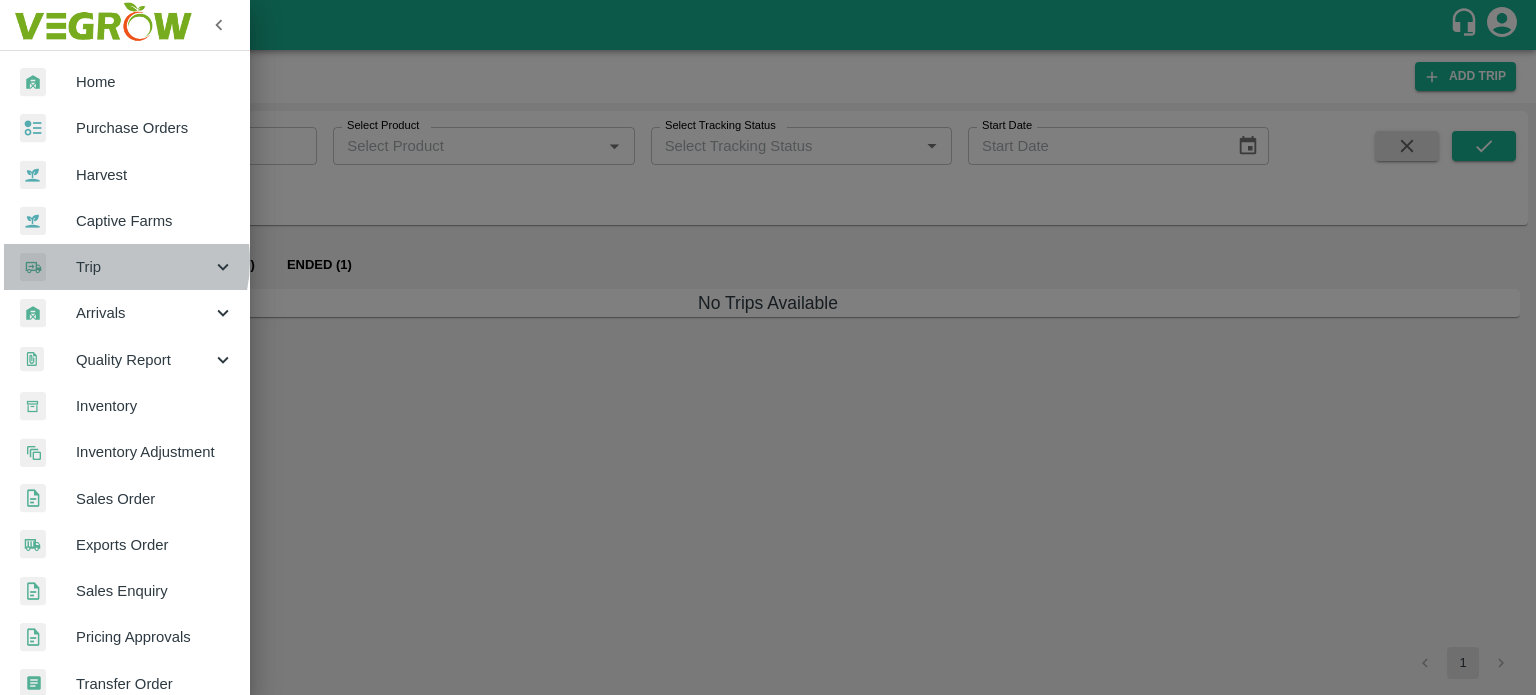 click on "Trip" at bounding box center [144, 267] 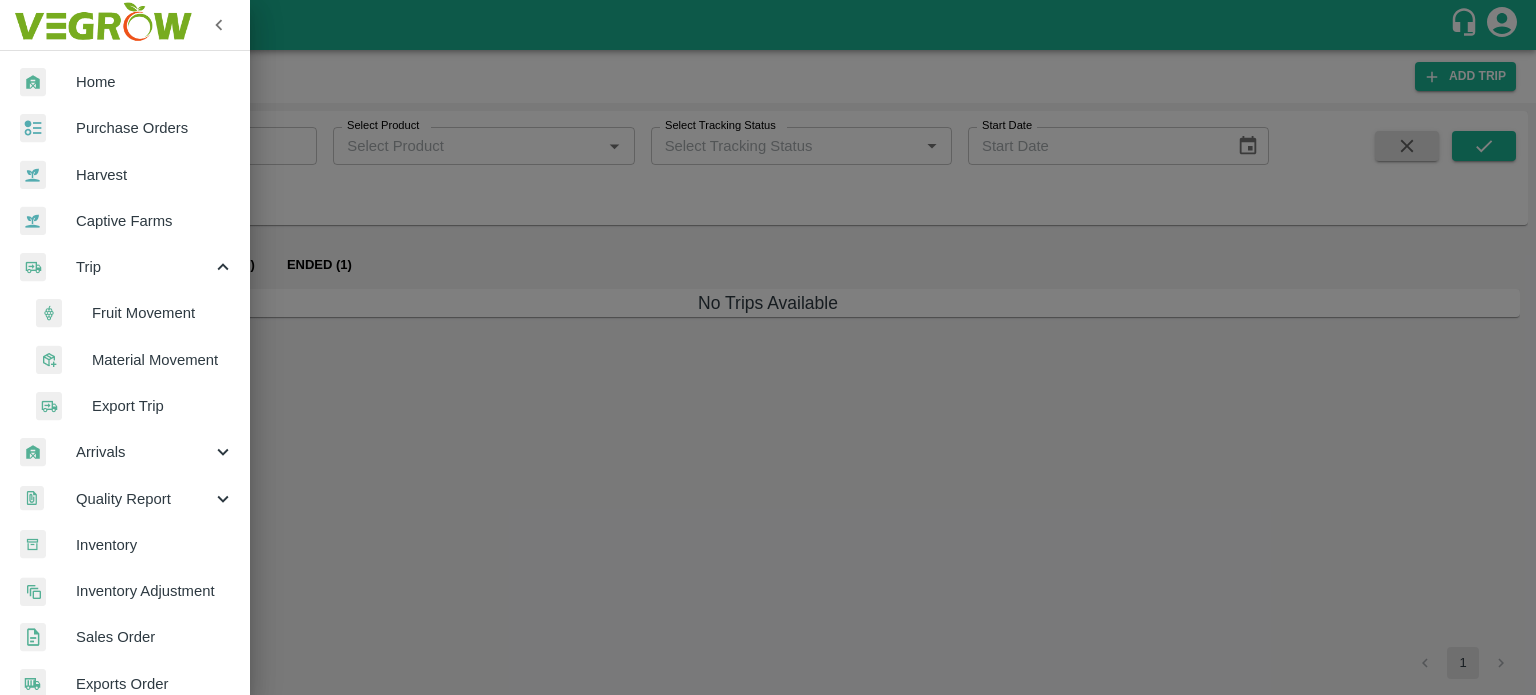 click on "Fruit Movement" at bounding box center [163, 313] 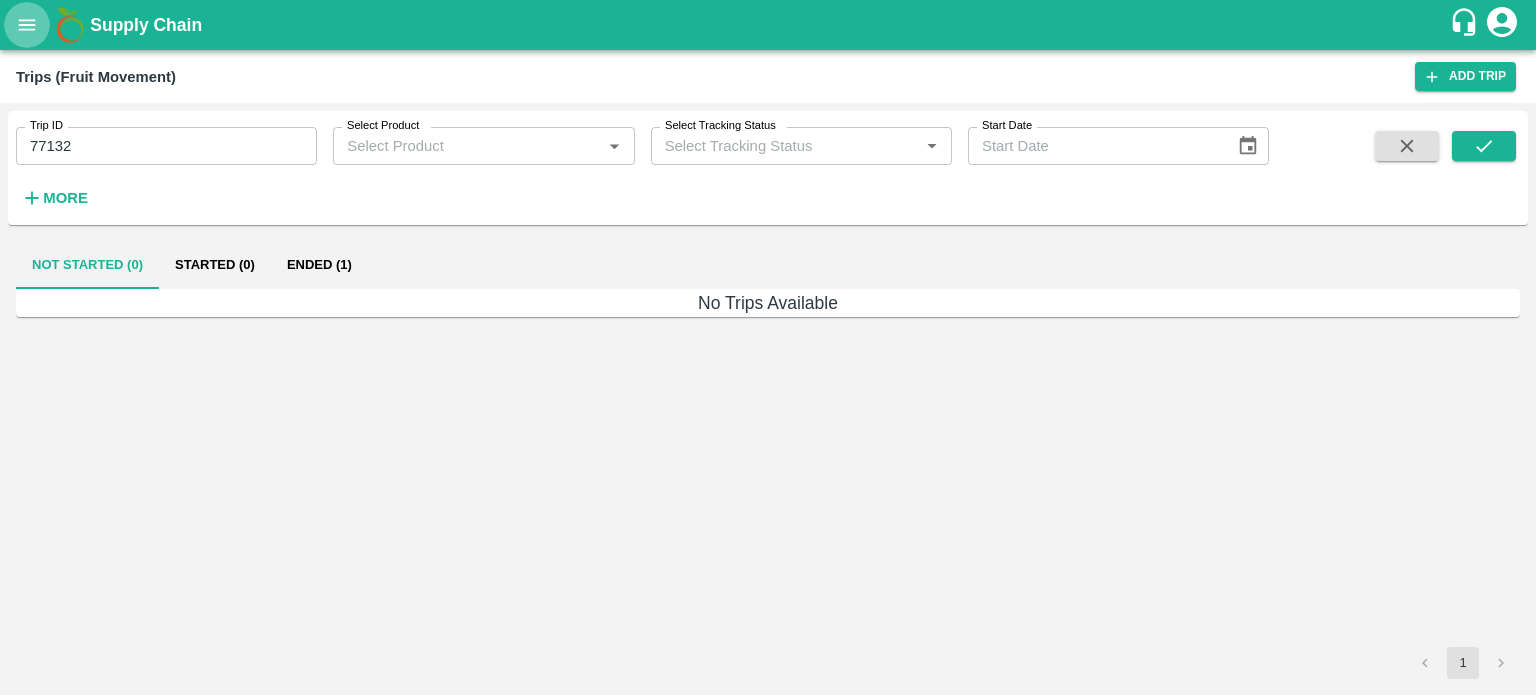 click 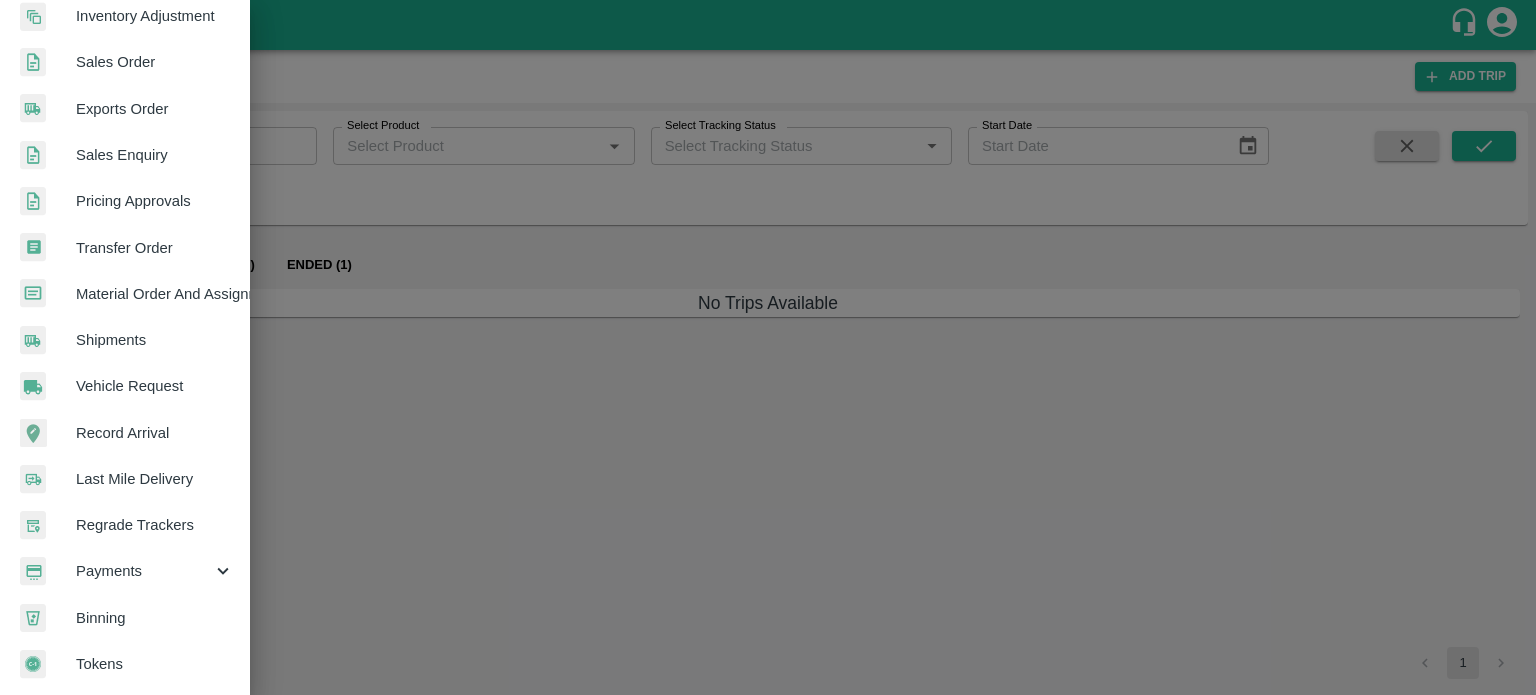 scroll, scrollTop: 582, scrollLeft: 0, axis: vertical 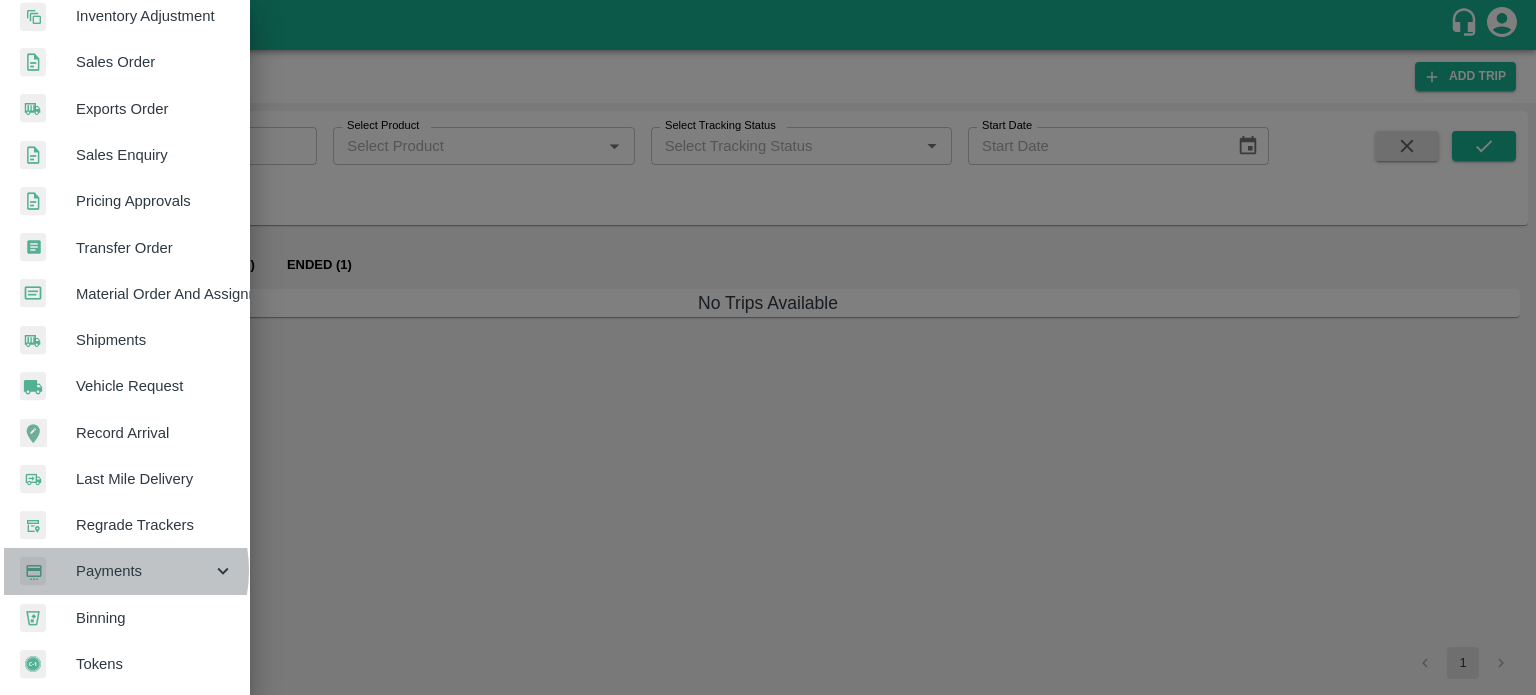 click on "Payments" at bounding box center [144, 571] 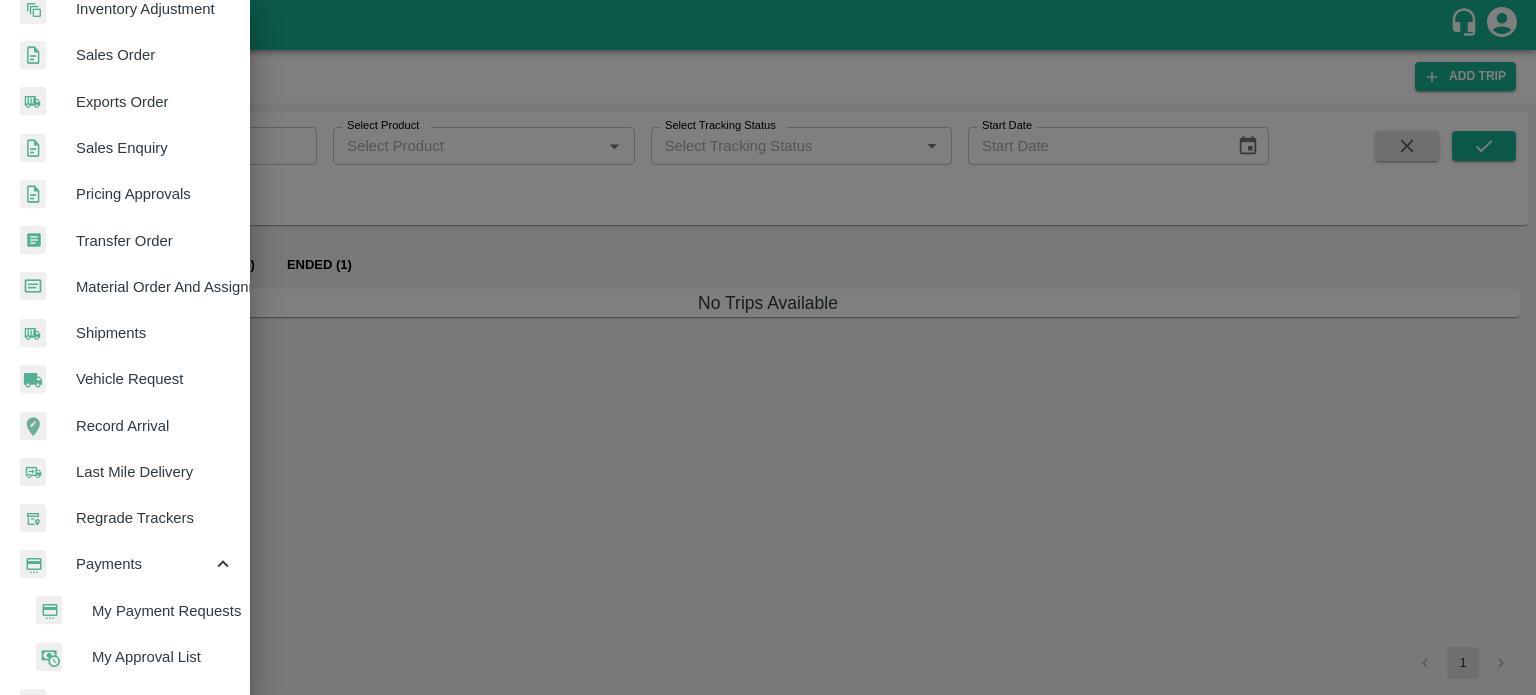 click on "My Payment Requests" at bounding box center (163, 611) 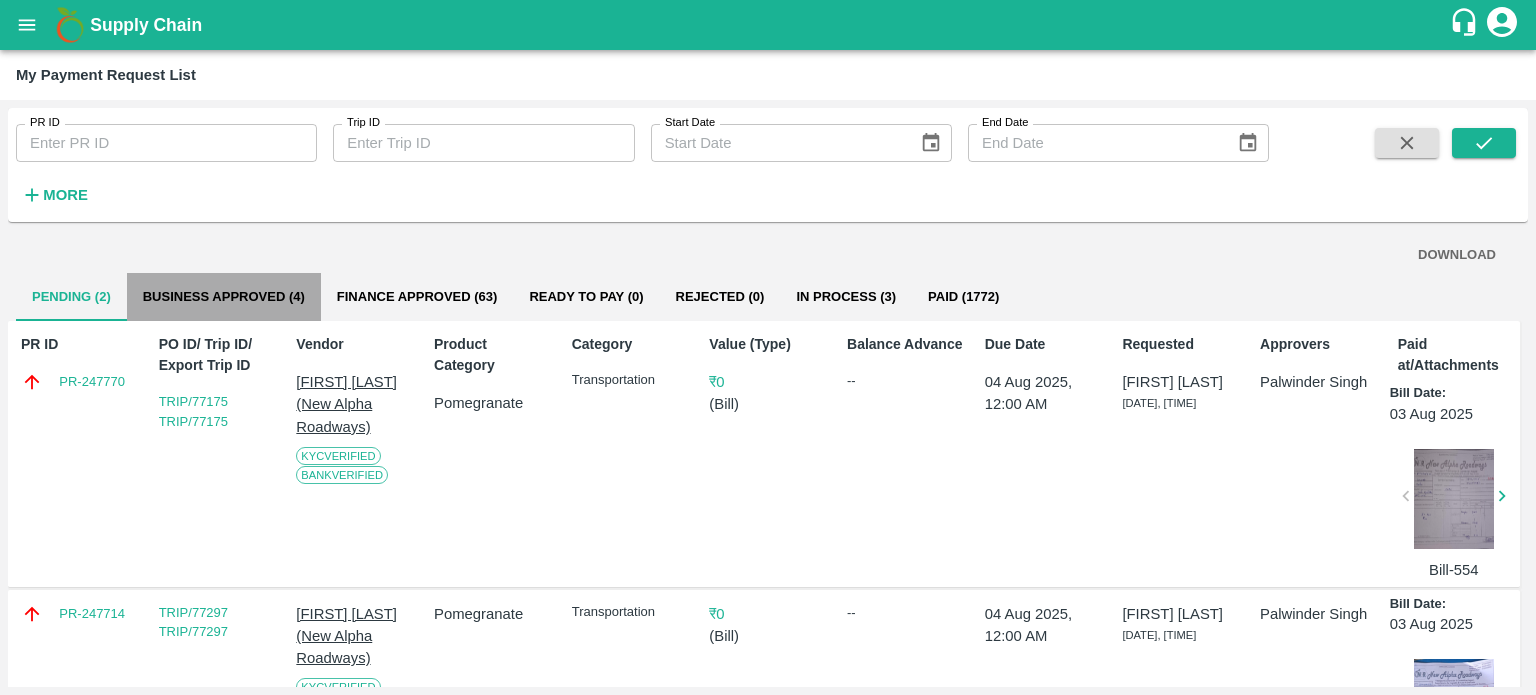 click on "Business Approved (4)" at bounding box center [224, 297] 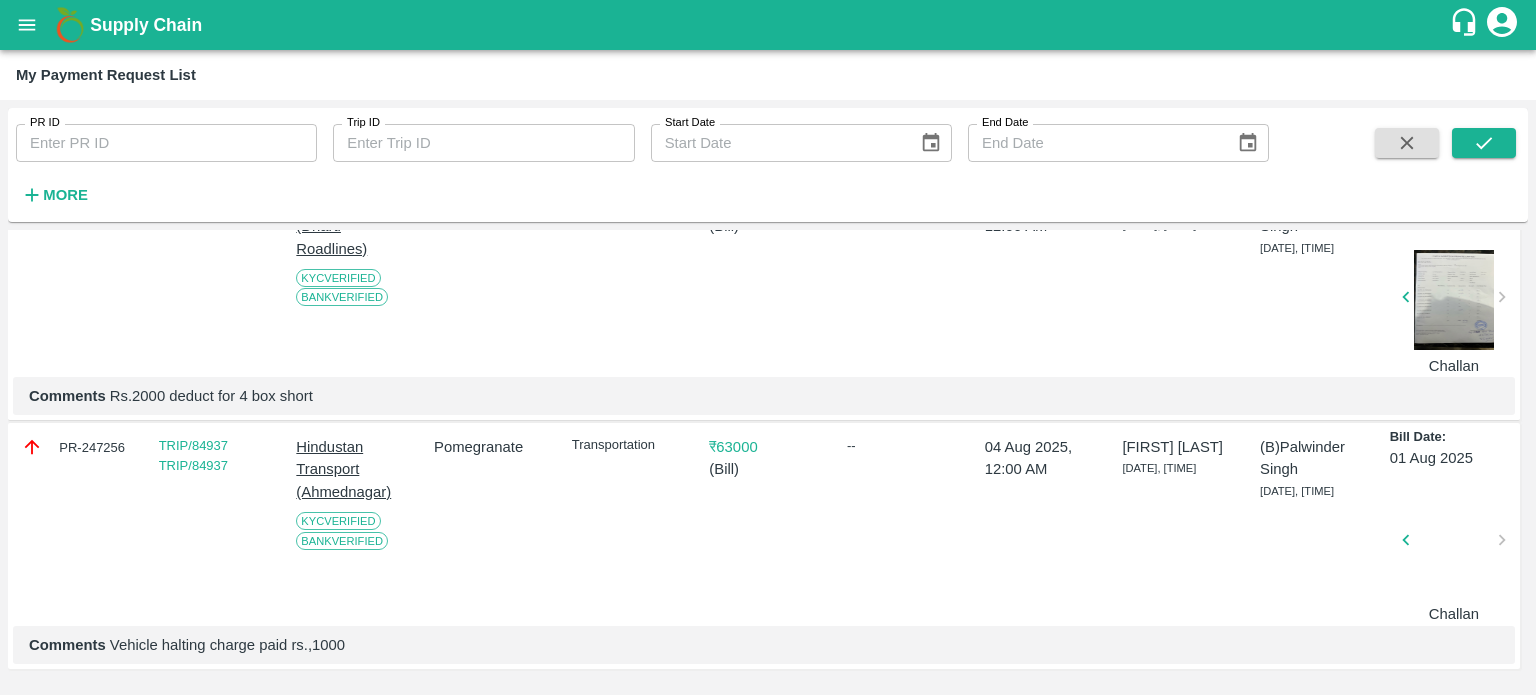 scroll, scrollTop: 0, scrollLeft: 0, axis: both 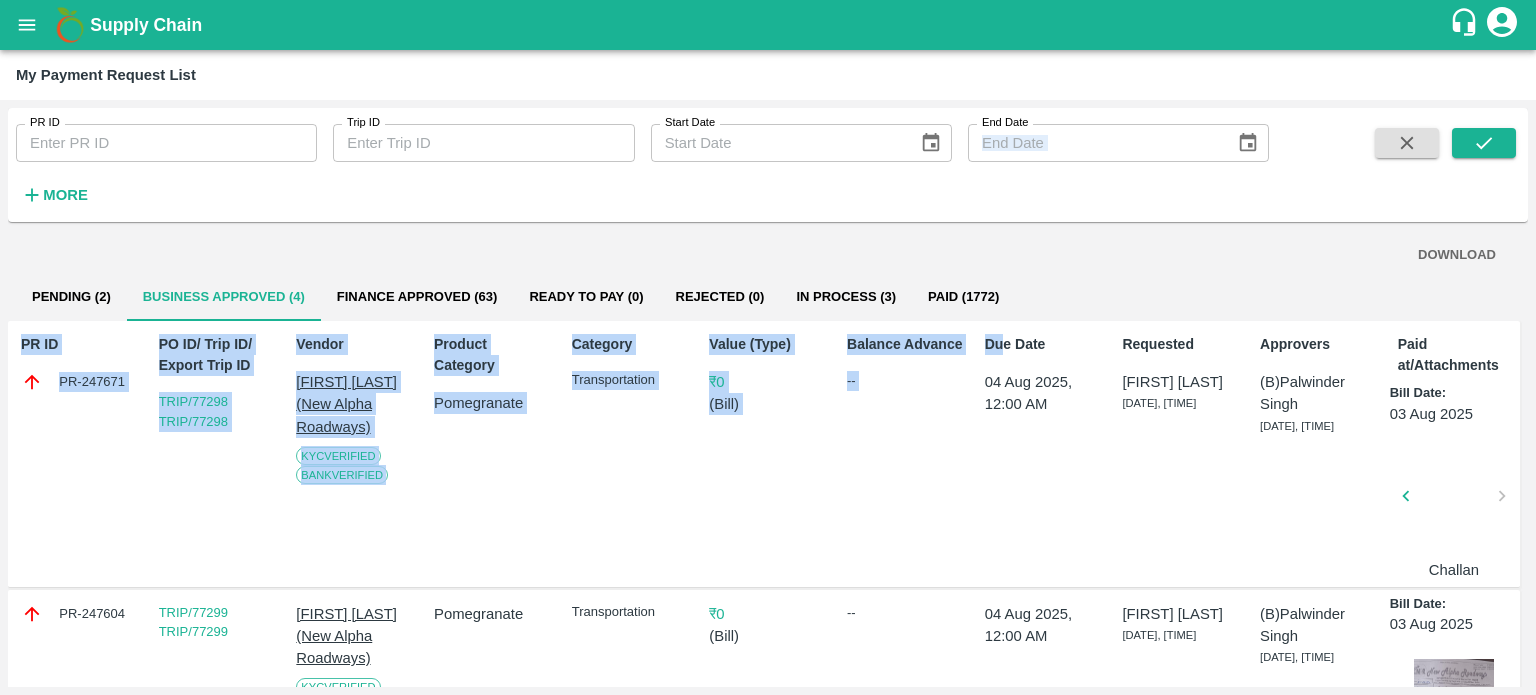 drag, startPoint x: 876, startPoint y: 211, endPoint x: 1004, endPoint y: 323, distance: 170.08234 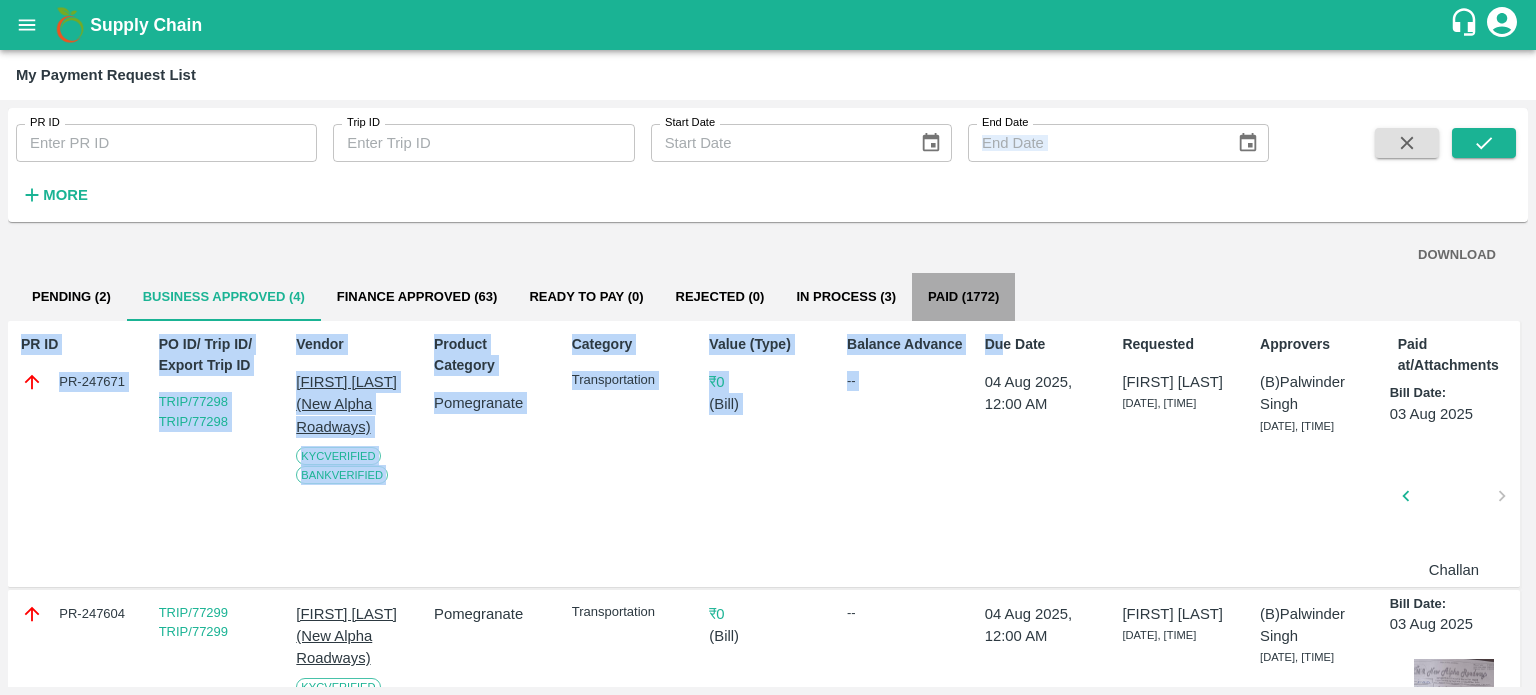click on "Paid (1772)" at bounding box center [963, 297] 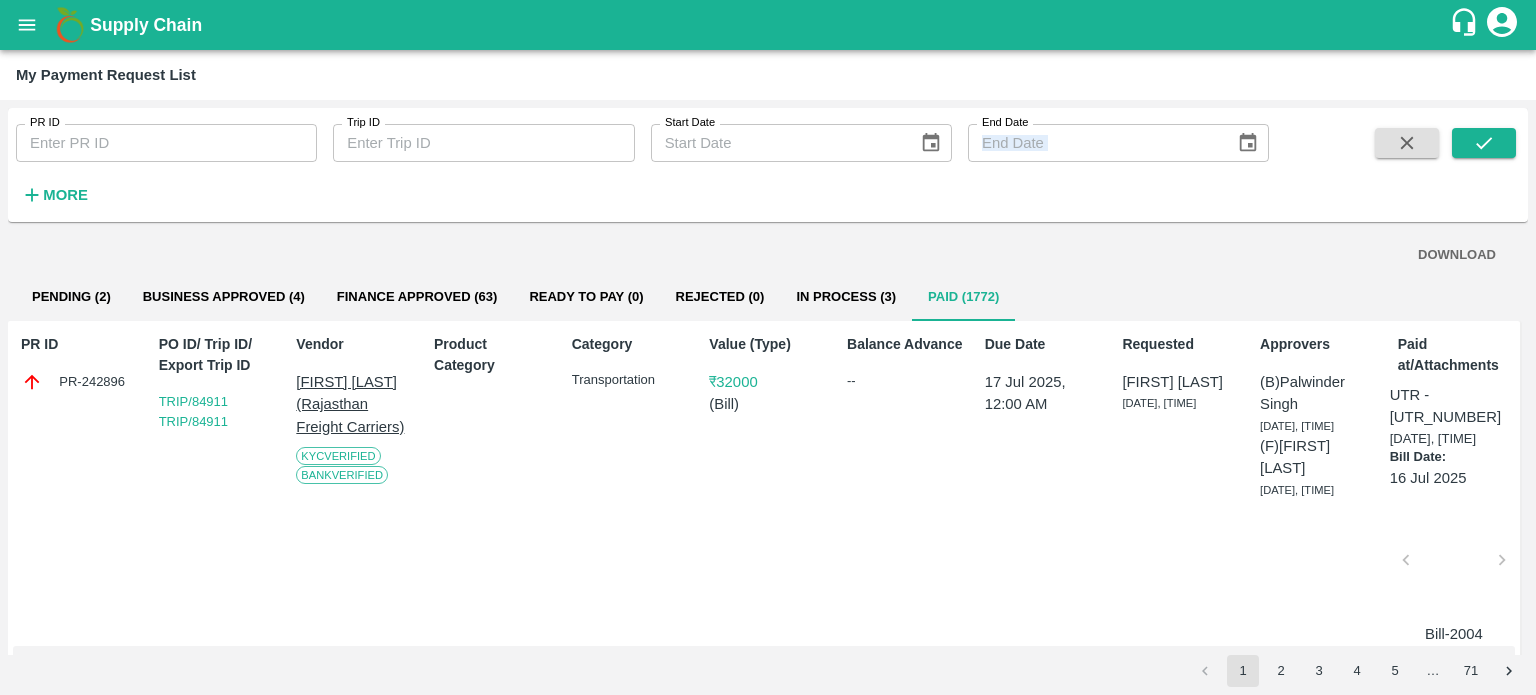 scroll, scrollTop: 0, scrollLeft: 6, axis: horizontal 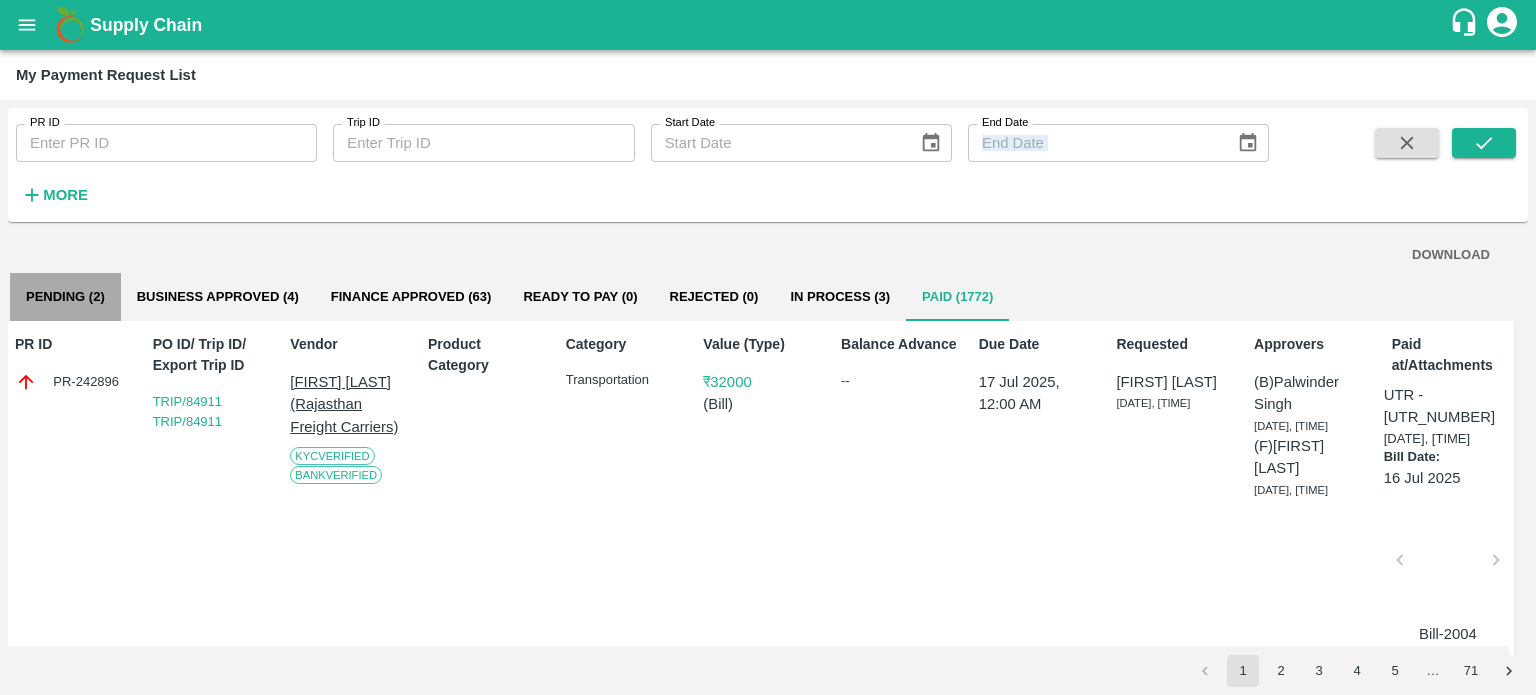 click on "Pending (2)" at bounding box center [65, 297] 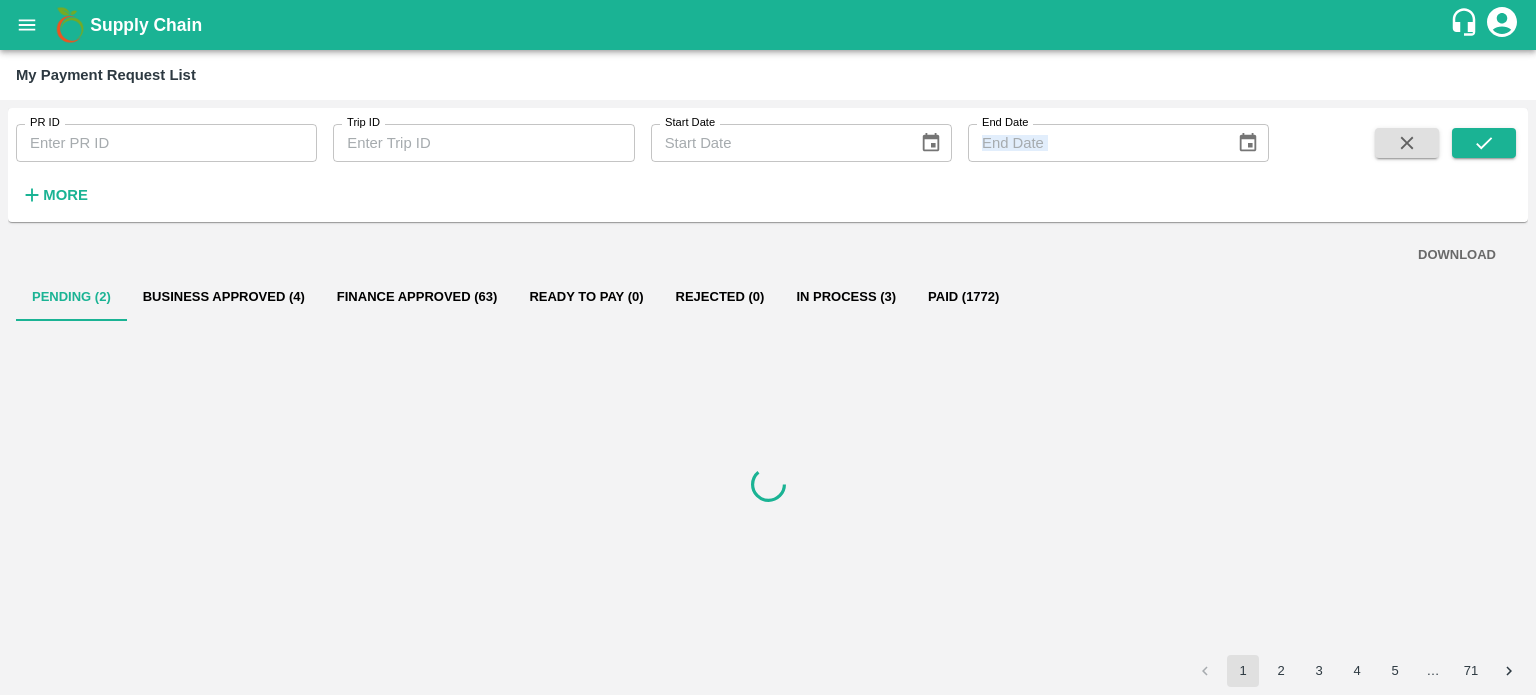 scroll, scrollTop: 0, scrollLeft: 0, axis: both 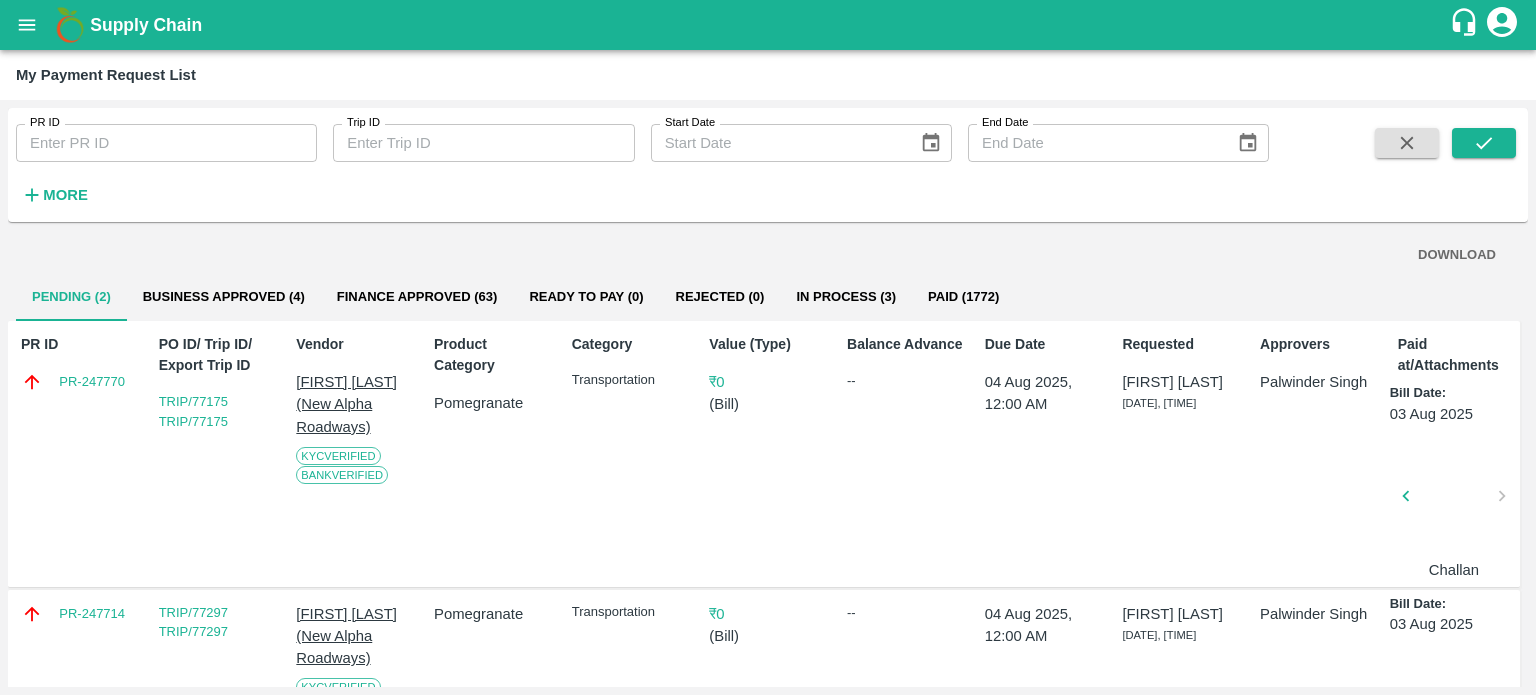 click at bounding box center [1454, 502] 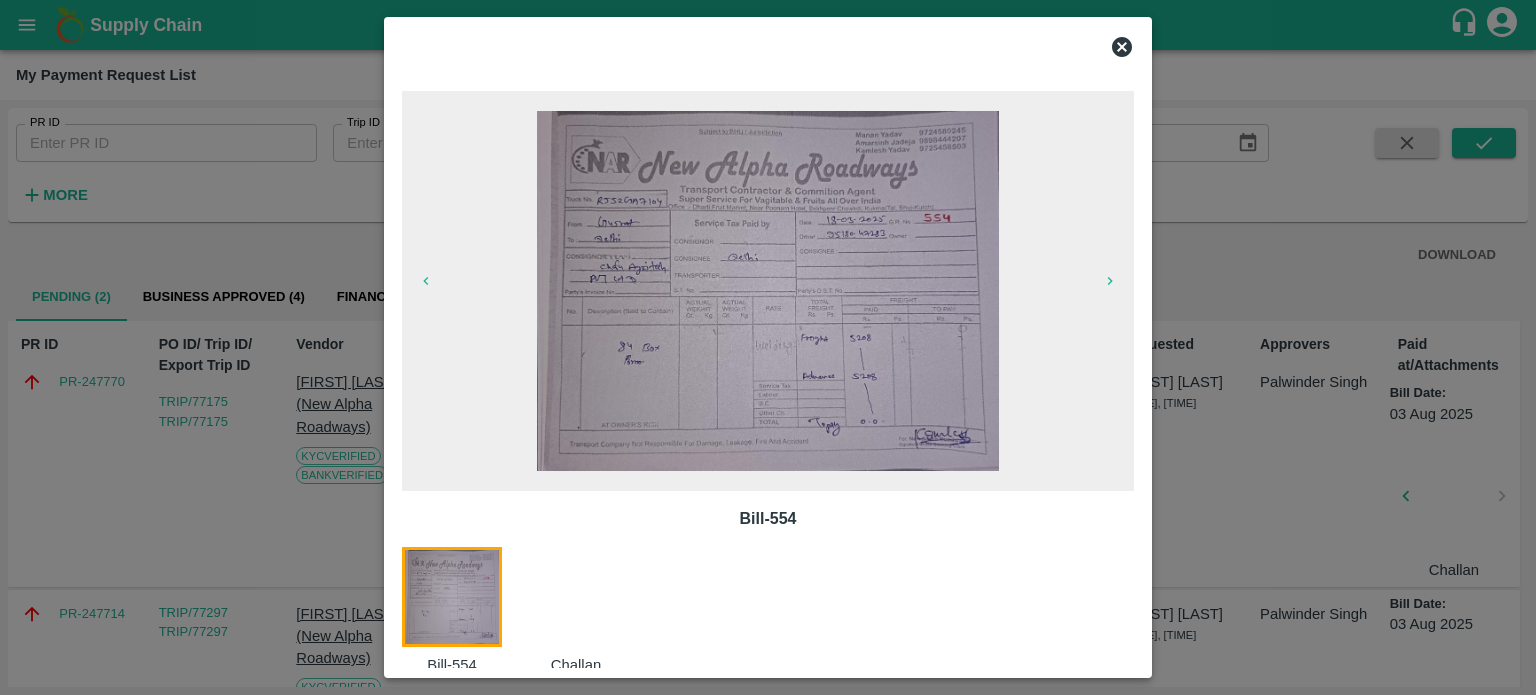 click at bounding box center [768, 347] 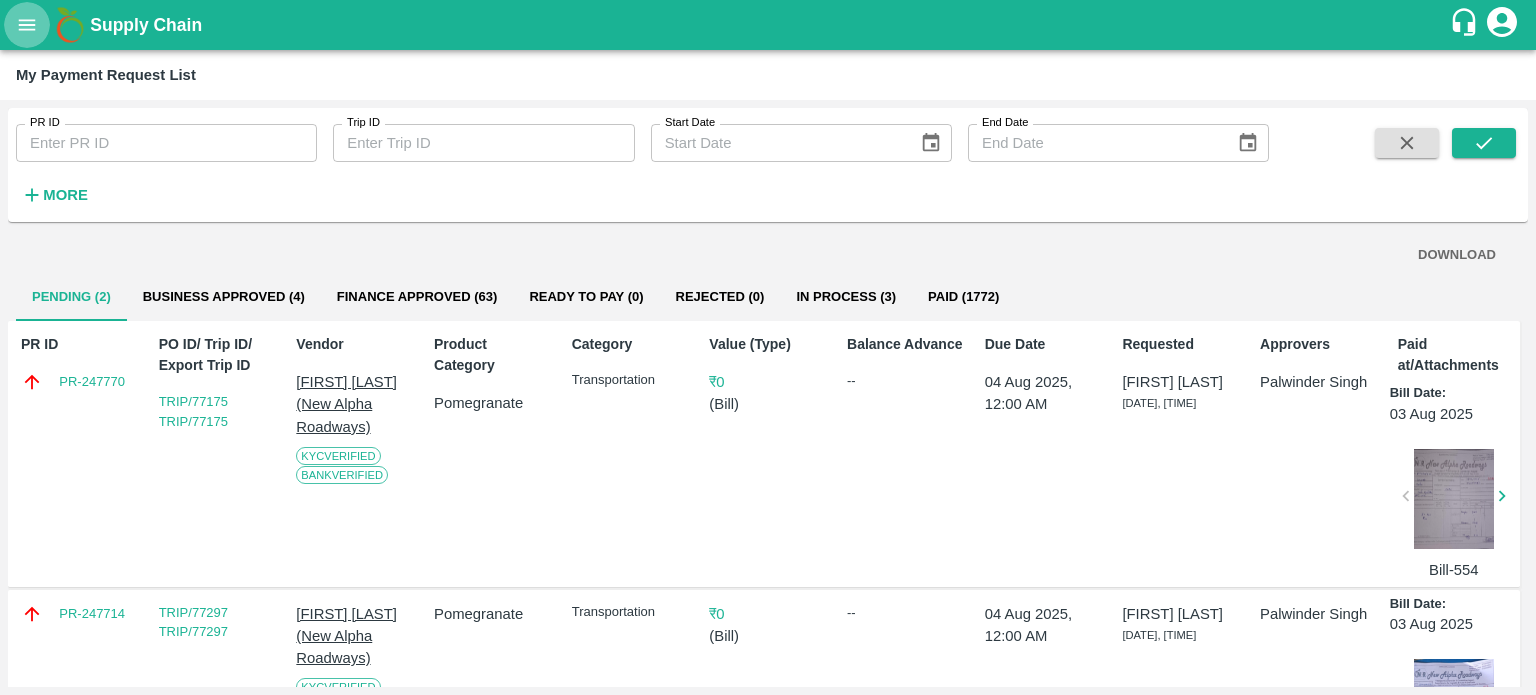 click 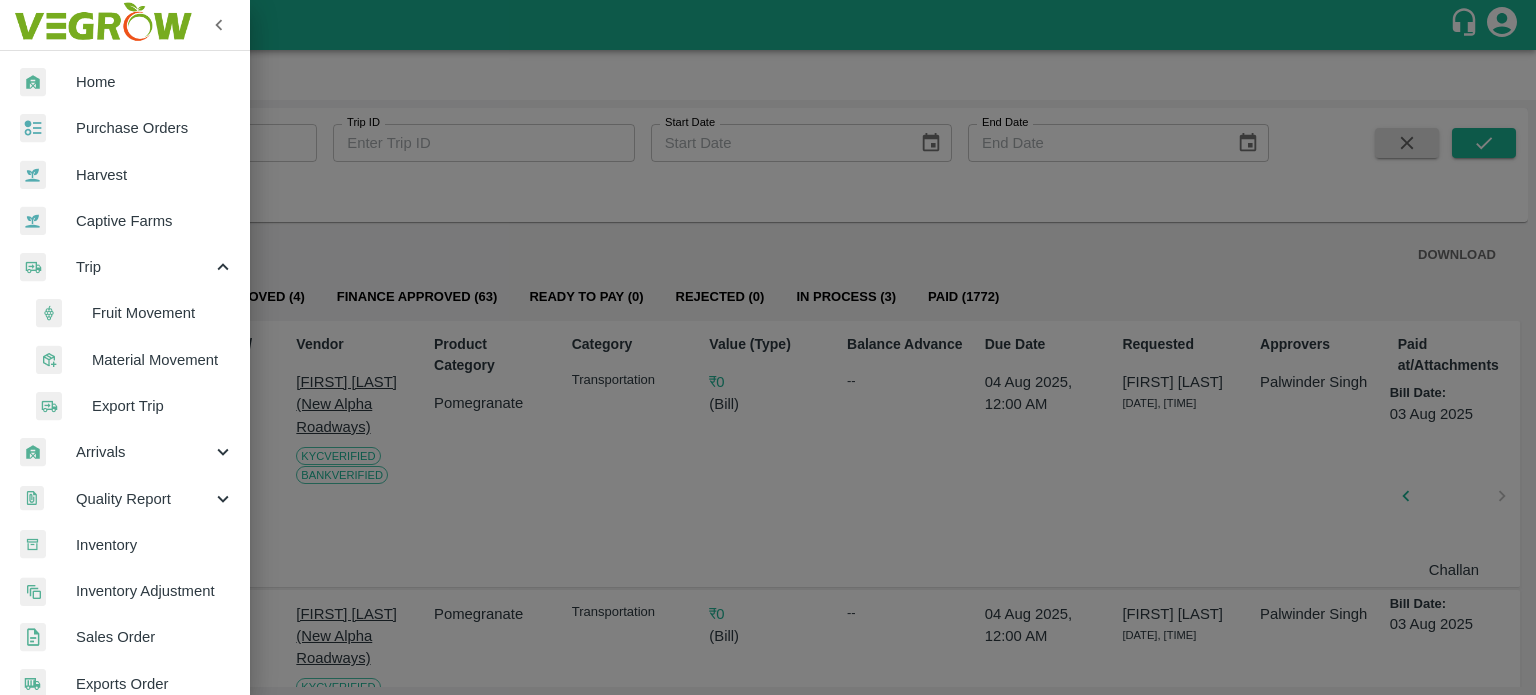 click on "Fruit Movement" at bounding box center (163, 313) 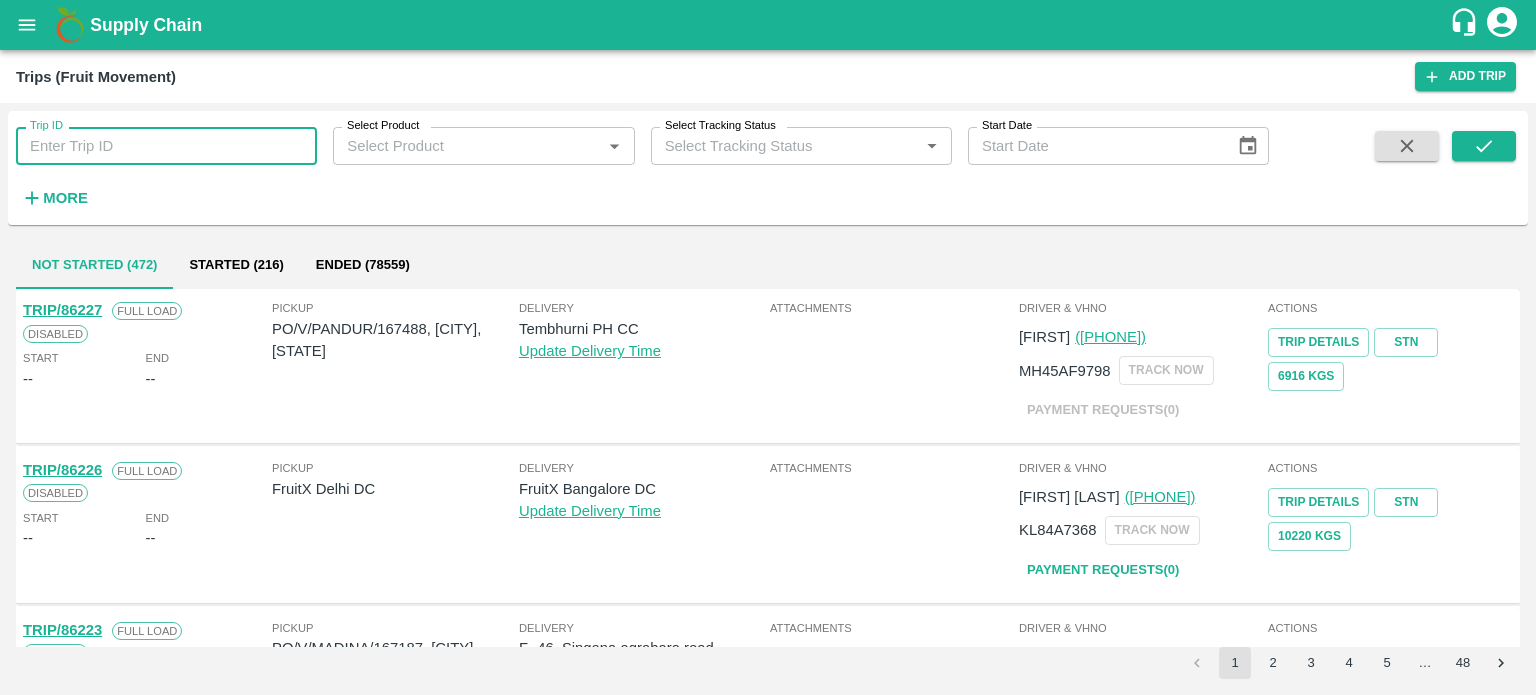 click on "Trip ID" at bounding box center (166, 146) 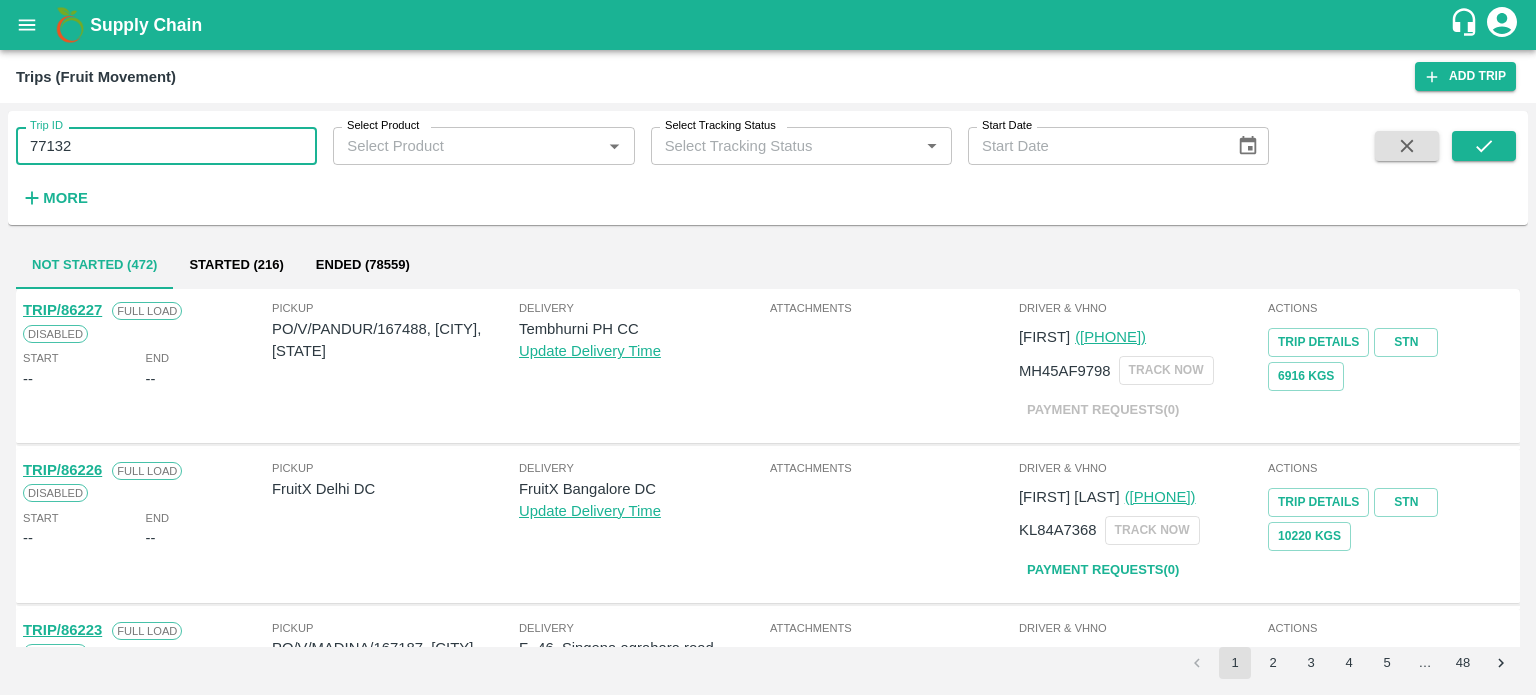 type on "77132" 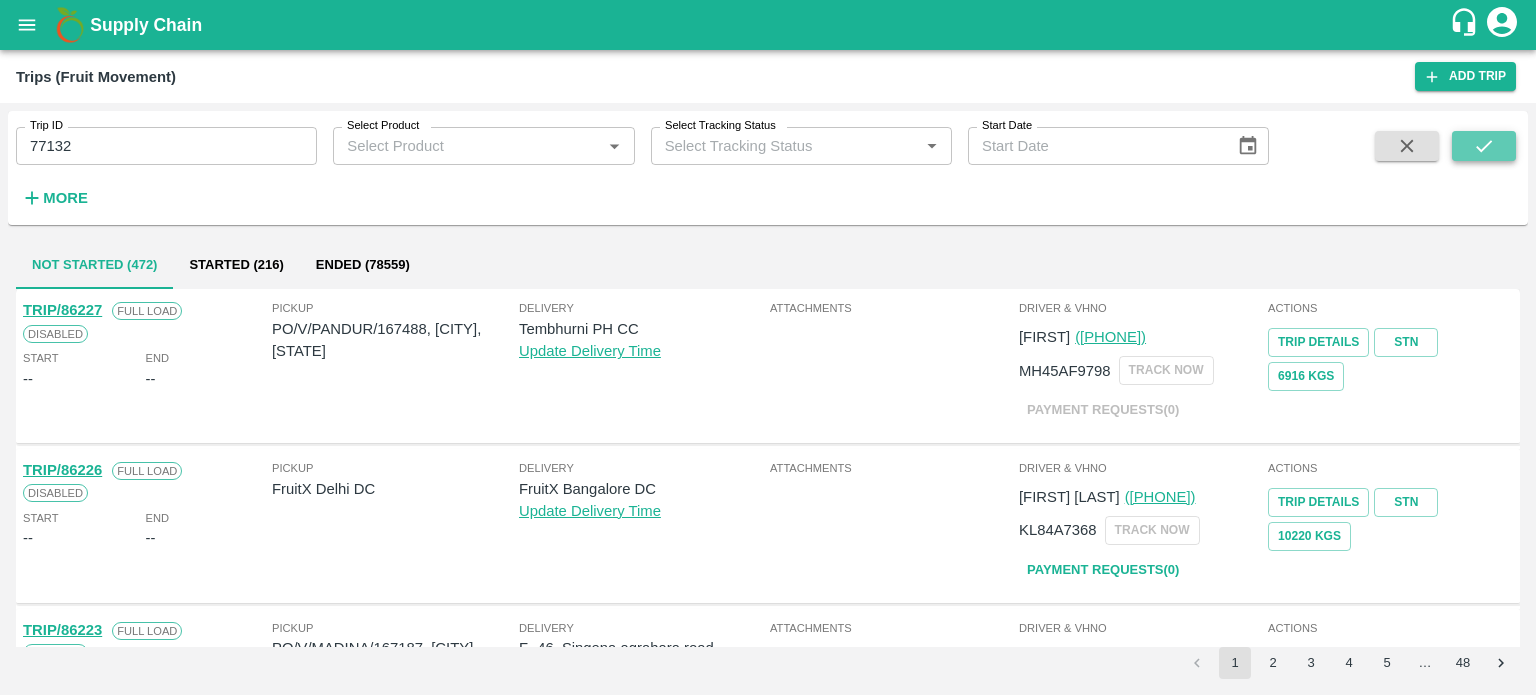 click 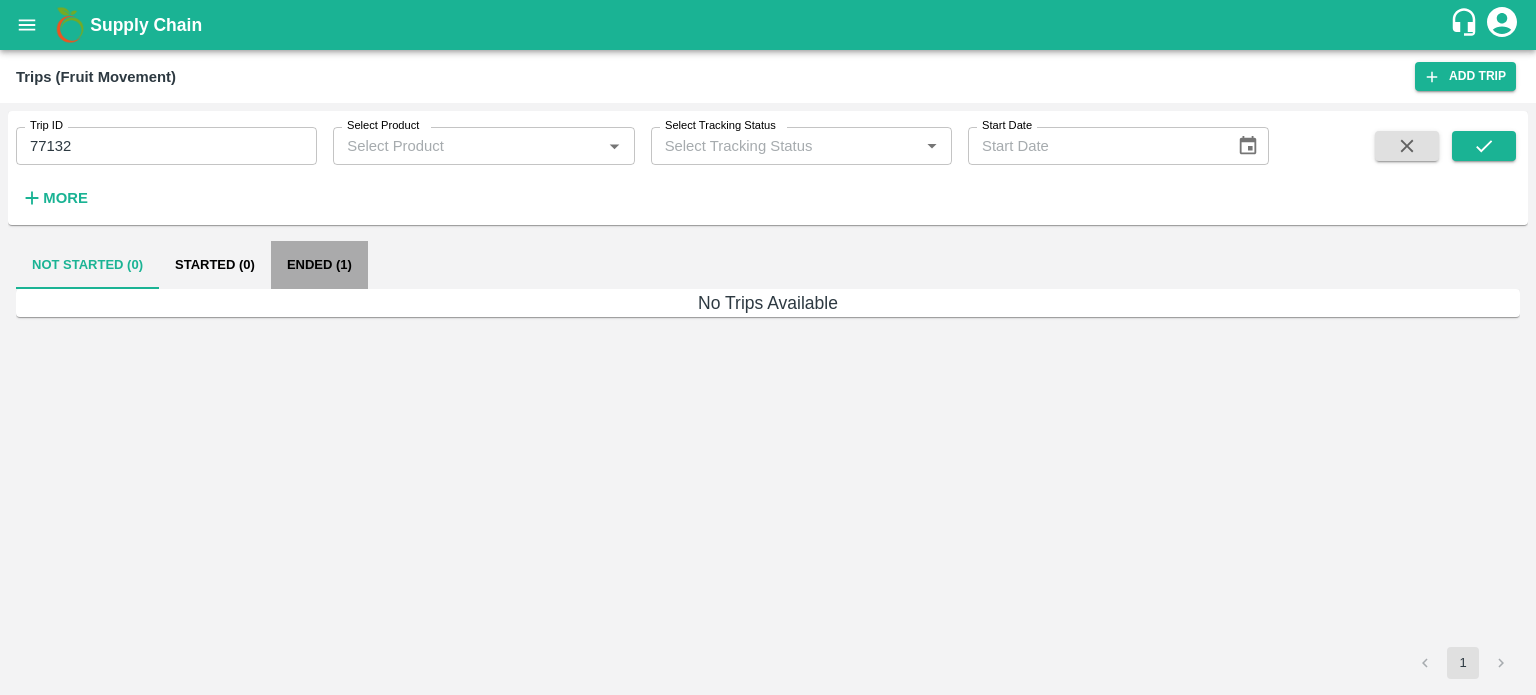click on "Ended (1)" at bounding box center [319, 265] 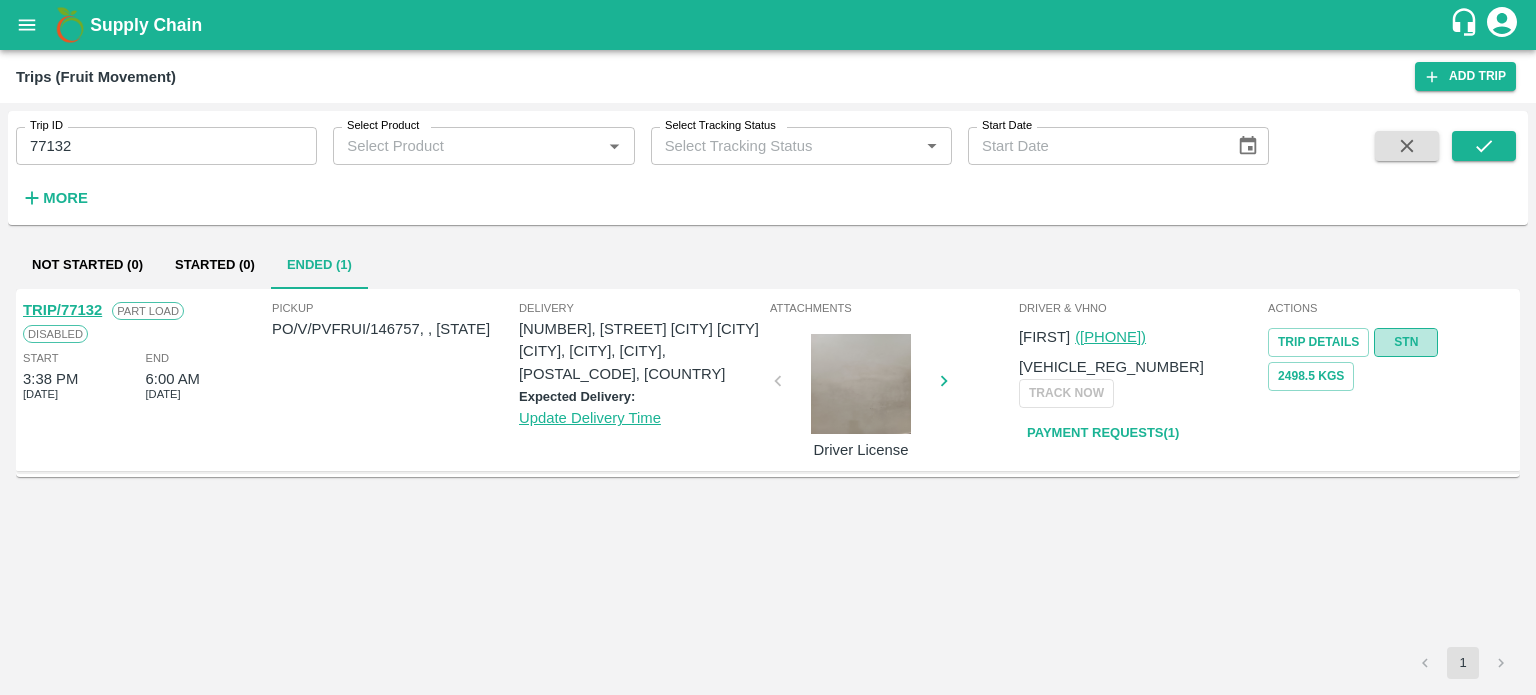 click on "STN" at bounding box center [1406, 342] 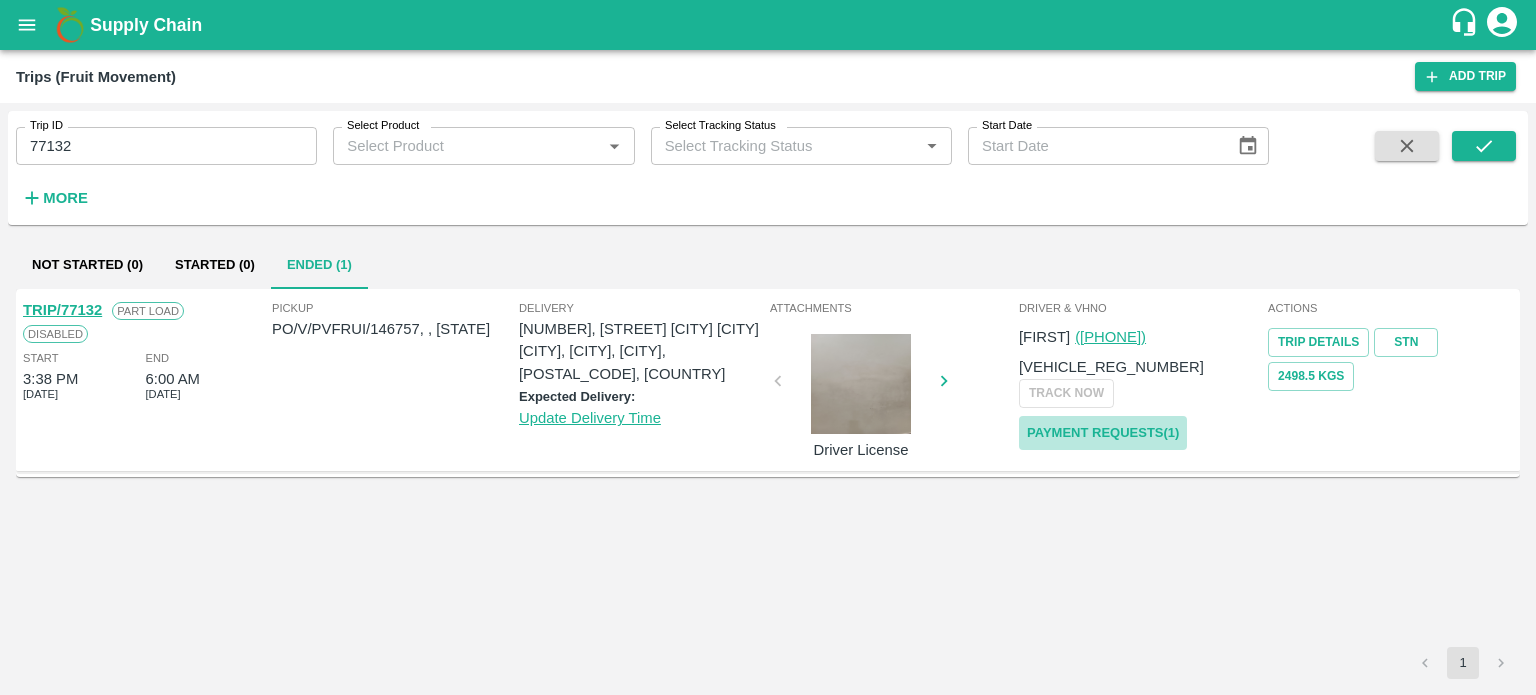 click on "Payment Requests( 1 )" at bounding box center [1103, 433] 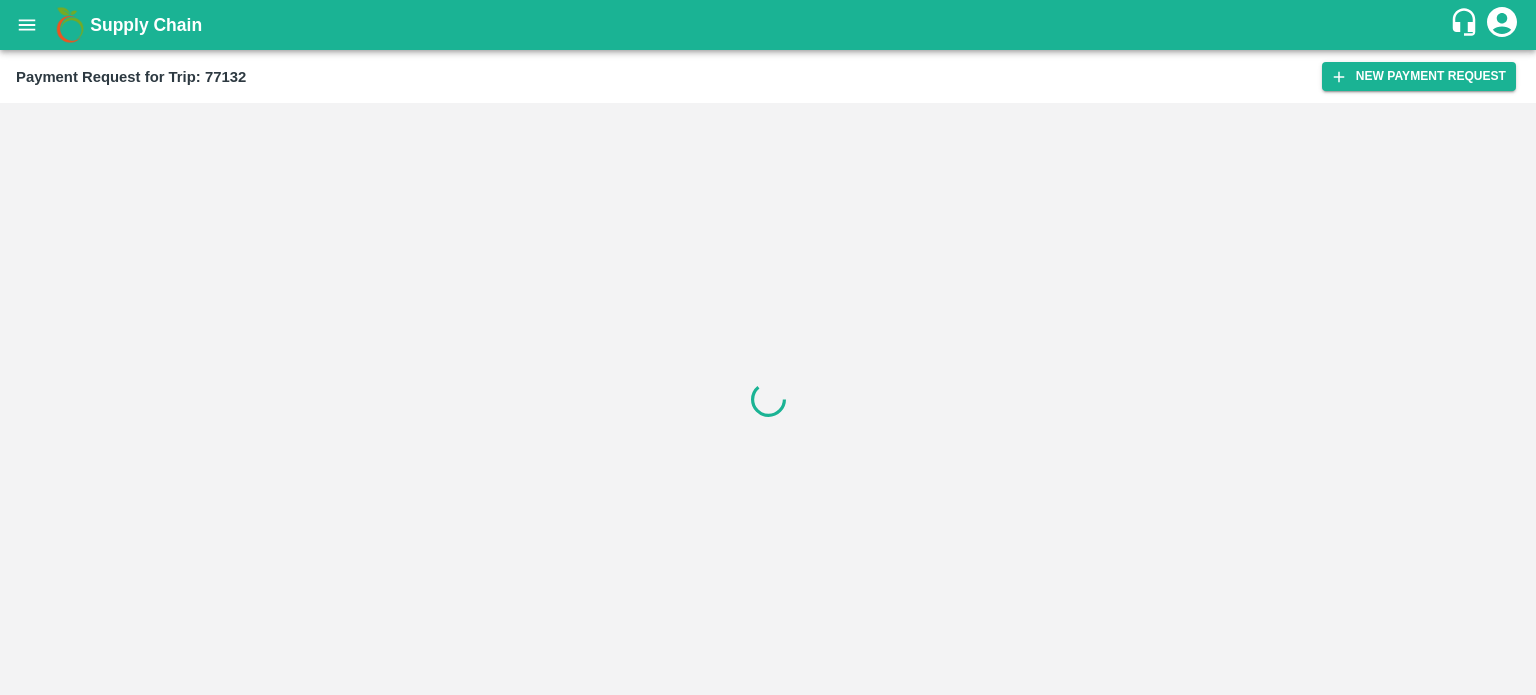 scroll, scrollTop: 0, scrollLeft: 0, axis: both 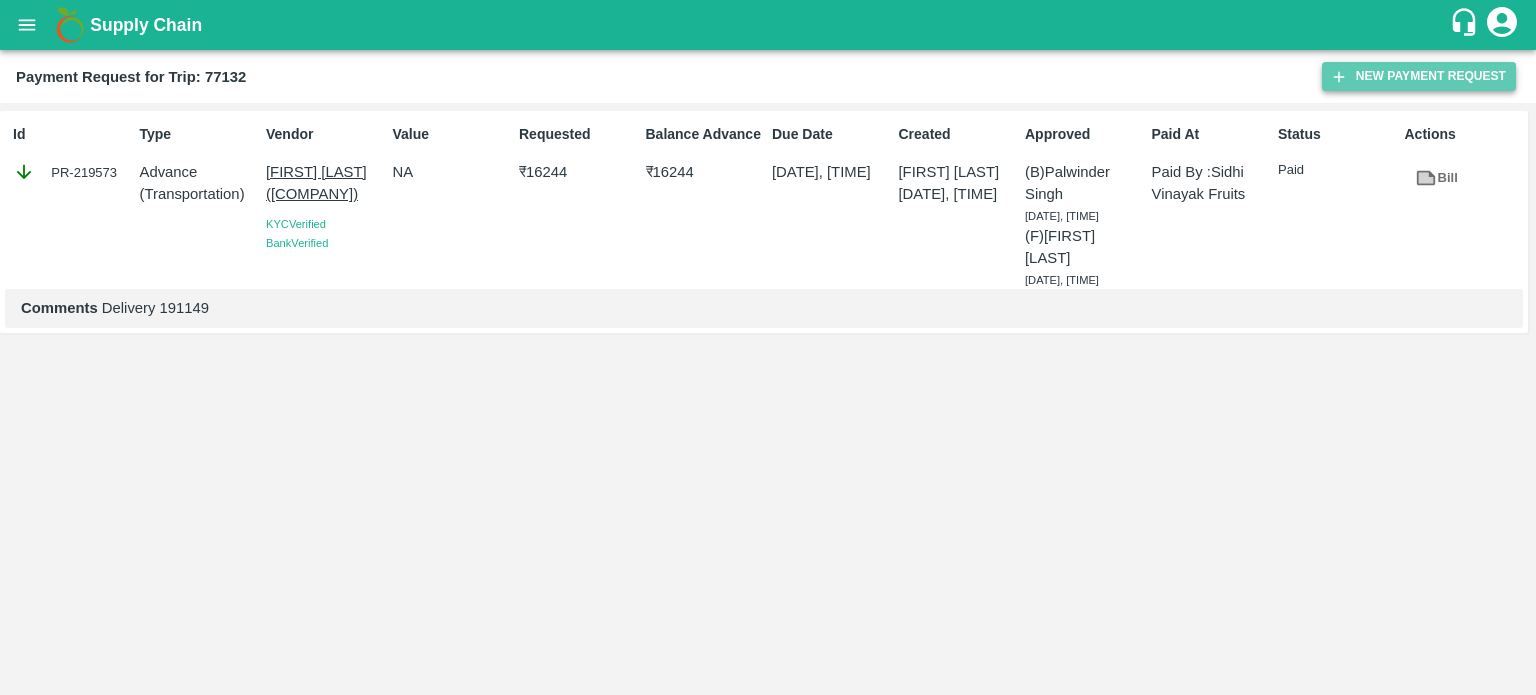 click on "New Payment Request" at bounding box center [1419, 76] 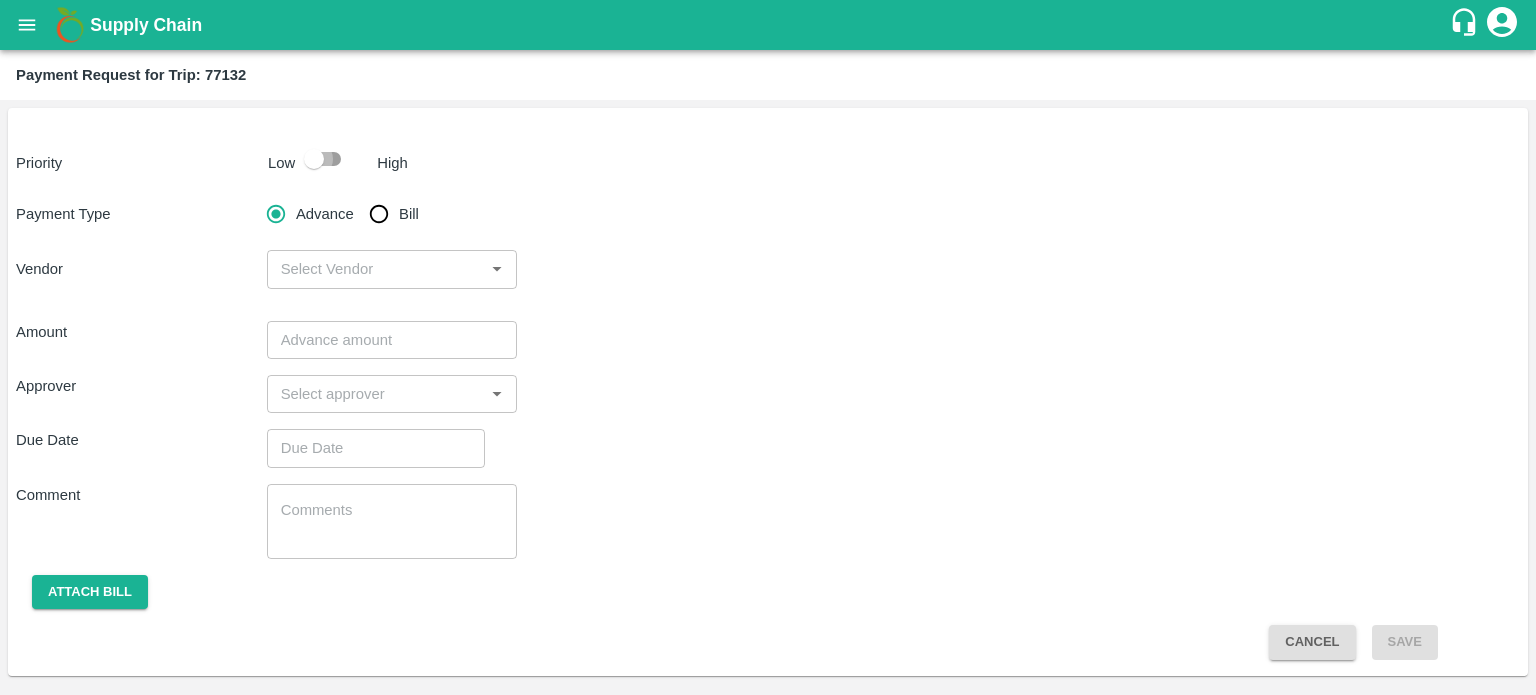 click at bounding box center (314, 159) 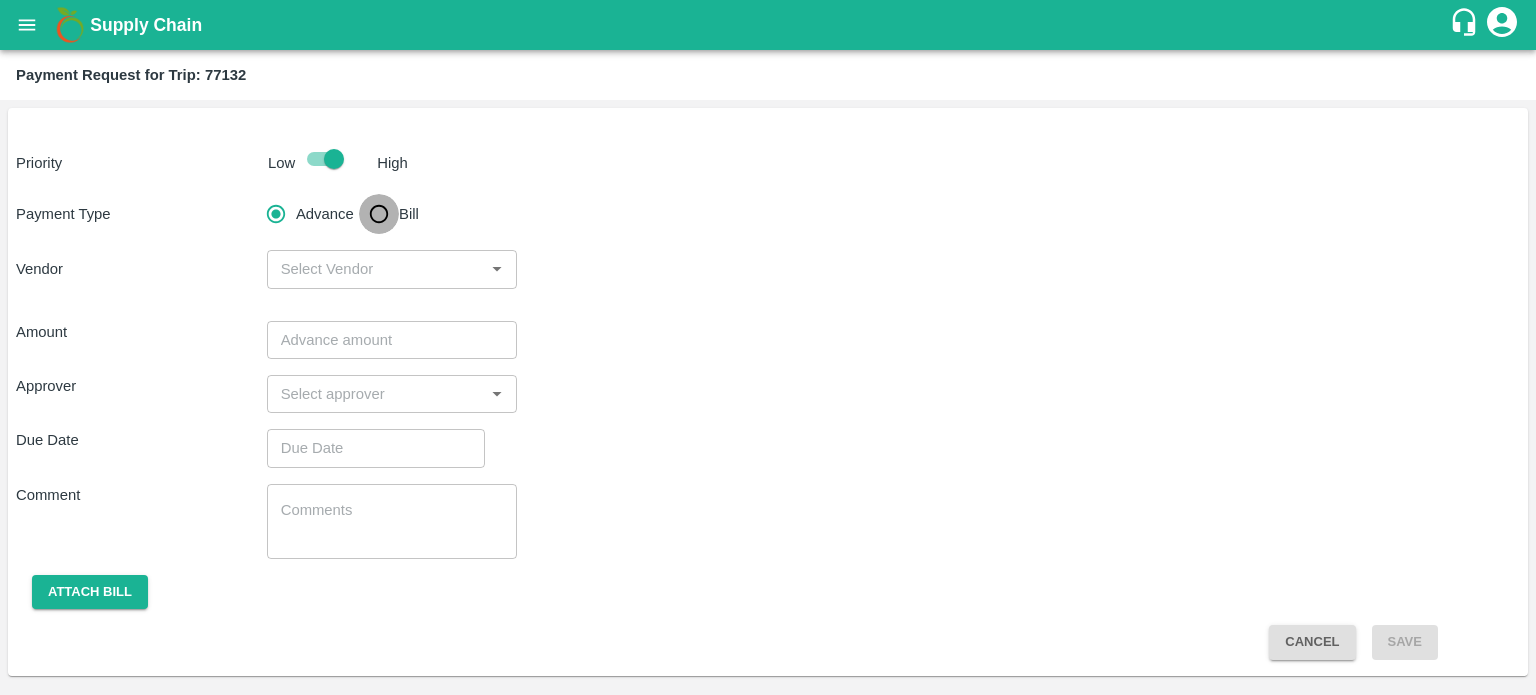 click on "Bill" at bounding box center (379, 214) 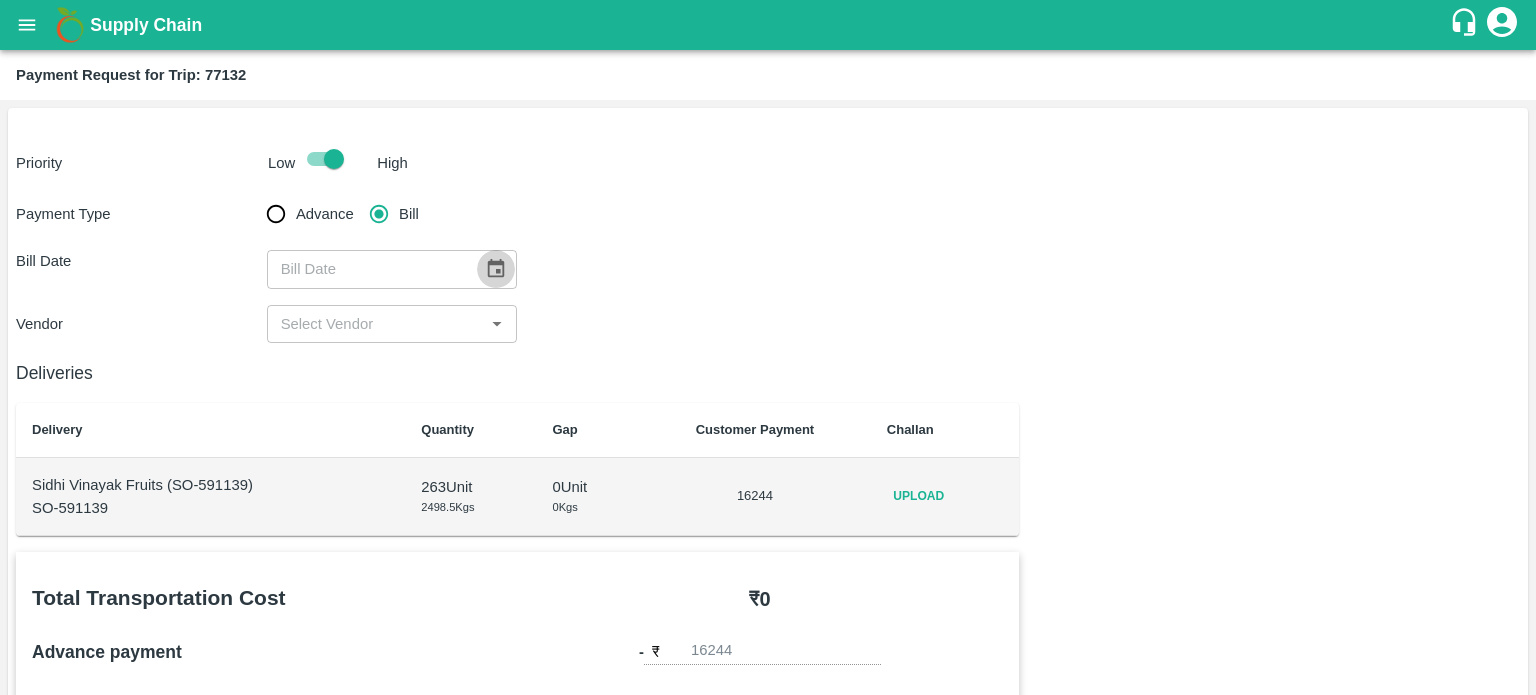 click 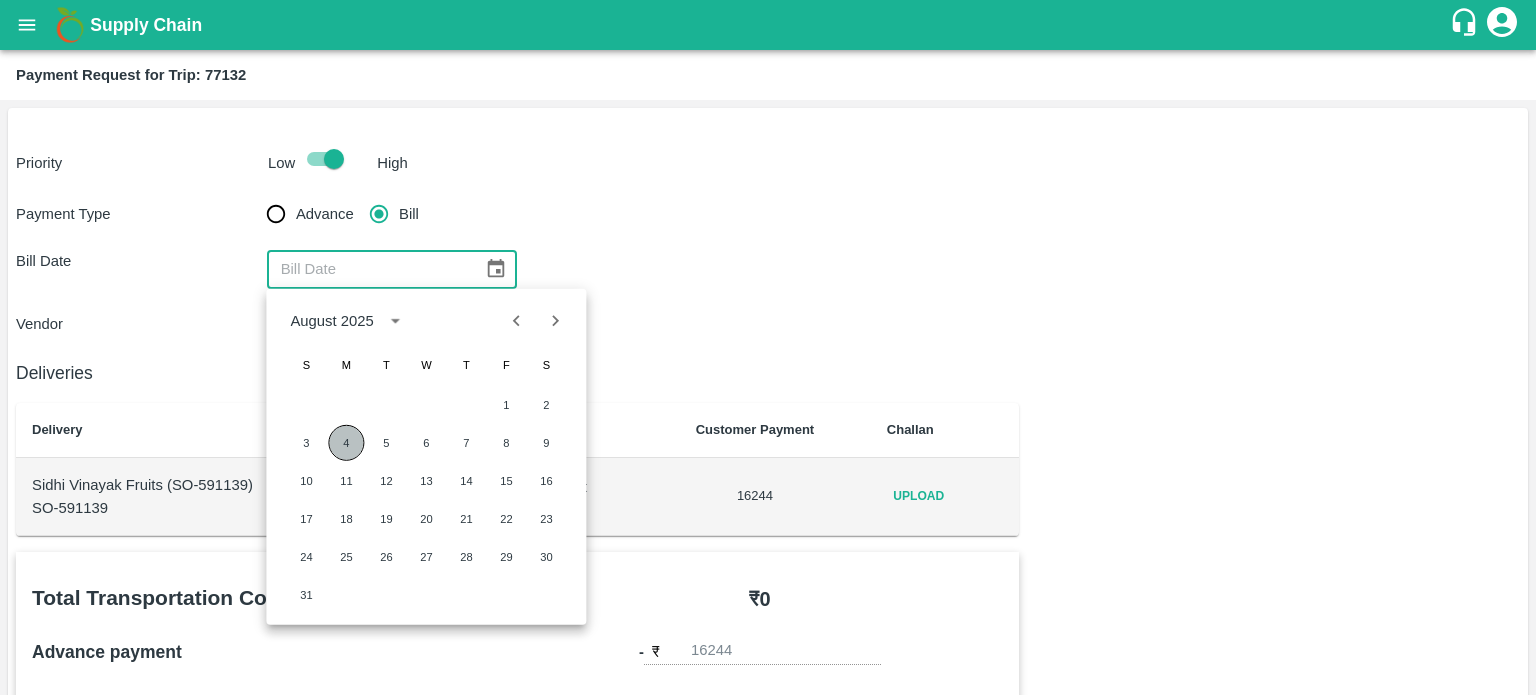 click on "4" at bounding box center (346, 443) 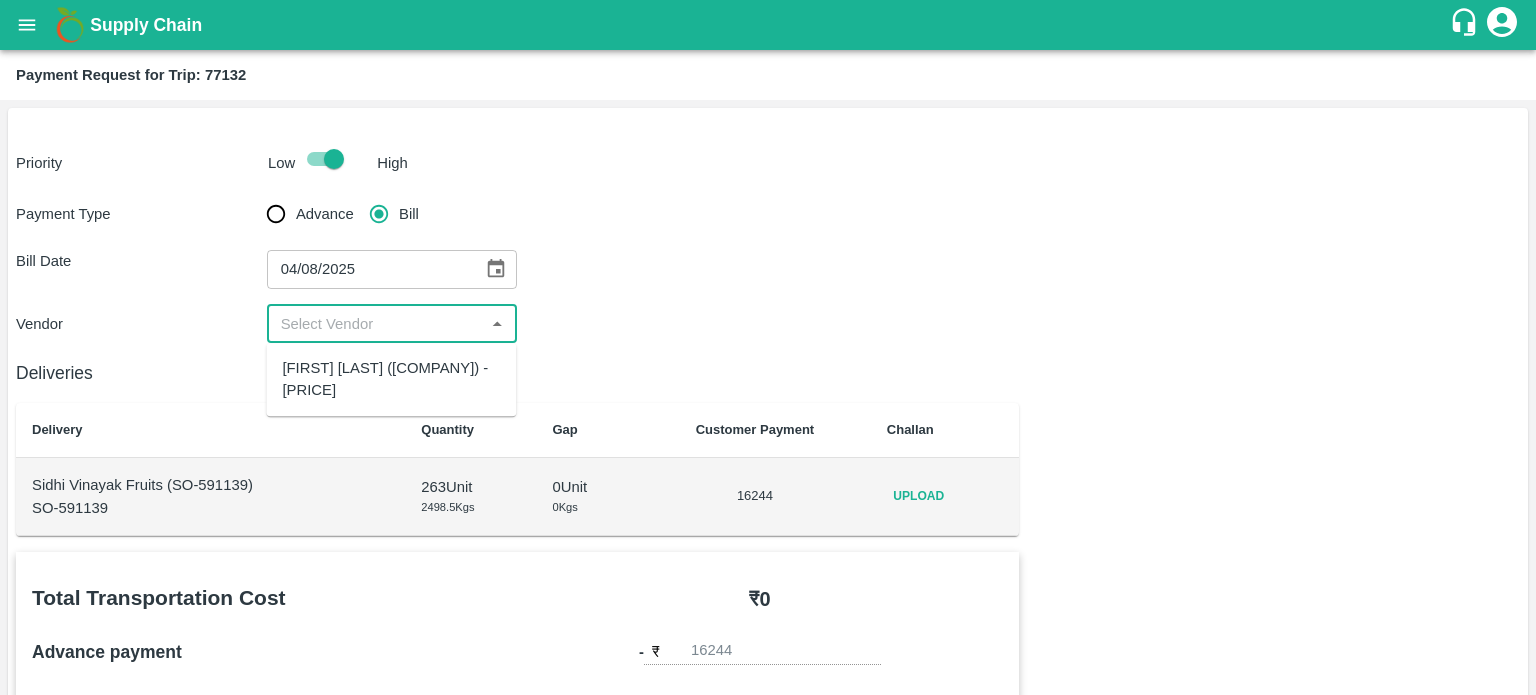 click at bounding box center (376, 324) 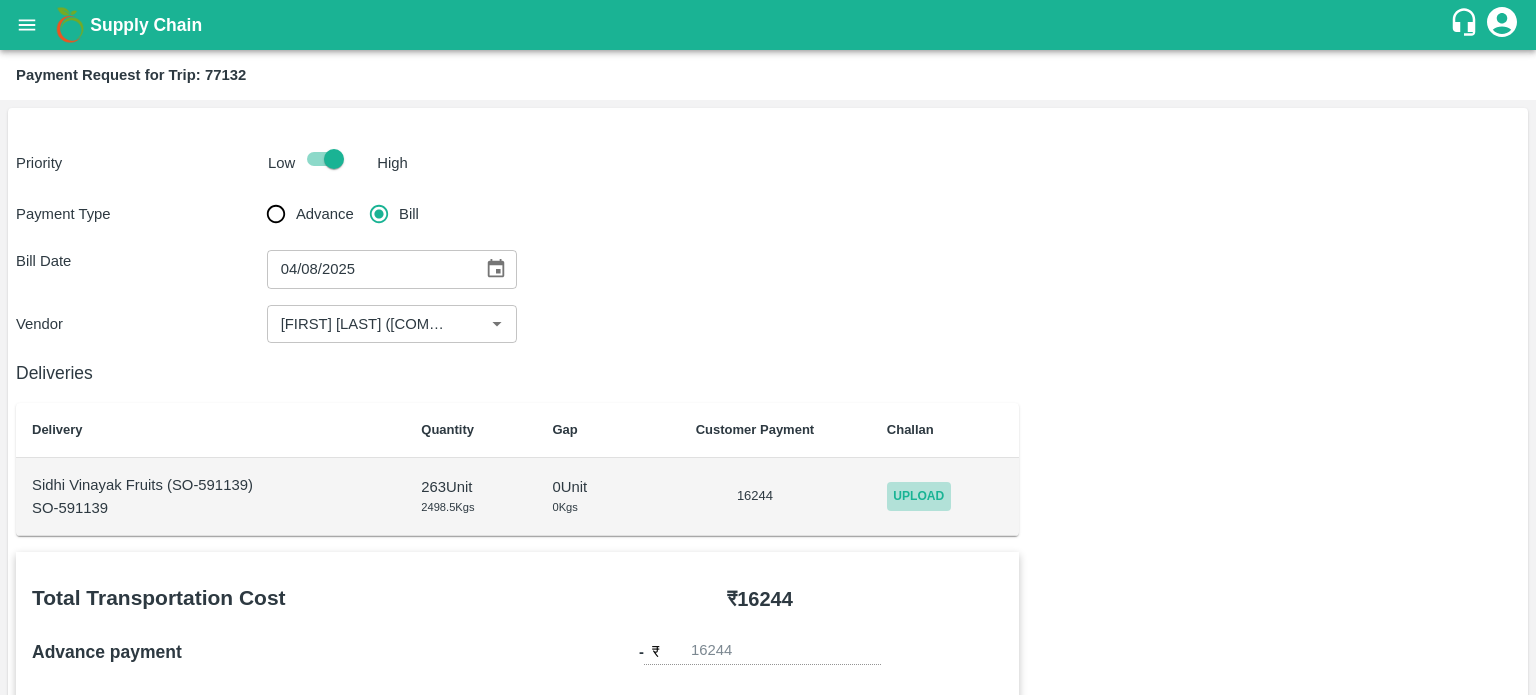 click on "Upload" at bounding box center (919, 496) 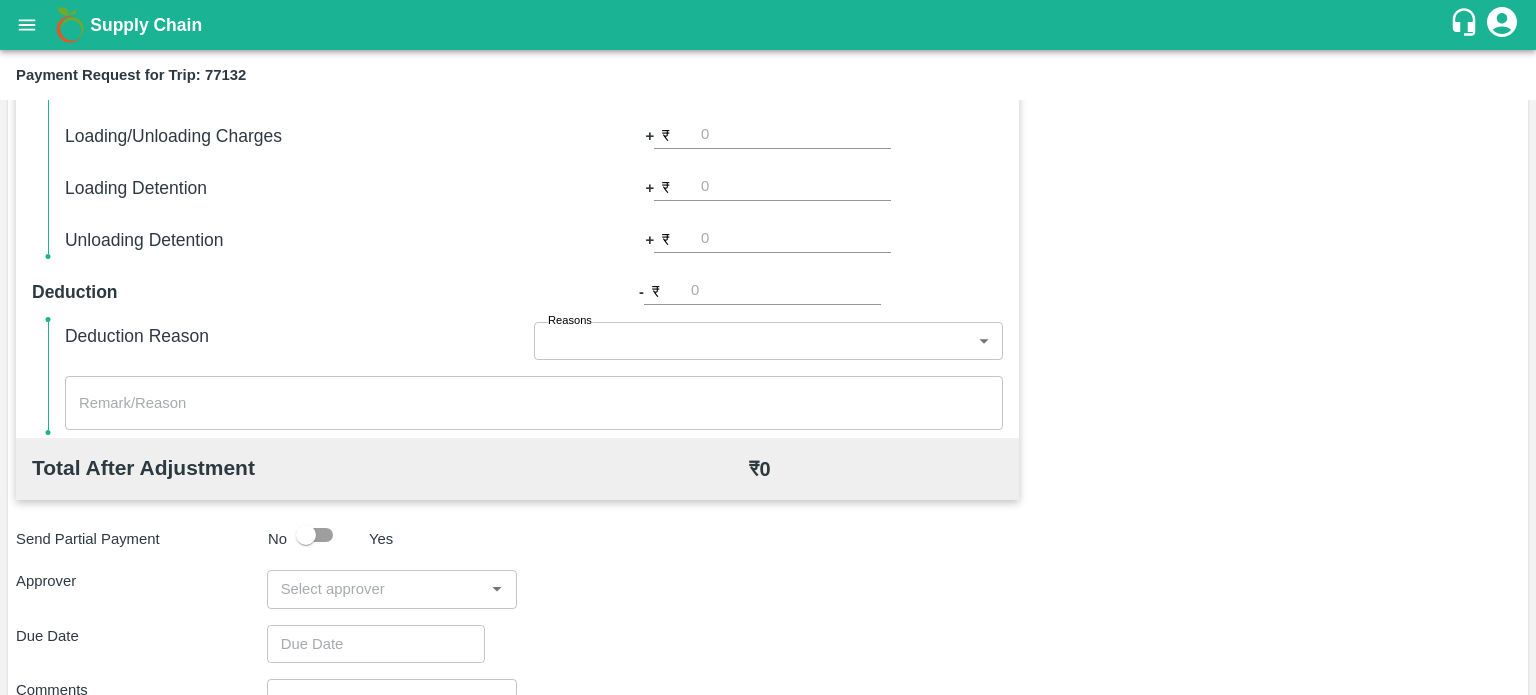 scroll, scrollTop: 674, scrollLeft: 0, axis: vertical 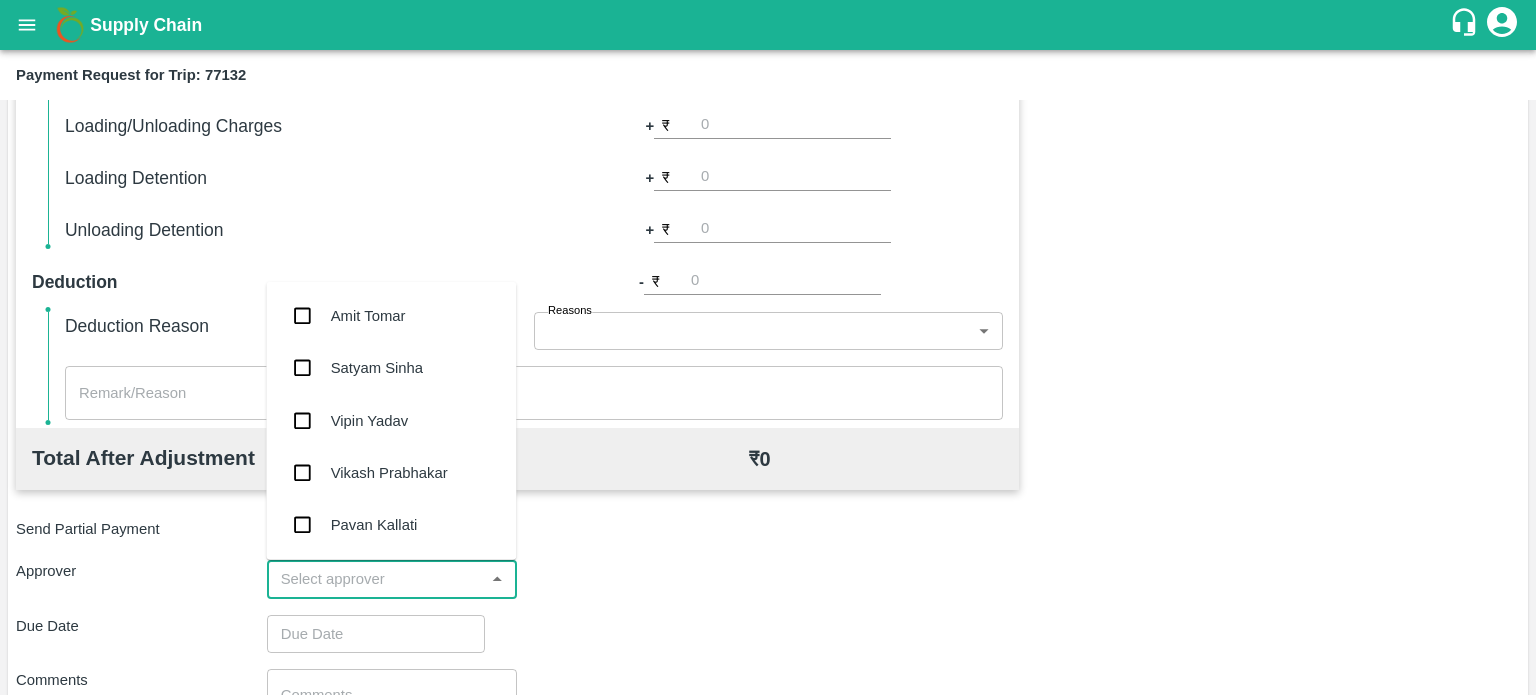 click at bounding box center (376, 579) 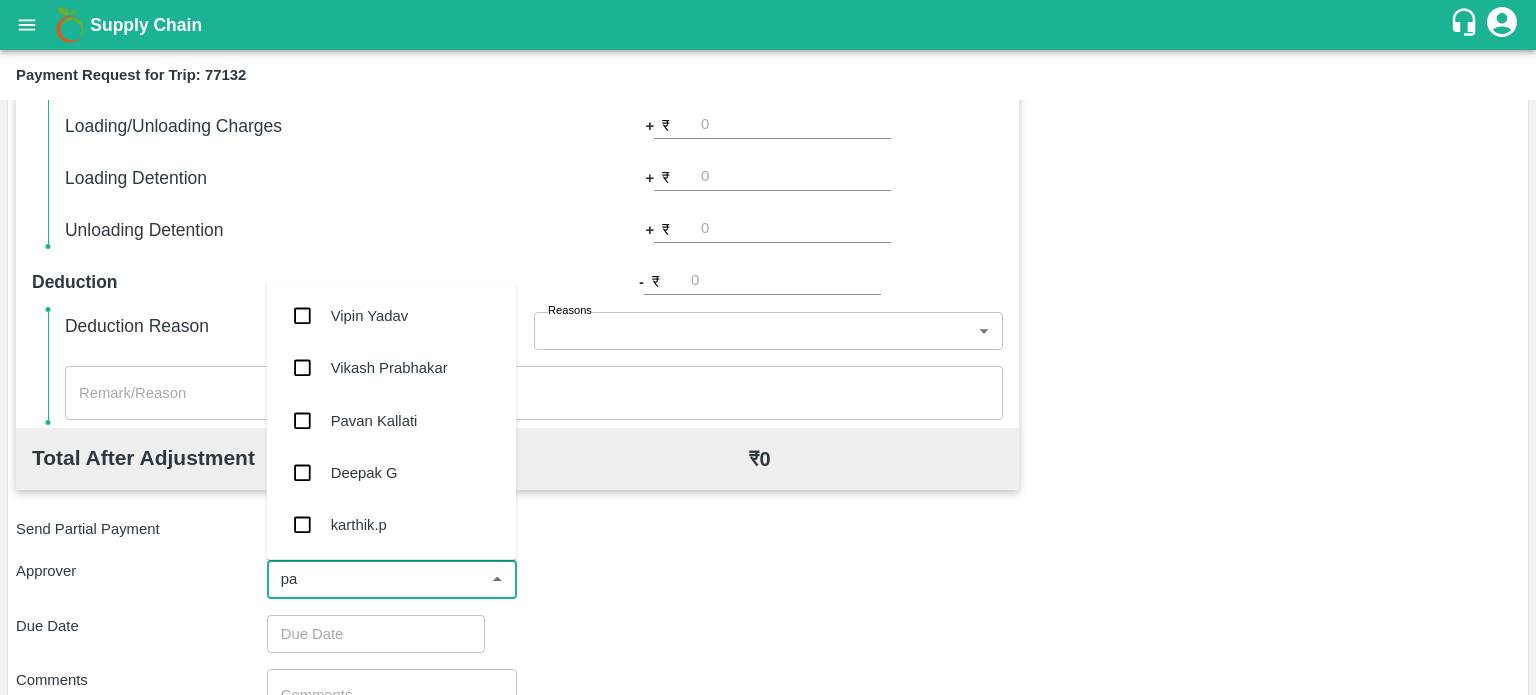 type on "pal" 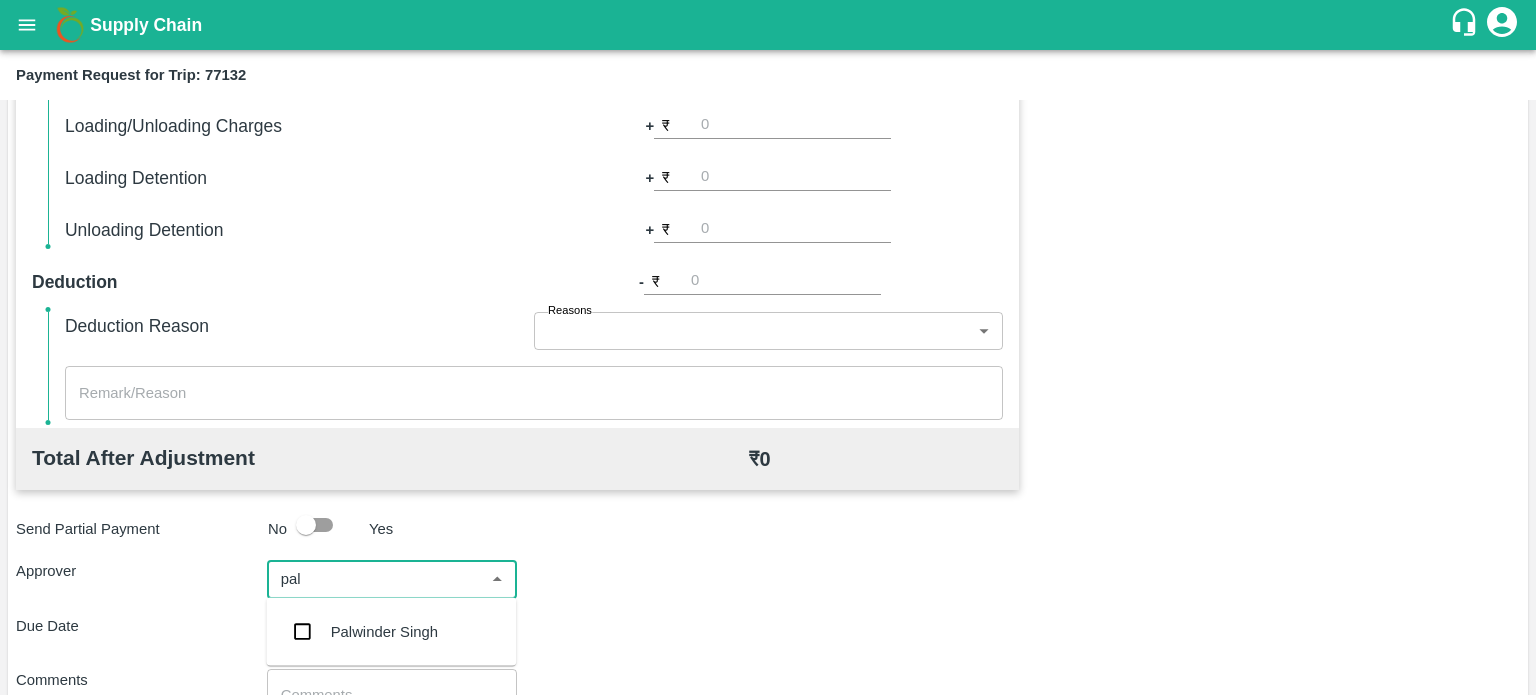 click on "Palwinder Singh" at bounding box center [384, 632] 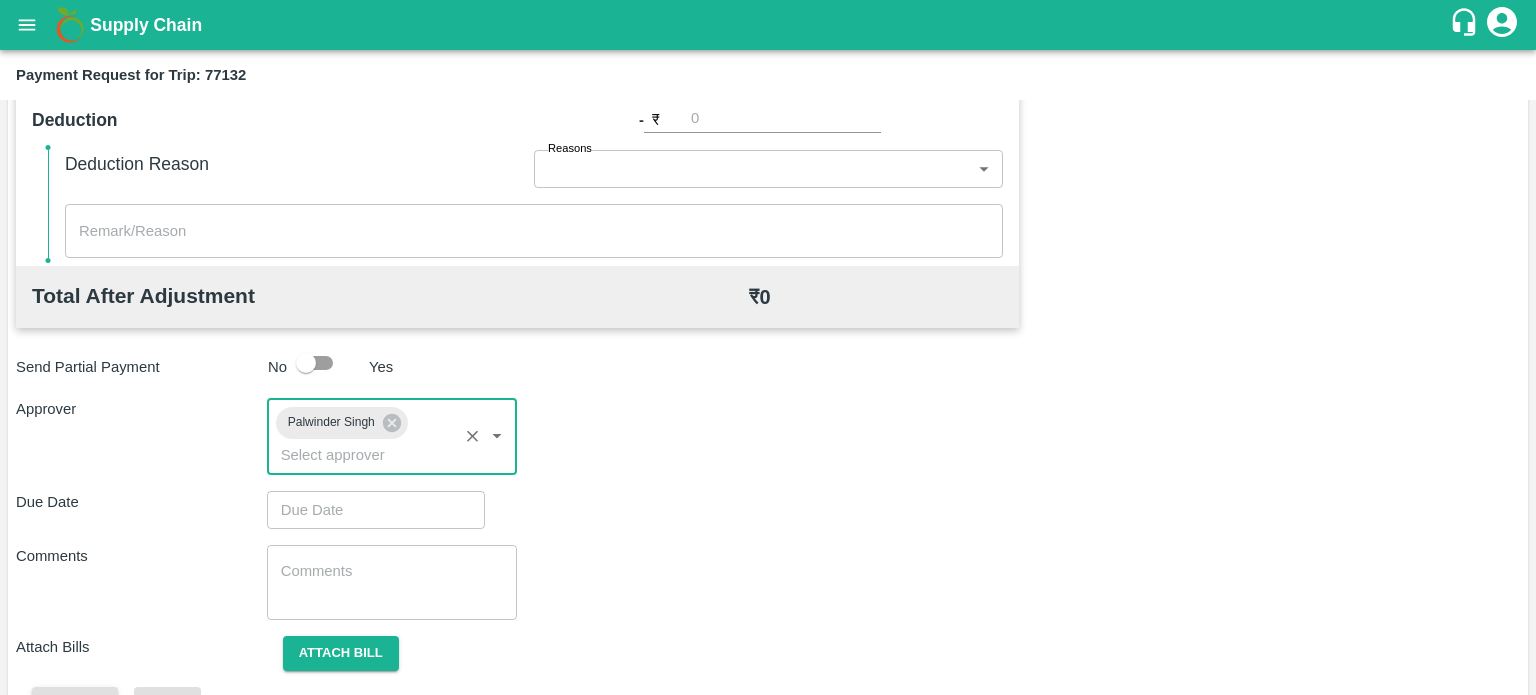 scroll, scrollTop: 844, scrollLeft: 0, axis: vertical 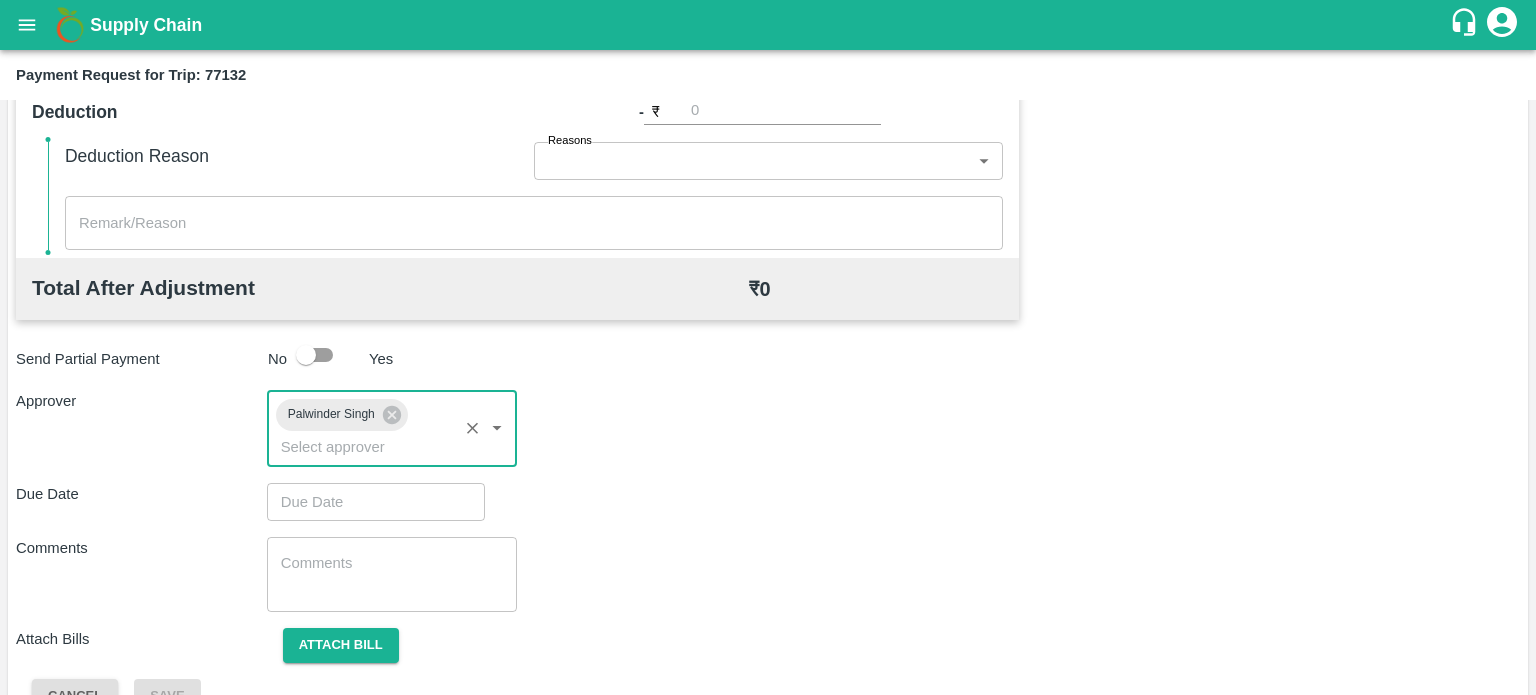 type on "DD/MM/YYYY hh:mm aa" 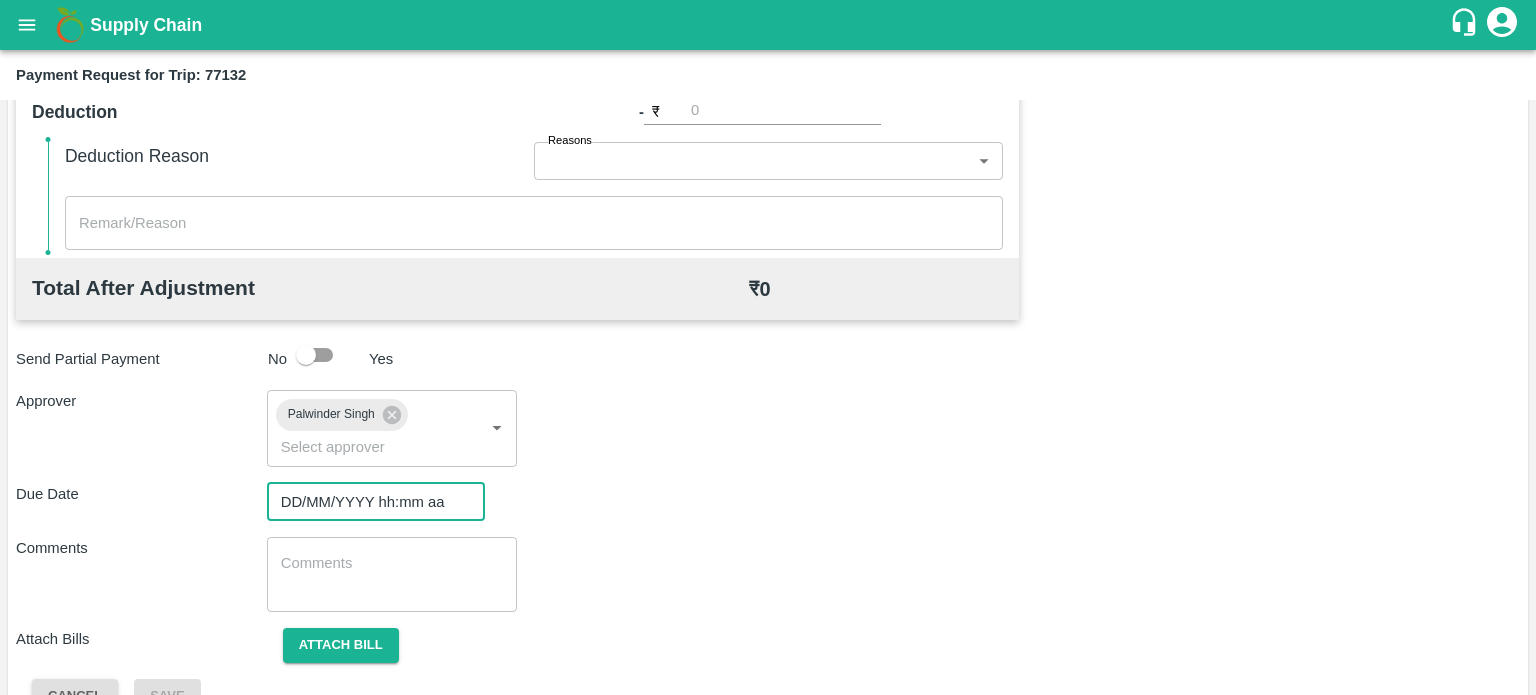 click on "DD/MM/YYYY hh:mm aa" at bounding box center (369, 502) 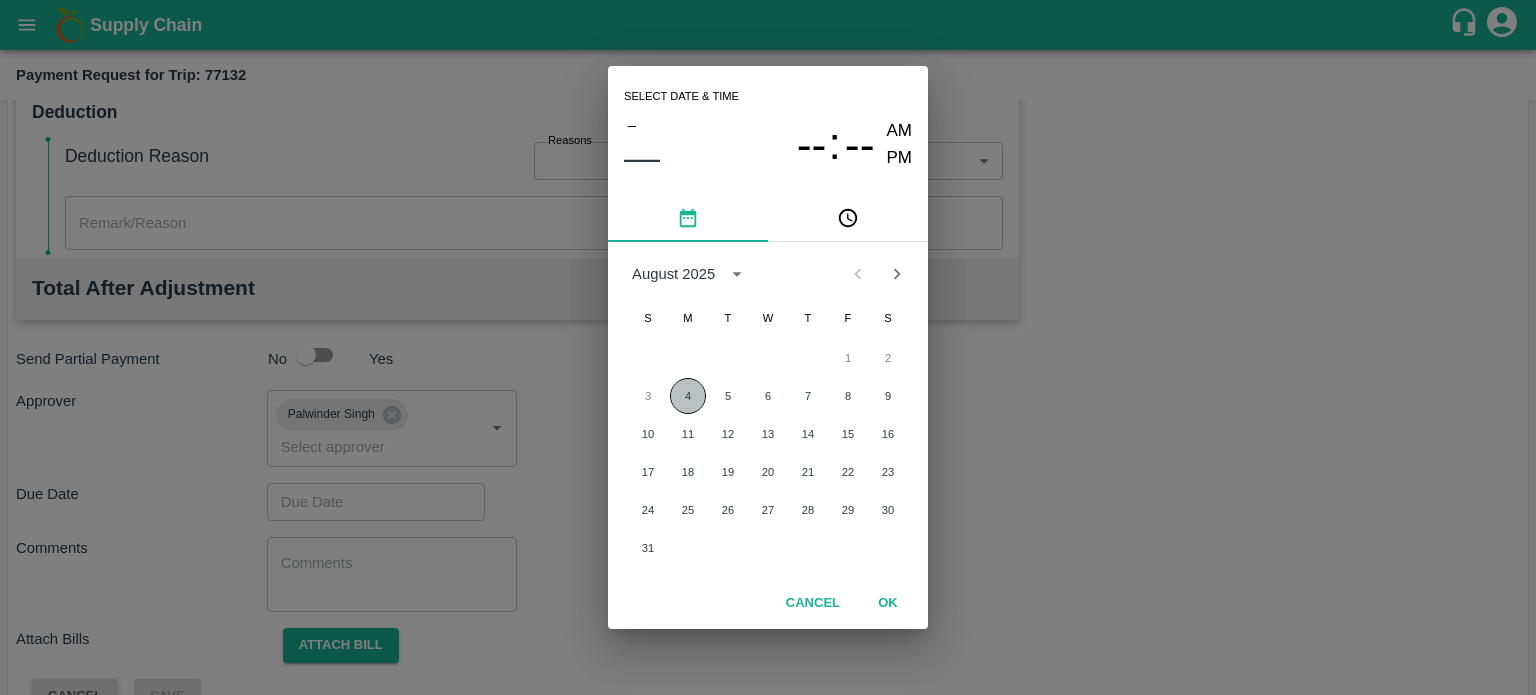 click on "4" at bounding box center [688, 396] 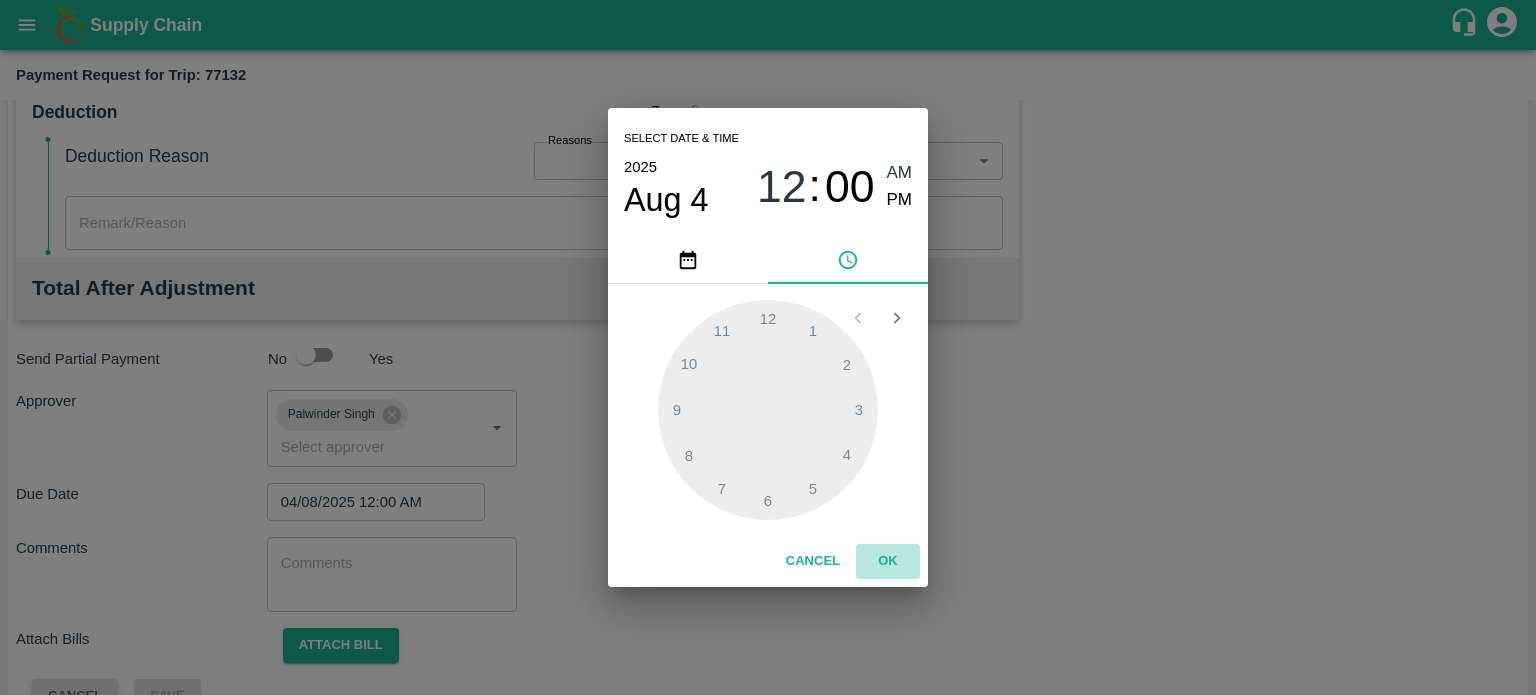 click on "OK" at bounding box center (888, 561) 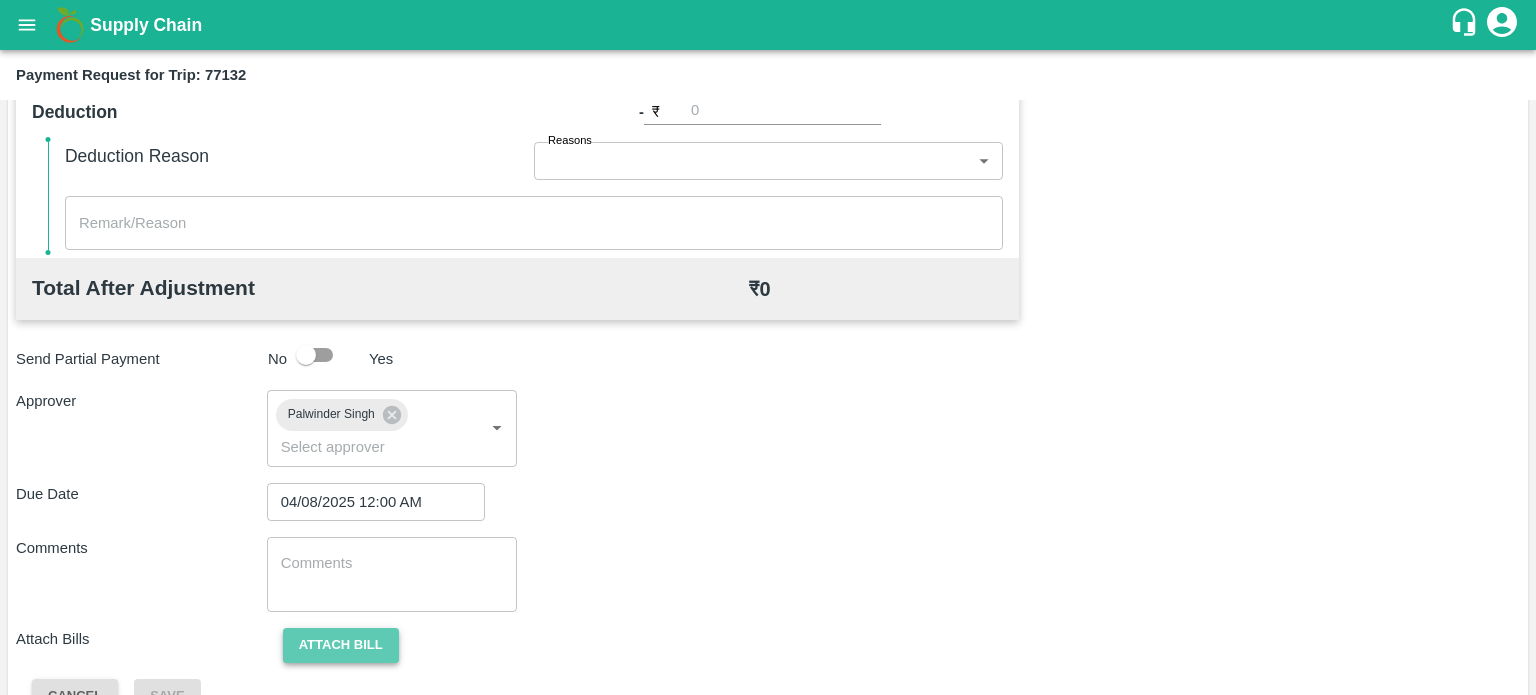 click on "Attach bill" at bounding box center [341, 645] 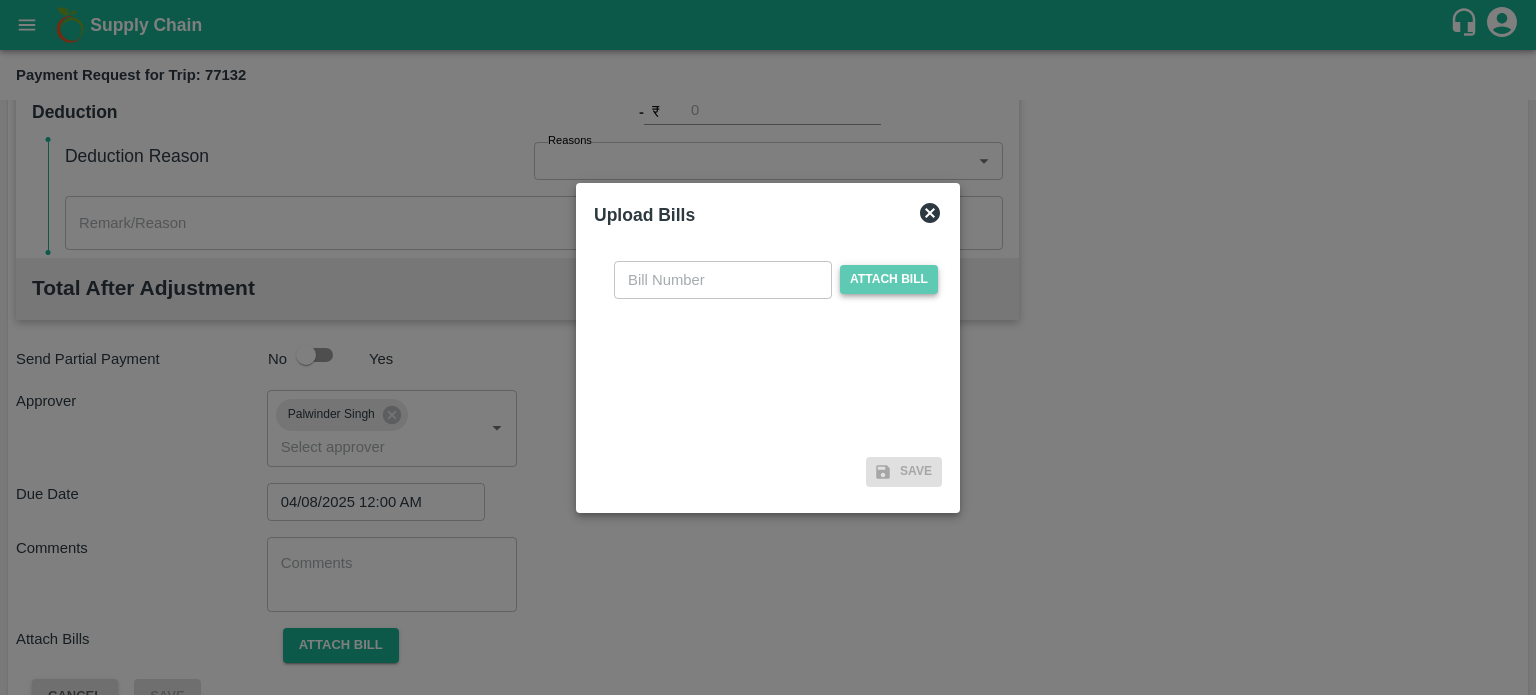 click on "Attach bill" at bounding box center [889, 279] 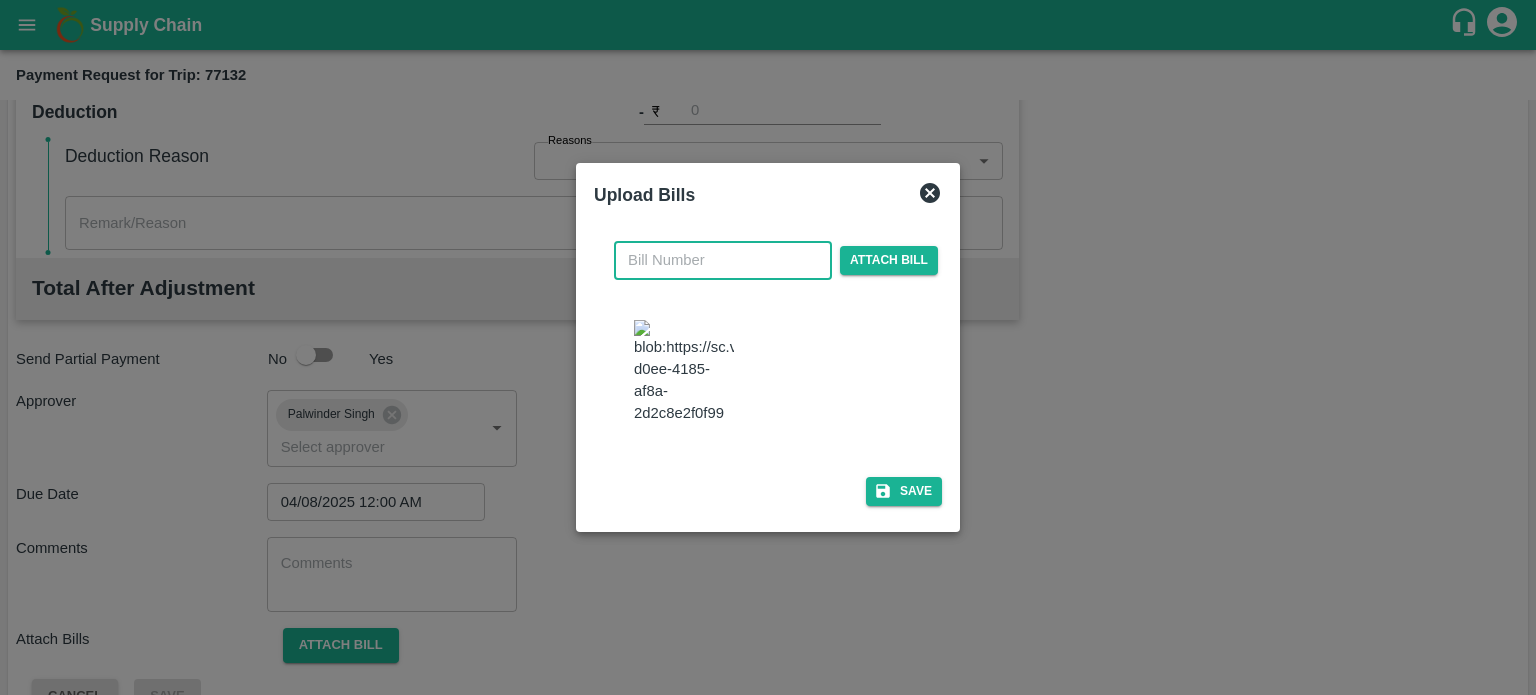 click at bounding box center (723, 260) 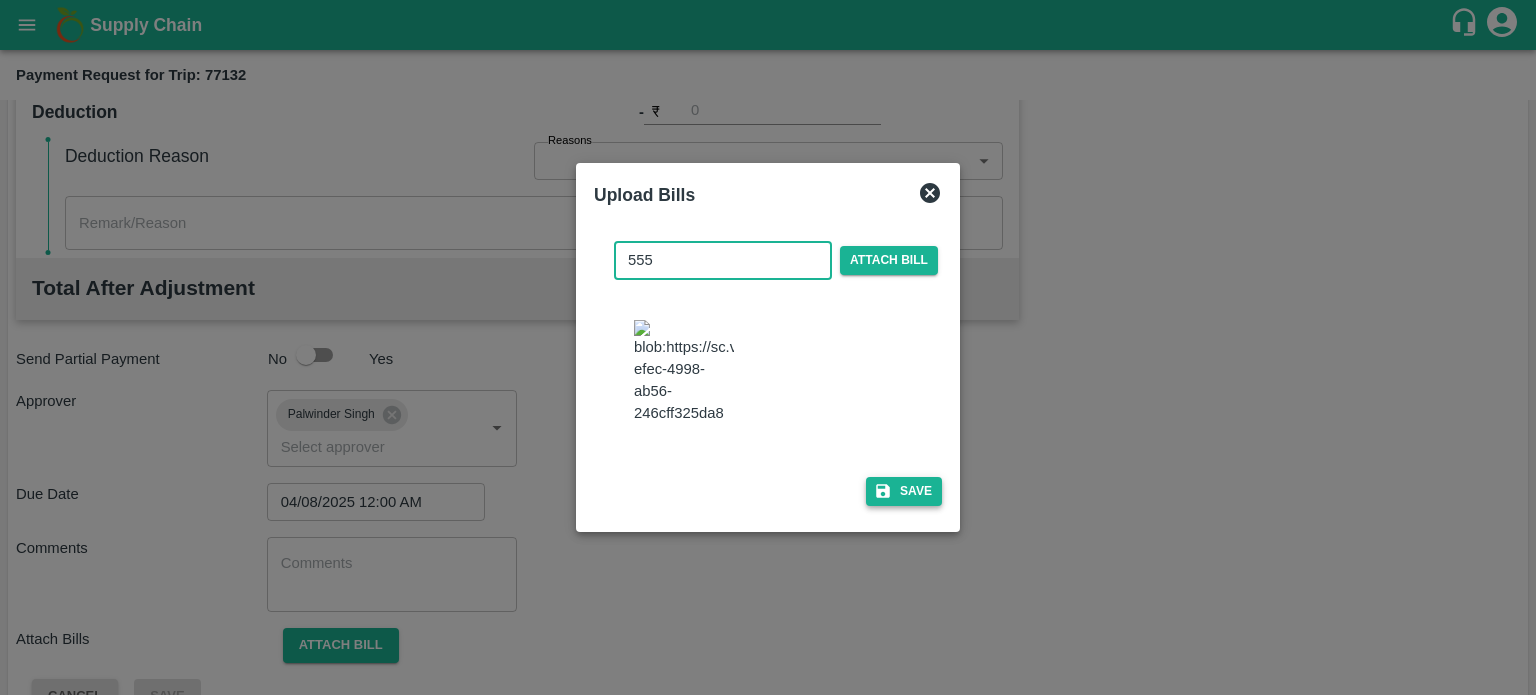 type on "555" 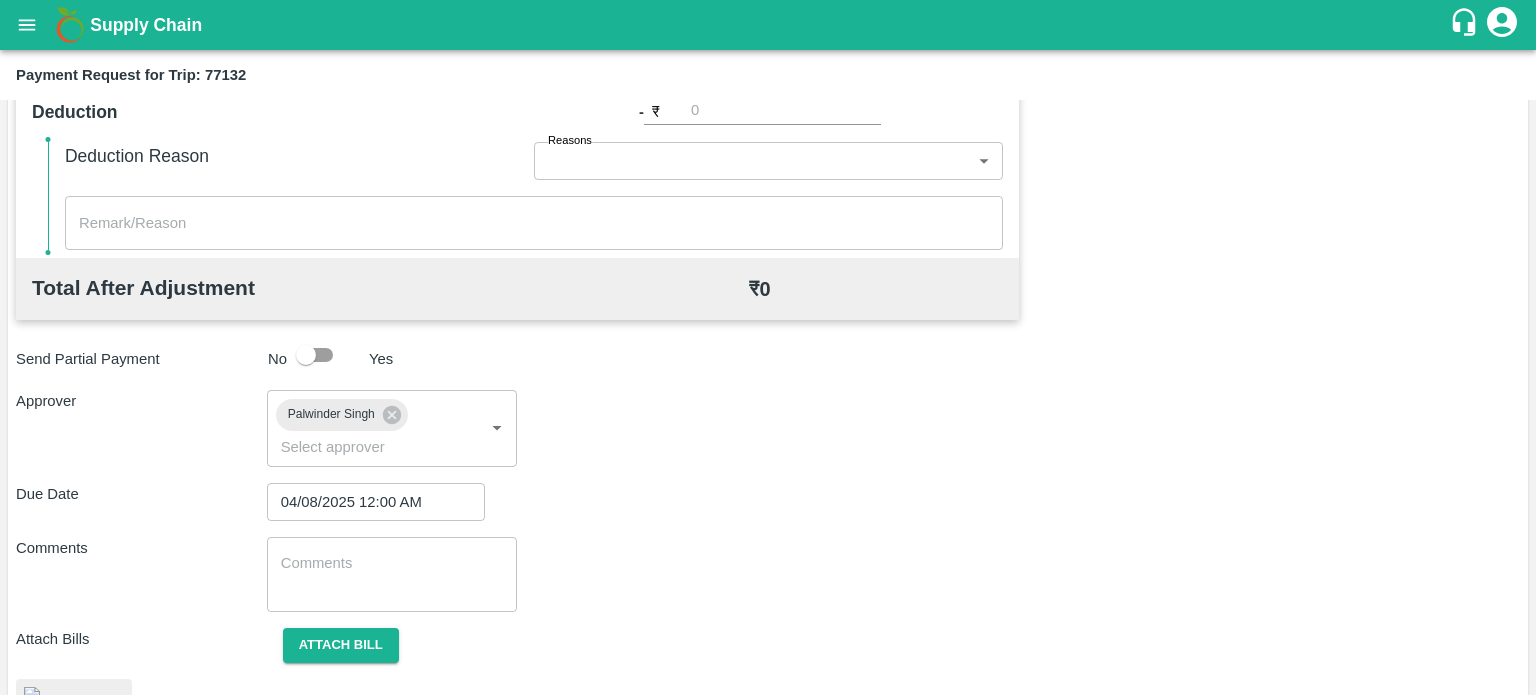 scroll, scrollTop: 968, scrollLeft: 0, axis: vertical 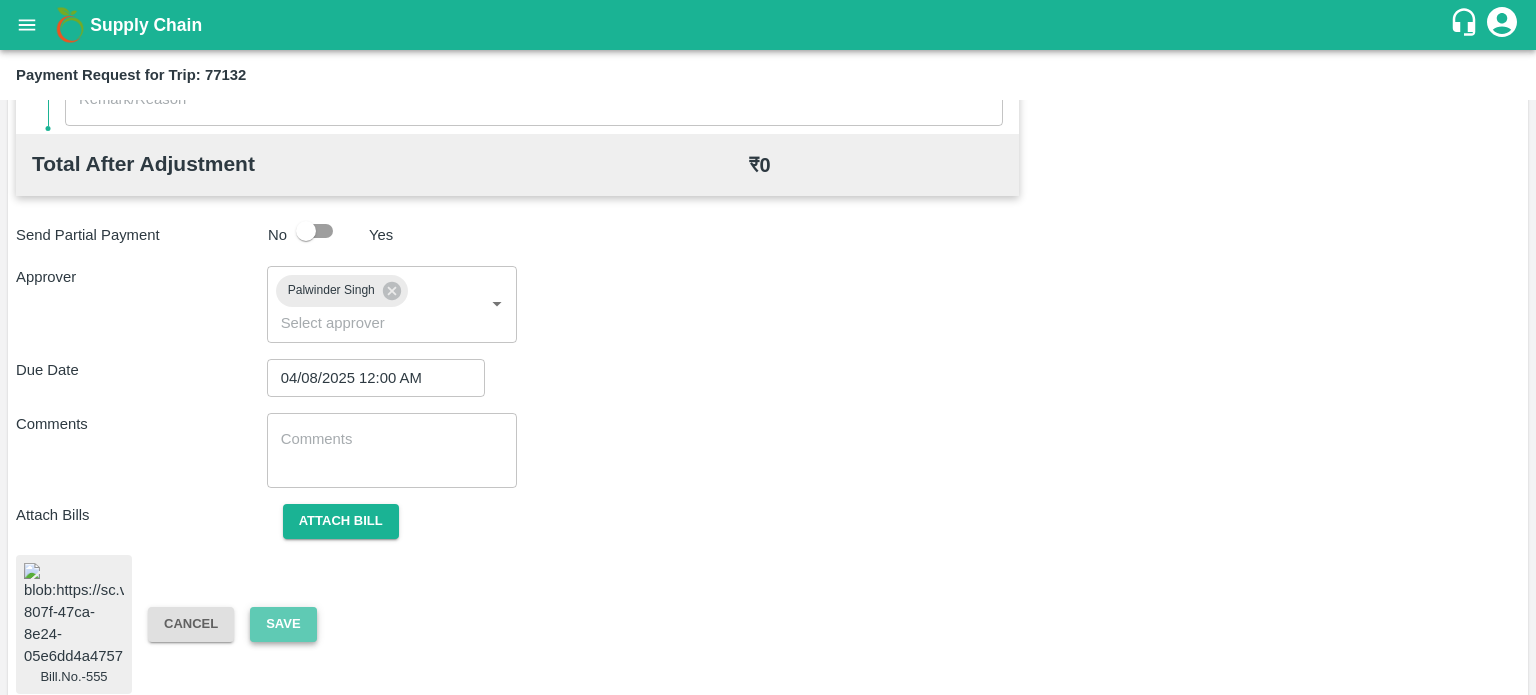 click on "Save" at bounding box center (283, 624) 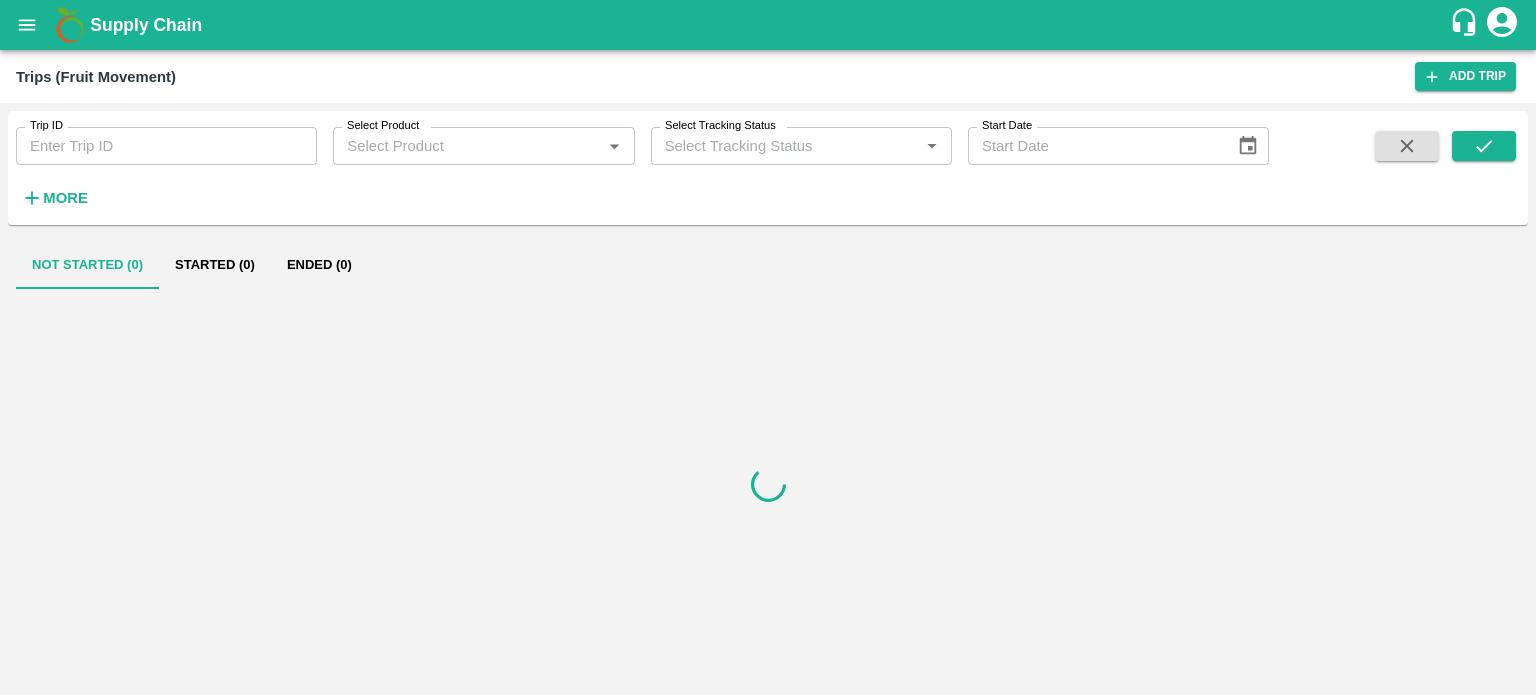 scroll, scrollTop: 0, scrollLeft: 0, axis: both 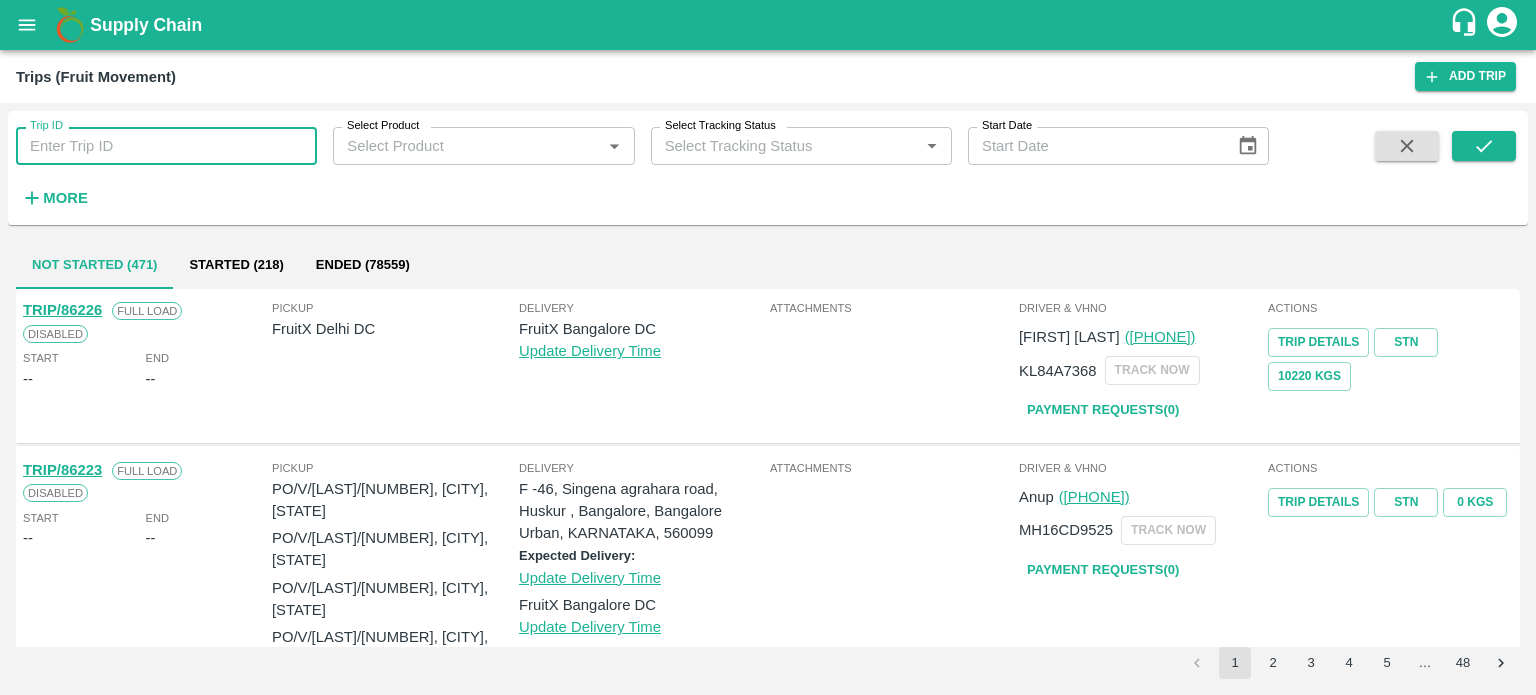 click on "Trip ID" at bounding box center (166, 146) 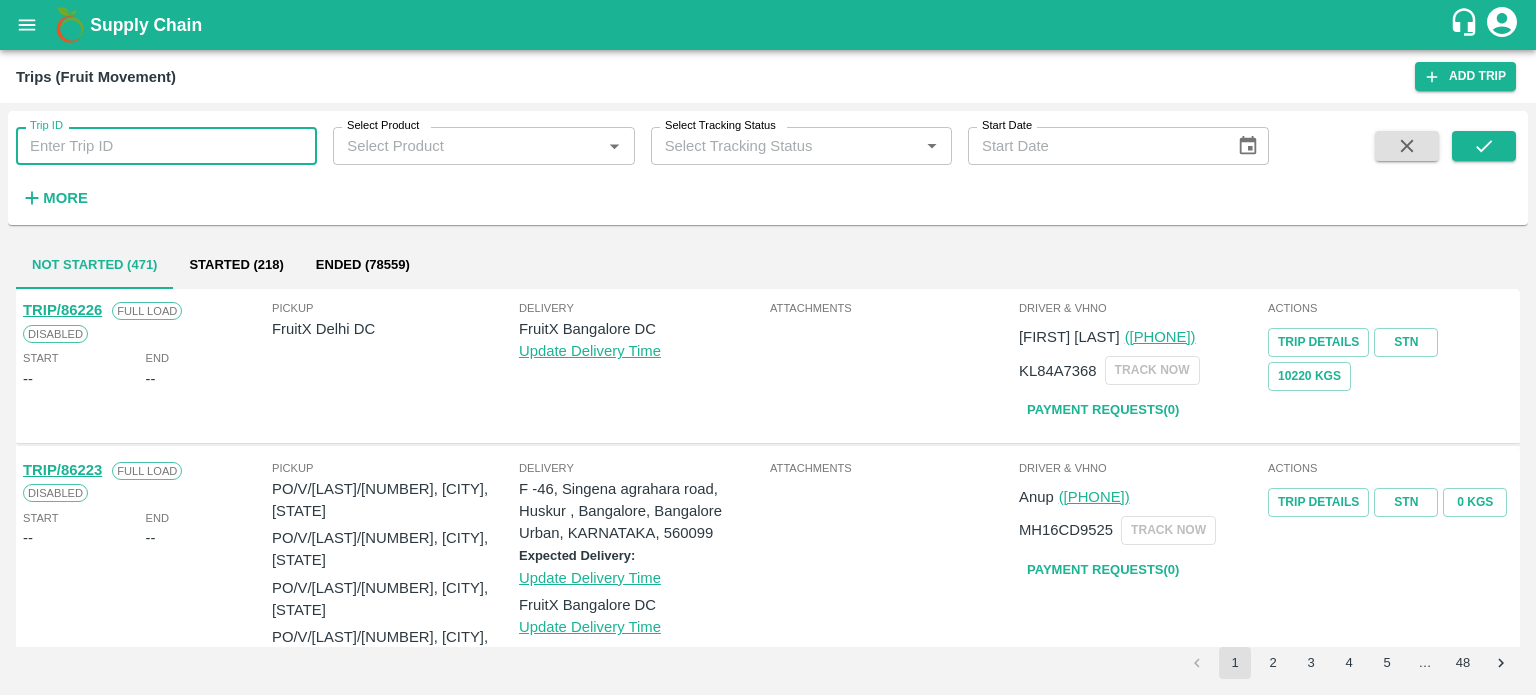 click on "Trip ID" at bounding box center [166, 146] 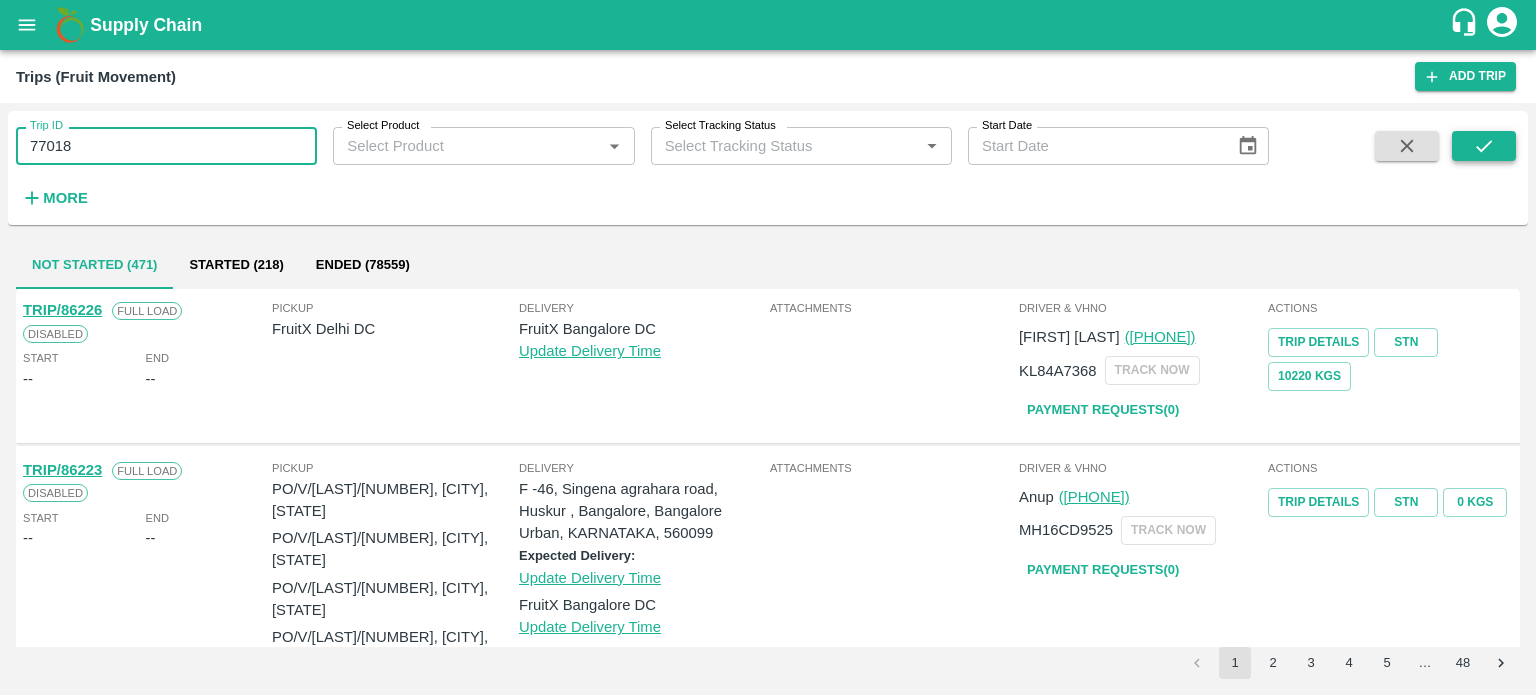 type on "77018" 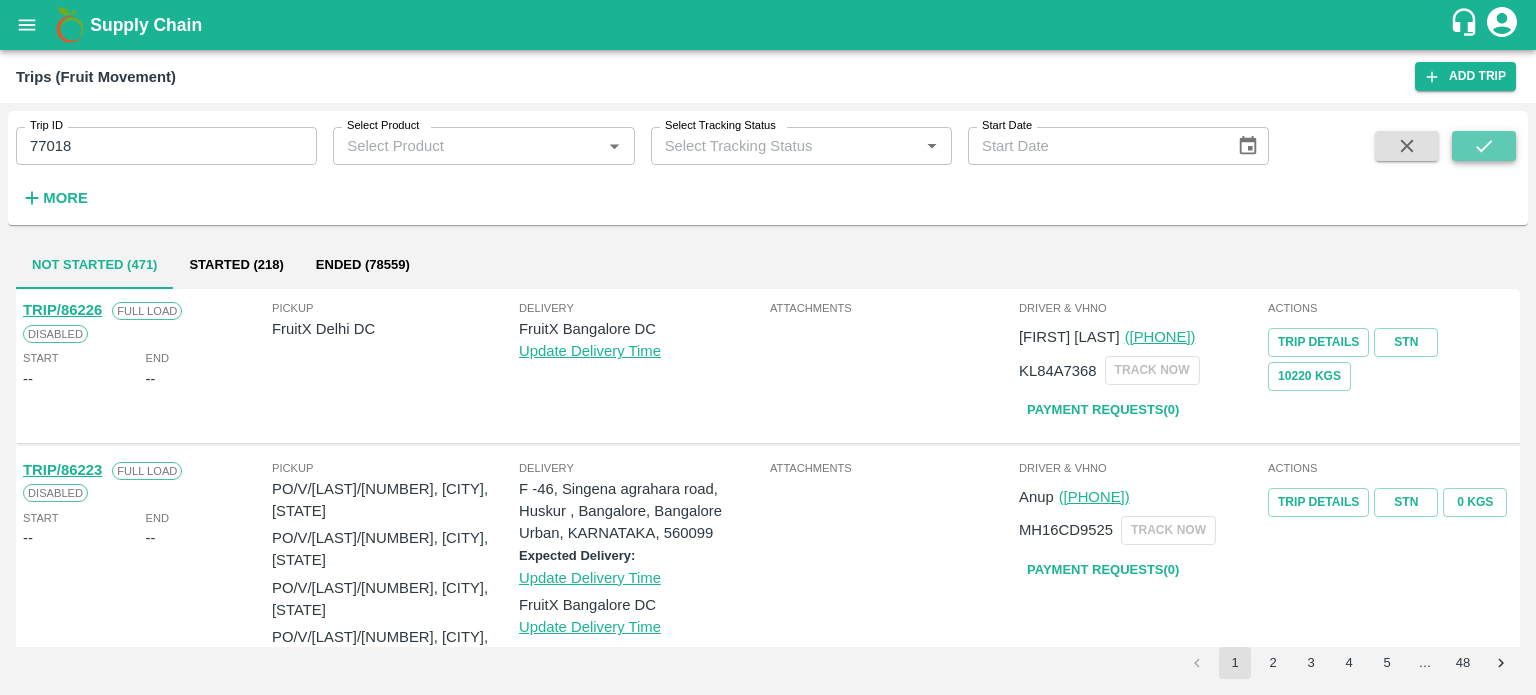click 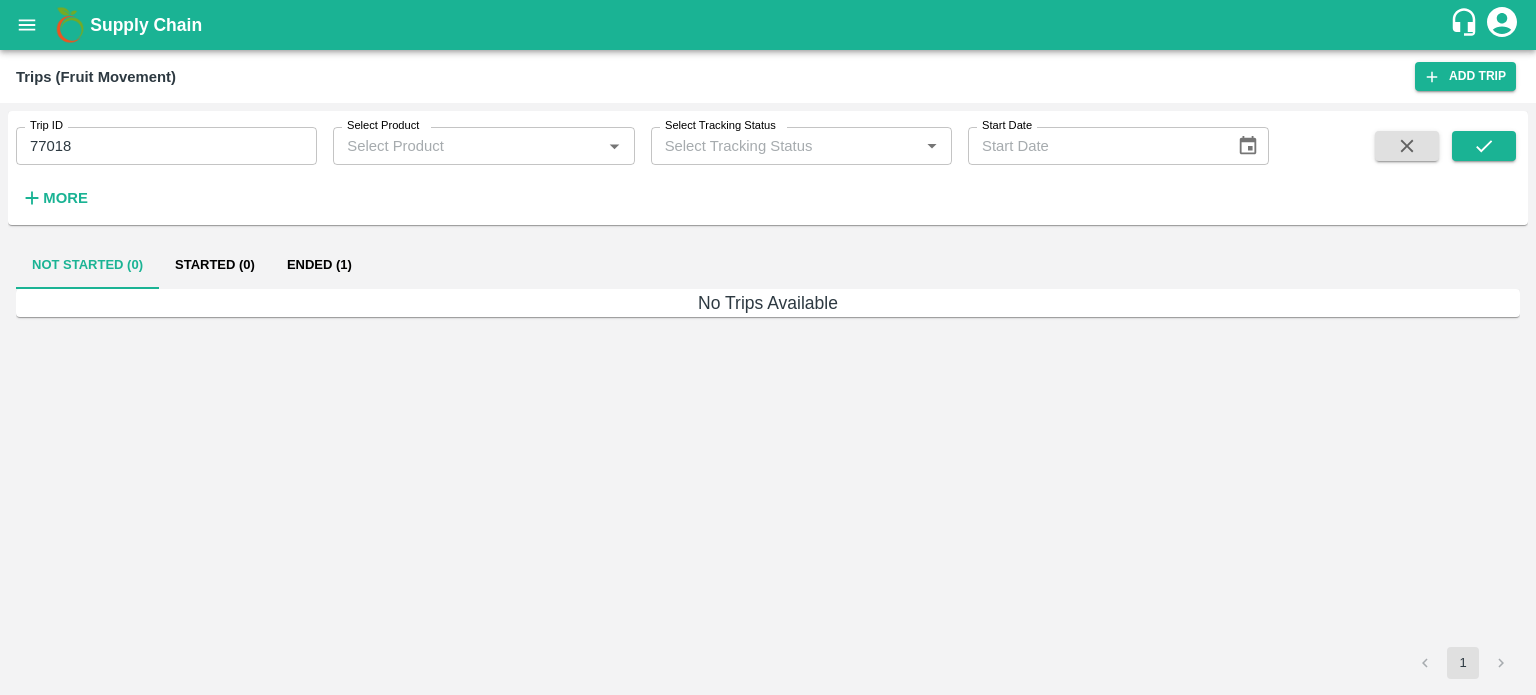 click on "Ended (1)" at bounding box center (319, 265) 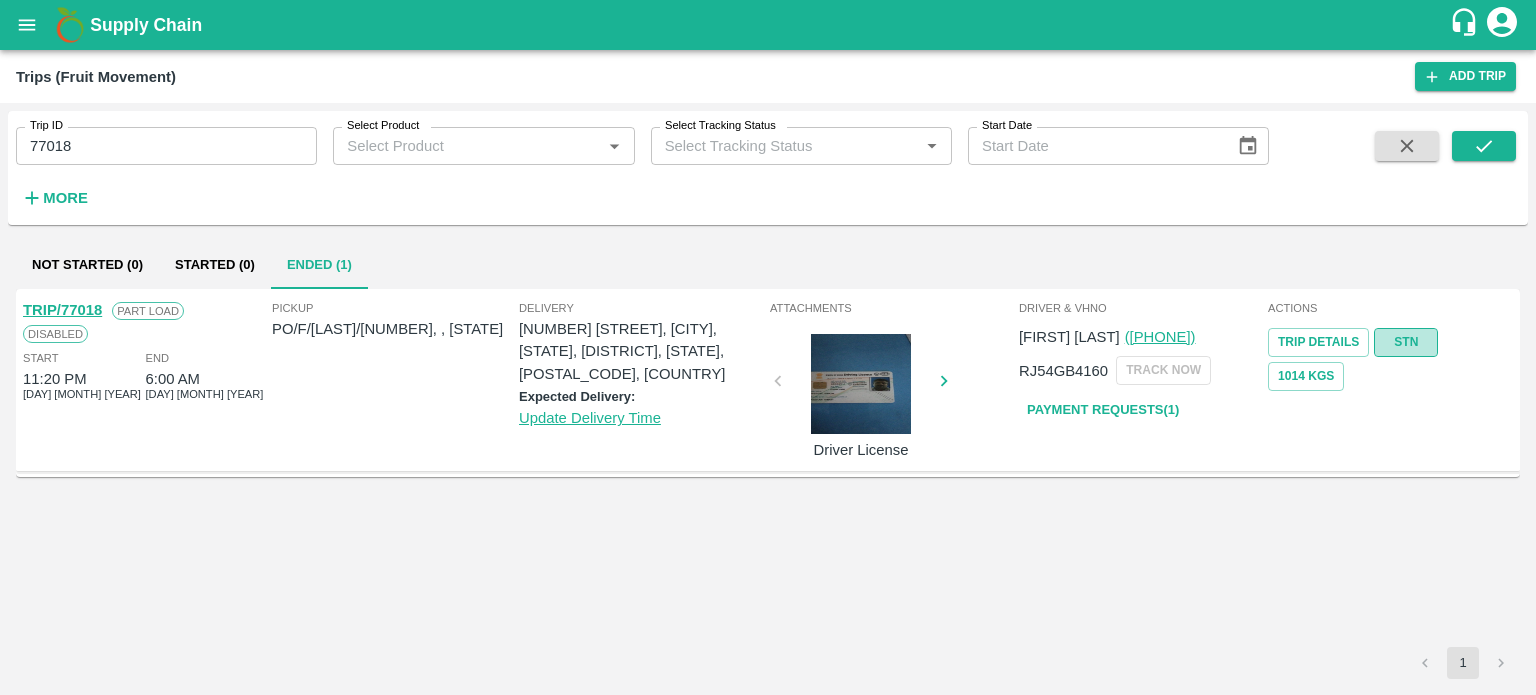 click on "STN" at bounding box center (1406, 342) 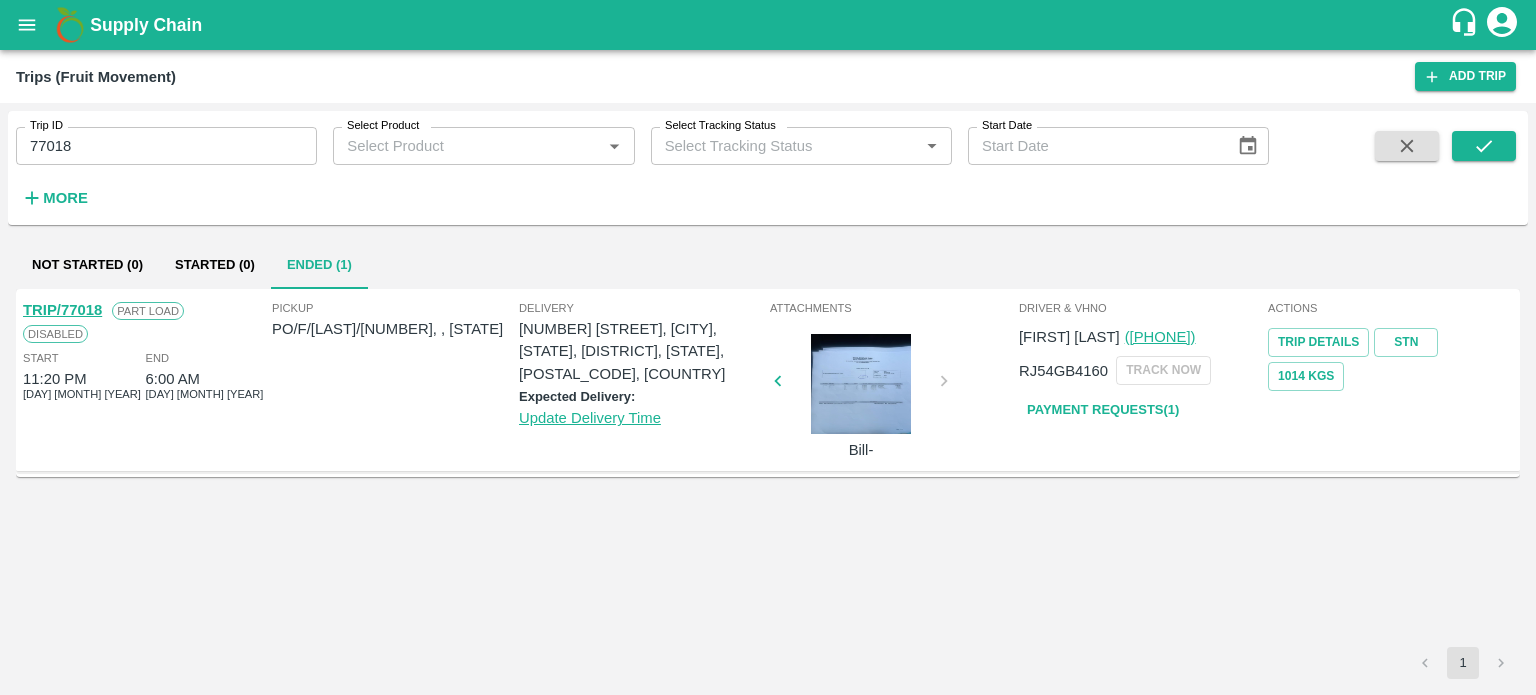 click on "Payment Requests( 1 )" at bounding box center (1103, 410) 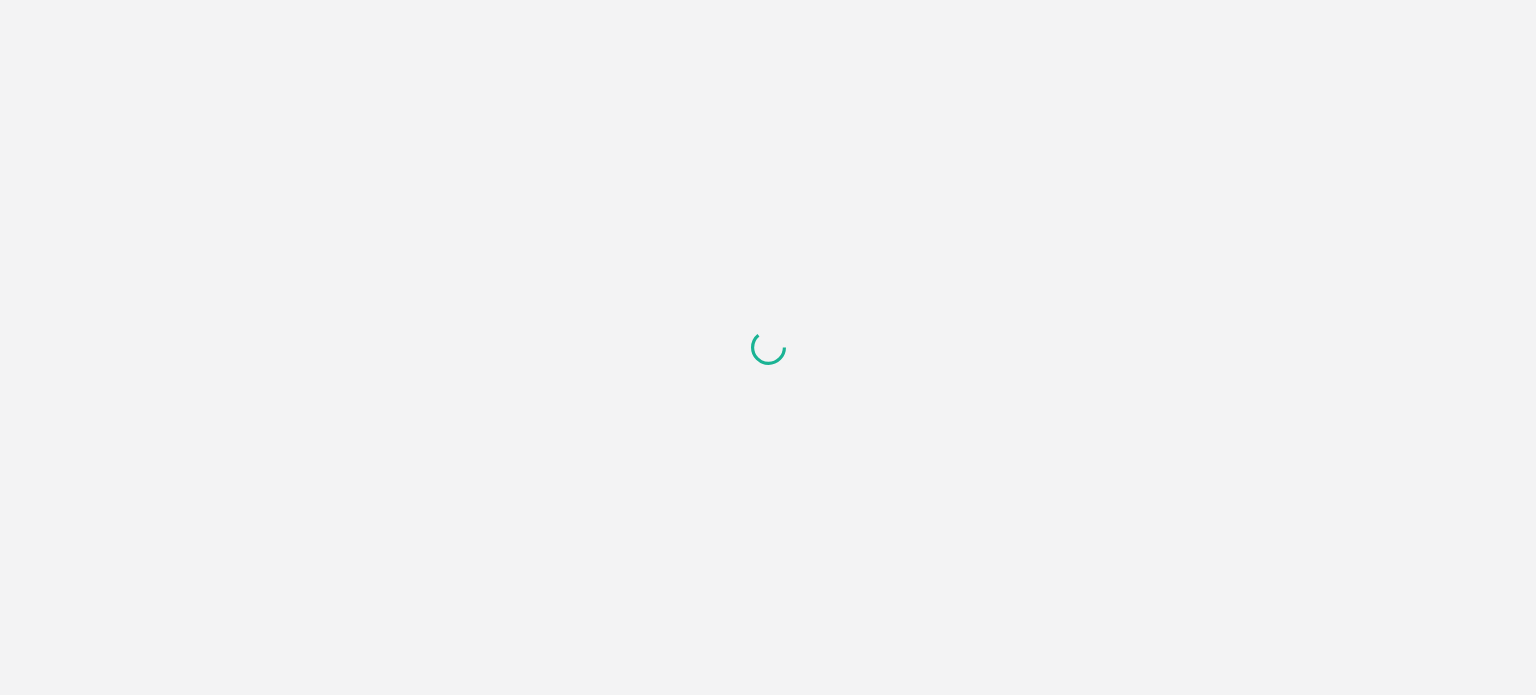 scroll, scrollTop: 0, scrollLeft: 0, axis: both 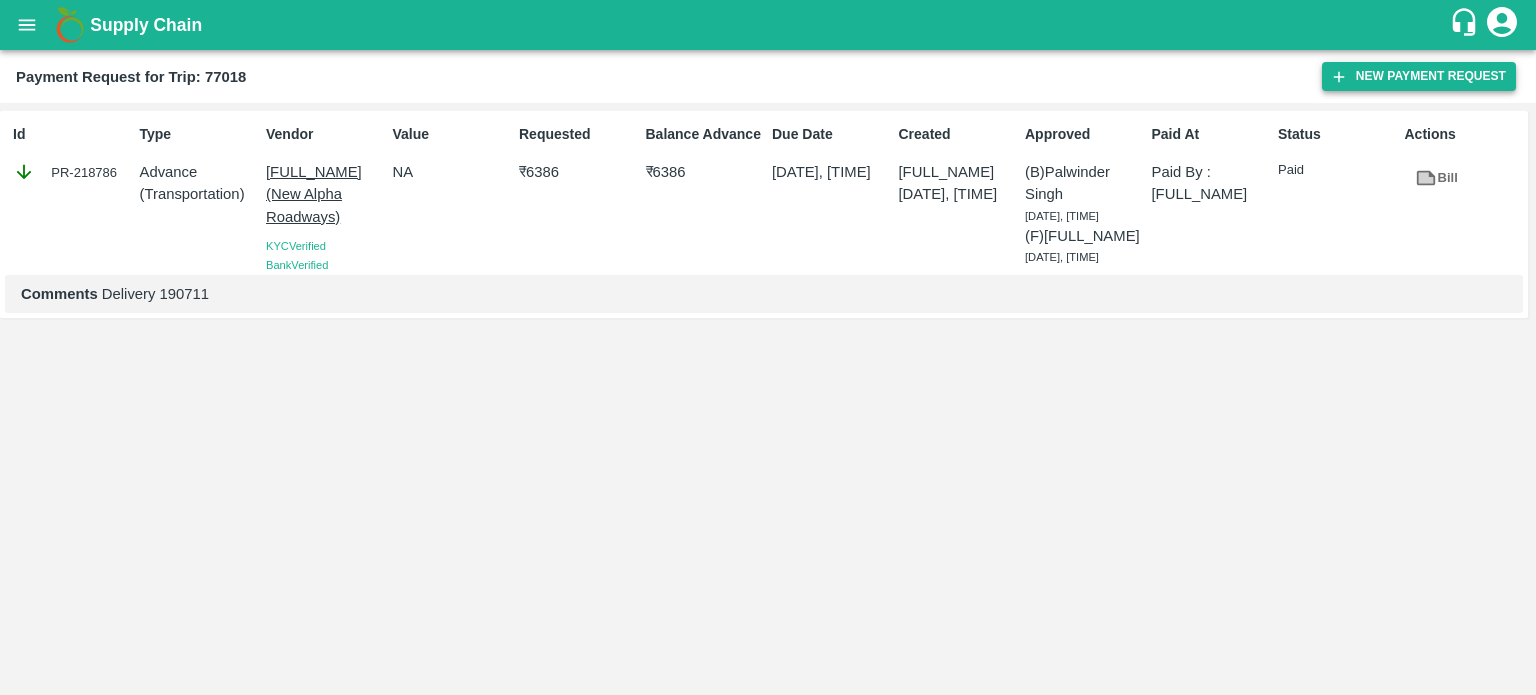 click on "New Payment Request" at bounding box center (1419, 76) 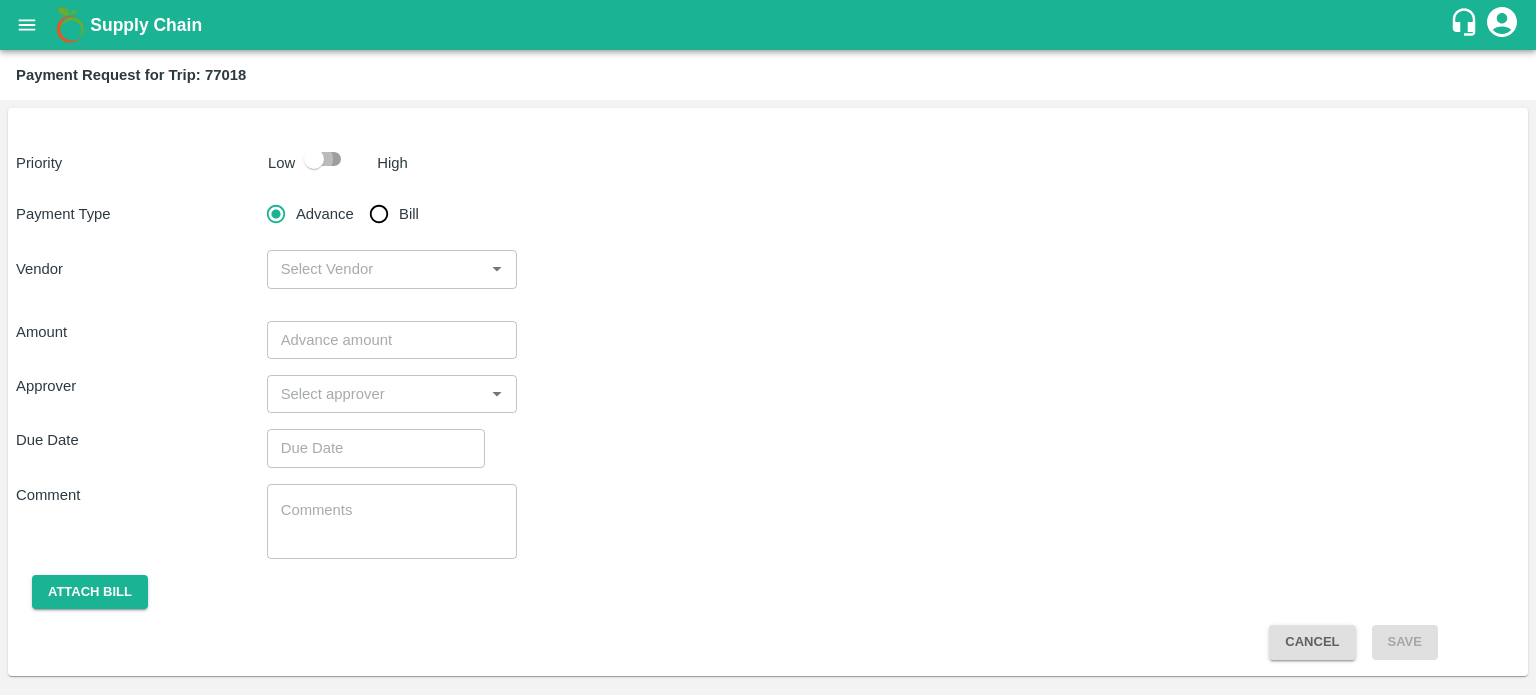 click at bounding box center [314, 159] 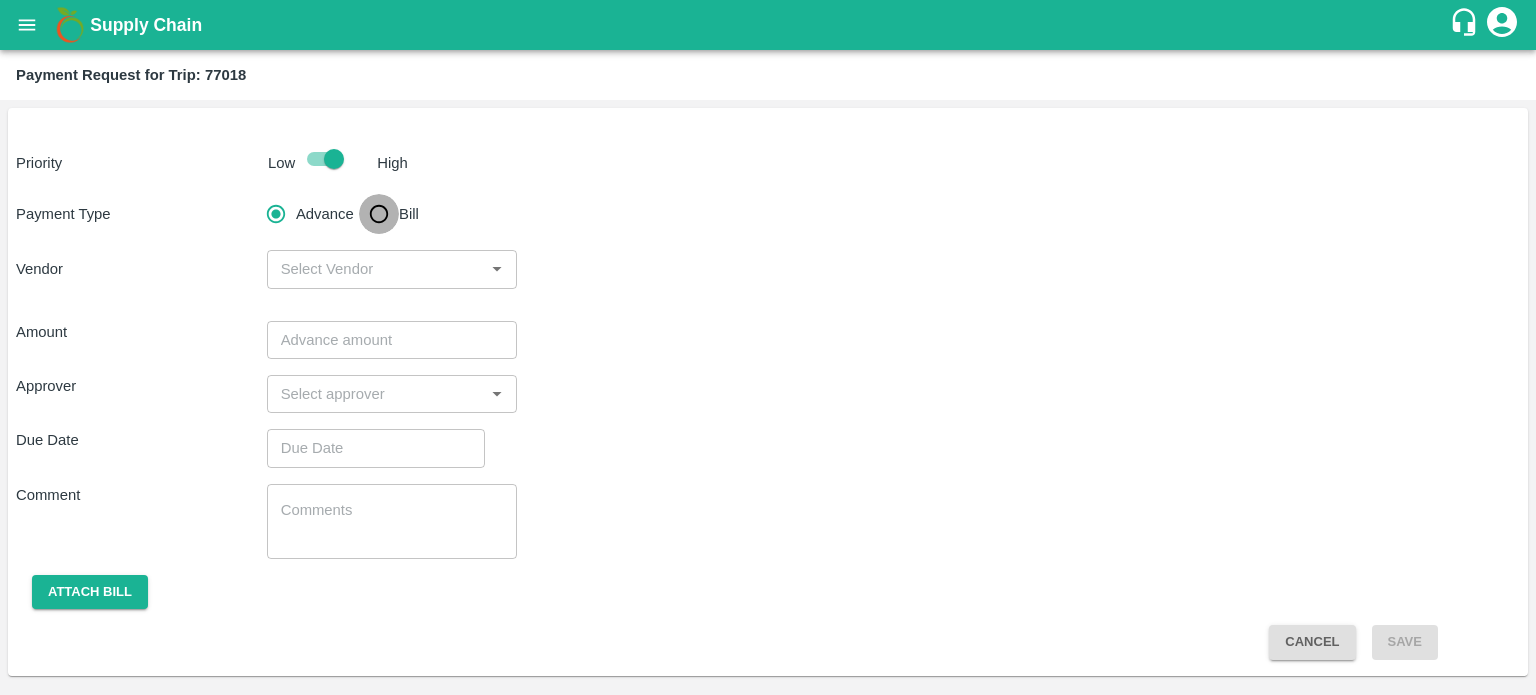click on "Bill" at bounding box center (379, 214) 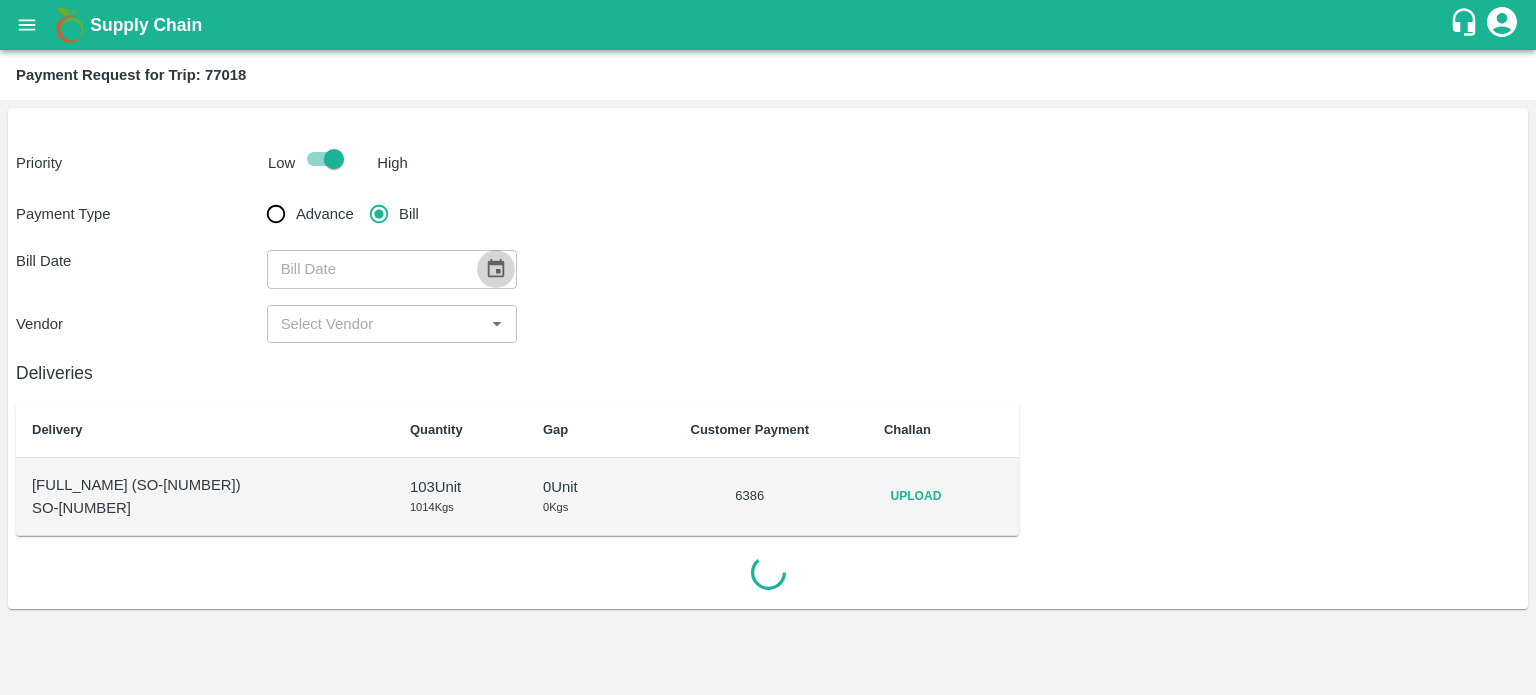 click at bounding box center [496, 269] 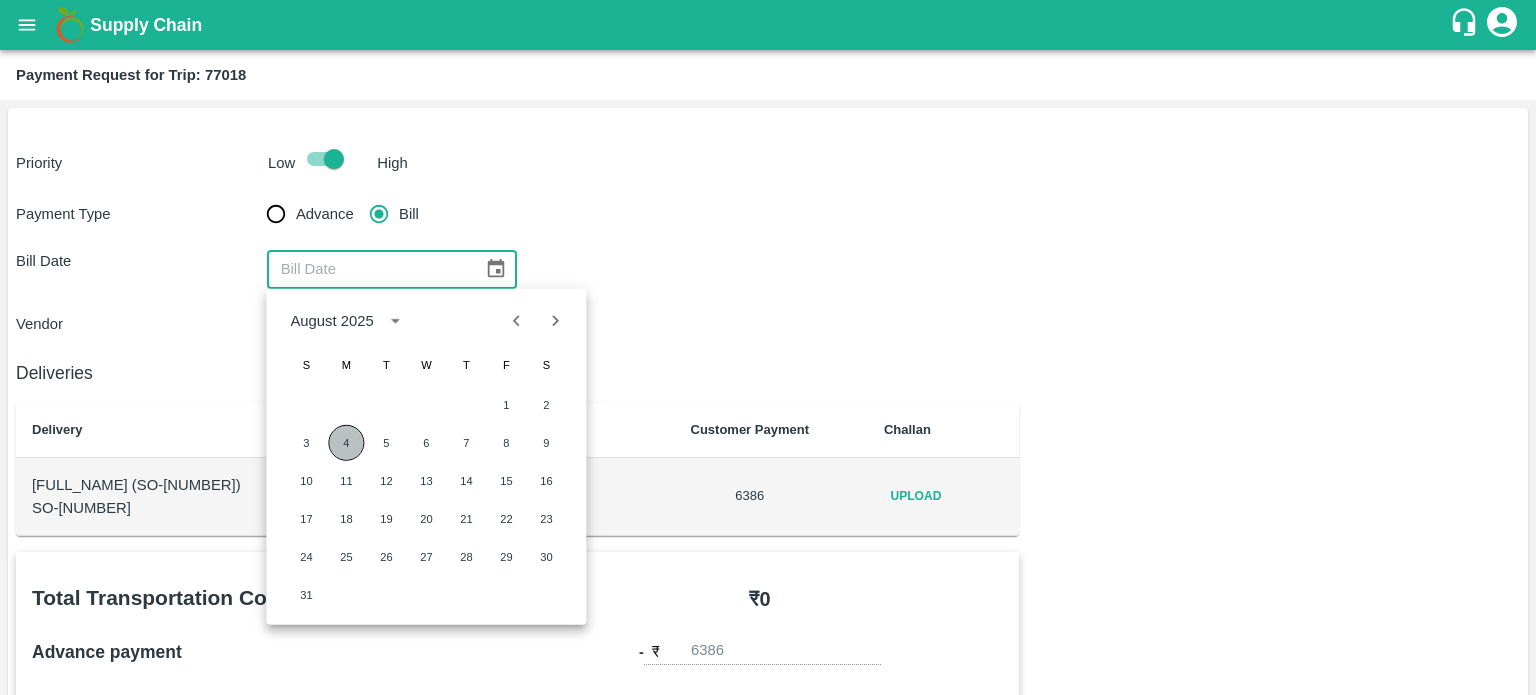 click on "4" at bounding box center (346, 443) 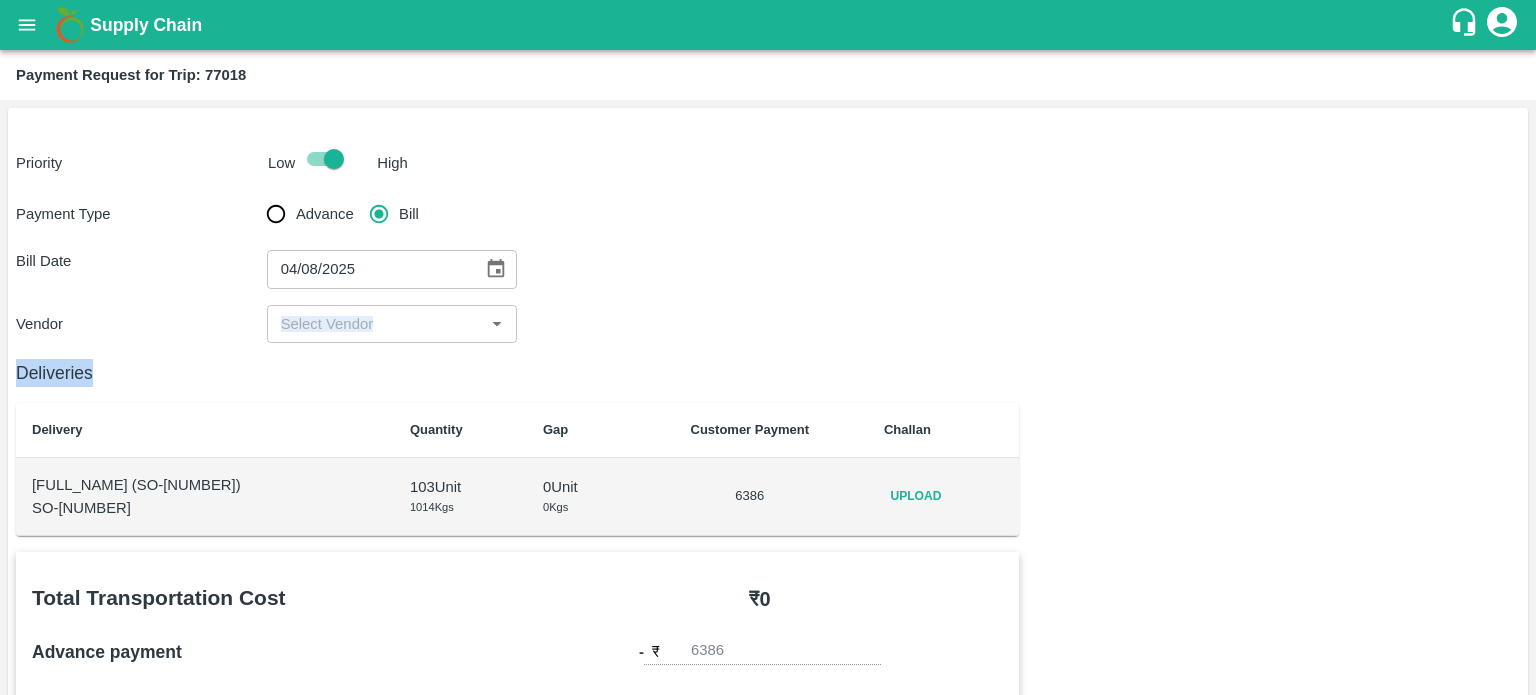 drag, startPoint x: 341, startPoint y: 347, endPoint x: 305, endPoint y: 323, distance: 43.266617 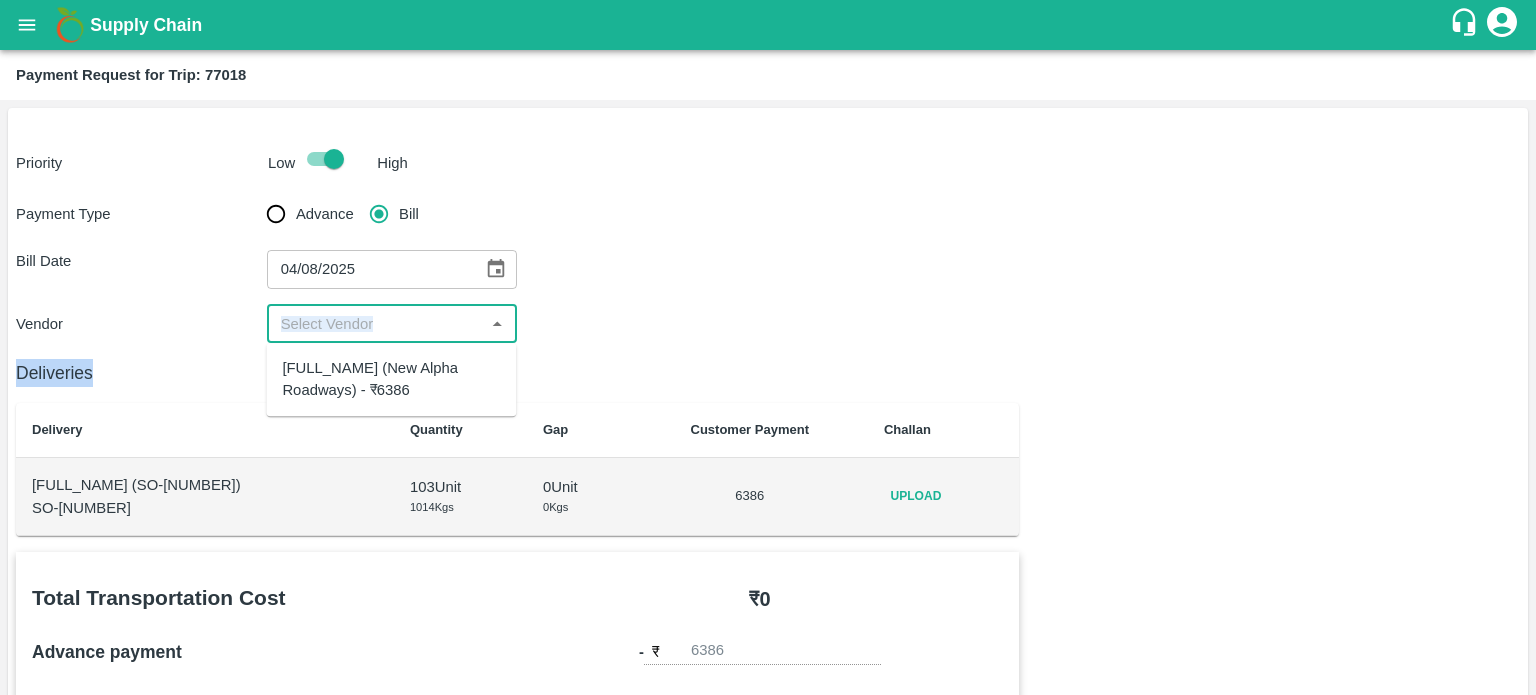 click at bounding box center [376, 324] 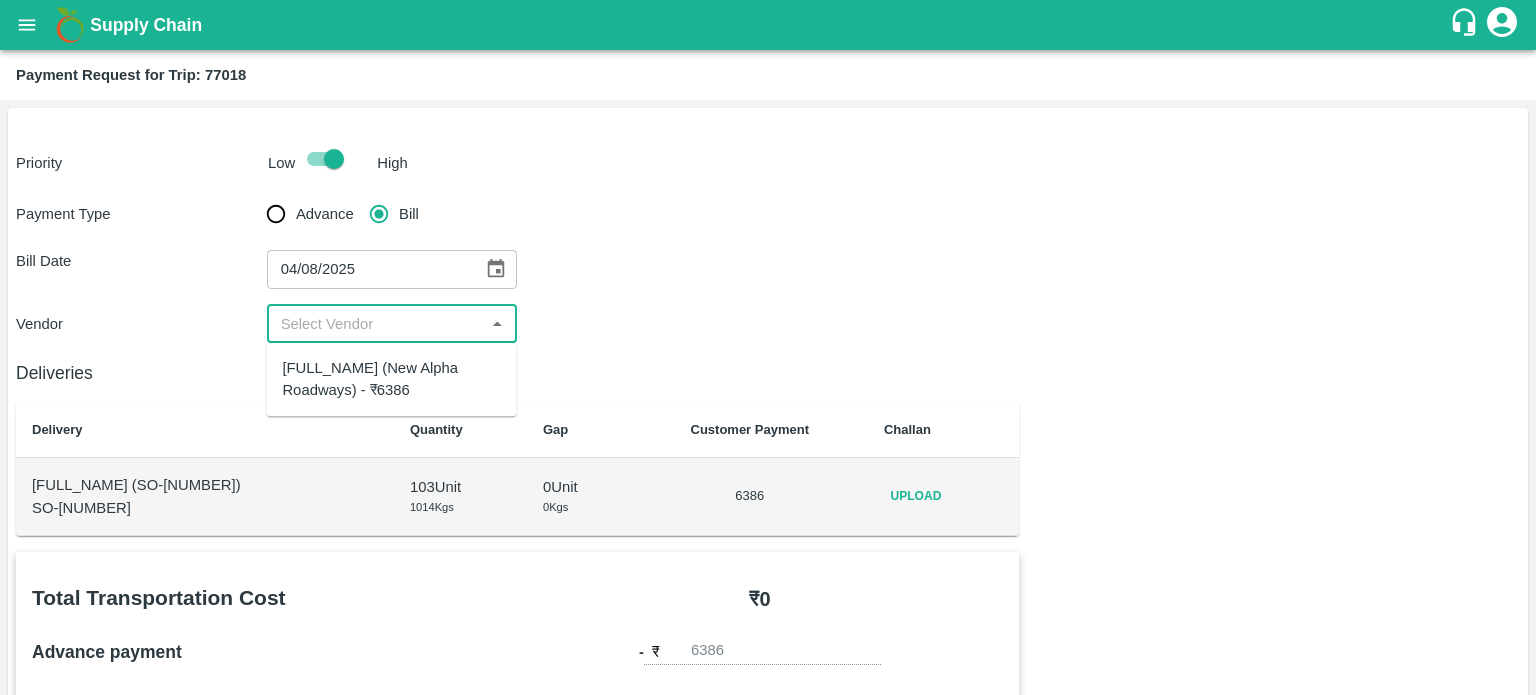 click on "[FULL_NAME] (New Alpha Roadways) - ₹6386" at bounding box center (391, 379) 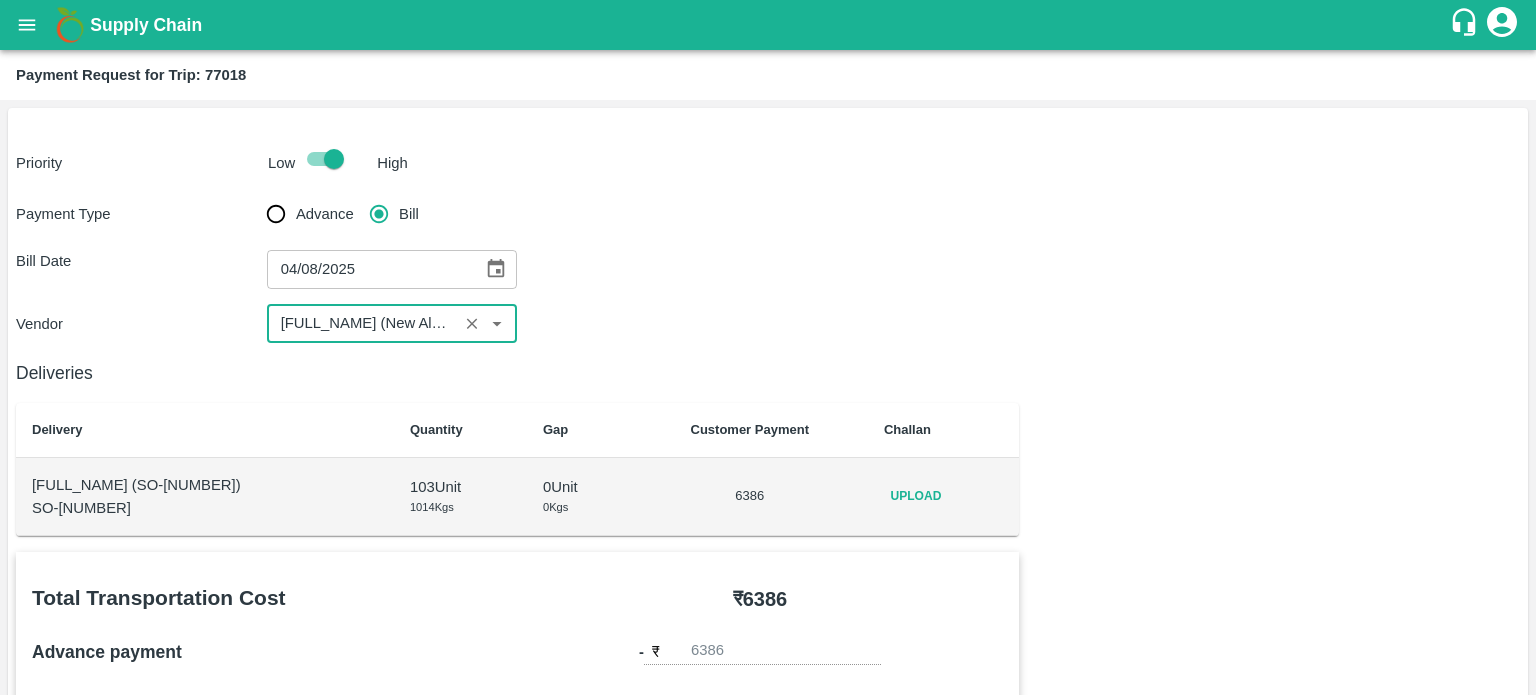 scroll, scrollTop: 38, scrollLeft: 0, axis: vertical 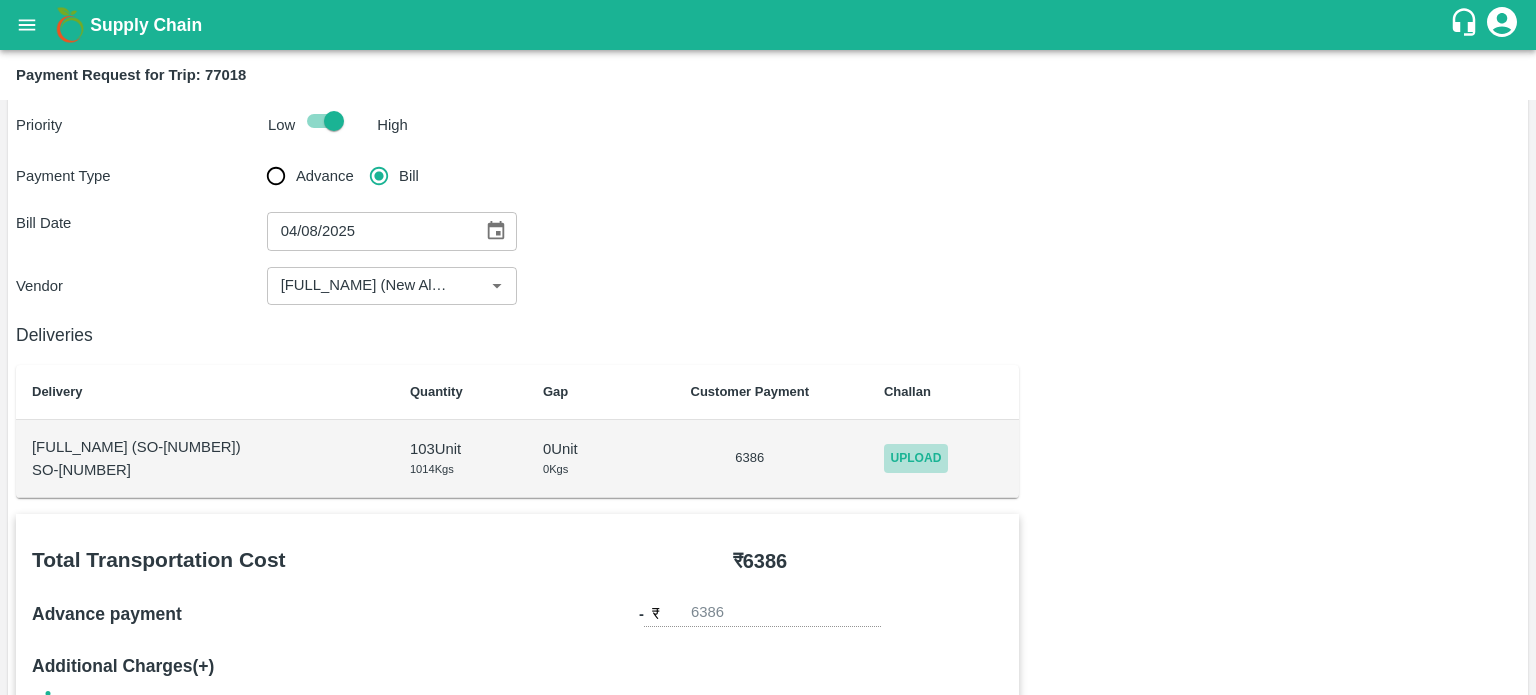 click on "Upload" at bounding box center (916, 458) 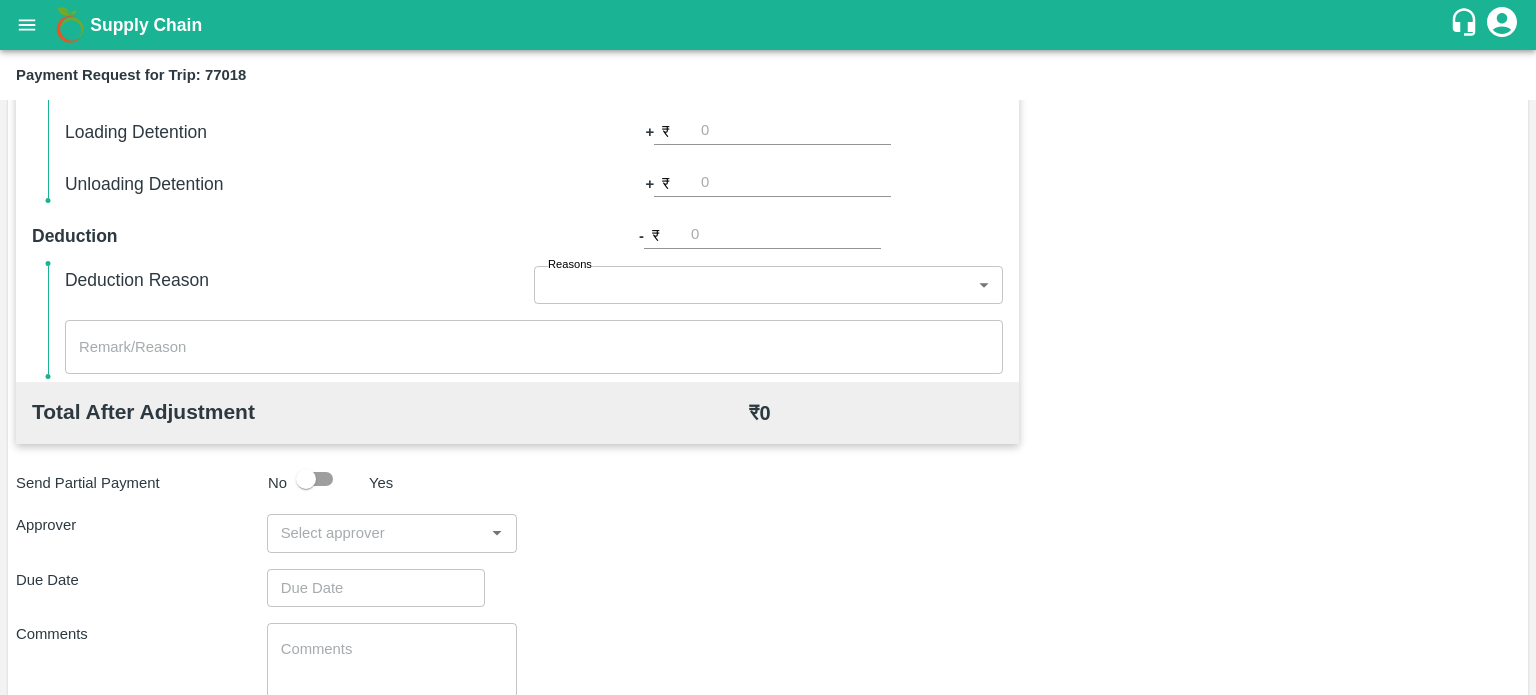 scroll, scrollTop: 722, scrollLeft: 0, axis: vertical 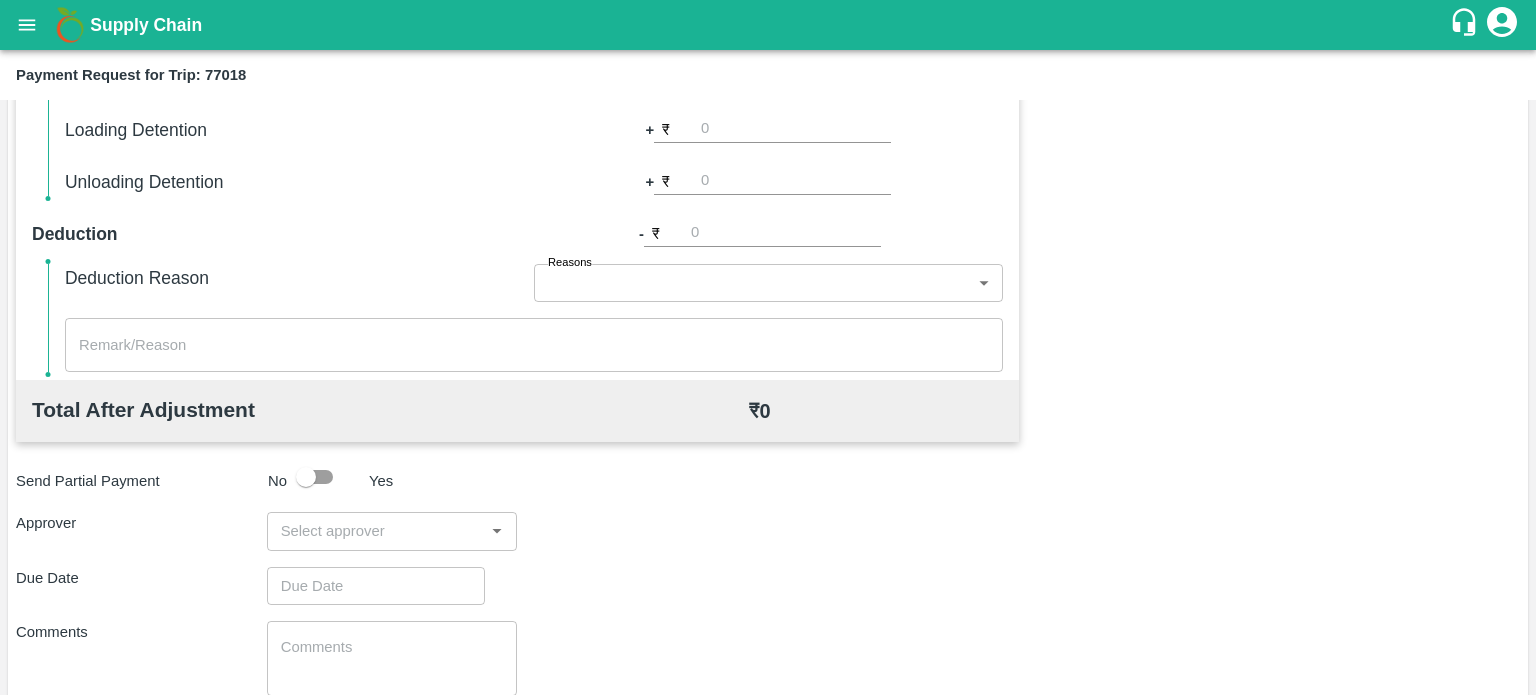 click on "​" at bounding box center (392, 531) 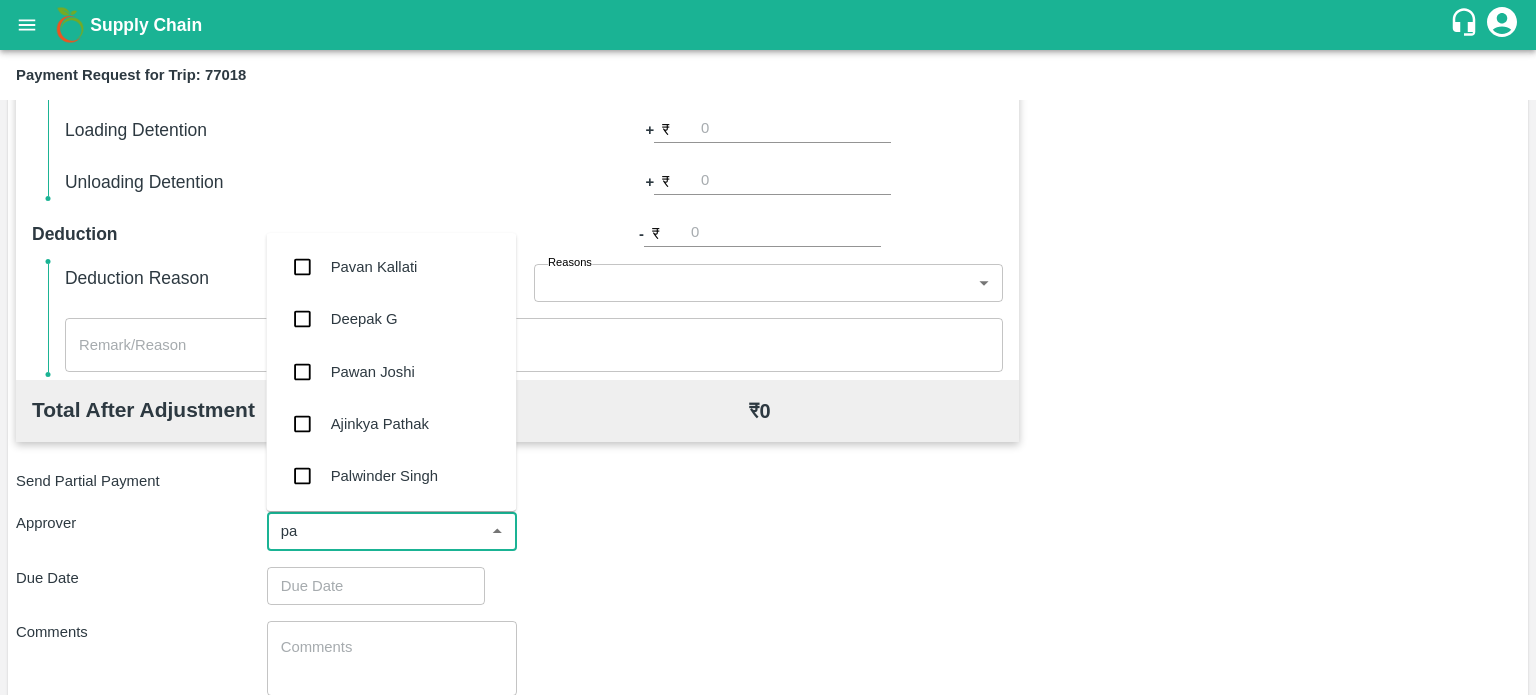 type on "pal" 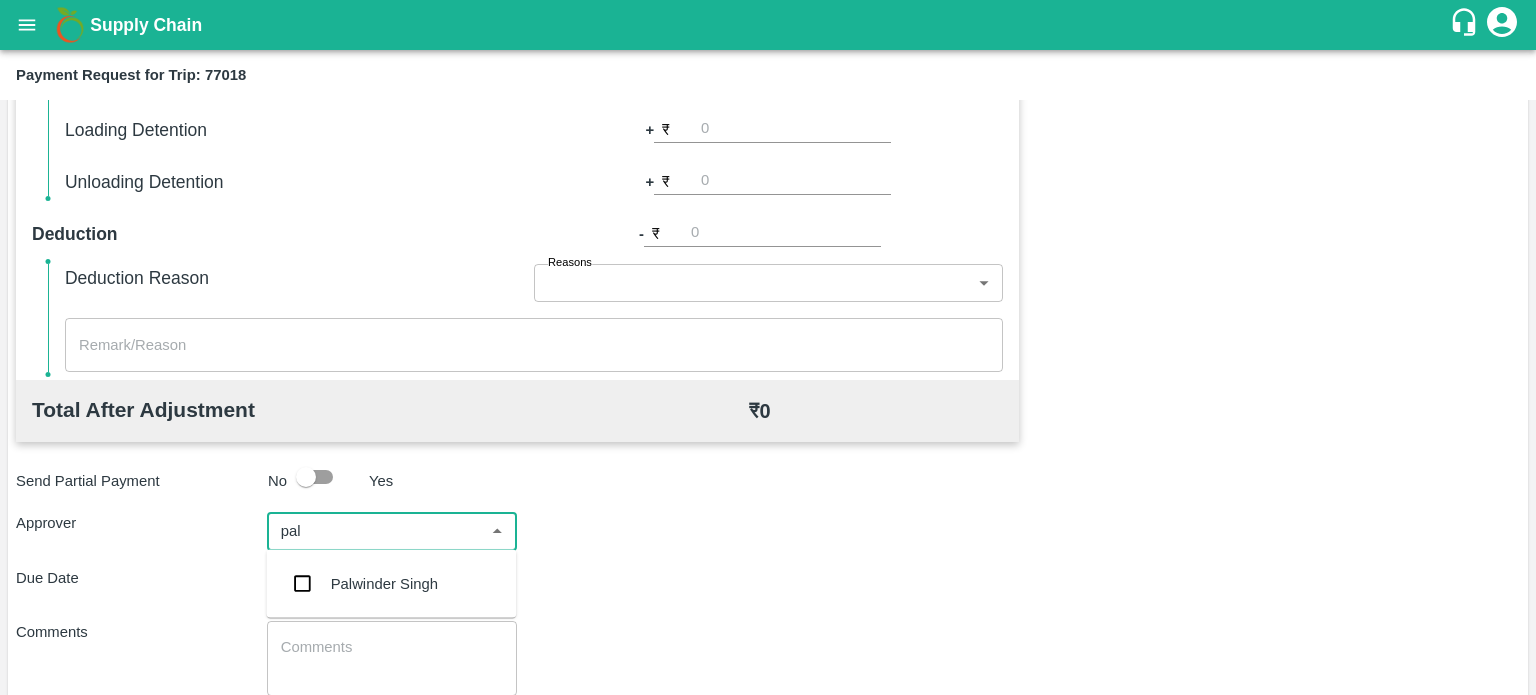 click on "Palwinder Singh" at bounding box center (391, 584) 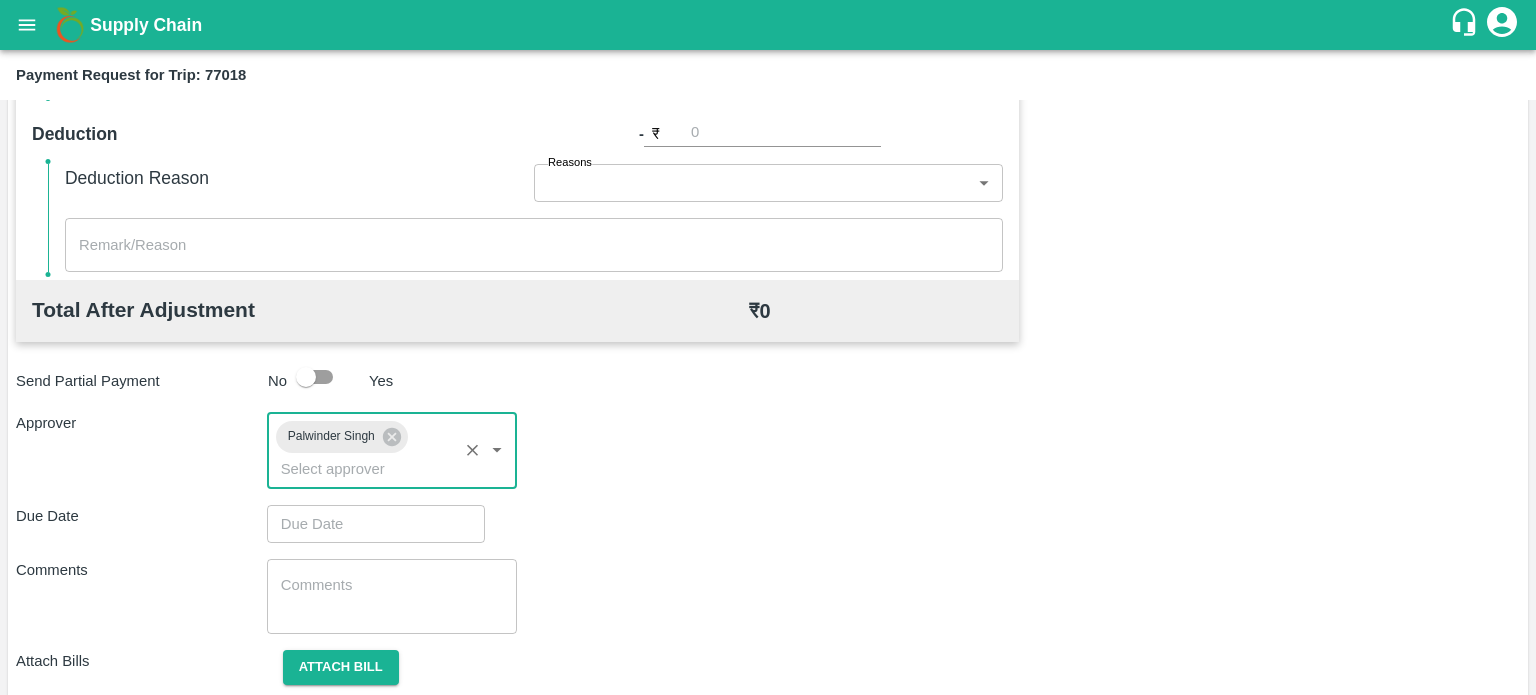 scroll, scrollTop: 832, scrollLeft: 0, axis: vertical 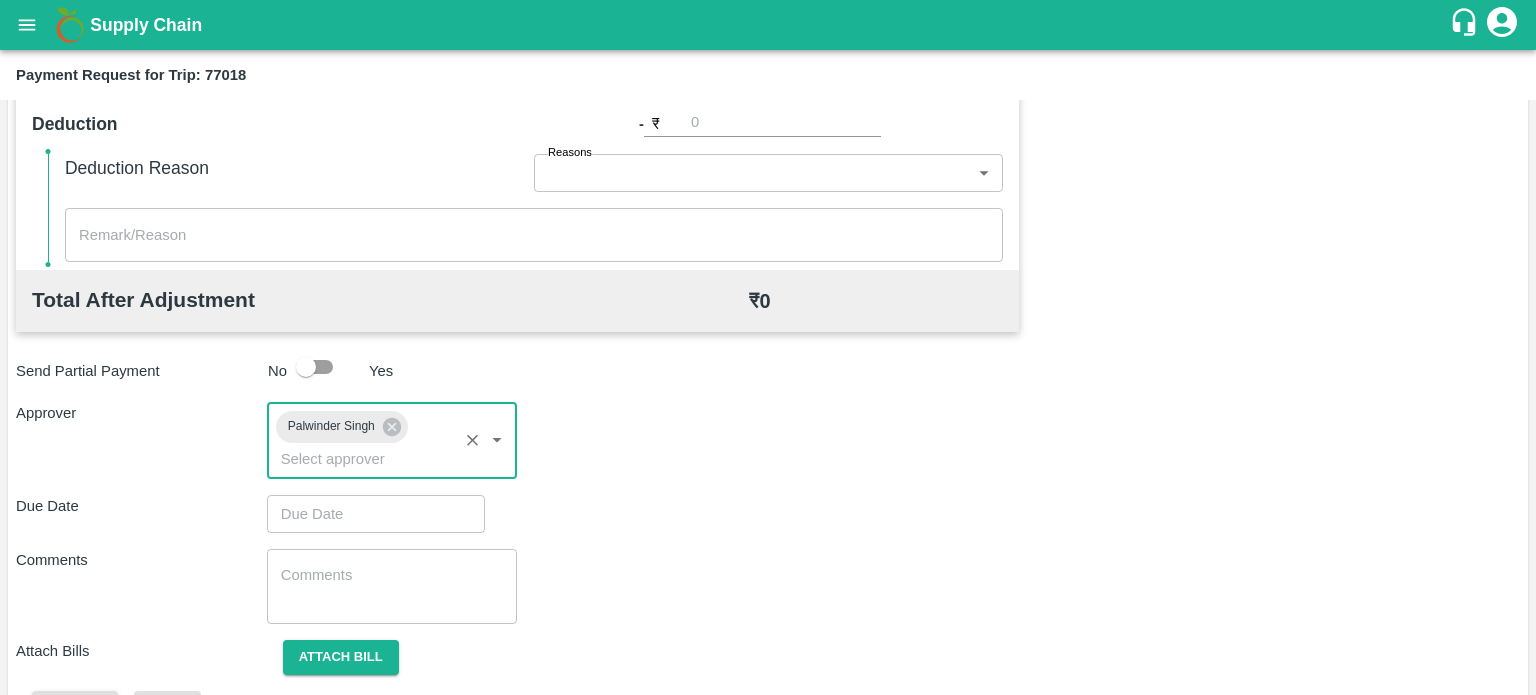 type on "DD/MM/YYYY hh:mm aa" 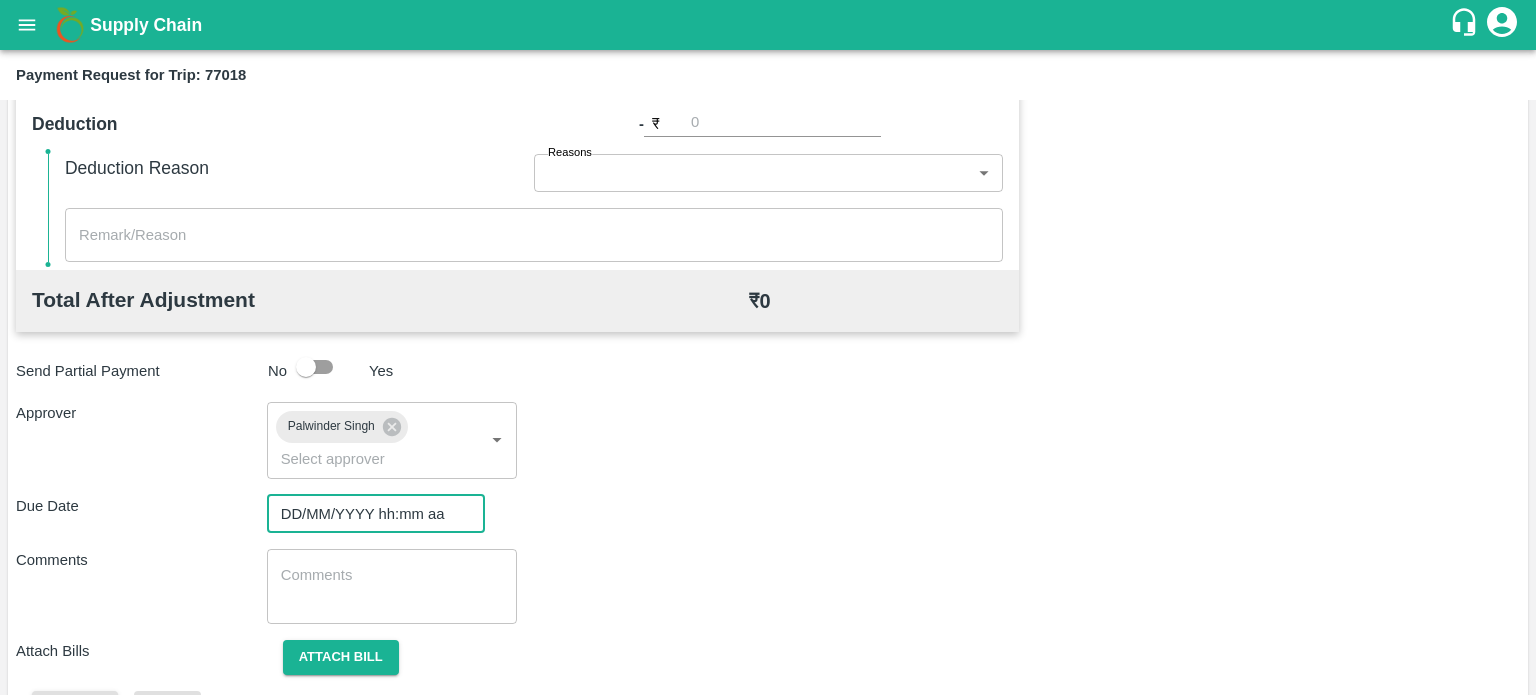 click on "DD/MM/YYYY hh:mm aa" at bounding box center (369, 514) 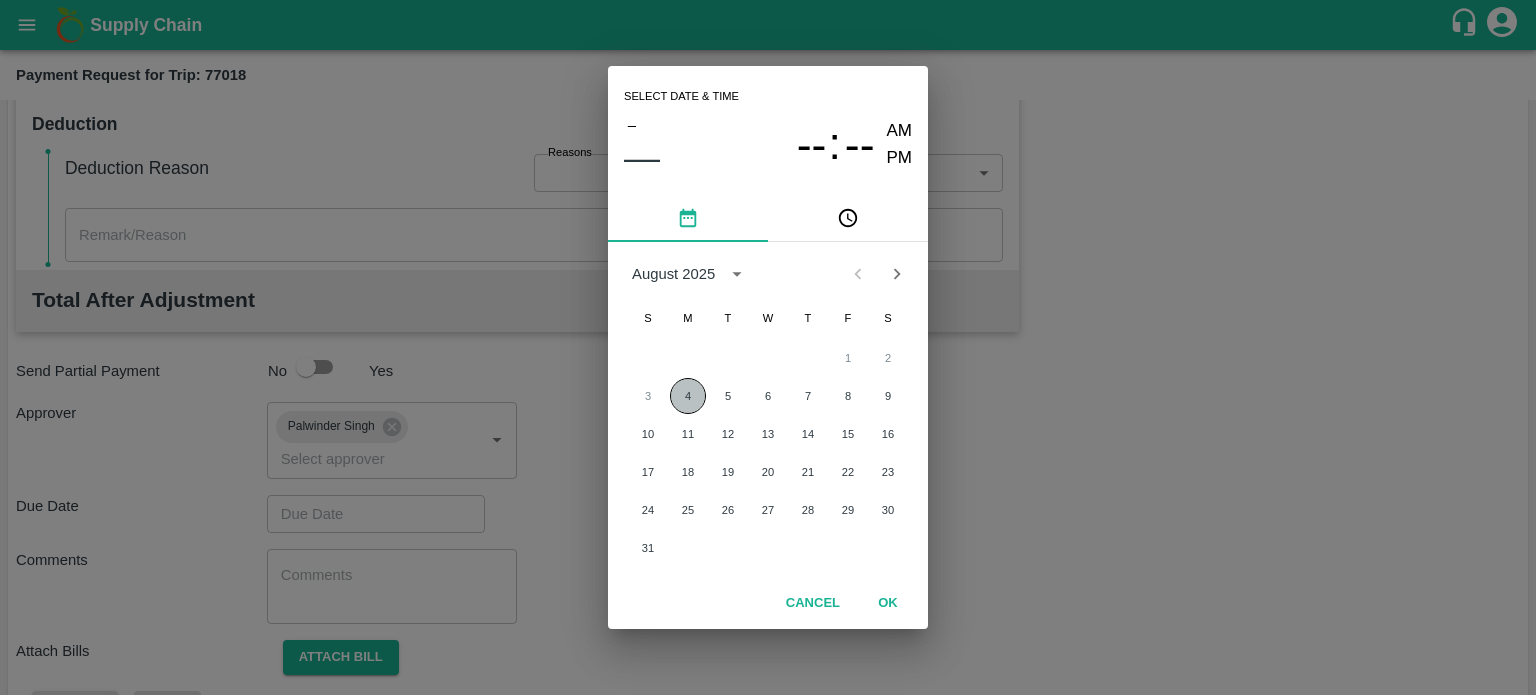click on "4" at bounding box center [688, 396] 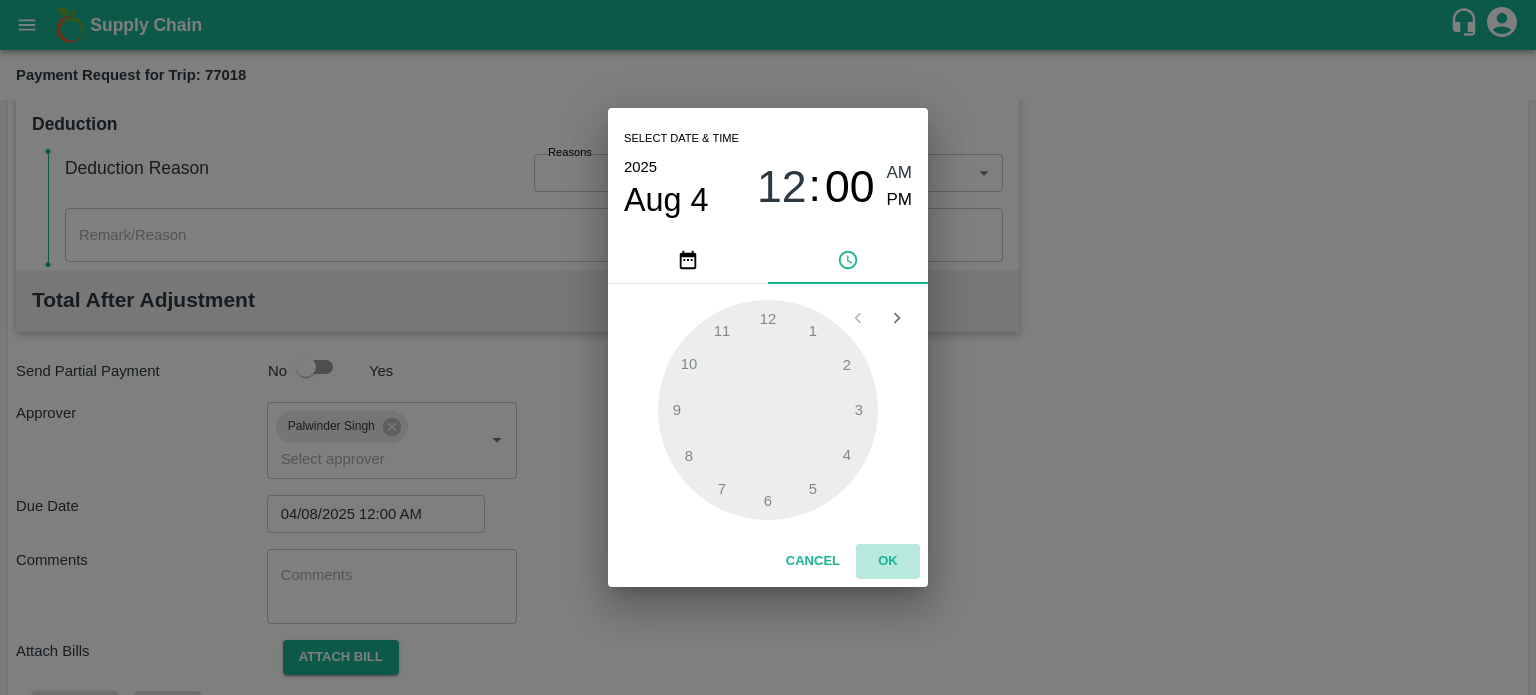 click on "OK" at bounding box center (888, 561) 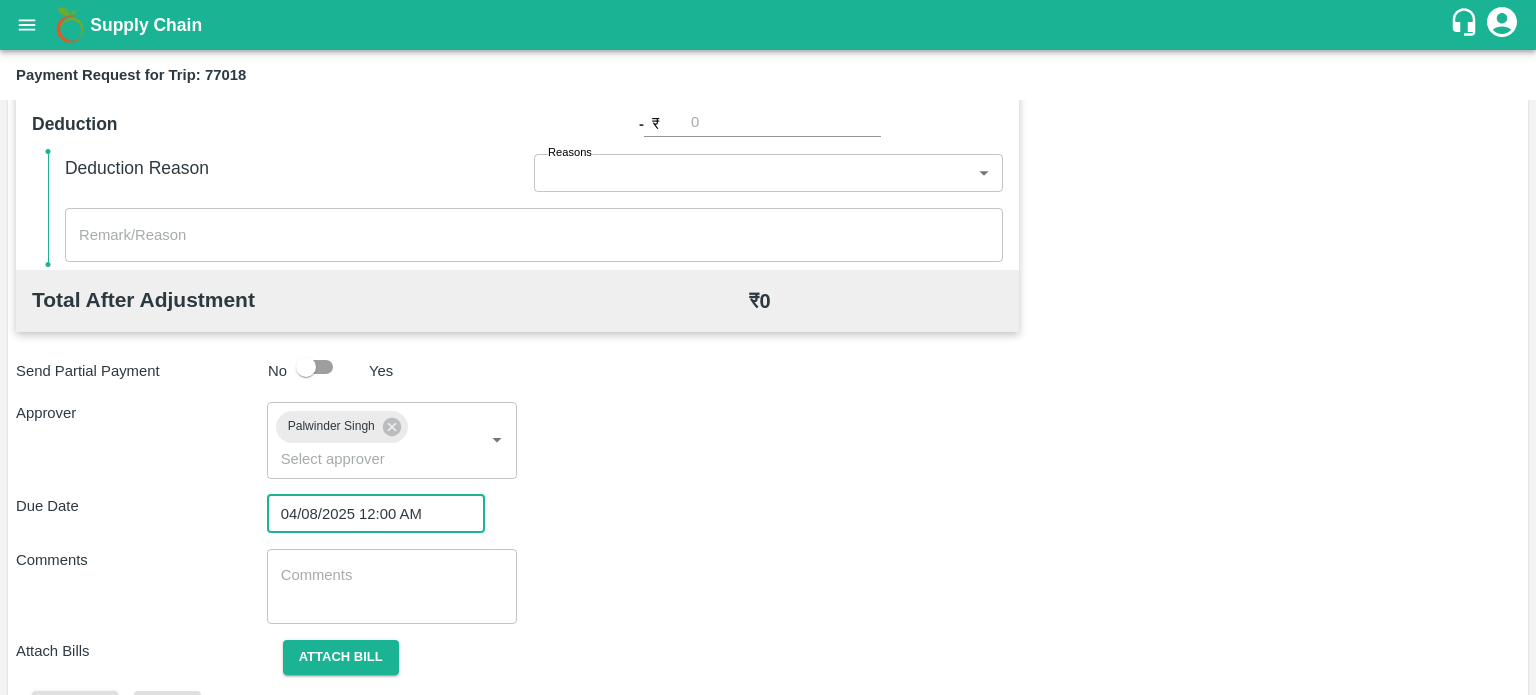 scroll, scrollTop: 885, scrollLeft: 0, axis: vertical 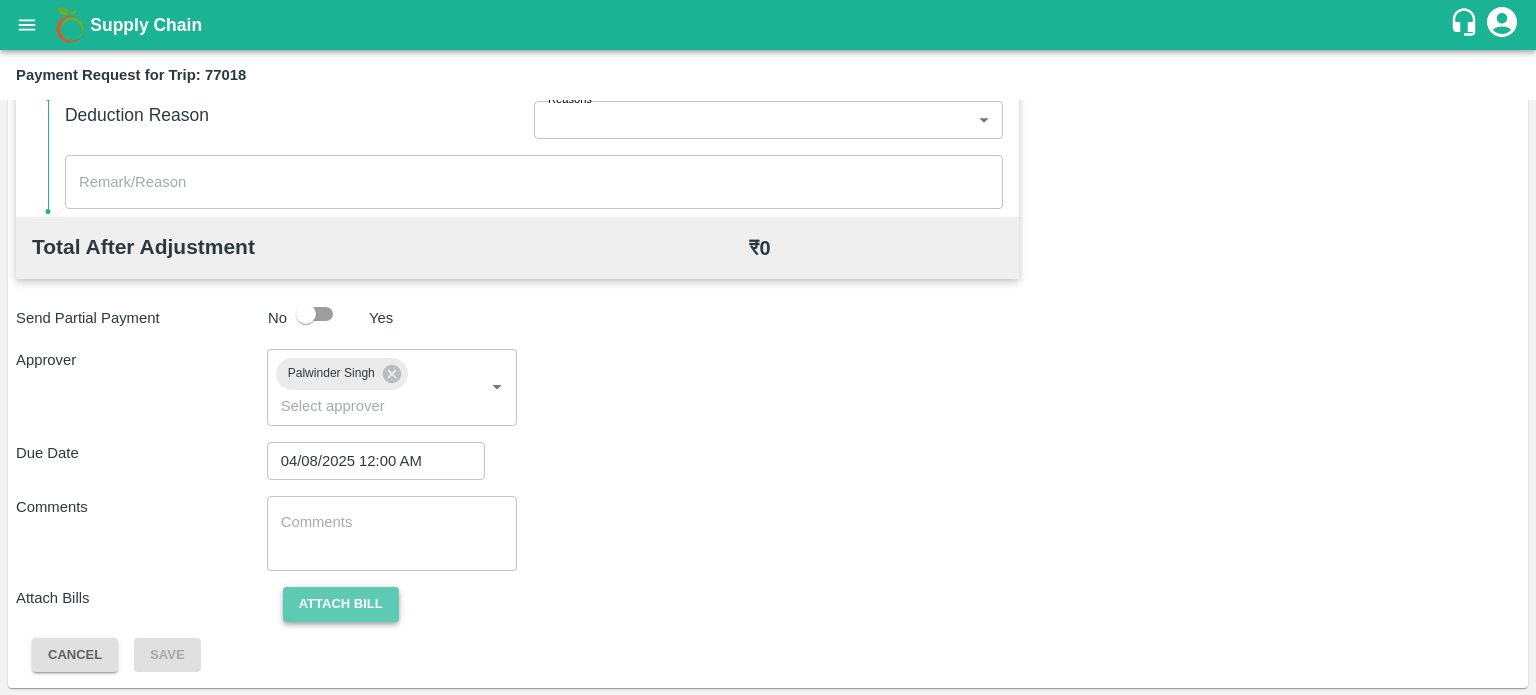 click on "Attach bill" at bounding box center [341, 604] 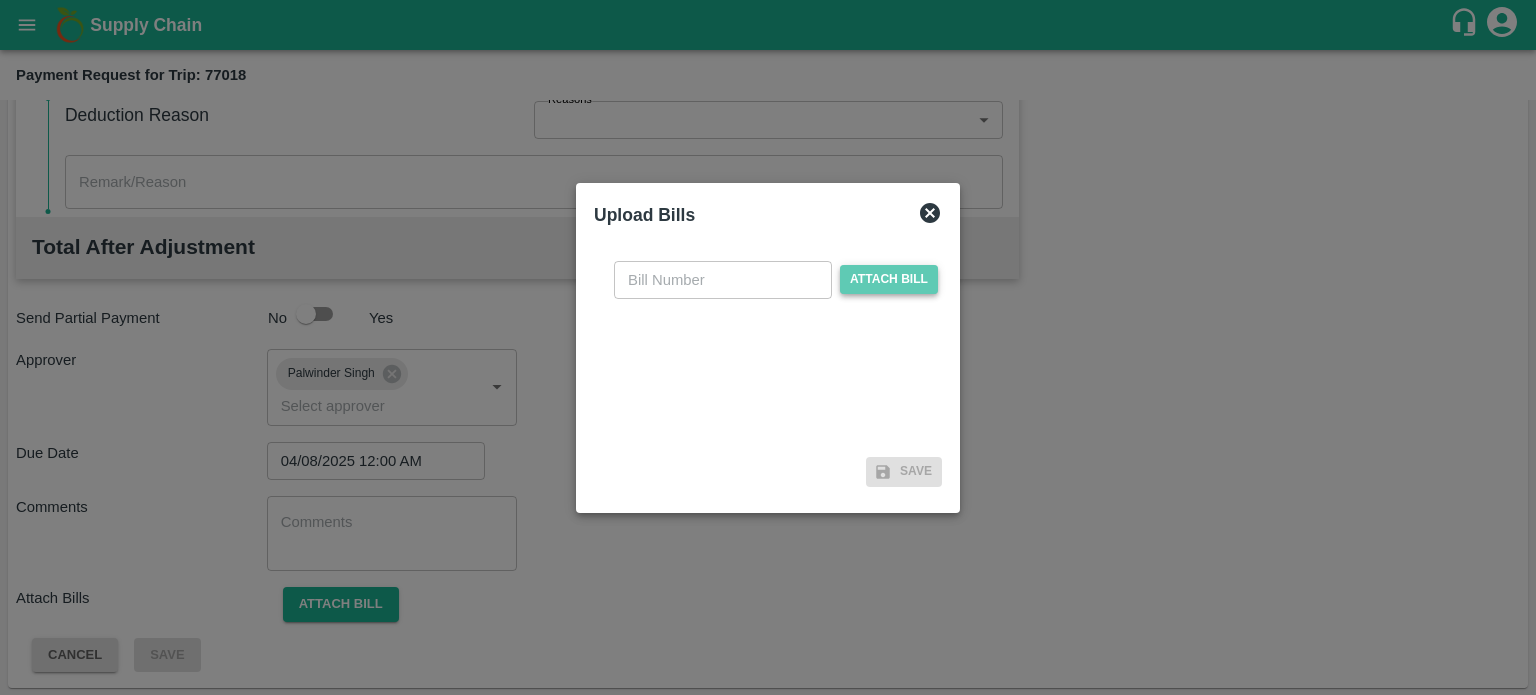 click on "Attach bill" at bounding box center (889, 279) 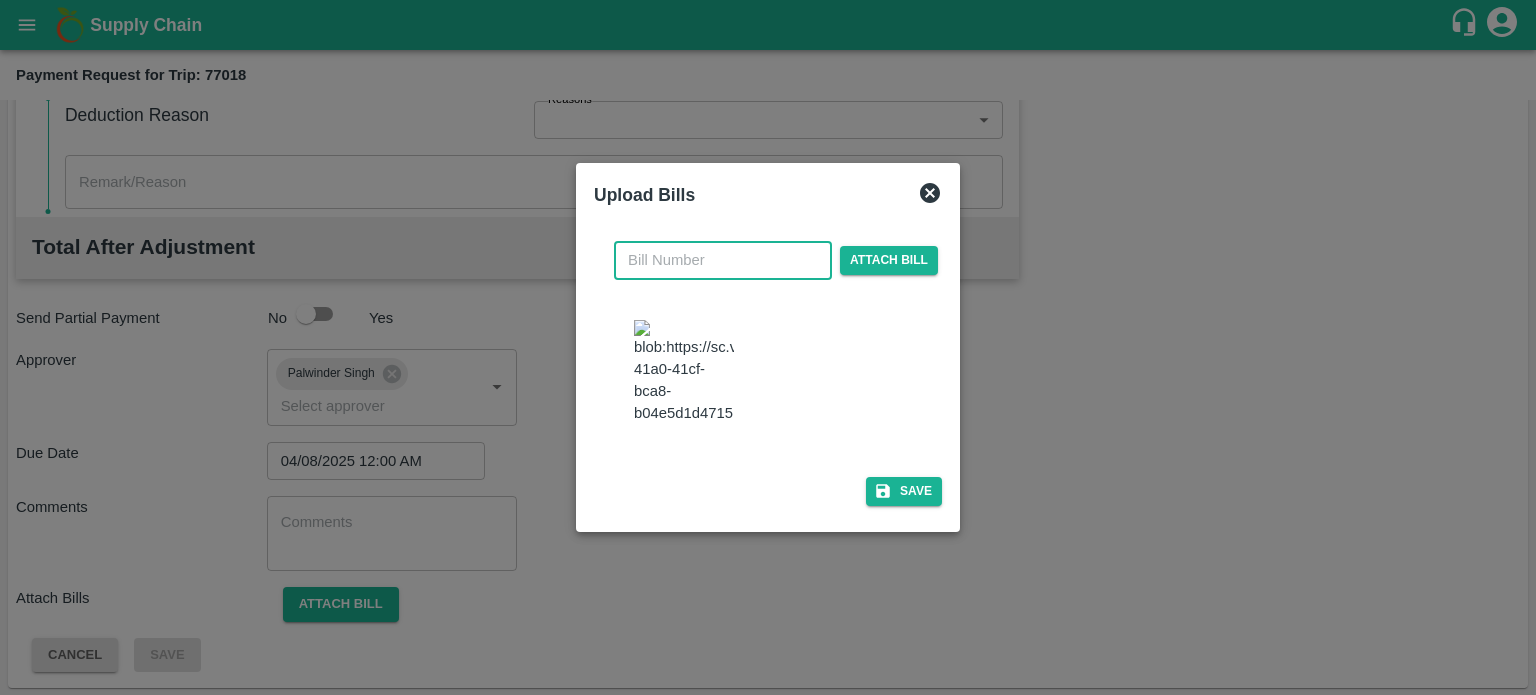 click at bounding box center [723, 260] 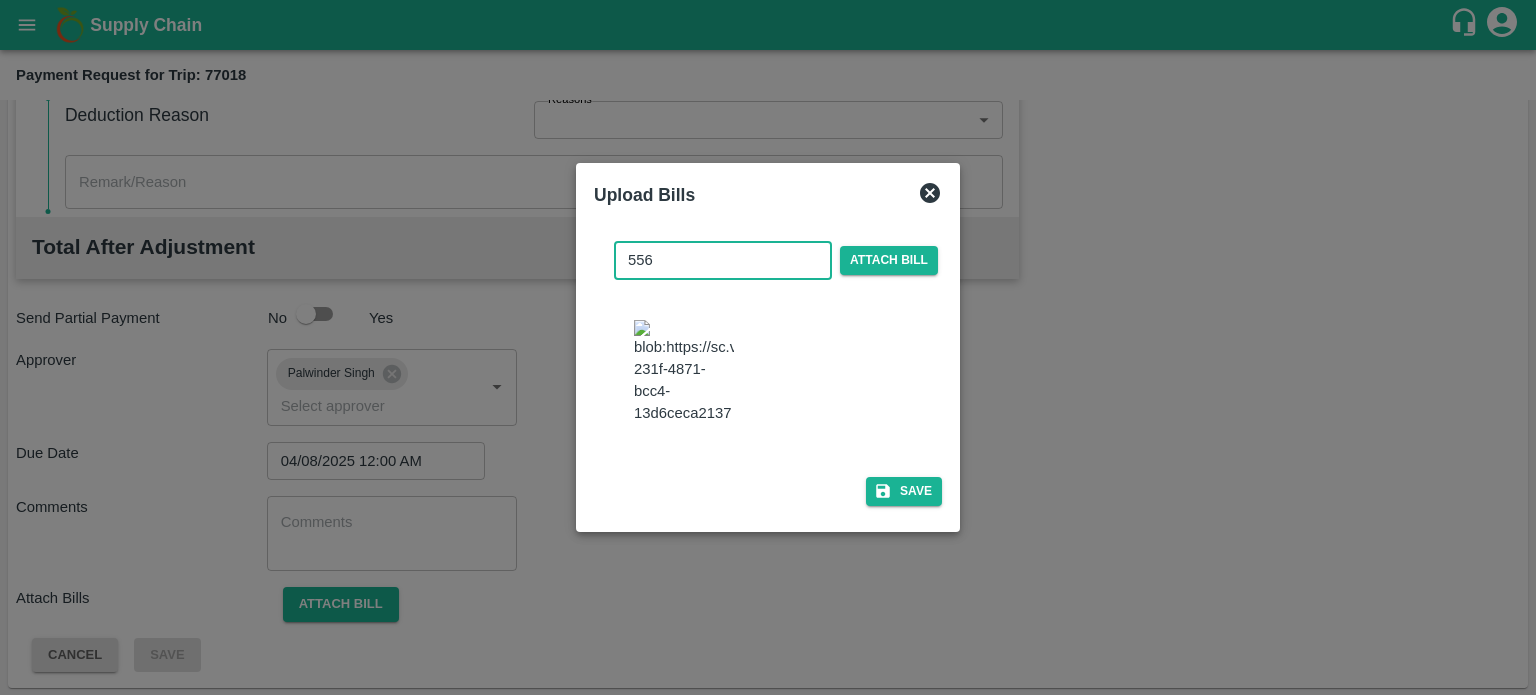 type on "556" 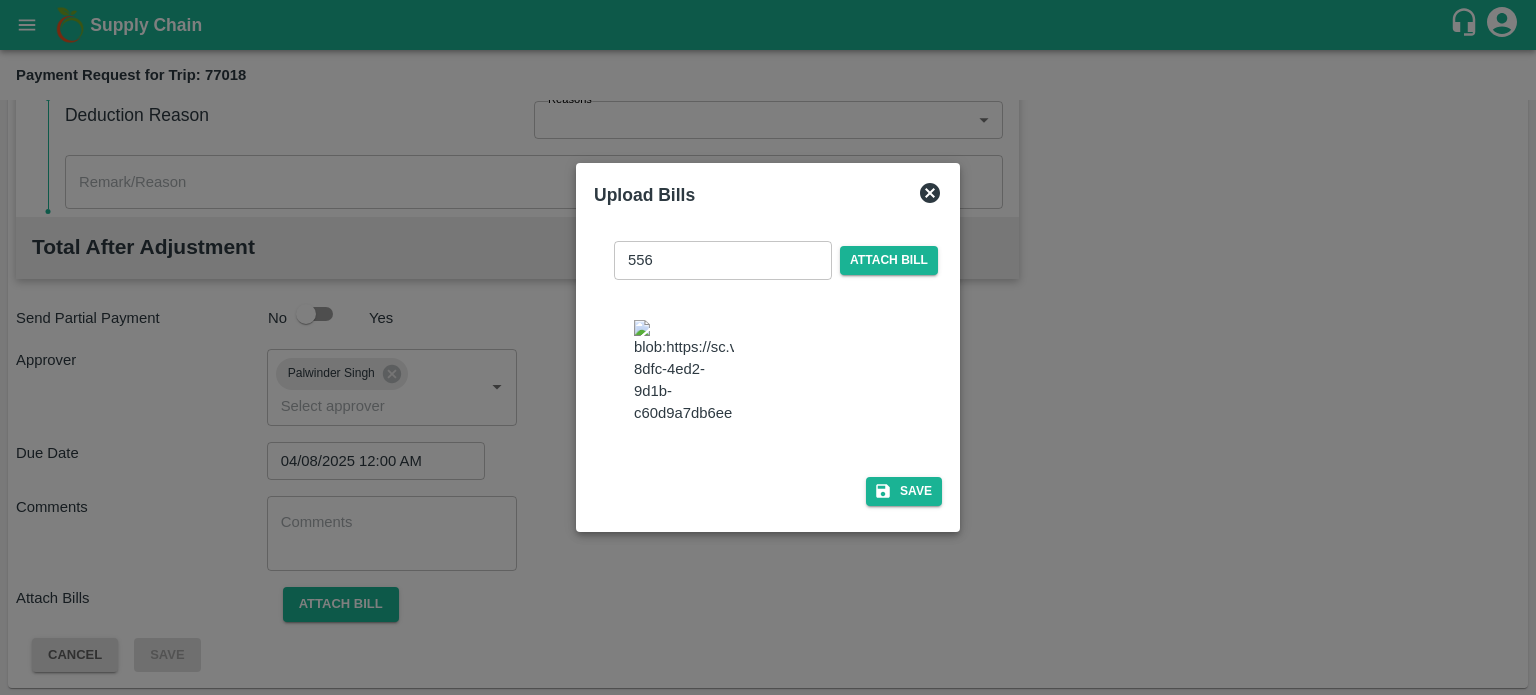 click on "556 ​ Attach bill Save" at bounding box center (768, 369) 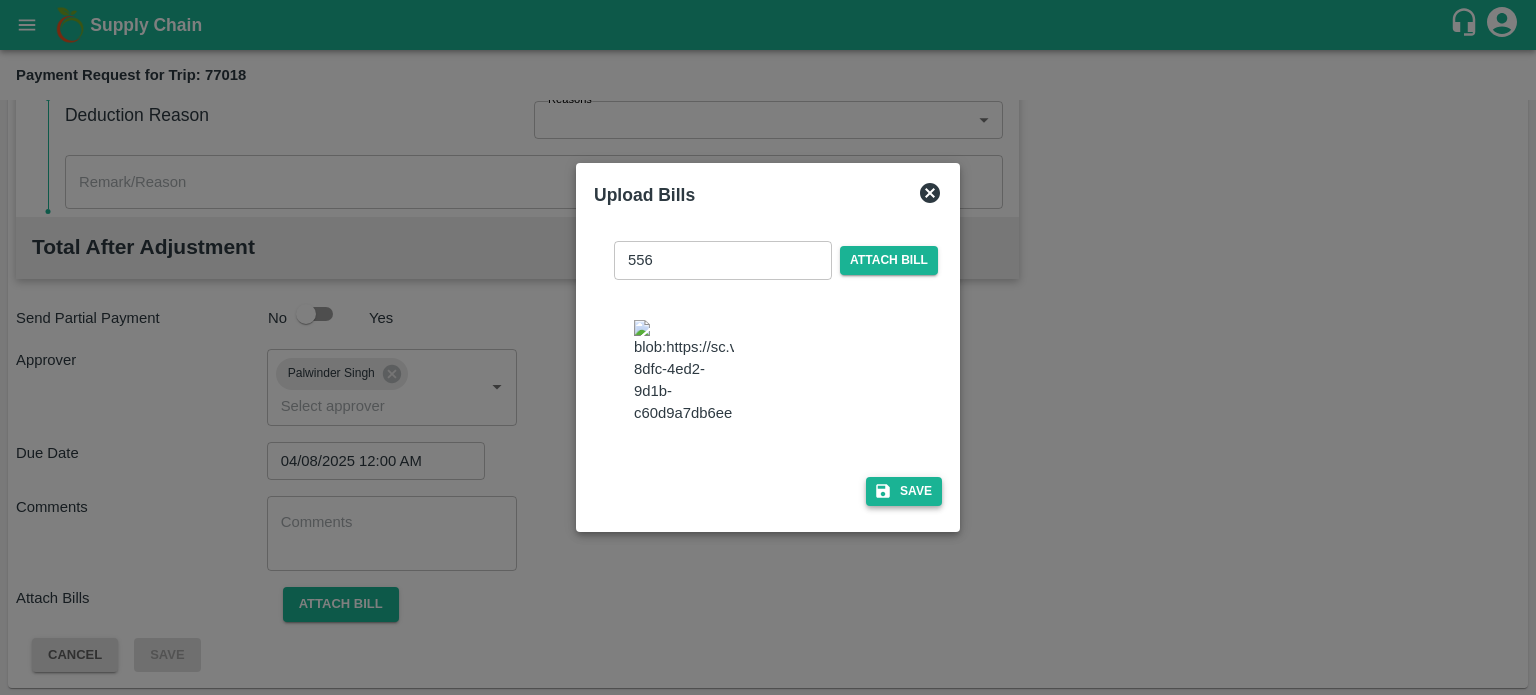 click on "Save" at bounding box center (904, 491) 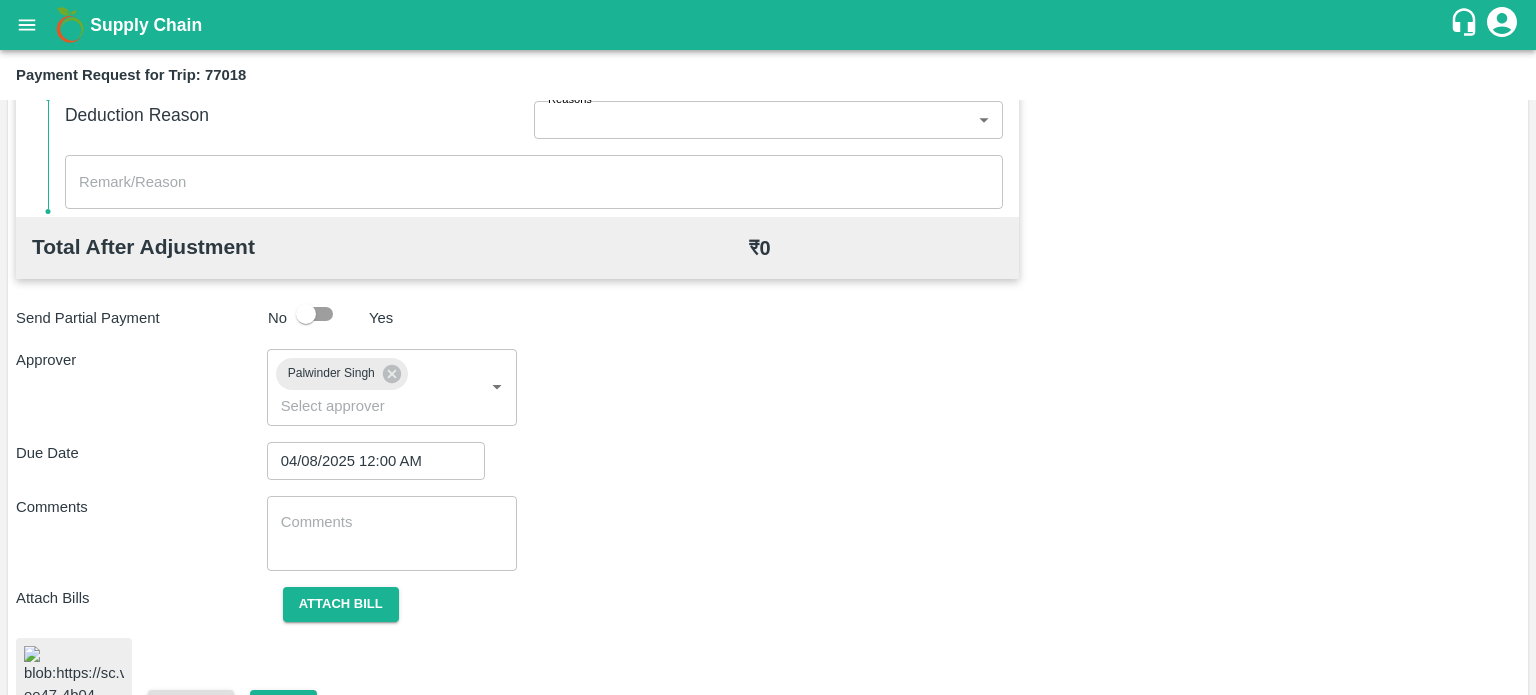 scroll, scrollTop: 965, scrollLeft: 0, axis: vertical 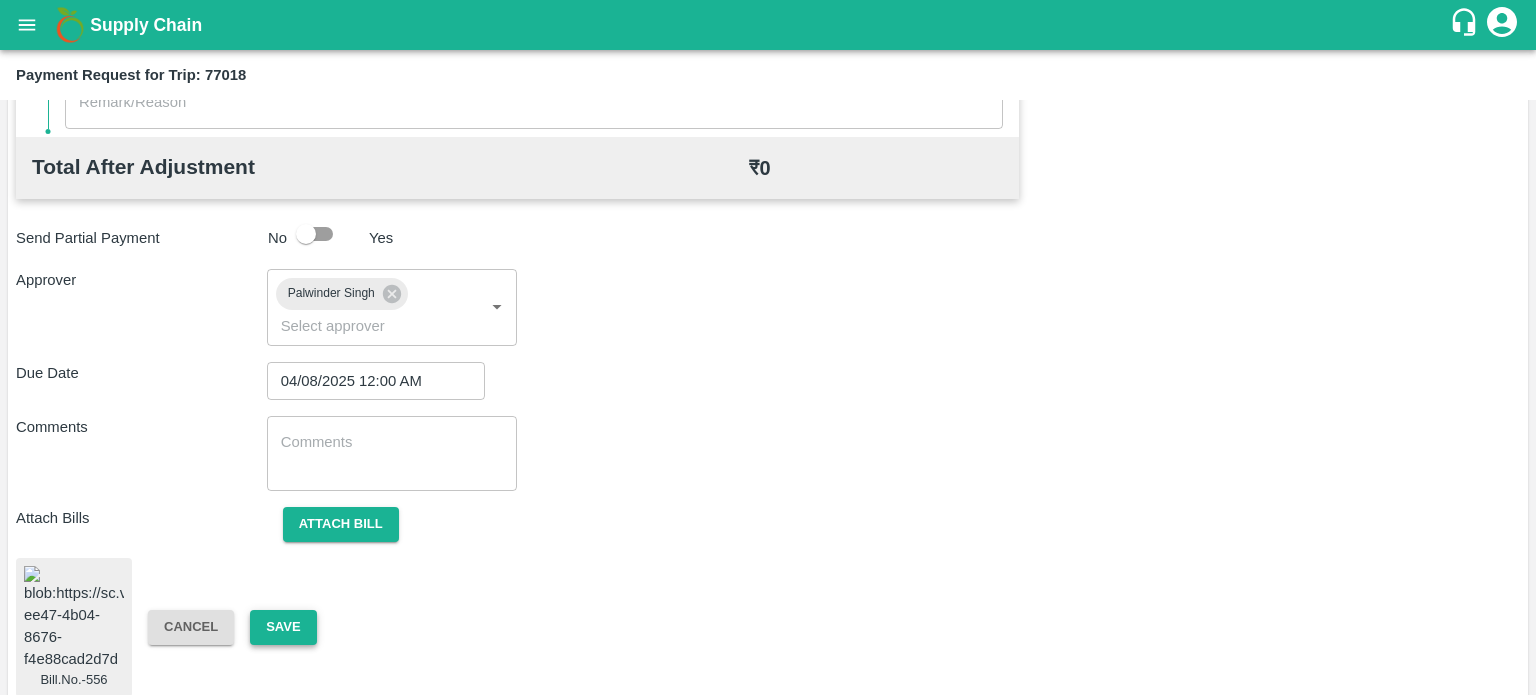 click on "Save" at bounding box center (283, 627) 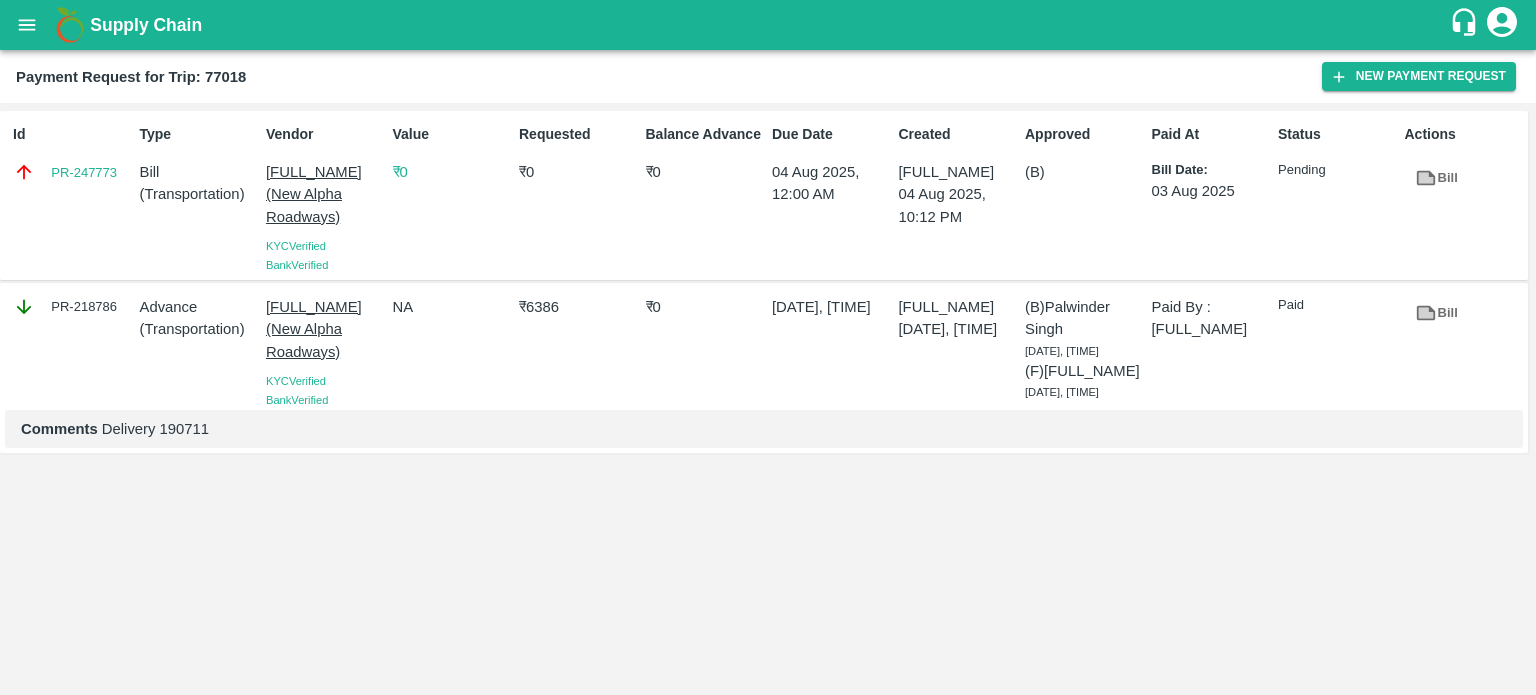 type 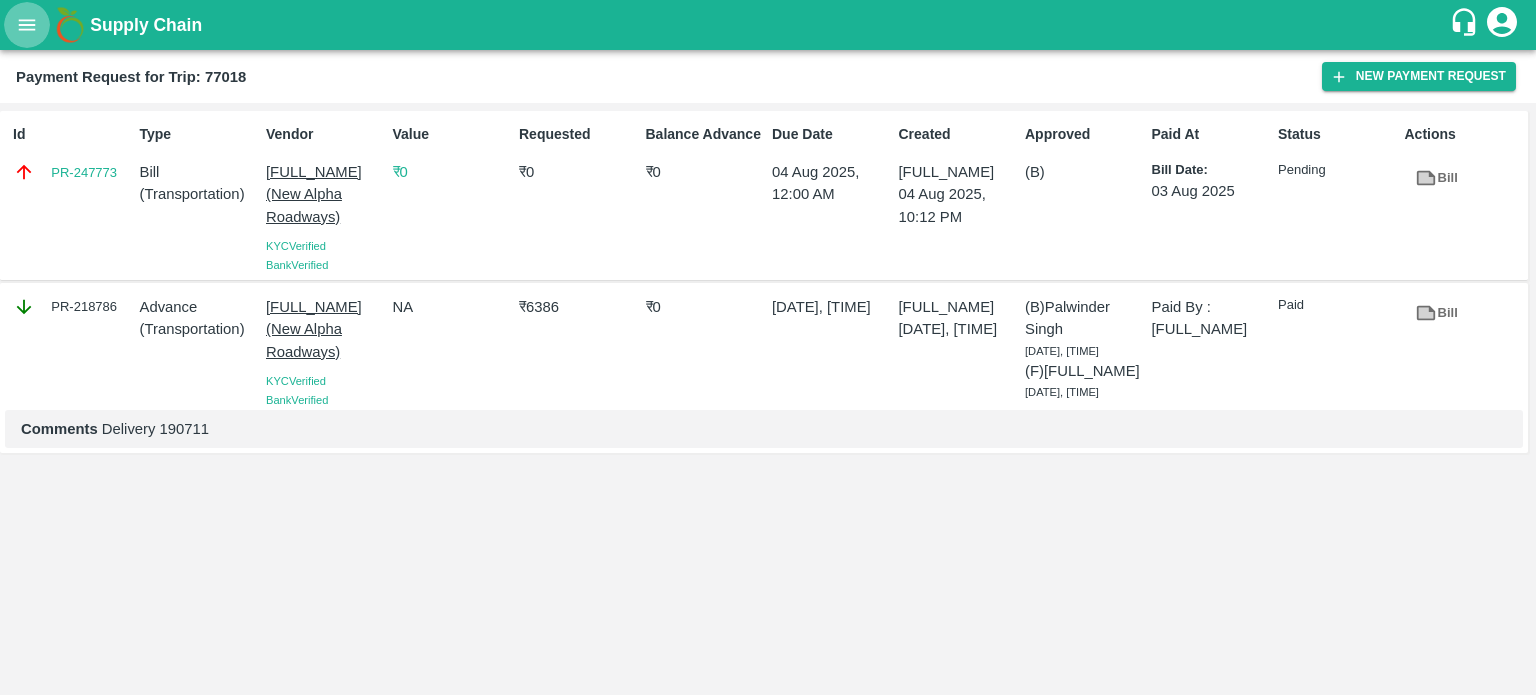 click 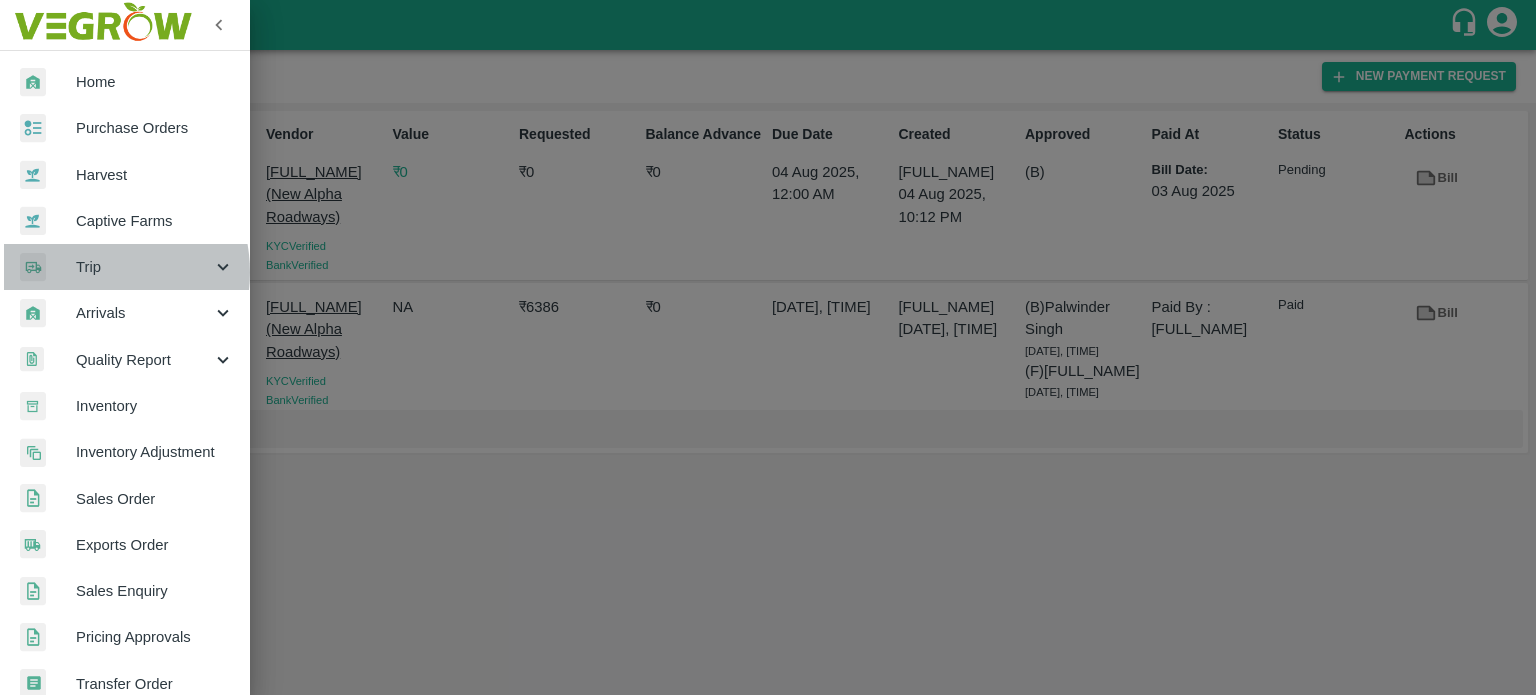 click on "Trip" at bounding box center [144, 267] 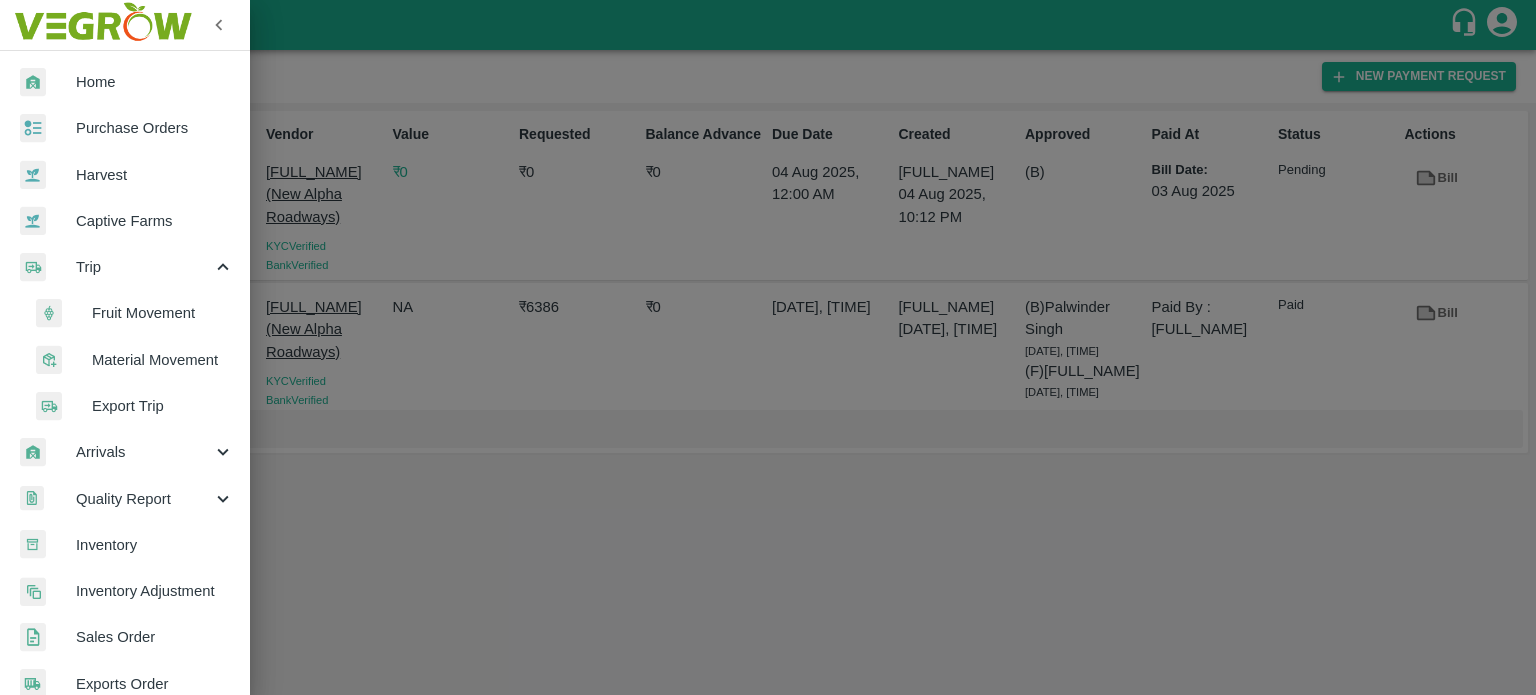 click on "Fruit Movement" at bounding box center (163, 313) 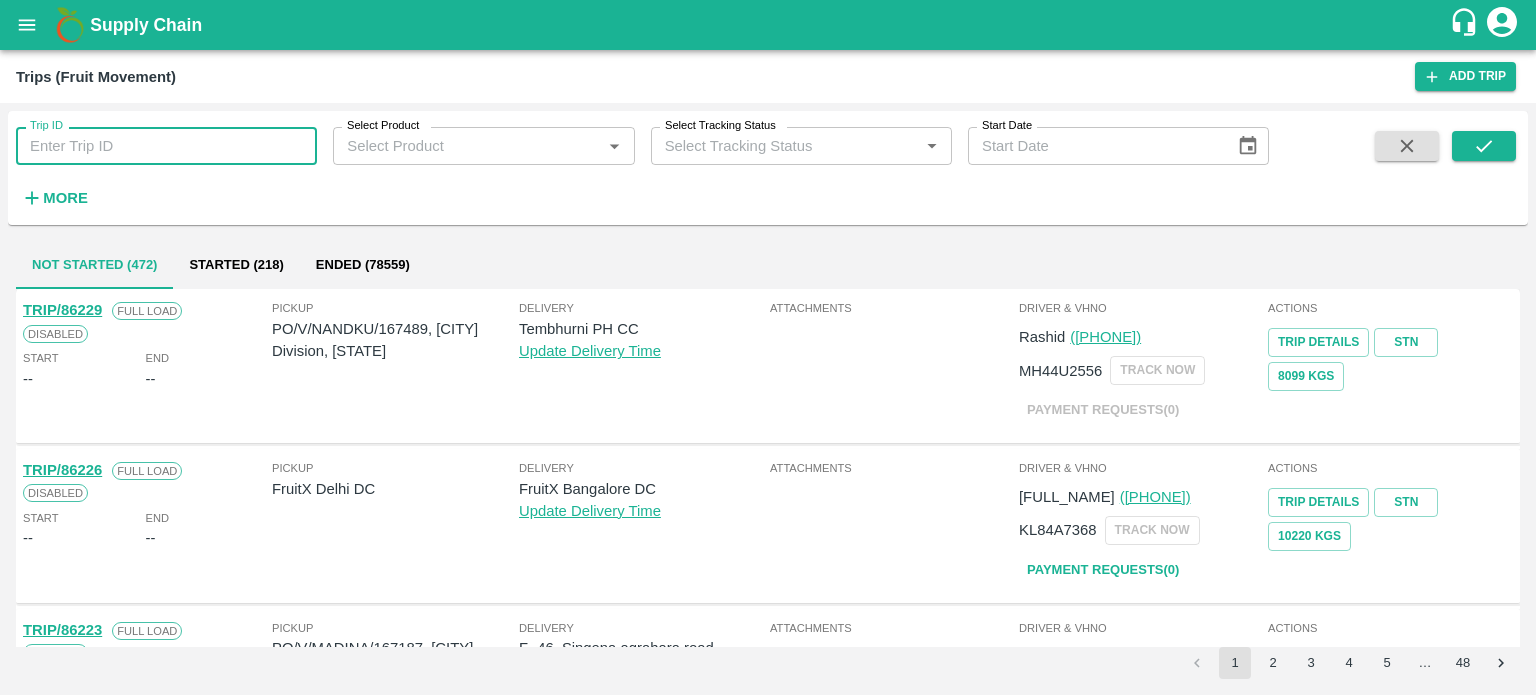 click on "Trip ID" at bounding box center (166, 146) 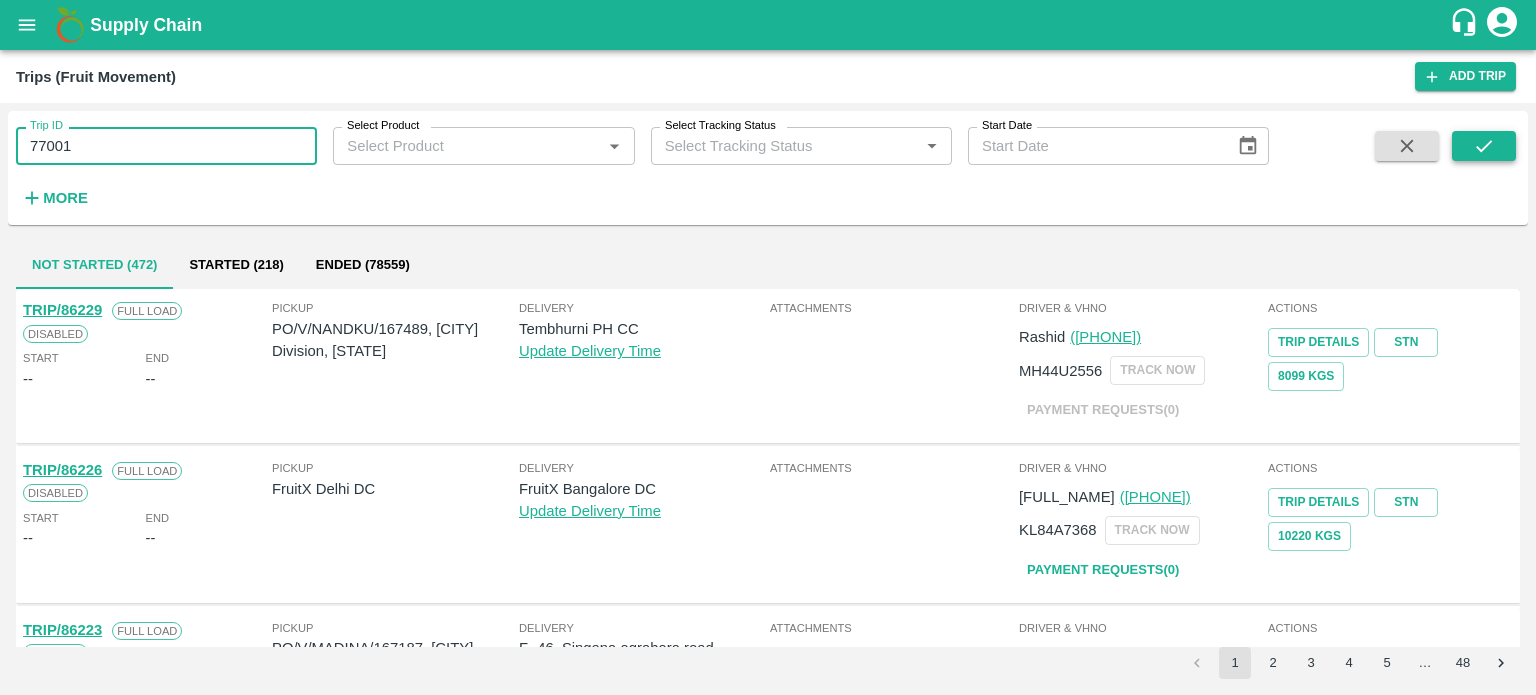 type on "77001" 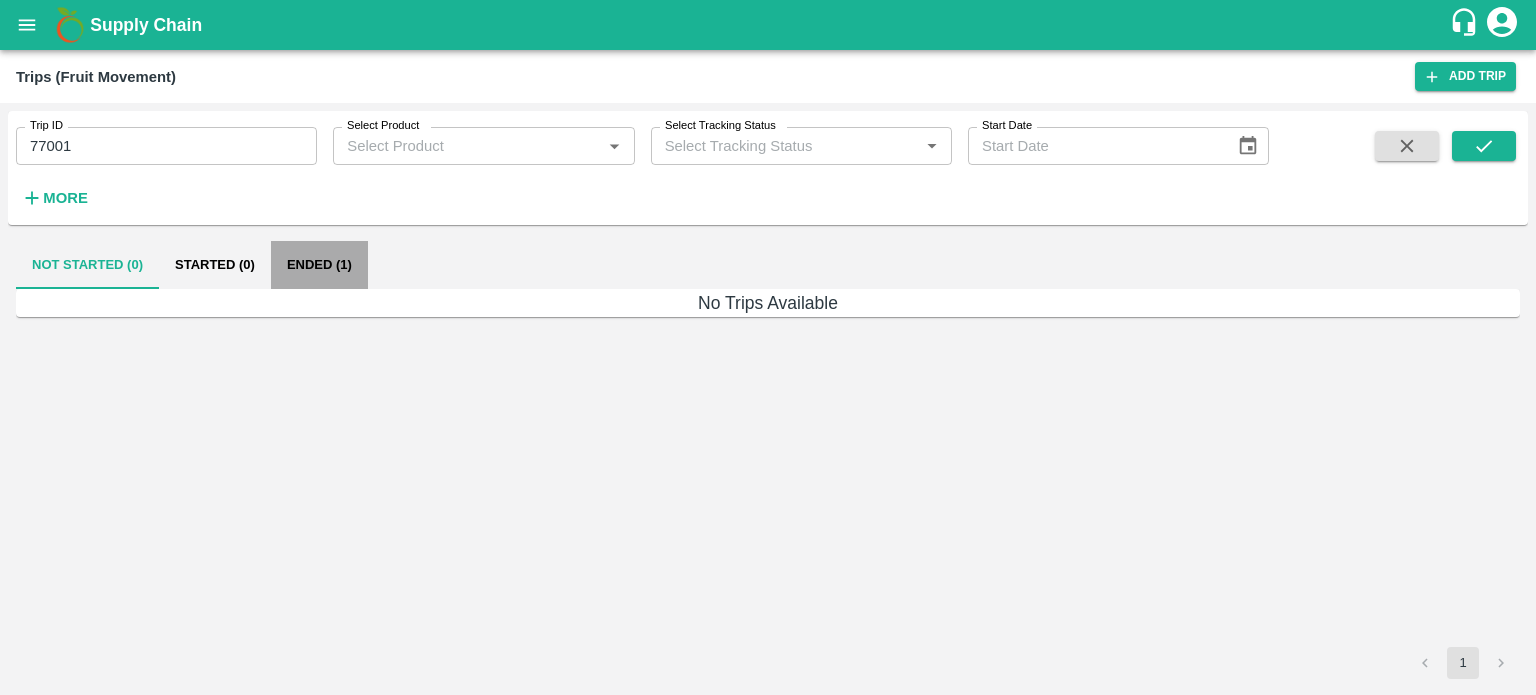 click on "Ended (1)" at bounding box center (319, 265) 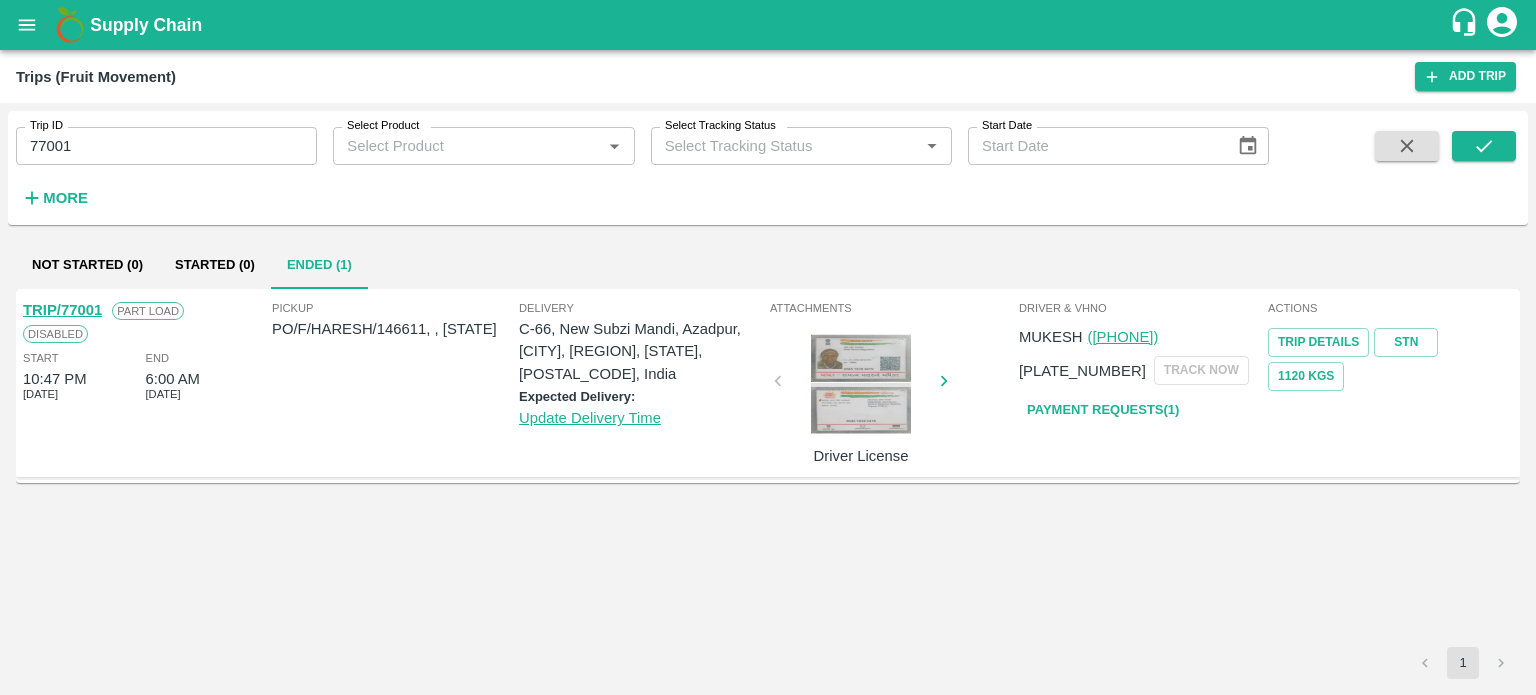 click on "TRIP/77001 Part Load Disabled Start [TIME] [DATE] End [TIME] [DATE] Pickup PO/F/HARESH/146611, , [STATE] Delivery C-66, New Subzi Mandi, Azadpur, [CITY], [REGION], [STATE], [POSTAL_CODE], India Expected Delivery: Update Delivery Time Attachments Driver License Driver & VHNo [FULL_NAME] ([PHONE]) [PLATE_NUMBER] TRACK NOW Payment Requests( 1 ) Actions Trip Details STN 1120  Kgs" at bounding box center (768, 468) 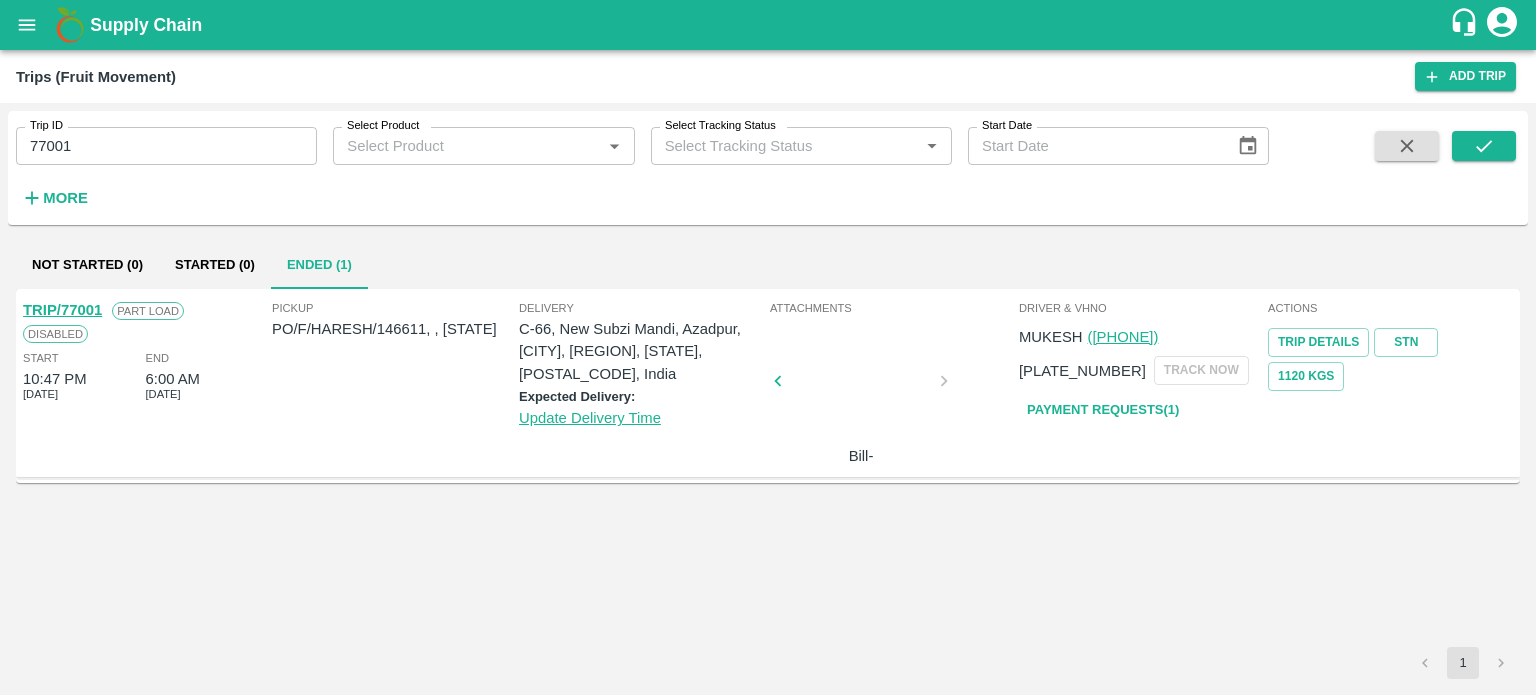 click on "TRIP/77001 Part Load Disabled Start [TIME] [DATE] End [TIME] [DATE] Pickup PO/F/HARESH/146611, , [STATE] Delivery C-66, New Subzi Mandi, Azadpur, [CITY], [REGION], [STATE], [POSTAL_CODE], India Expected Delivery: Update Delivery Time Attachments Bill- Driver & VHNo [FULL_NAME] ([PHONE]) [PLATE_NUMBER] TRACK NOW Payment Requests( 1 ) Actions Trip Details STN 1120  Kgs" at bounding box center [768, 468] 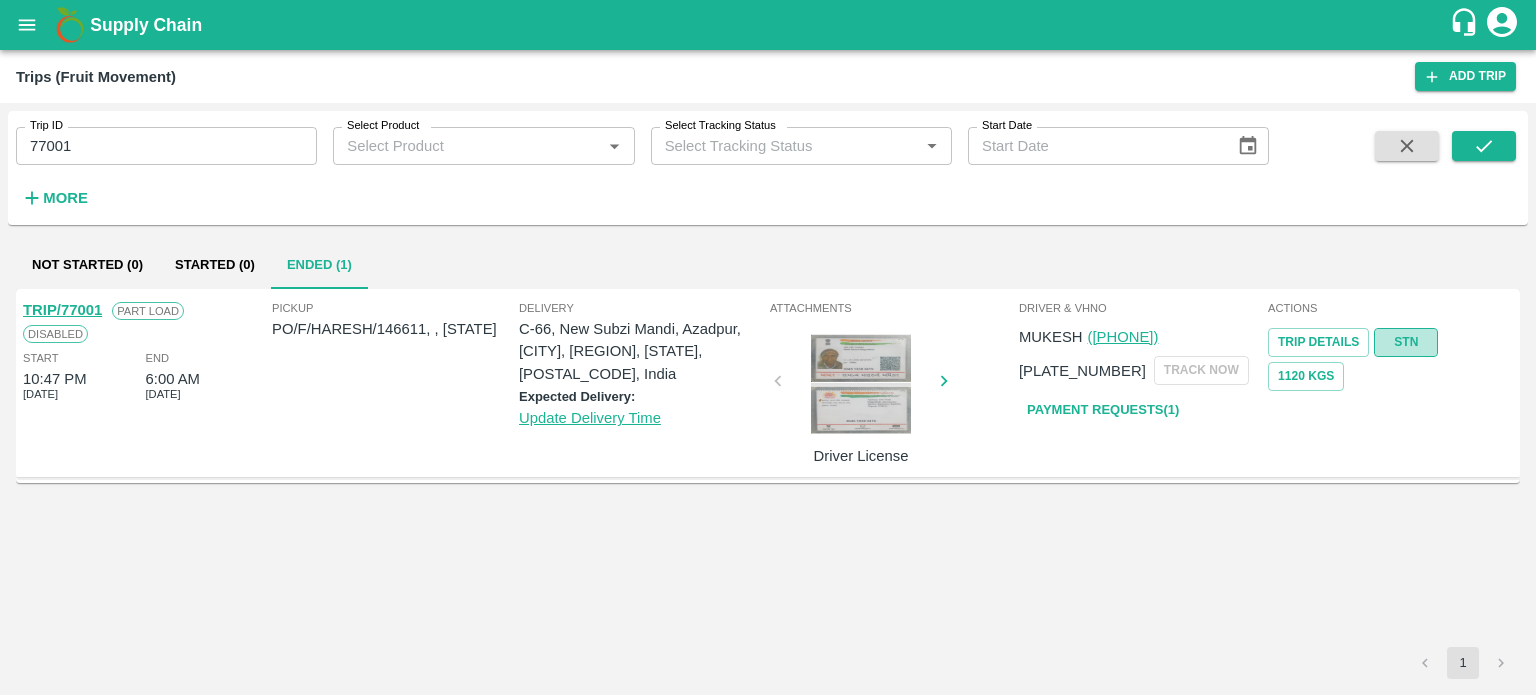 click on "STN" at bounding box center [1406, 342] 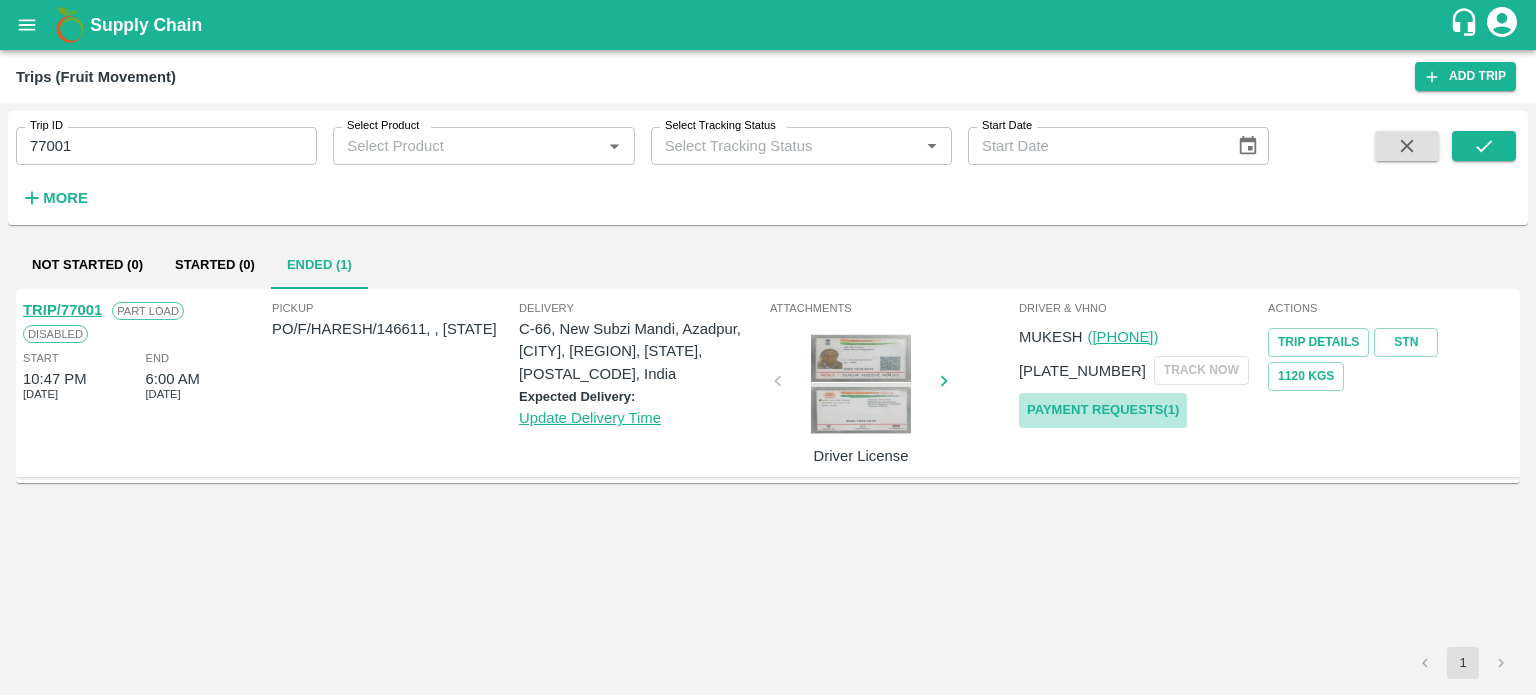 click on "Payment Requests( 1 )" at bounding box center [1103, 410] 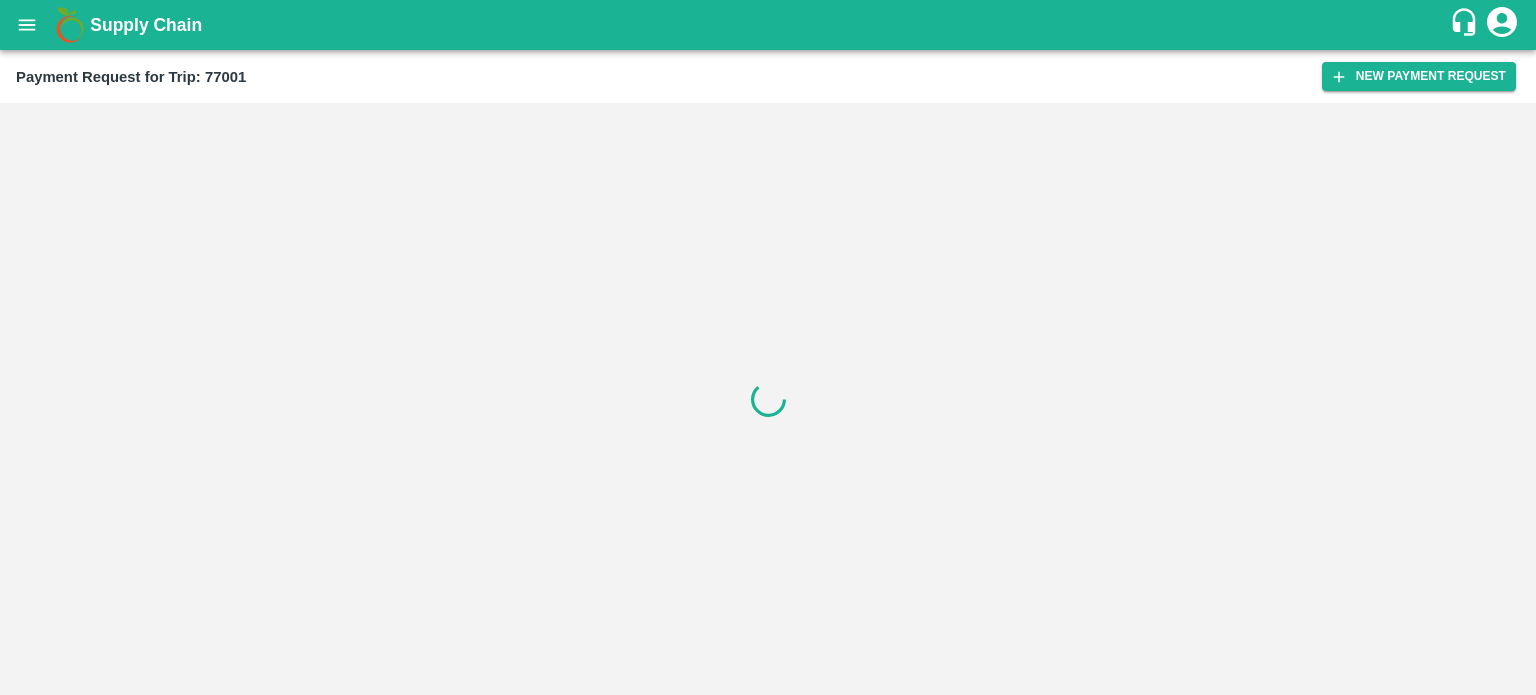 scroll, scrollTop: 0, scrollLeft: 0, axis: both 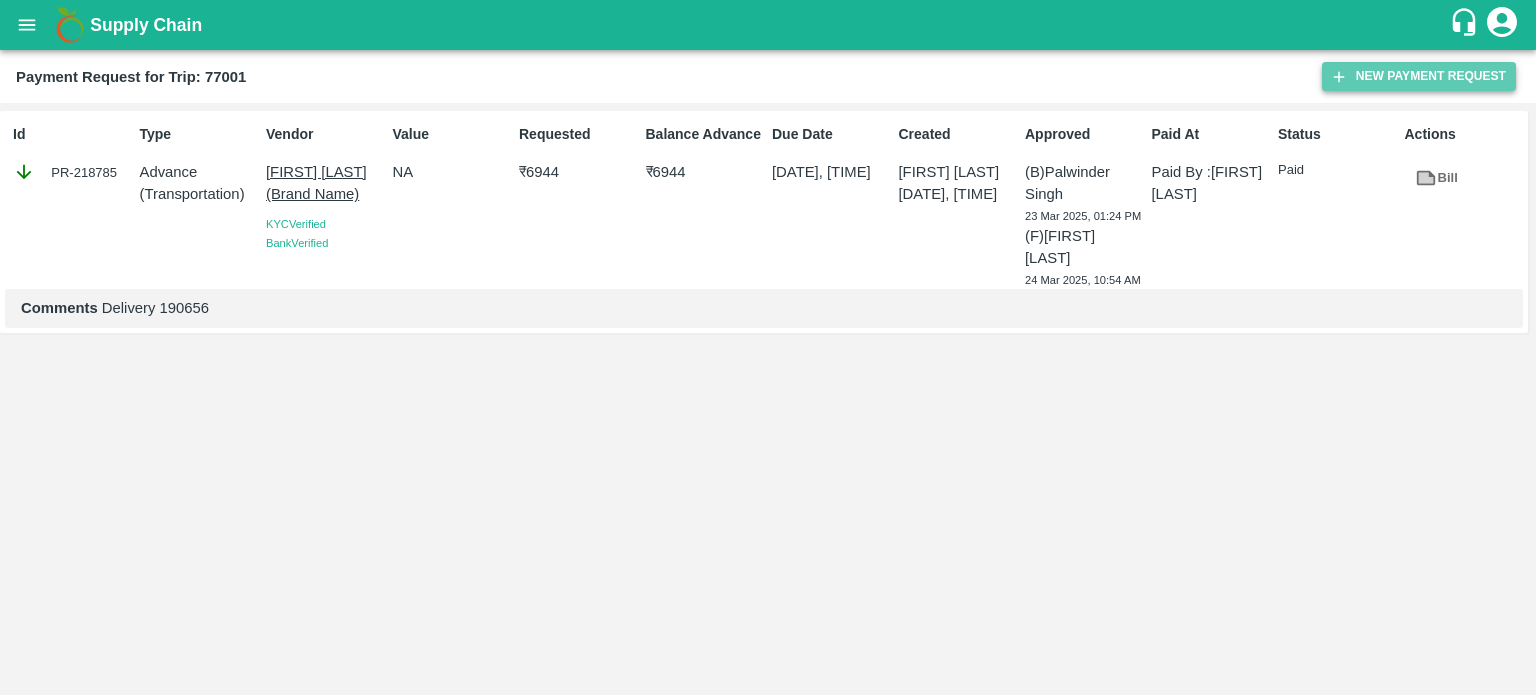 click on "New Payment Request" at bounding box center [1419, 76] 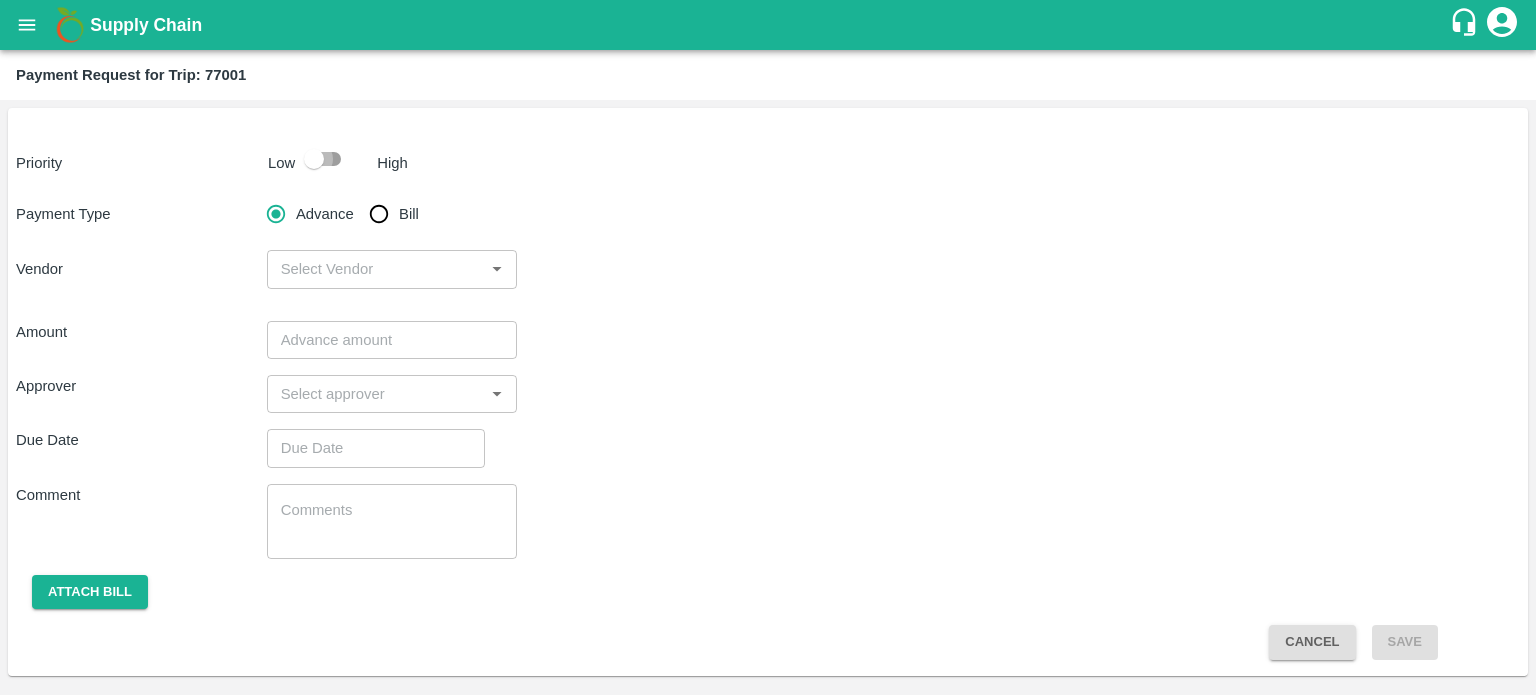 click at bounding box center [314, 159] 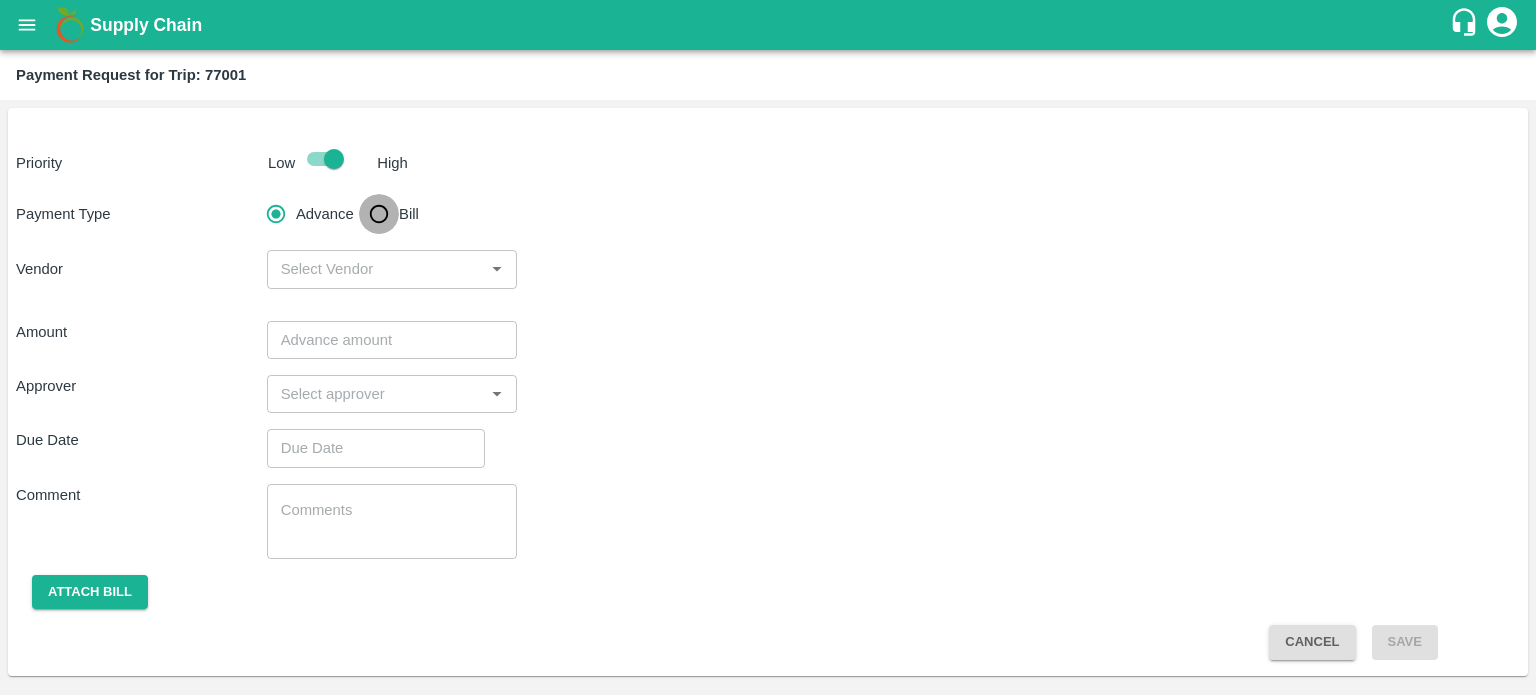 click on "Bill" at bounding box center [379, 214] 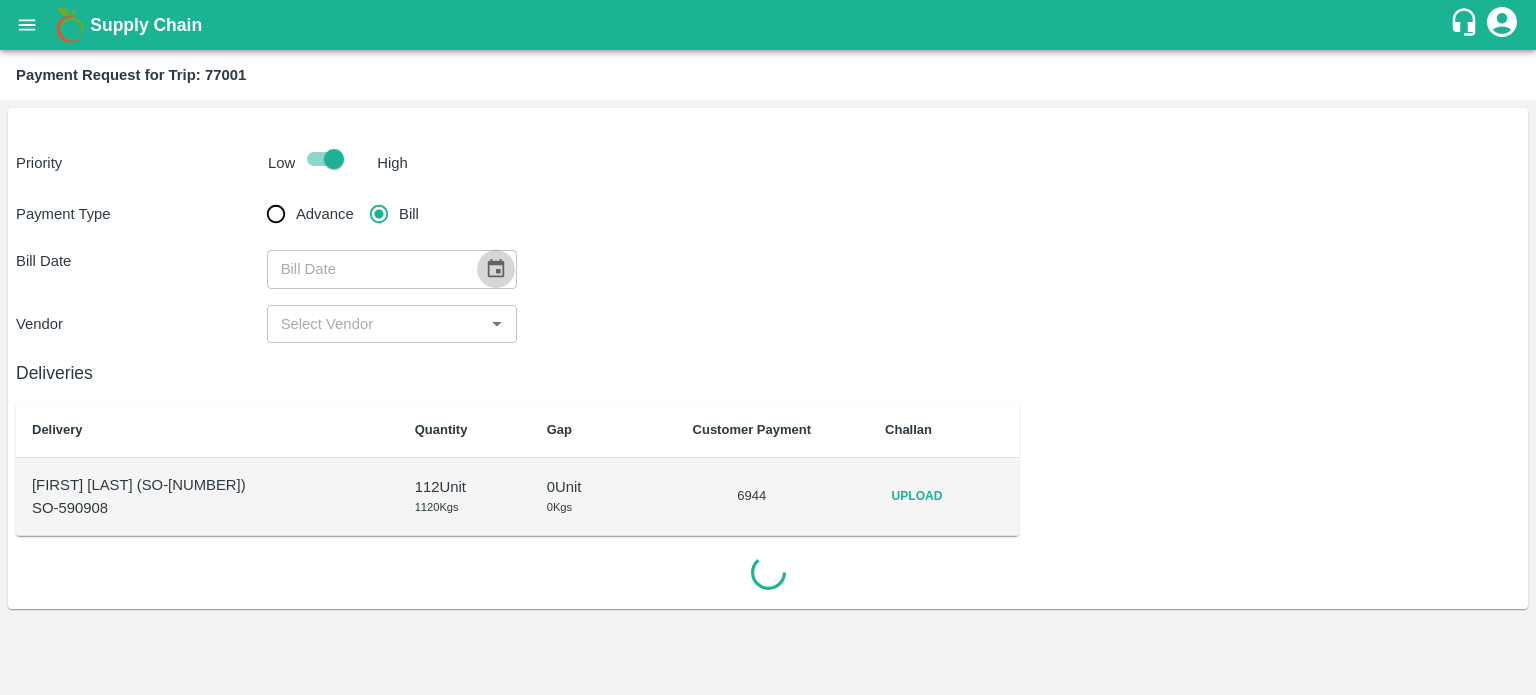click at bounding box center (496, 269) 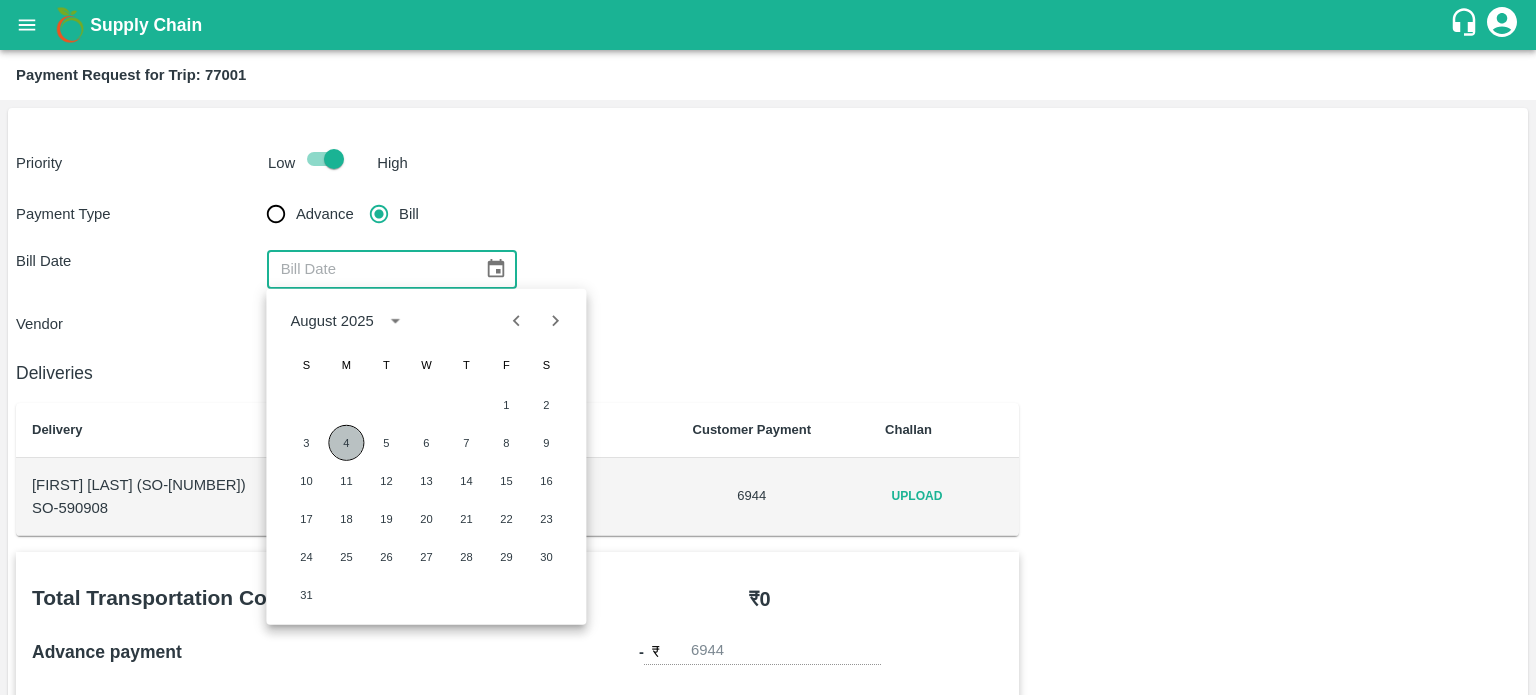 click on "4" at bounding box center (346, 443) 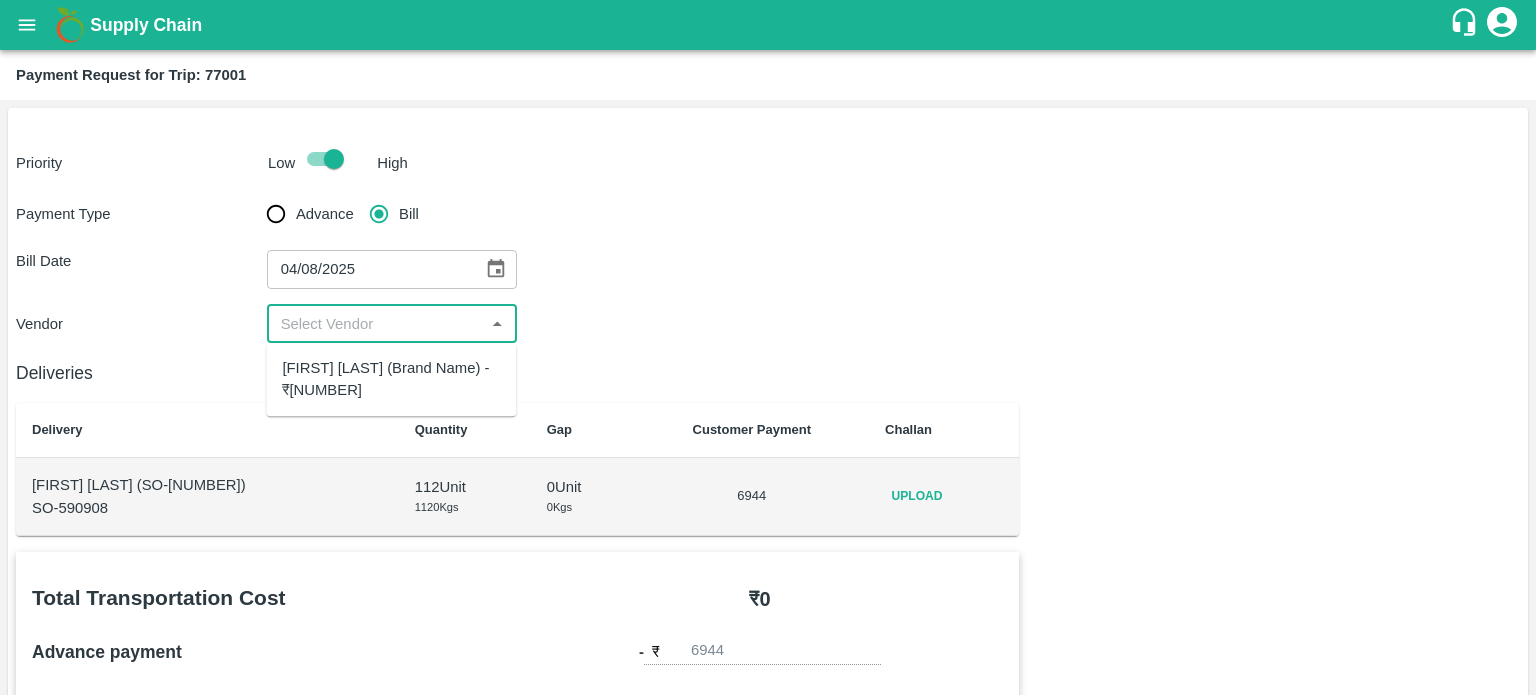 drag, startPoint x: 325, startPoint y: 321, endPoint x: 375, endPoint y: 391, distance: 86.023254 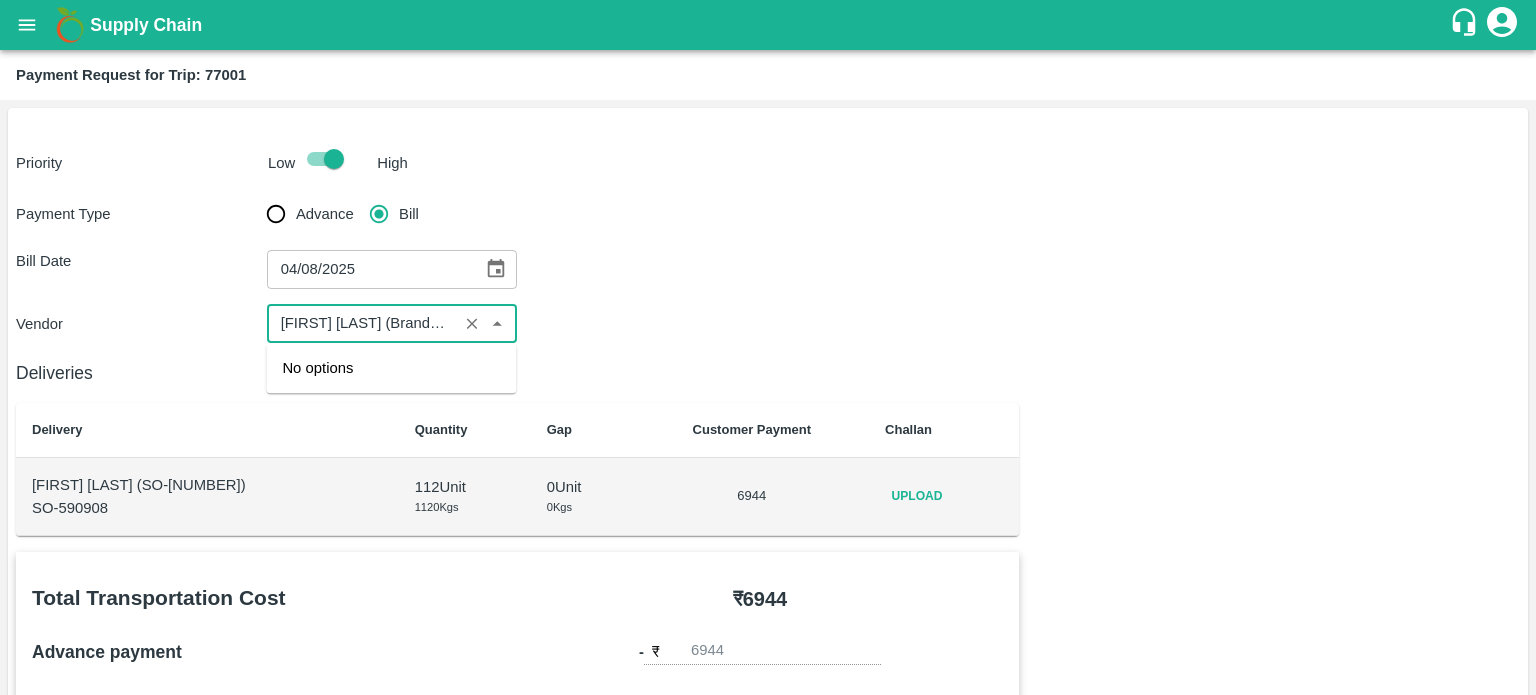 scroll, scrollTop: 0, scrollLeft: 177, axis: horizontal 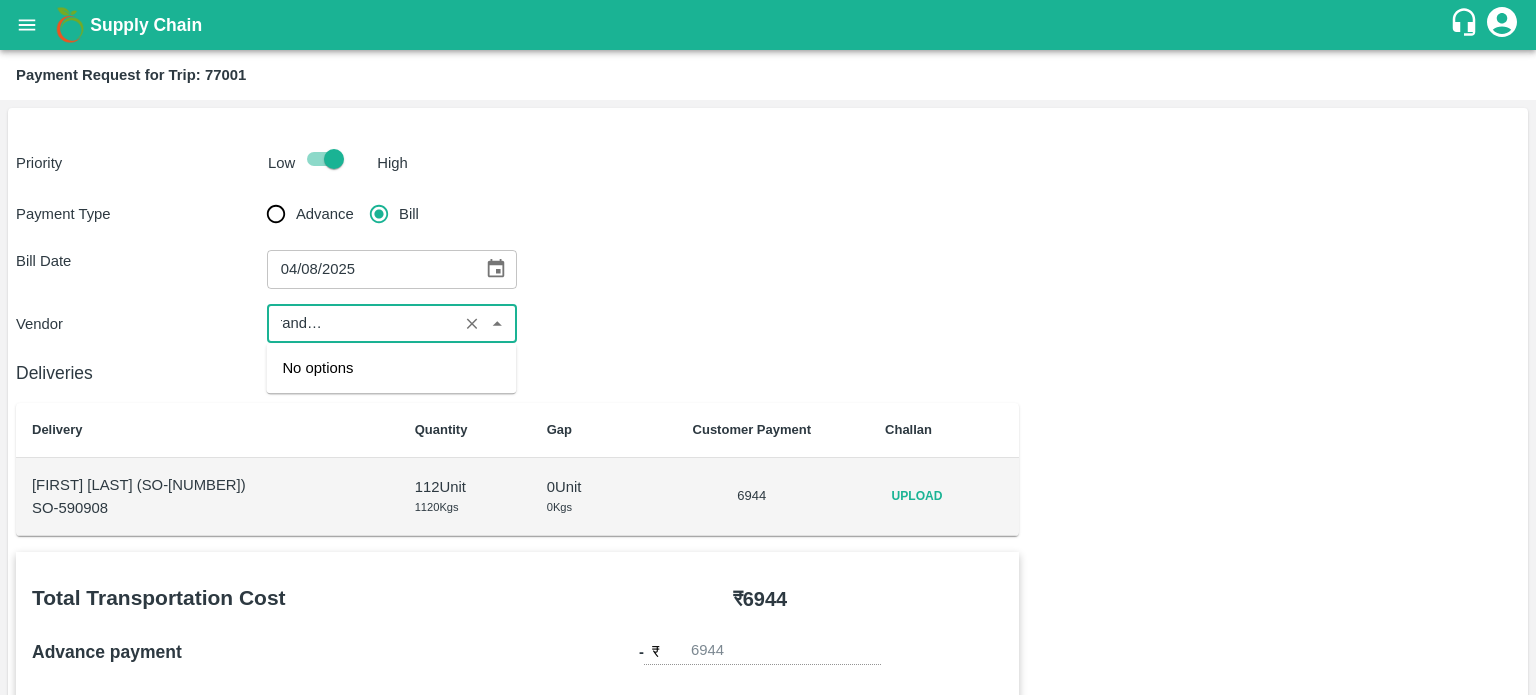 type on "Suraj Kumar Yadav (New Alpha Roadways) - ₹6944" 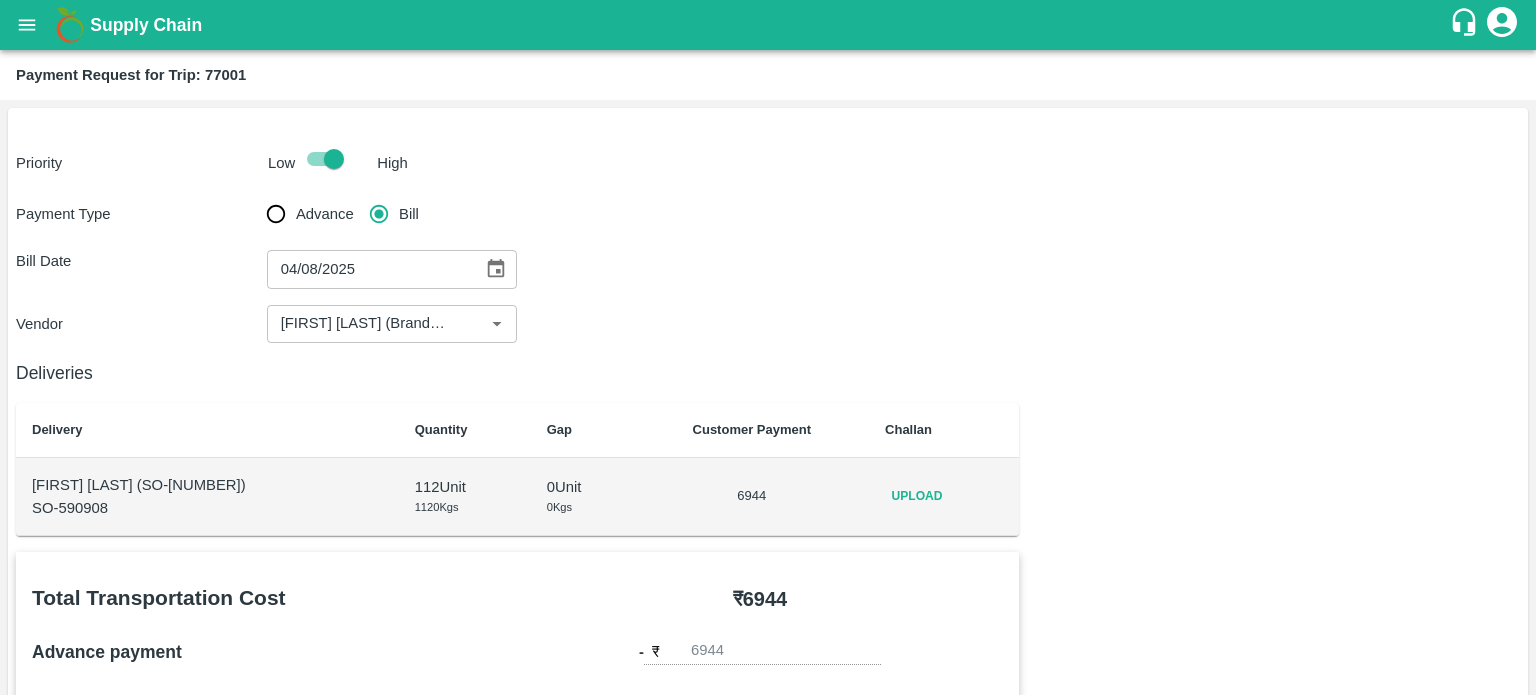 click on "Payment Type Advance Bill Bill Date 04/08/2025 ​ Vendor ​" at bounding box center (768, 268) 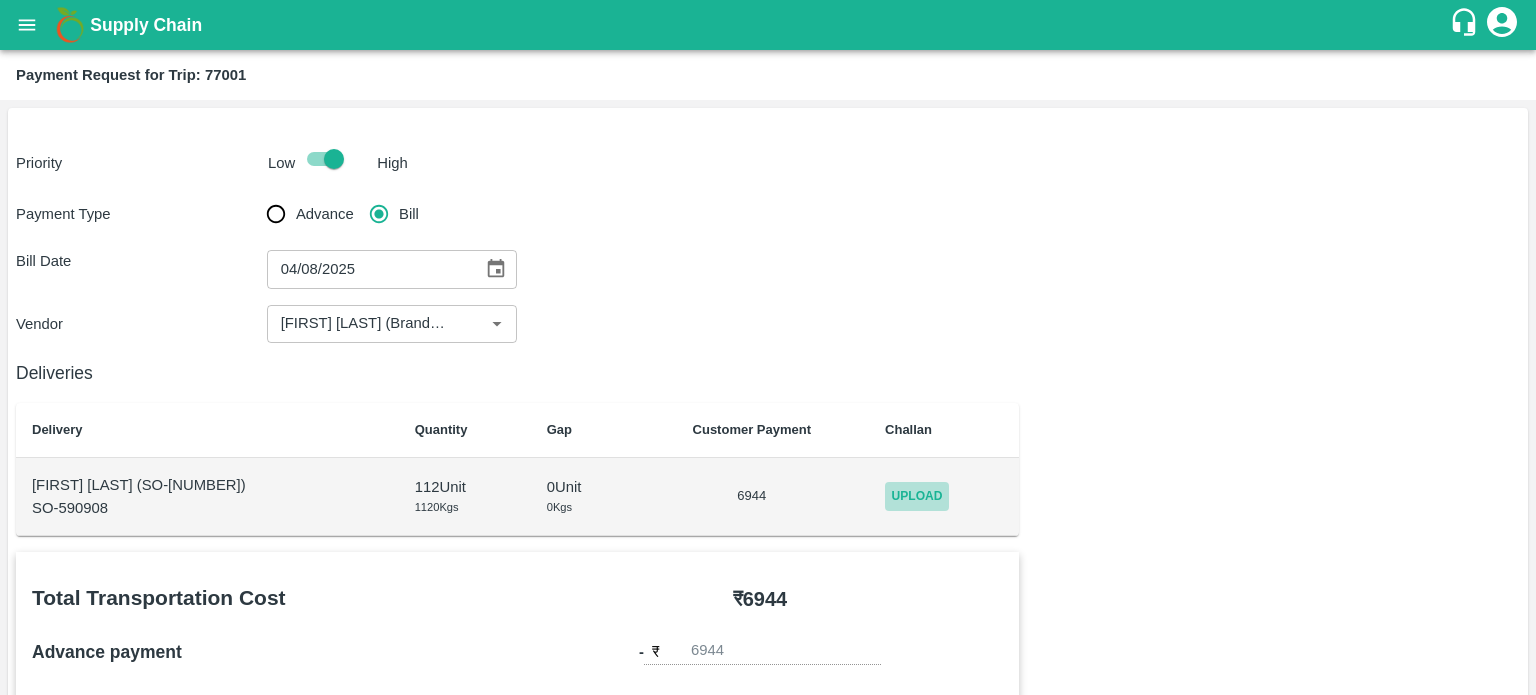 click on "Upload" at bounding box center [917, 496] 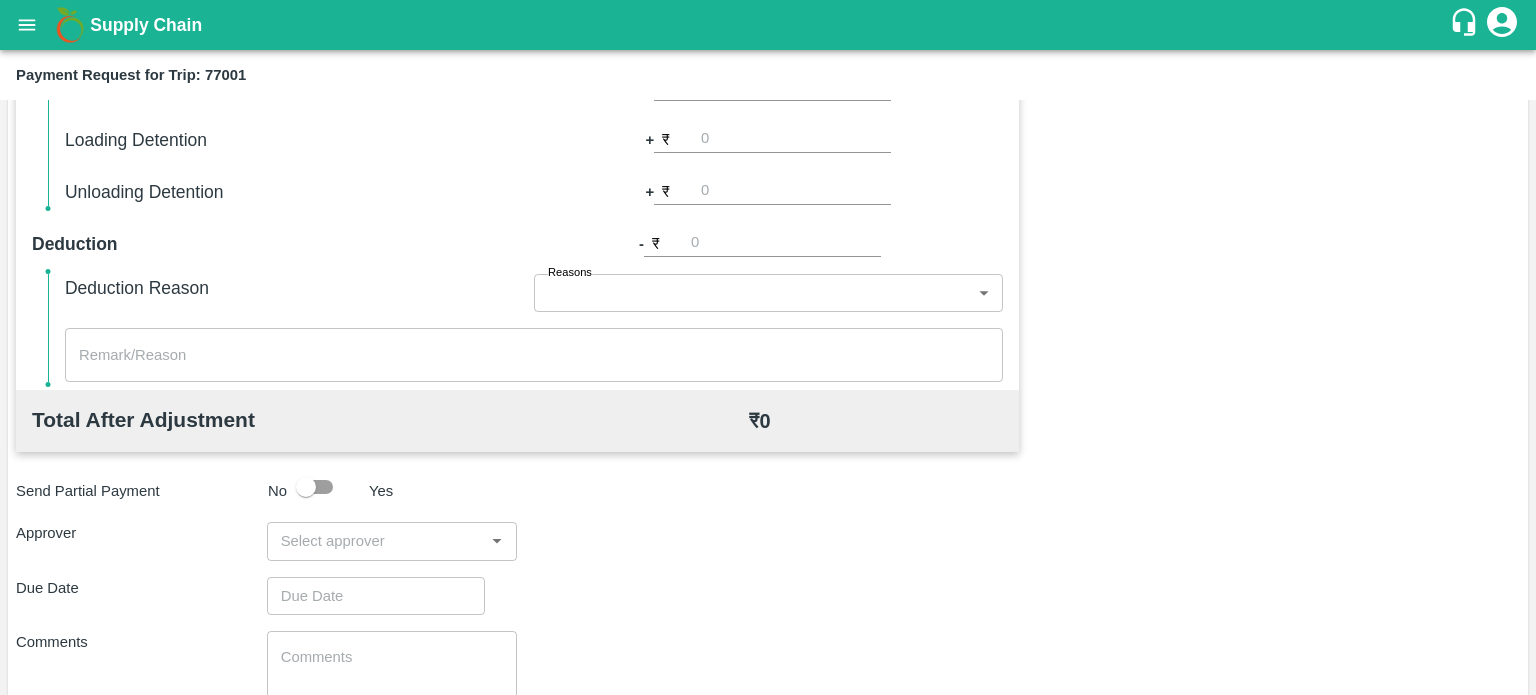 scroll, scrollTop: 712, scrollLeft: 0, axis: vertical 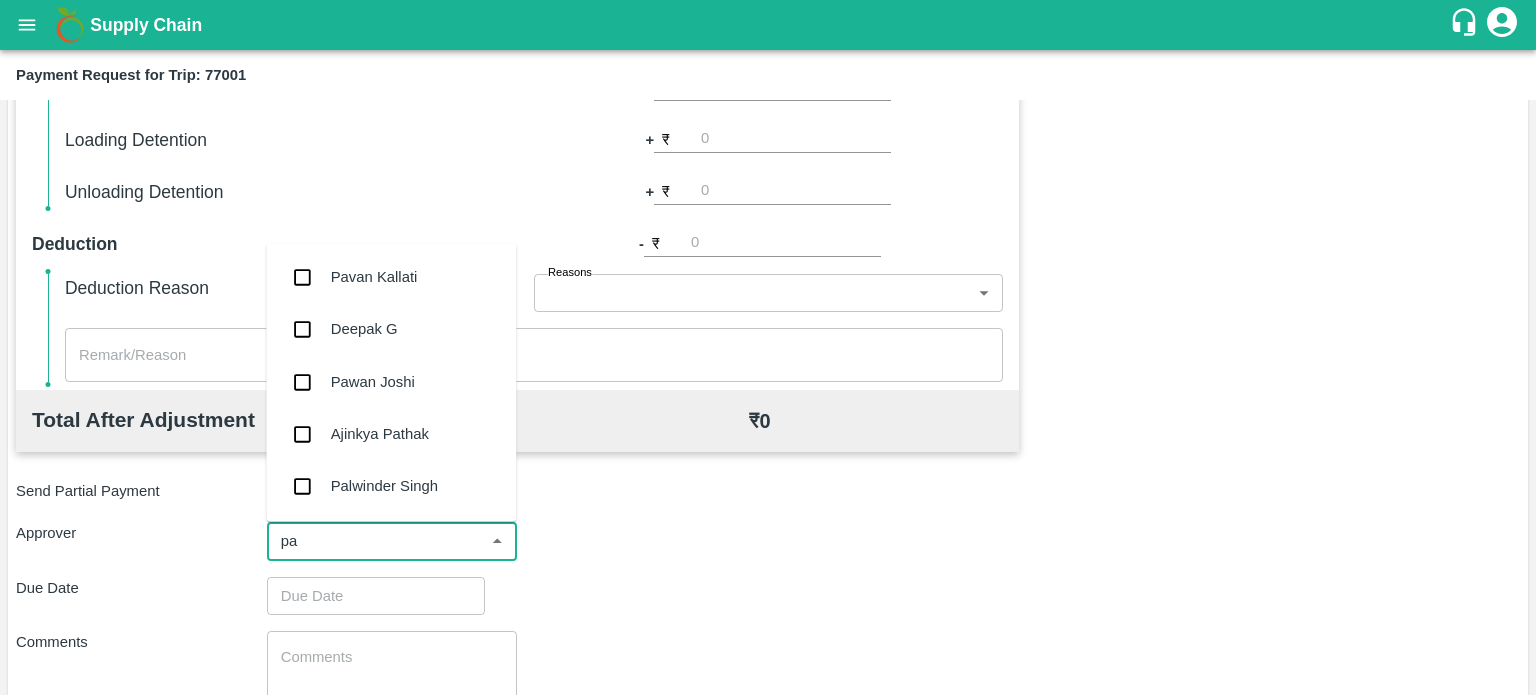 type on "pal" 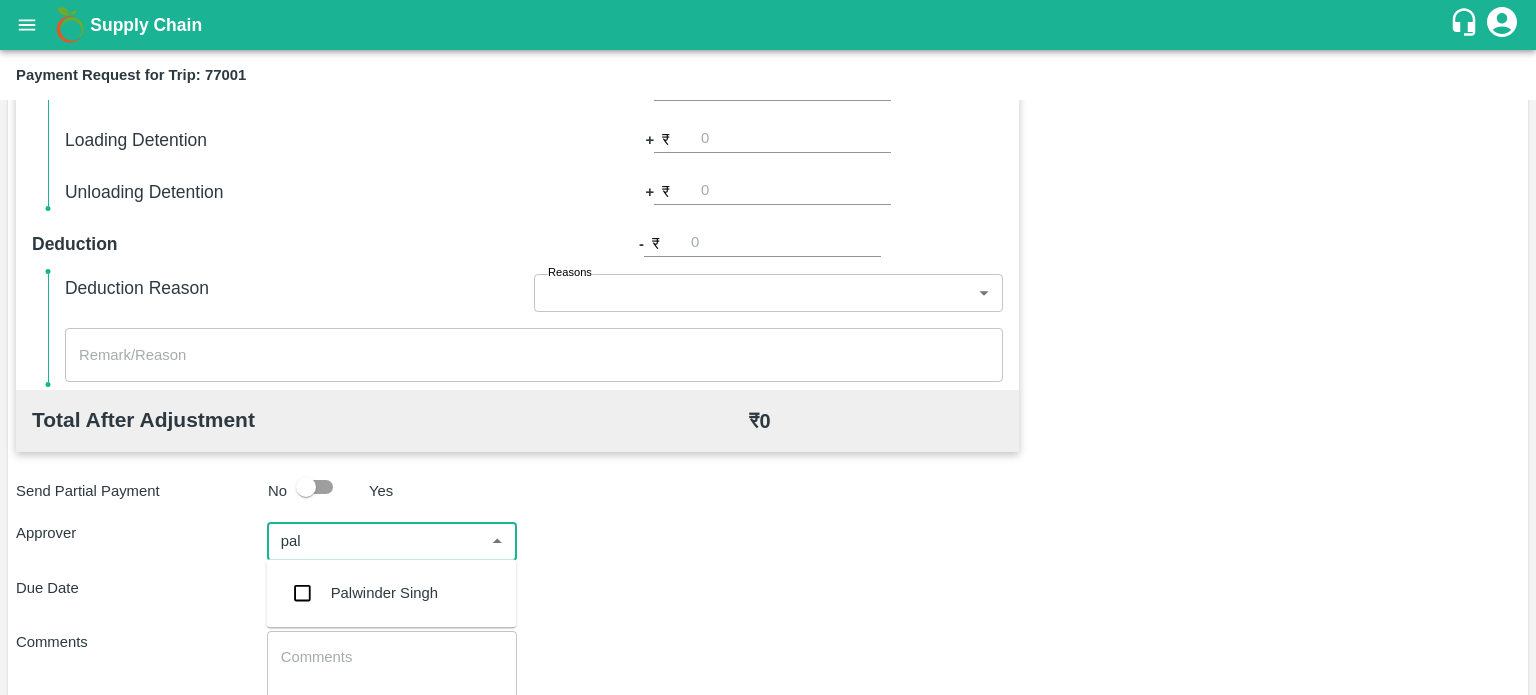 click on "Palwinder Singh" at bounding box center [384, 593] 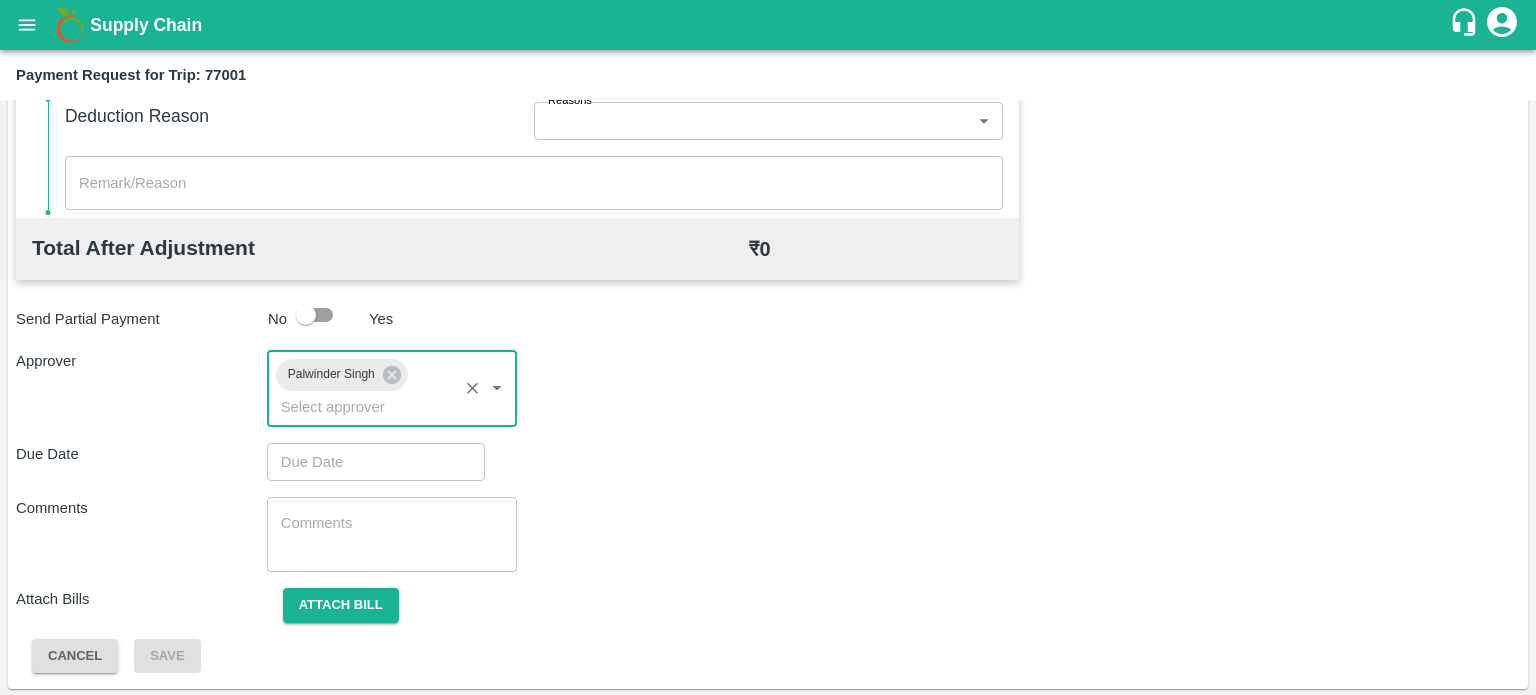 scroll, scrollTop: 885, scrollLeft: 0, axis: vertical 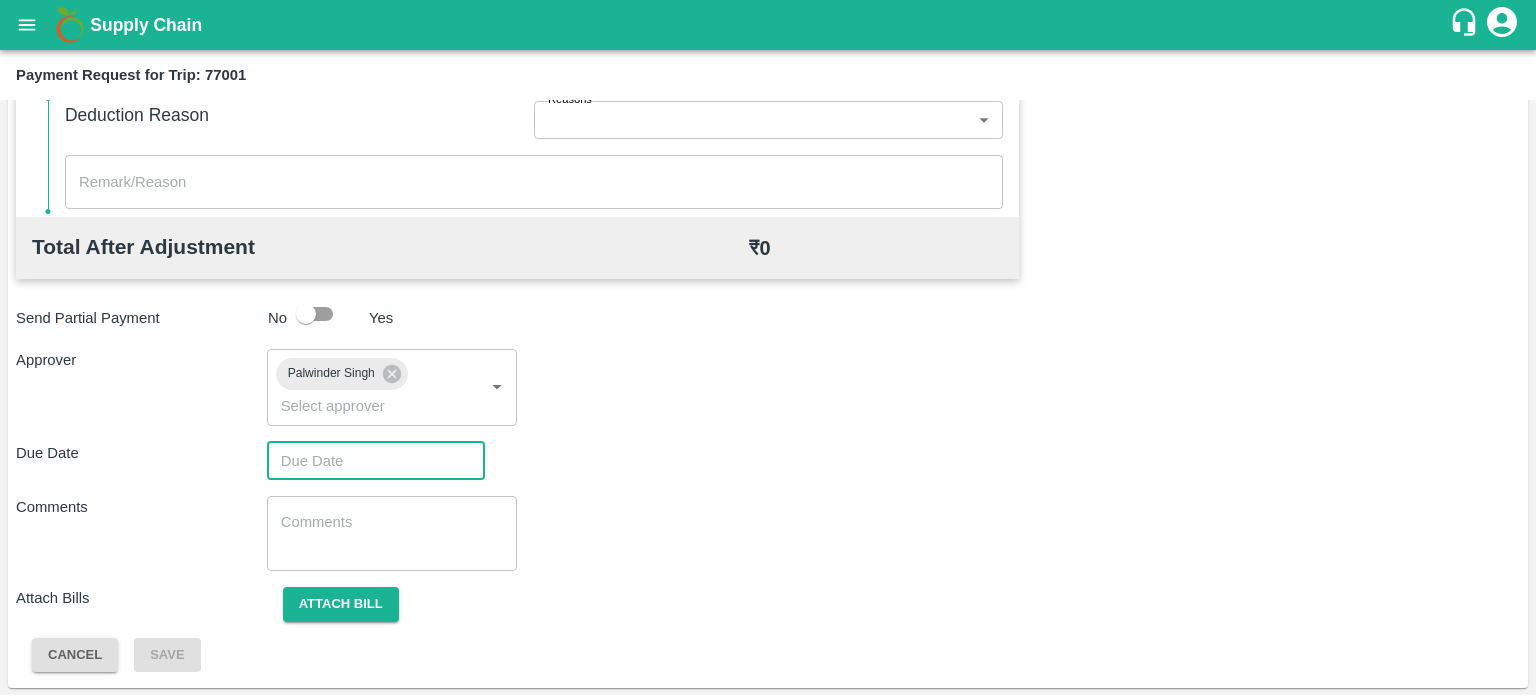 type on "DD/MM/YYYY hh:mm aa" 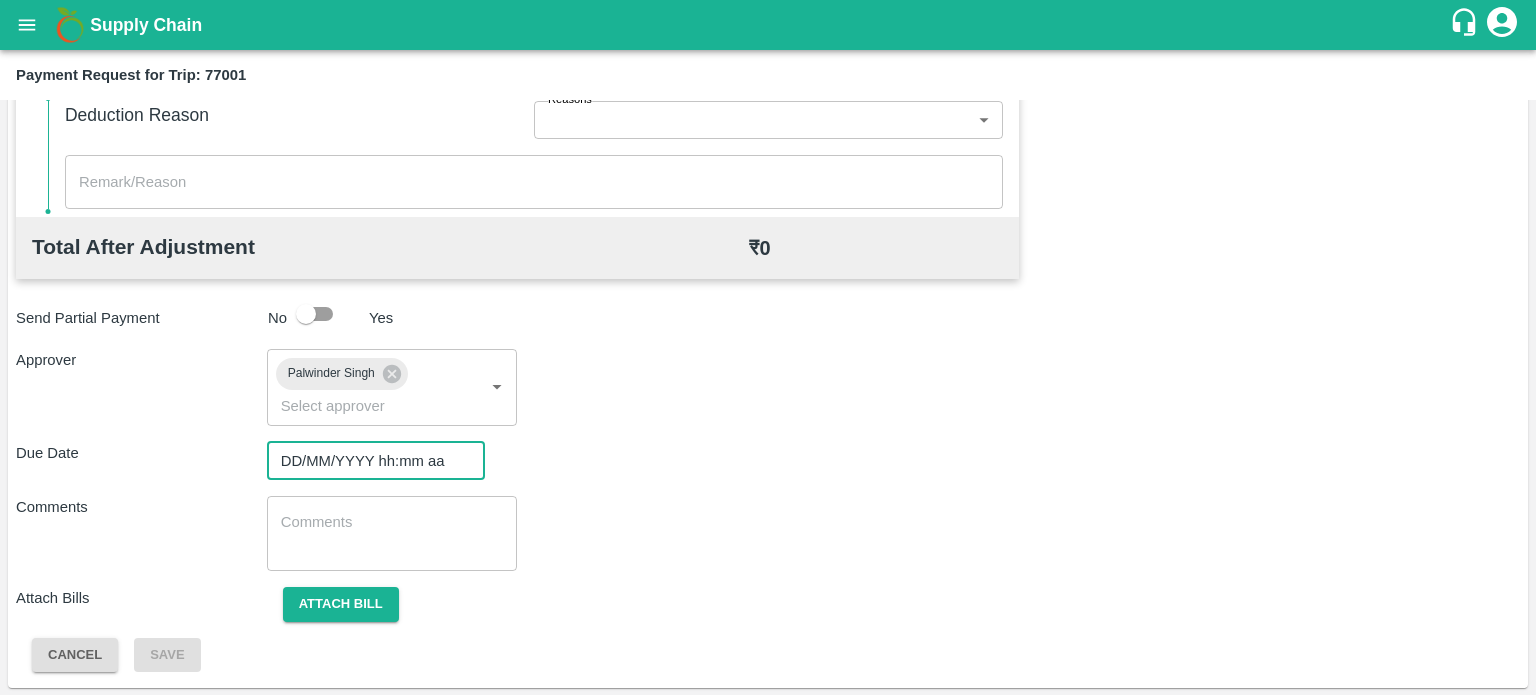 click on "DD/MM/YYYY hh:mm aa" at bounding box center [369, 461] 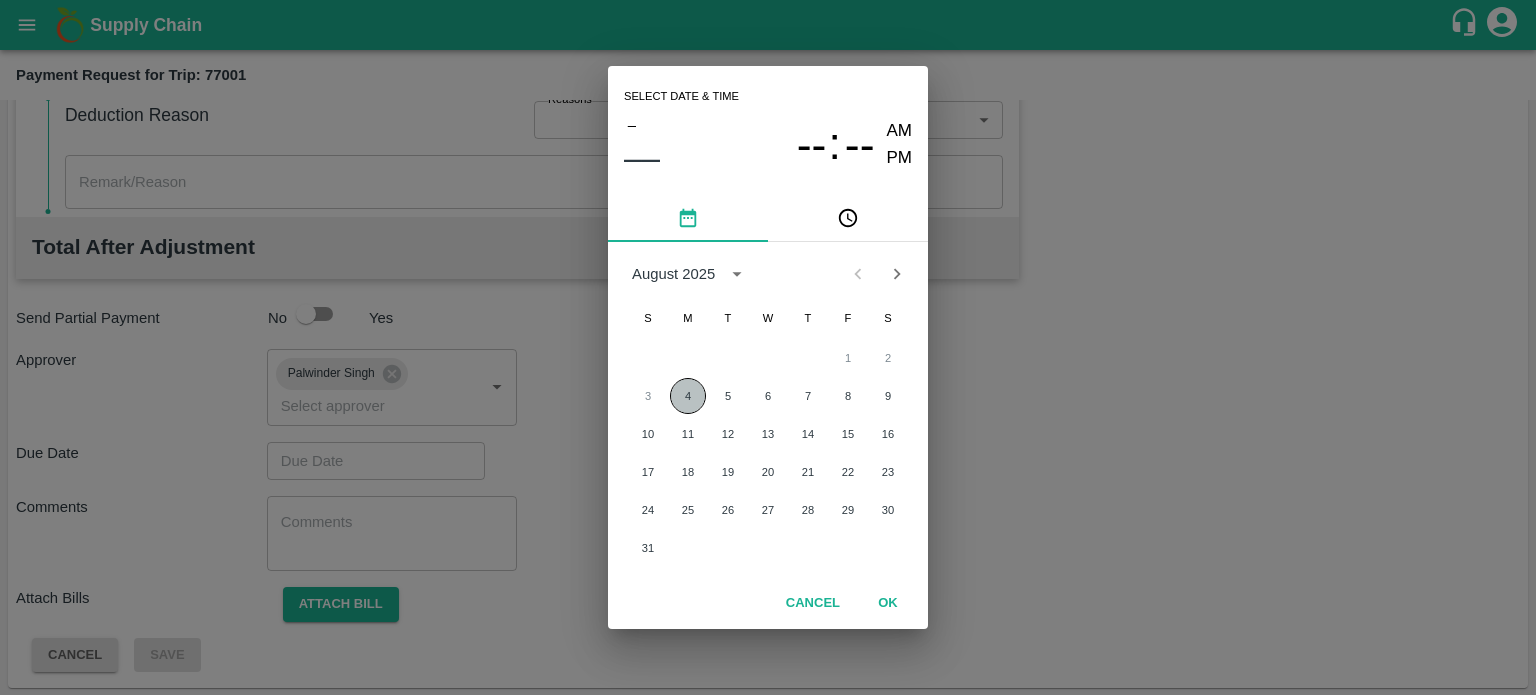 click on "4" at bounding box center (688, 396) 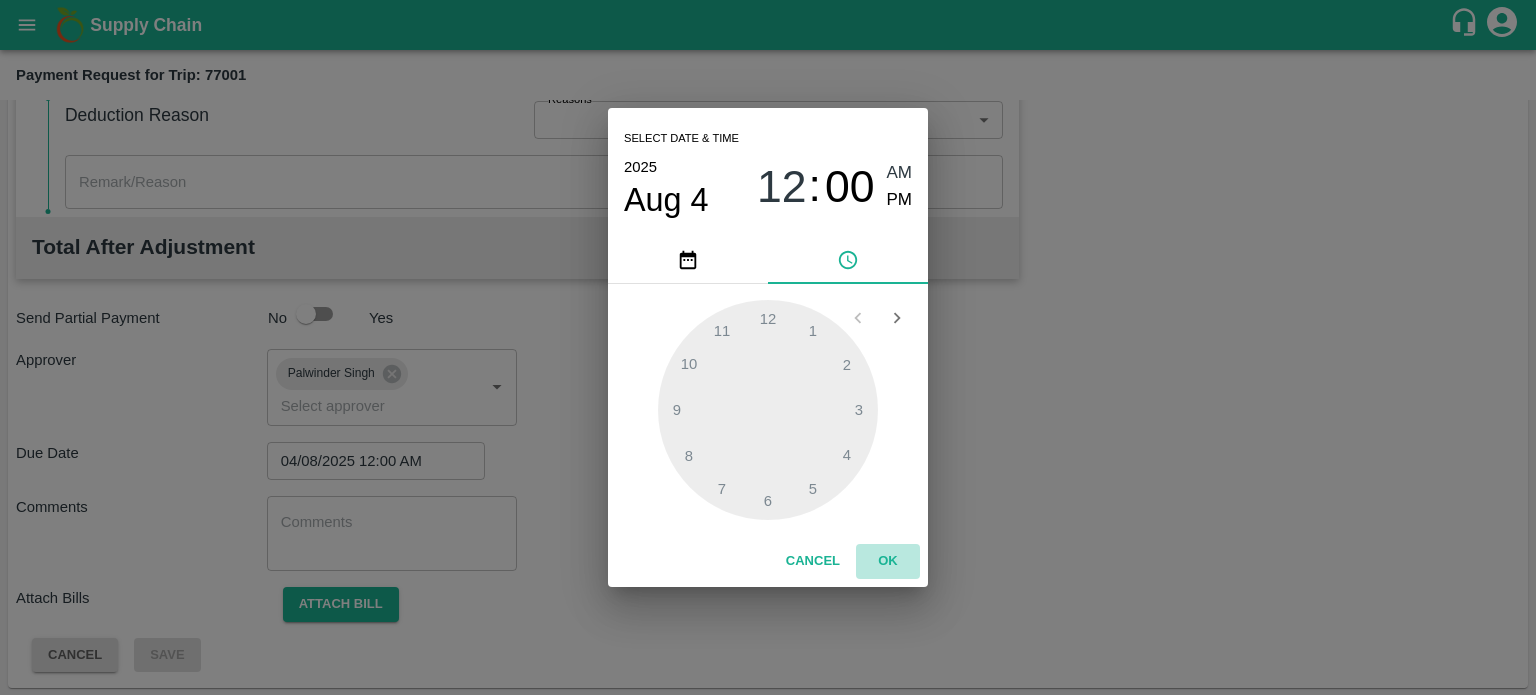 click on "OK" at bounding box center [888, 561] 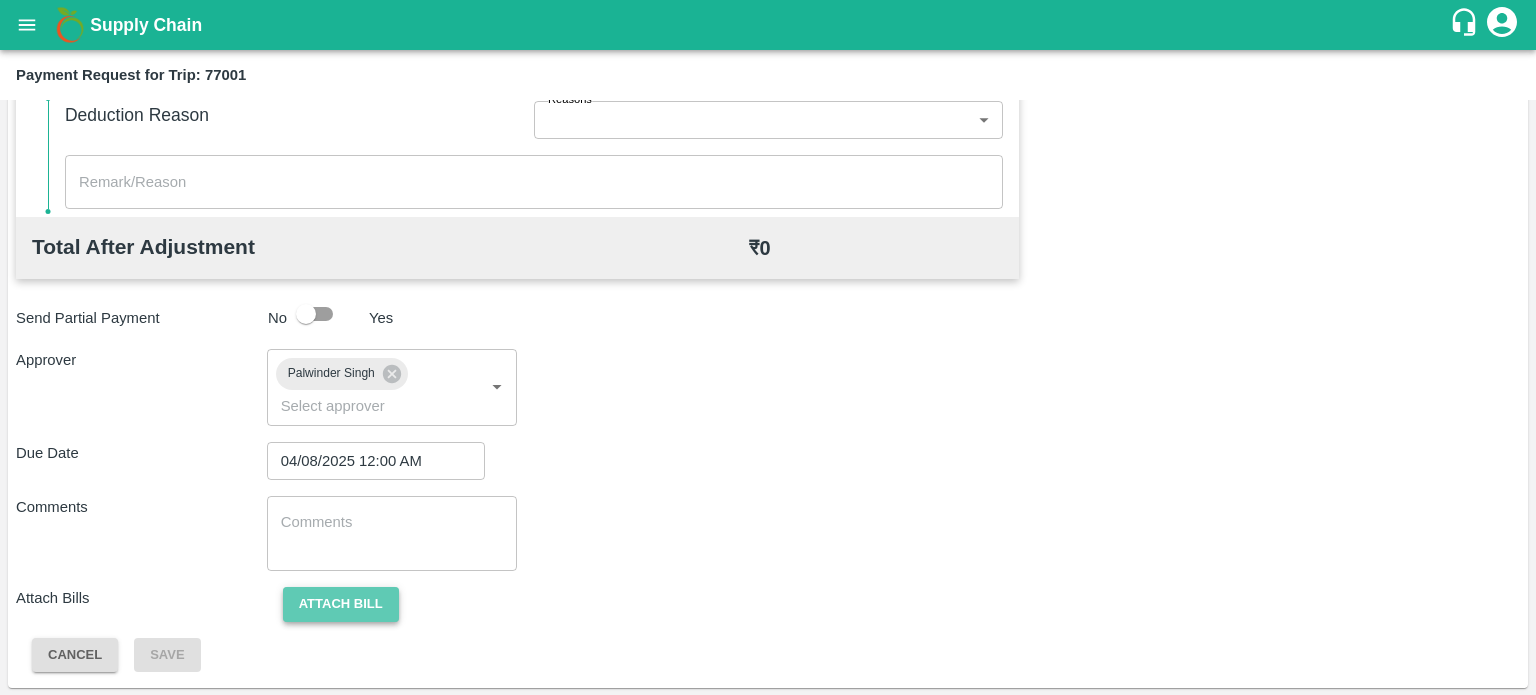 click on "Attach bill" at bounding box center [341, 604] 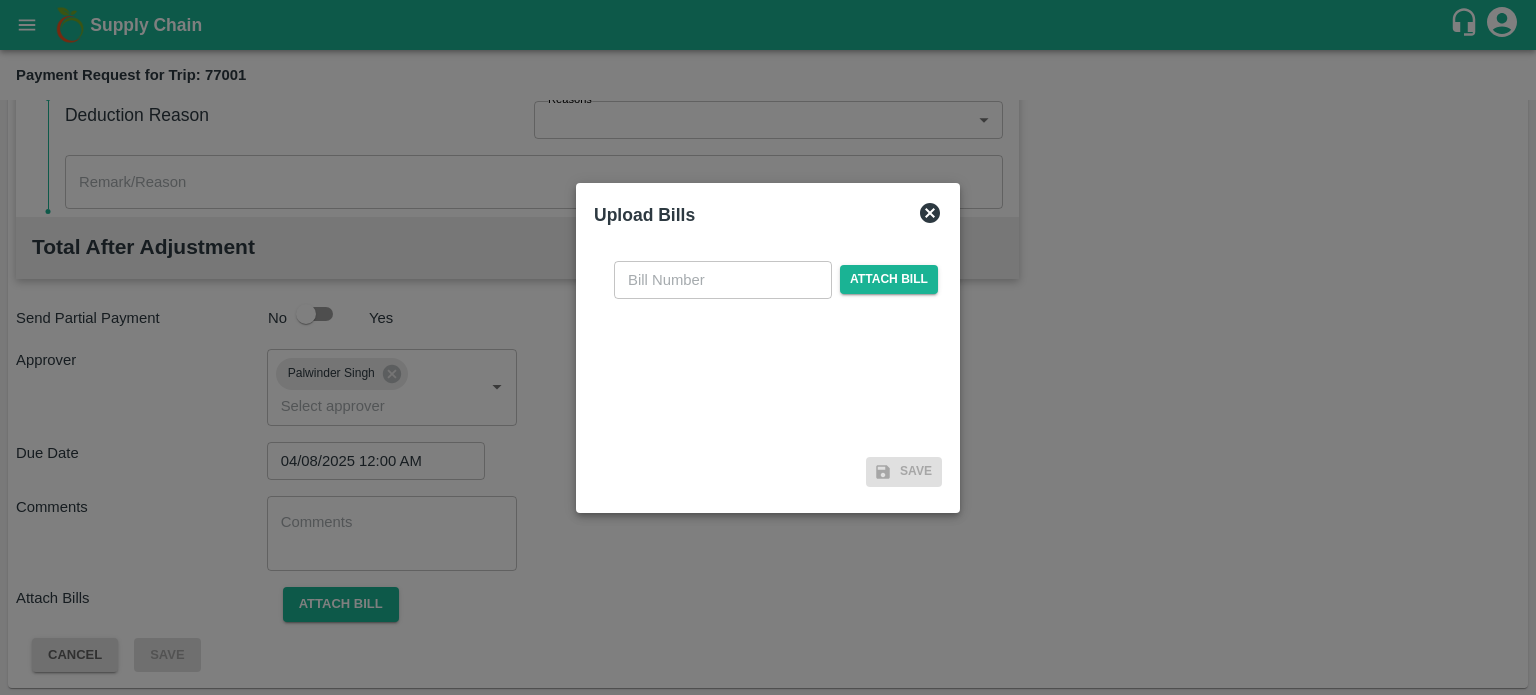 click on "​ Attach bill" at bounding box center (776, 280) 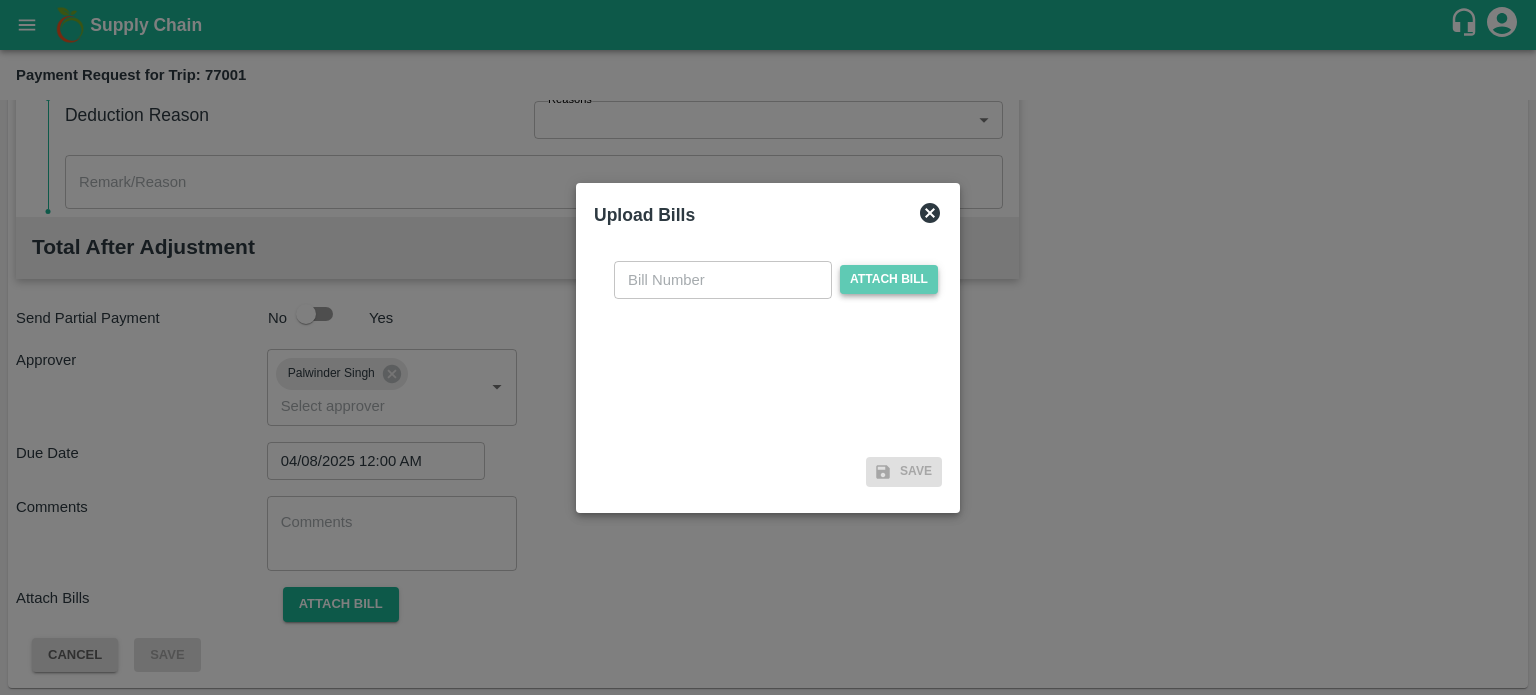 click on "Attach bill" at bounding box center [889, 279] 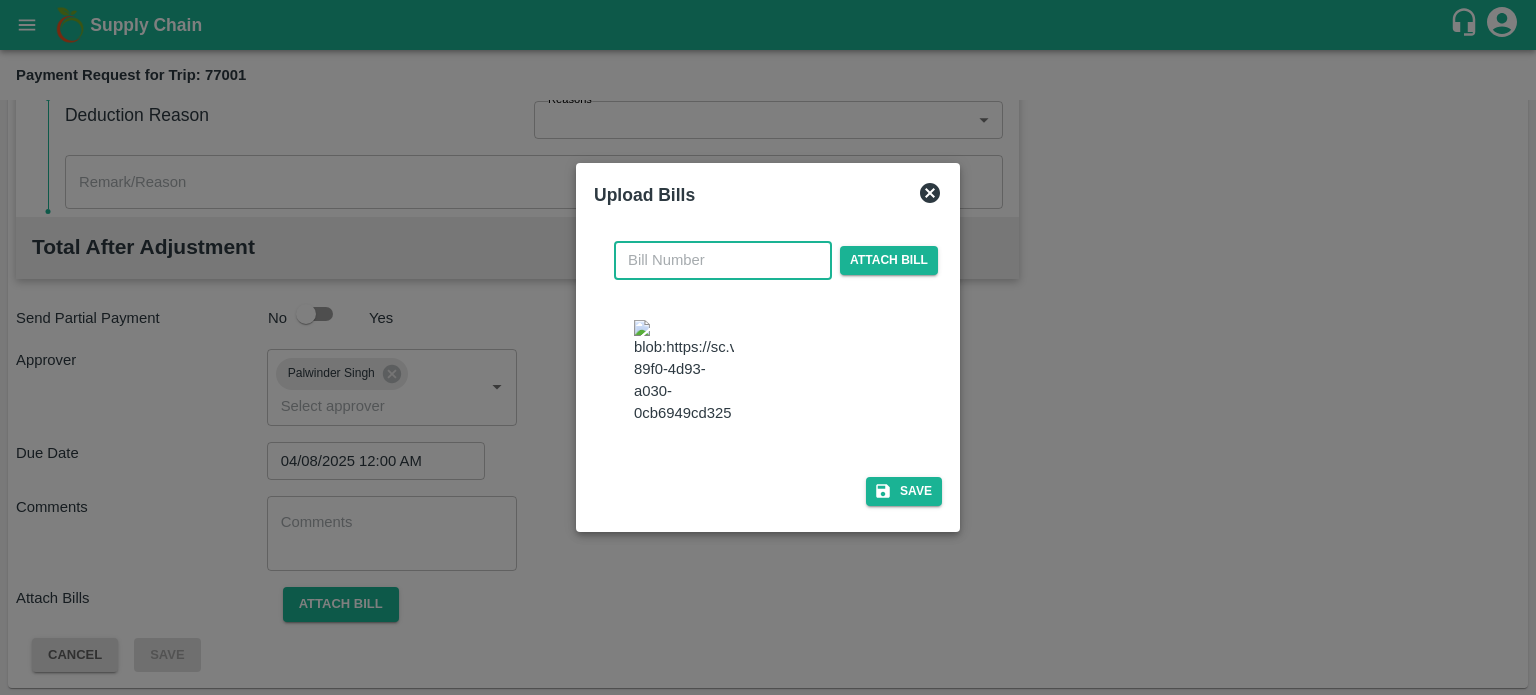 click at bounding box center [723, 260] 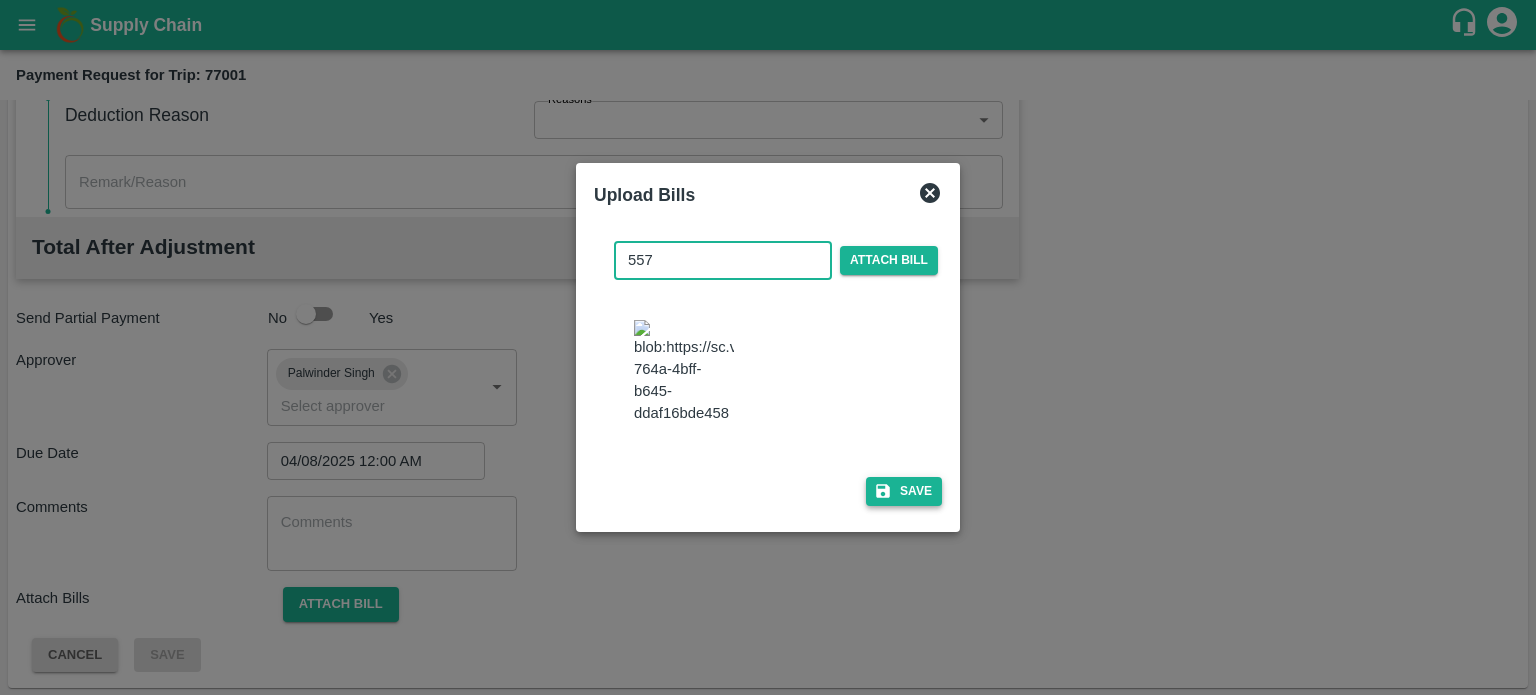 type on "557" 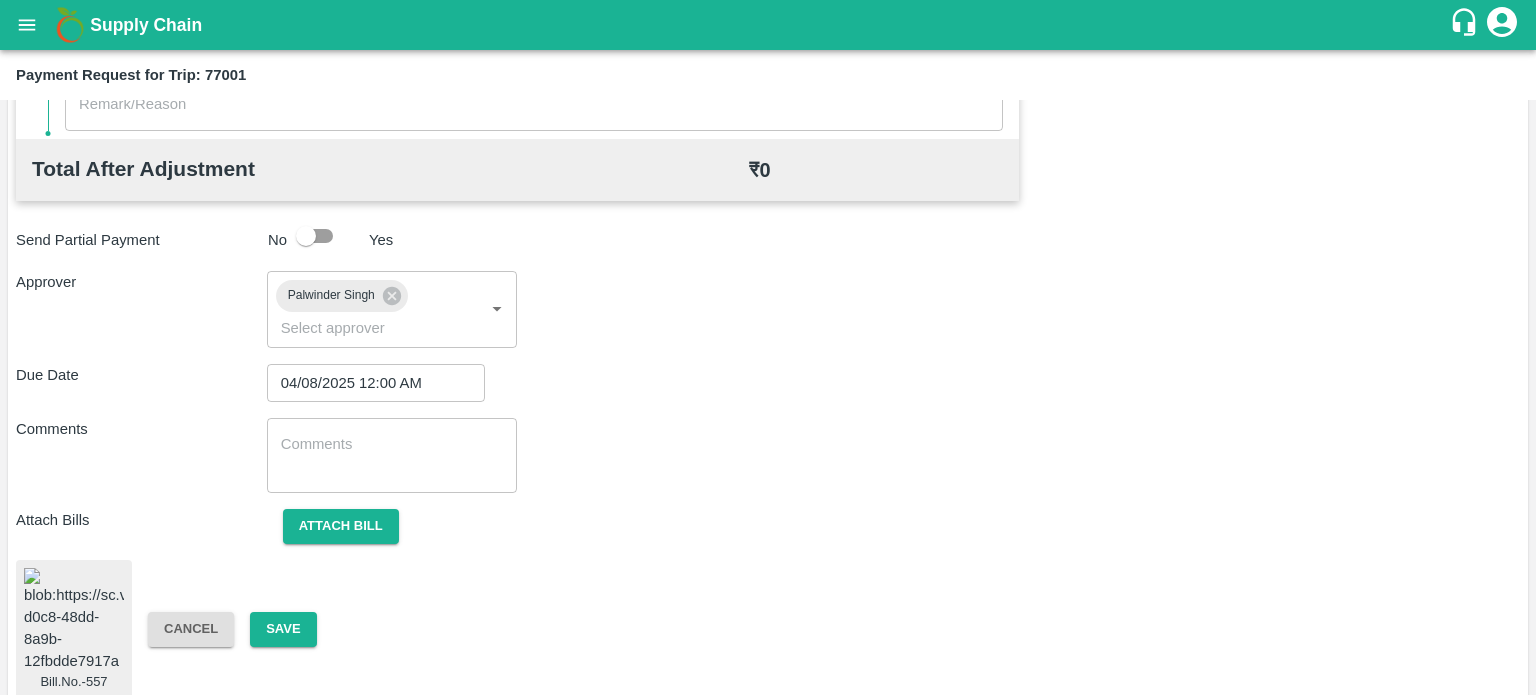 scroll, scrollTop: 962, scrollLeft: 0, axis: vertical 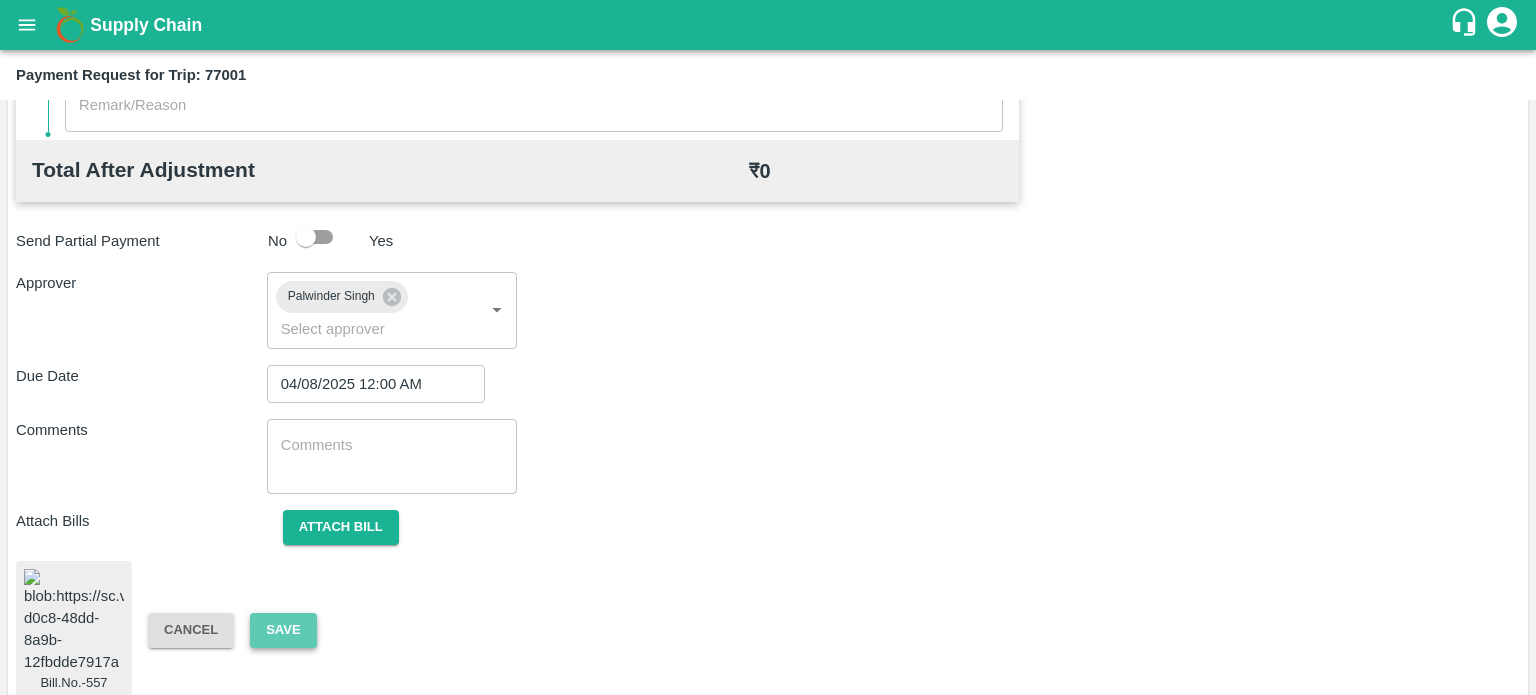 click on "Save" at bounding box center (283, 630) 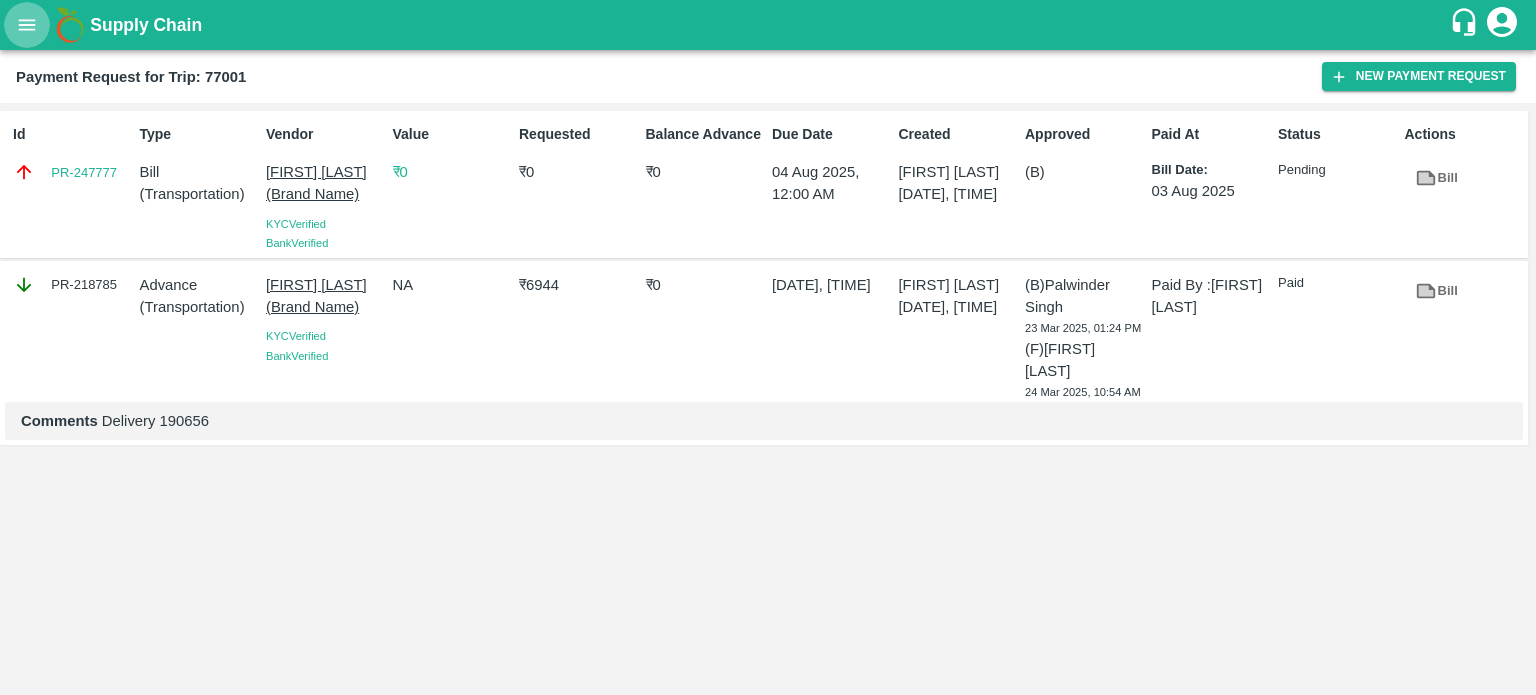 click 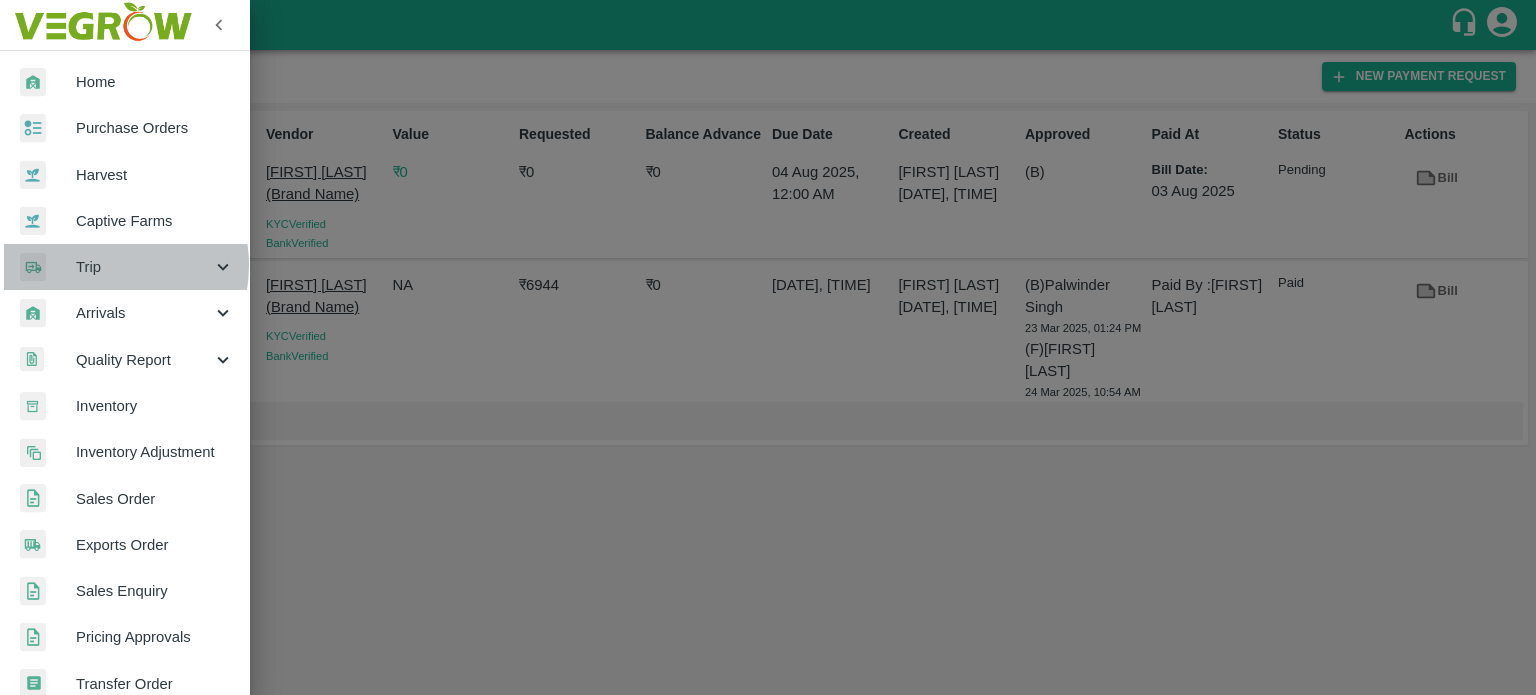 click on "Trip" at bounding box center (144, 267) 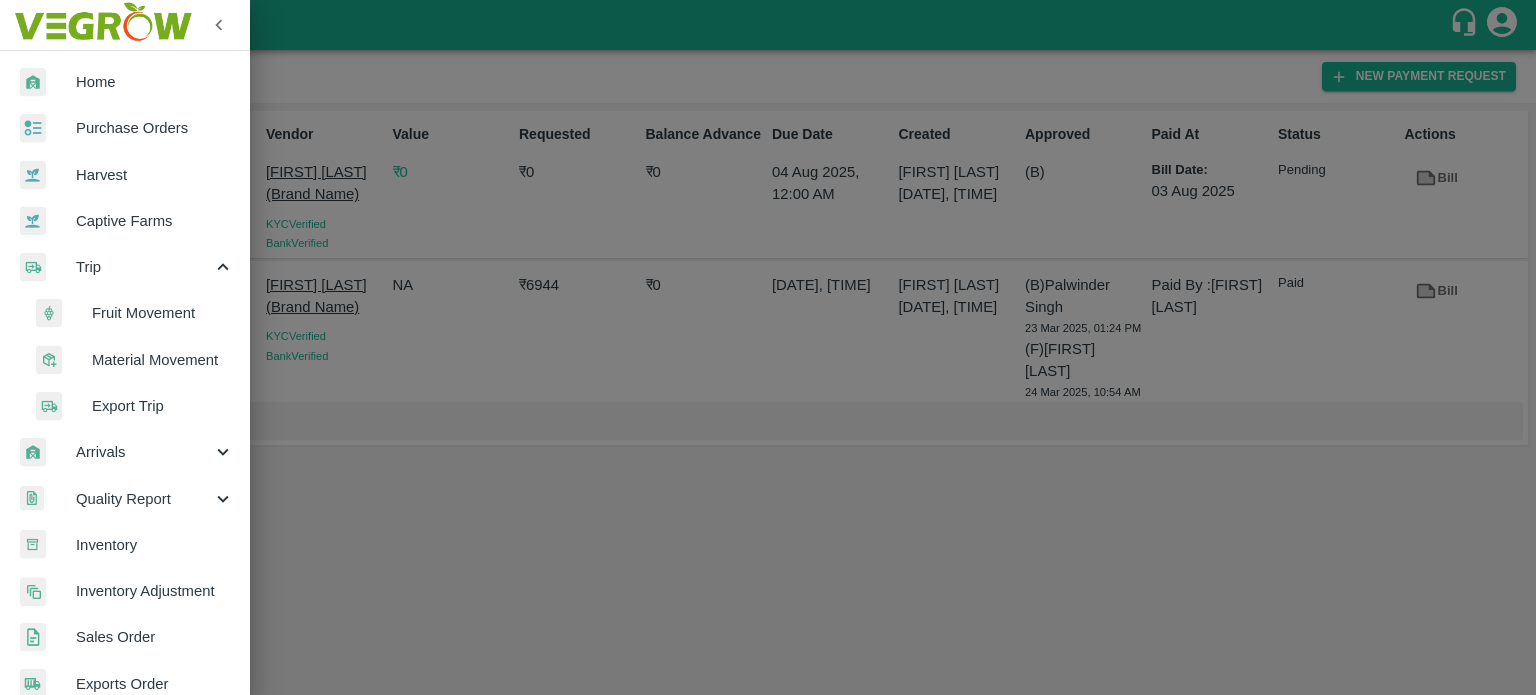 click on "Fruit Movement" at bounding box center [163, 313] 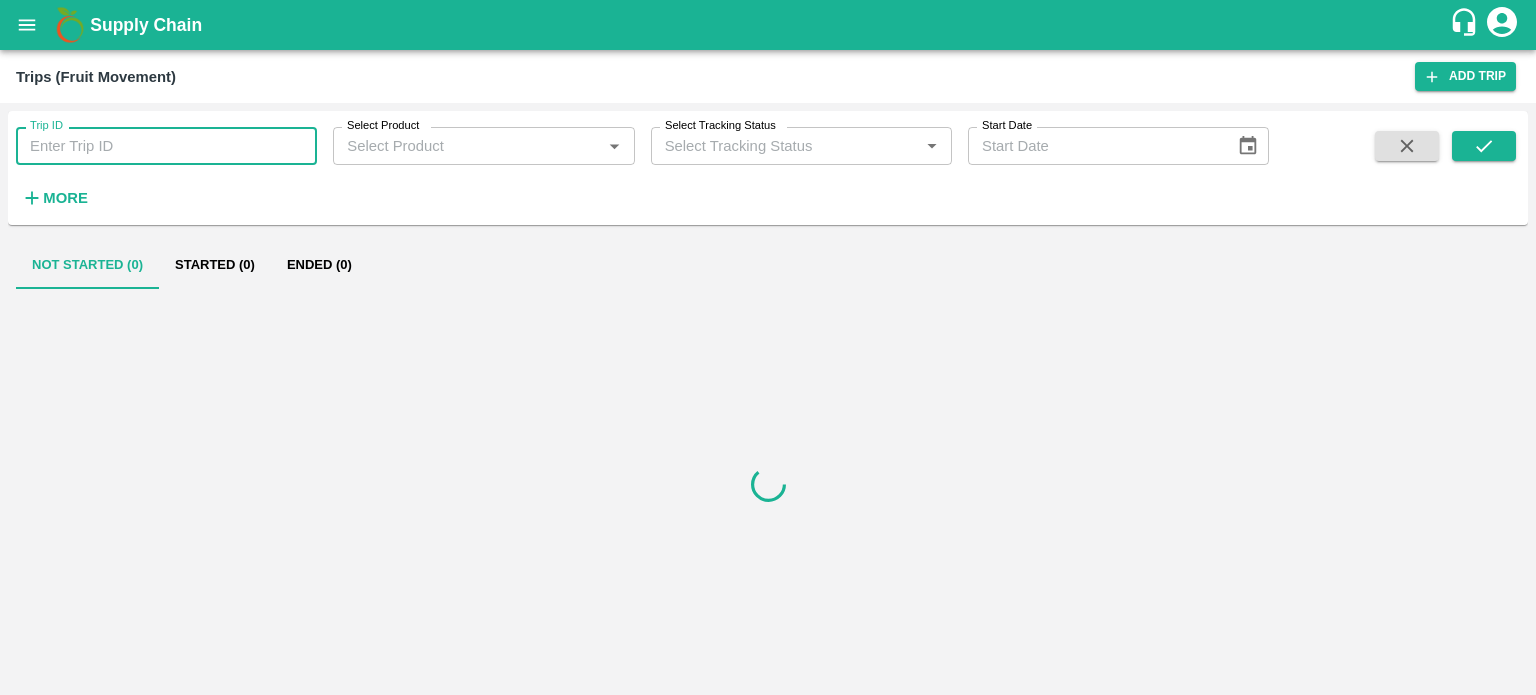 click on "Trip ID" at bounding box center (166, 146) 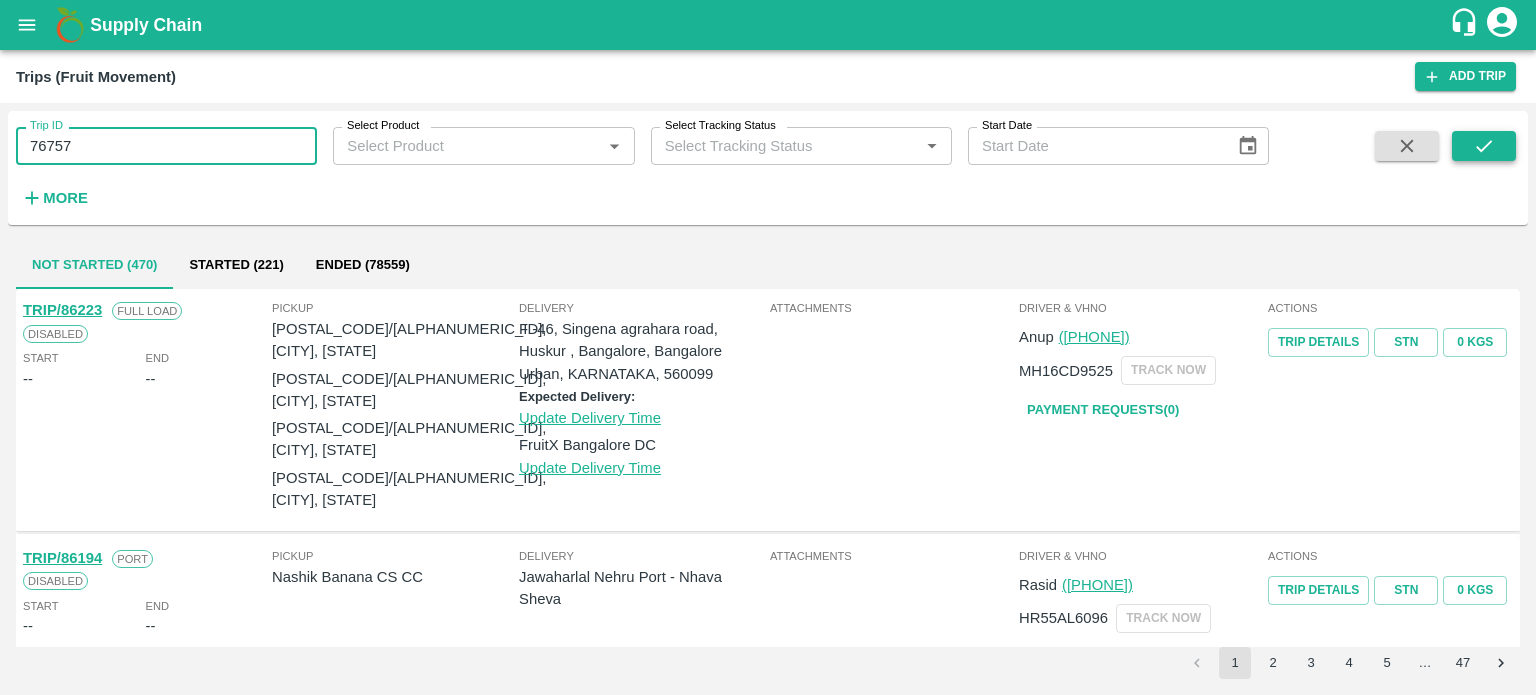 type on "76757" 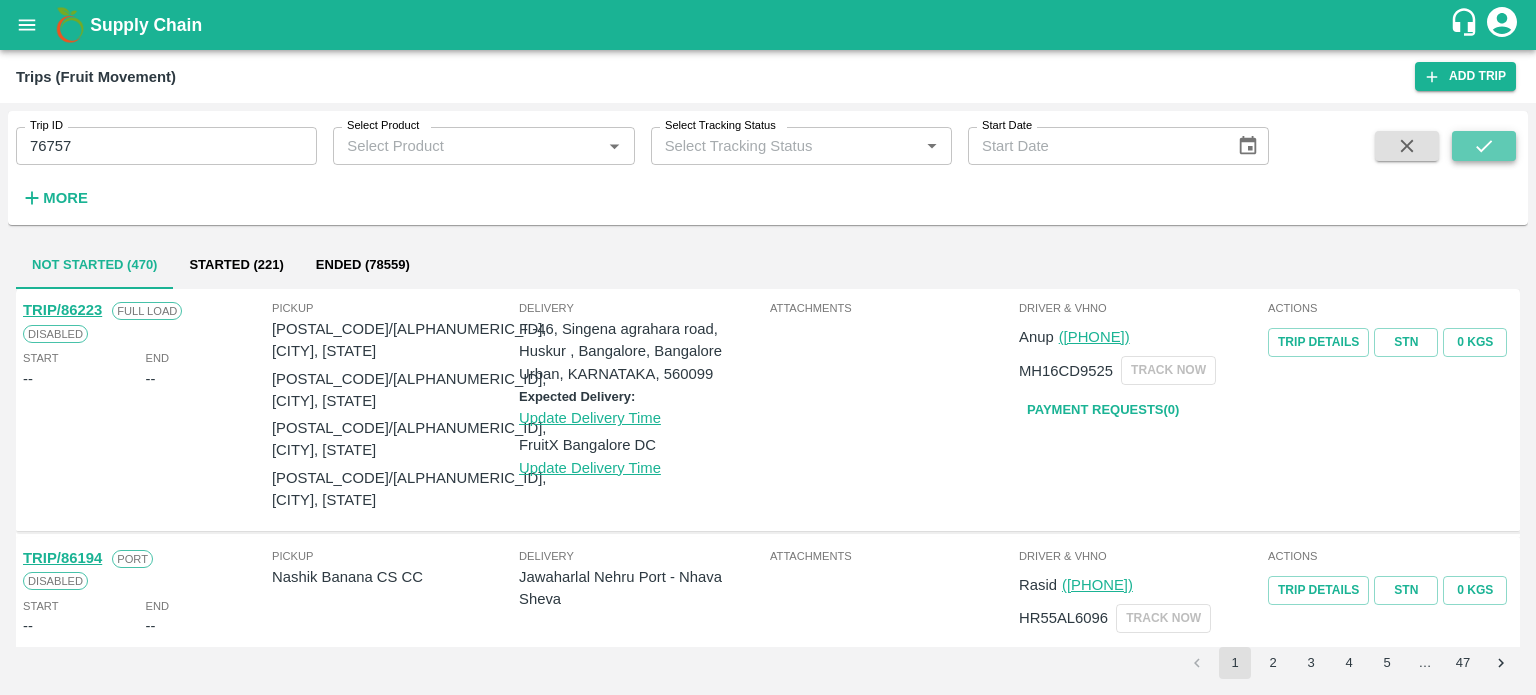 click 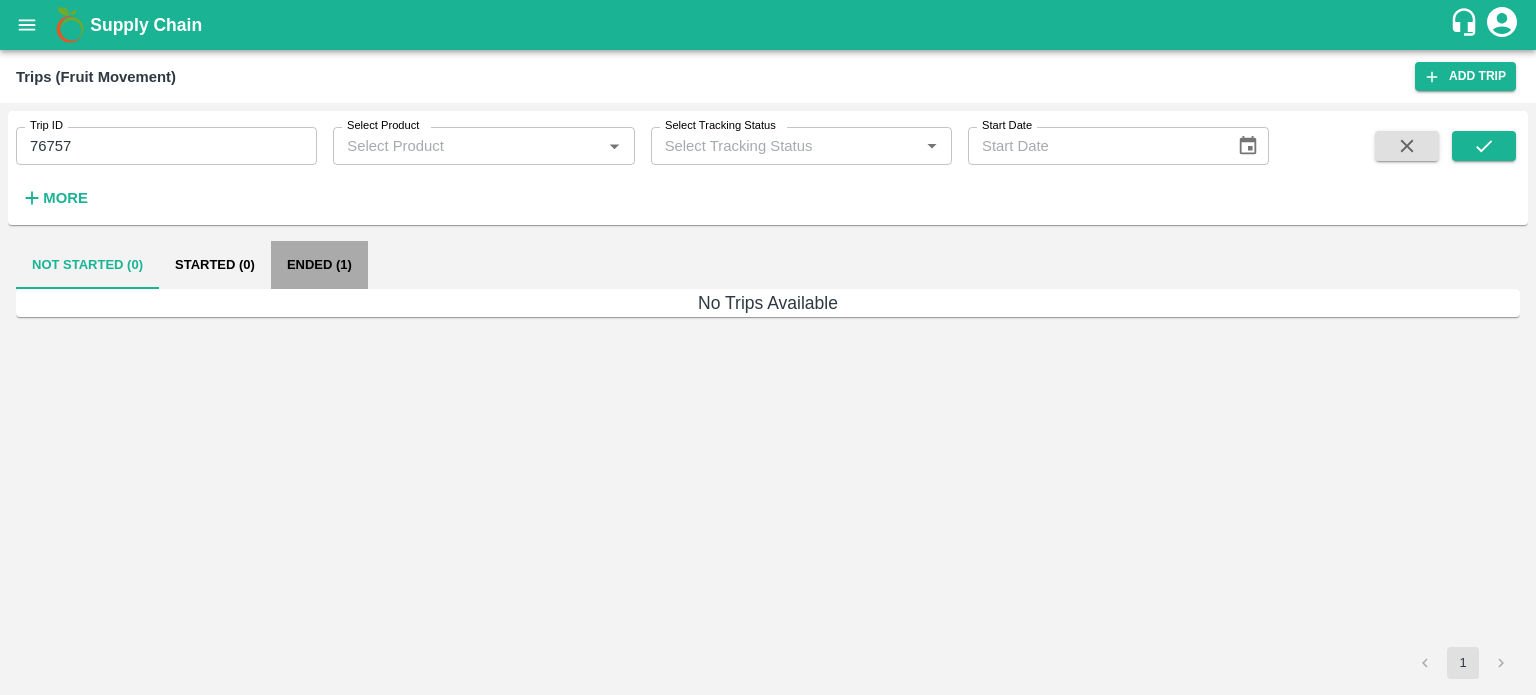 click on "Ended (1)" at bounding box center (319, 265) 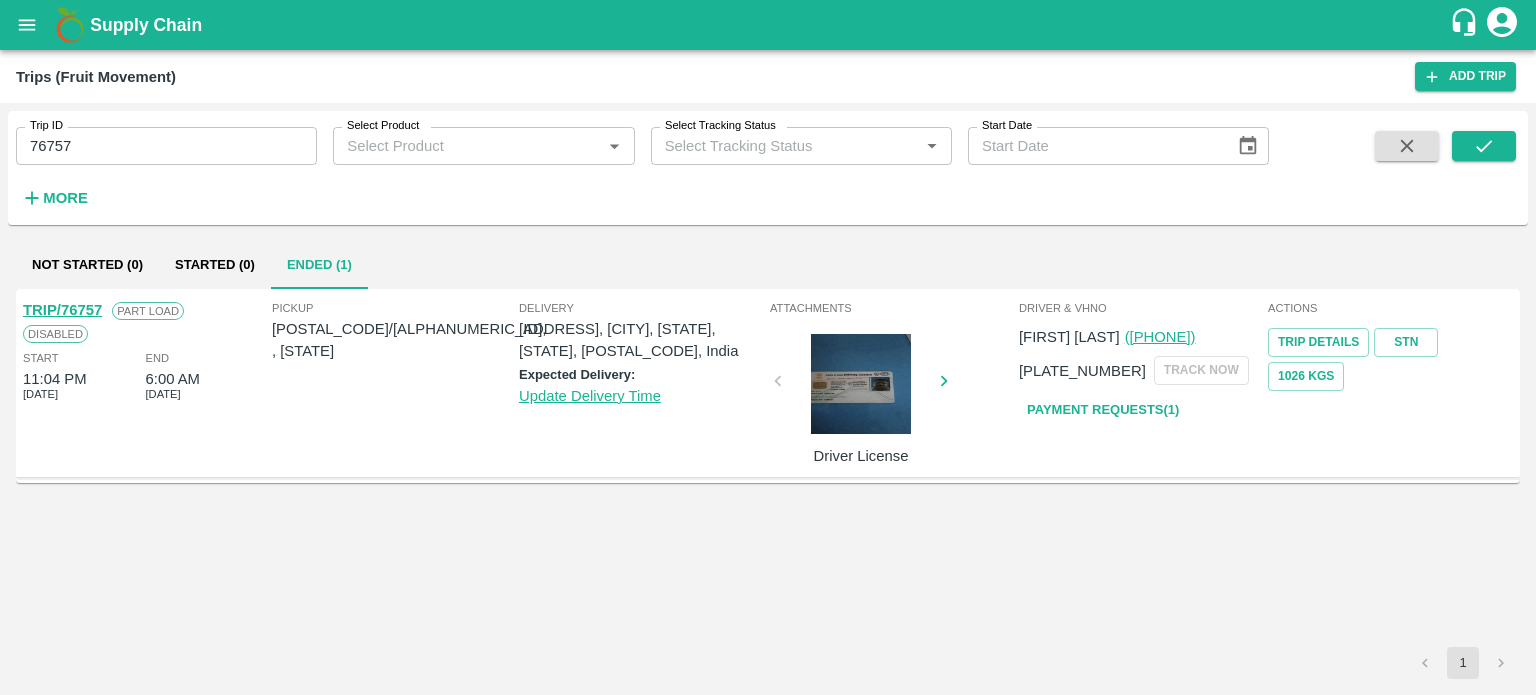 click on "TRIP/76757 Part Load Disabled Start 11:04 PM 15 Mar 2025 End 6:00 AM 18 Mar 2025 Pickup PO/F/NAKRAN/146550, , Gujarat Delivery C-66, New Subzi Mandi, Azadpur, DELHI, North Delhi, Delhi, 110033, India Expected Delivery: Update Delivery Time Attachments Driver License Driver & VHNo Deen Mohammad  (9680309079) RJ19GK4160 TRACK NOW Payment Requests( 1 ) Actions Trip Details STN 1026  Kgs" at bounding box center (768, 468) 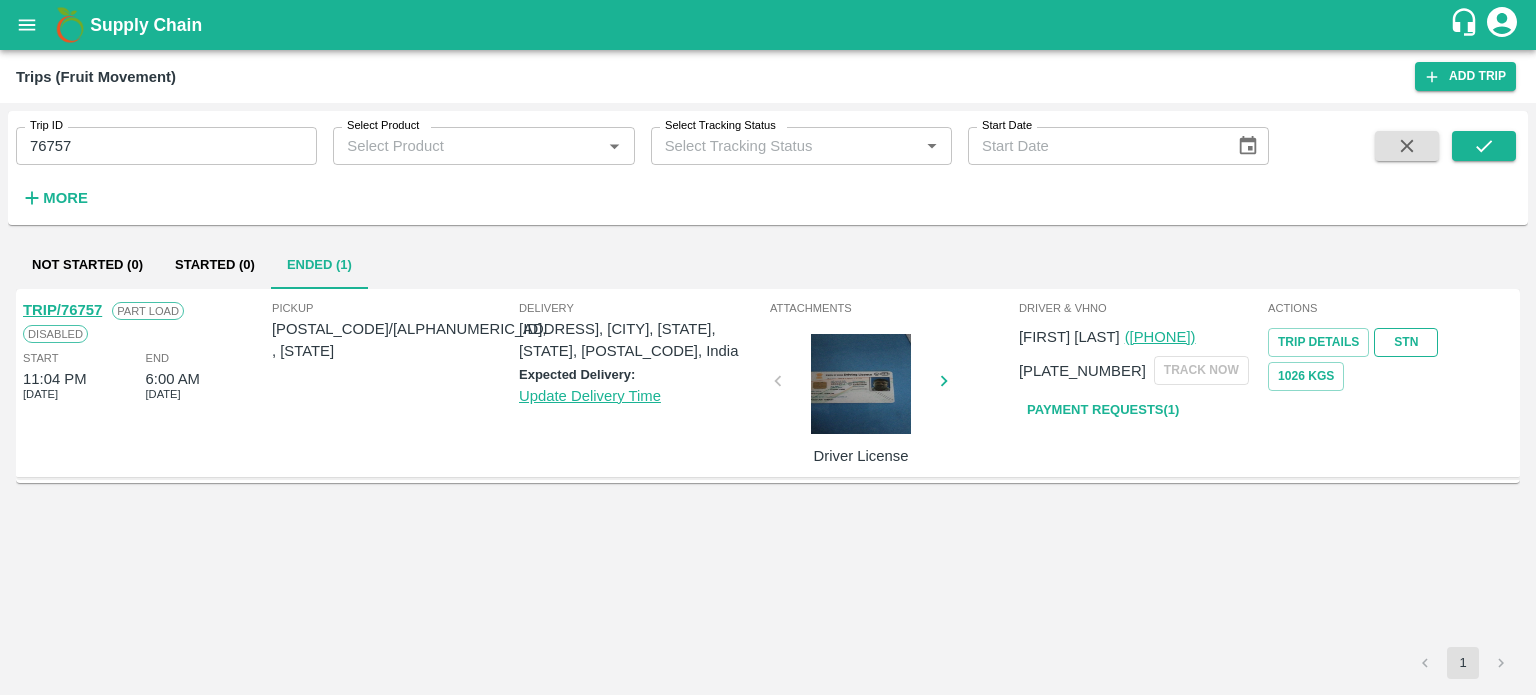 click on "STN" at bounding box center (1406, 342) 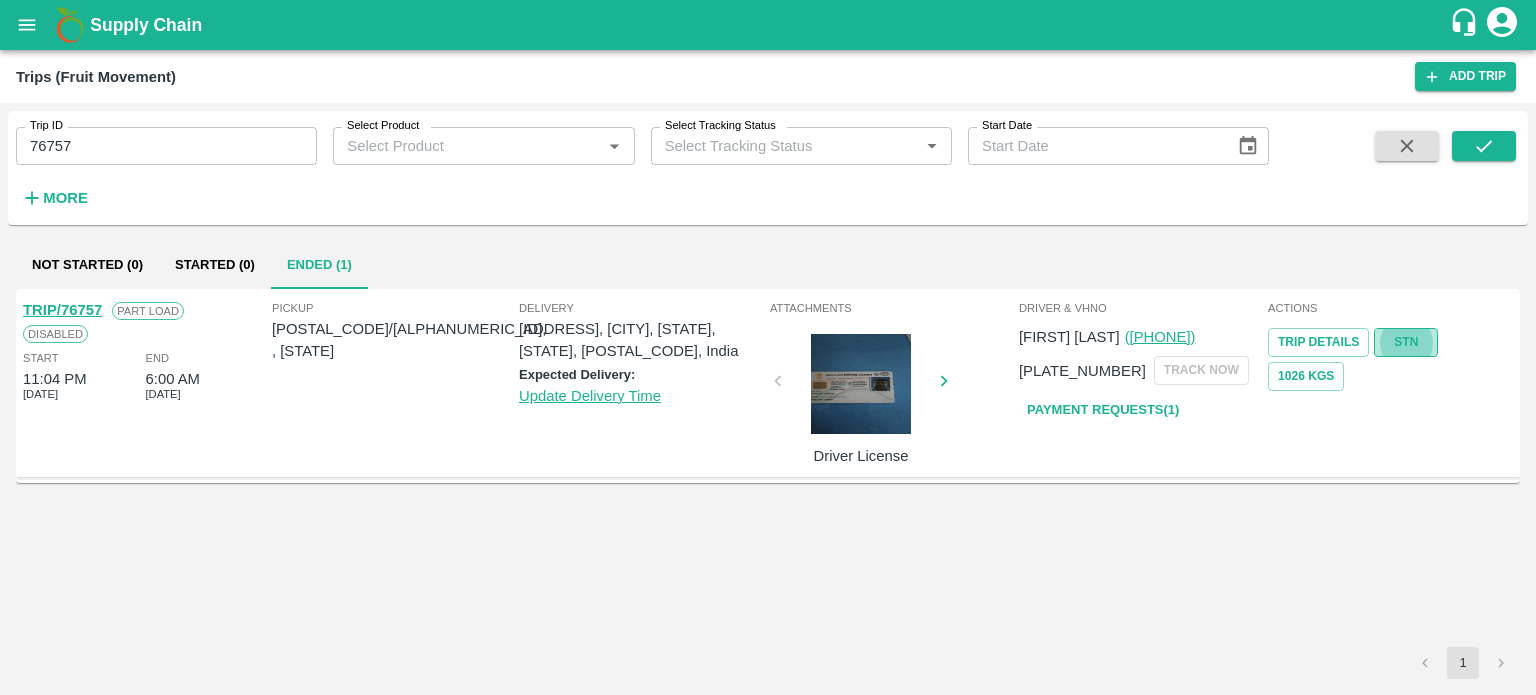 click on "STN" at bounding box center (1406, 342) 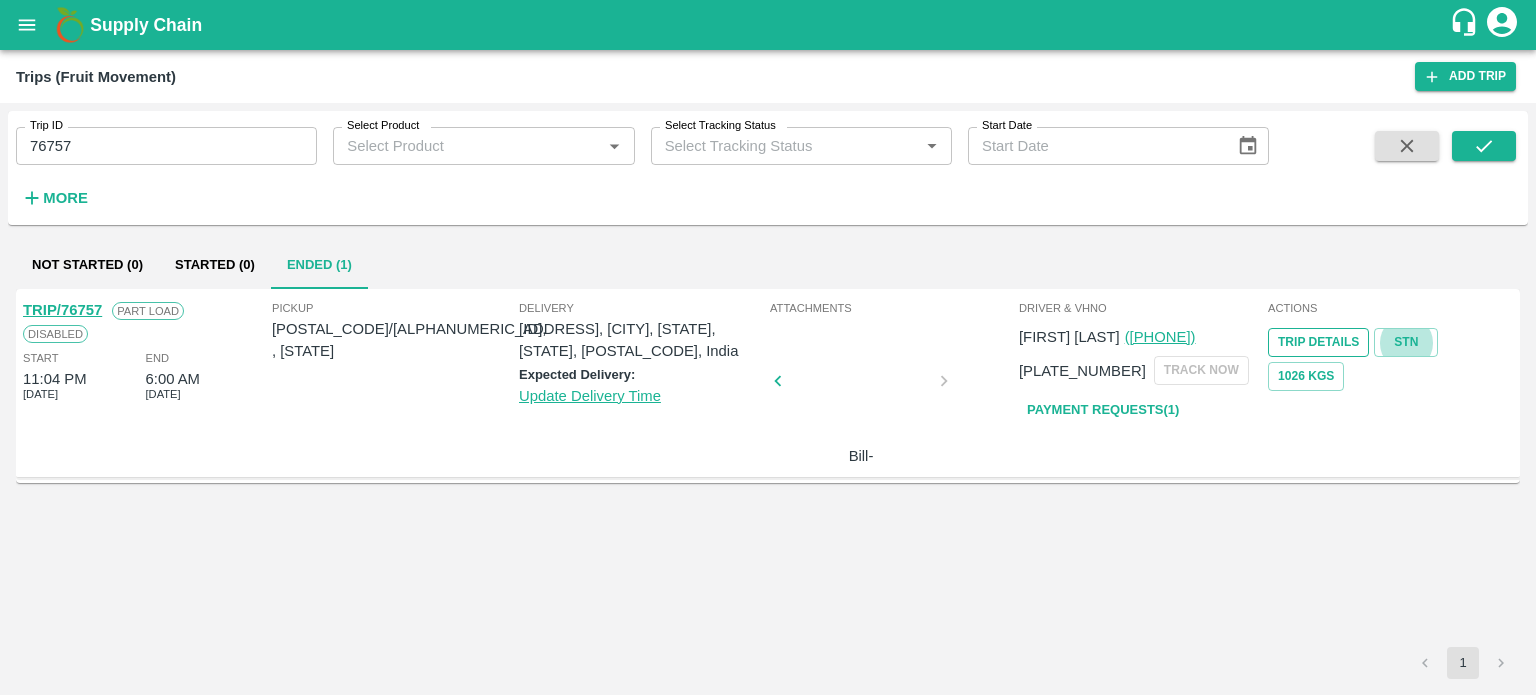 click on "Trip Details" at bounding box center [1318, 342] 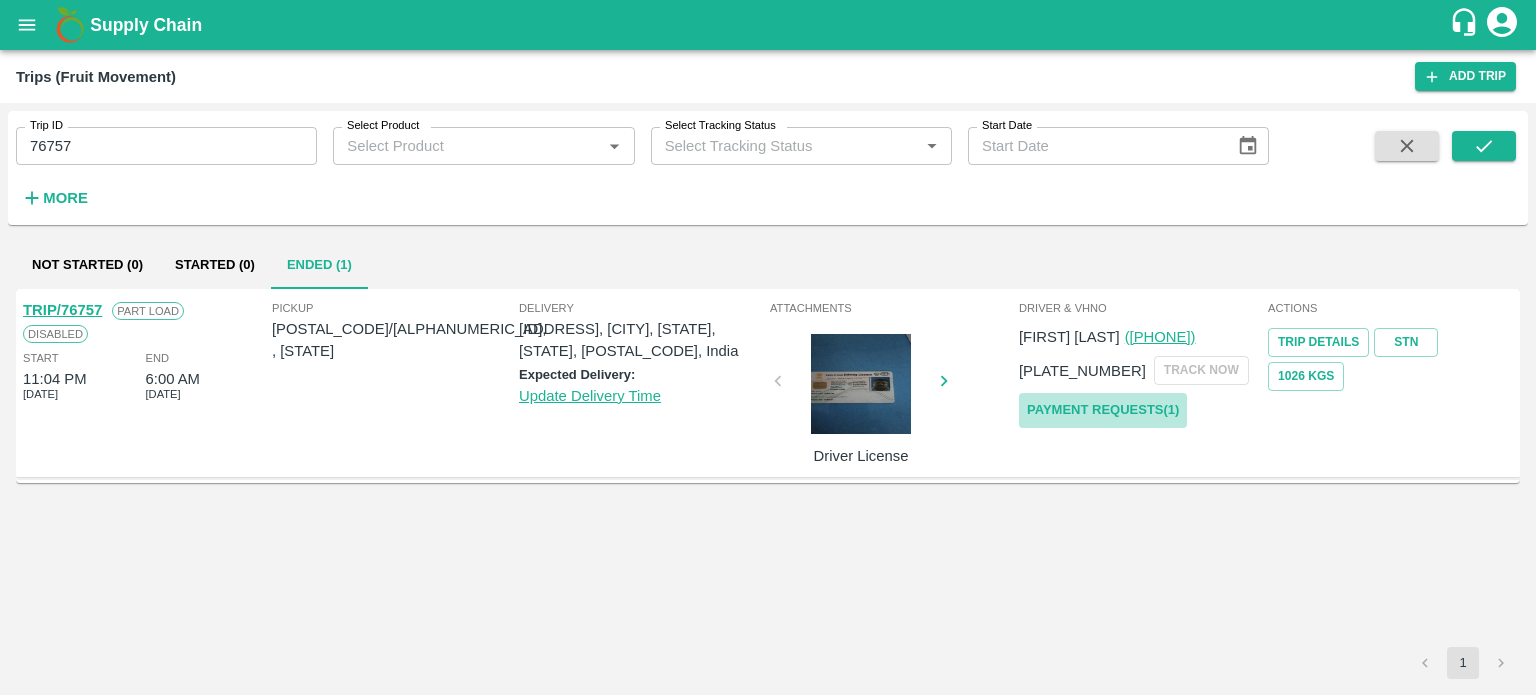 click on "Payment Requests( 1 )" at bounding box center [1103, 410] 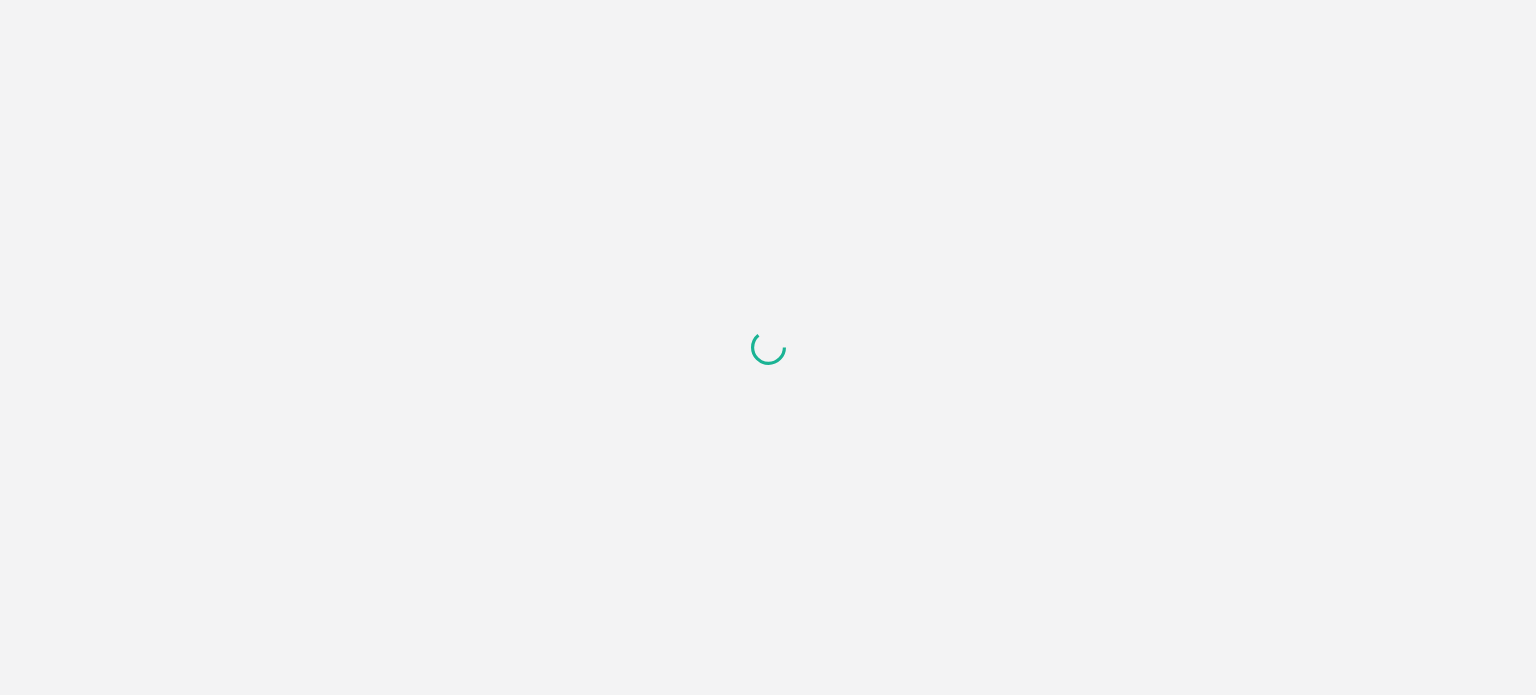scroll, scrollTop: 0, scrollLeft: 0, axis: both 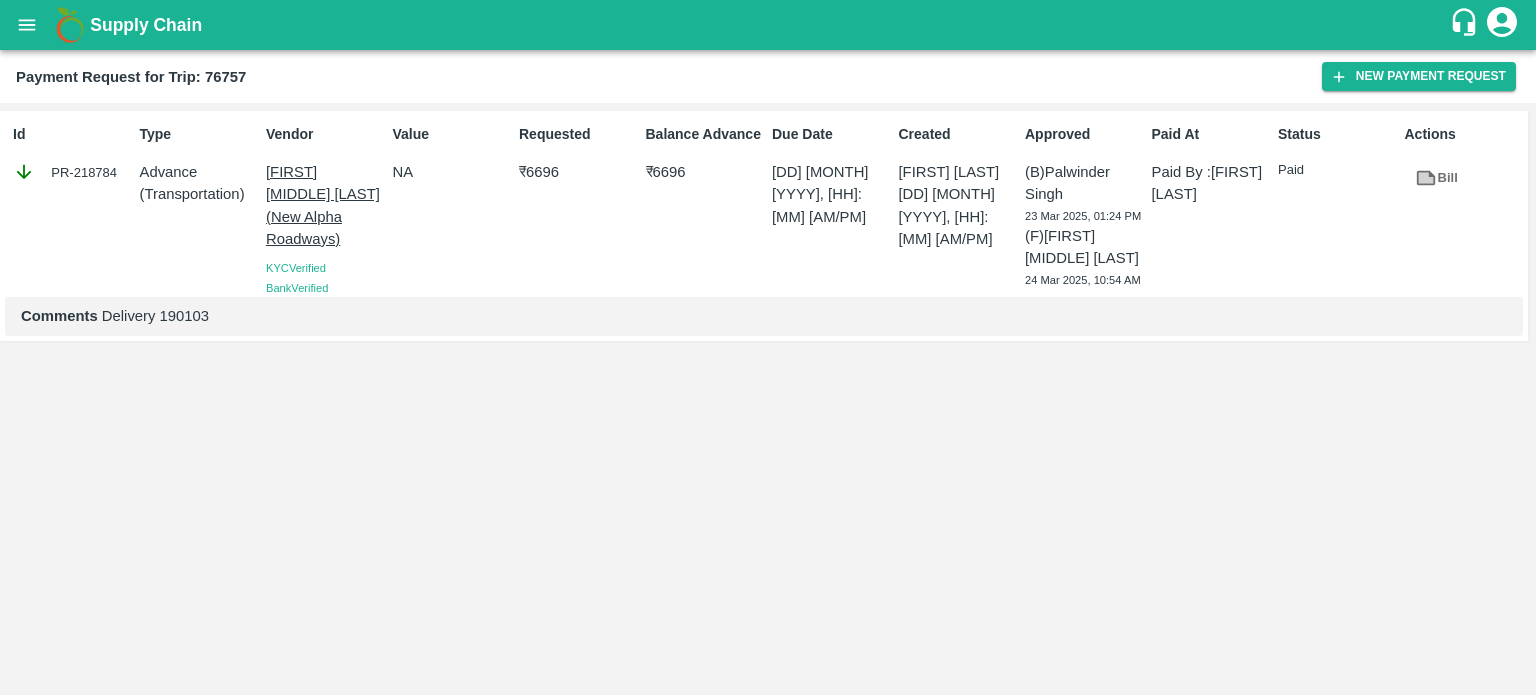 click on "Id PR-[NUMBER] Type Advance ( Transportation ) Vendor [FIRST] [MIDDLE] [LAST] (New Alpha Roadways) KYC  Verified Bank  Verified Value NA Requested ₹  [NUMBER] Balance Advance ₹  [NUMBER] Due Date [DD] [MONTH] [YYYY], [HH]:[MM] [AM/PM] Created [FIRST] [LAST] [DD] [MONTH] [YYYY], [HH]:[MM] [AM/PM] Approved (B)  [FIRST] [LAST] [DD] [MONTH] [YYYY], [HH]:[MM] [AM/PM] (F)  [FIRST] [MIDDLE] [LAST] [DD] [MONTH] [YYYY], [HH]:[MM] [AM/PM] Paid At Paid By :  [FIRST] [LAST]  Status Paid Actions  Bill Comments   Delivery [NUMBER]" at bounding box center [768, 399] 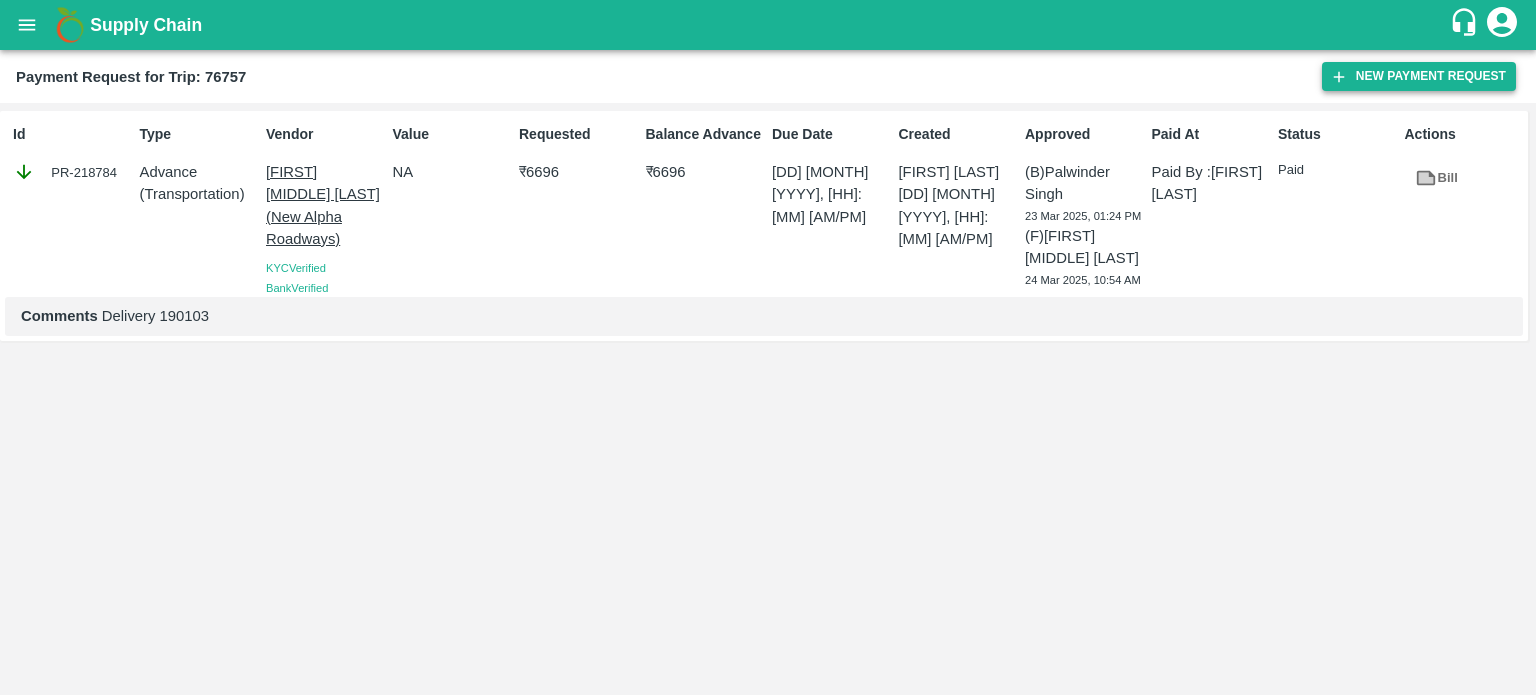 type 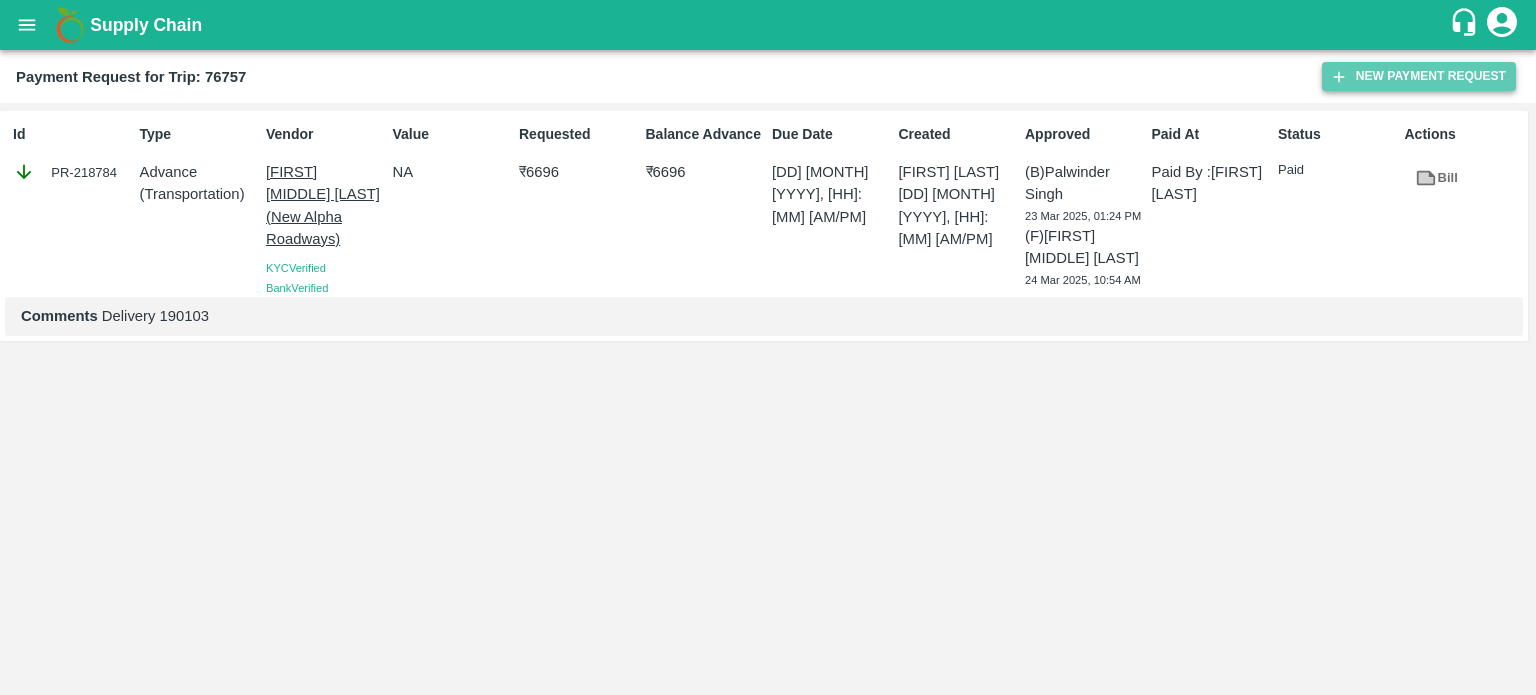 click on "New Payment Request" at bounding box center (1419, 76) 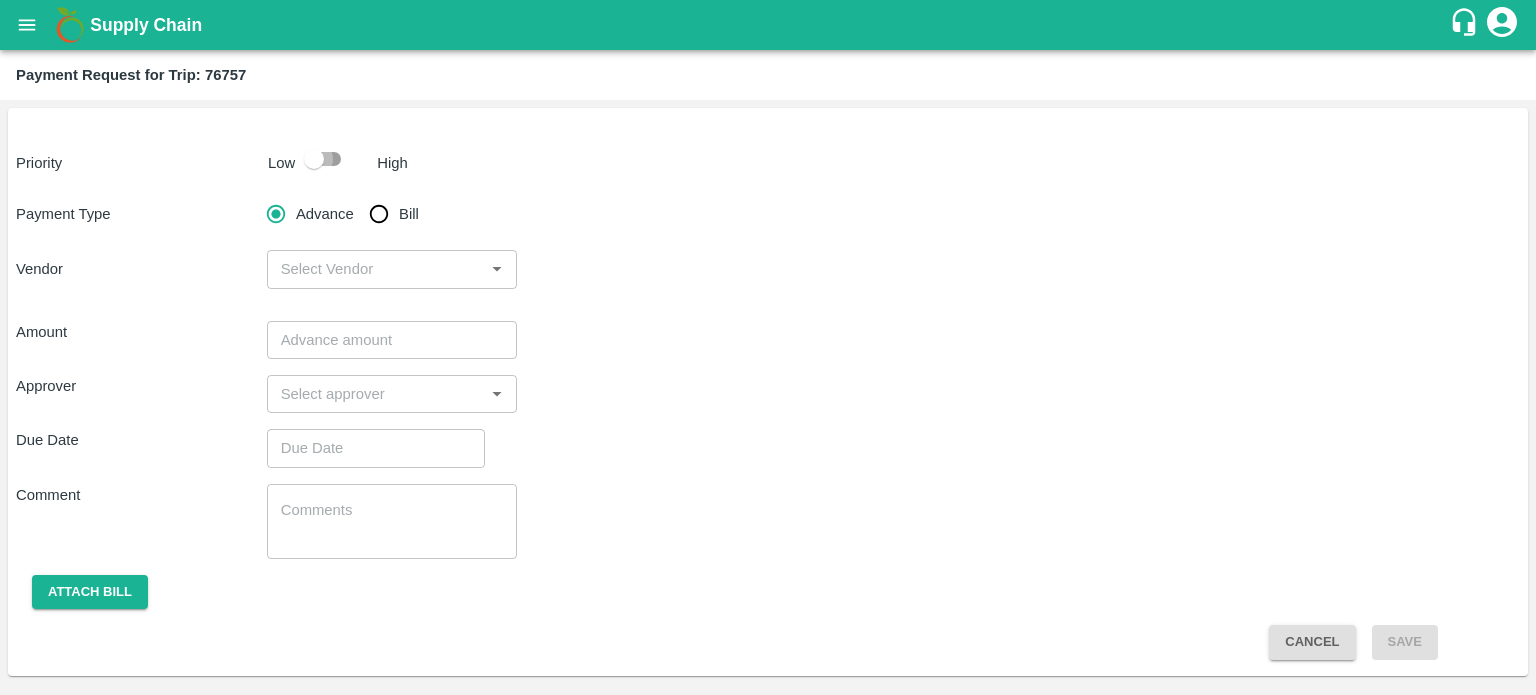 click at bounding box center (314, 159) 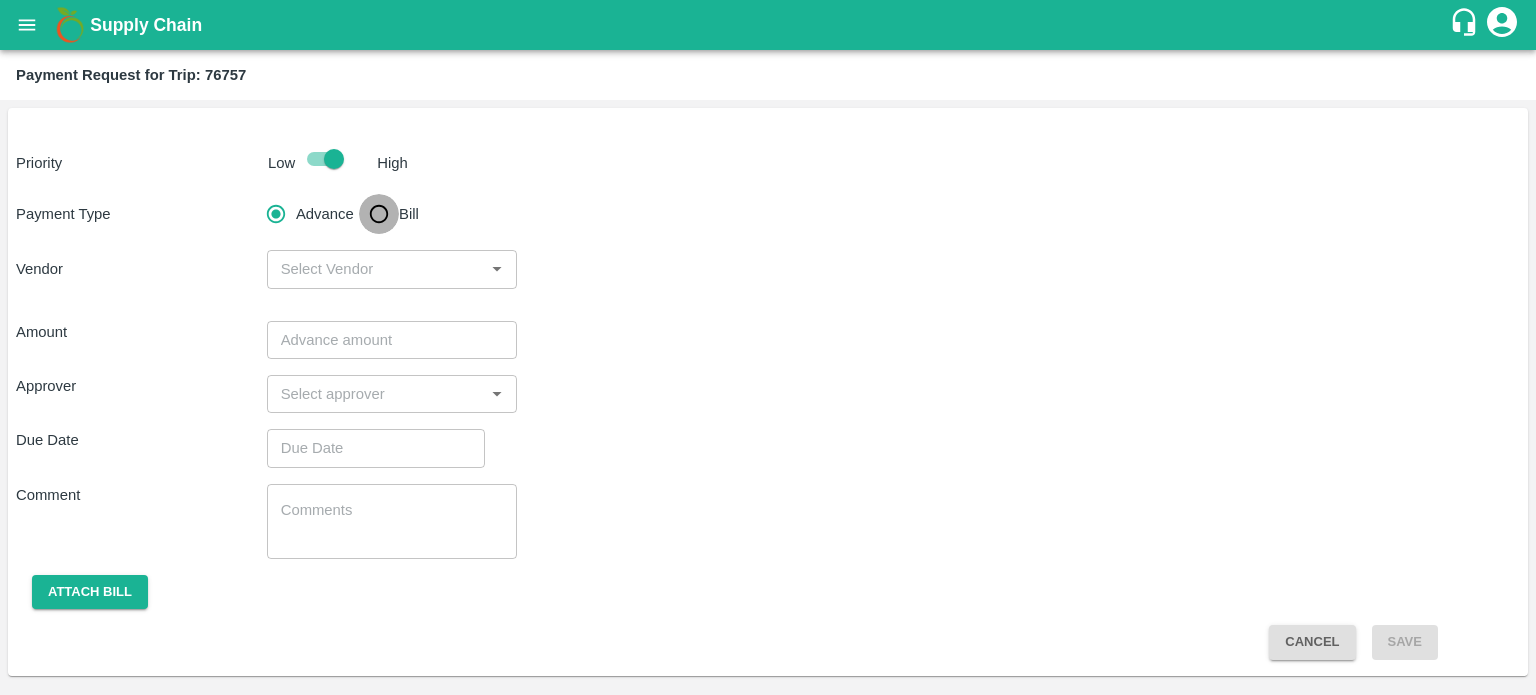 click on "Bill" at bounding box center (379, 214) 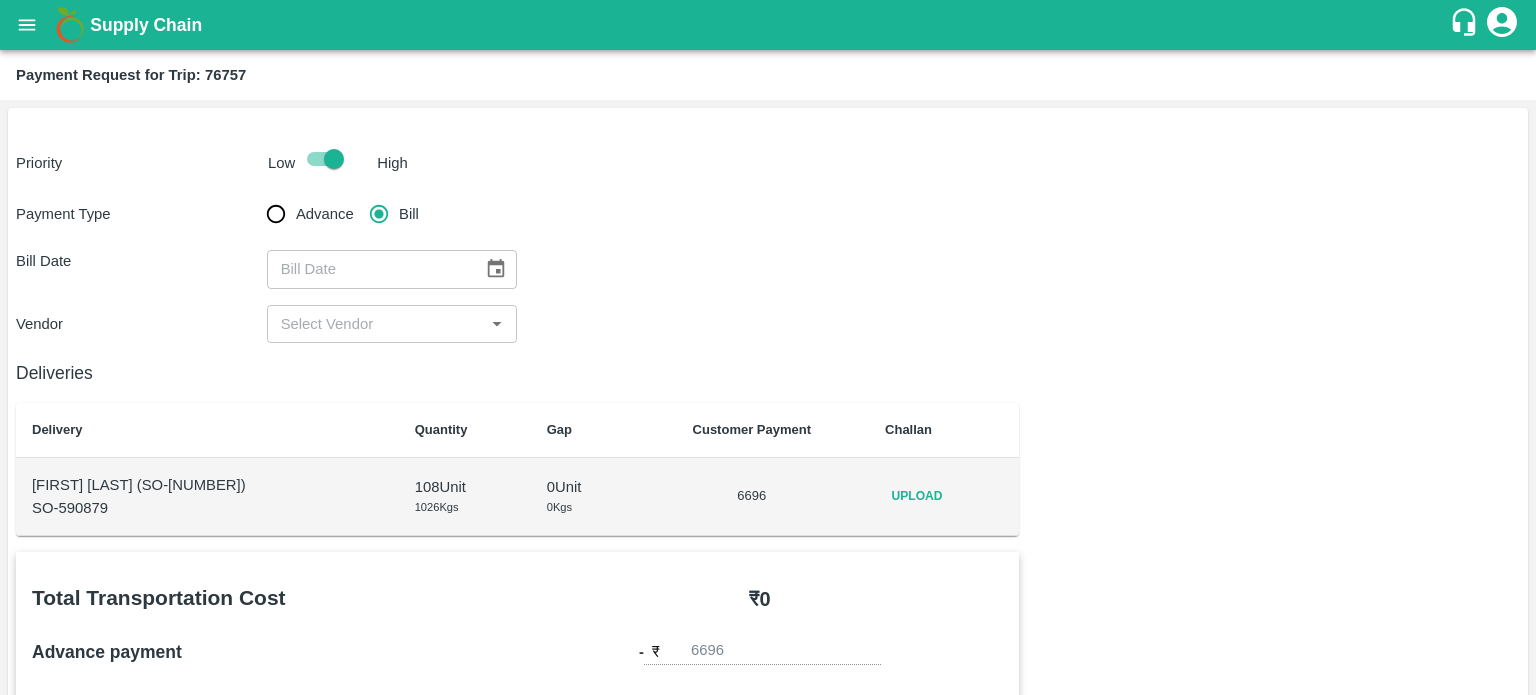 type 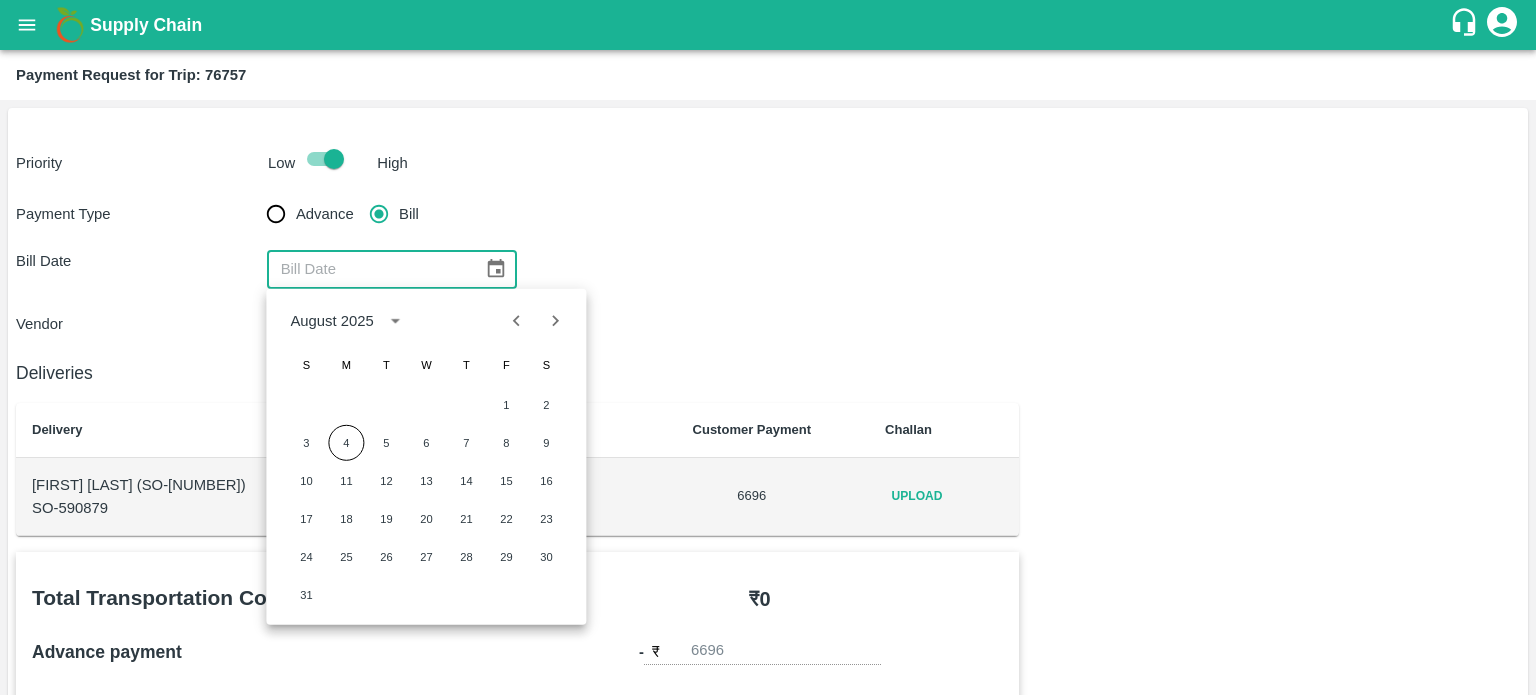 type 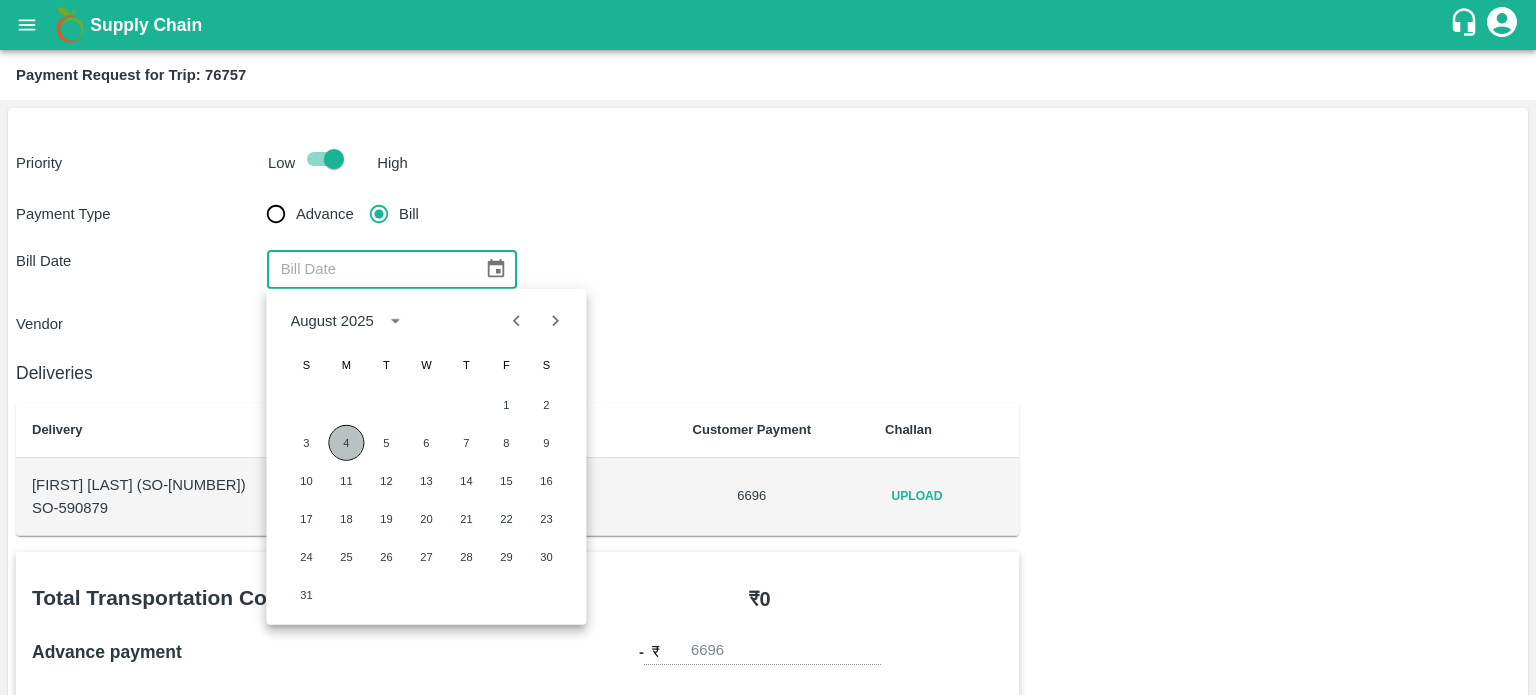 click on "4" at bounding box center (346, 443) 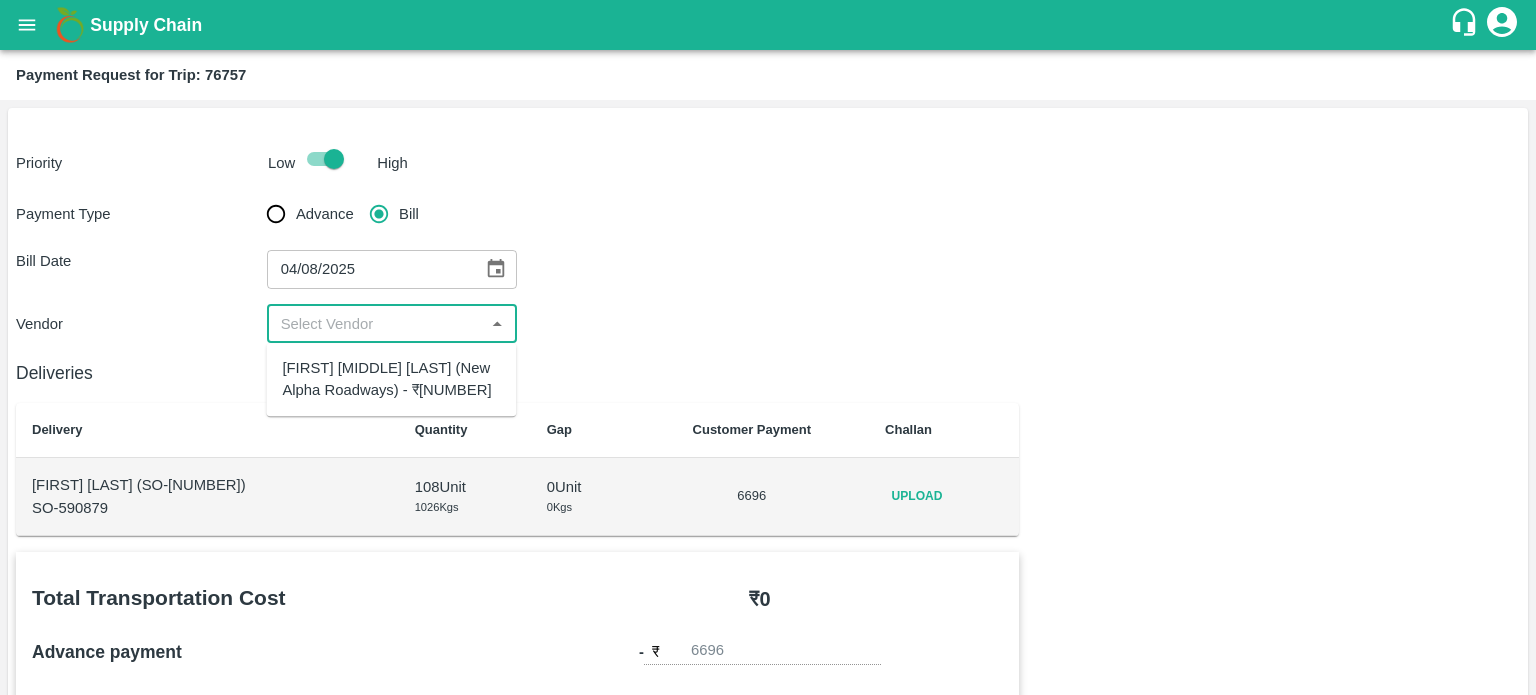 click at bounding box center [376, 324] 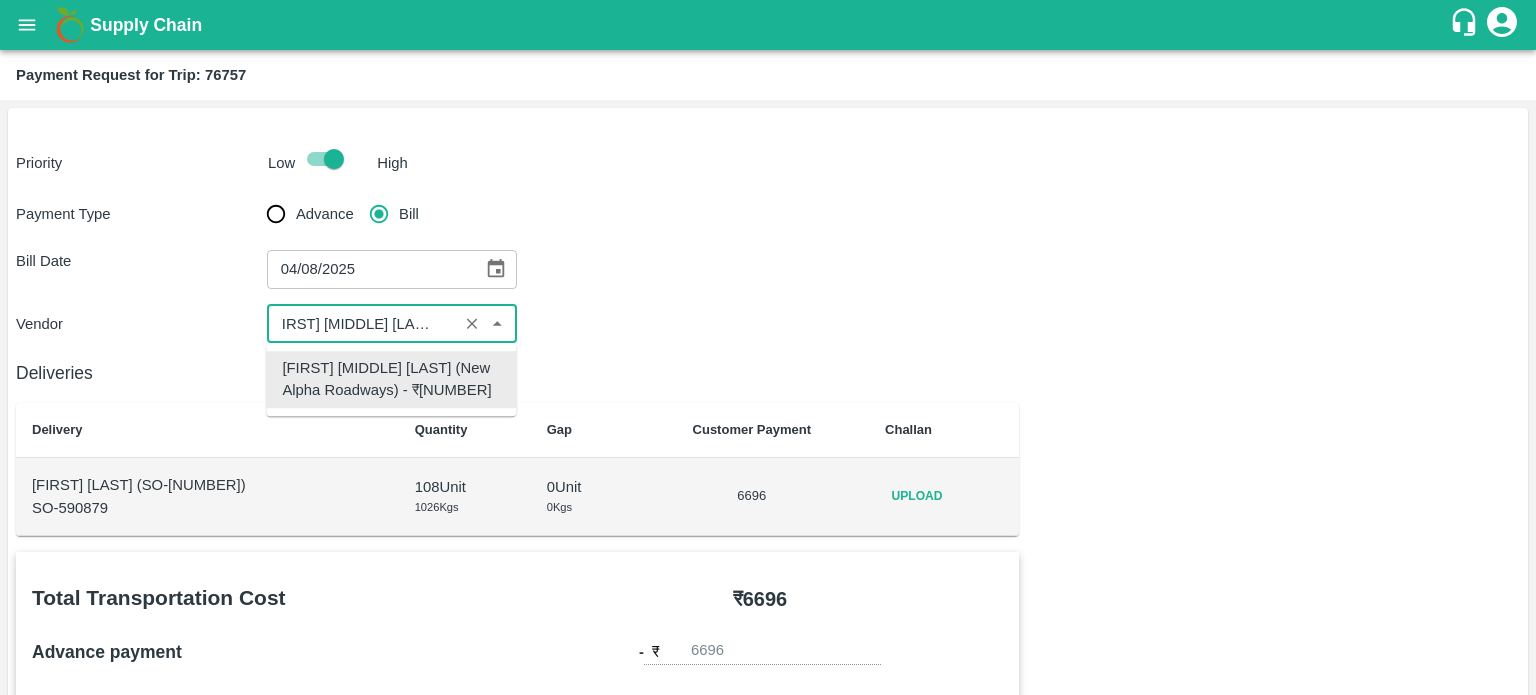scroll, scrollTop: 0, scrollLeft: 0, axis: both 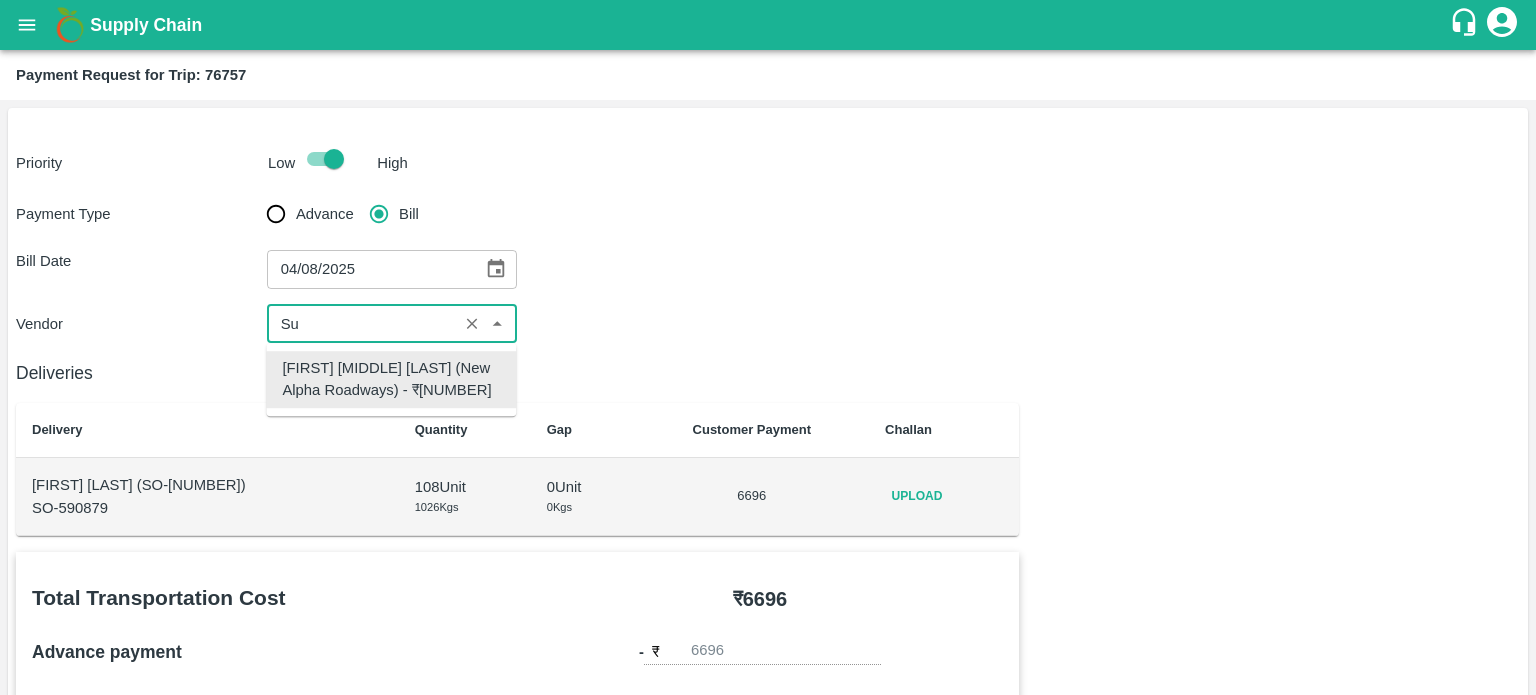 type on "S" 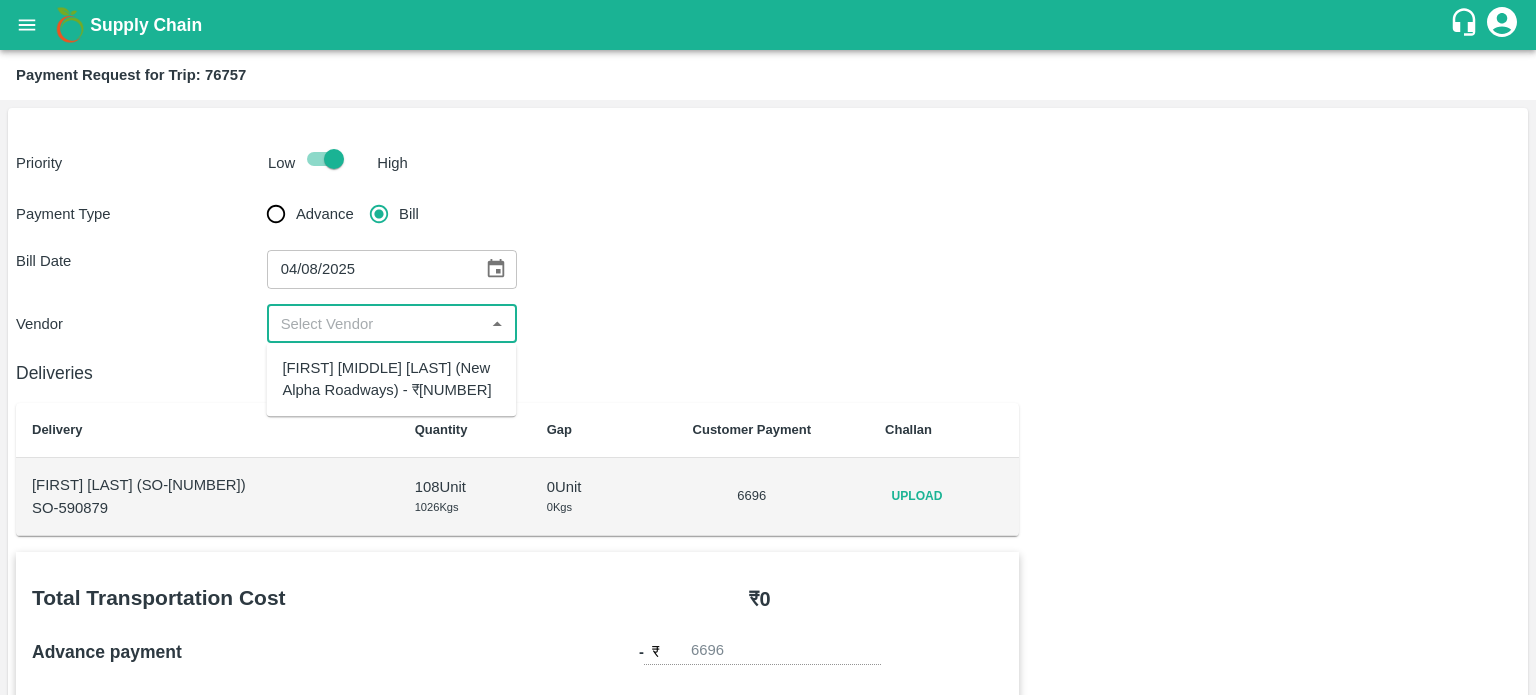 click on "Suraj Kumar Yadav (New Alpha Roadways) - ₹6696" at bounding box center (391, 379) 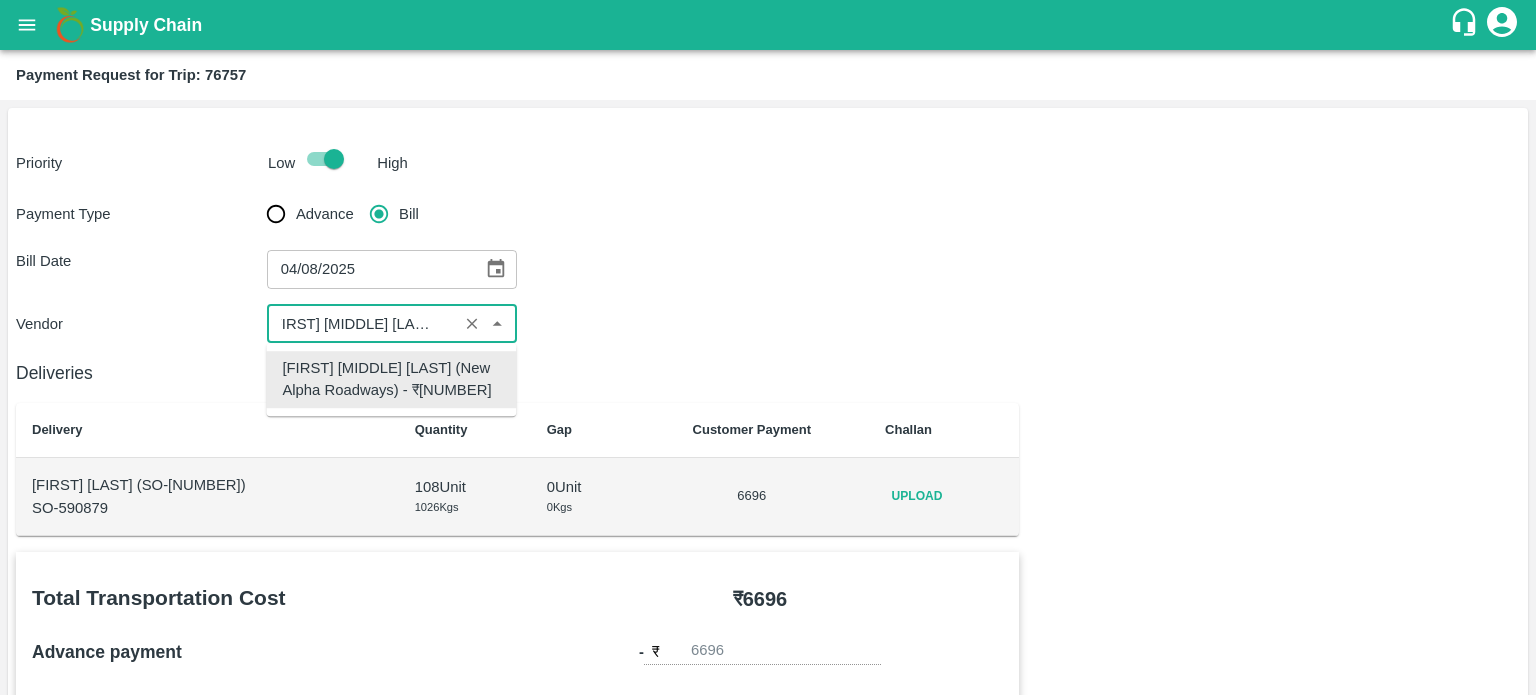 scroll, scrollTop: 0, scrollLeft: 0, axis: both 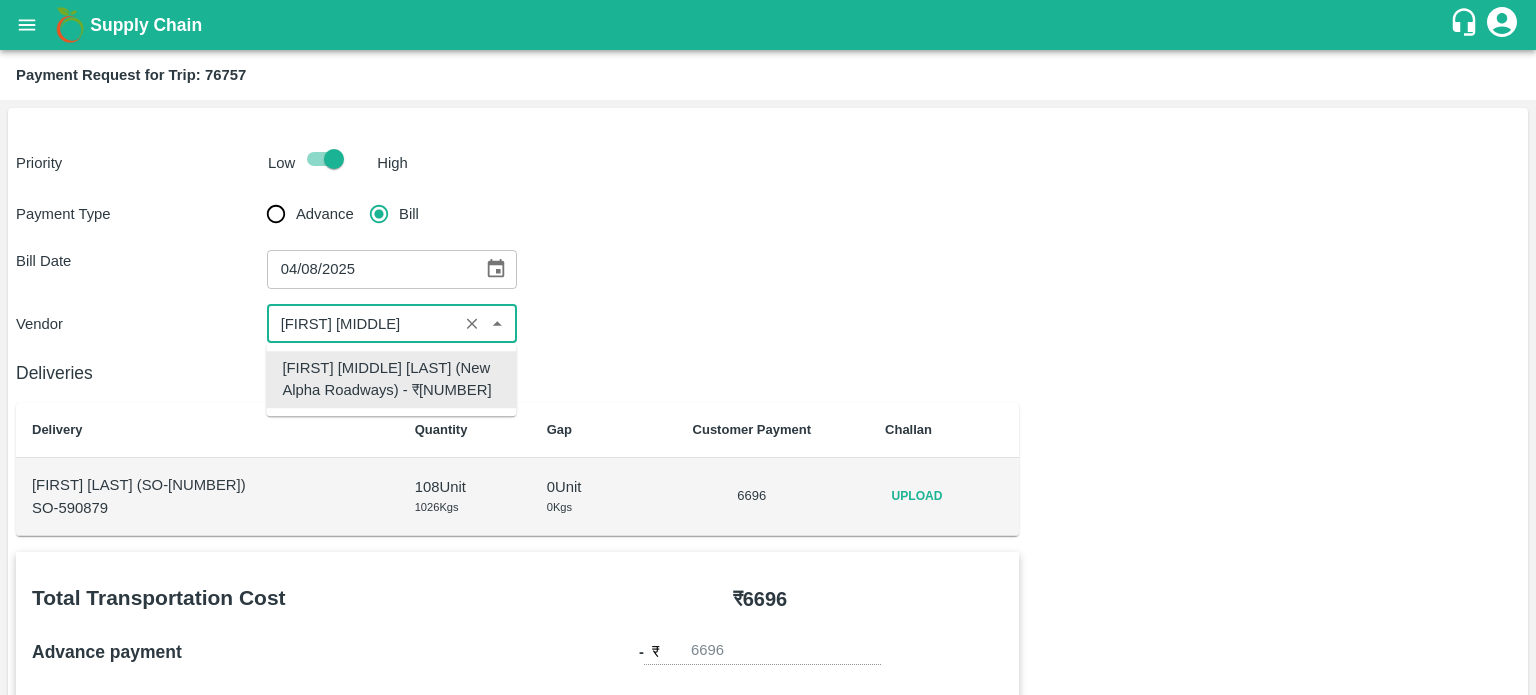 type on "Suraj Kumar Yadav (New Alpha Roadways) - ₹6696" 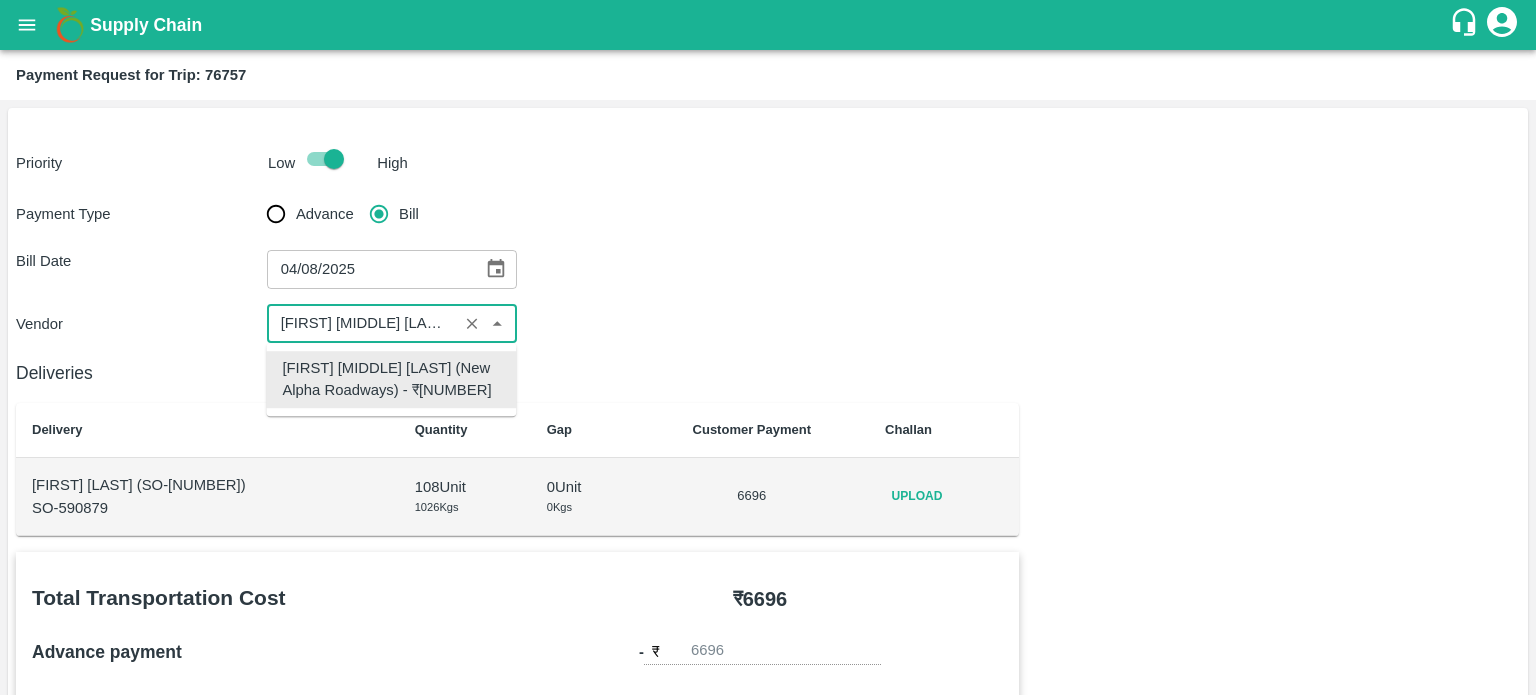 click on "Bill Date 04/08/2025 ​" at bounding box center [768, 269] 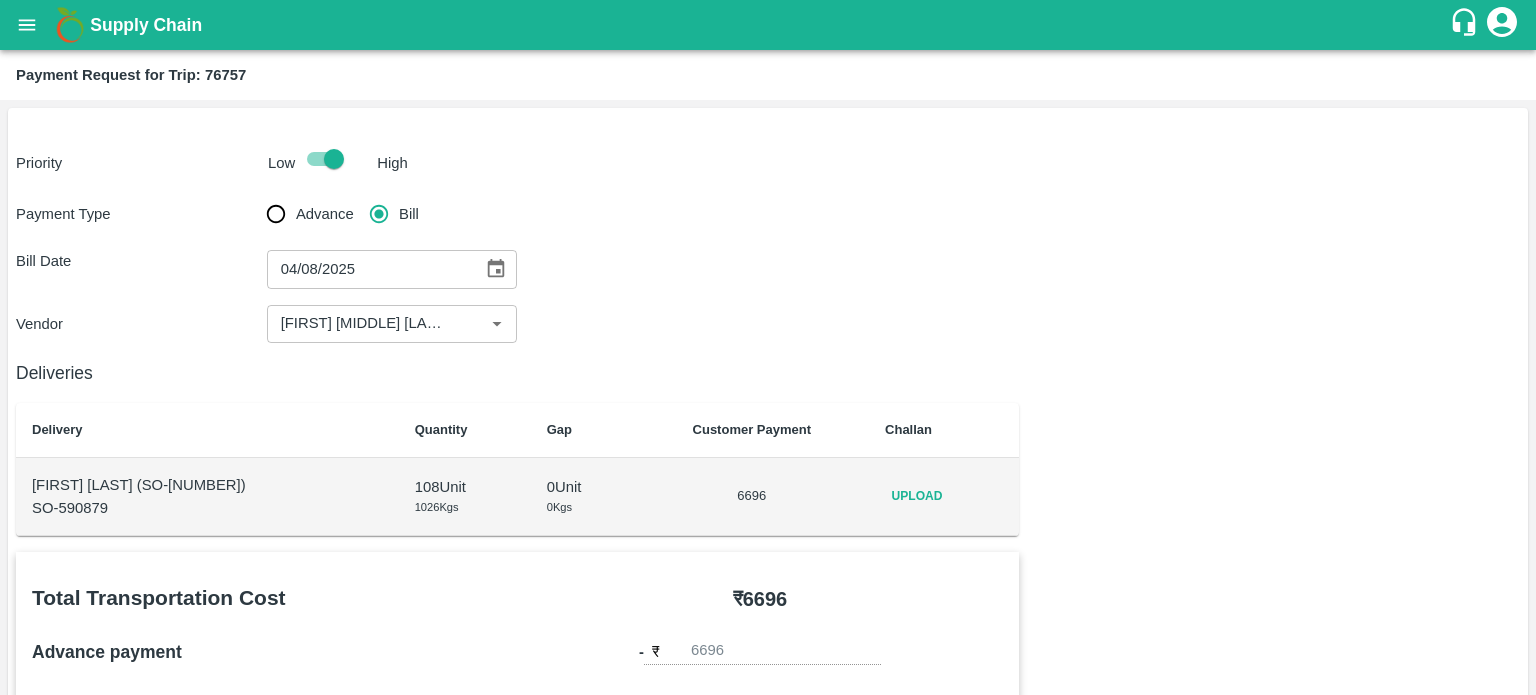 click on "Vendor ​" at bounding box center [768, 324] 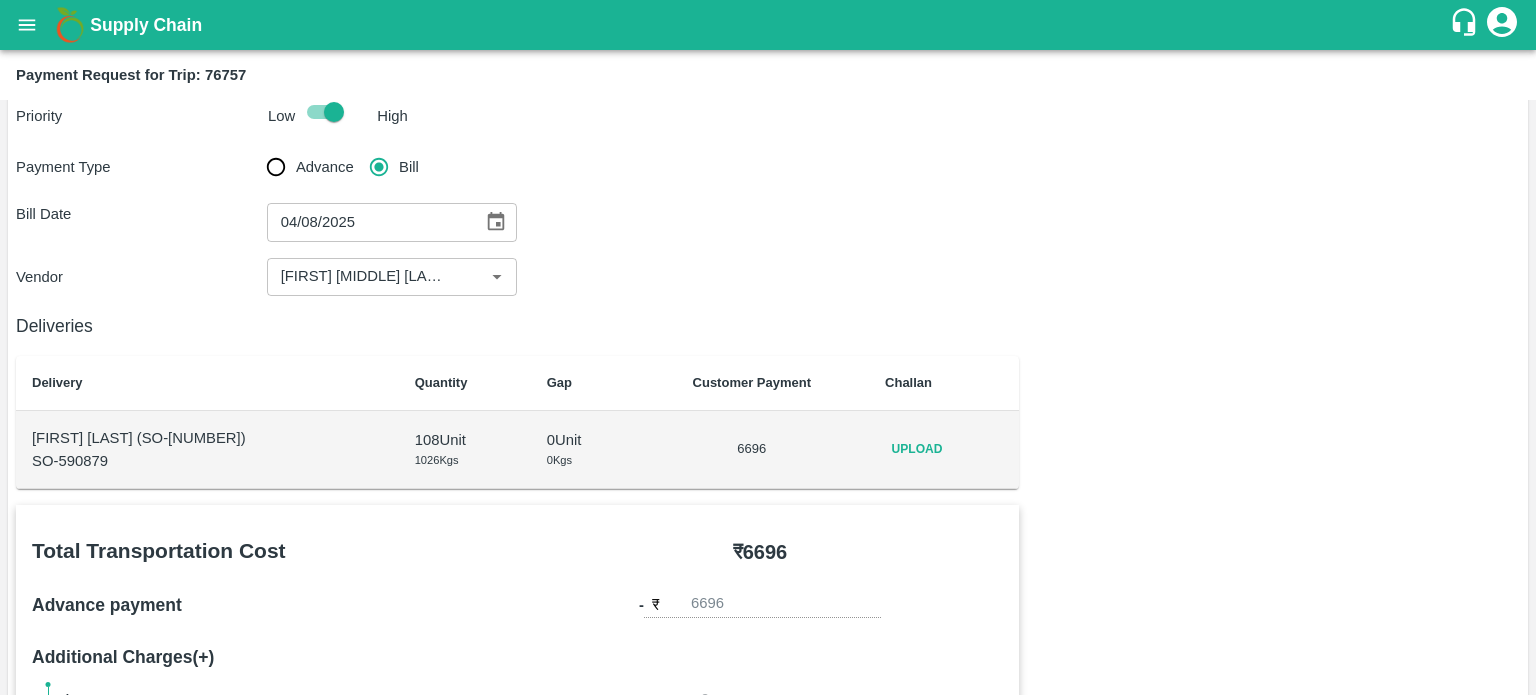 scroll, scrollTop: 48, scrollLeft: 0, axis: vertical 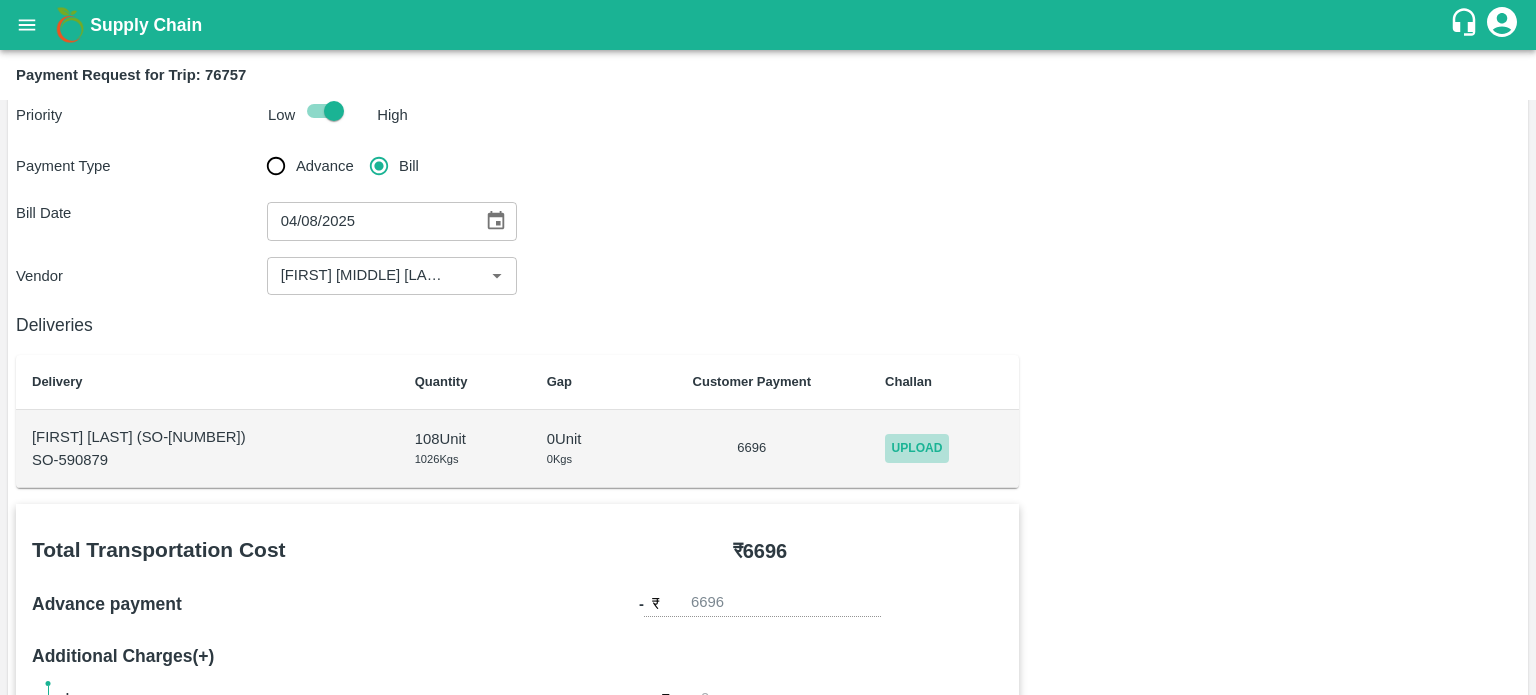 click on "Upload" at bounding box center [917, 448] 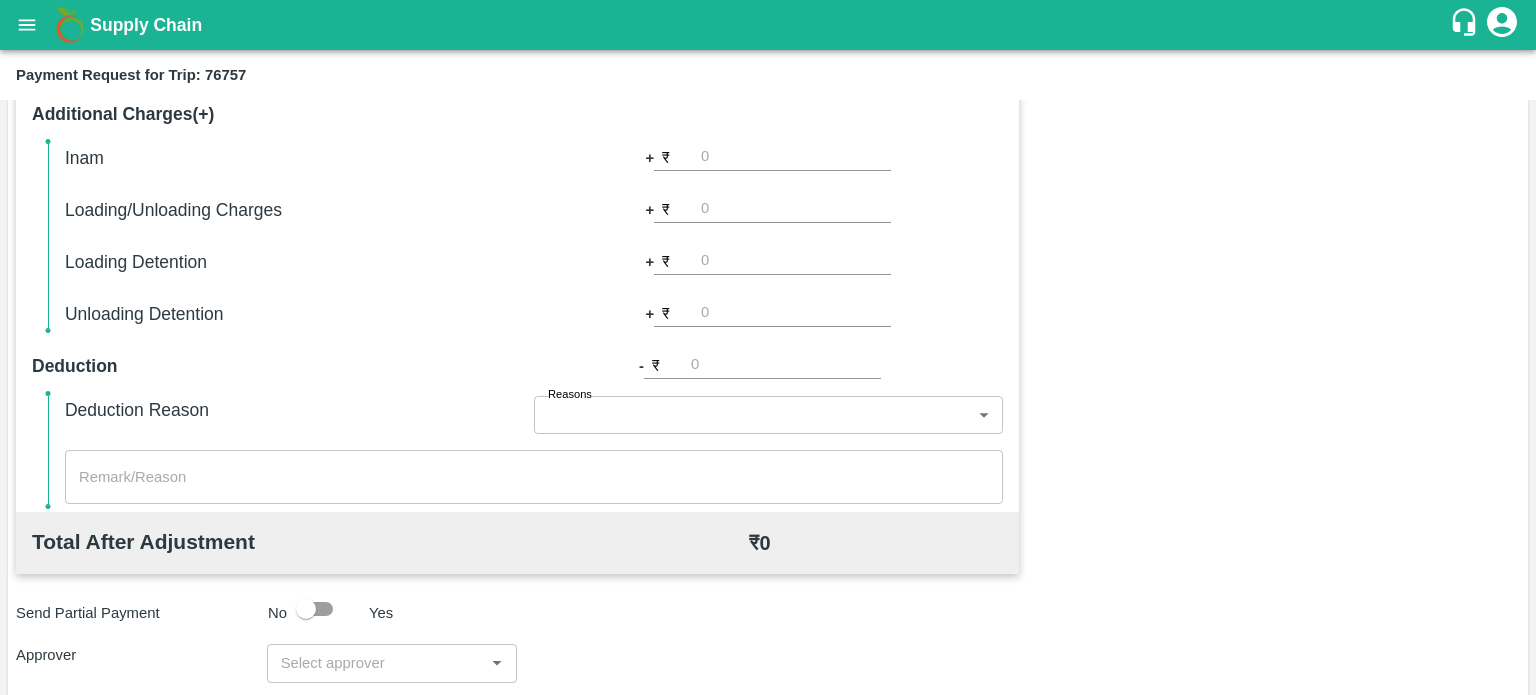 scroll, scrollTop: 596, scrollLeft: 0, axis: vertical 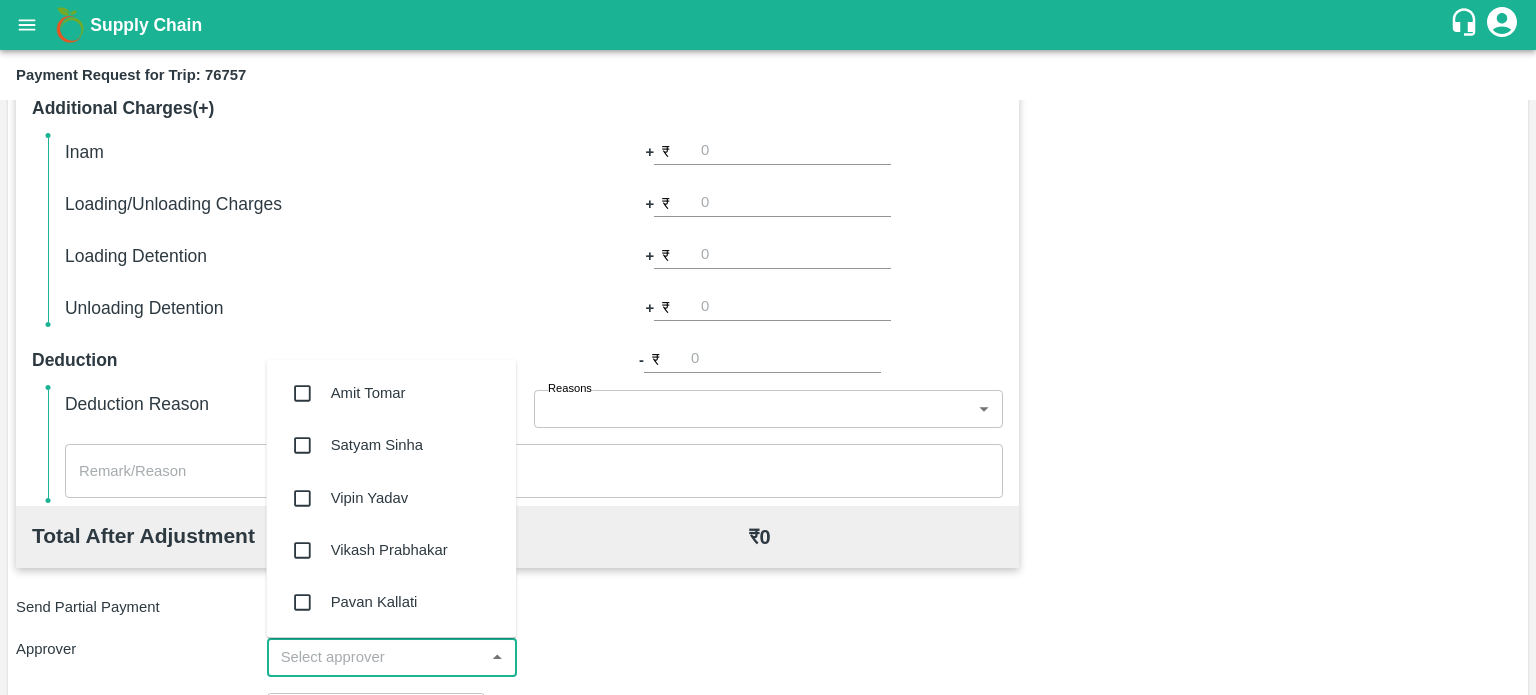 click at bounding box center [376, 657] 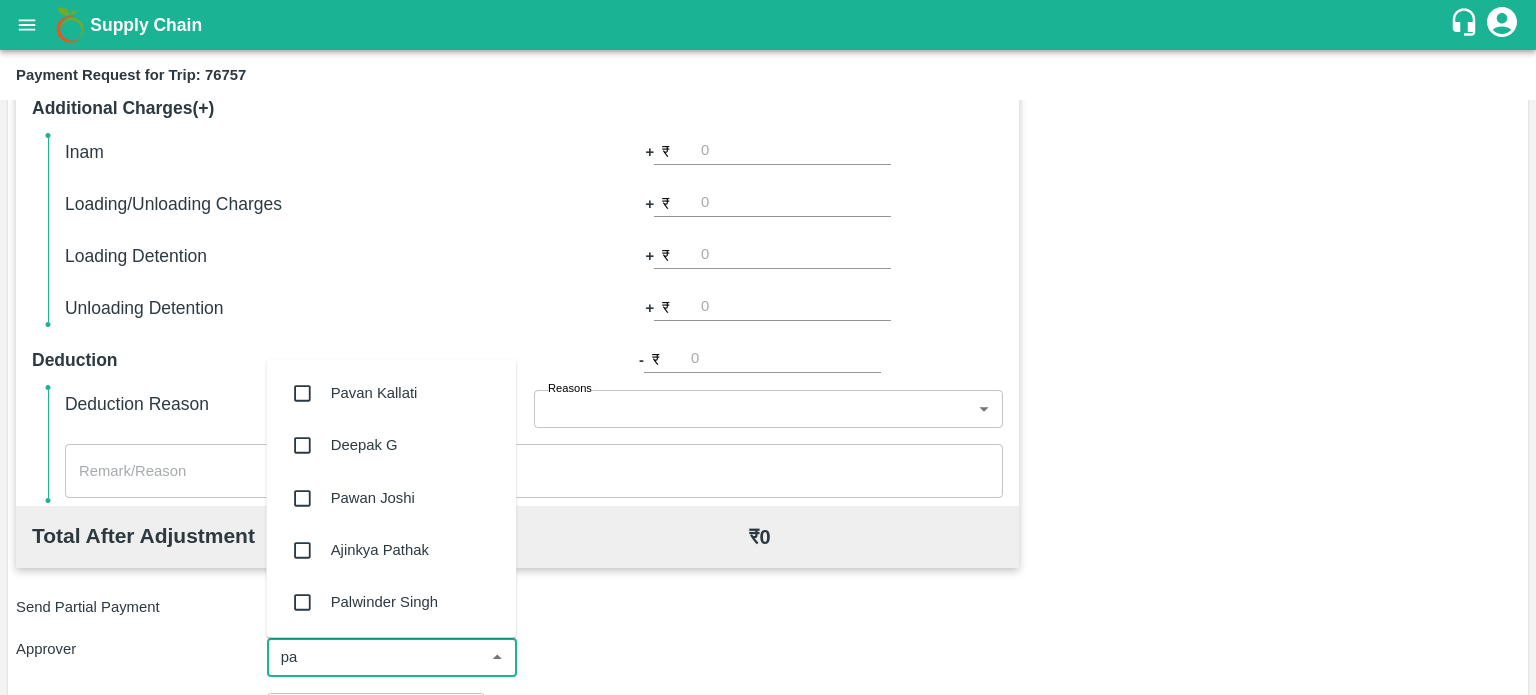 type on "pal" 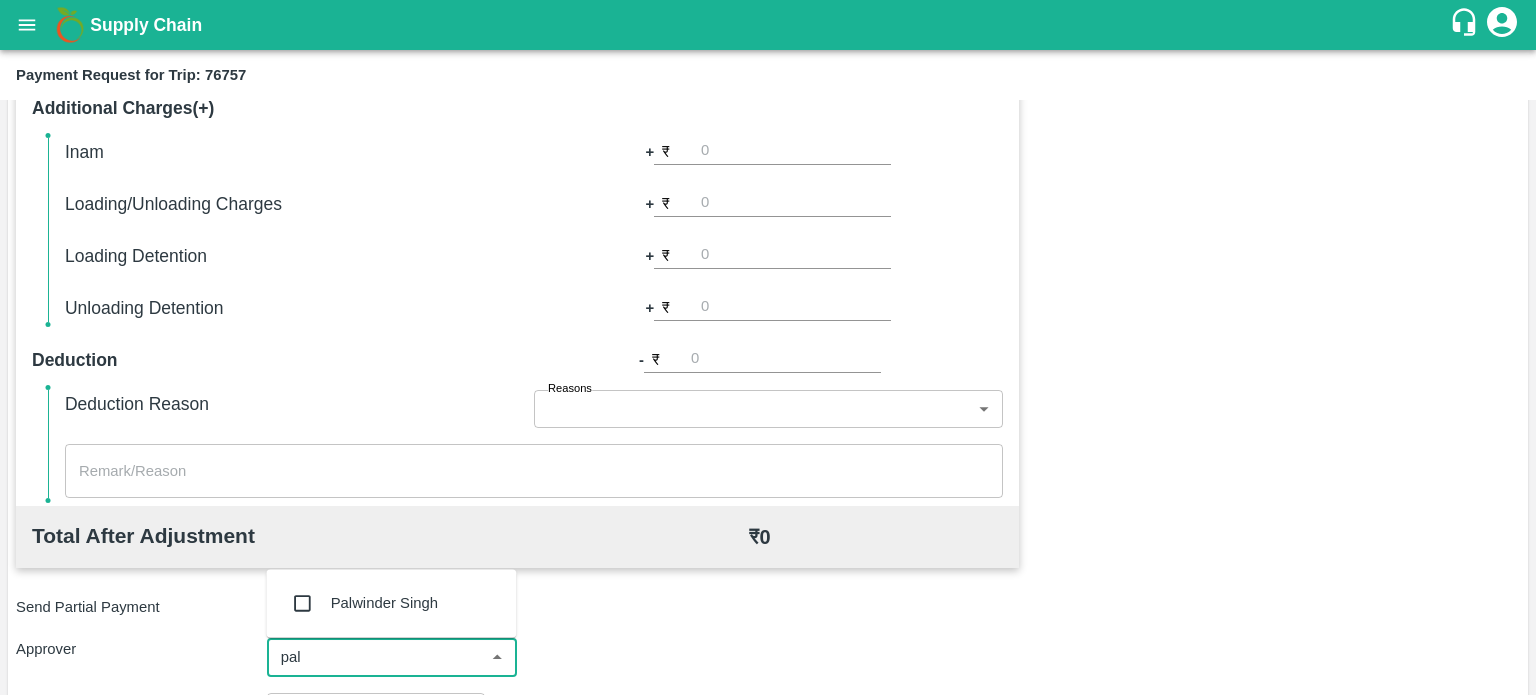 click on "Palwinder Singh" at bounding box center [391, 603] 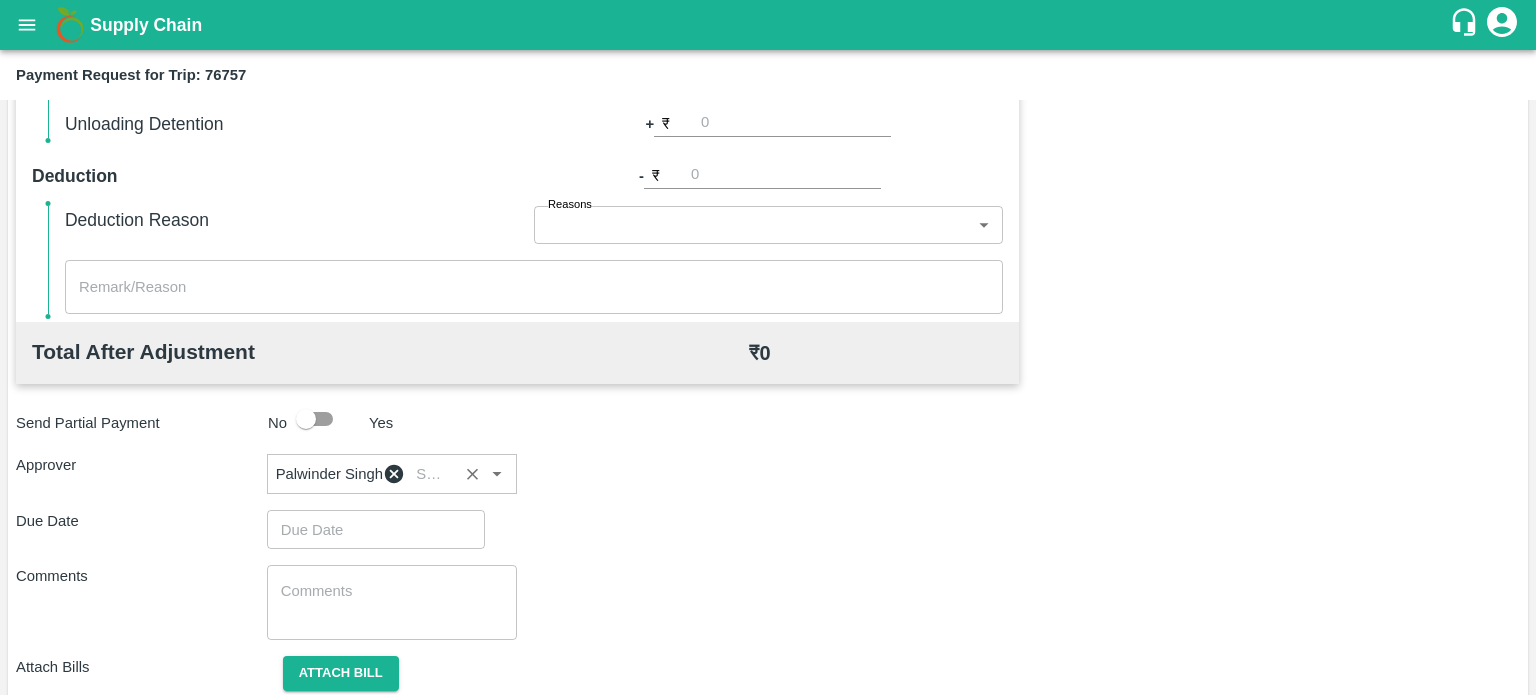 scroll, scrollTop: 791, scrollLeft: 0, axis: vertical 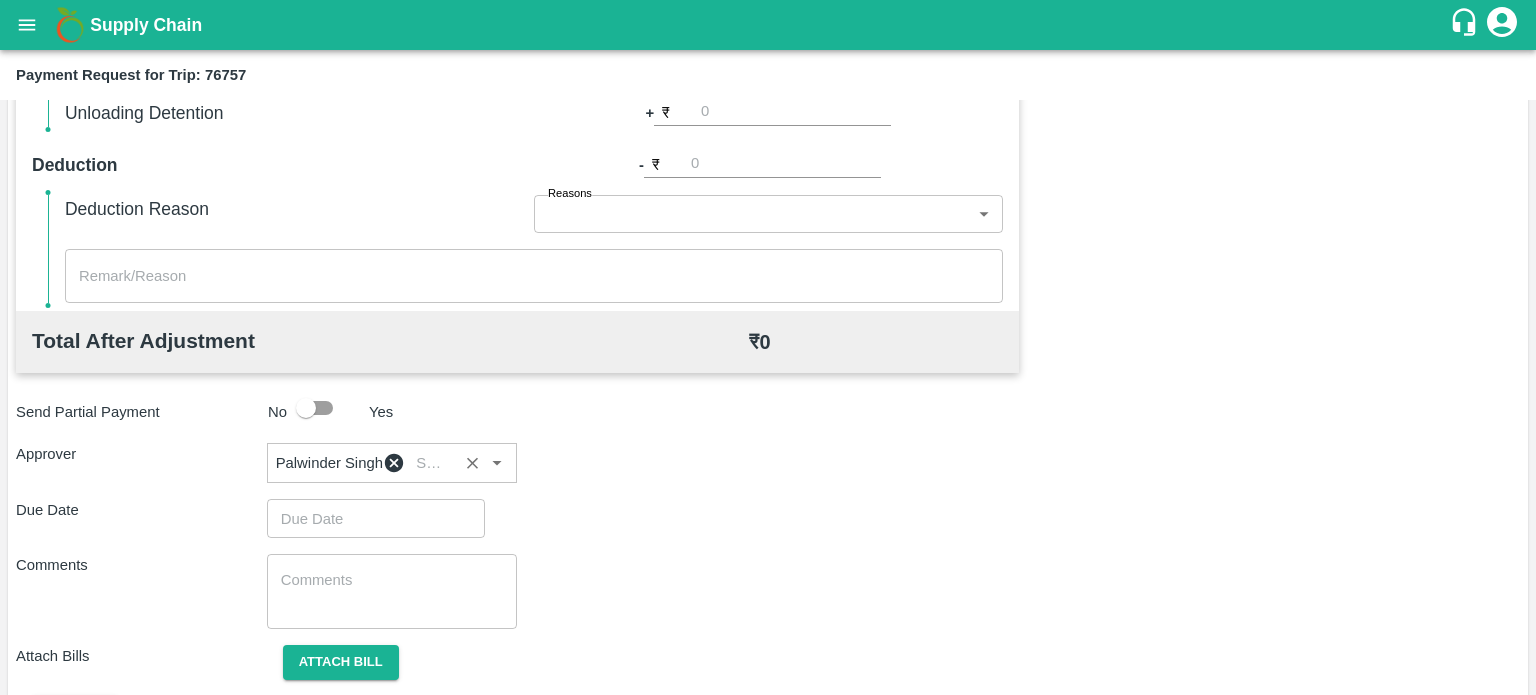 type on "DD/MM/YYYY hh:mm aa" 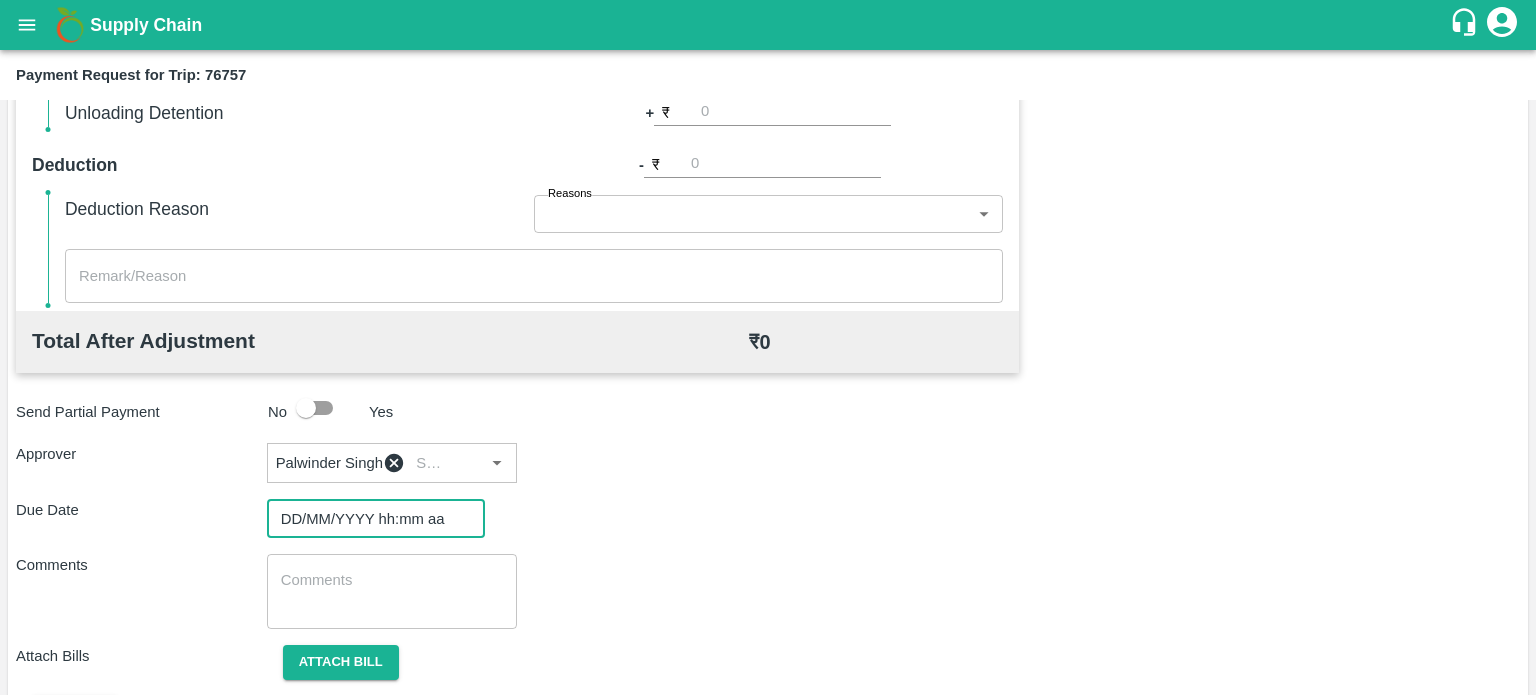 click on "DD/MM/YYYY hh:mm aa" at bounding box center (369, 518) 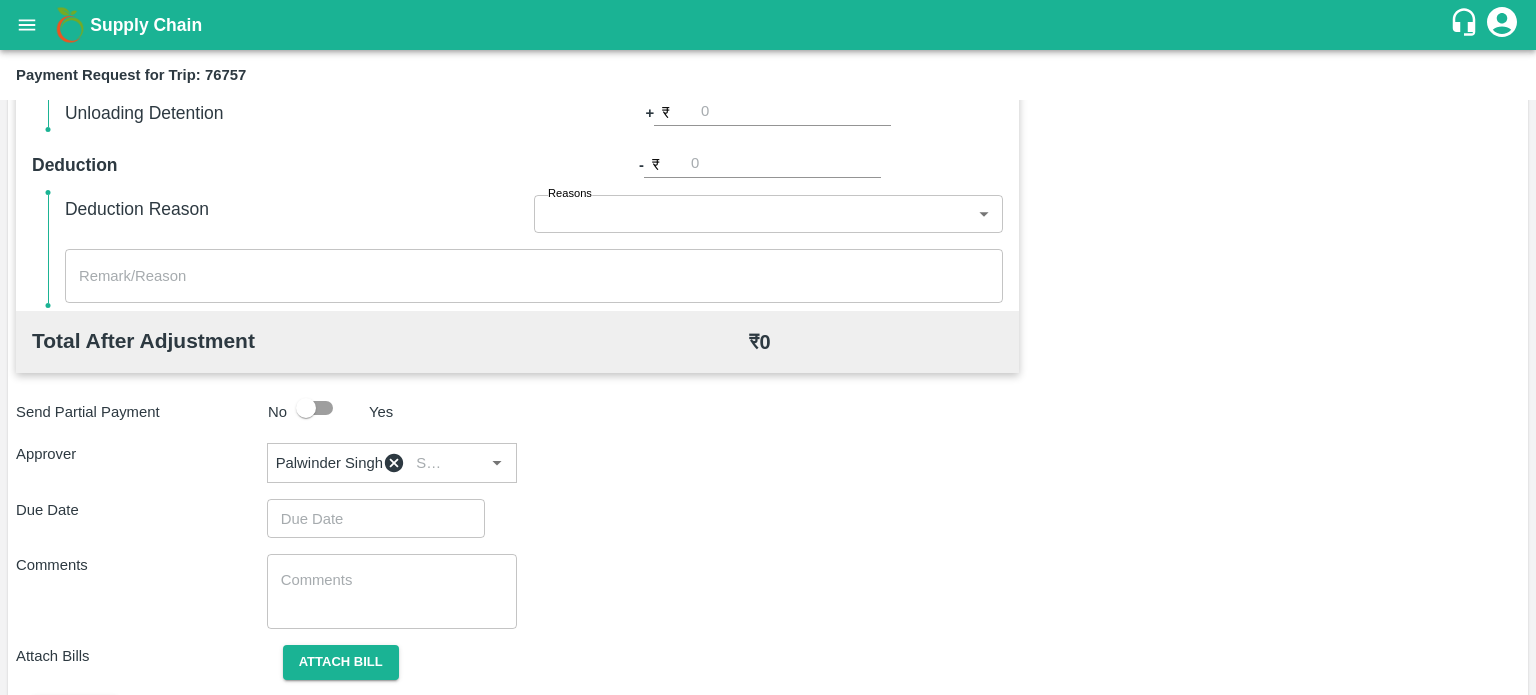 click on "4" at bounding box center (688, 965) 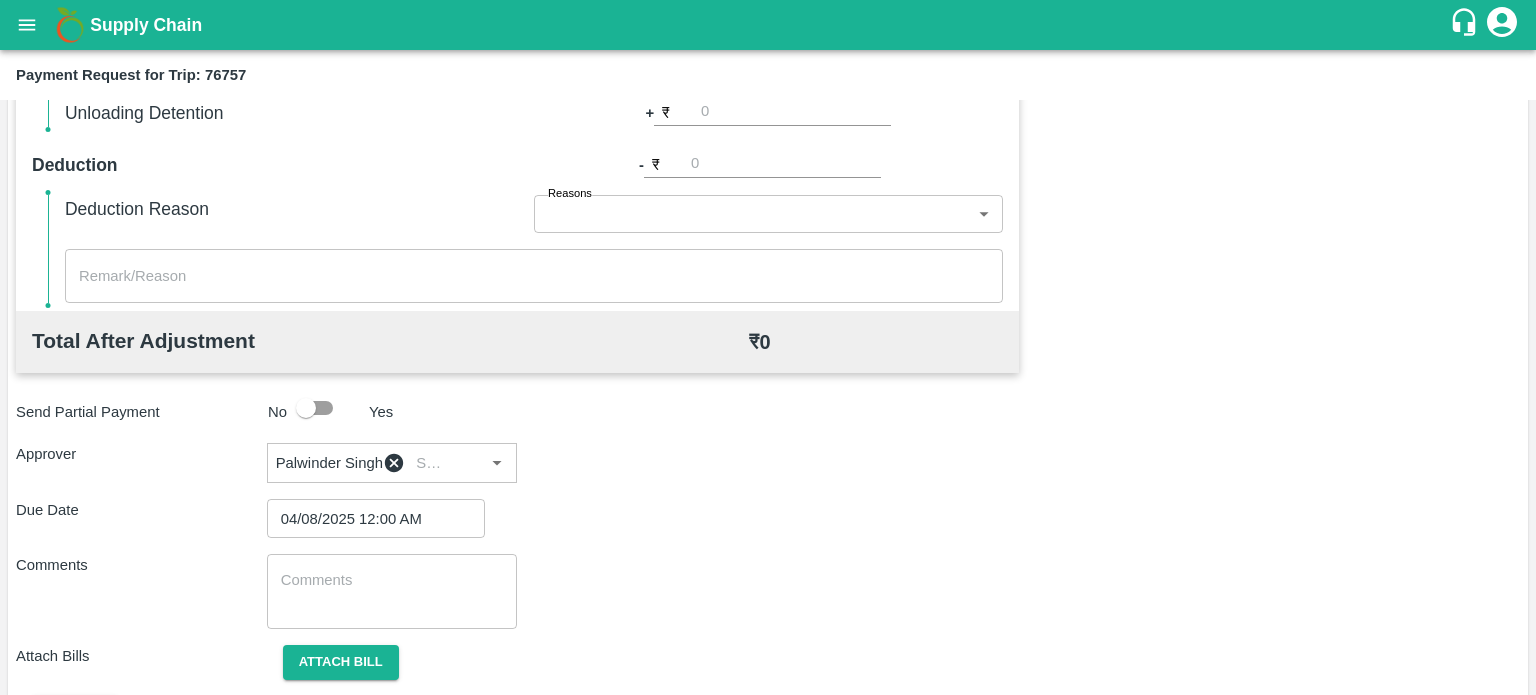 click on "OK" at bounding box center (51, 883) 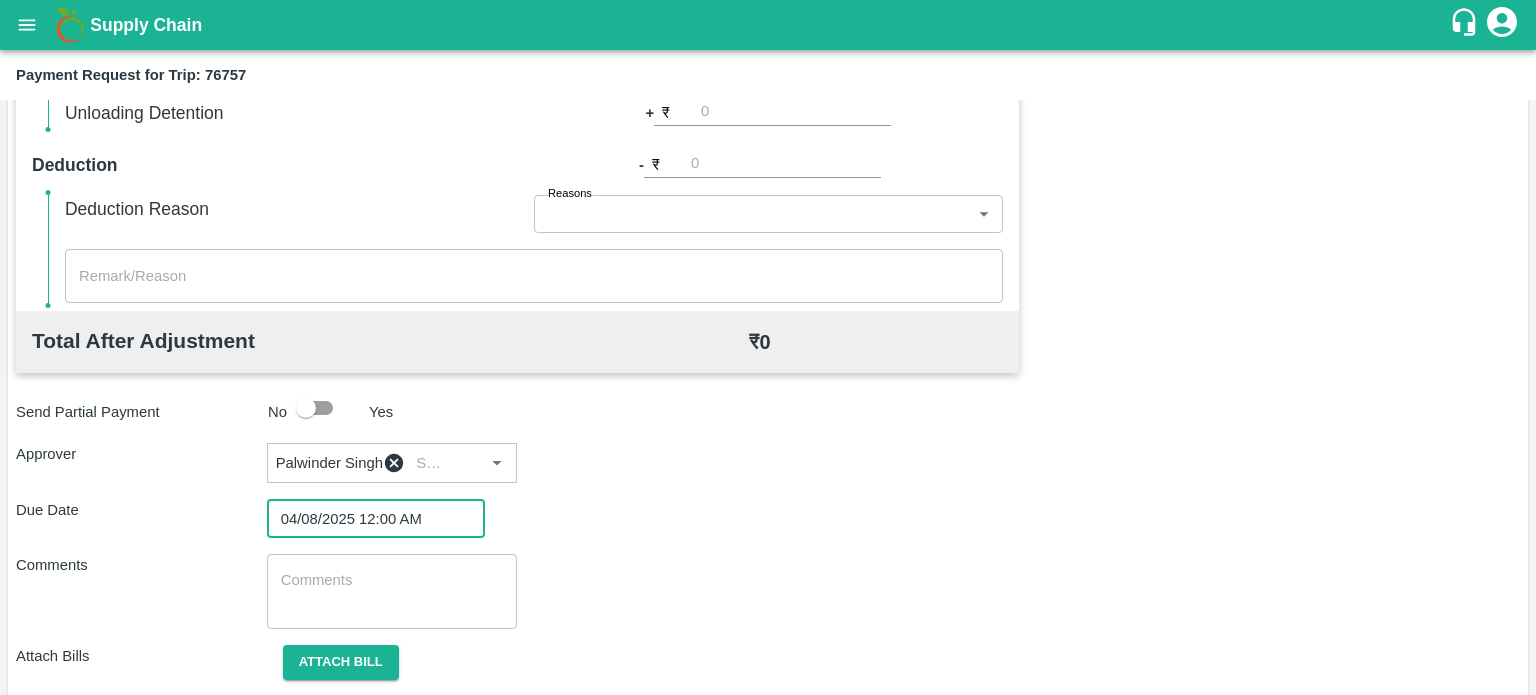 scroll, scrollTop: 885, scrollLeft: 0, axis: vertical 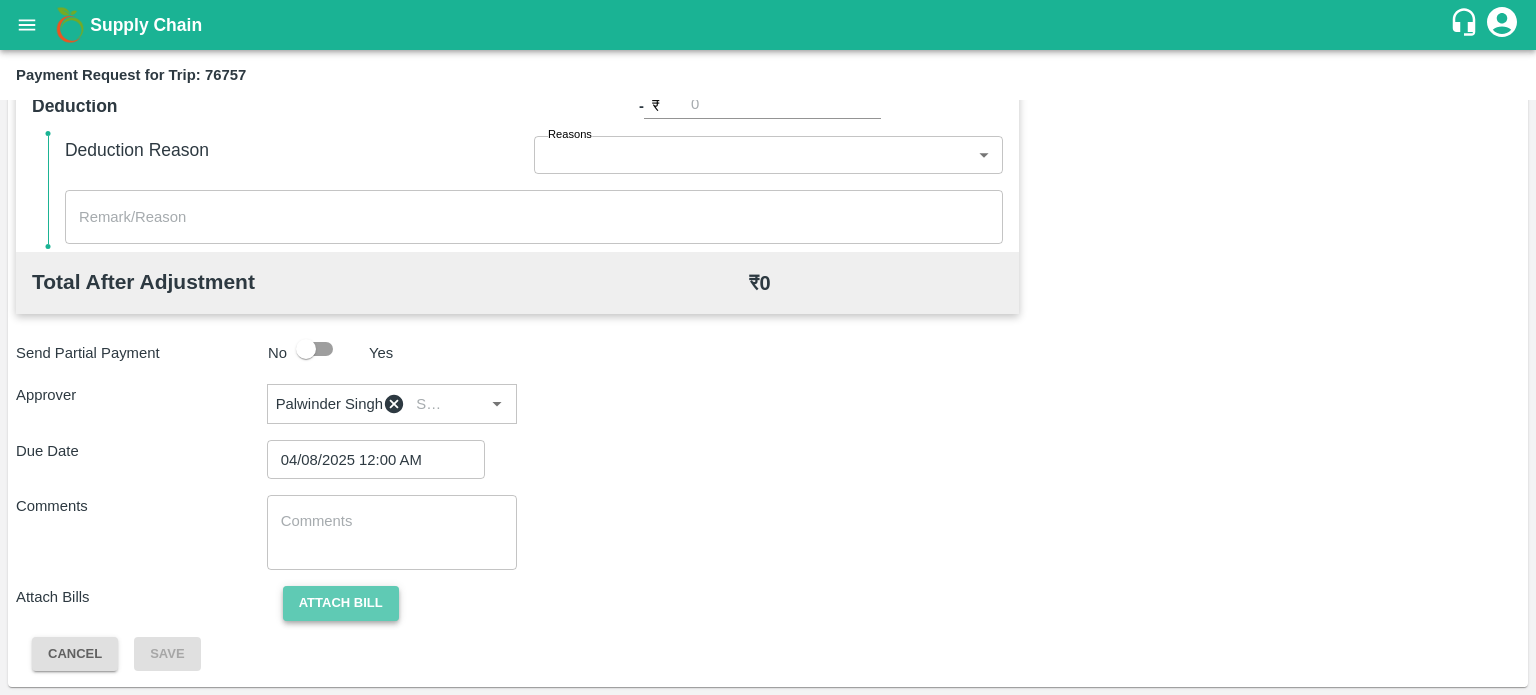 click on "Attach bill" at bounding box center [341, 603] 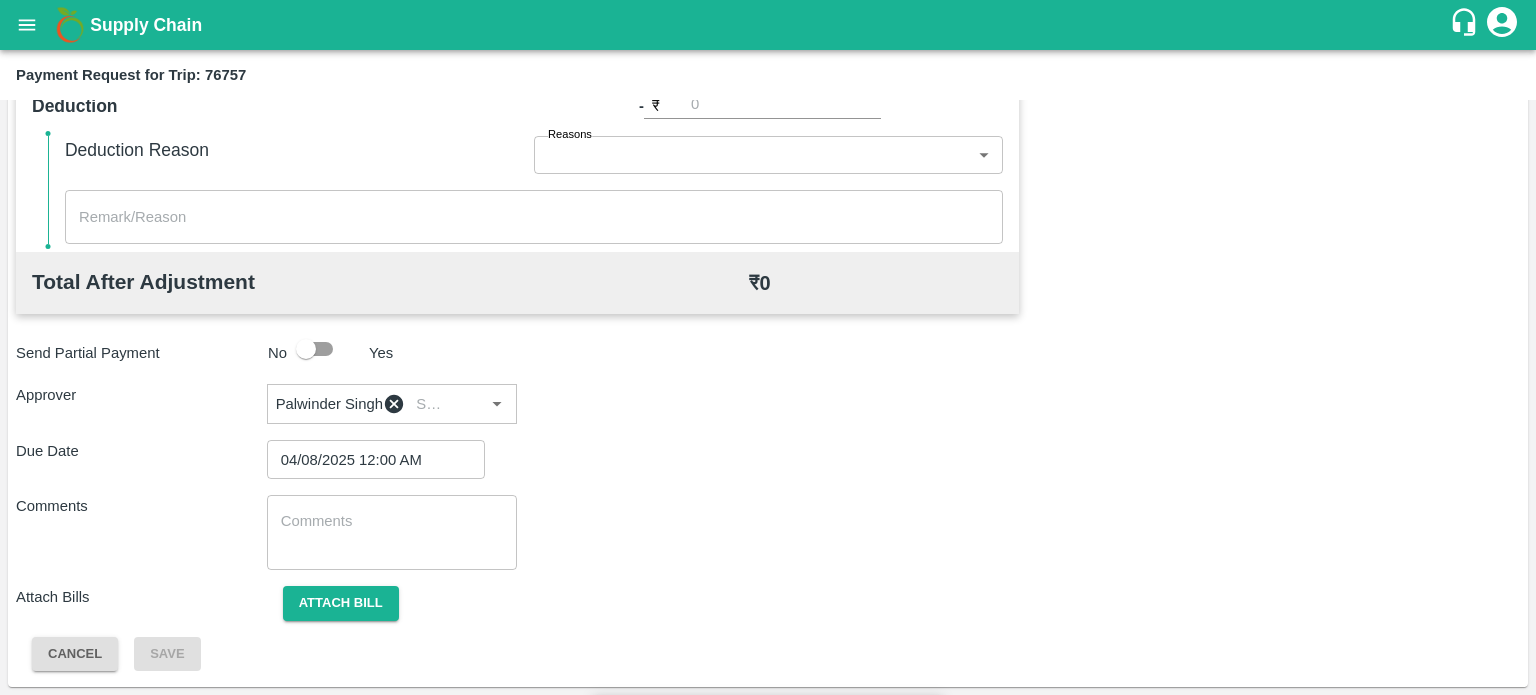 click on "Attach bill" at bounding box center [877, 771] 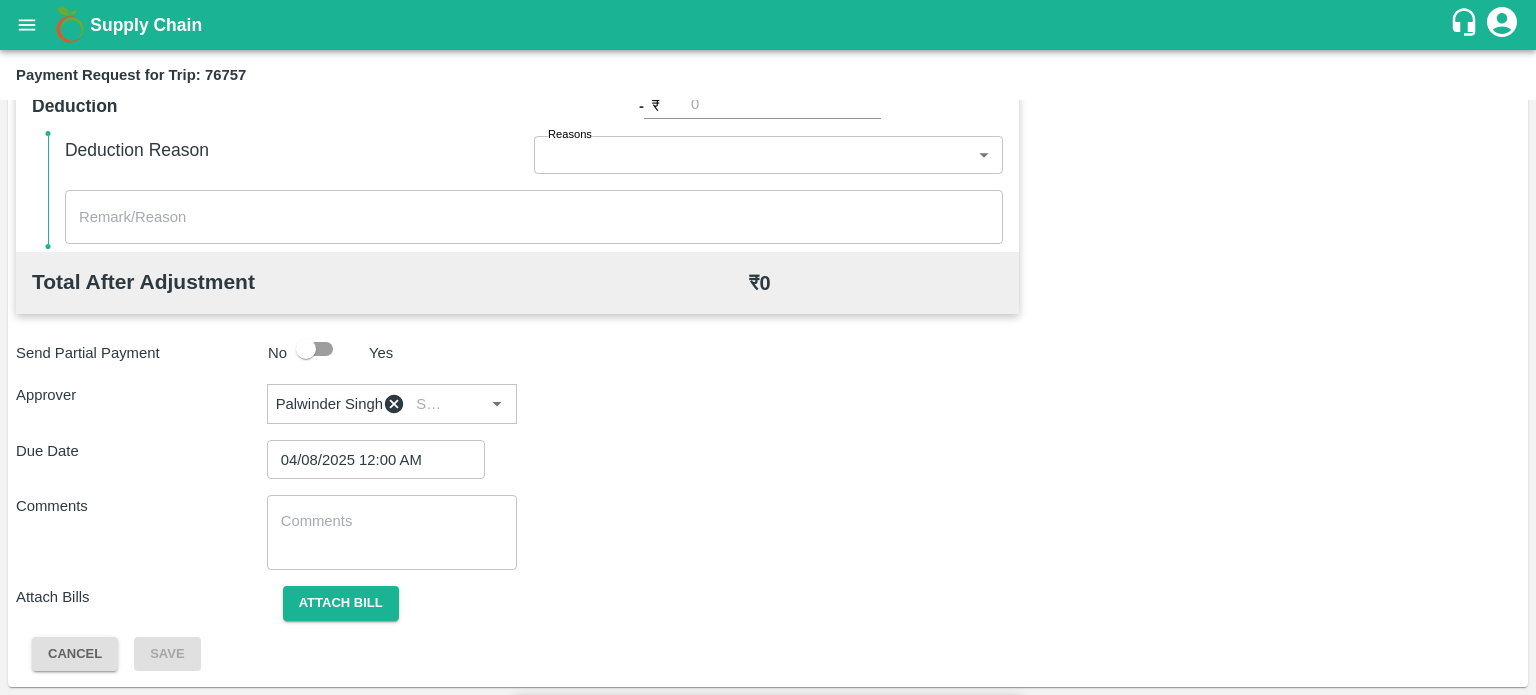 click at bounding box center [640, 776] 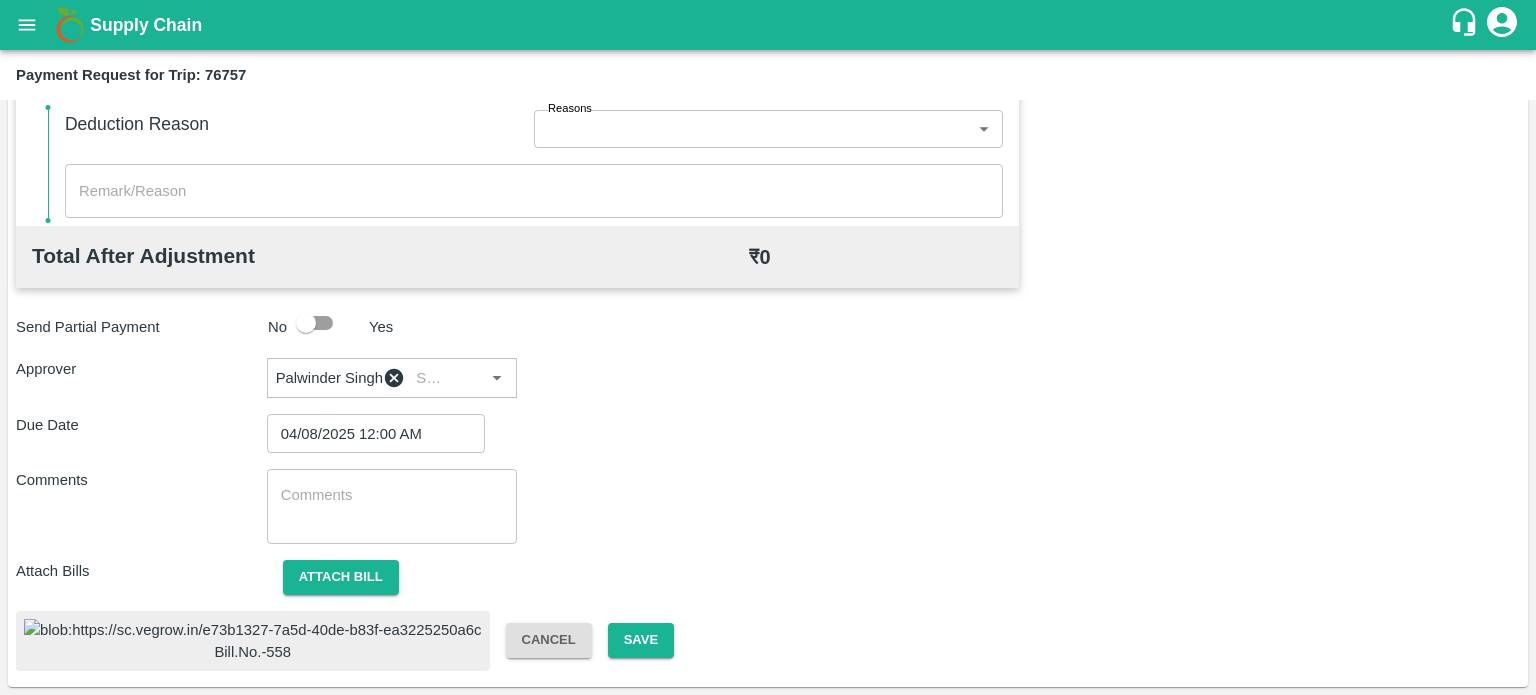 scroll, scrollTop: 964, scrollLeft: 0, axis: vertical 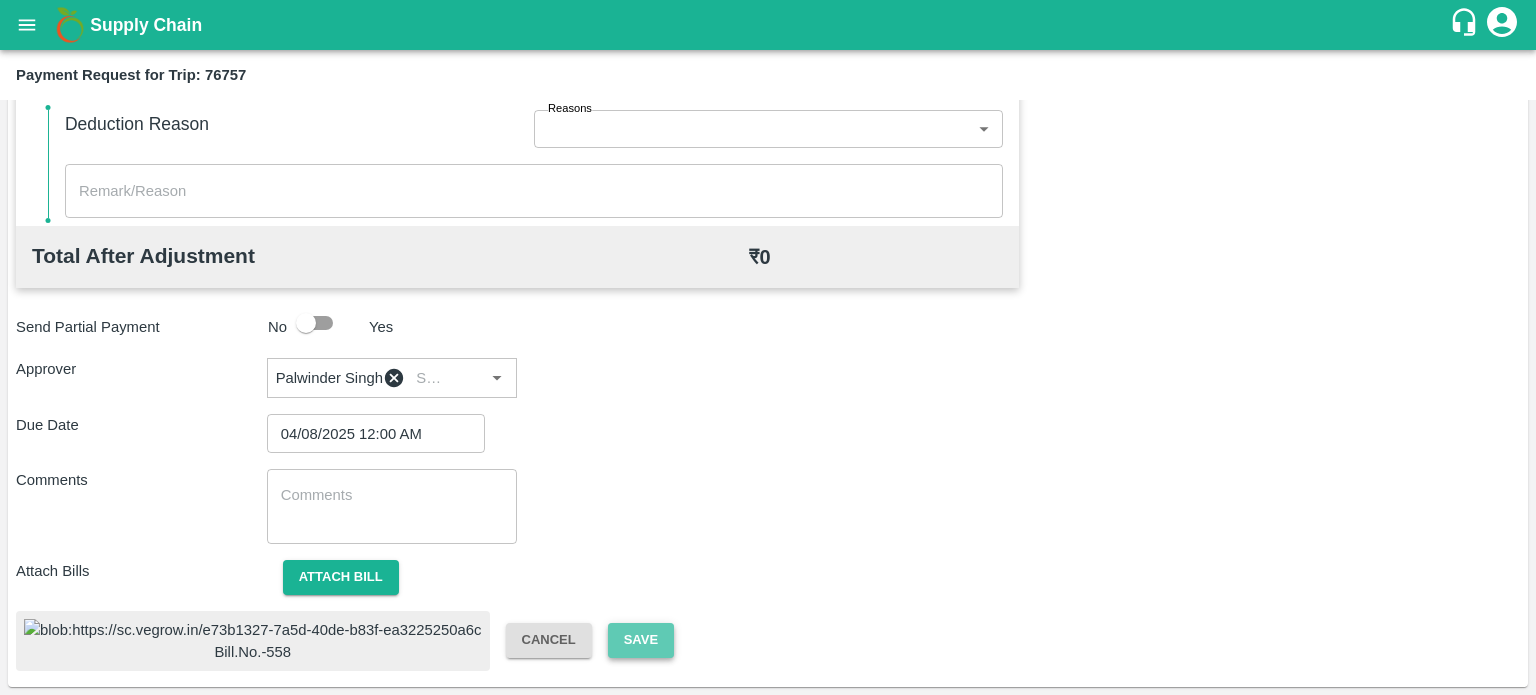 click on "Save" at bounding box center (641, 640) 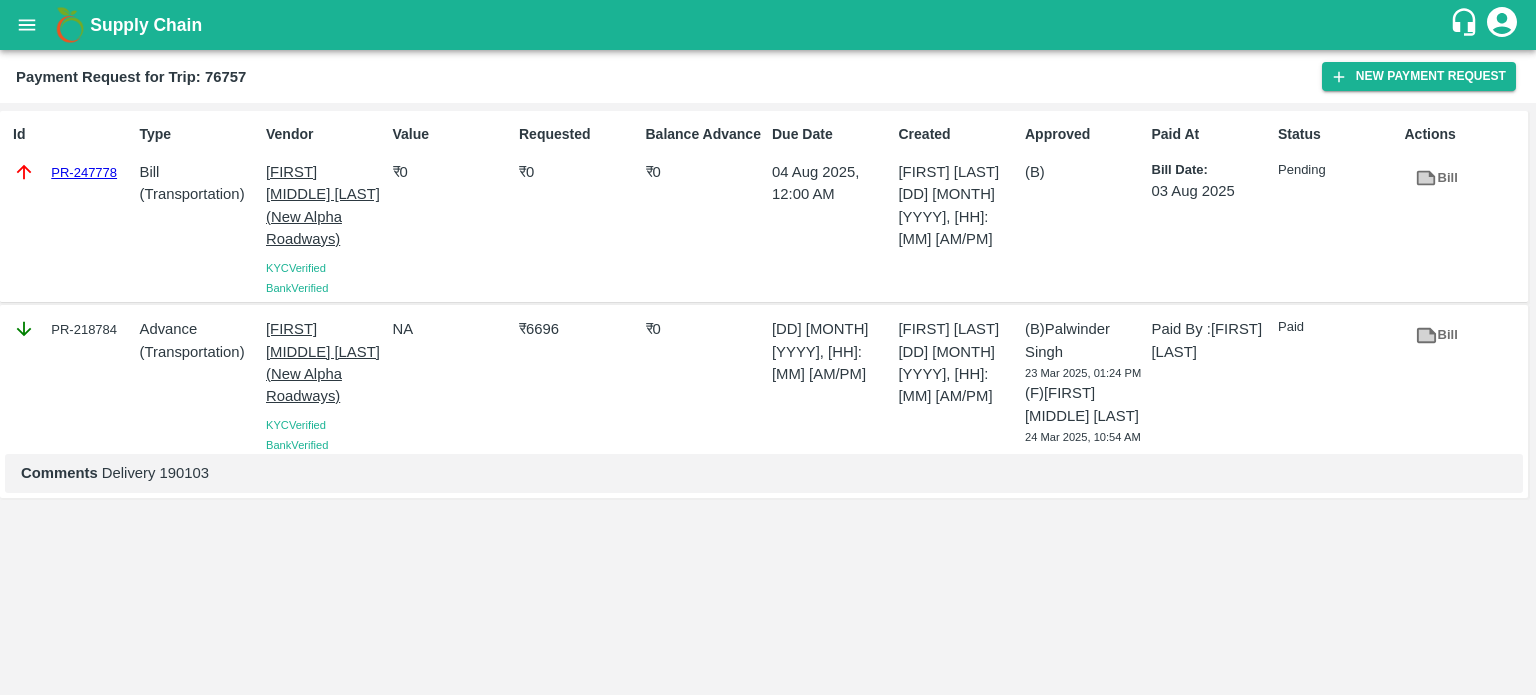 type 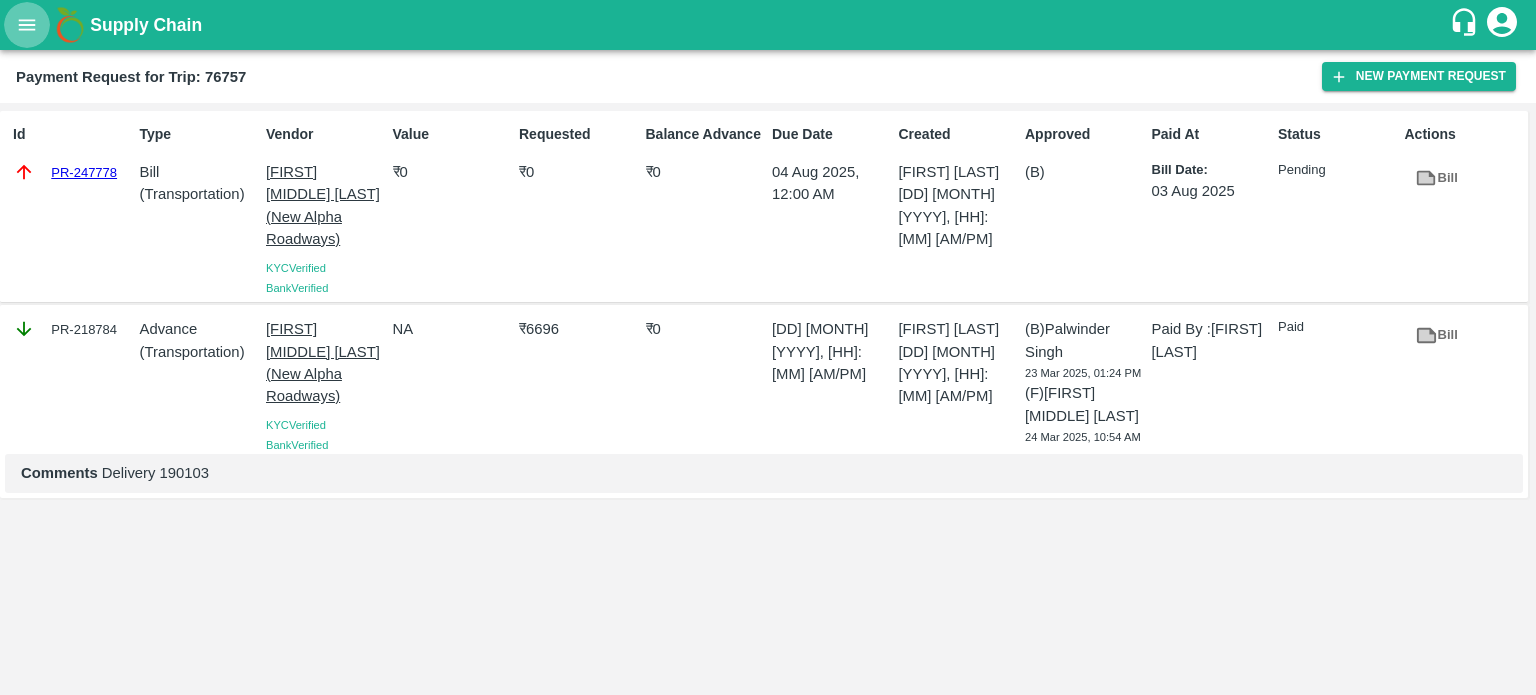 click at bounding box center [27, 25] 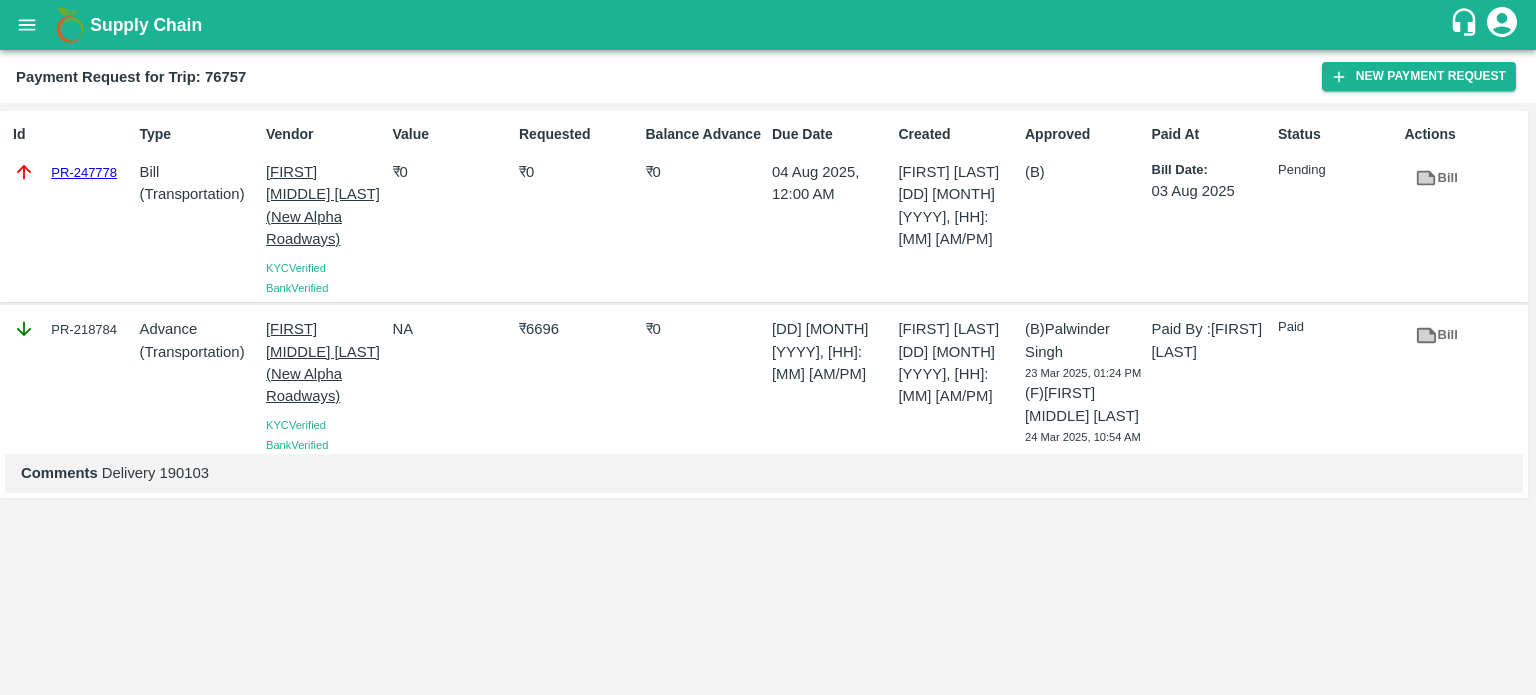 click on "Trip" at bounding box center (441, 800) 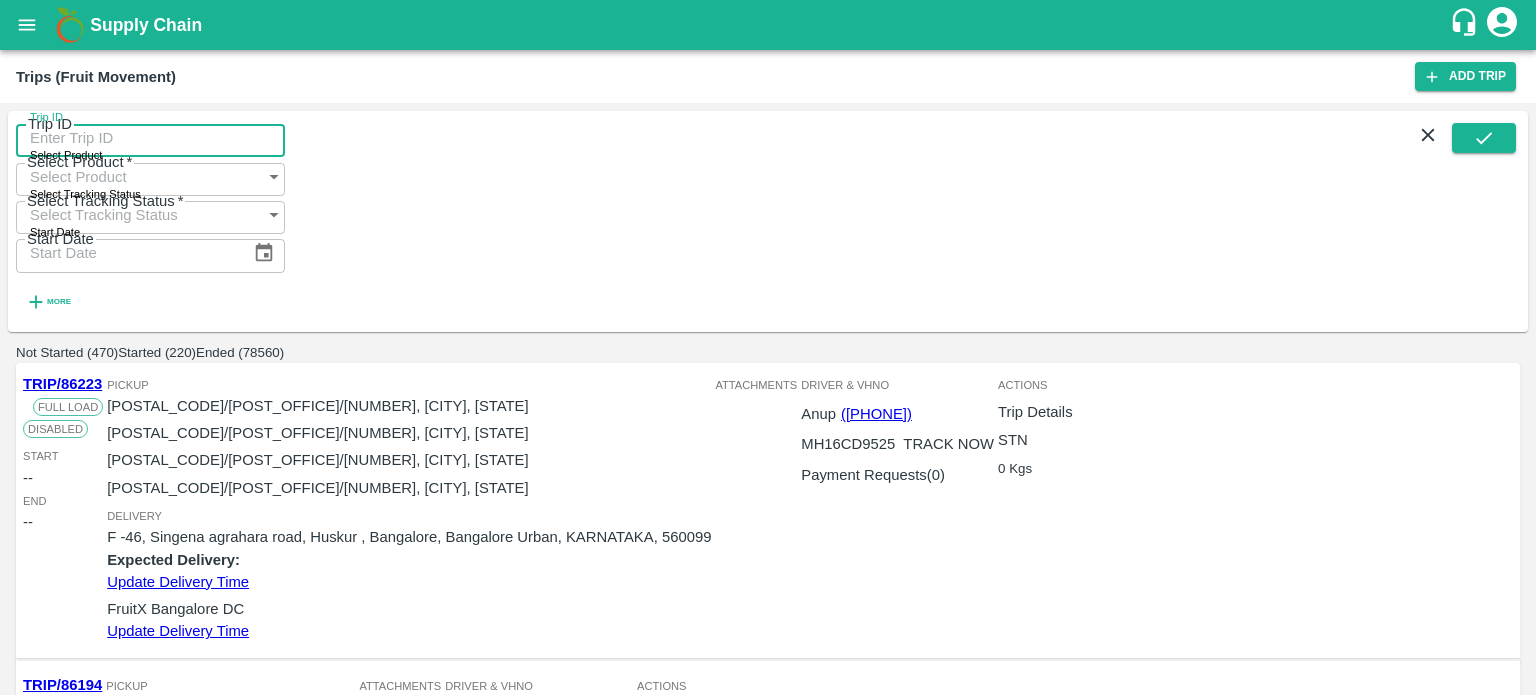 click on "Trip ID" at bounding box center [150, 138] 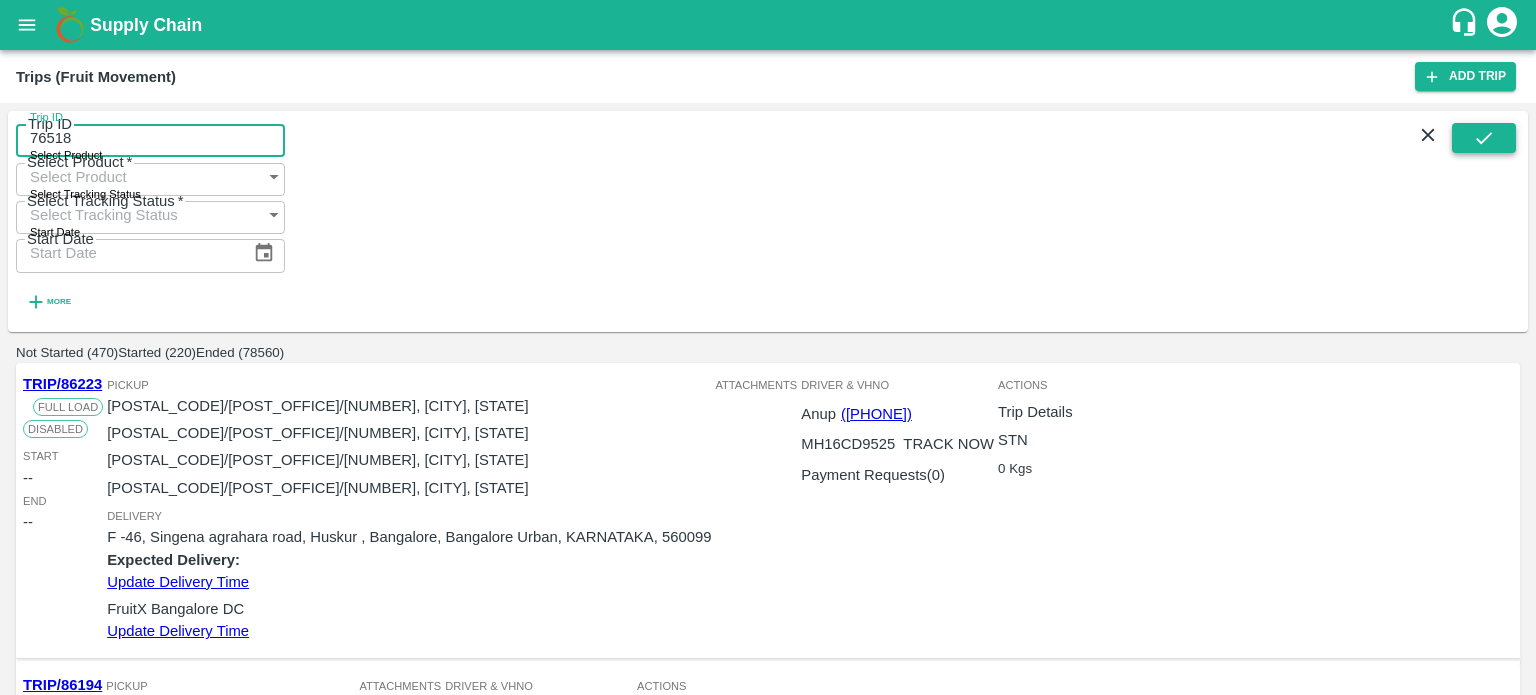 type on "76518" 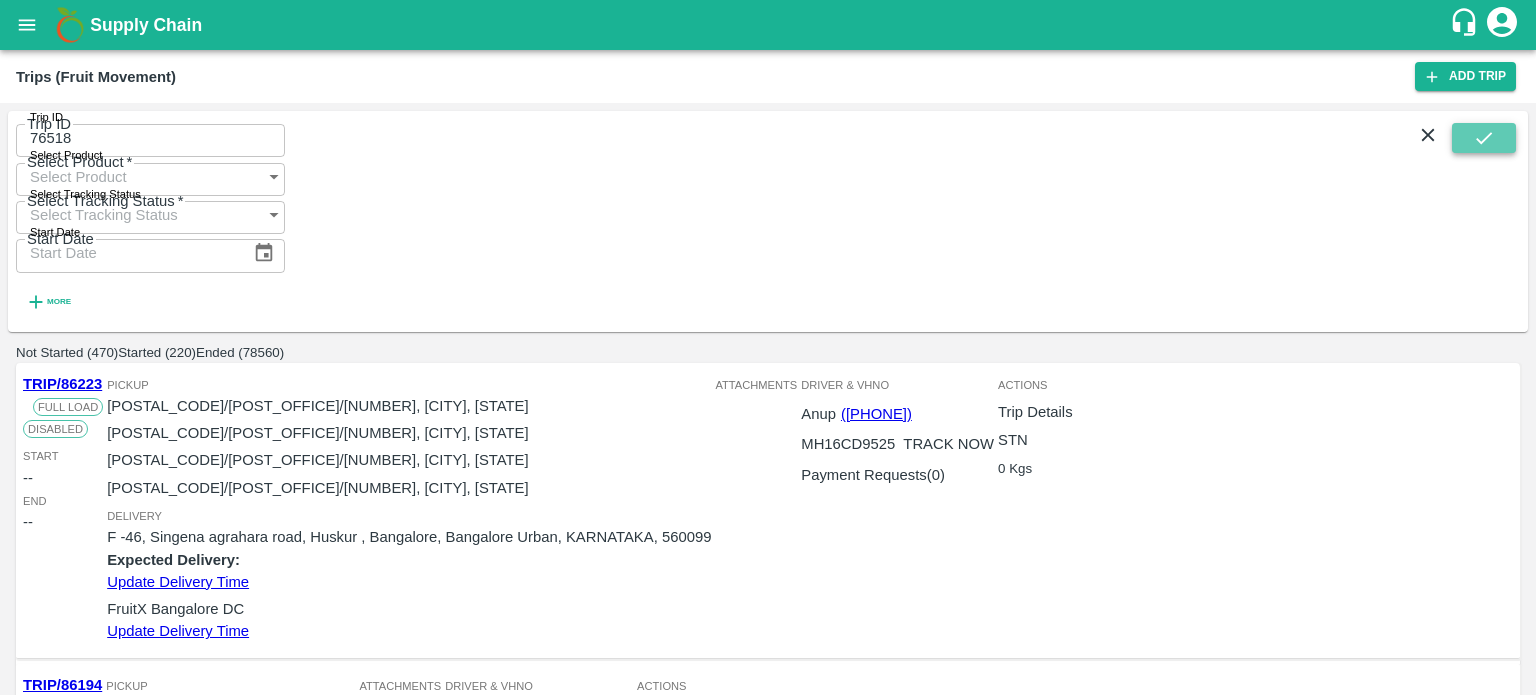 click 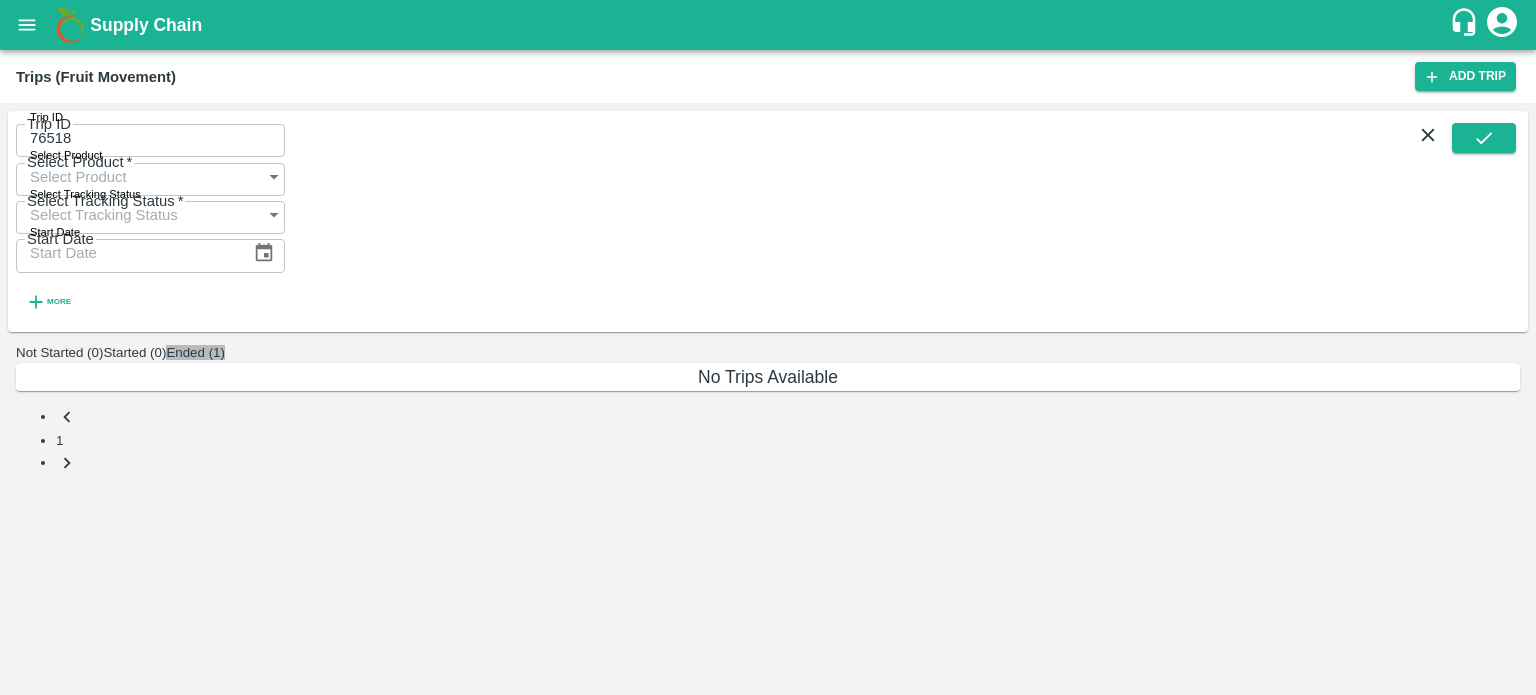 click on "Ended (1)" at bounding box center (195, 352) 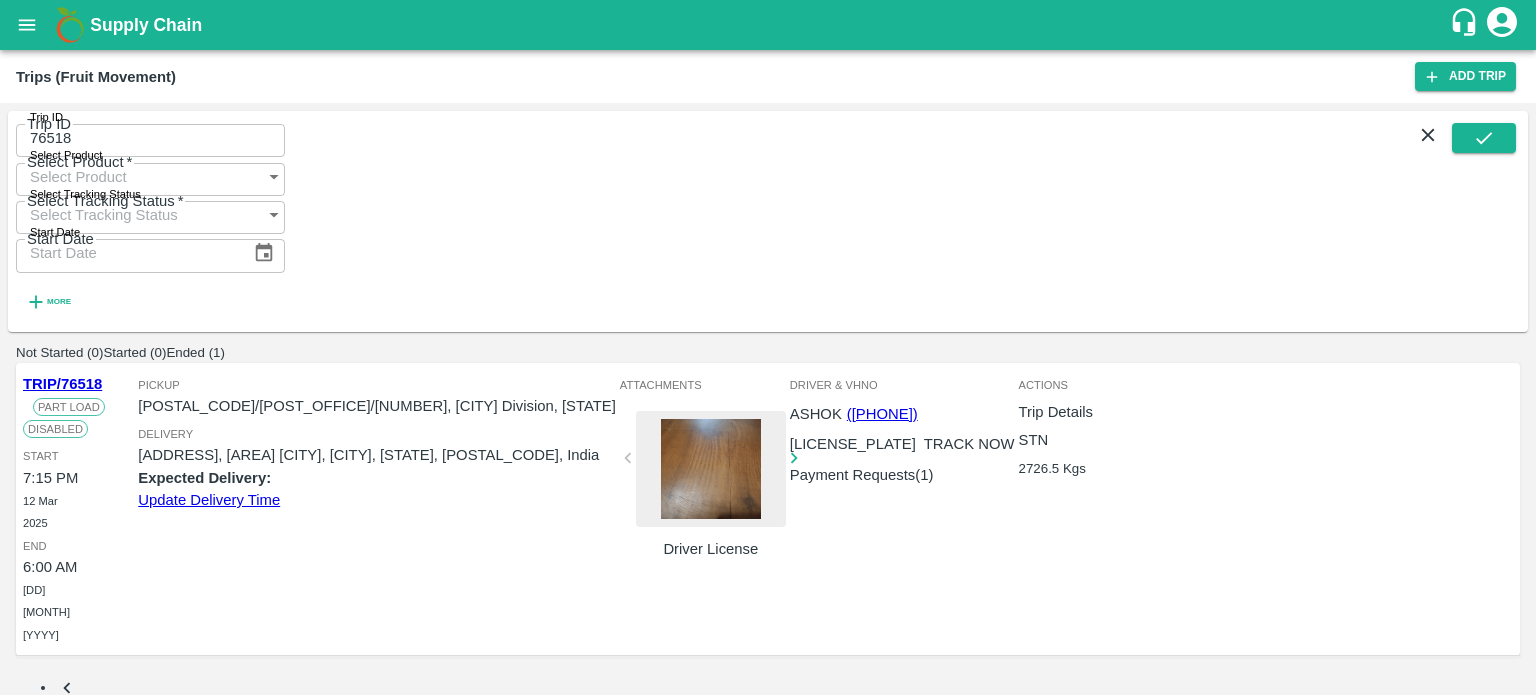 click on "TRIP/76518 Part Load Disabled Start 7:15 PM 12 Mar 2025 End 6:00 AM 15 Mar 2025 Pickup PO/V/MAHESH/146120, Faridabad Division, Haryana Delivery C-650,  BASEMENT NEW SABJI MANDI, AZADPUR NEW DELHI, Azapur , New Delhi, Delhi, 110088, India Expected Delivery: Update Delivery Time Attachments Driver License Driver & VHNo ASHOK (7408983493) UP72CT0286 TRACK NOW Payment Requests( 1 ) Actions Trip Details STN 2726.5  Kgs" at bounding box center (768, 512) 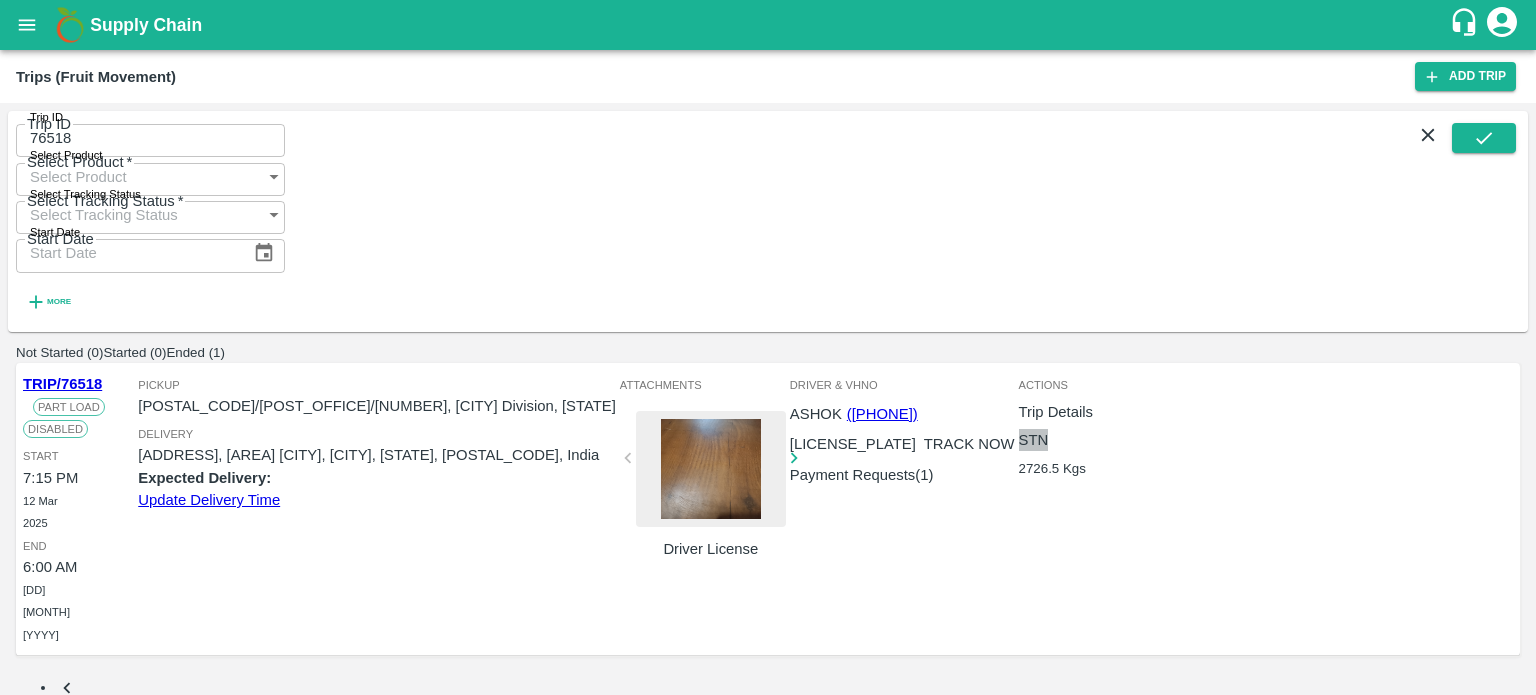 click on "STN" at bounding box center [1034, 440] 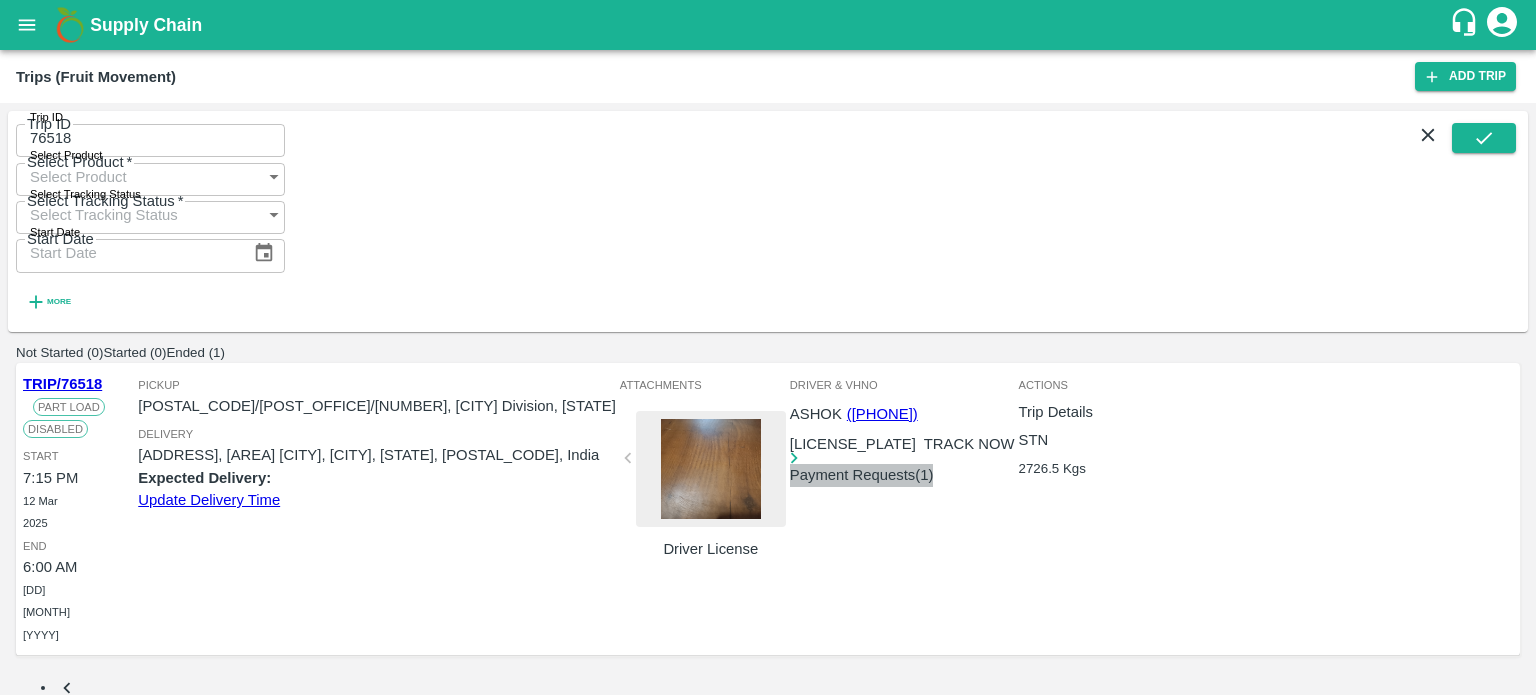 click on "Payment Requests( 1 )" at bounding box center (862, 475) 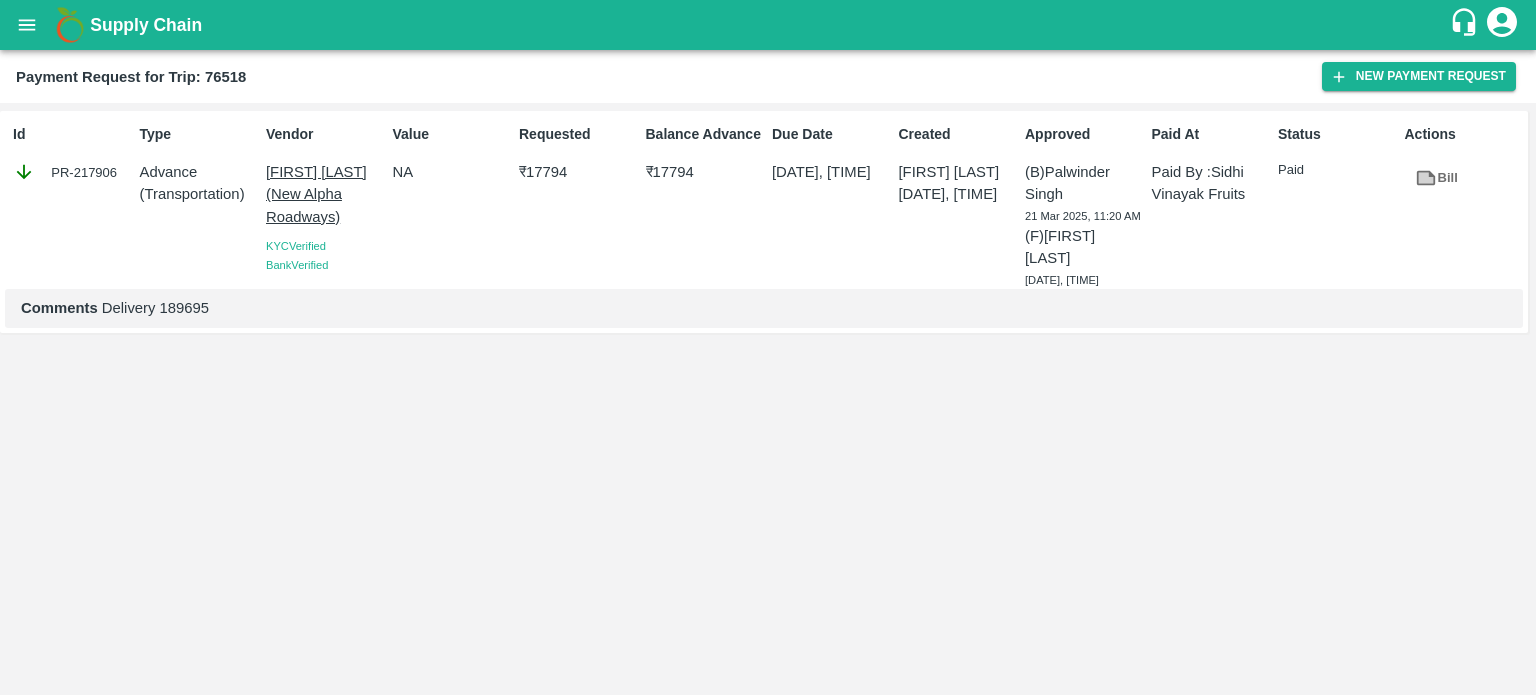 scroll, scrollTop: 0, scrollLeft: 0, axis: both 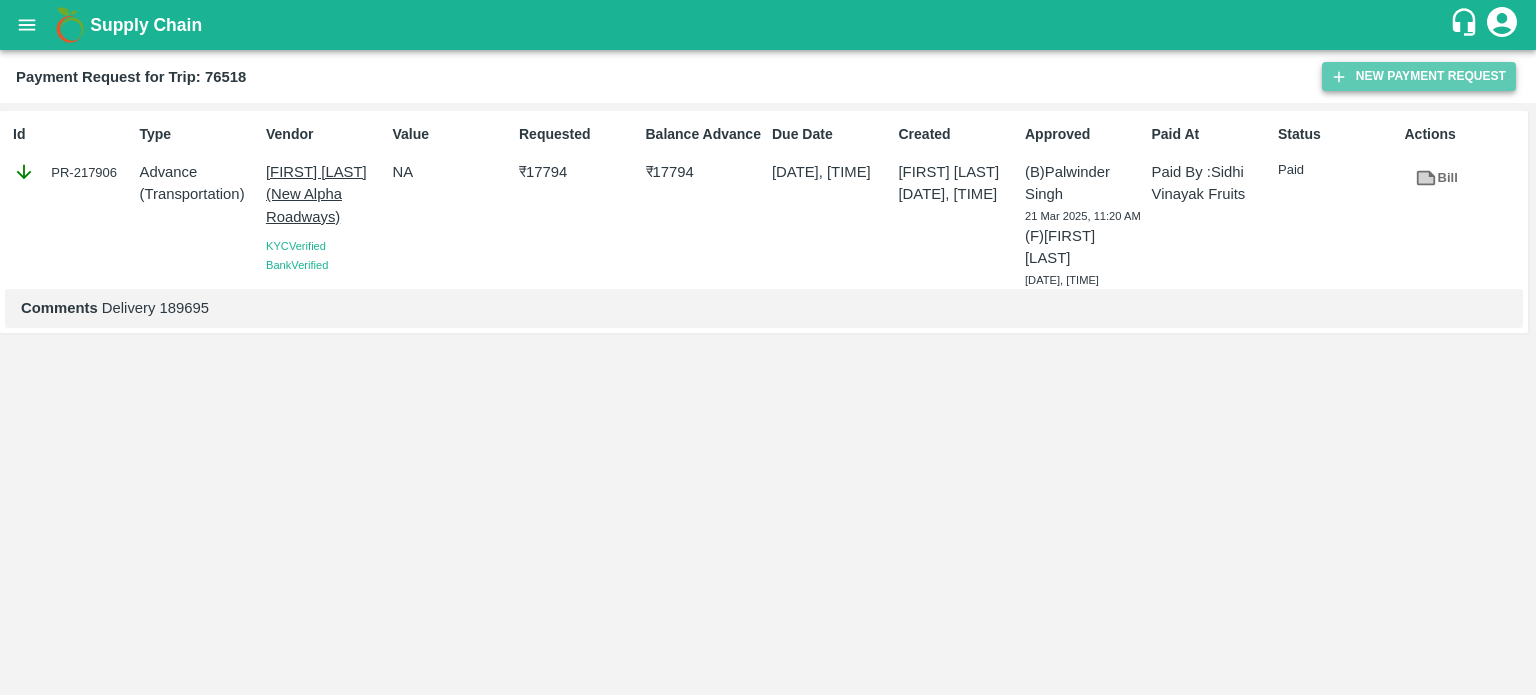 click on "New Payment Request" at bounding box center (1419, 76) 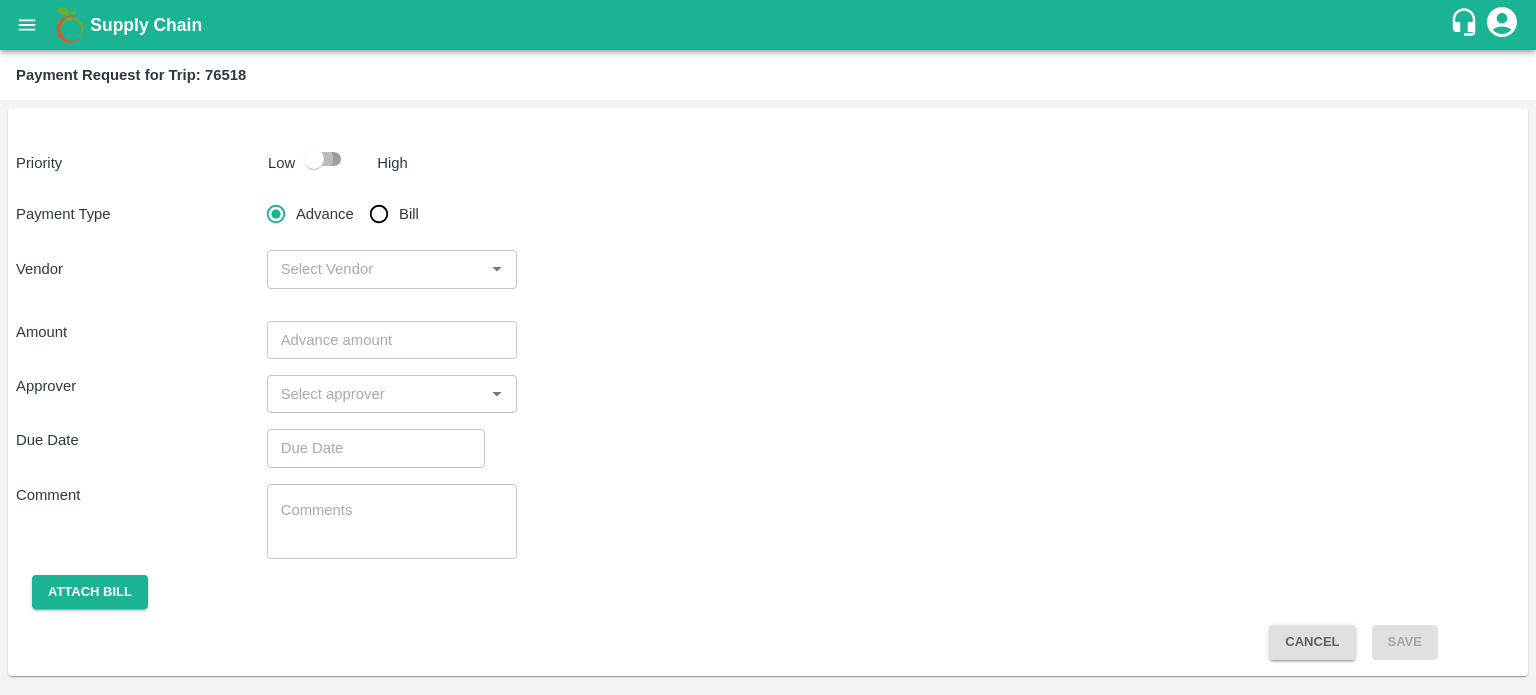 click at bounding box center (314, 159) 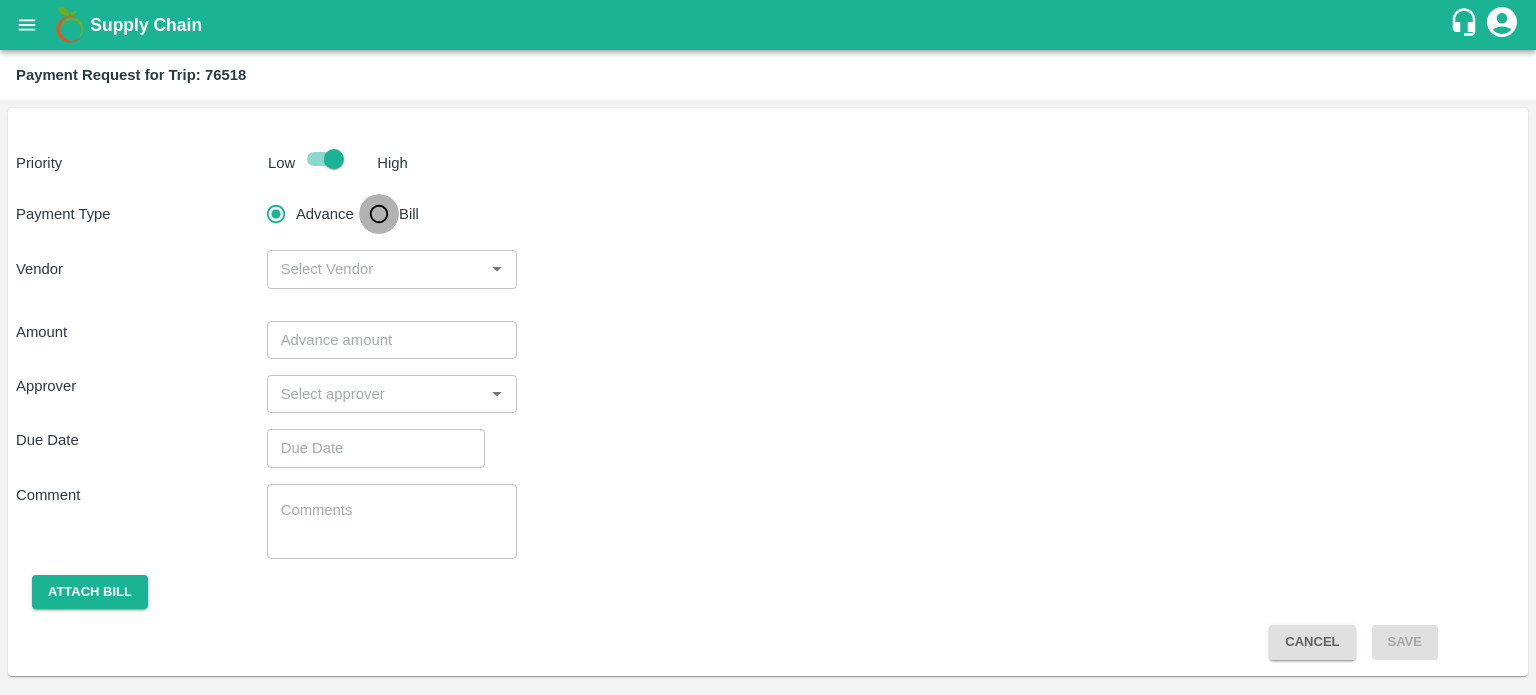 click on "Bill" at bounding box center [379, 214] 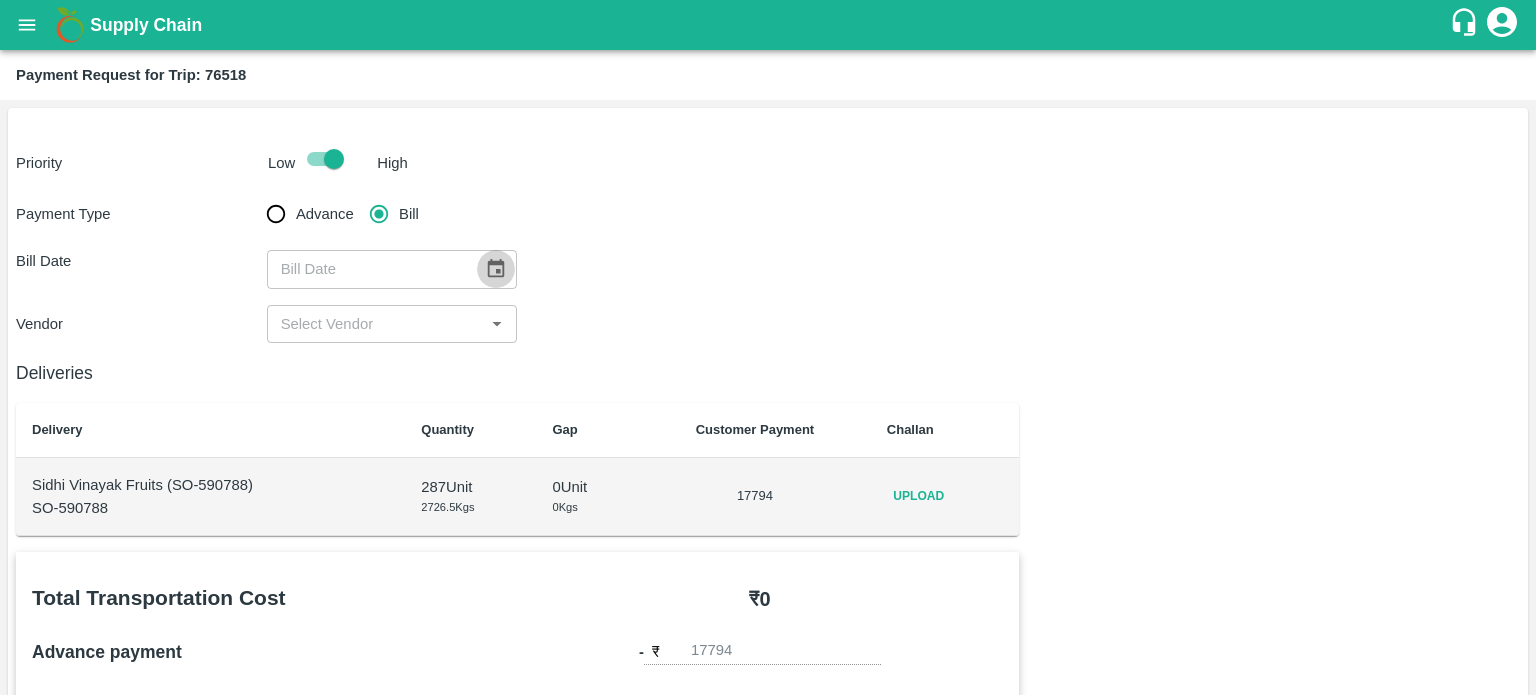 click at bounding box center [496, 269] 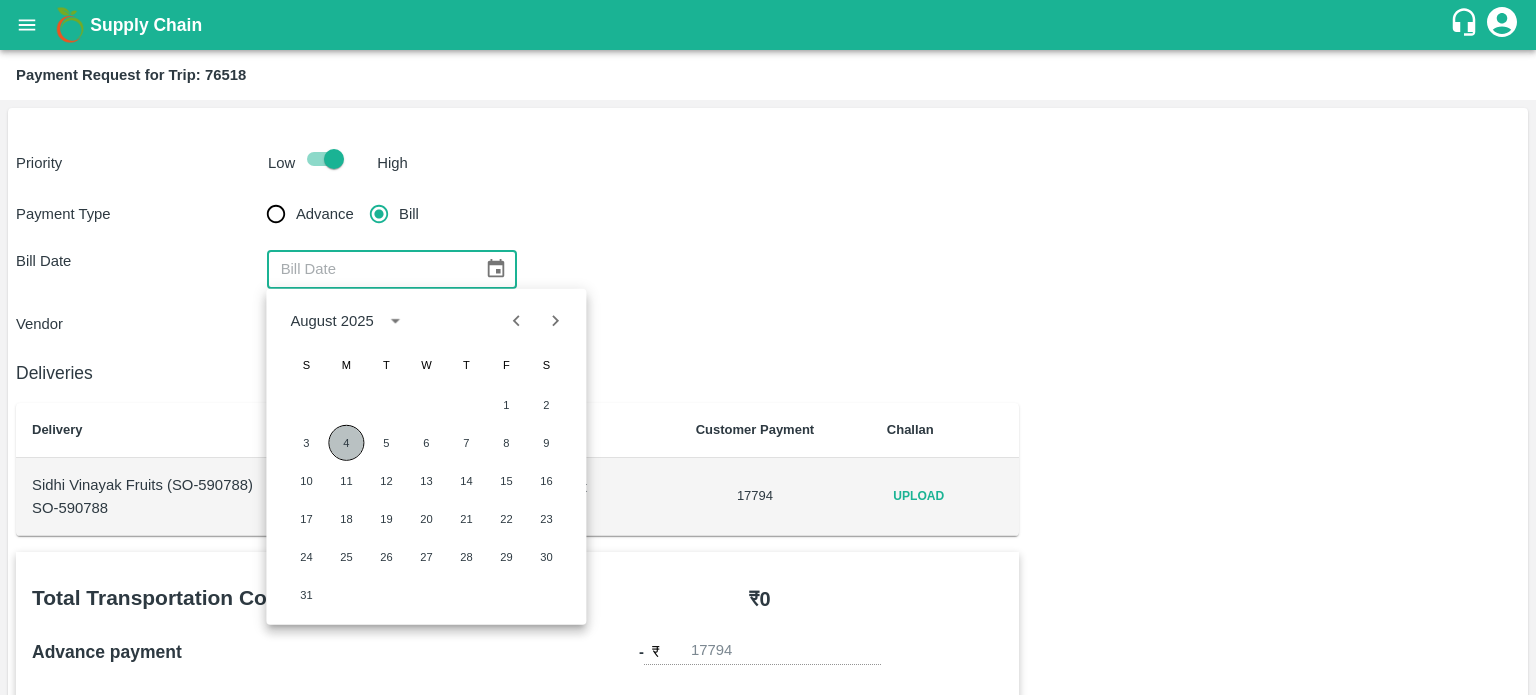 click on "4" at bounding box center (346, 443) 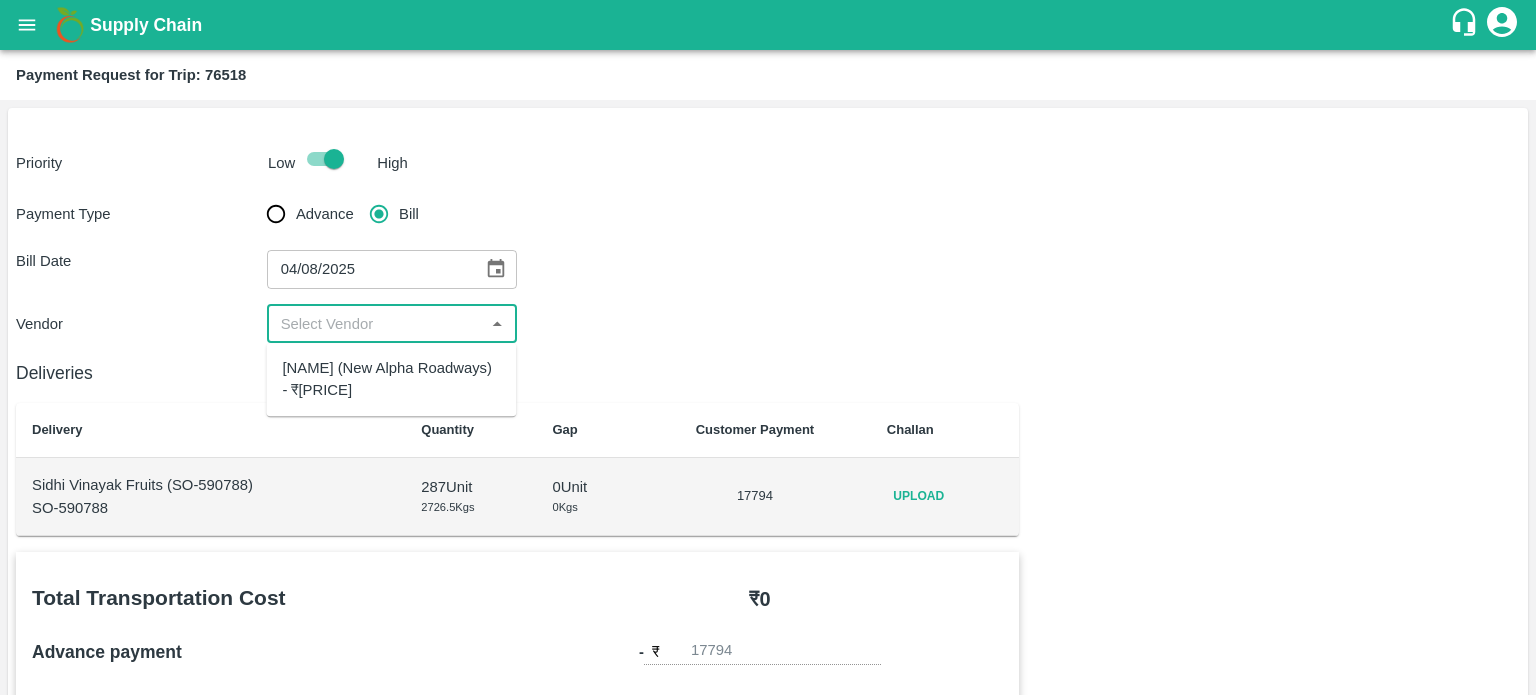 click at bounding box center (376, 324) 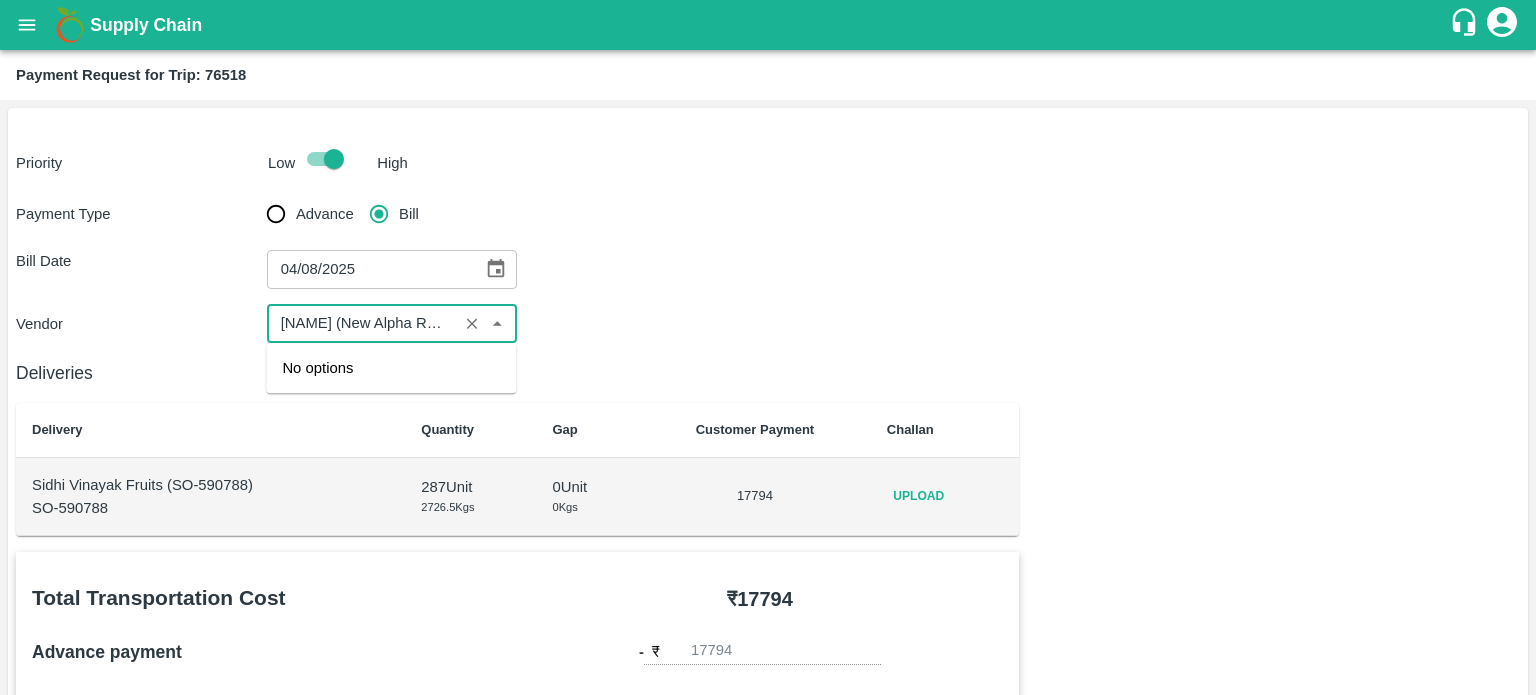 scroll, scrollTop: 0, scrollLeft: 185, axis: horizontal 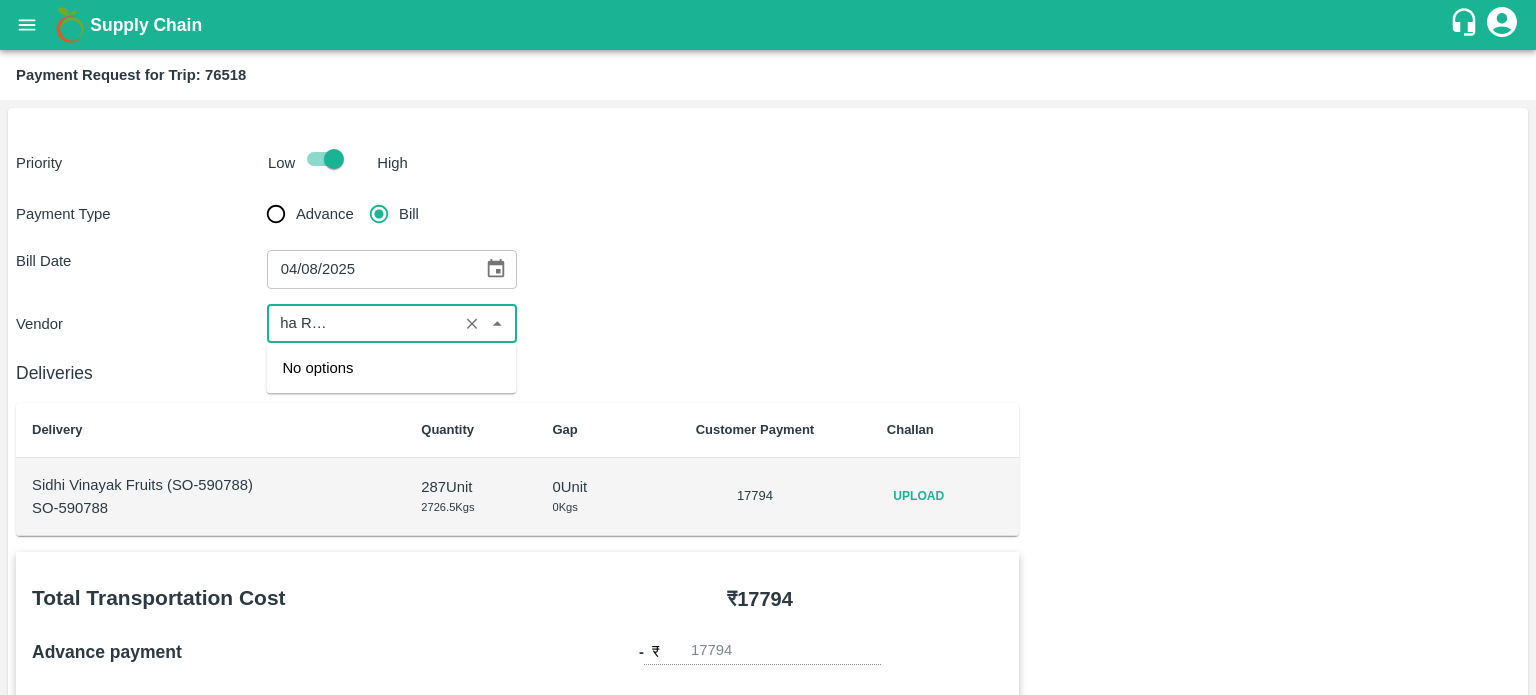 type on "Suraj Kumar Yadav (New Alpha Roadways) - ₹17794" 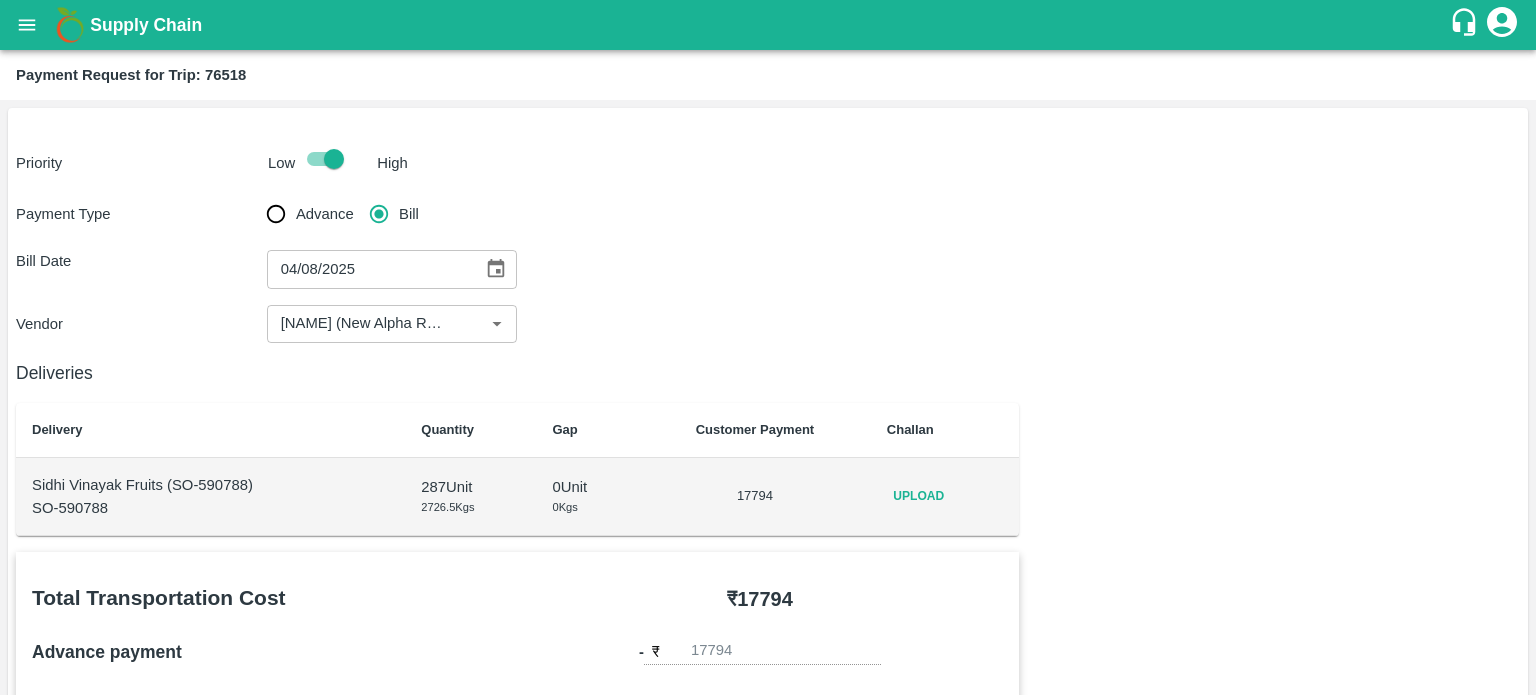 click on "Bill Date 04/08/2025 ​" at bounding box center (768, 269) 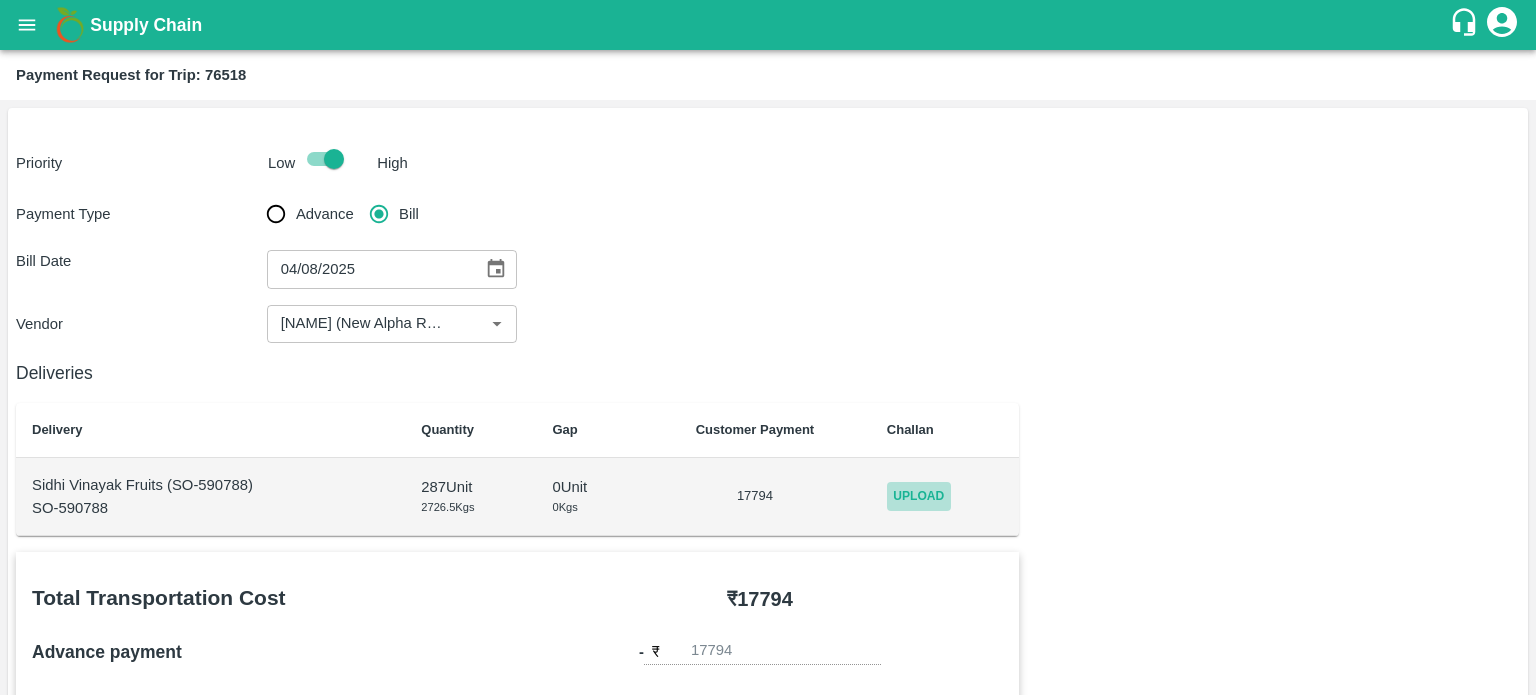 click on "Upload" at bounding box center (919, 496) 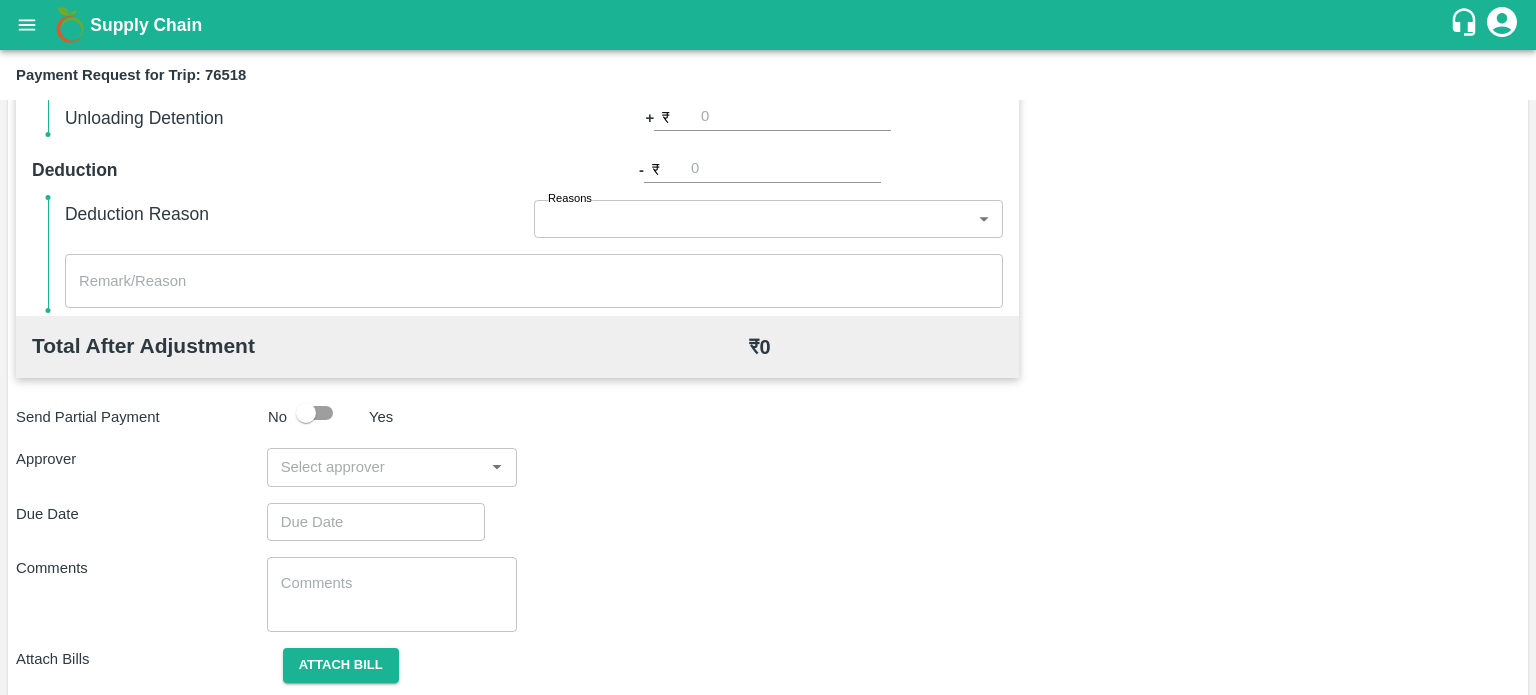 scroll, scrollTop: 790, scrollLeft: 0, axis: vertical 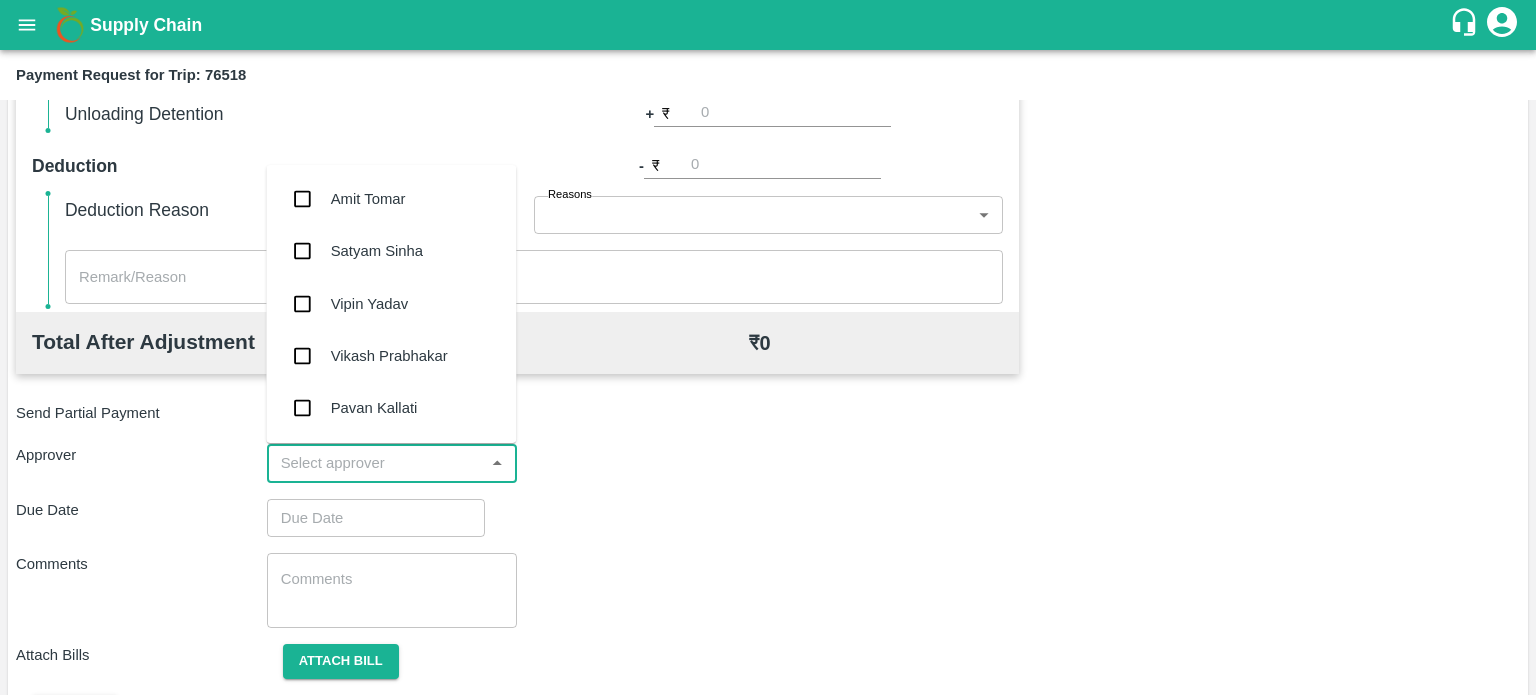 click at bounding box center [376, 463] 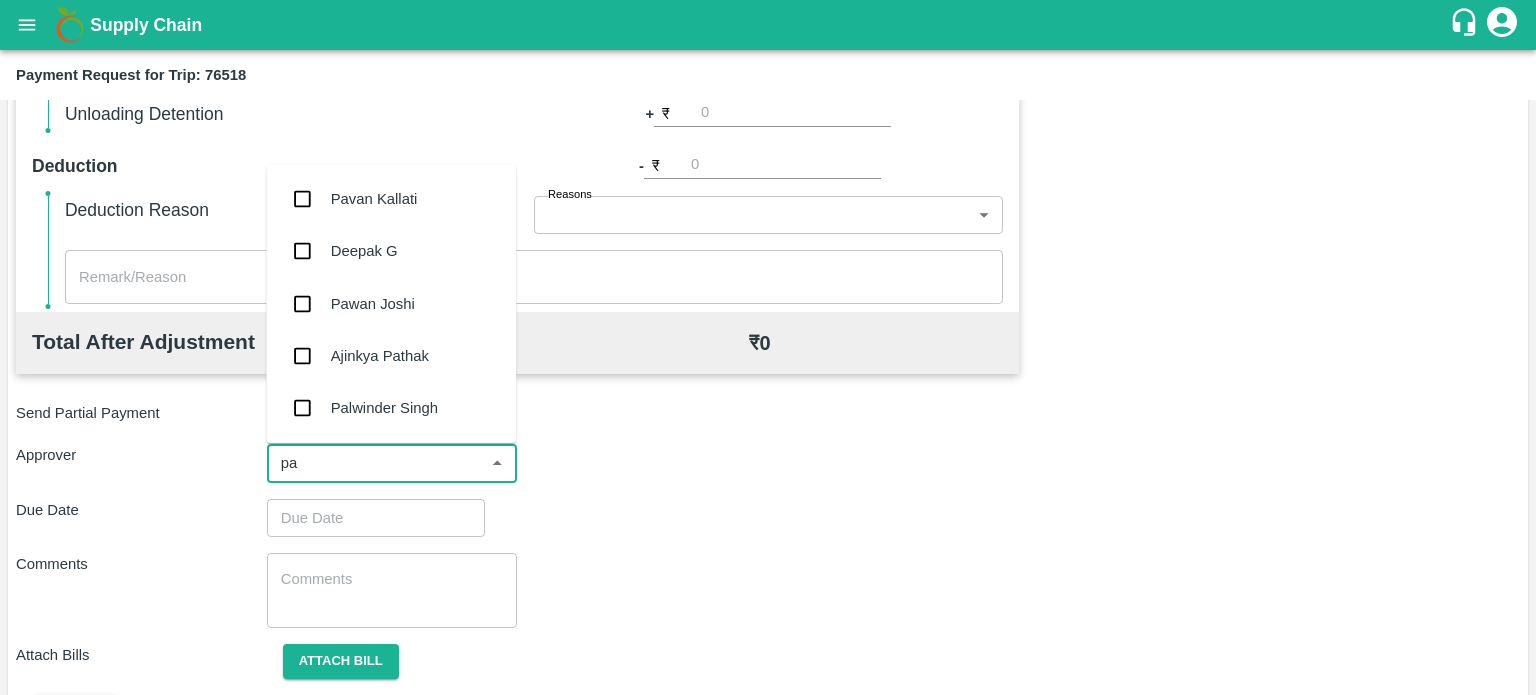type on "pal" 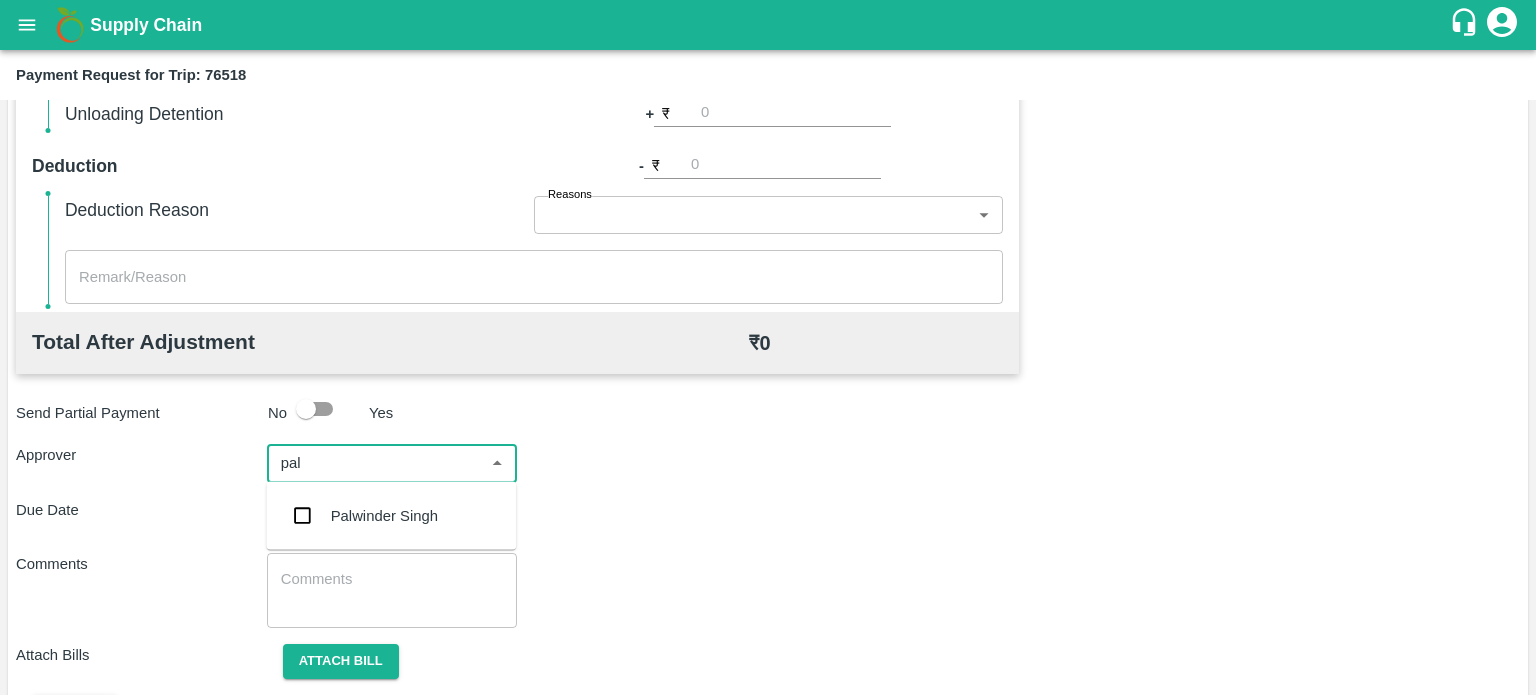 click on "Palwinder Singh" at bounding box center [384, 516] 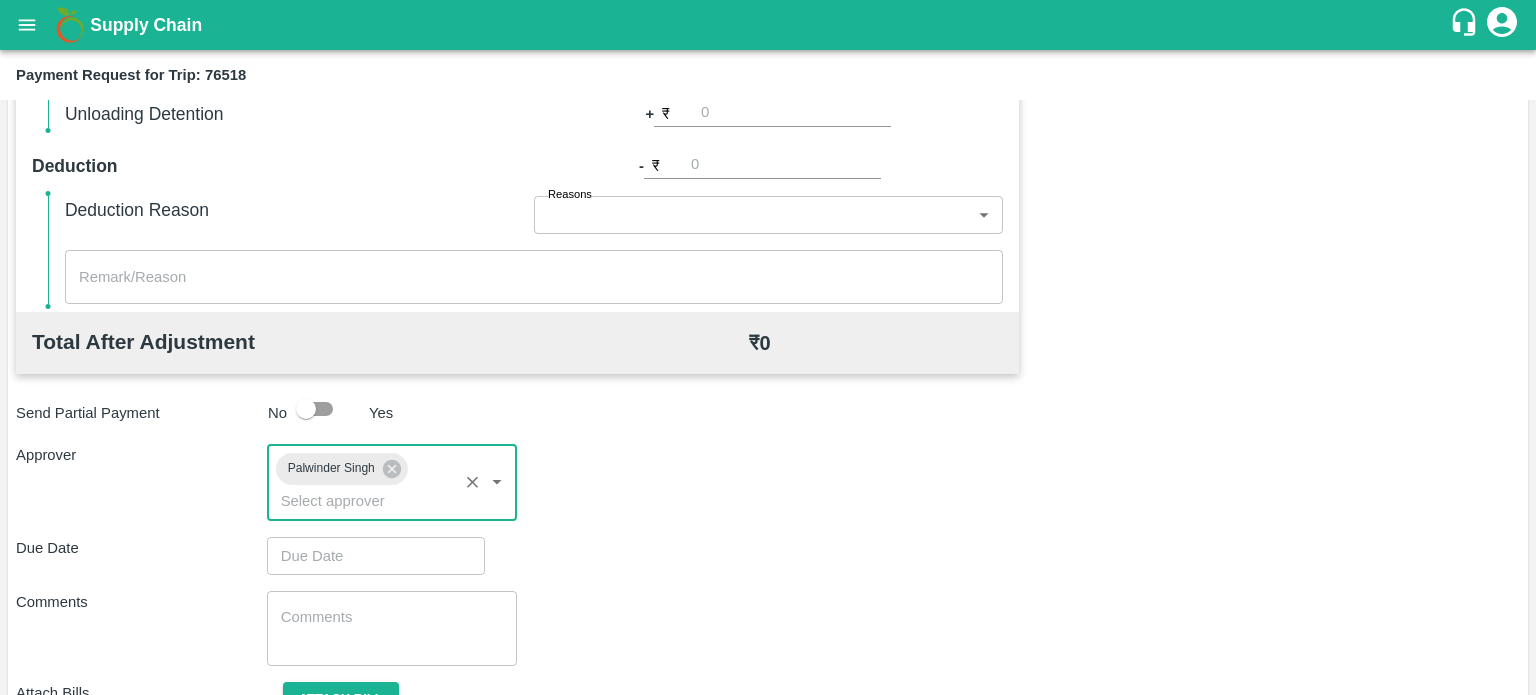 type on "DD/MM/YYYY hh:mm aa" 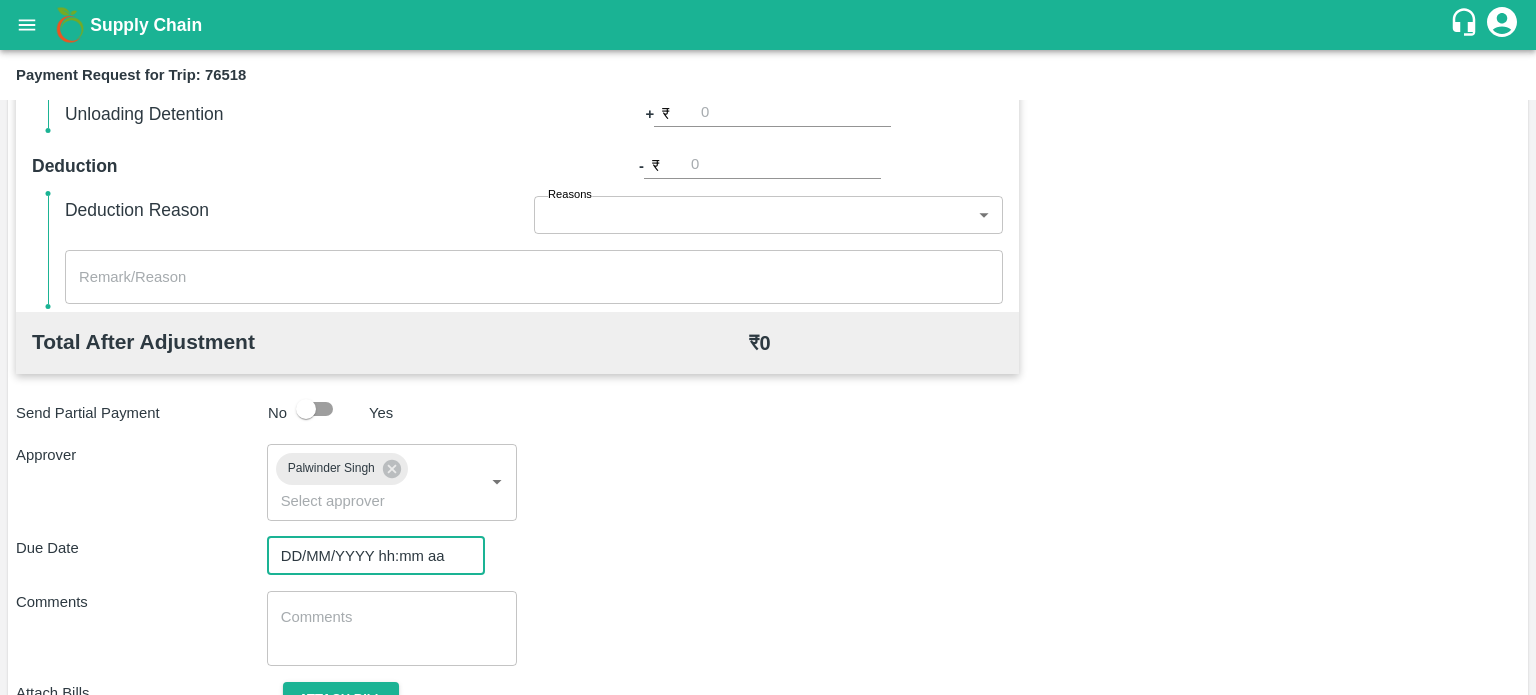 click on "DD/MM/YYYY hh:mm aa" at bounding box center (369, 556) 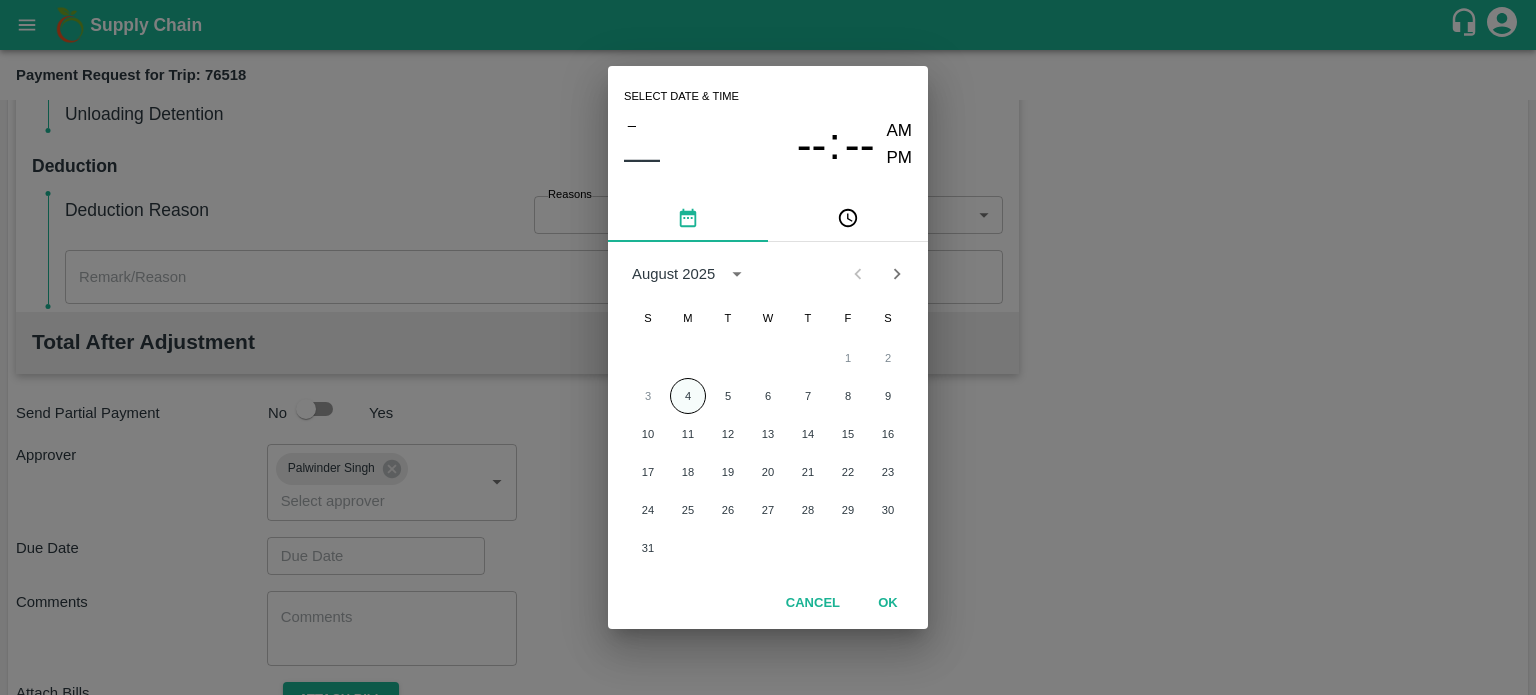 click on "4" at bounding box center (688, 396) 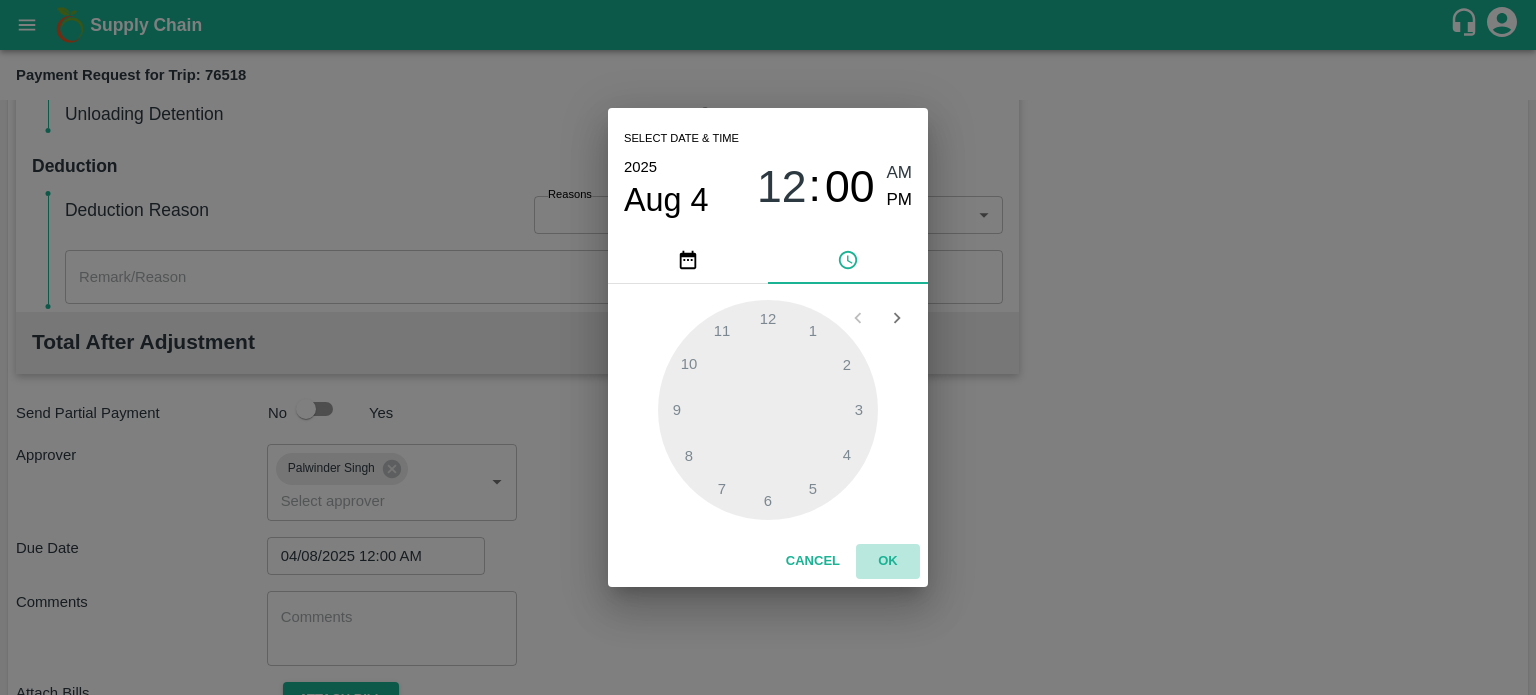 click on "OK" at bounding box center [888, 561] 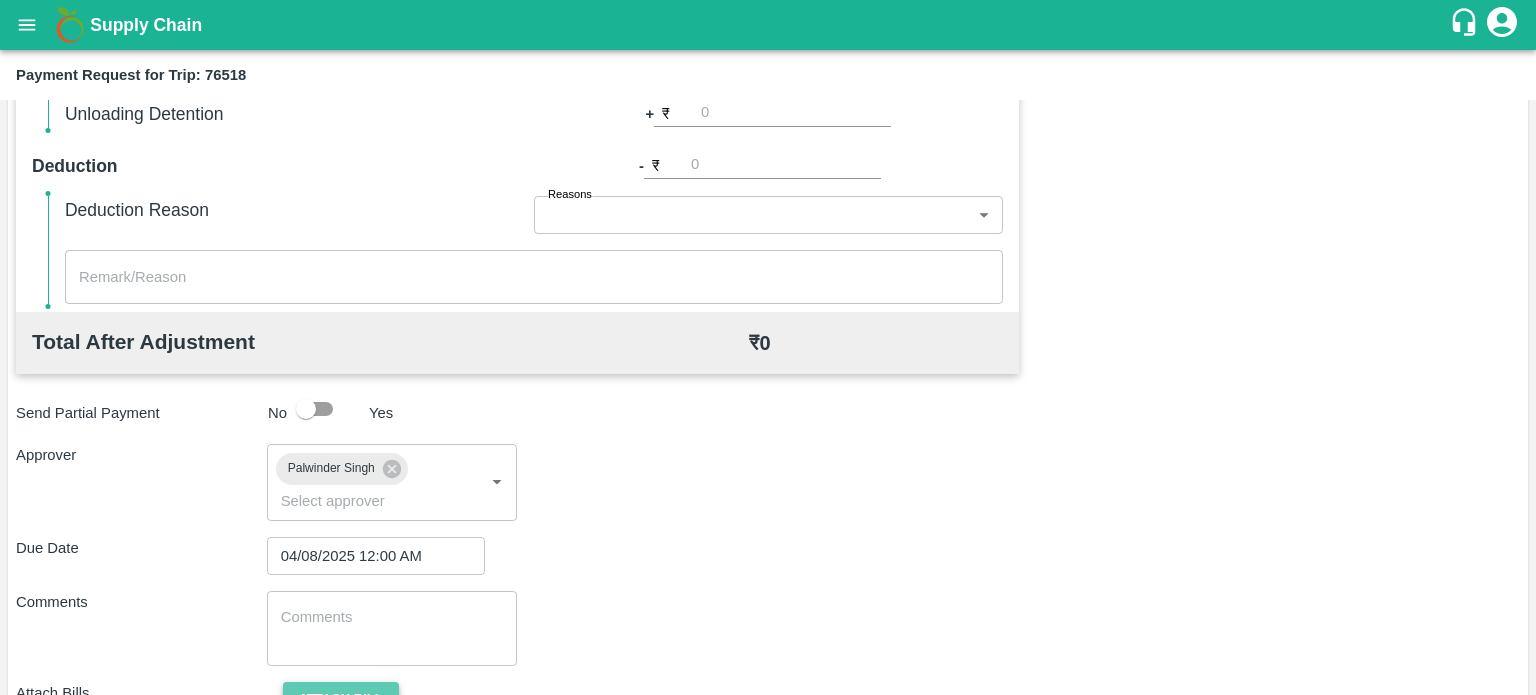 click on "Attach bill" at bounding box center (341, 699) 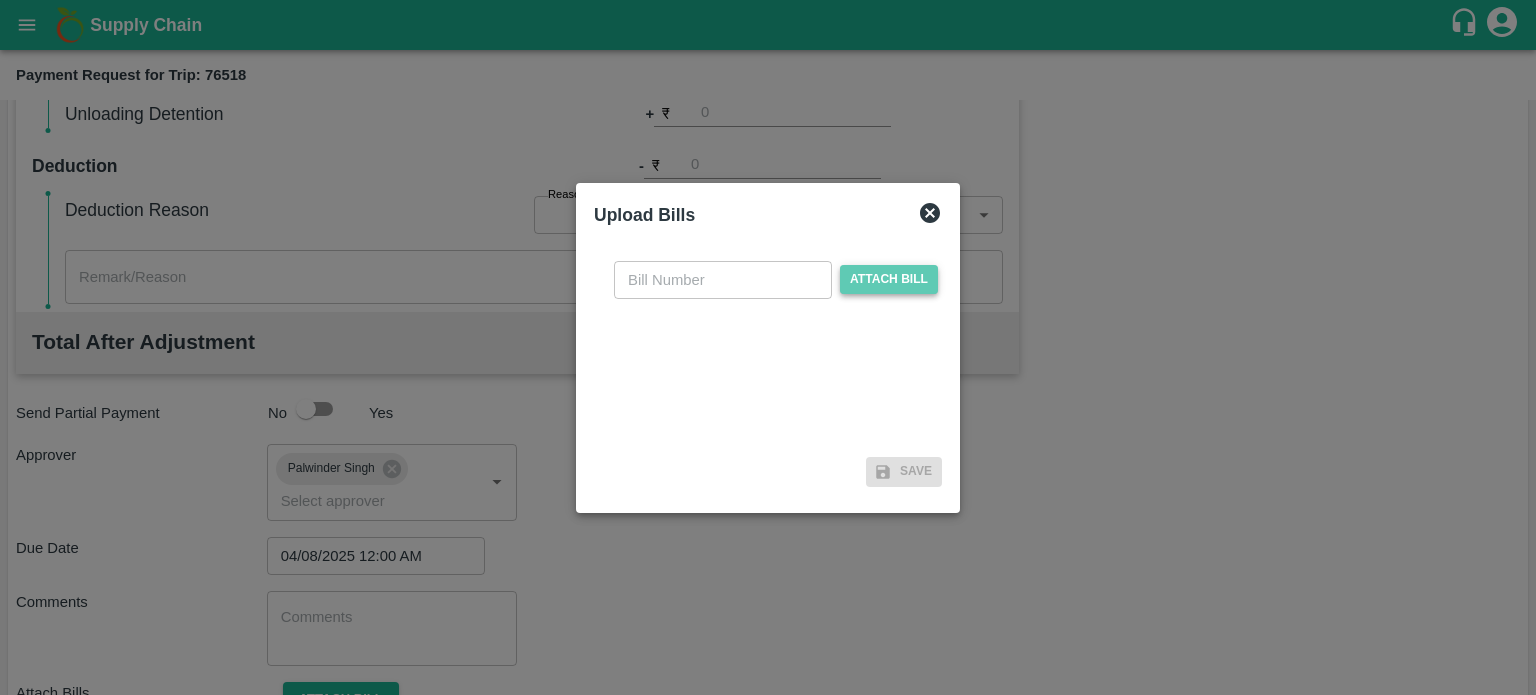 click on "Attach bill" at bounding box center [889, 279] 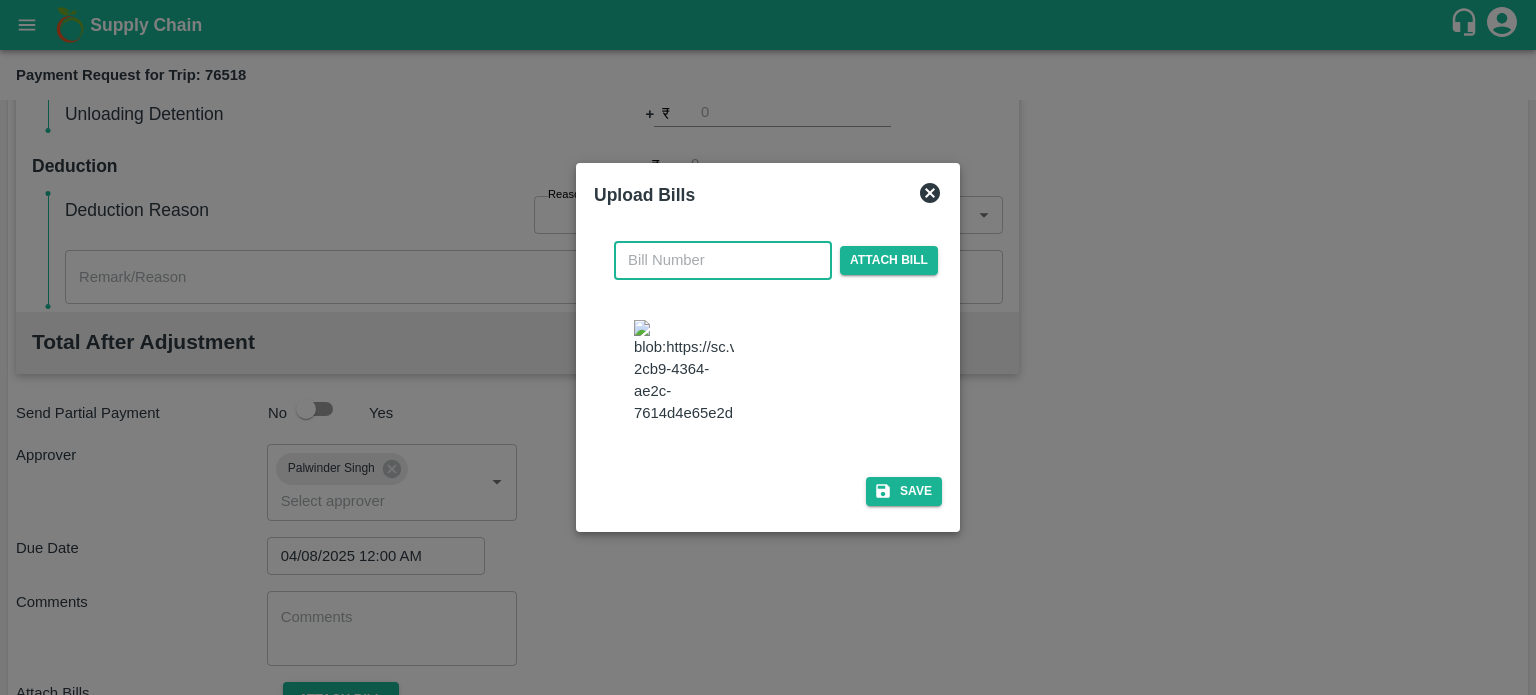 click at bounding box center (723, 260) 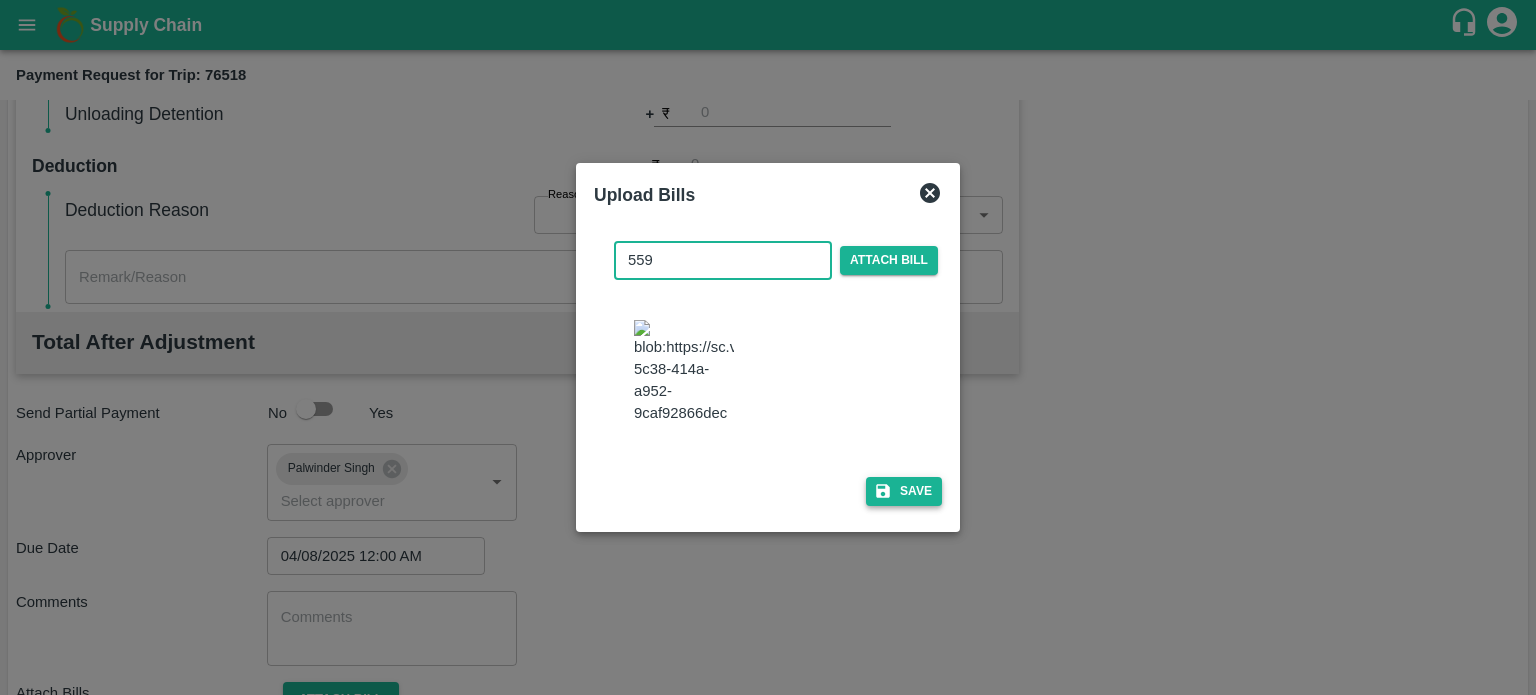 type on "559" 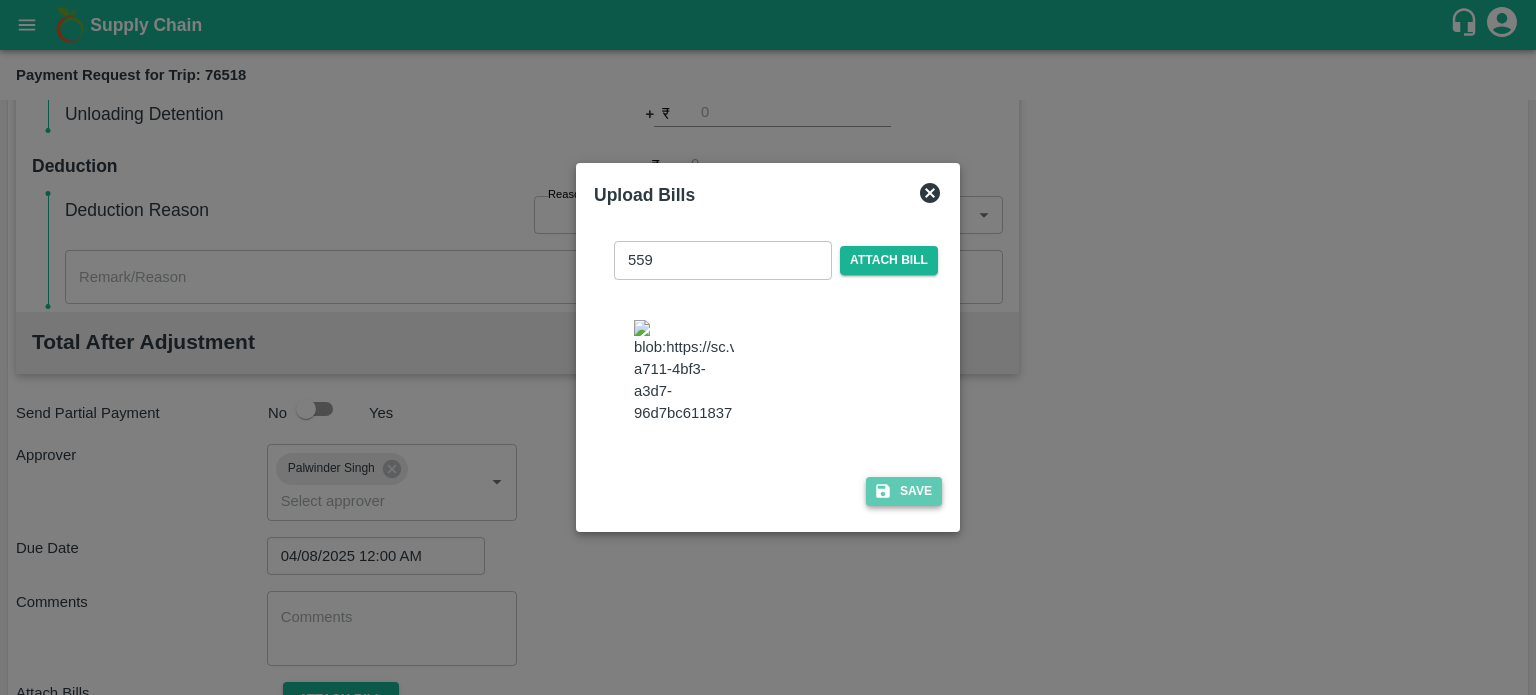 click on "Save" at bounding box center (904, 491) 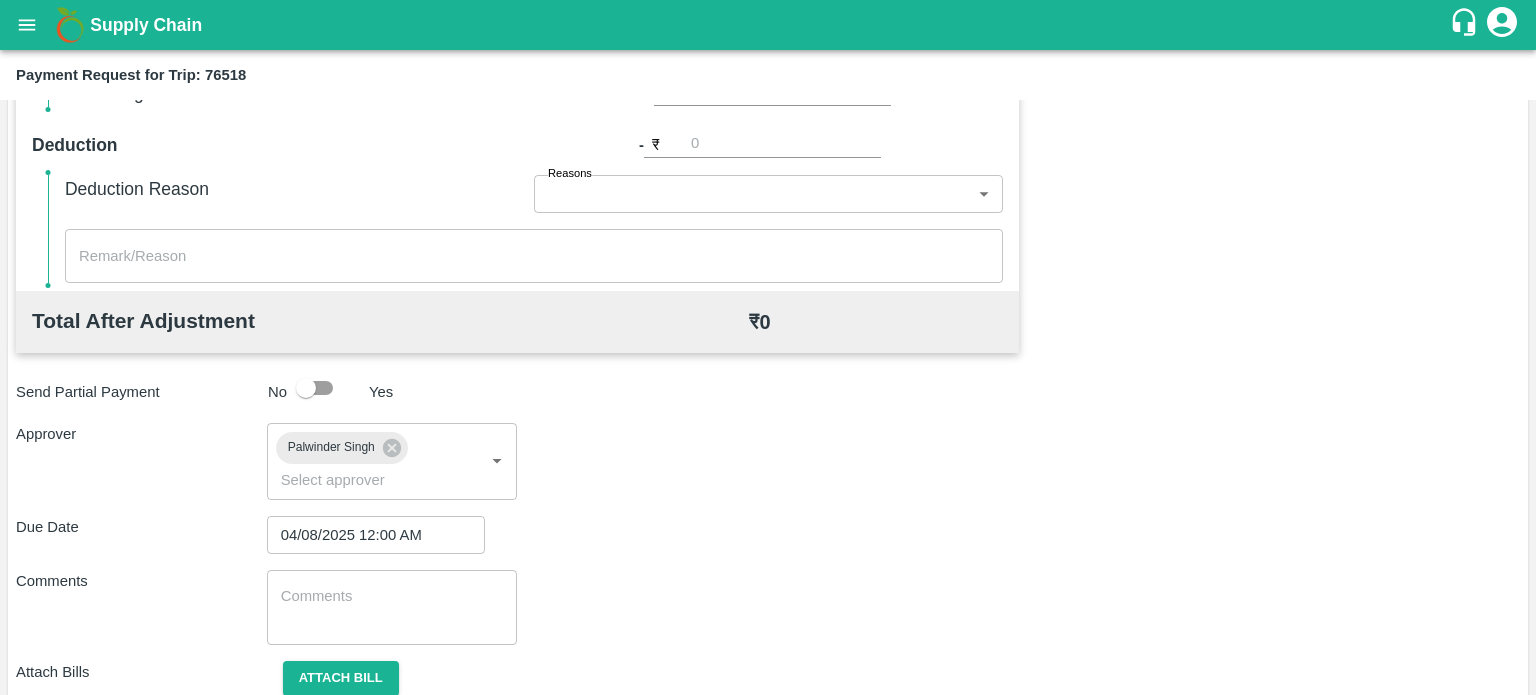 scroll, scrollTop: 968, scrollLeft: 0, axis: vertical 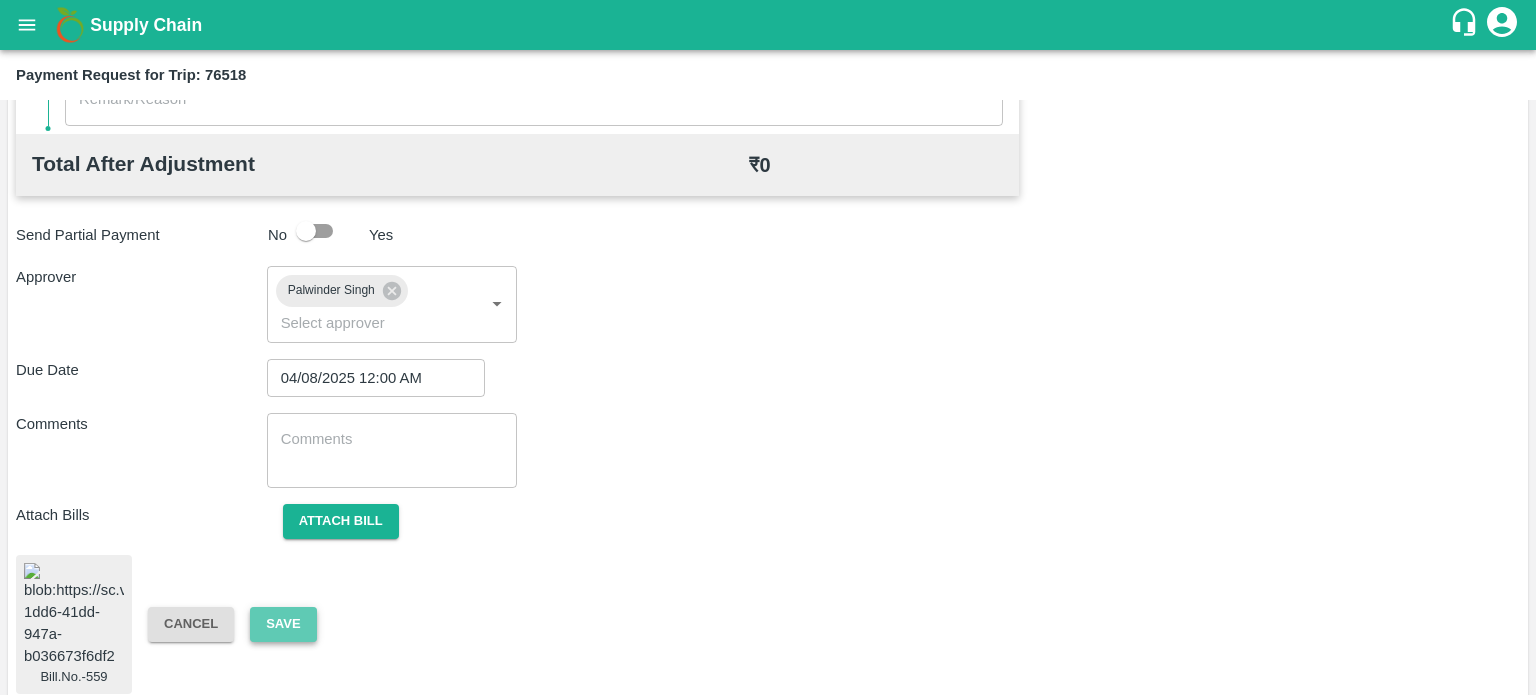 click on "Save" at bounding box center [283, 624] 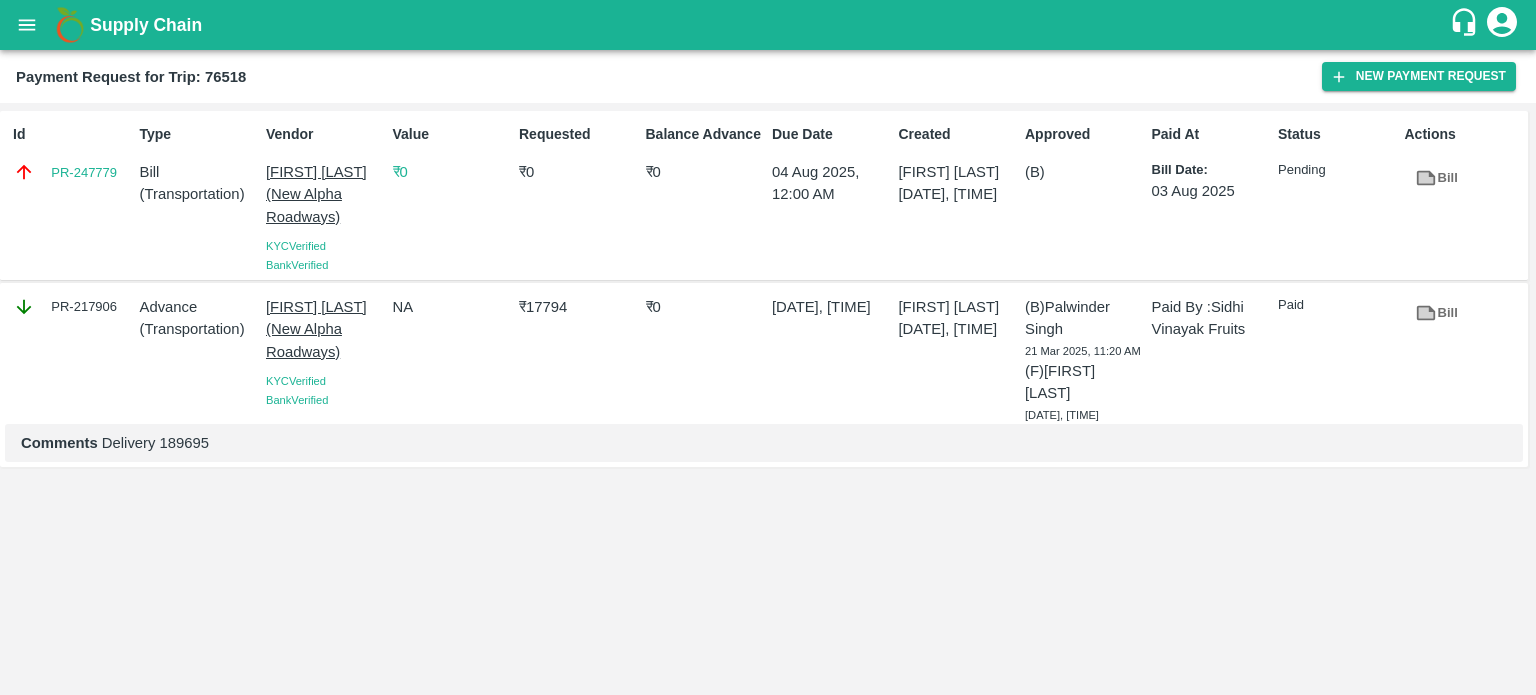 type 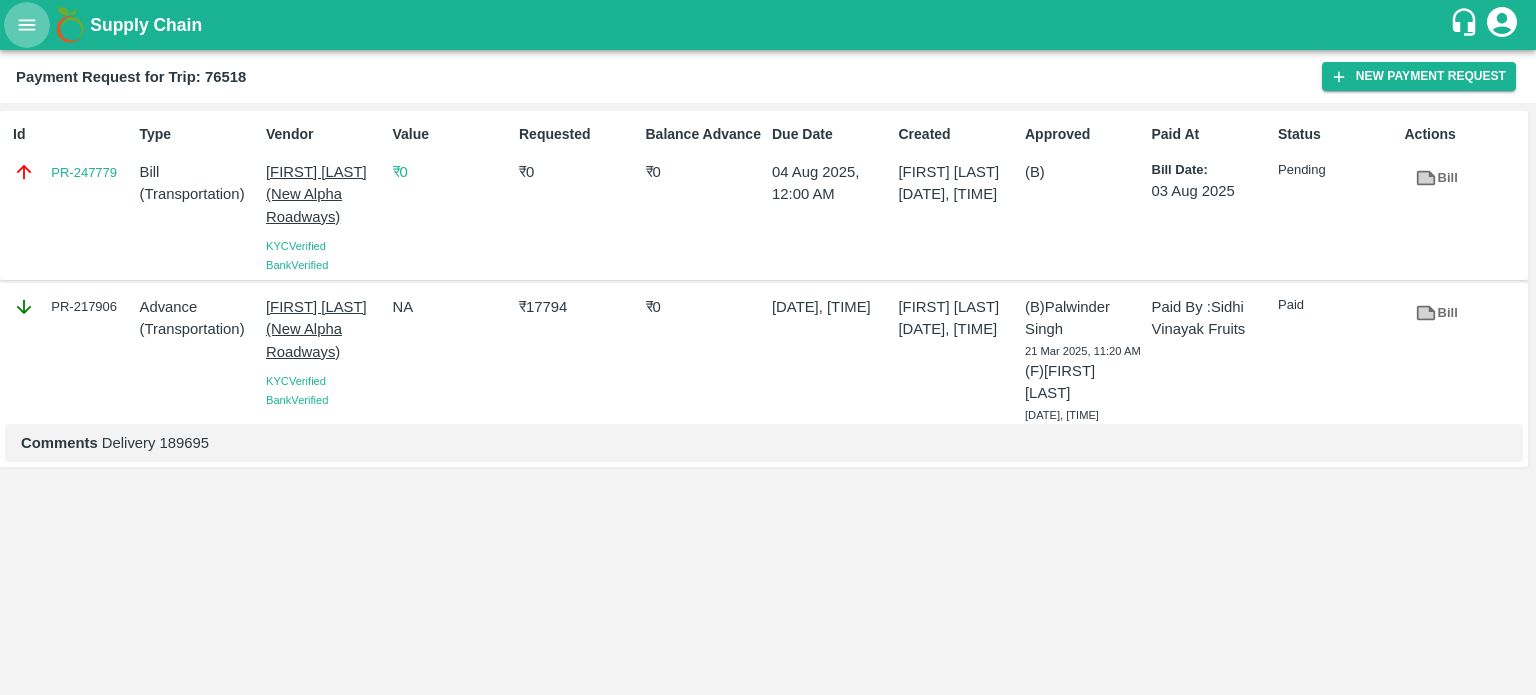 click 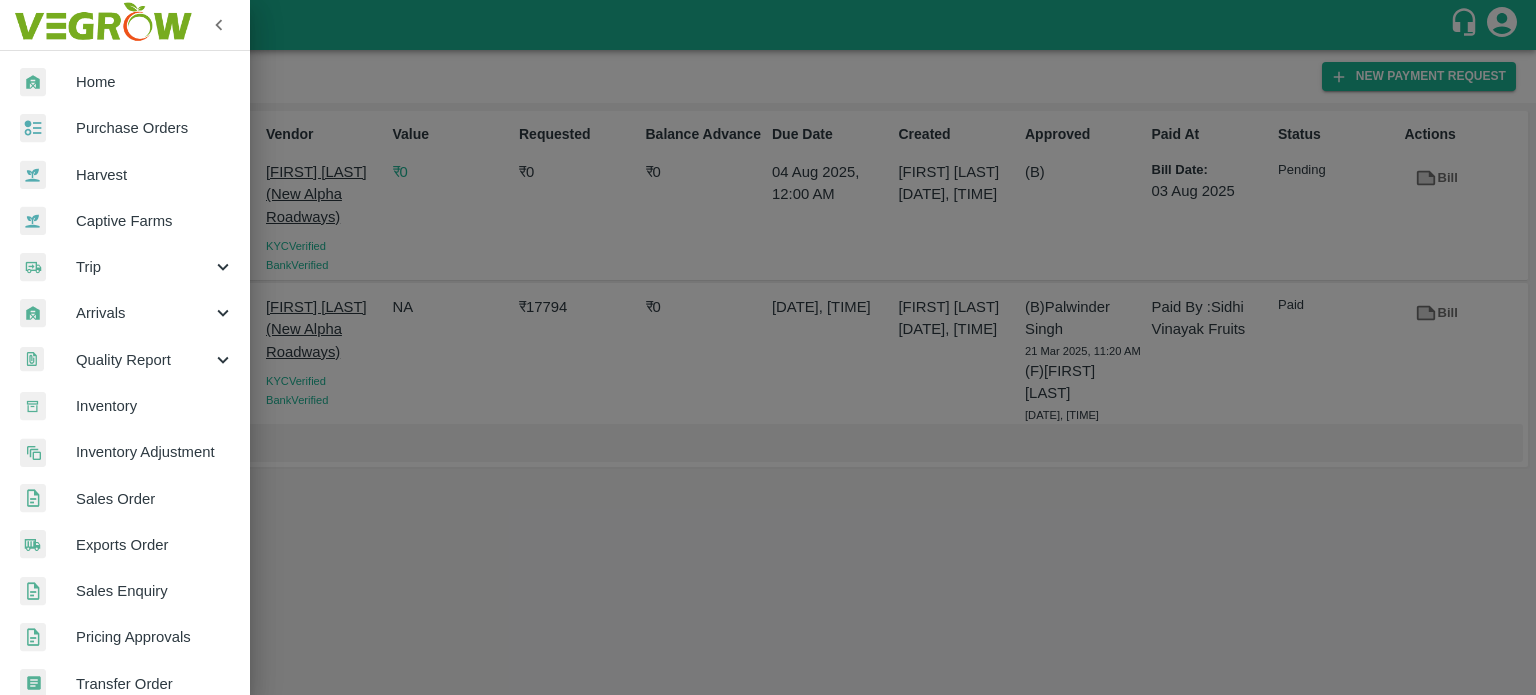 click on "Trip" at bounding box center (125, 267) 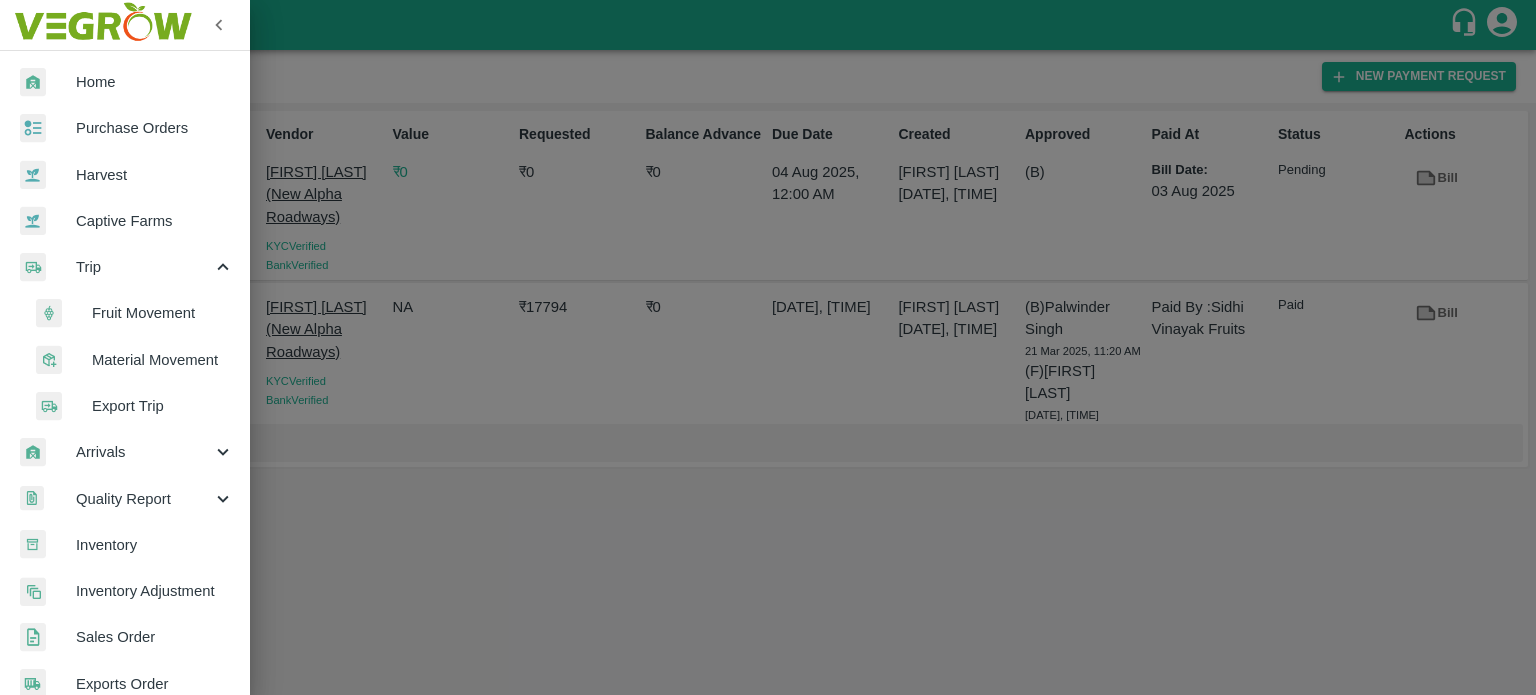 click on "Fruit Movement" at bounding box center [163, 313] 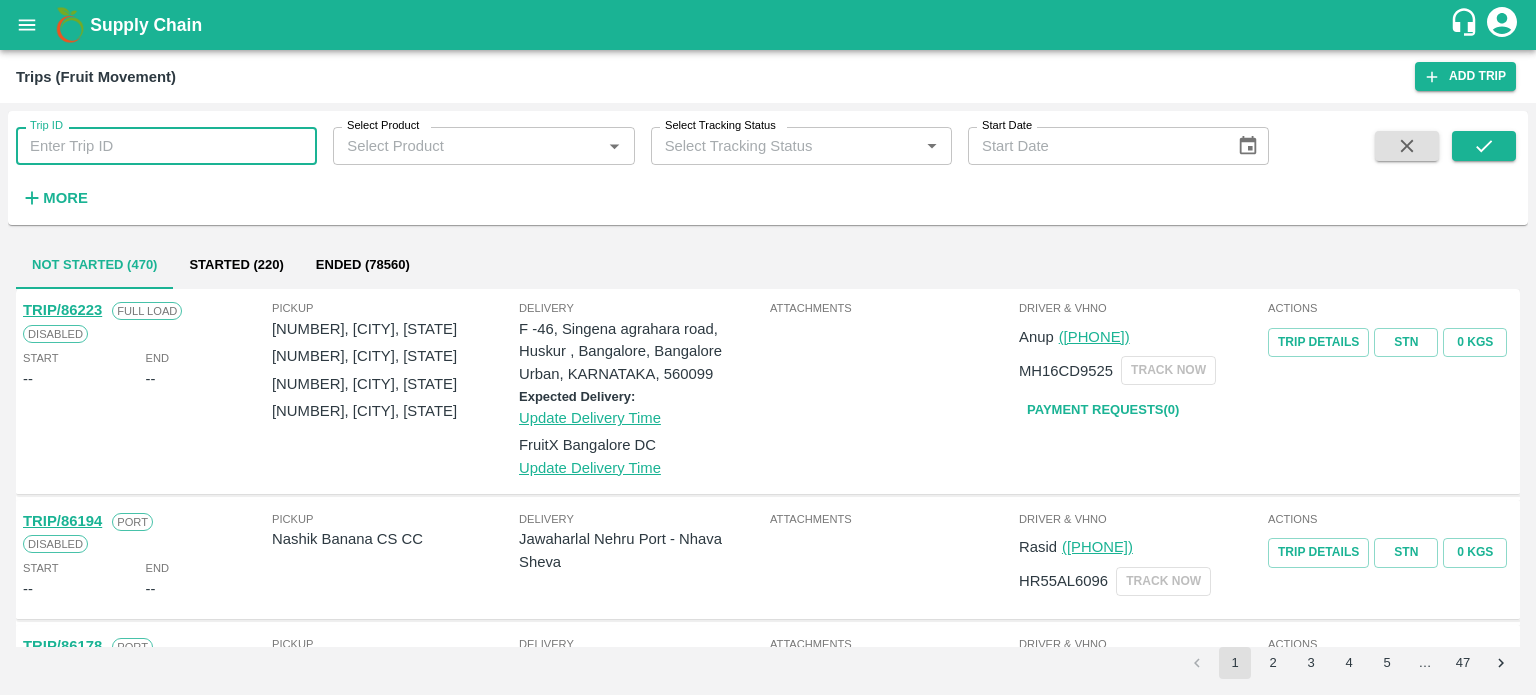 click on "Trip ID" at bounding box center (166, 146) 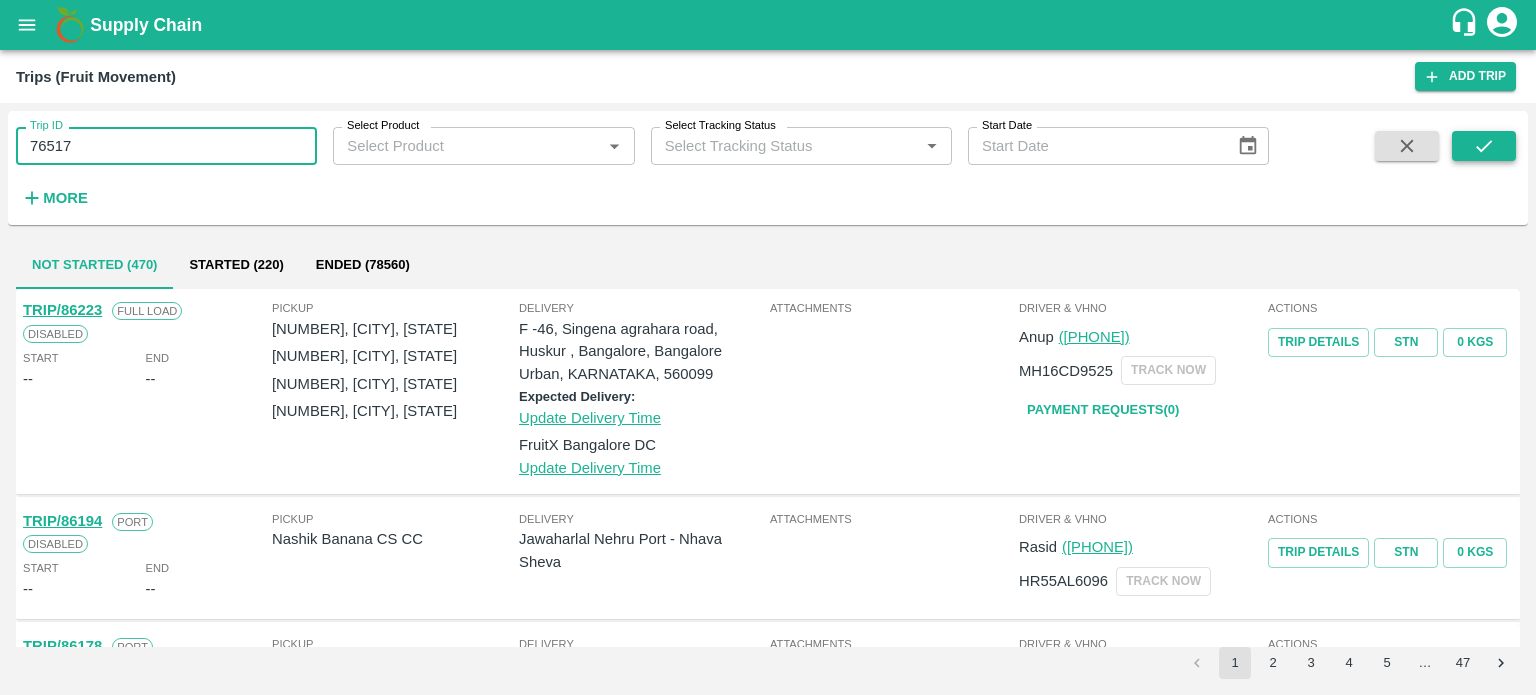 type on "76517" 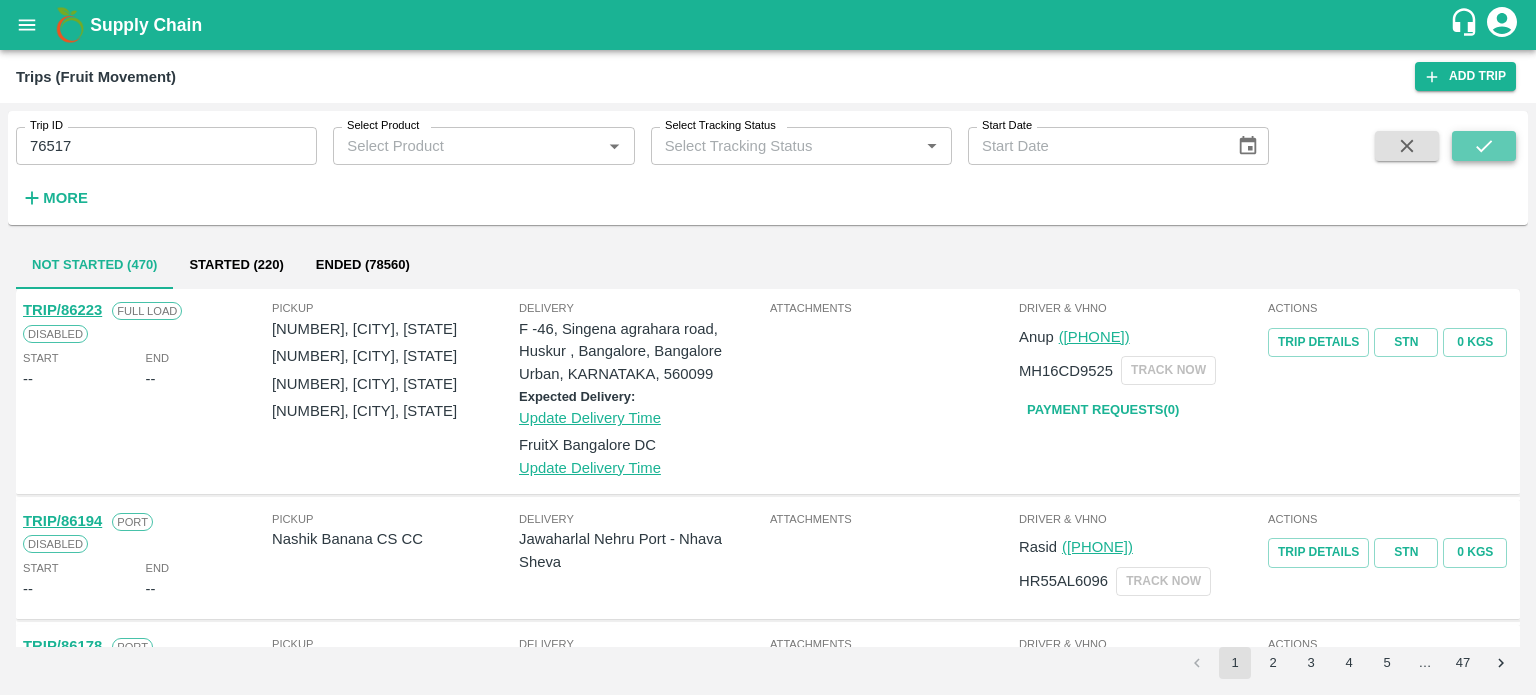 click 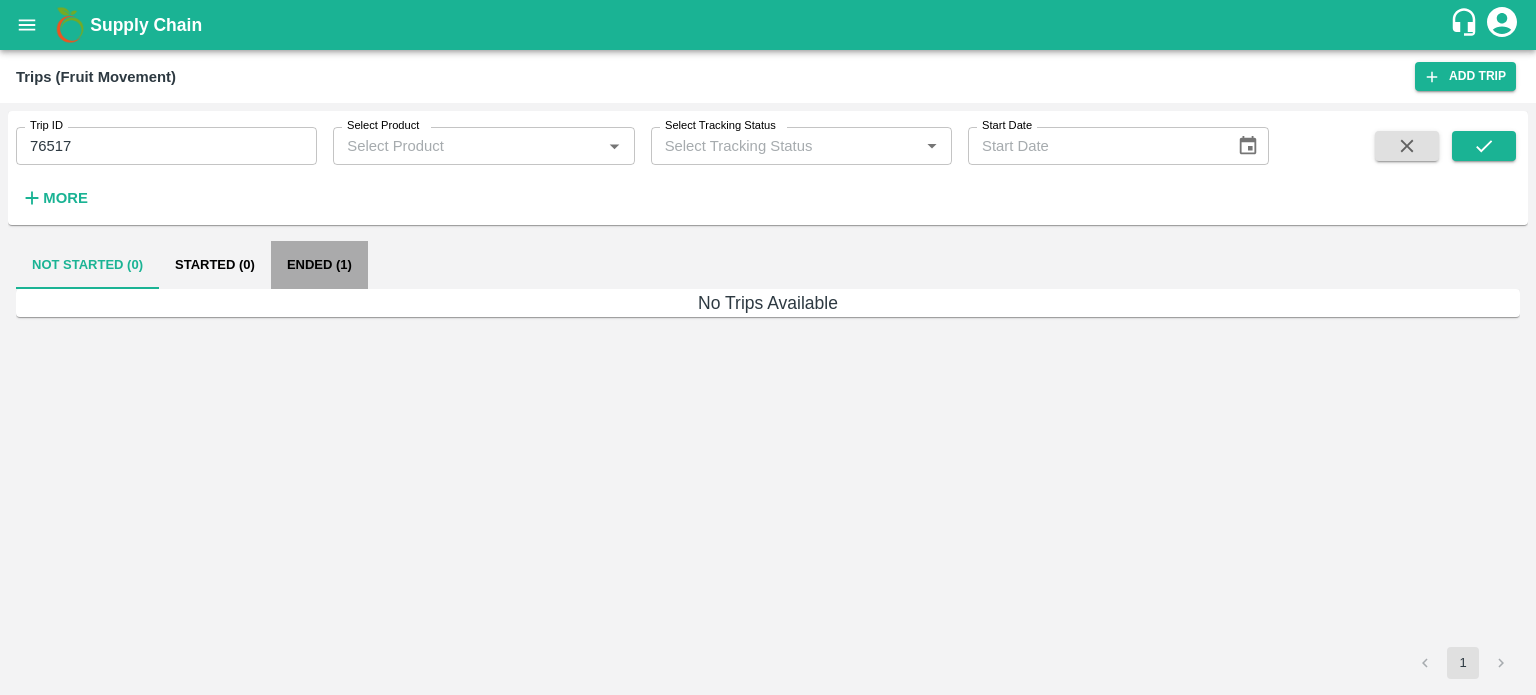 click on "Ended (1)" at bounding box center [319, 265] 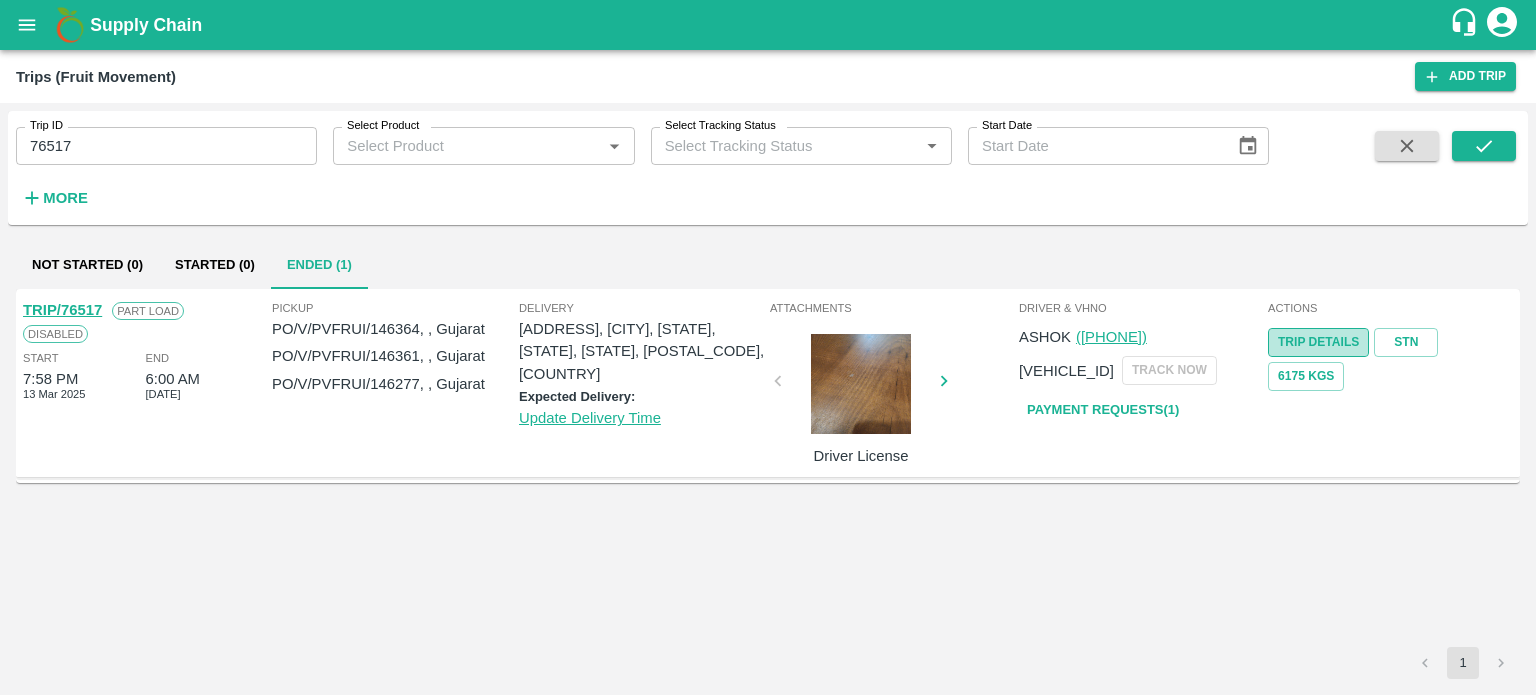 click on "Trip Details" at bounding box center (1318, 342) 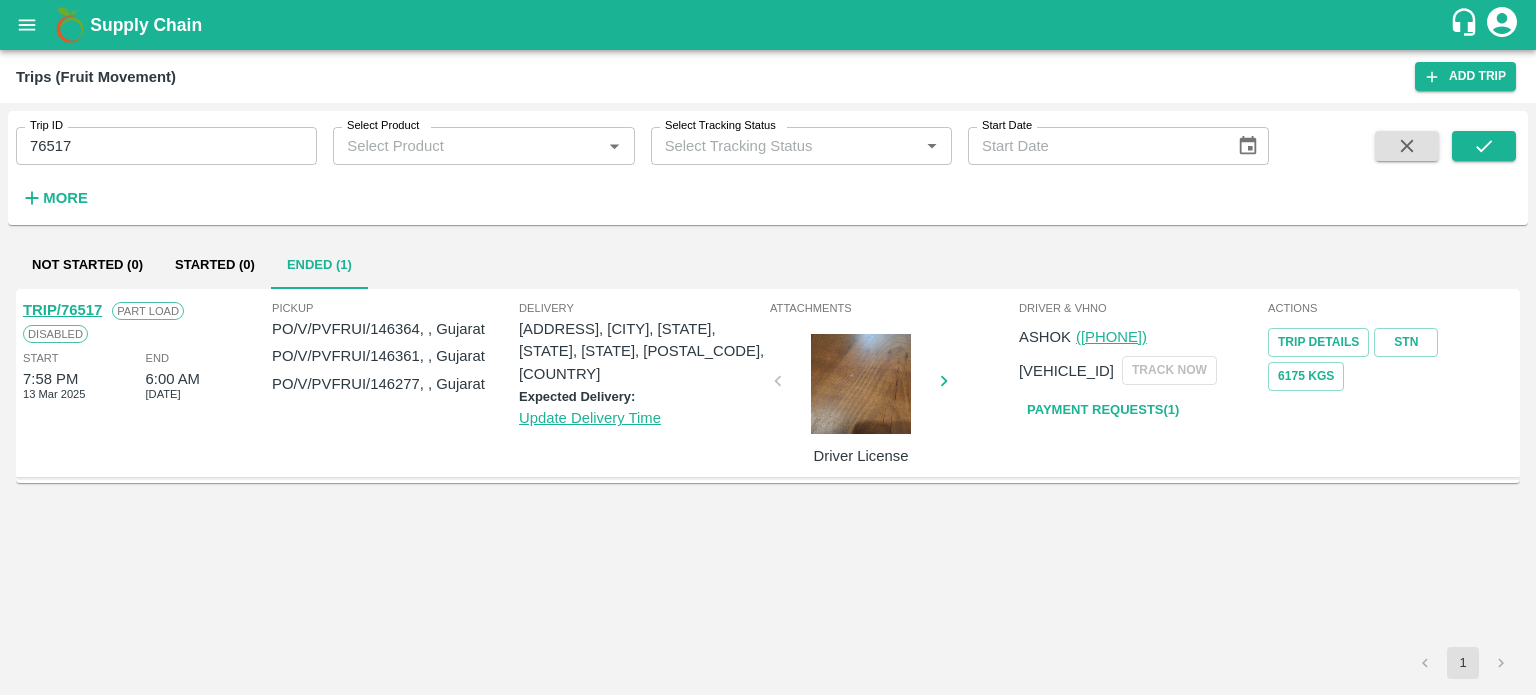 click on "TRIP/76517 Part Load Disabled Start 7:58 PM 13 Mar 2025 End 6:00 AM 17 Mar 2025 Pickup PO/V/PVFRUI/146364, , Gujarat PO/V/PVFRUI/146361, , Gujarat PO/V/PVFRUI/146277, , Gujarat Delivery C-66, New Subzi Mandi, Azadpur, DELHI, North Delhi, Delhi, 110033, India Expected Delivery: Update Delivery Time Attachments Driver License Driver & VHNo ASHOK (9991062673) HR58C1583 TRACK NOW Payment Requests( 1 ) Actions Trip Details STN 6175  Kgs" at bounding box center (768, 383) 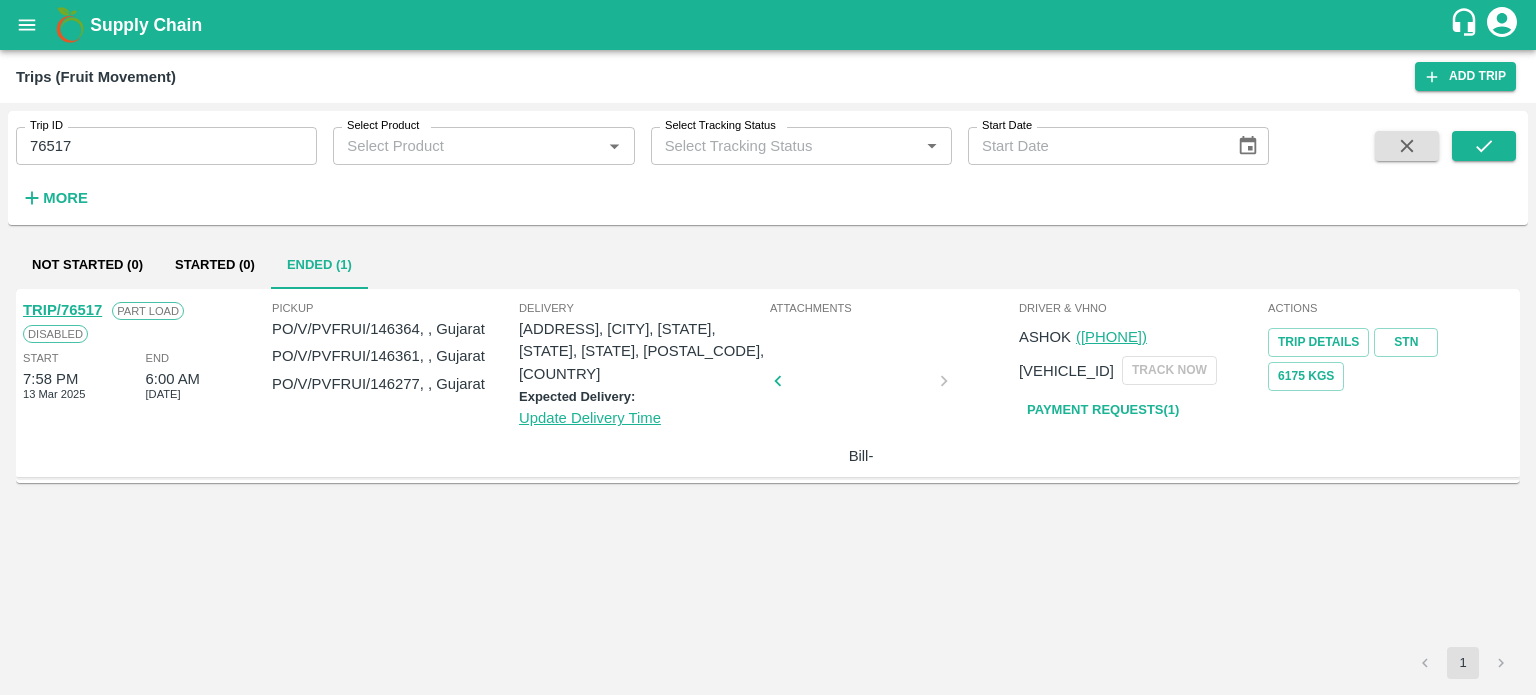 click on "TRIP/76517 Part Load Disabled Start 7:58 PM 13 Mar 2025 End 6:00 AM 17 Mar 2025 Pickup PO/V/PVFRUI/146364, , Gujarat PO/V/PVFRUI/146361, , Gujarat PO/V/PVFRUI/146277, , Gujarat Delivery C-66, New Subzi Mandi, Azadpur, DELHI, North Delhi, Delhi, 110033, India Expected Delivery: Update Delivery Time Attachments Bill- Driver & VHNo ASHOK (9991062673) HR58C1583 TRACK NOW Payment Requests( 1 ) Actions Trip Details STN 6175  Kgs" at bounding box center (768, 468) 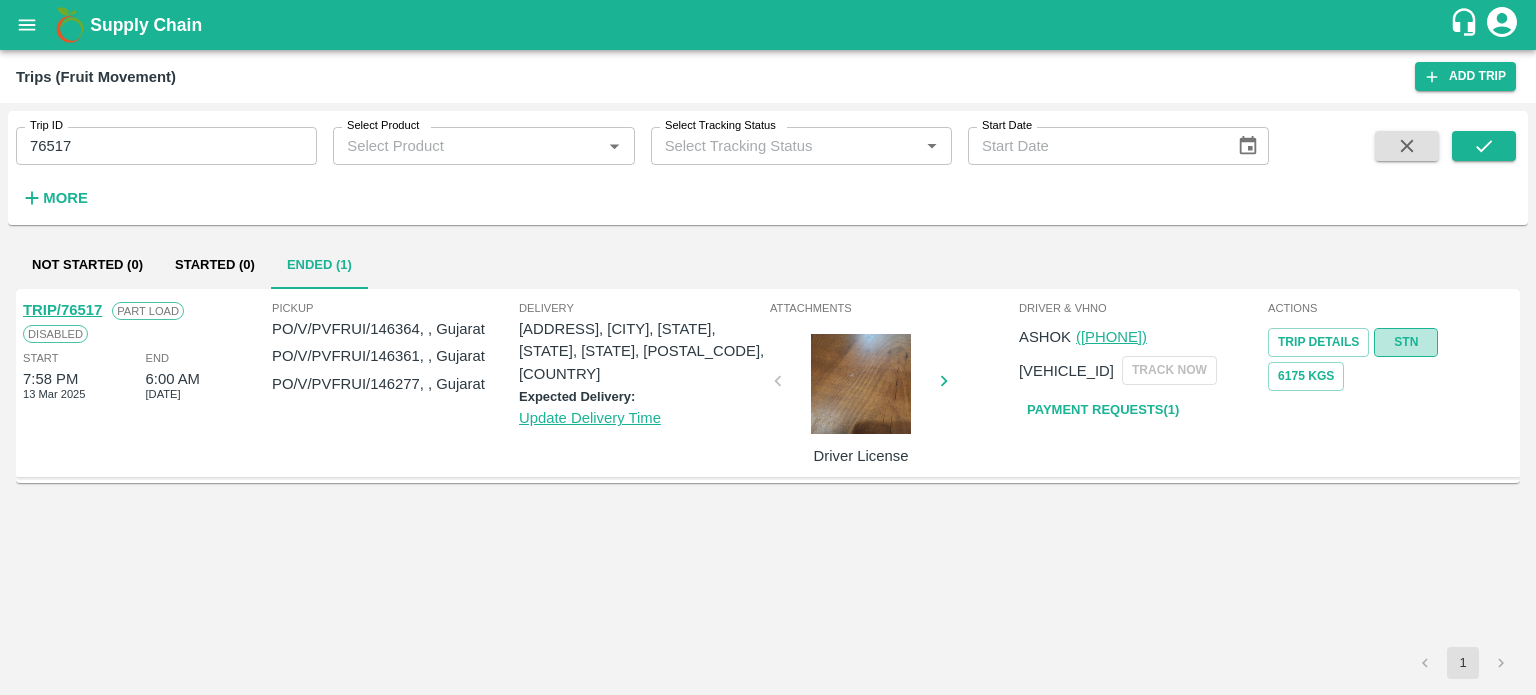 click on "STN" at bounding box center [1406, 342] 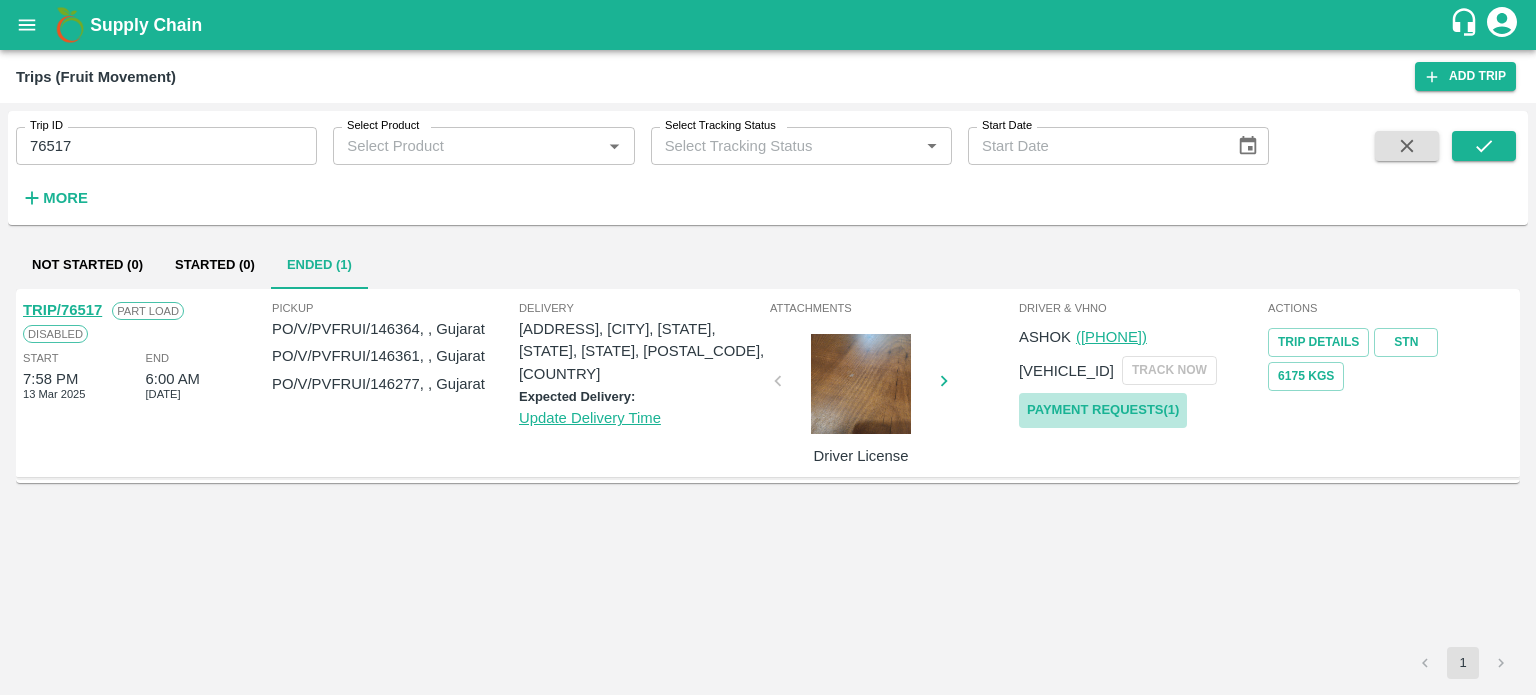 click on "Payment Requests( 1 )" at bounding box center [1103, 410] 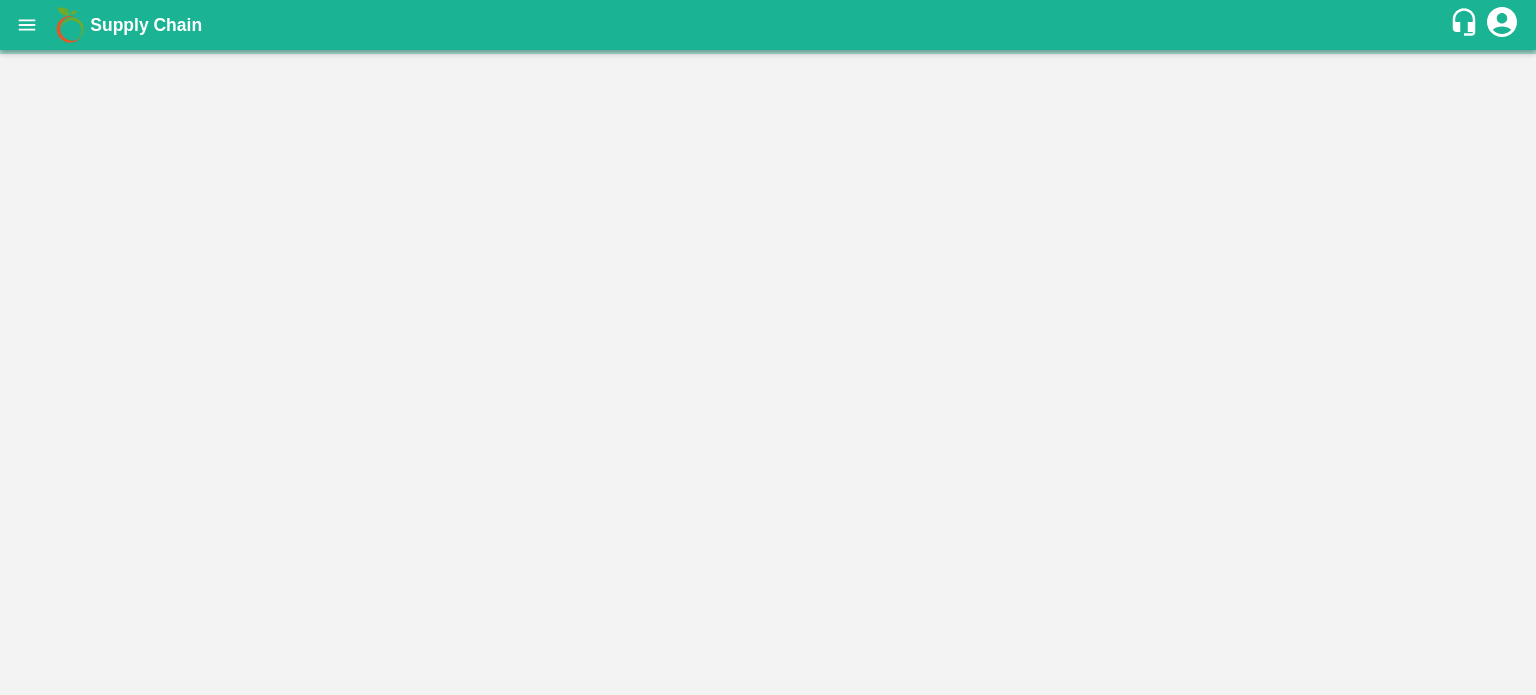 scroll, scrollTop: 0, scrollLeft: 0, axis: both 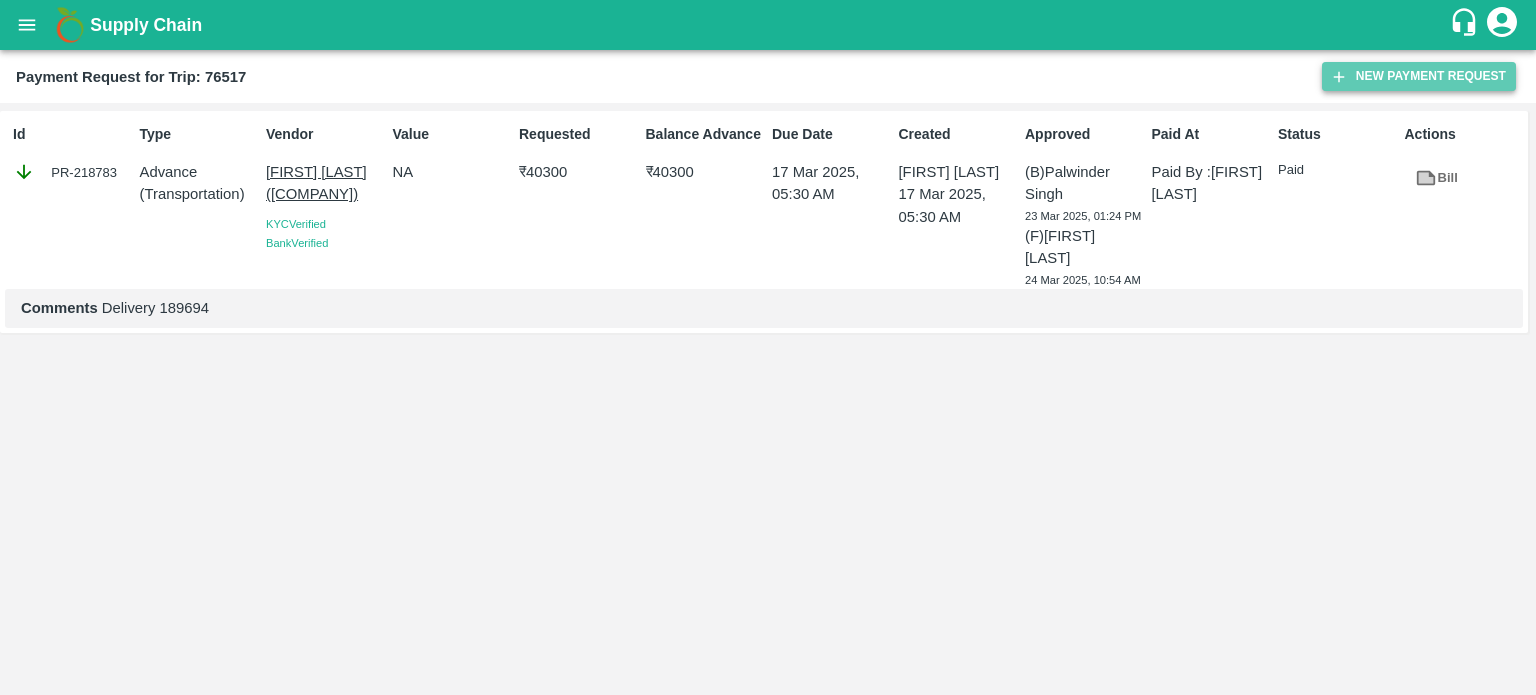 click on "New Payment Request" at bounding box center (1419, 76) 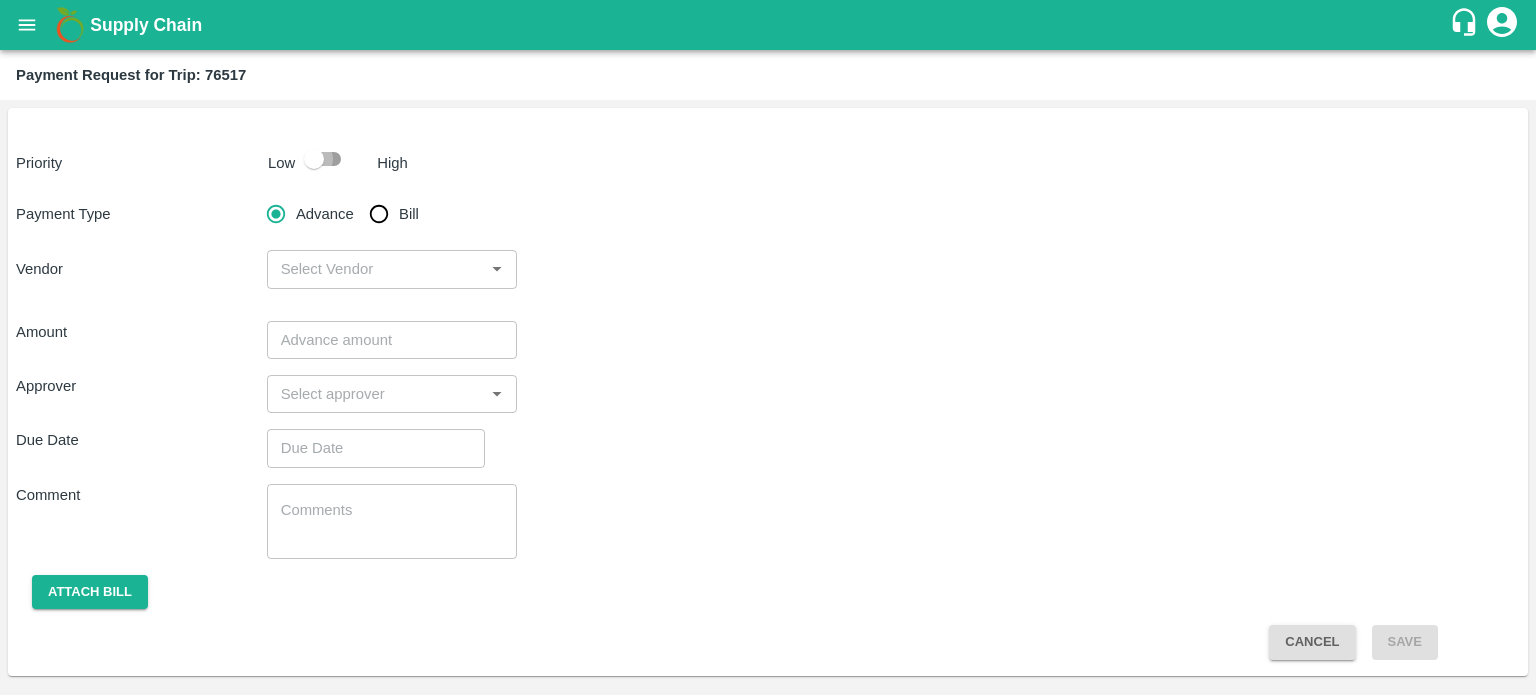 click at bounding box center (314, 159) 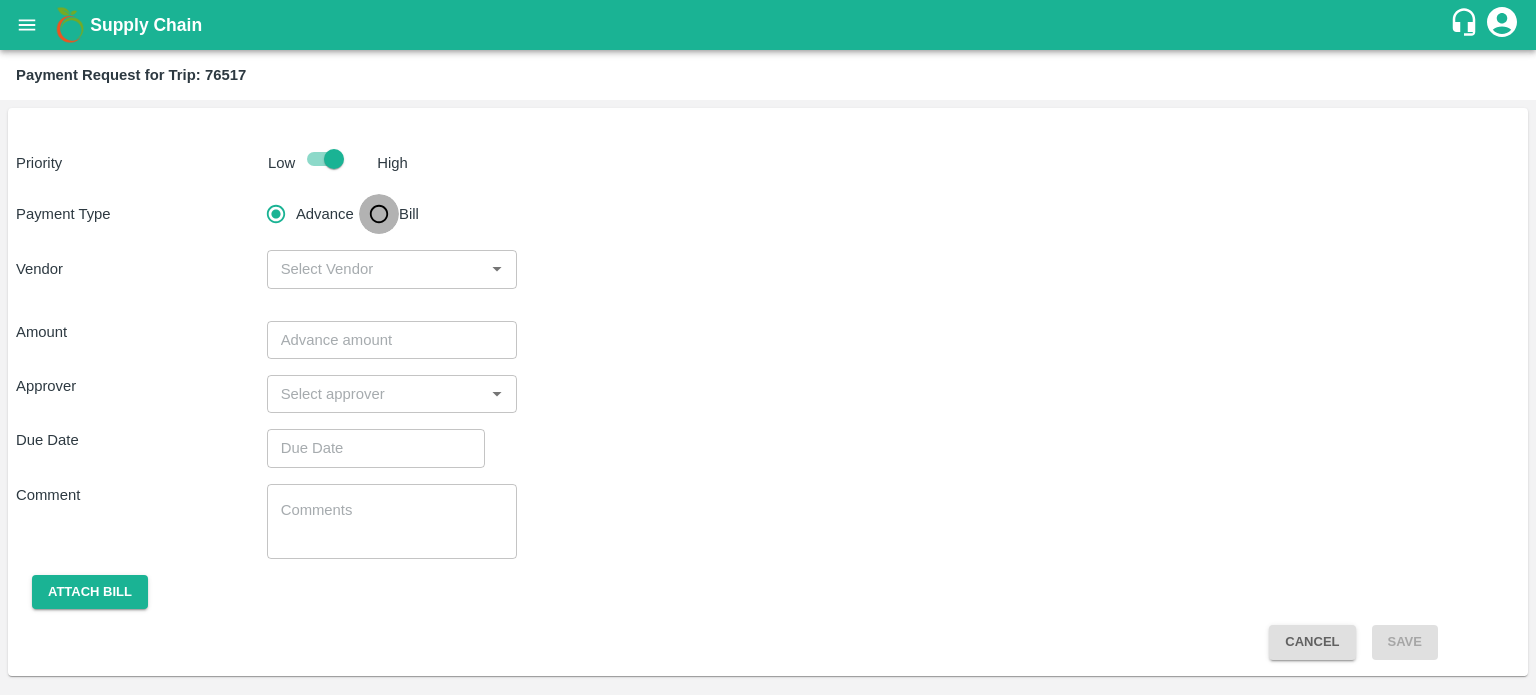 click on "Bill" at bounding box center [379, 214] 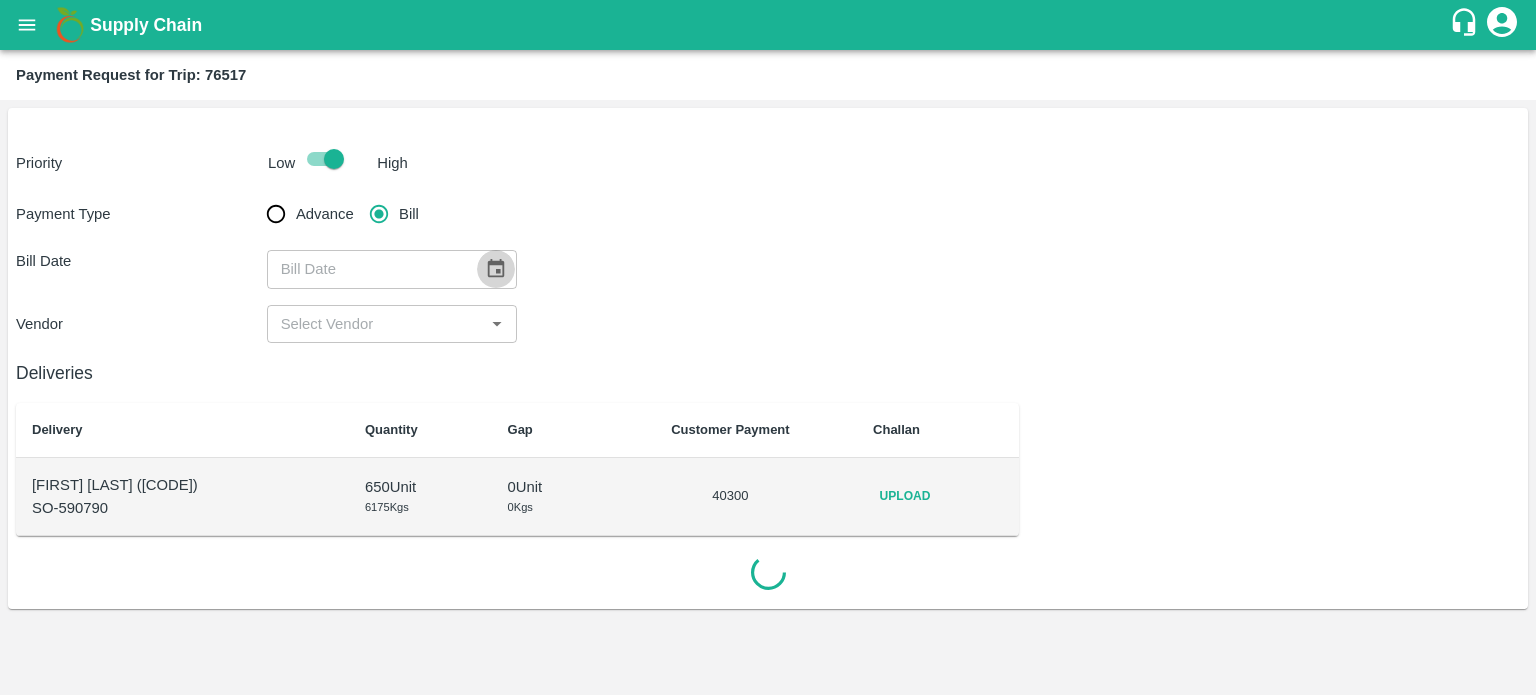 click 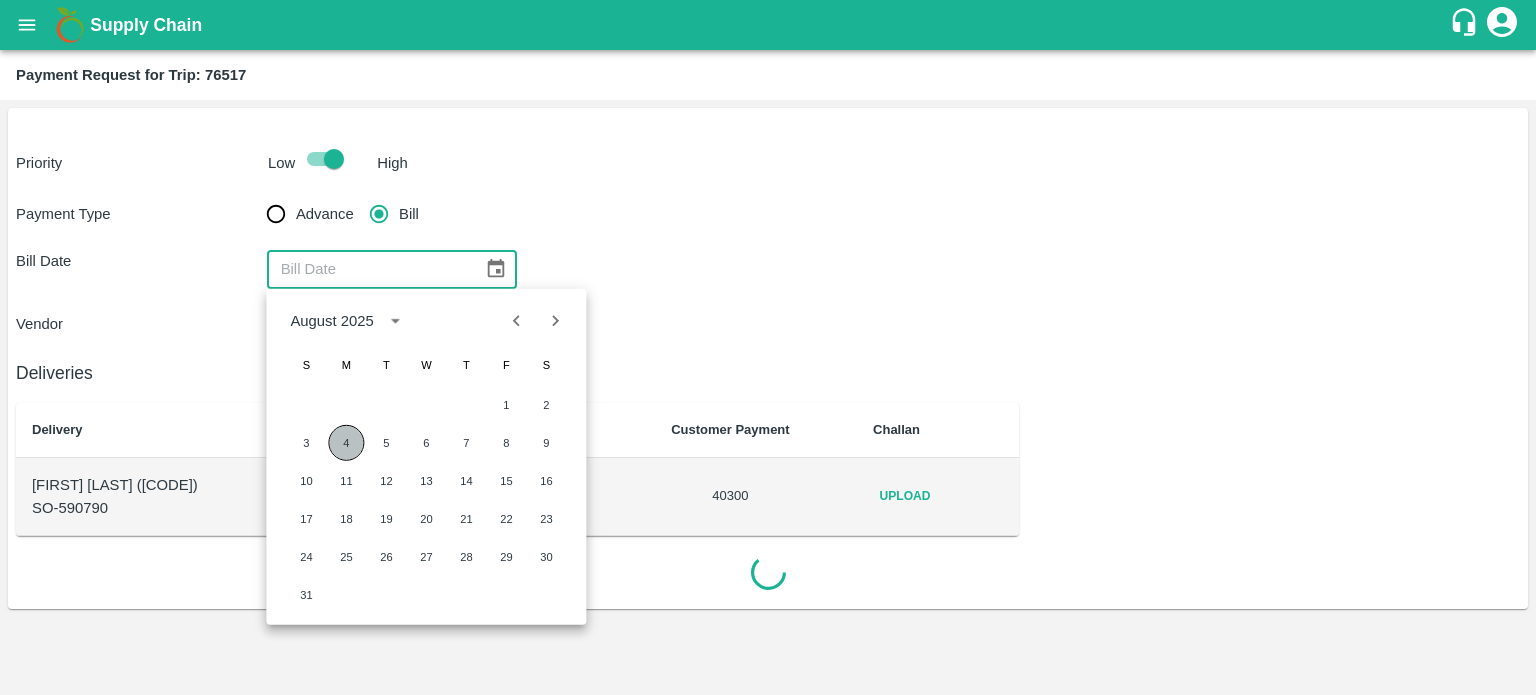 click on "4" at bounding box center (346, 443) 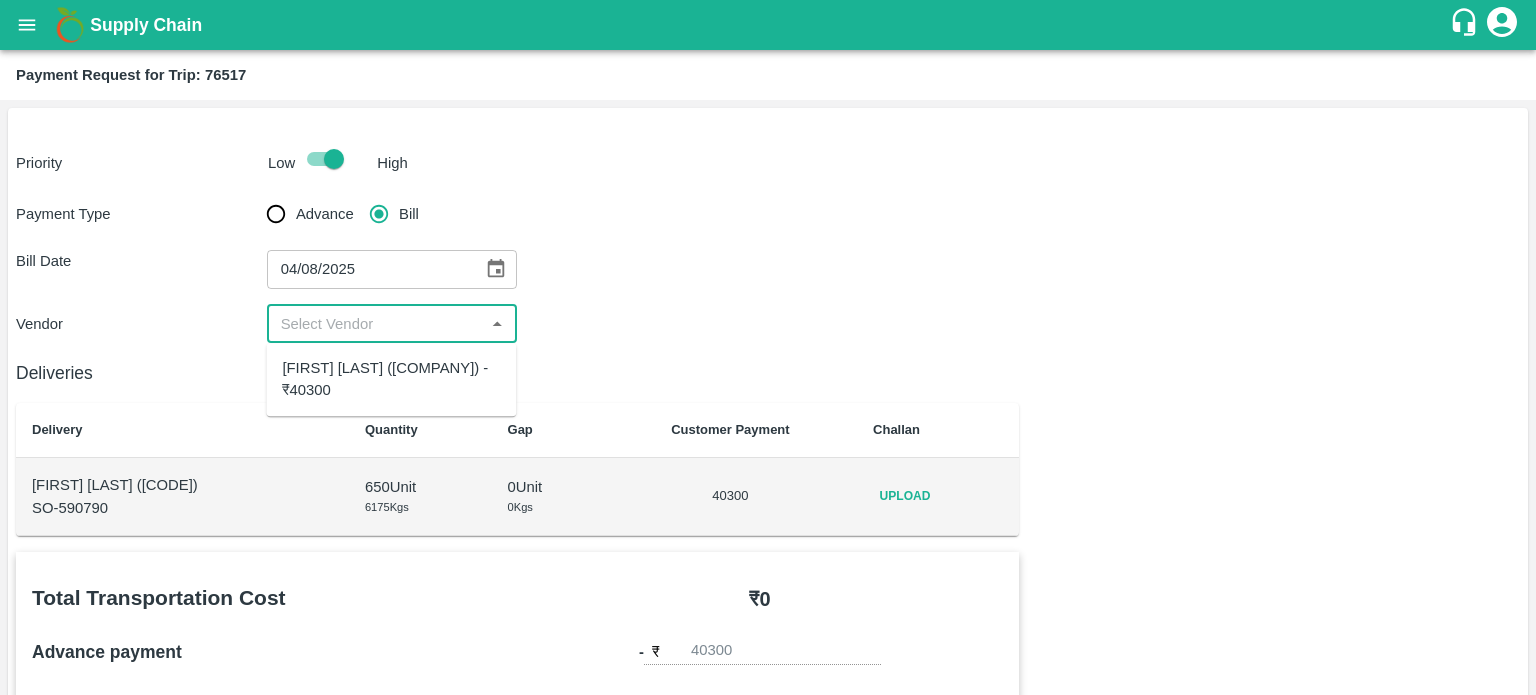 click at bounding box center (376, 324) 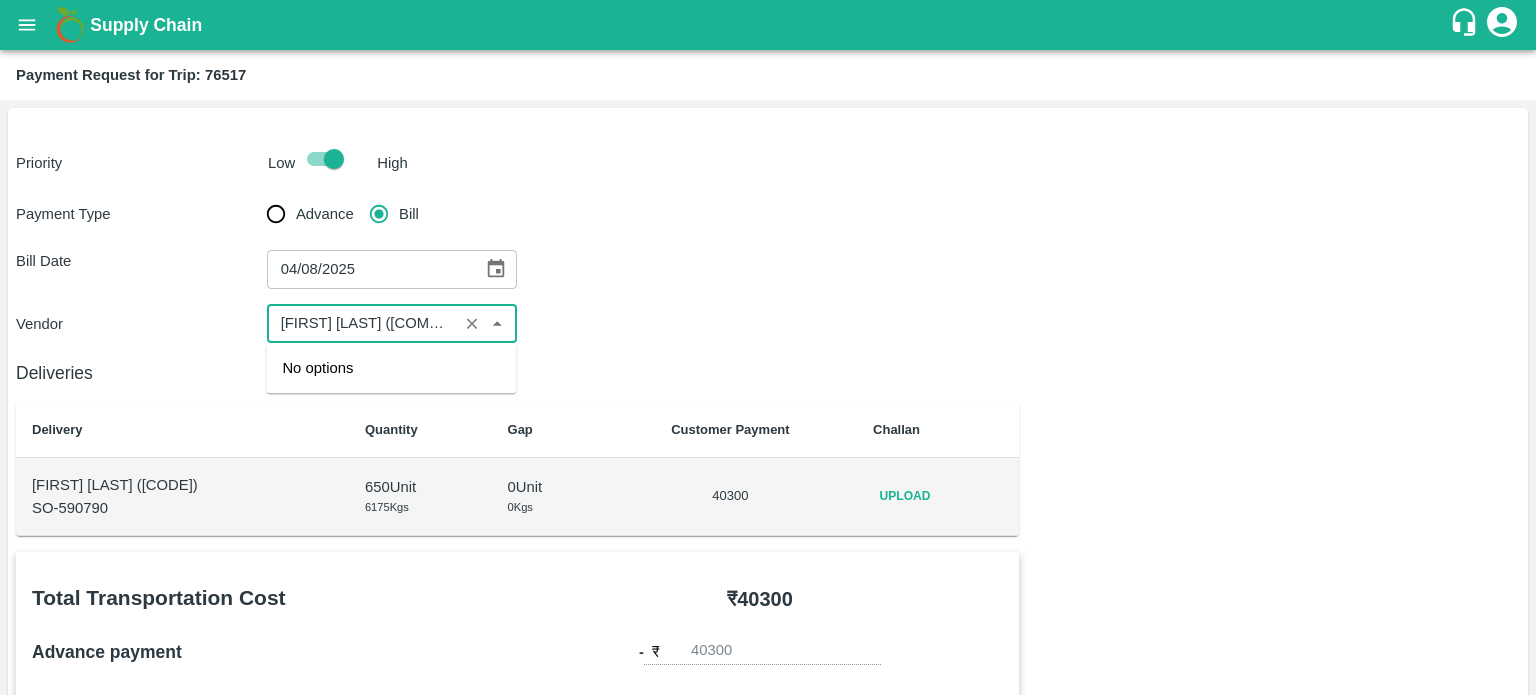 scroll, scrollTop: 0, scrollLeft: 185, axis: horizontal 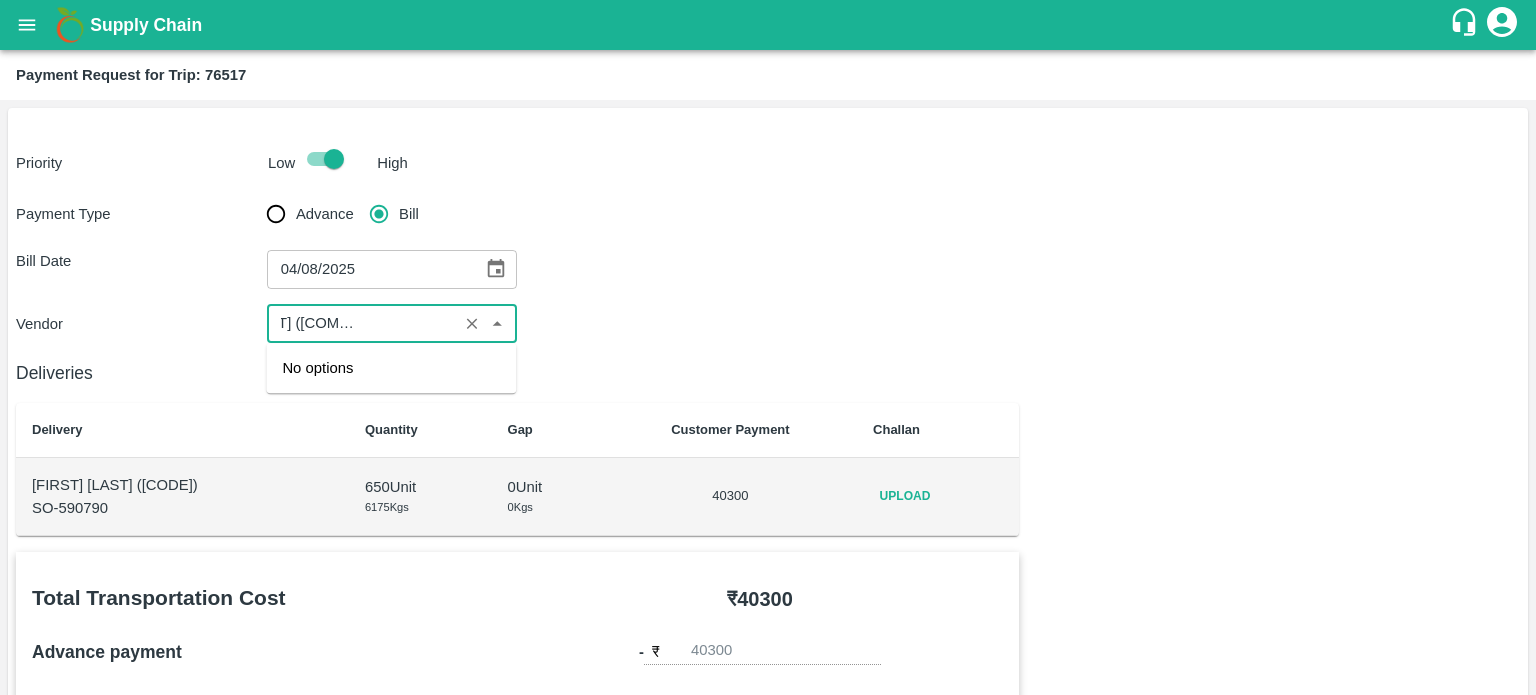 type on "[FIRST] [LAST] ([COMPANY]) - ₹40300" 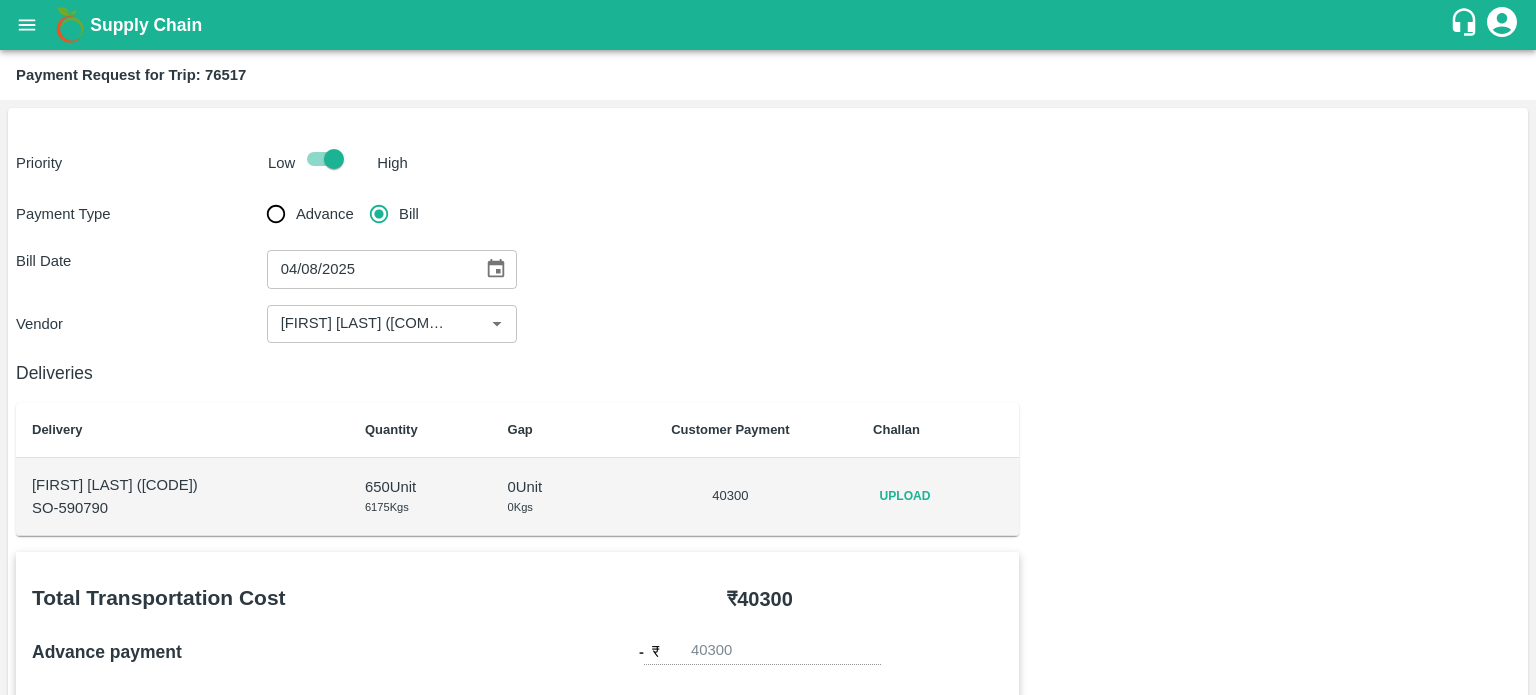 click on "Vendor ​" at bounding box center (768, 324) 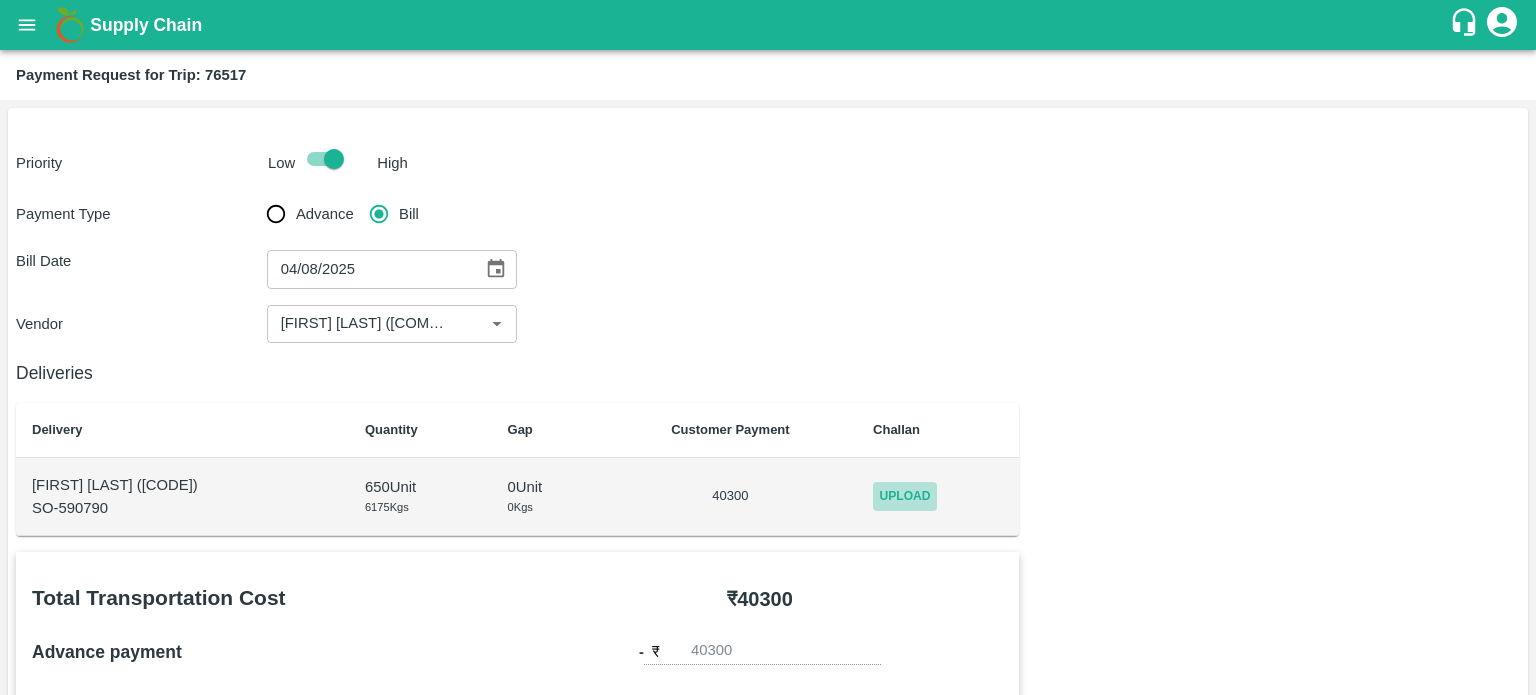 click on "Upload" at bounding box center (905, 496) 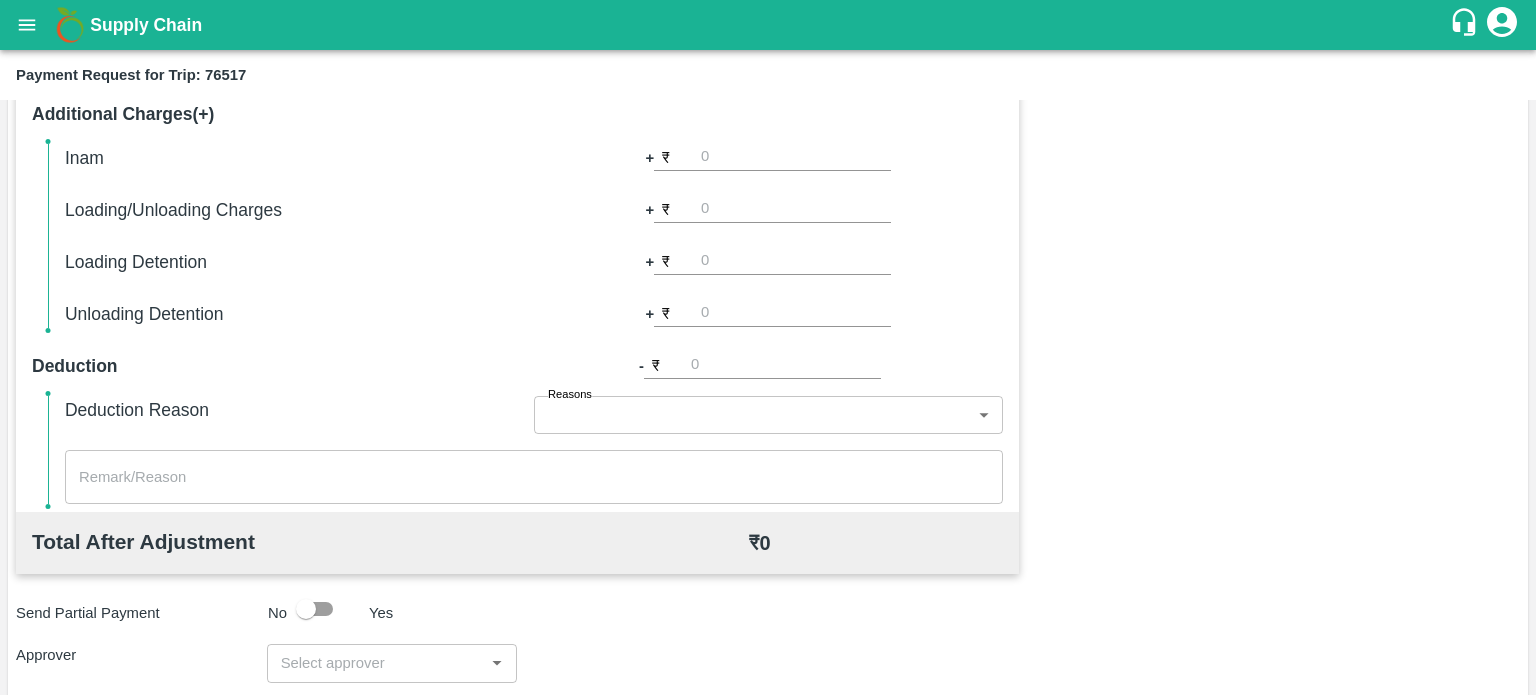 scroll, scrollTop: 592, scrollLeft: 0, axis: vertical 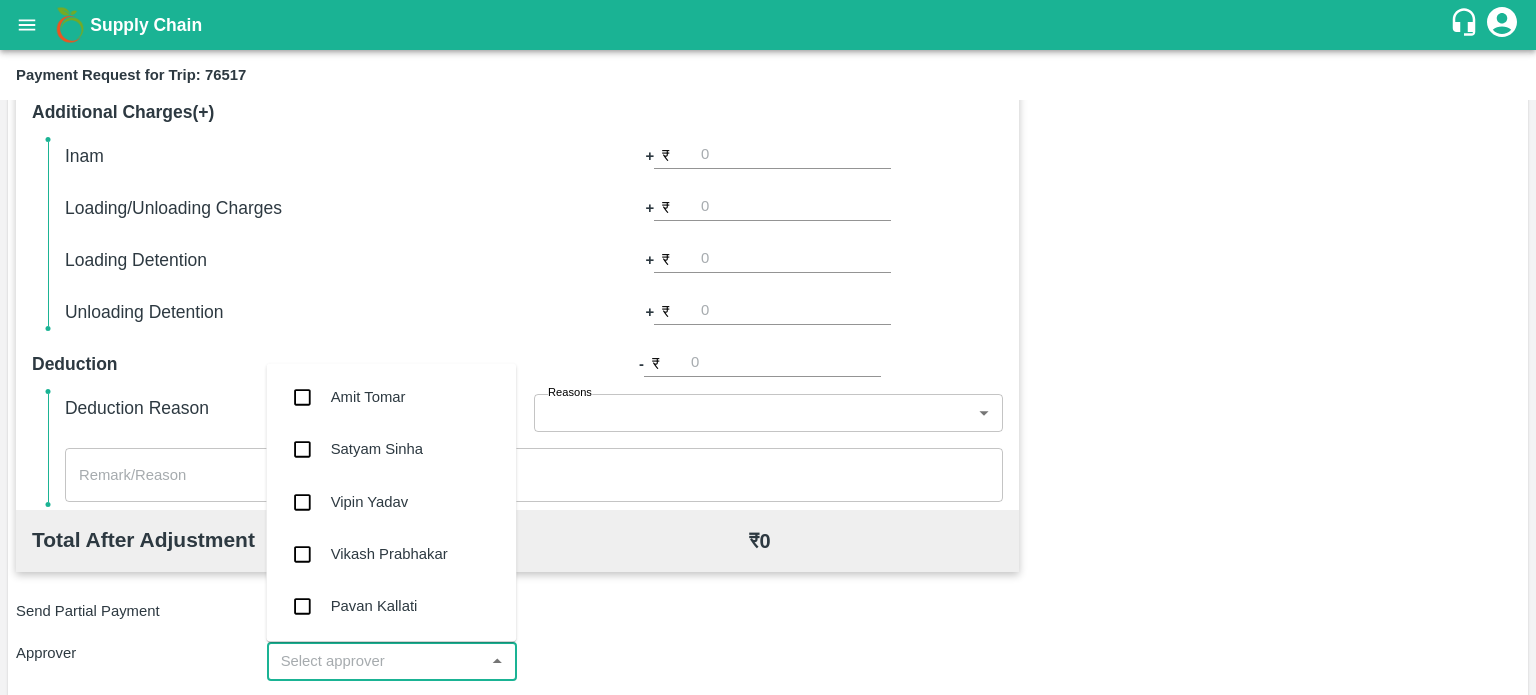 click at bounding box center [376, 661] 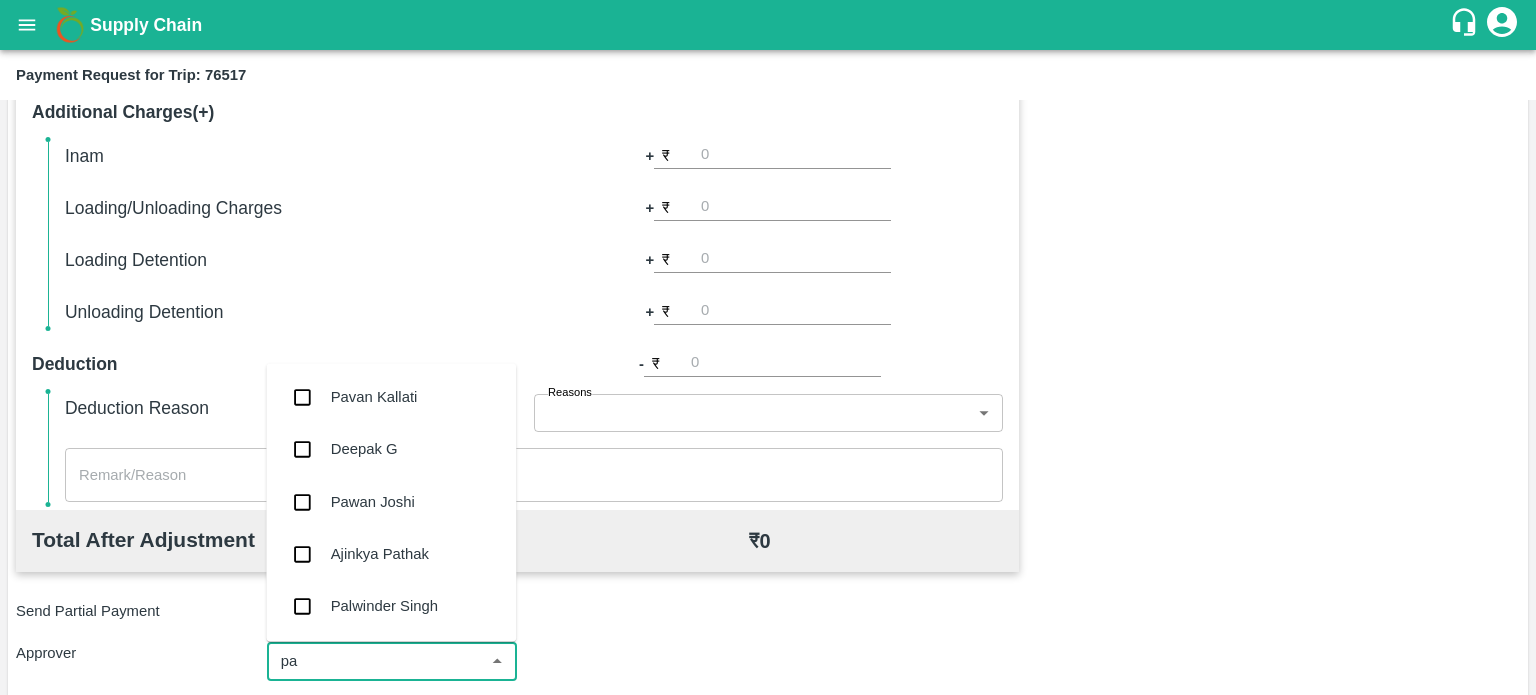 type on "pal" 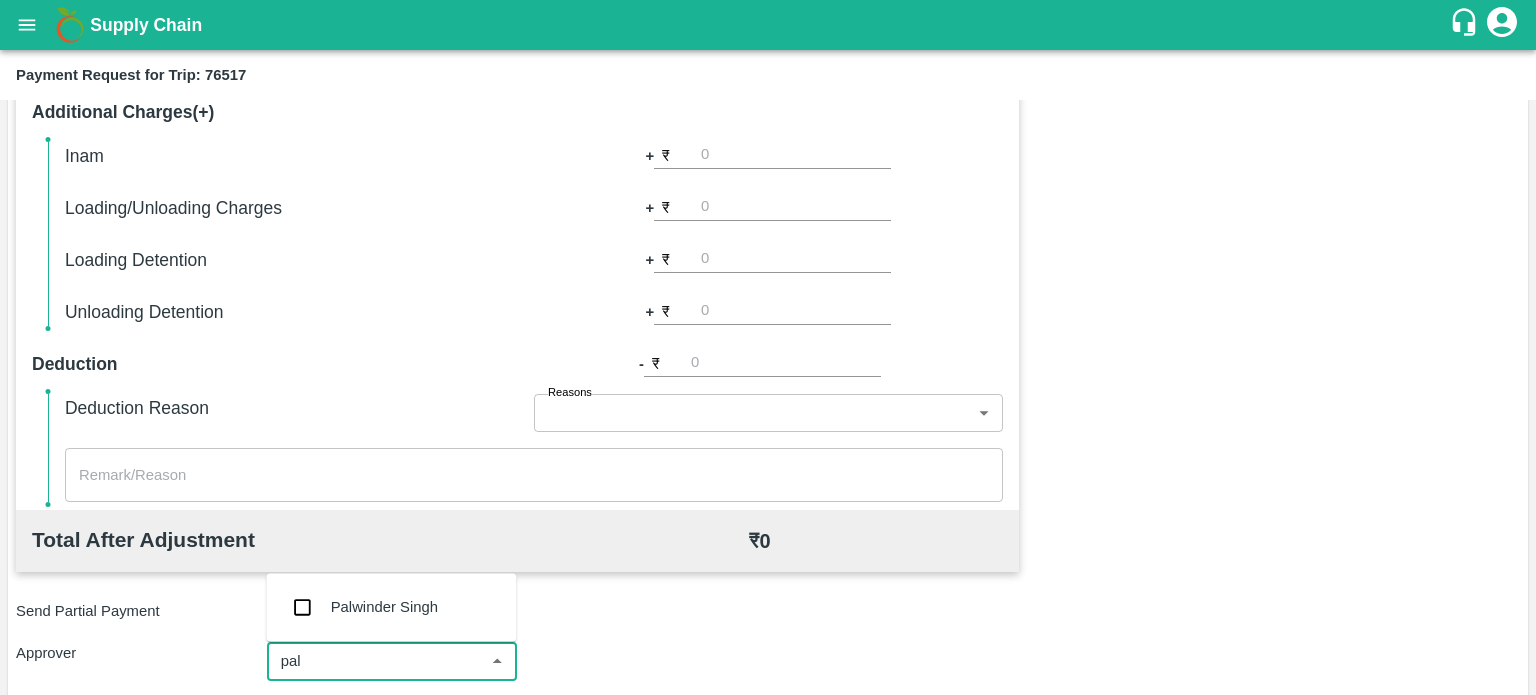 click on "Palwinder Singh" at bounding box center (384, 607) 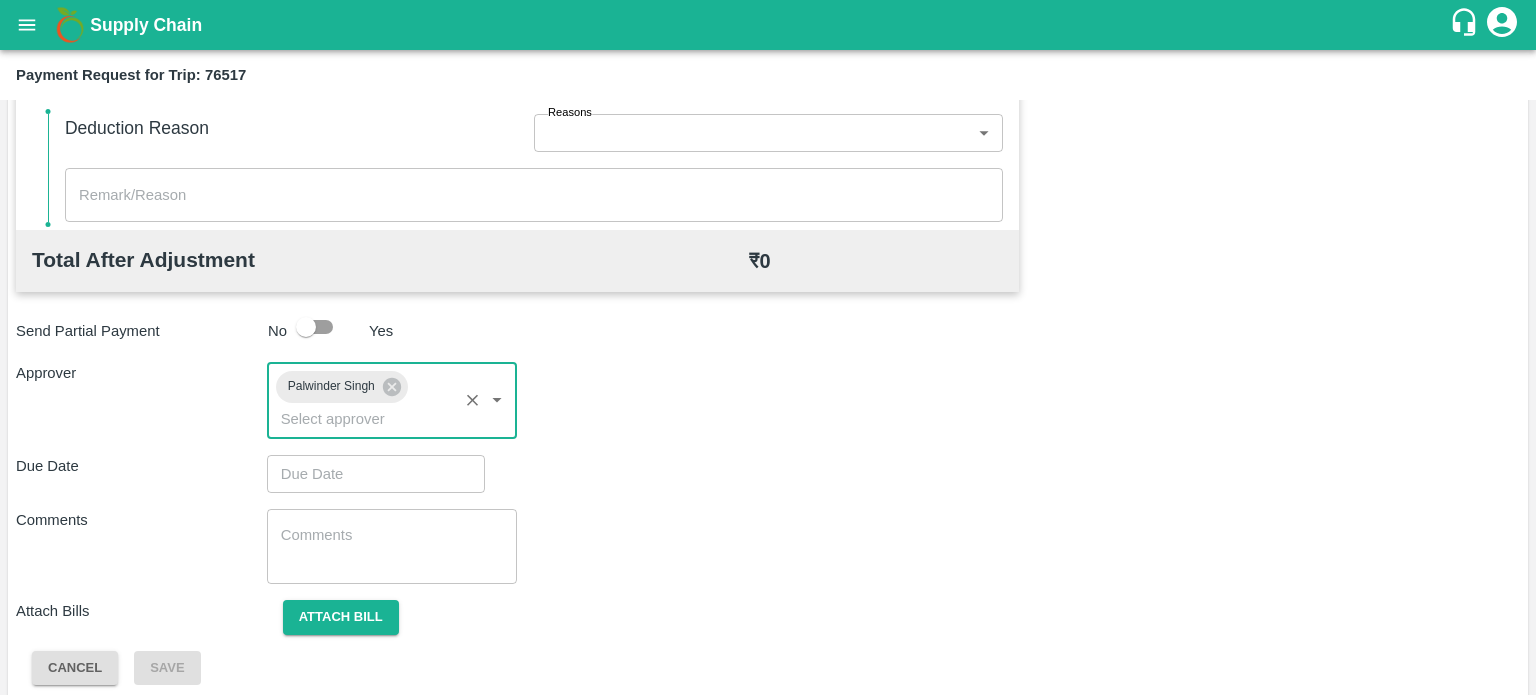 scroll, scrollTop: 885, scrollLeft: 0, axis: vertical 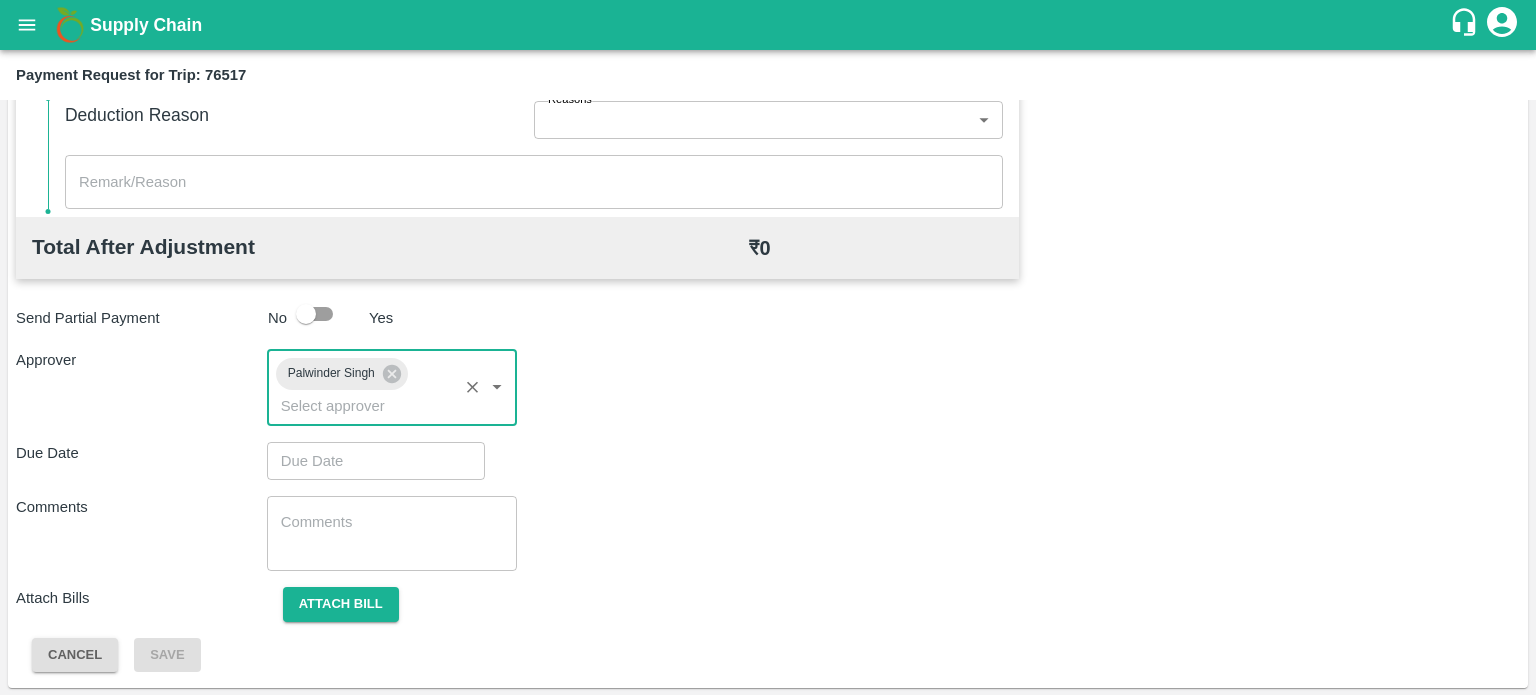 type on "DD/MM/YYYY hh:mm aa" 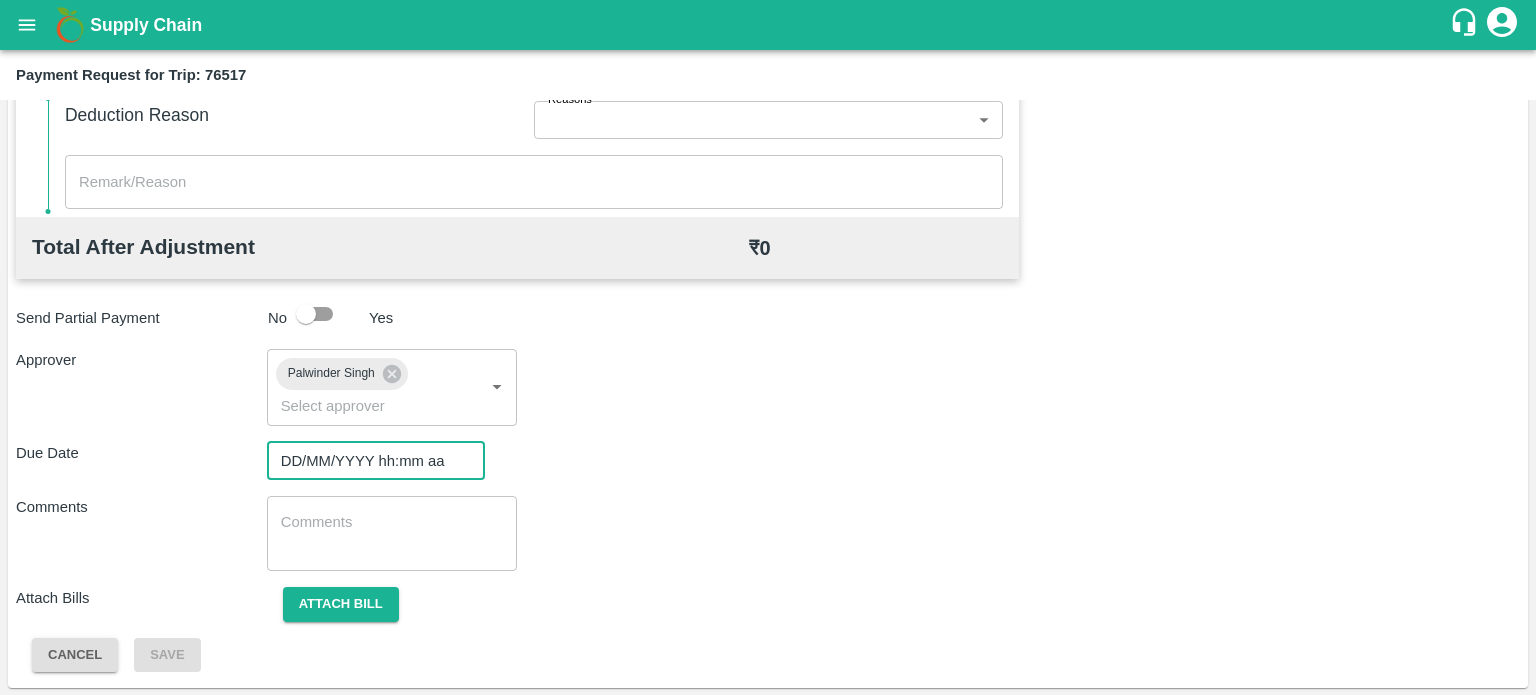 click on "DD/MM/YYYY hh:mm aa" at bounding box center (369, 461) 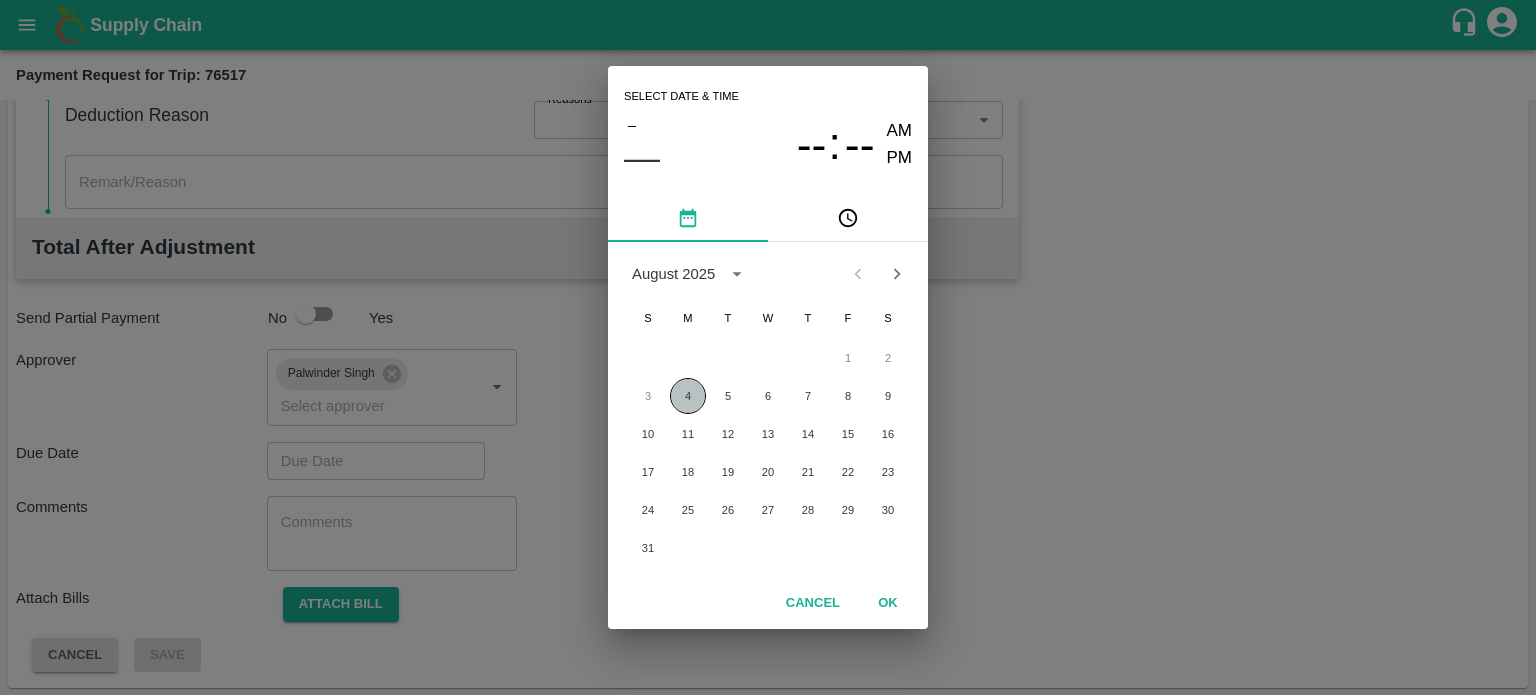 click on "4" at bounding box center (688, 396) 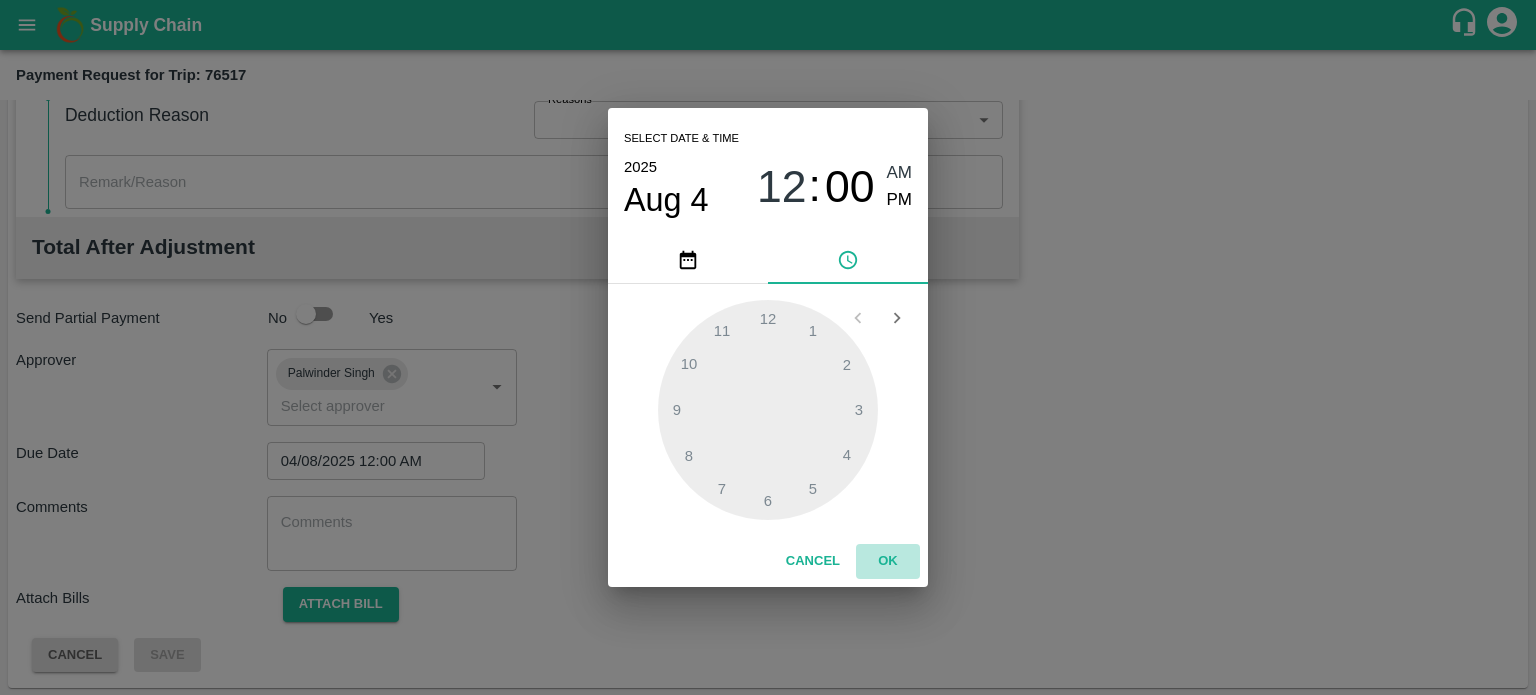 click on "OK" at bounding box center (888, 561) 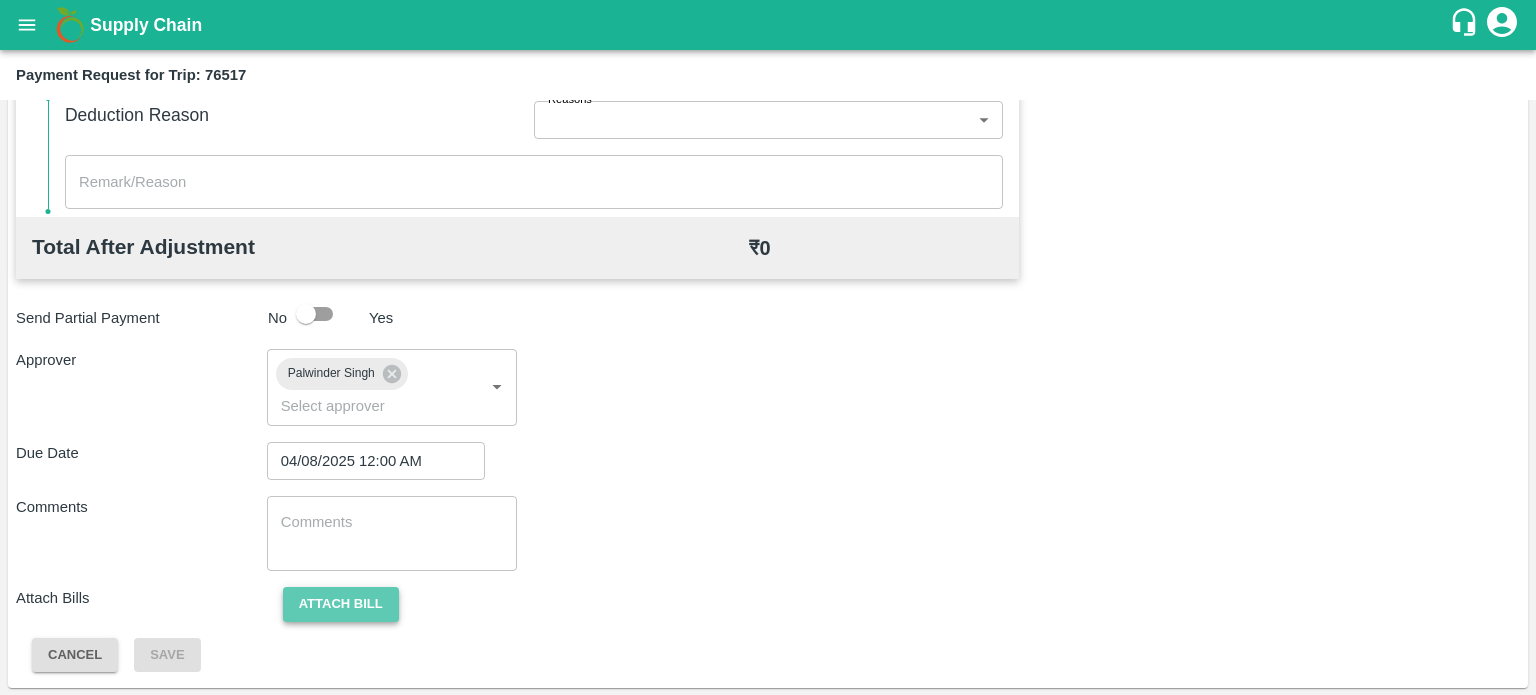 click on "Attach bill" at bounding box center (341, 604) 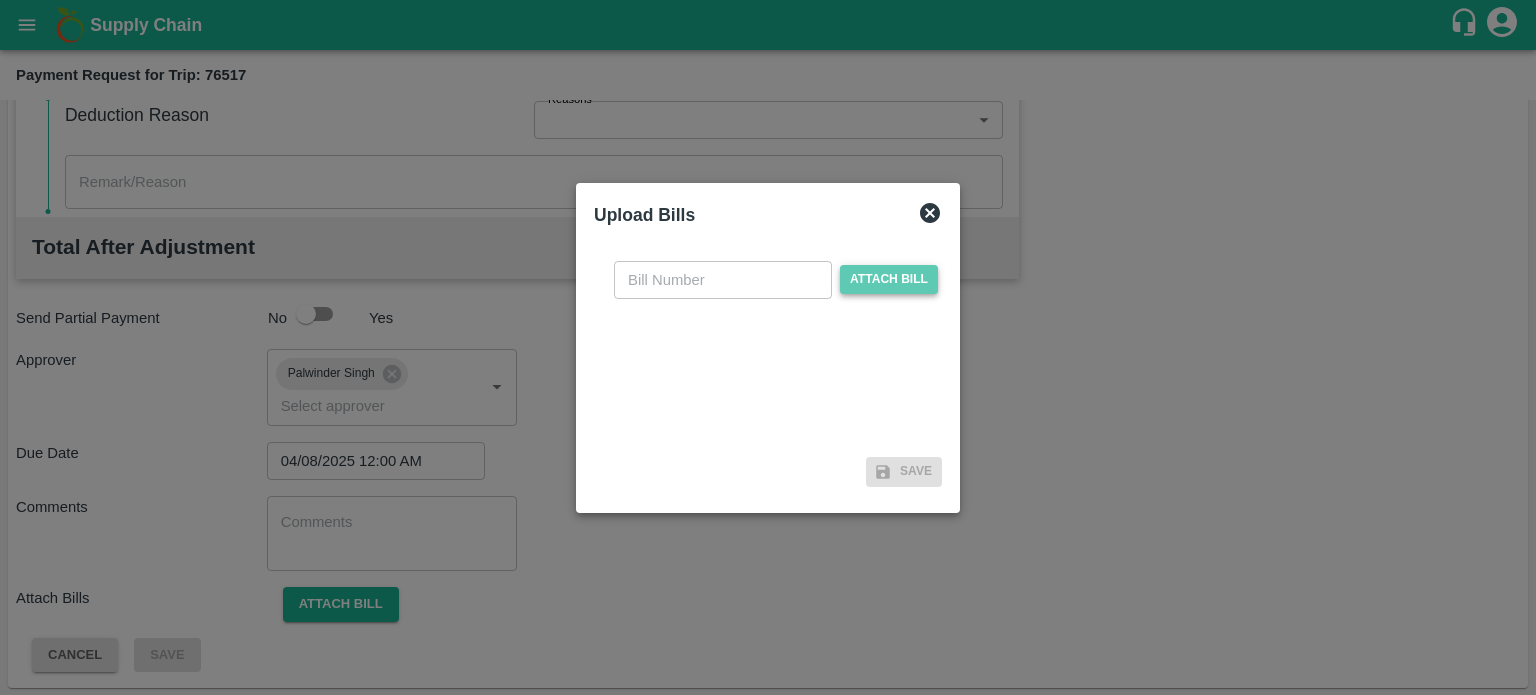click on "Attach bill" at bounding box center (889, 279) 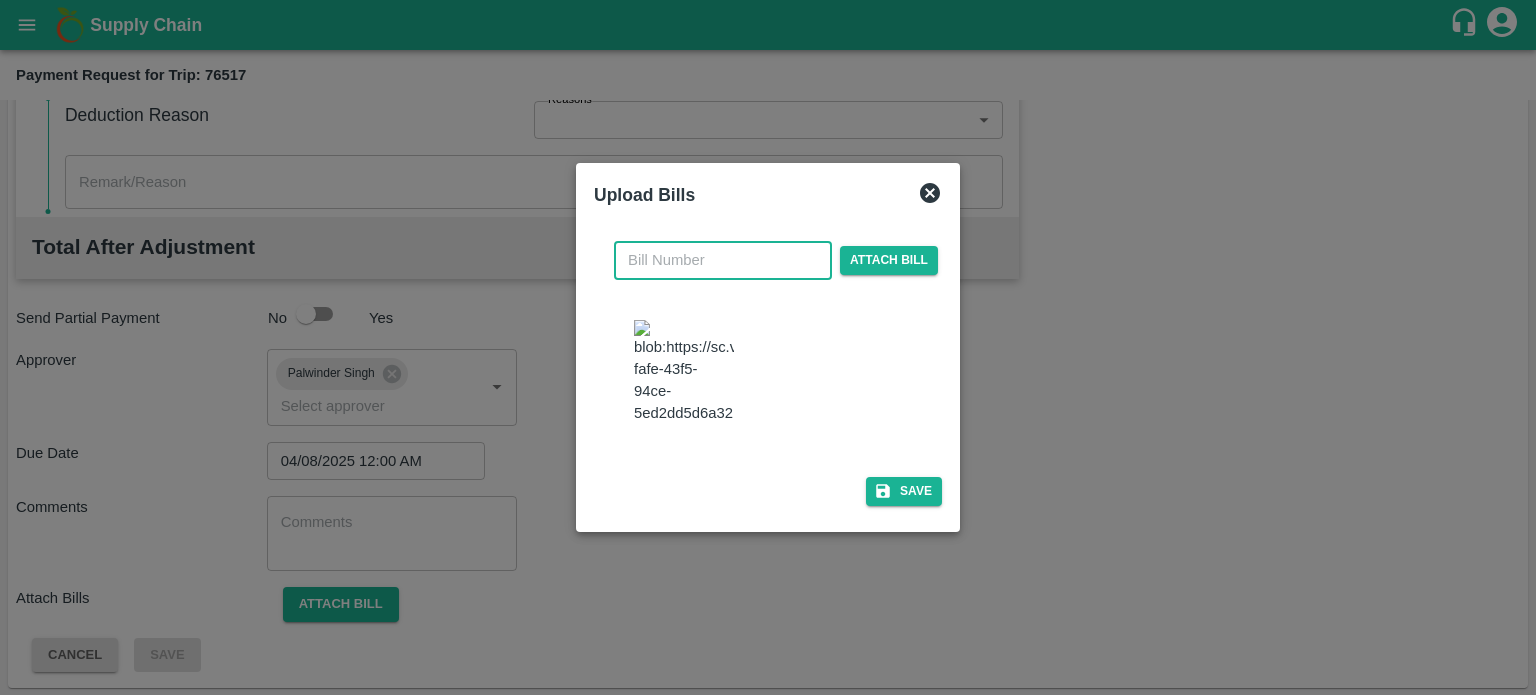 click at bounding box center (723, 260) 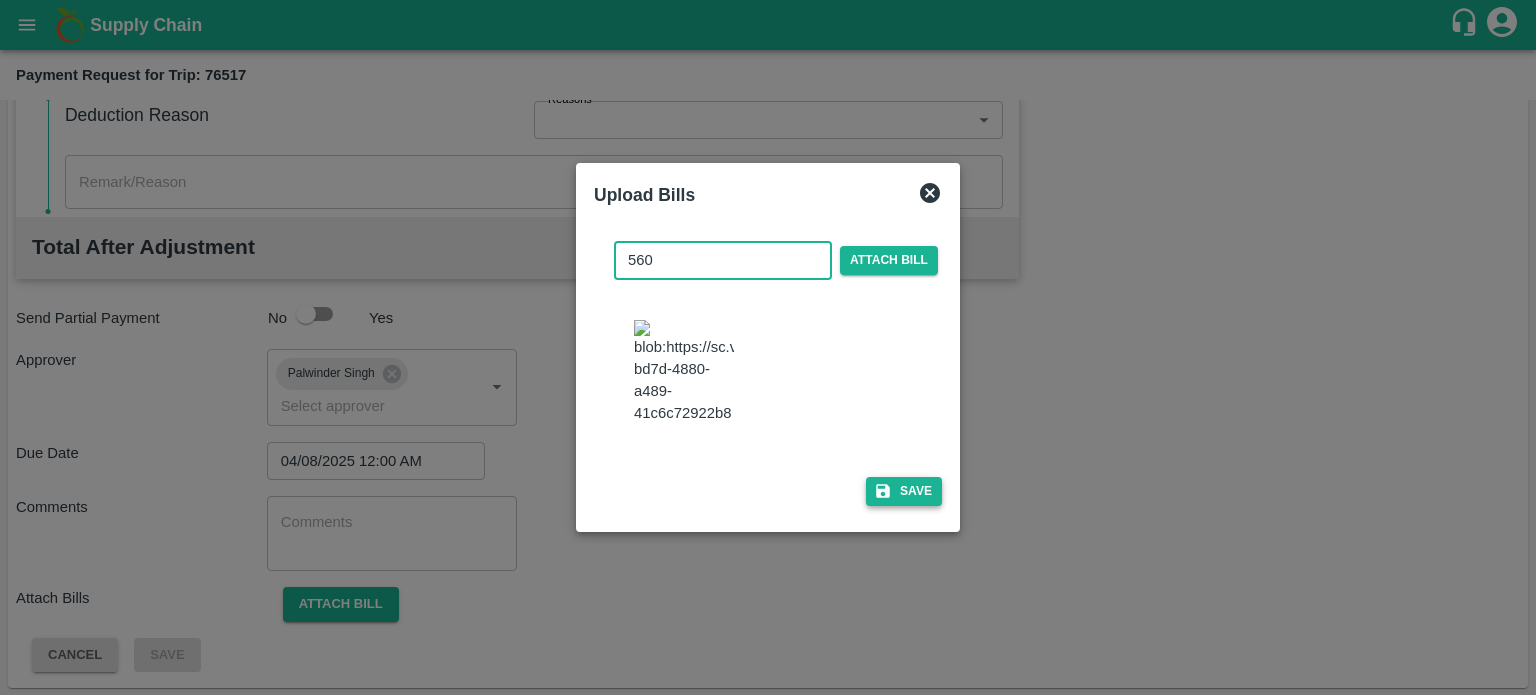 type on "560" 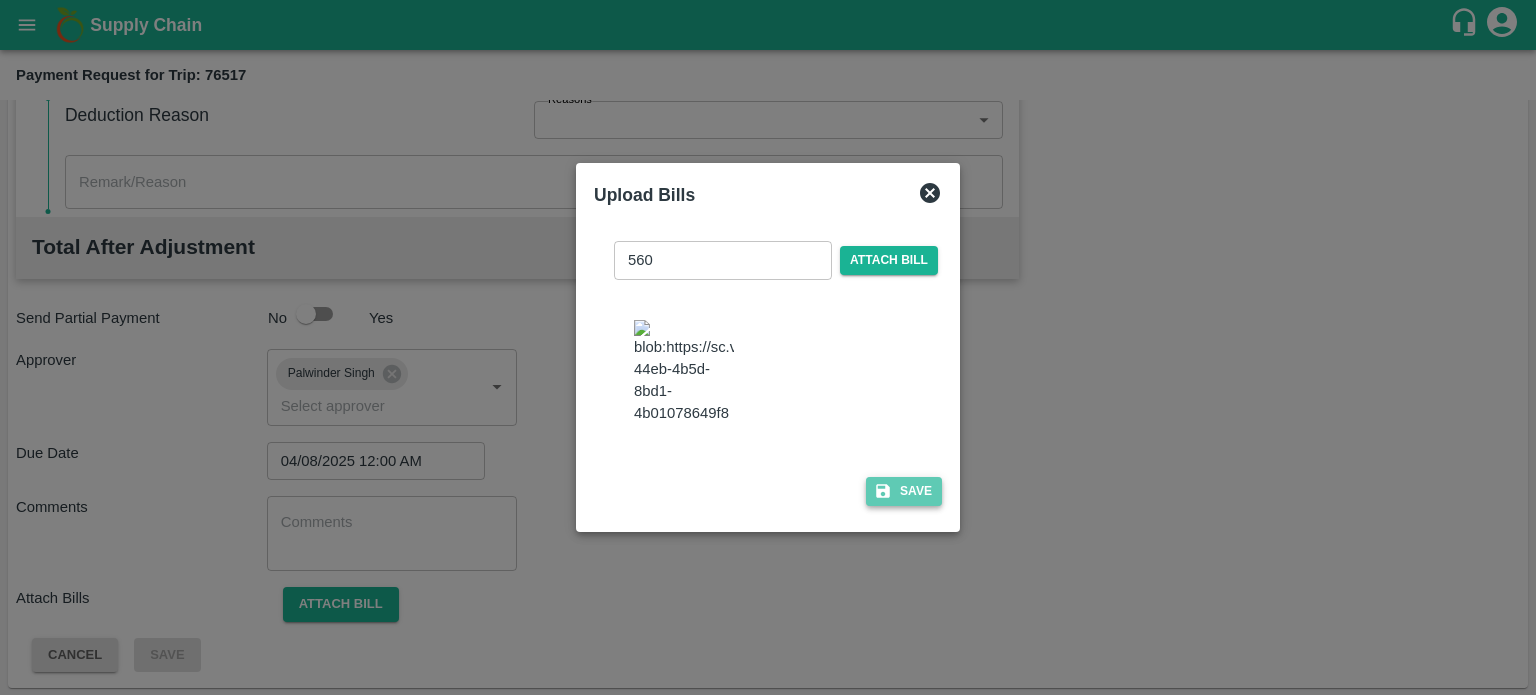 click on "Save" at bounding box center [904, 491] 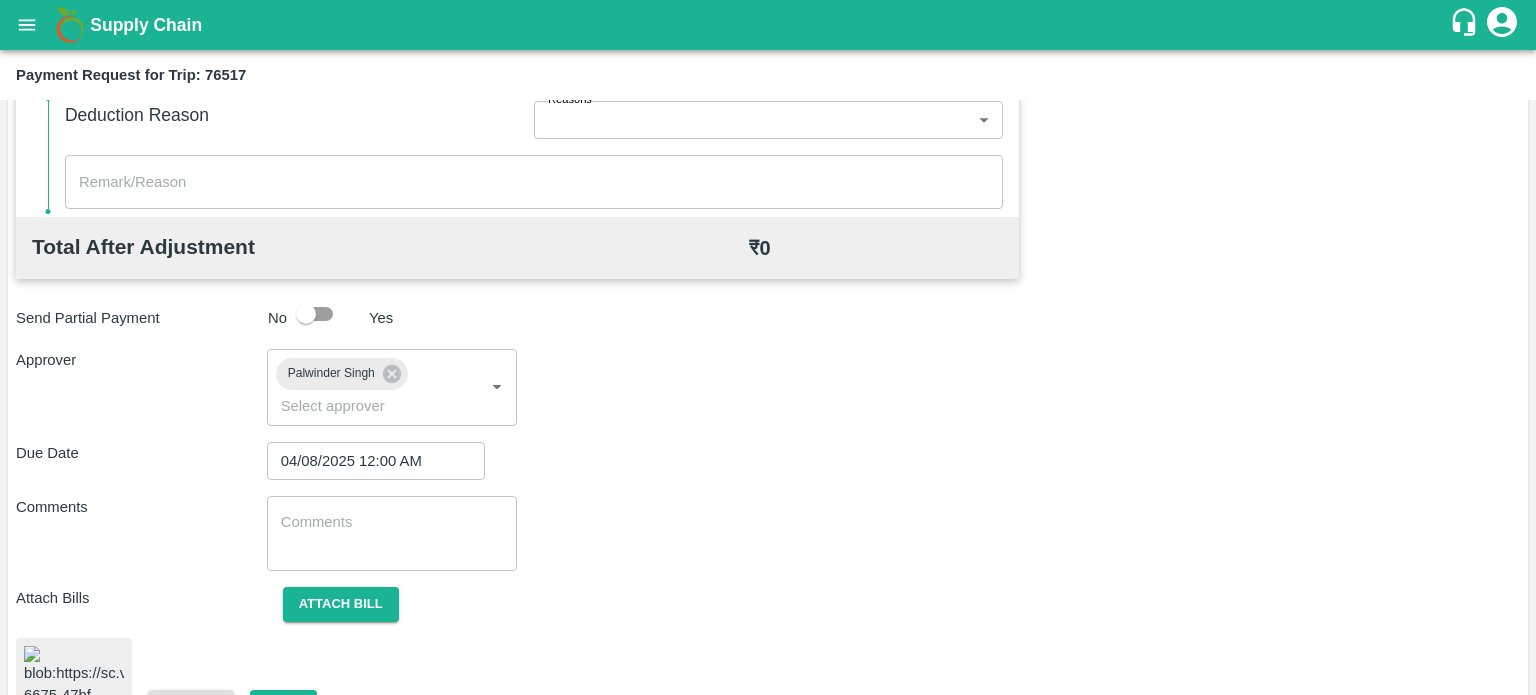 scroll, scrollTop: 965, scrollLeft: 0, axis: vertical 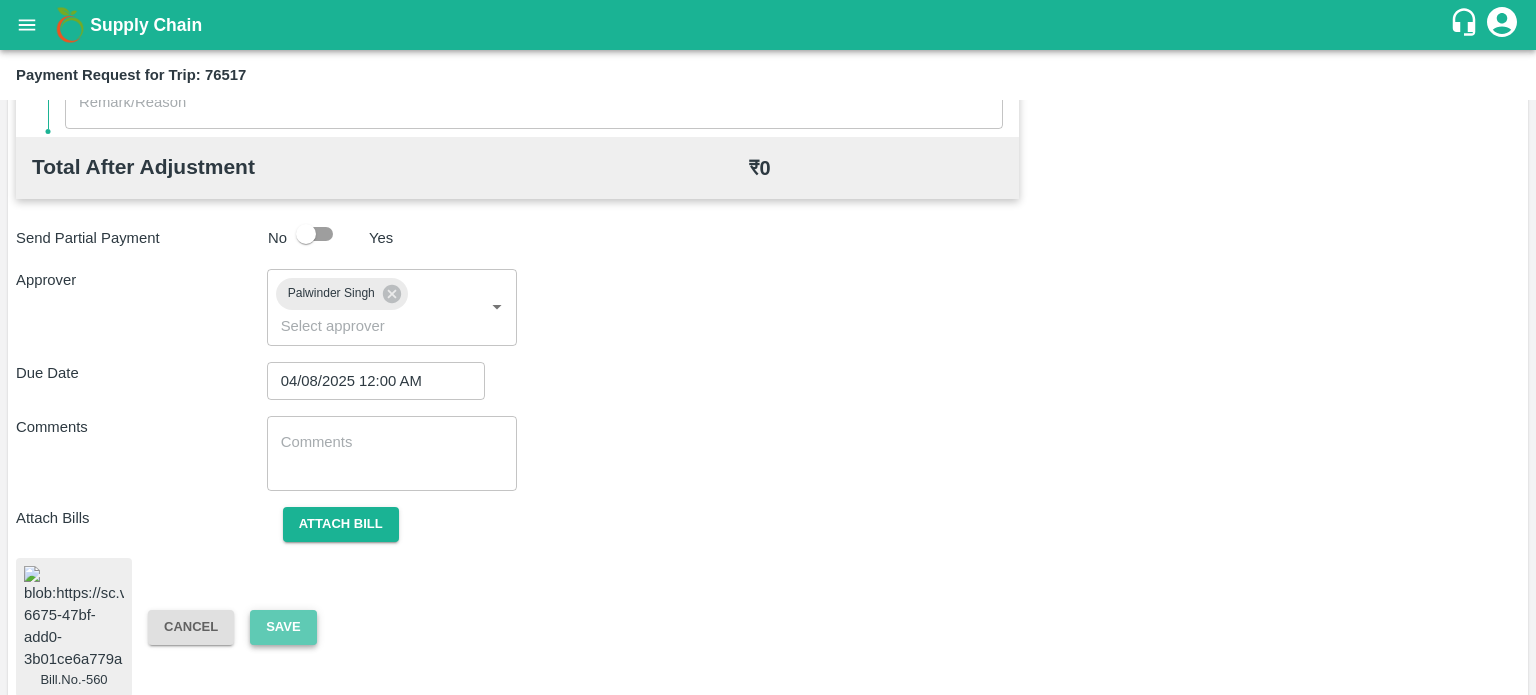 click on "Save" at bounding box center [283, 627] 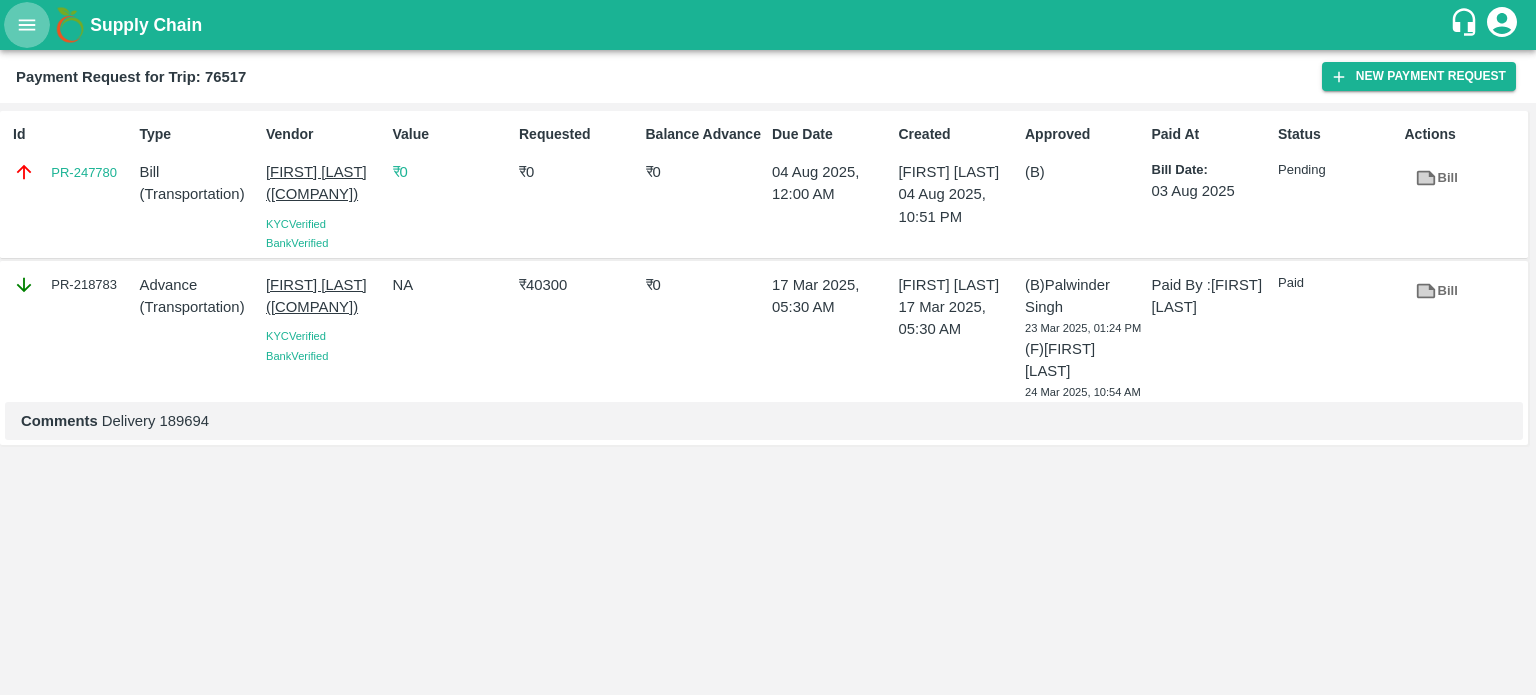 click 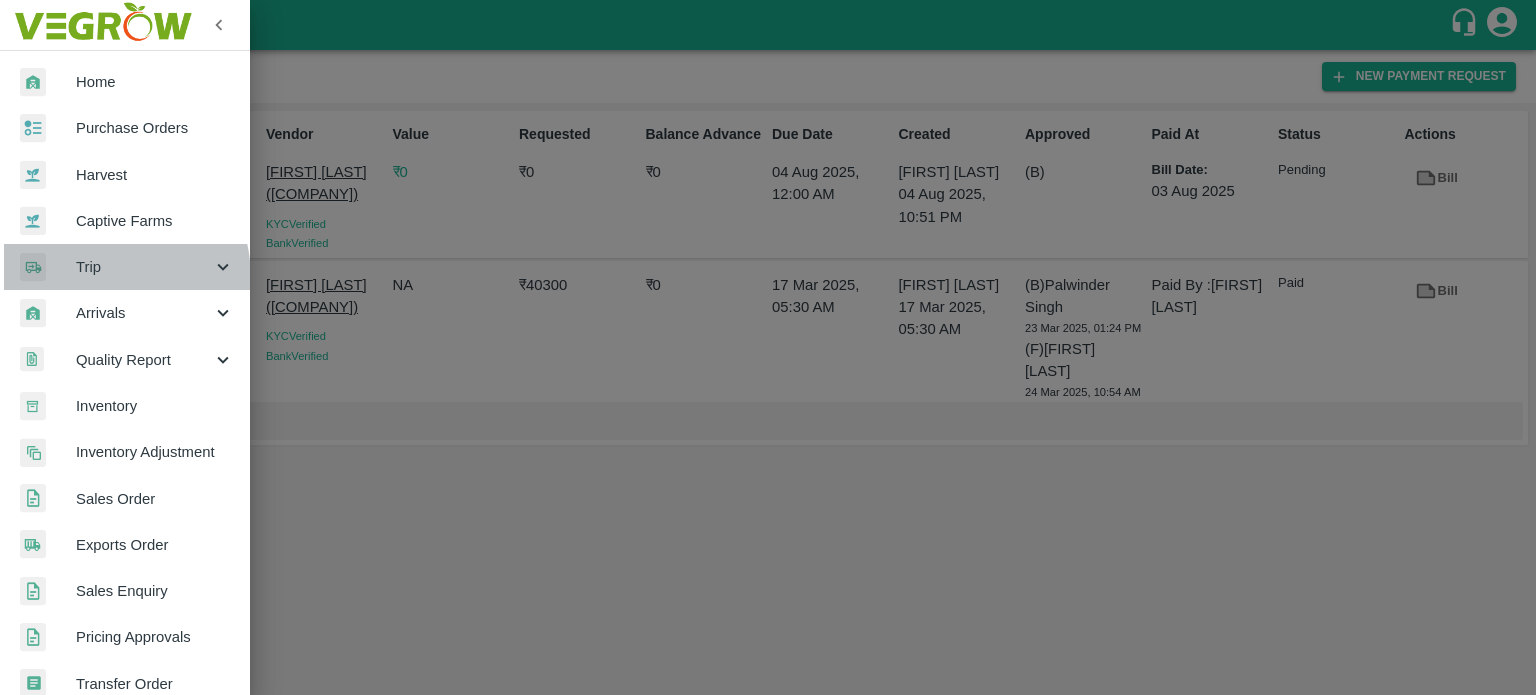 click on "Trip" at bounding box center (125, 267) 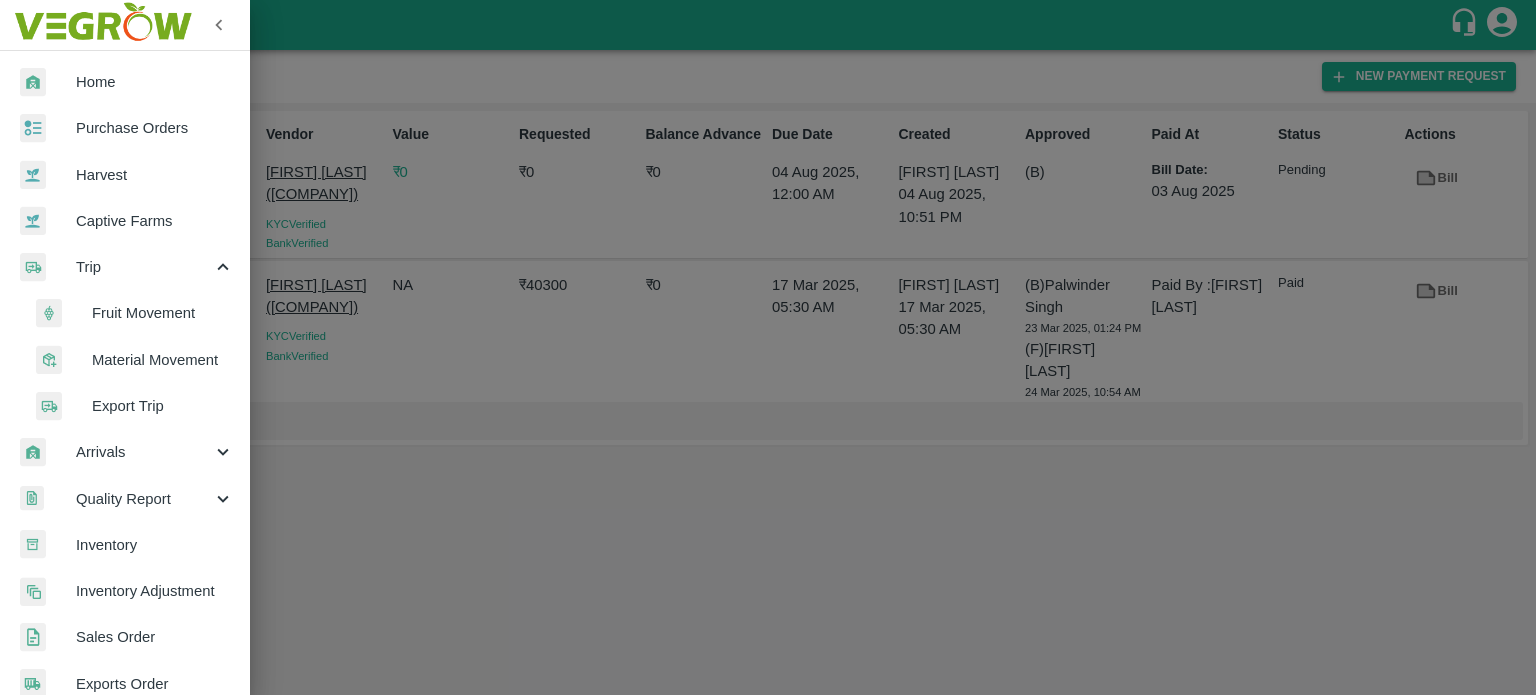 click on "Fruit Movement" at bounding box center (163, 313) 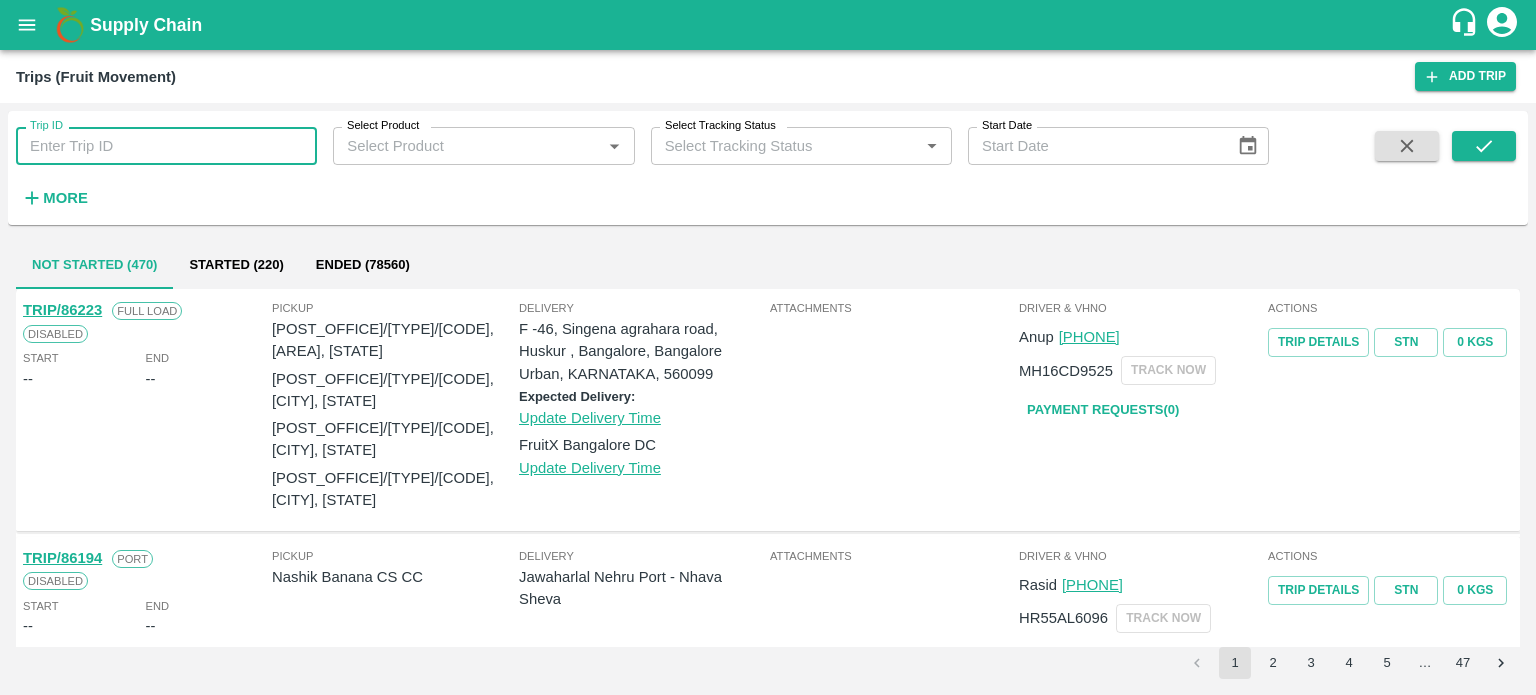 click on "Trip ID" at bounding box center [166, 146] 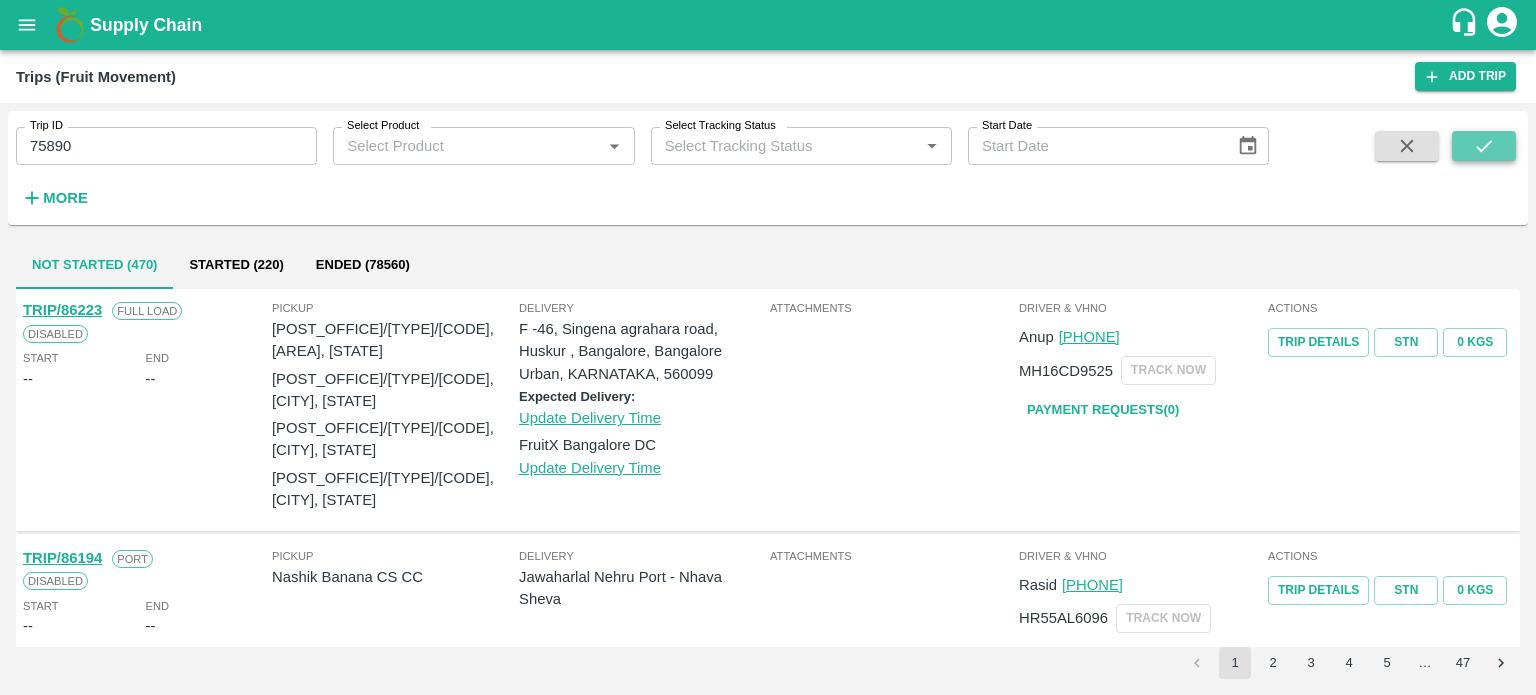 click 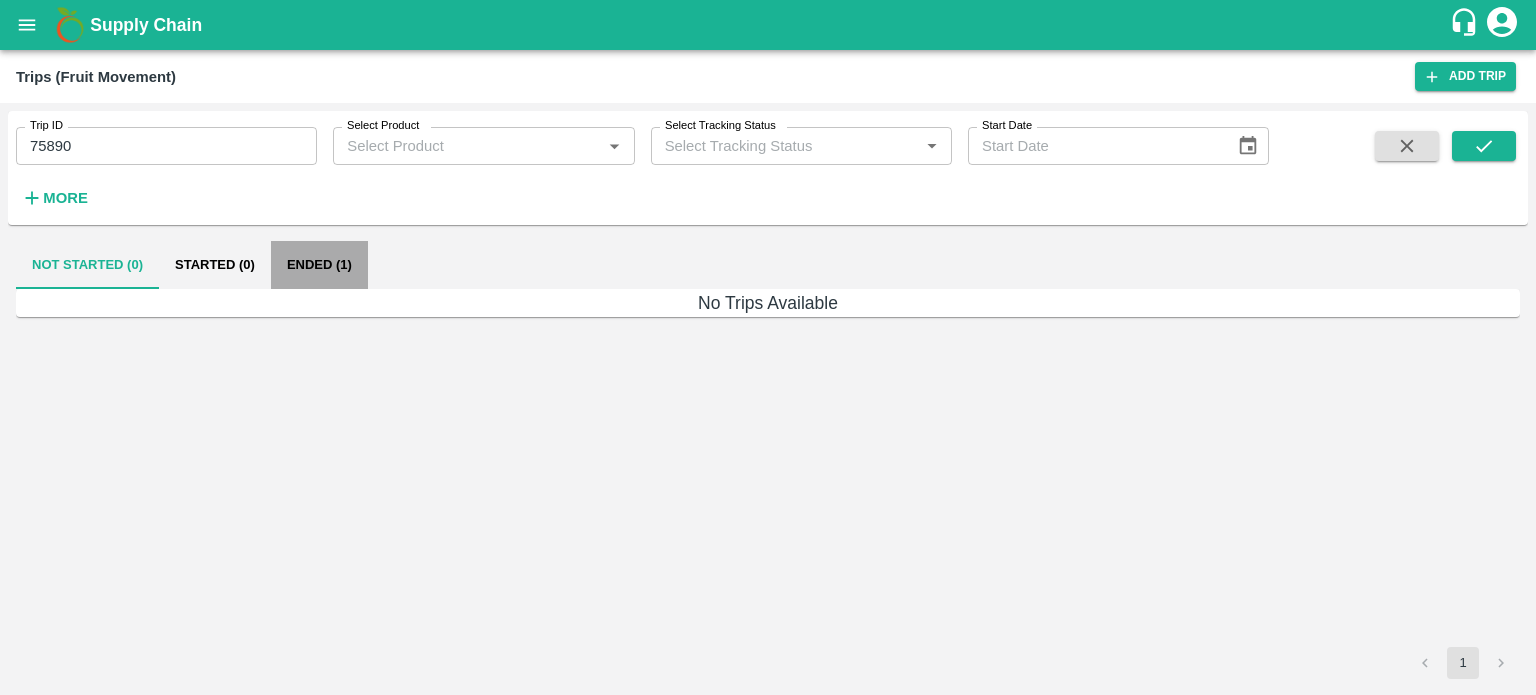 click on "Ended (1)" at bounding box center [319, 265] 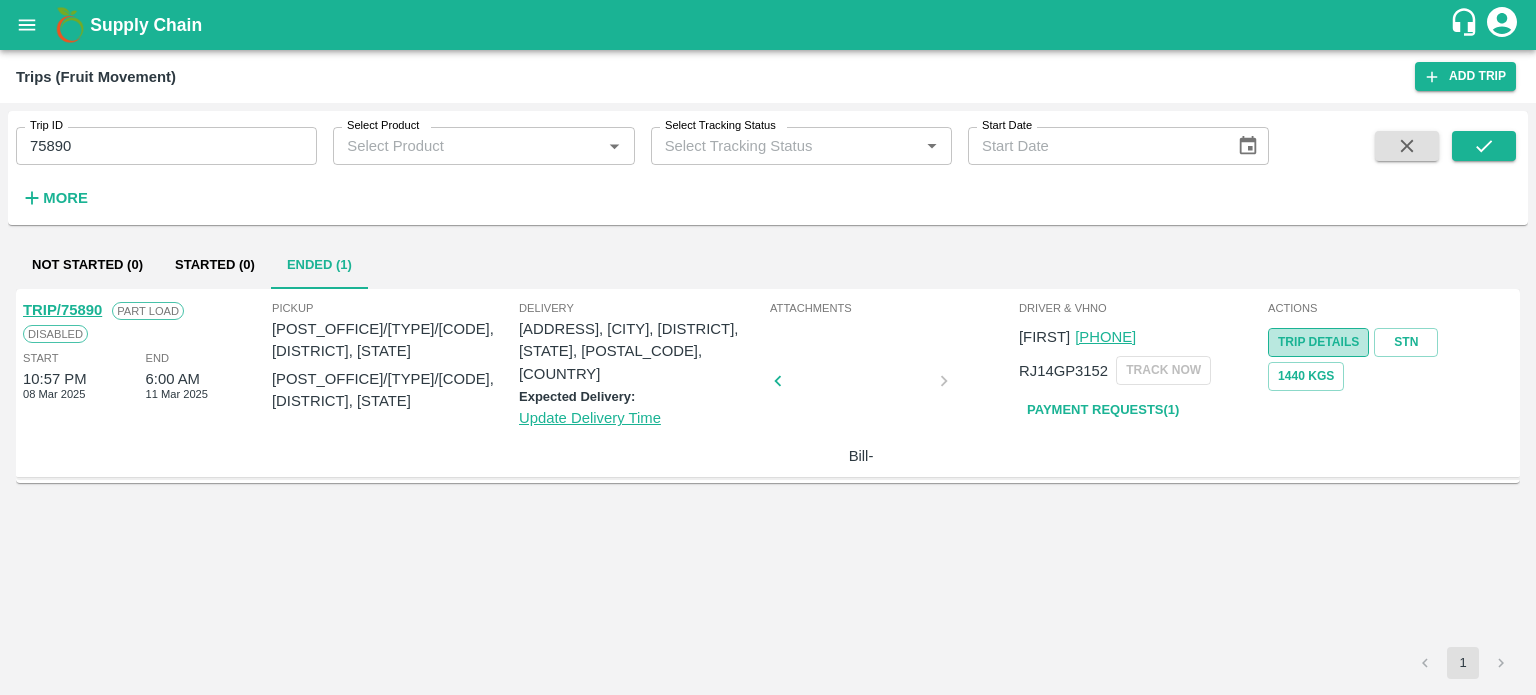 click on "Trip Details" at bounding box center (1318, 342) 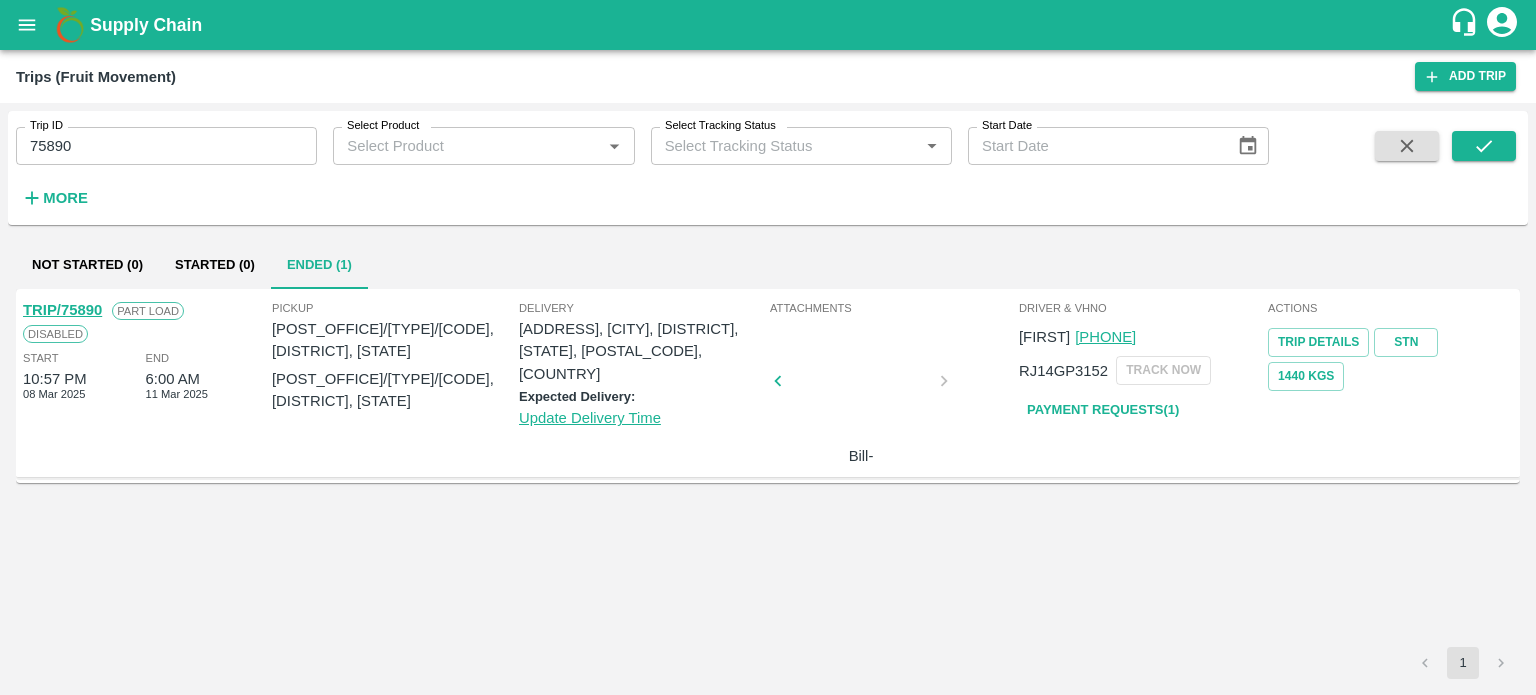 click on "75890" at bounding box center (166, 146) 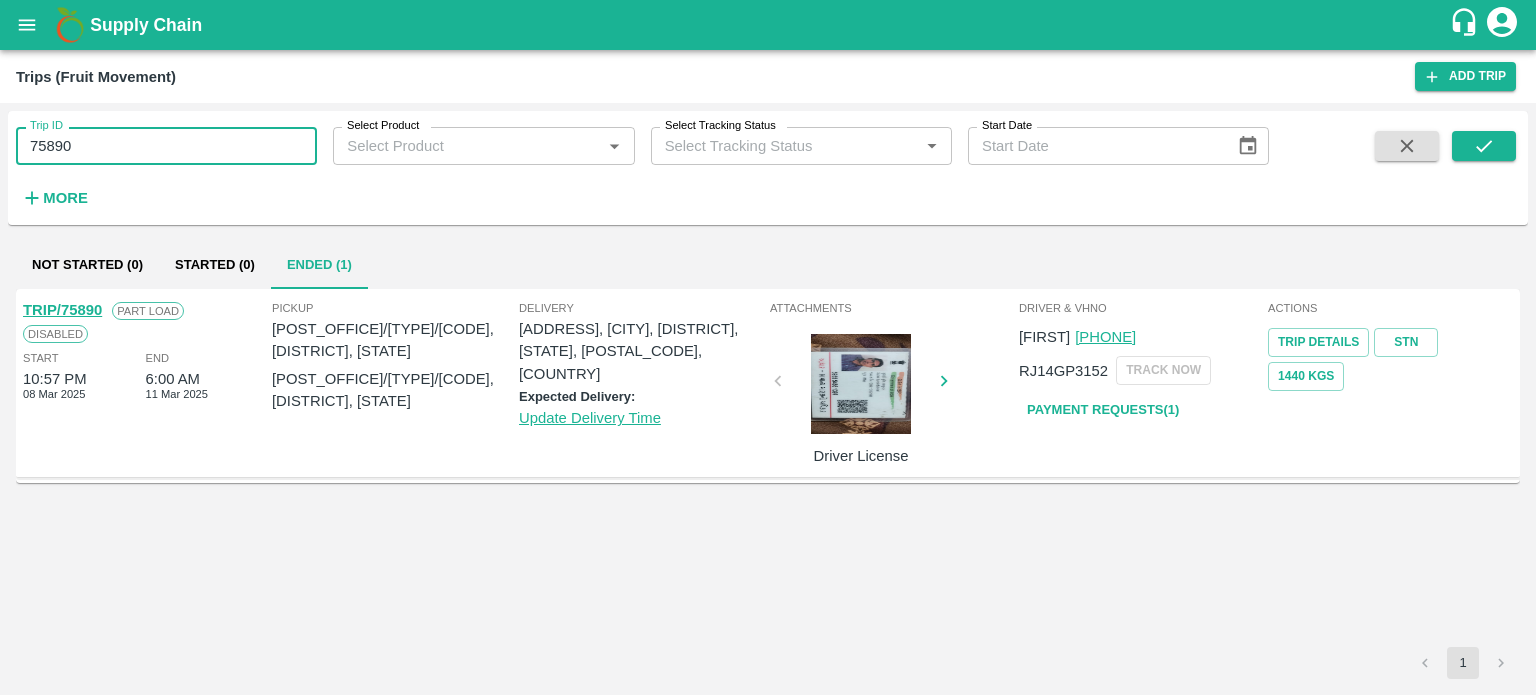 click on "75890" at bounding box center [166, 146] 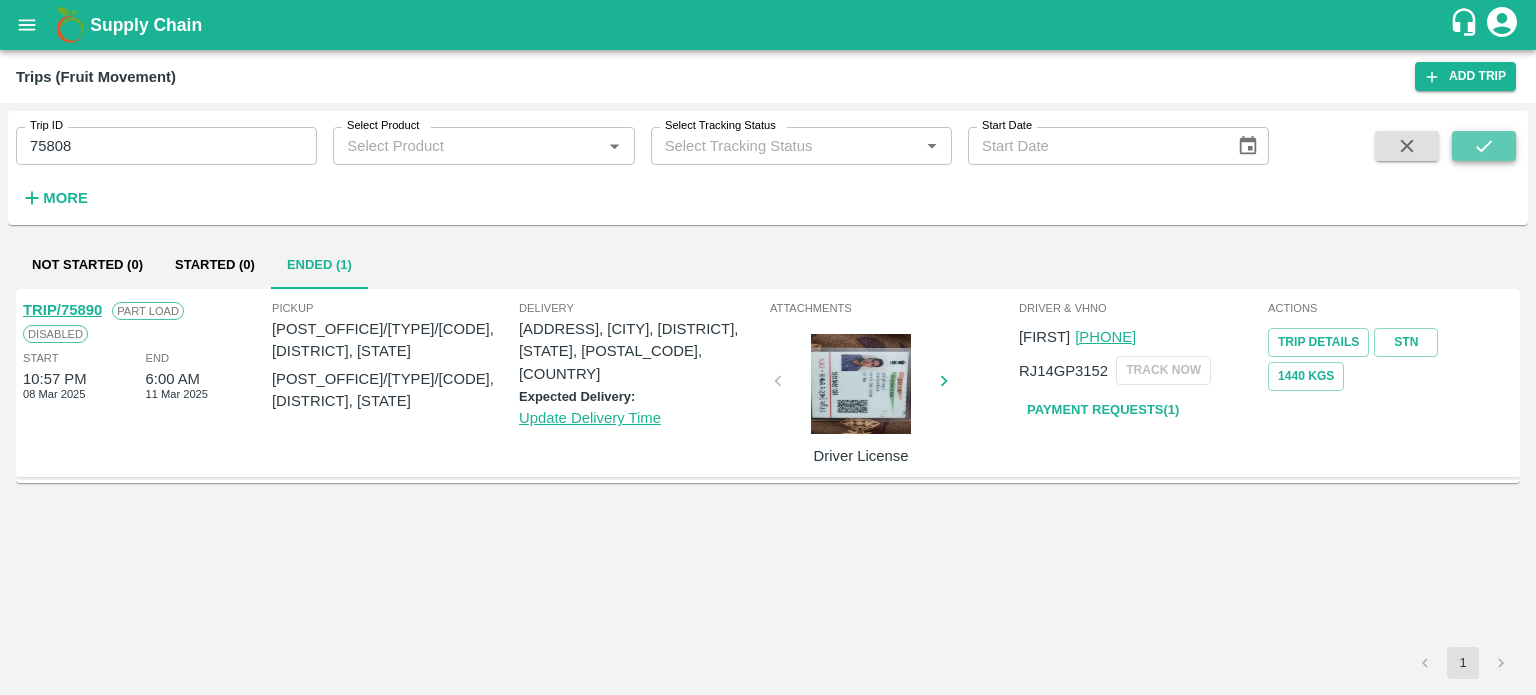 click 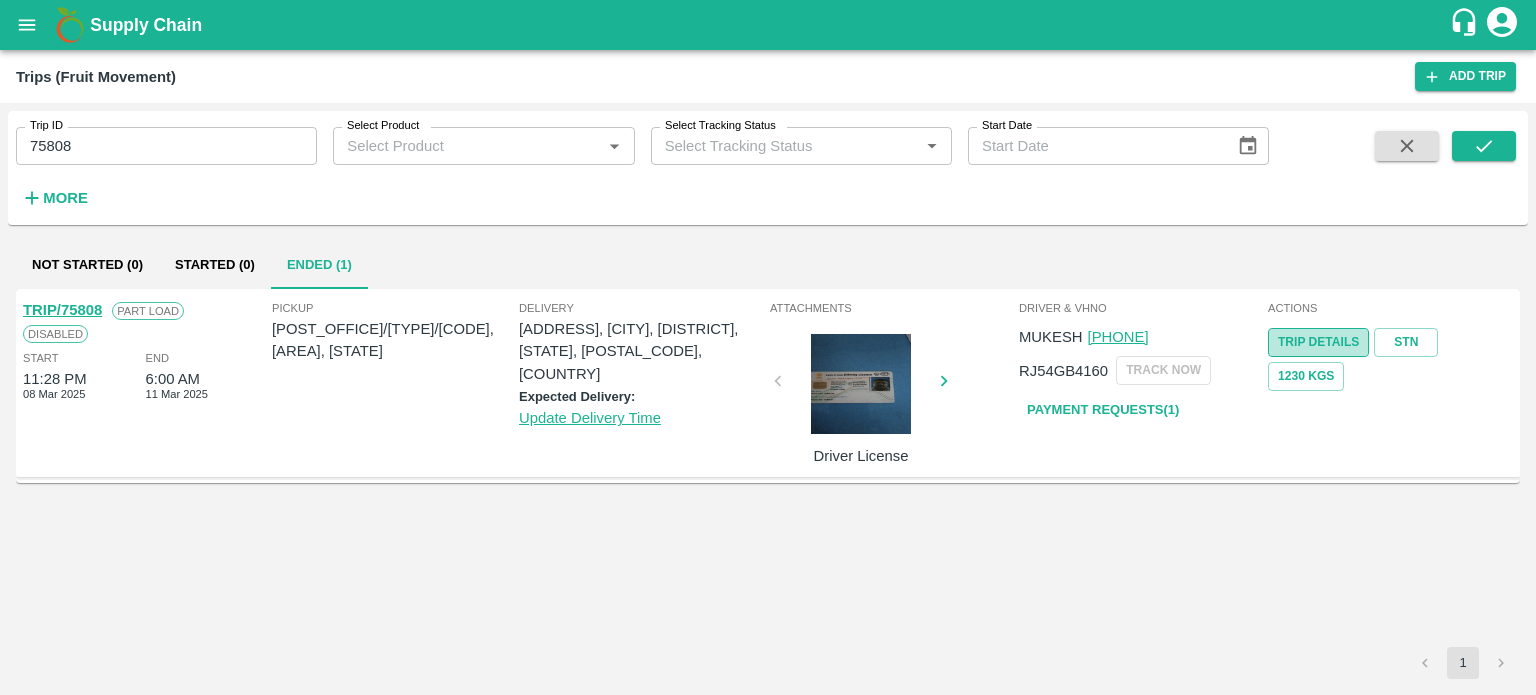 click on "Trip Details" at bounding box center [1318, 342] 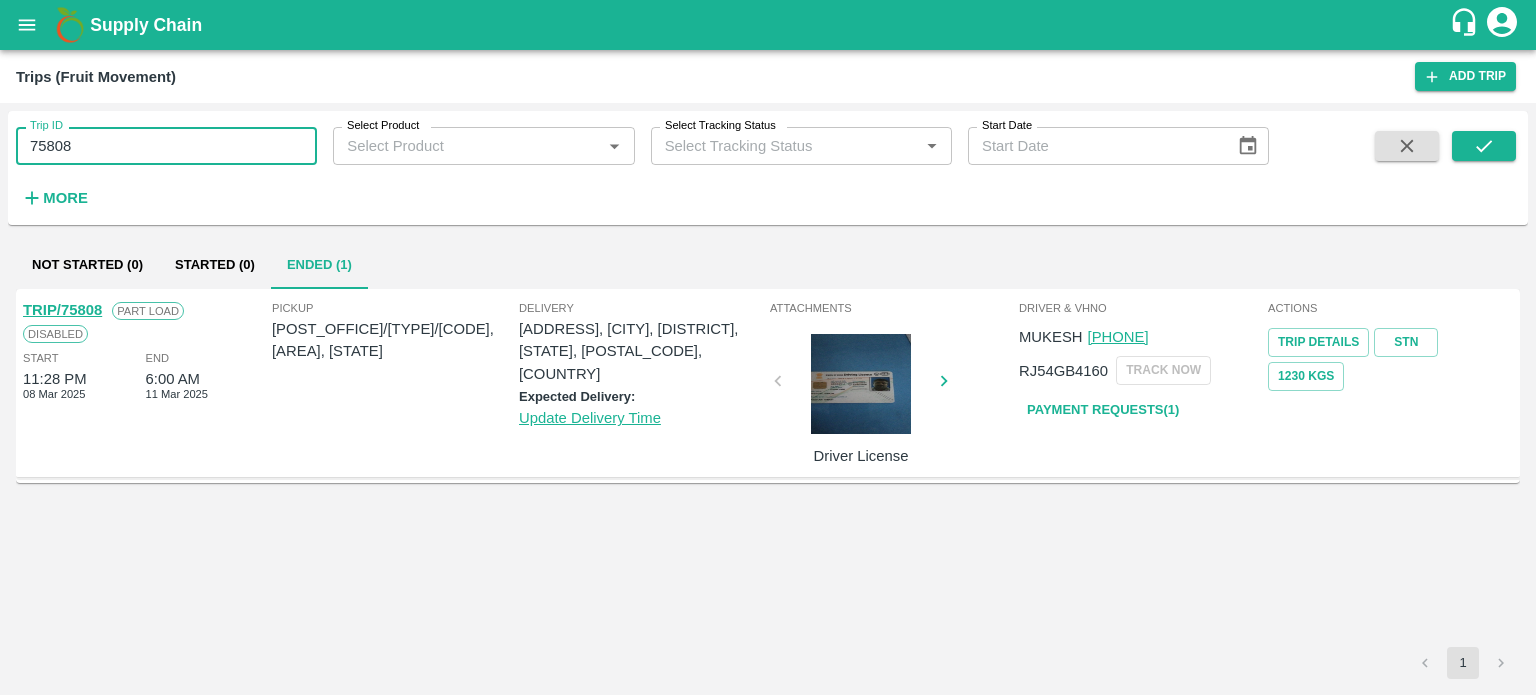 click on "75808" at bounding box center [166, 146] 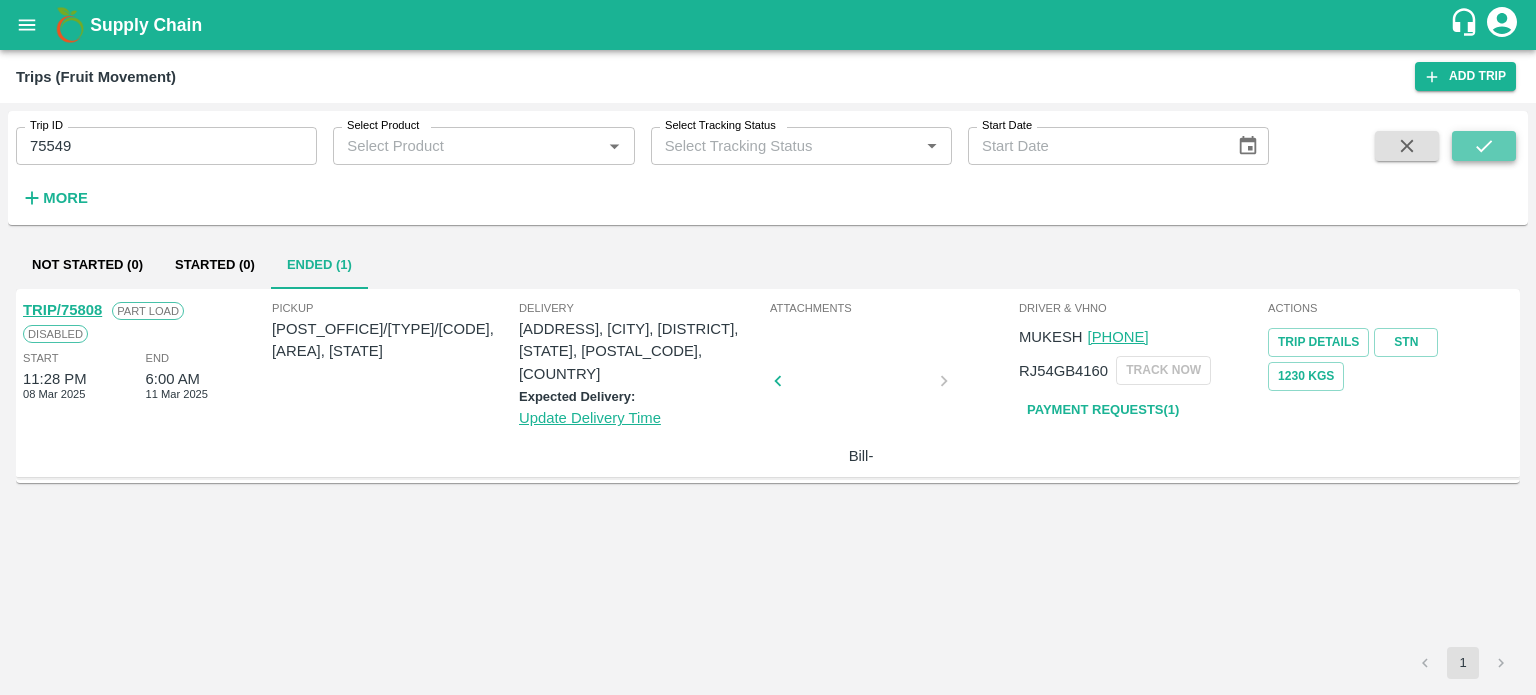 click at bounding box center [1484, 146] 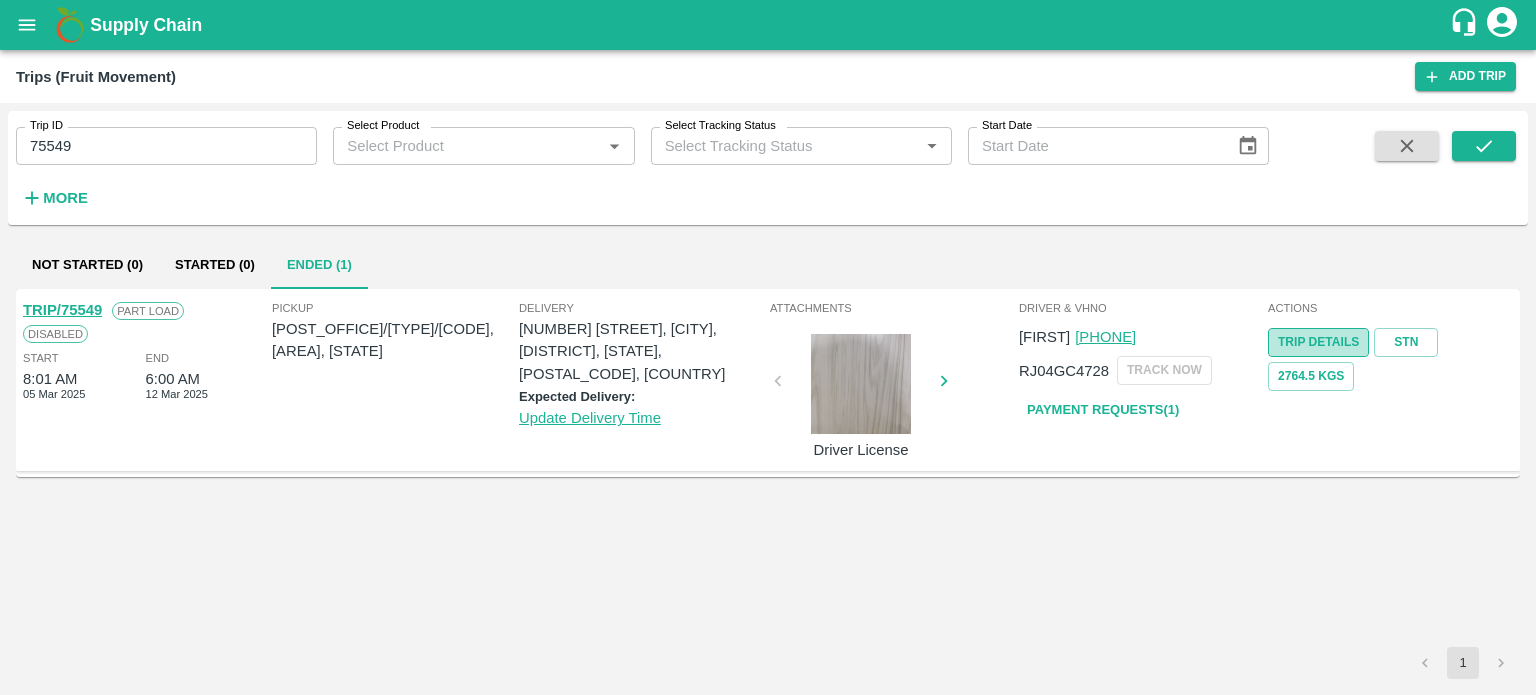 click on "Trip Details" at bounding box center (1318, 342) 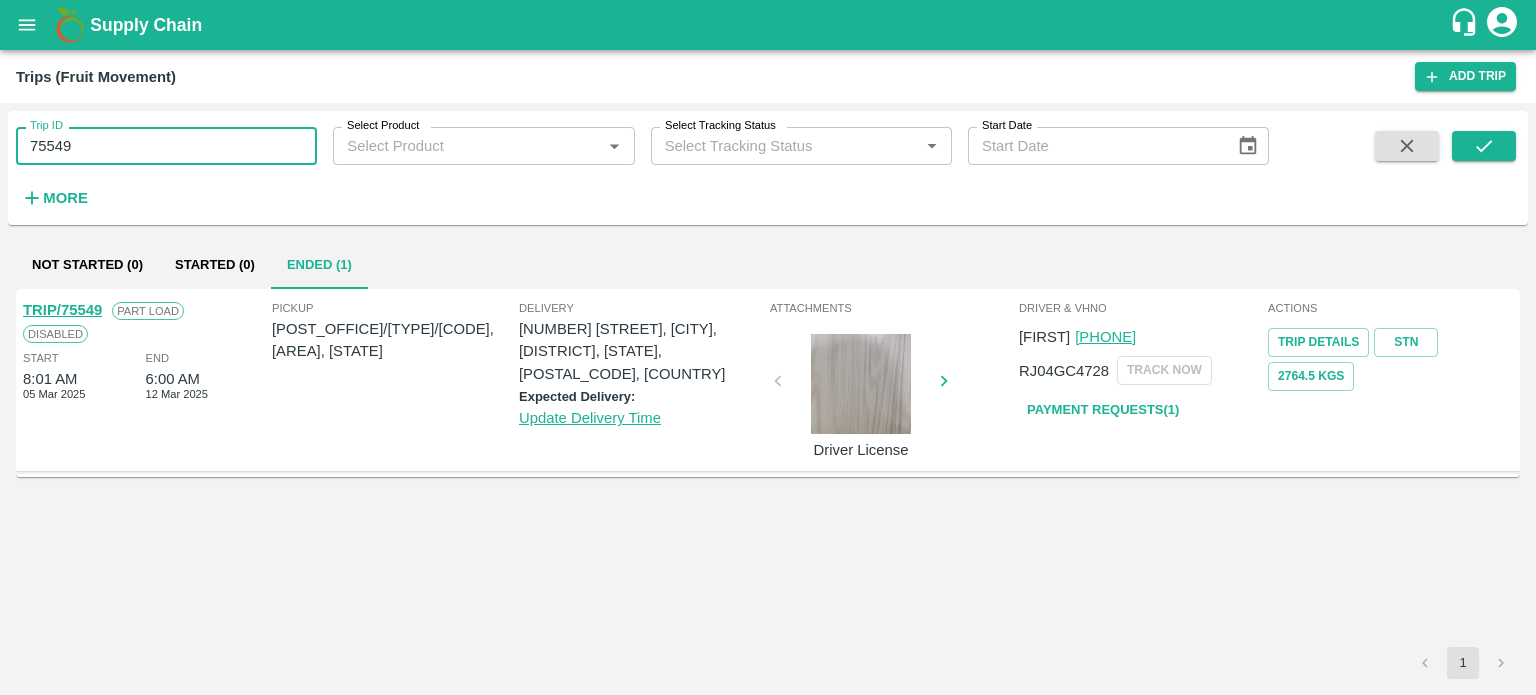 click on "75549" at bounding box center [166, 146] 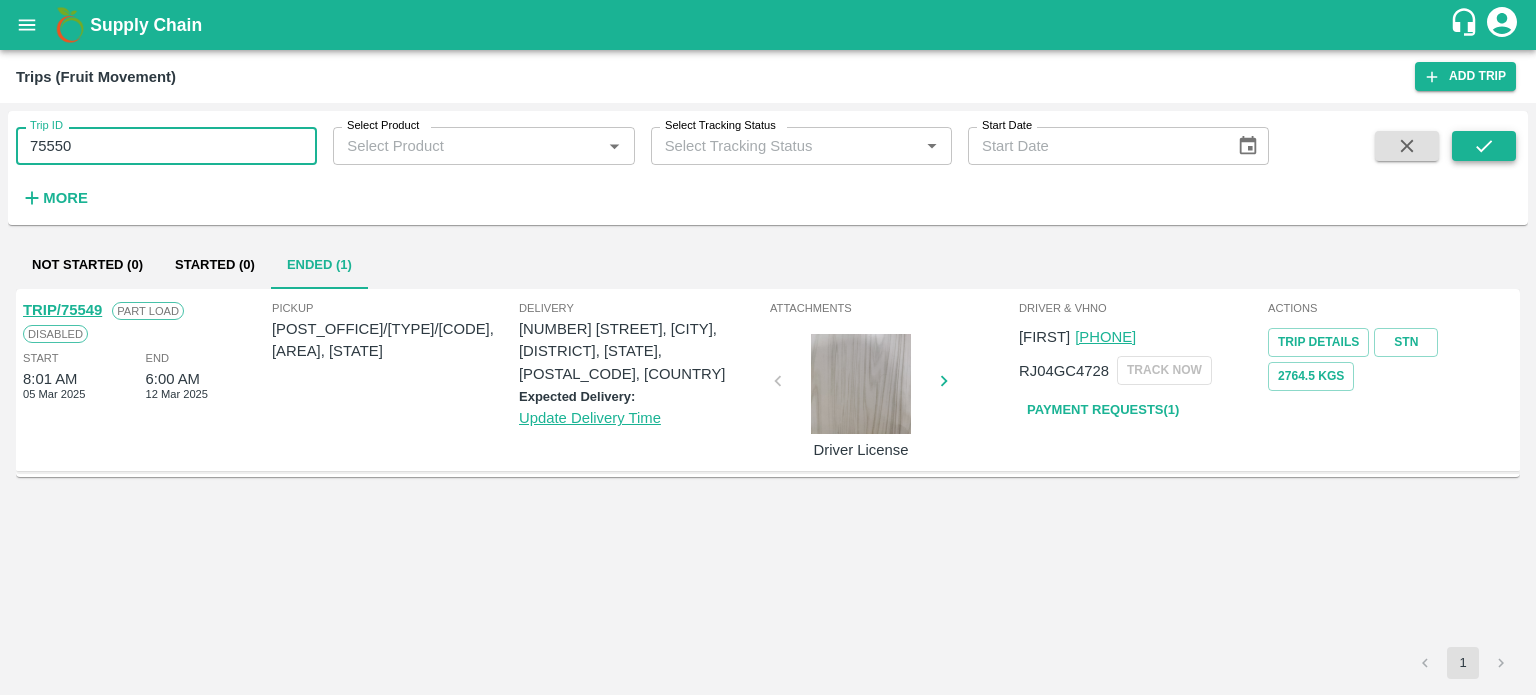 type on "75550" 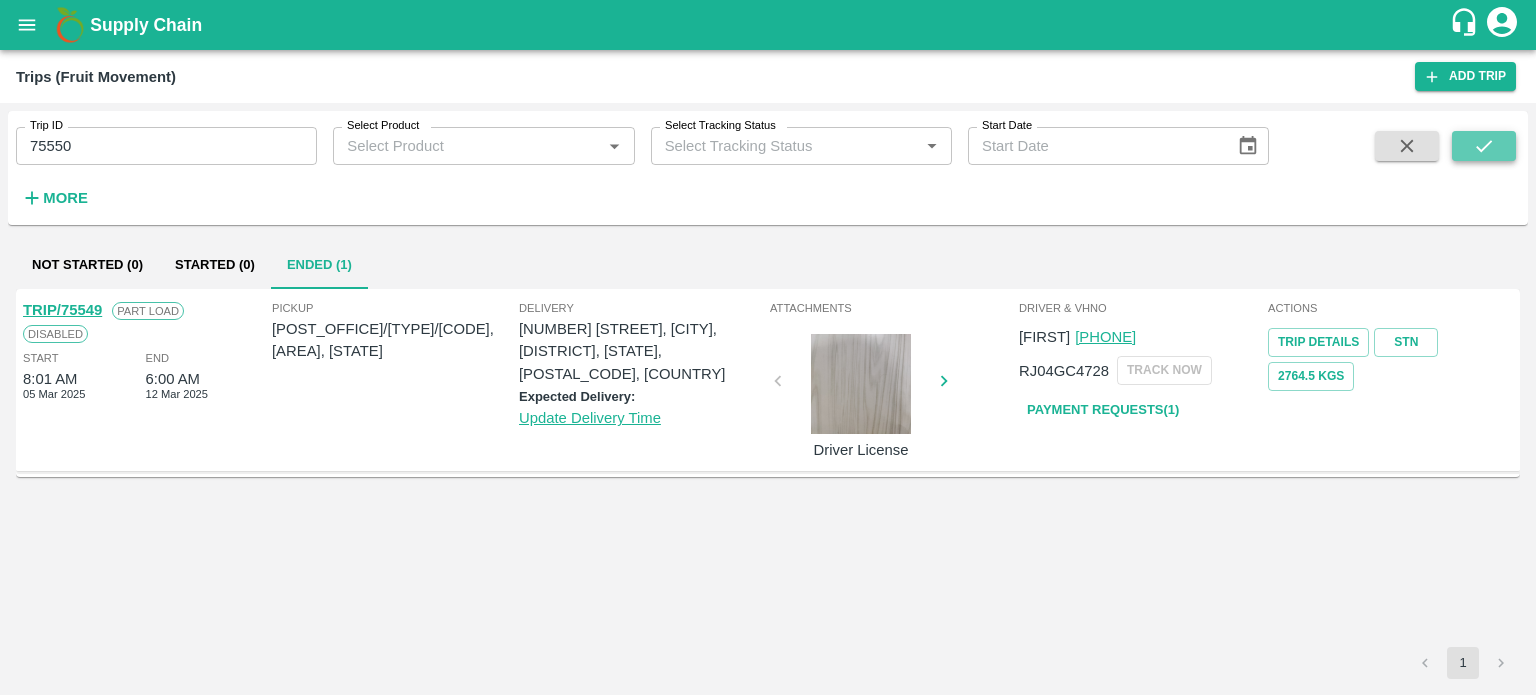 click 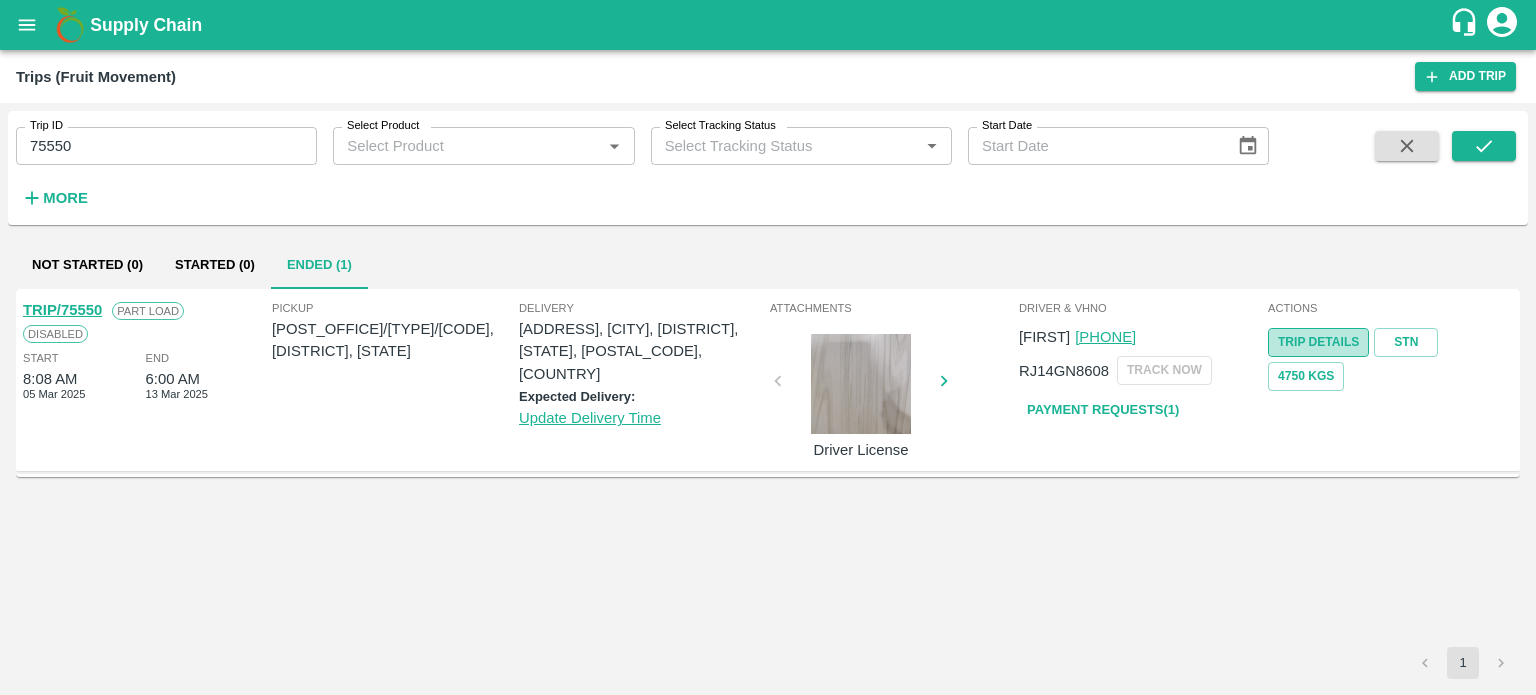 click on "Trip Details" at bounding box center [1318, 342] 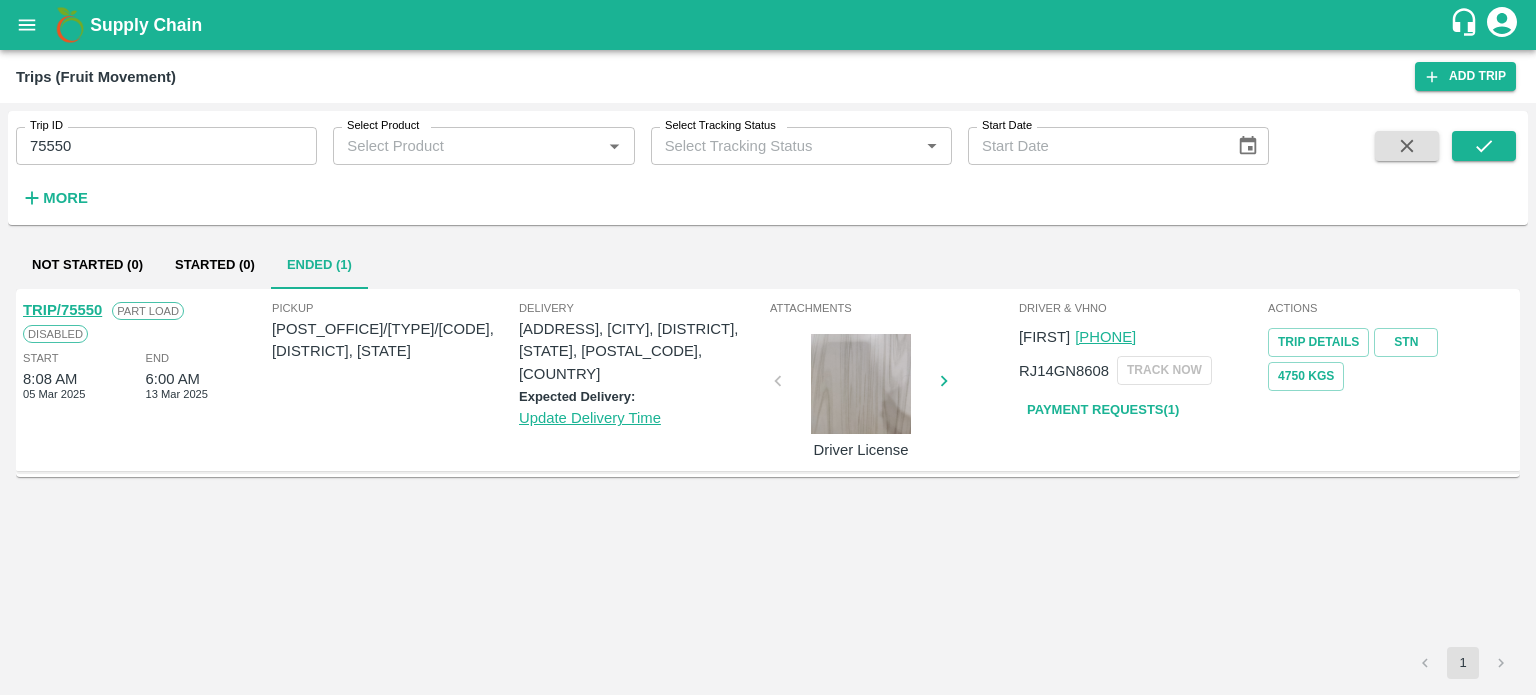click on "TRIP/75550 Part Load Disabled Start 8:08 AM 05 Mar 2025 End 6:00 AM 13 Mar 2025 Pickup PO/V/JAYRAM/144162, Kachchh, Gujarat Delivery C-650,  BASEMENT NEW SABJI MANDI, AZADPUR NEW DELHI, Azapur , New Delhi, Delhi, 110088, India Expected Delivery: Update Delivery Time Attachments Driver License Driver & VHNo Rahul  (9350278100) RJ14GN8608 TRACK NOW Payment Requests( 1 ) Actions Trip Details STN 4750  Kgs" at bounding box center [768, 468] 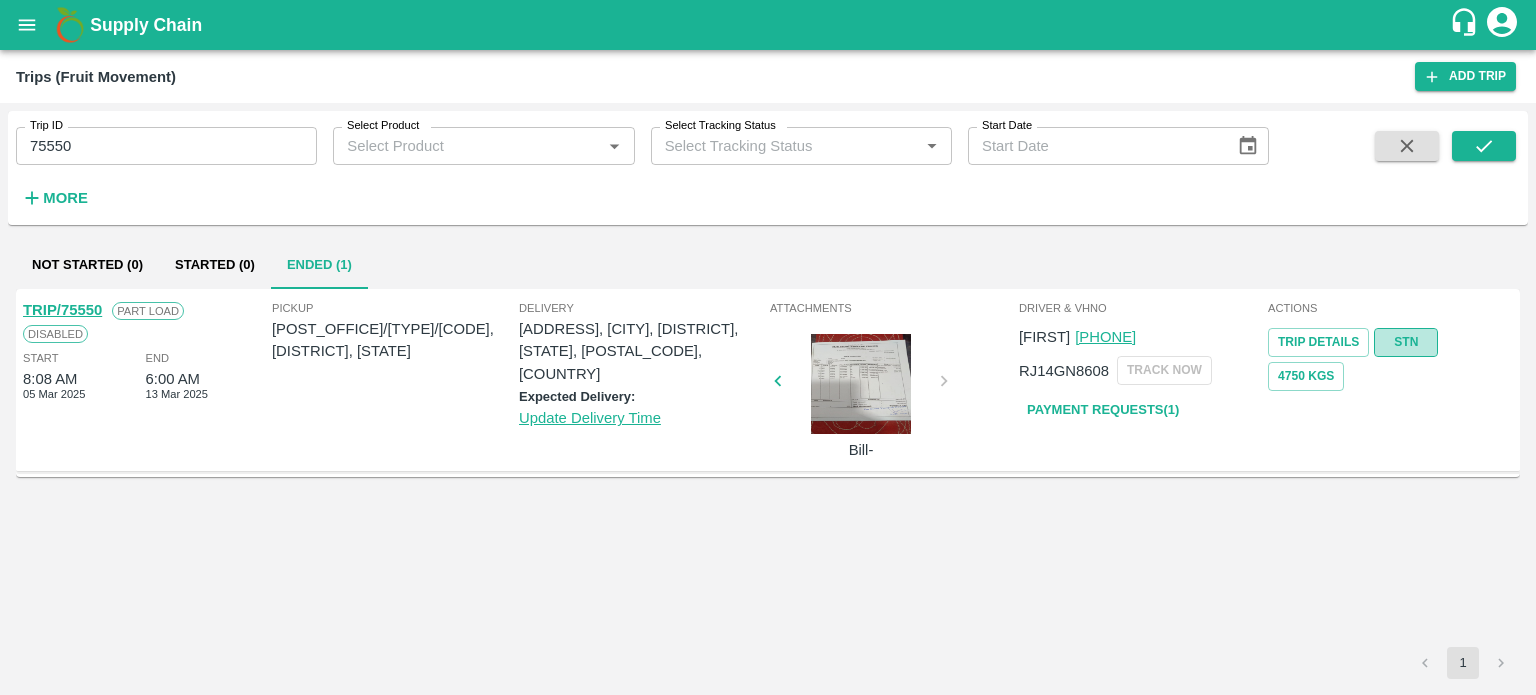 click on "STN" at bounding box center [1406, 342] 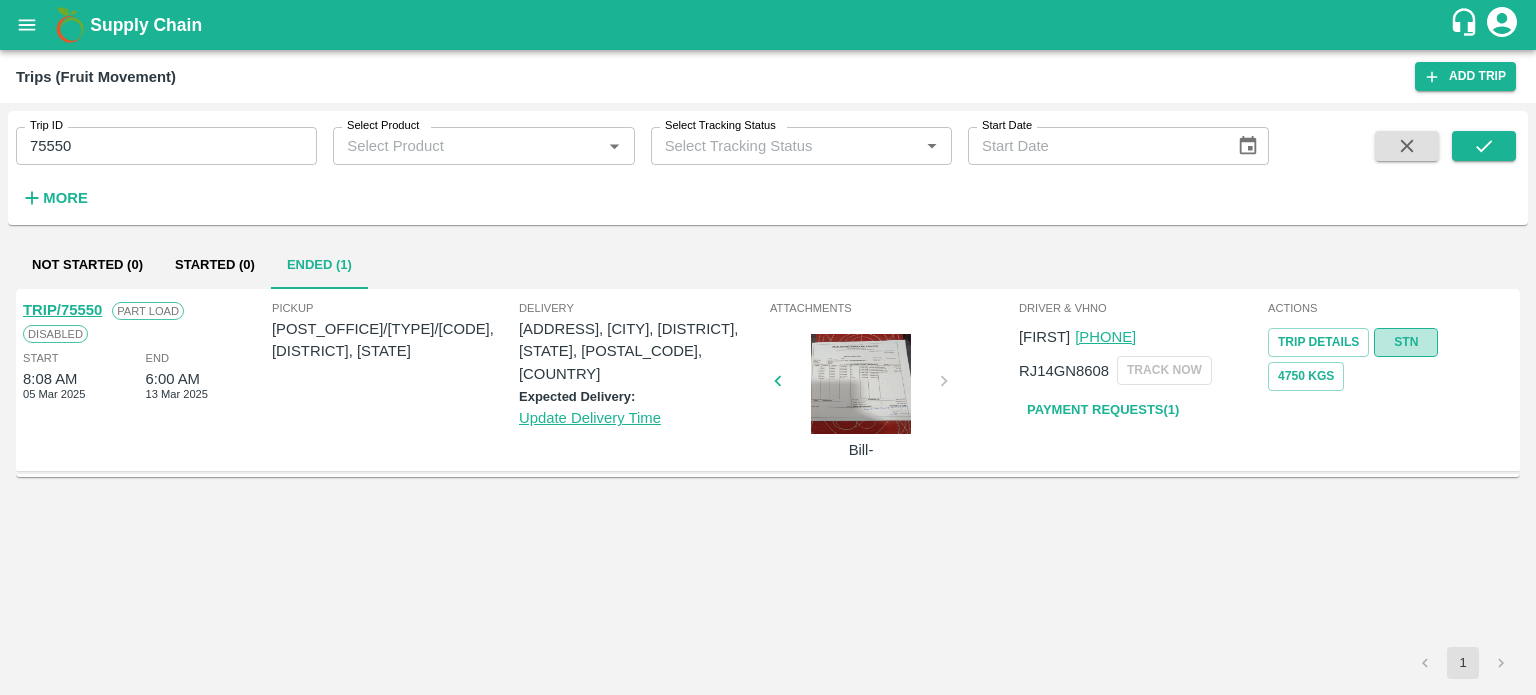click on "STN" at bounding box center (1406, 342) 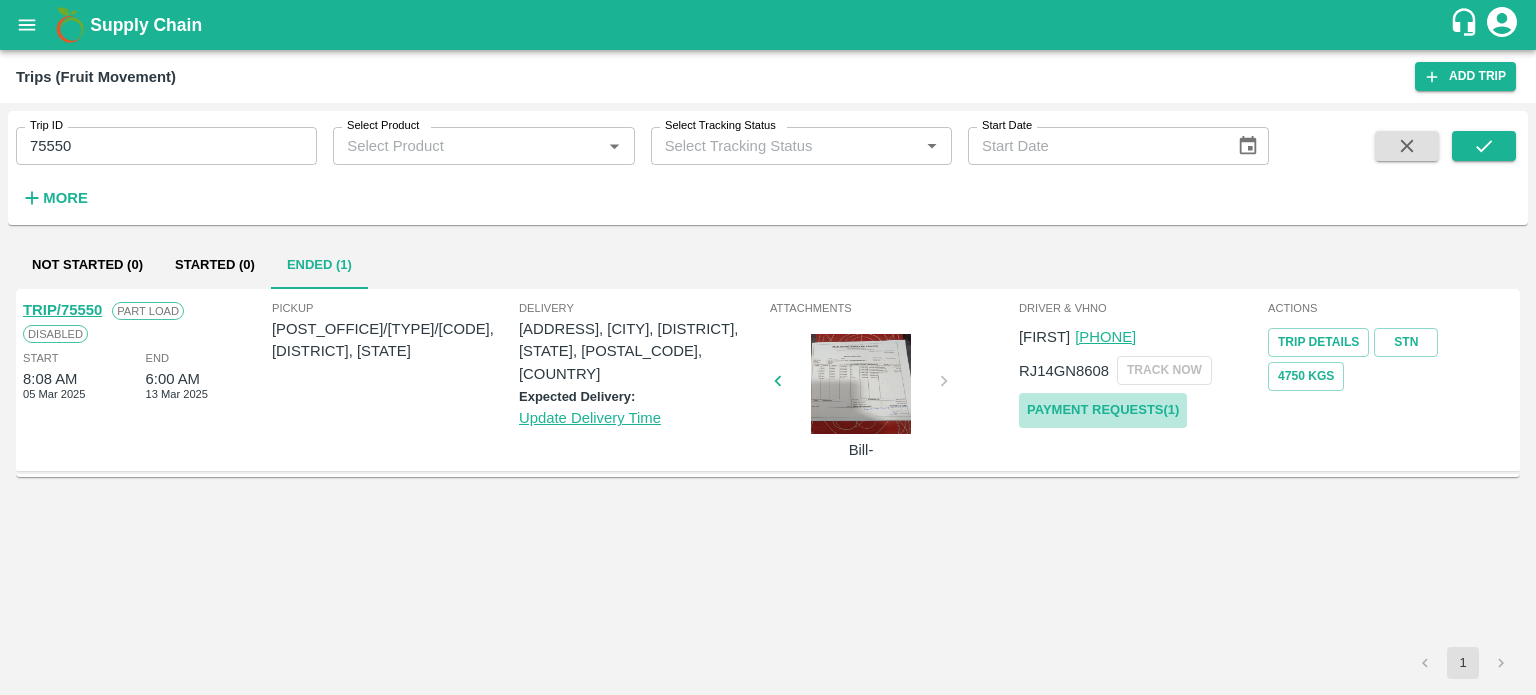 click on "Payment Requests( 1 )" at bounding box center (1103, 410) 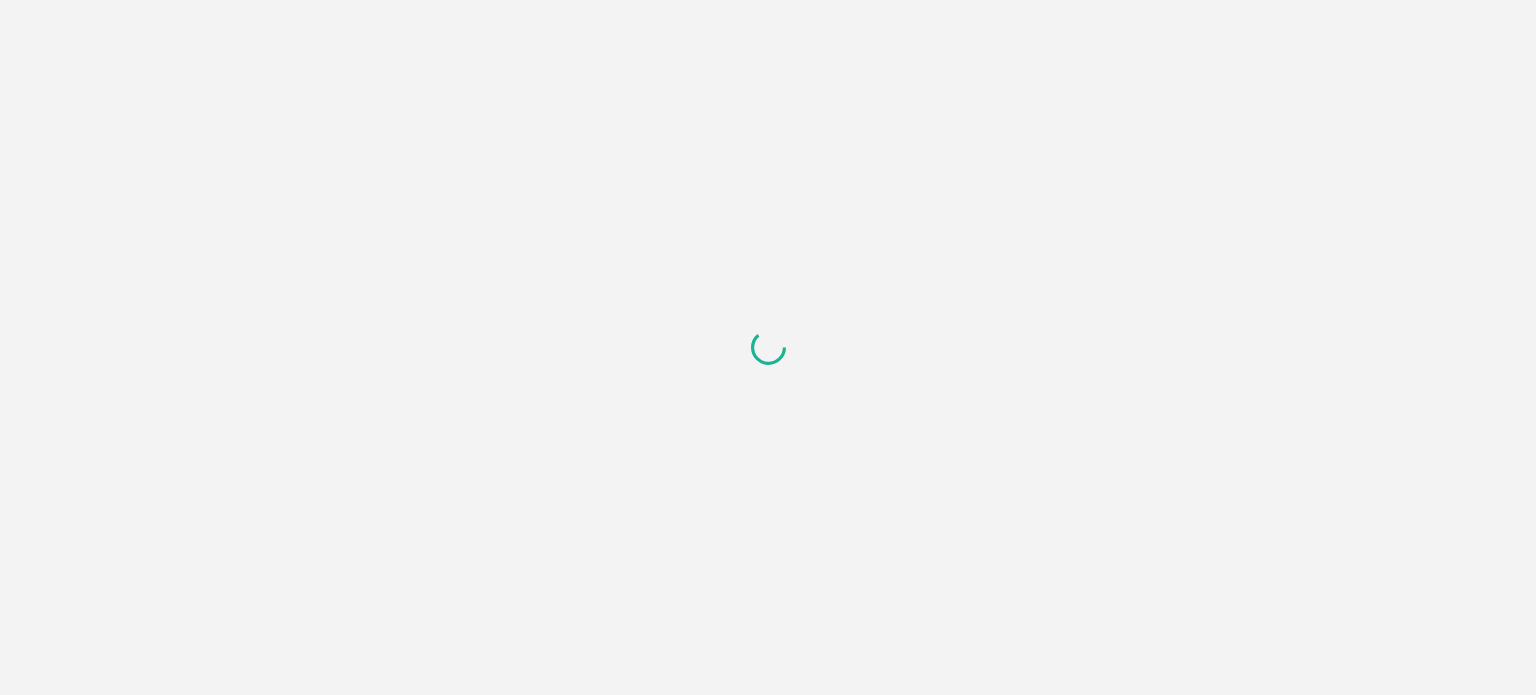scroll, scrollTop: 0, scrollLeft: 0, axis: both 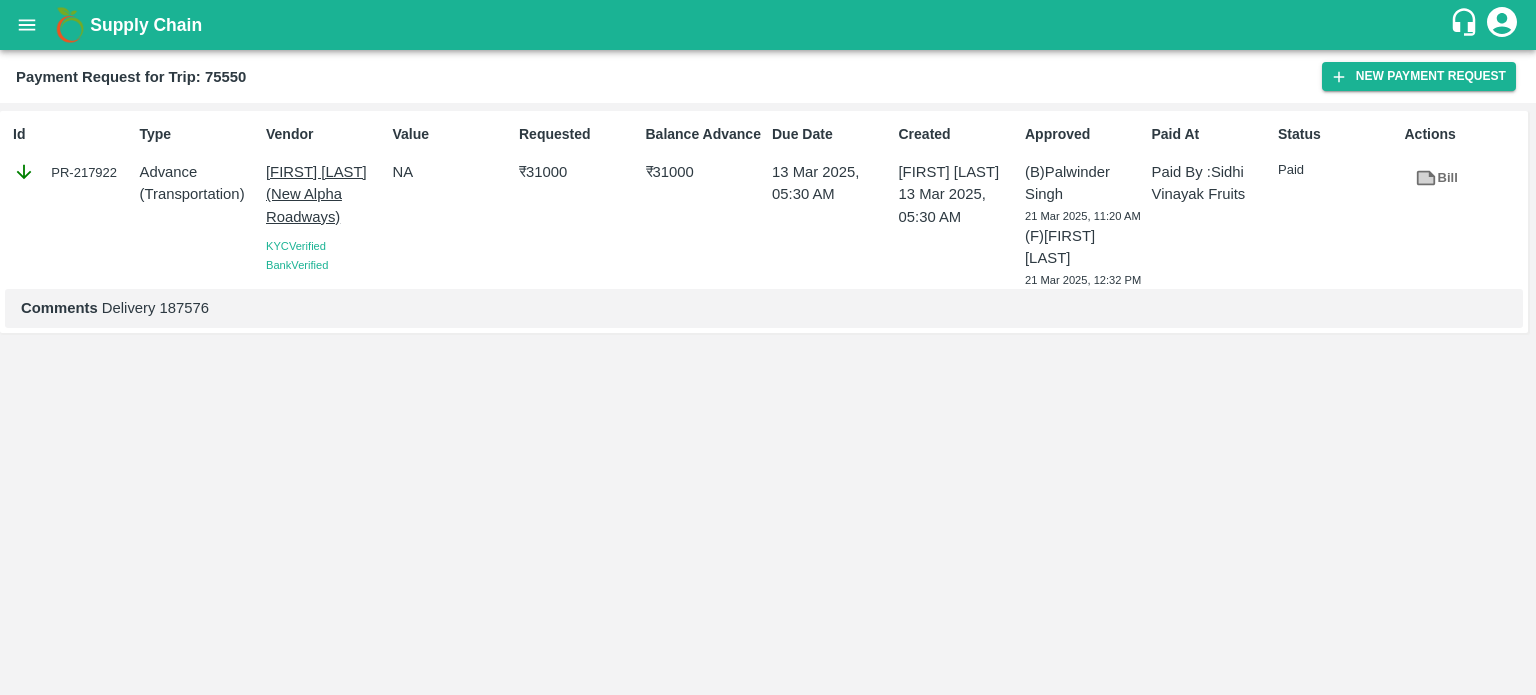 click on "Id PR-217922 Type Advance ( Transportation ) Vendor [FIRST] [LAST] (New Alpha Roadways) KYC Verified Bank Verified Value NA Requested ₹ 31000 Balance Advance ₹ 31000 Due Date 13 Mar 2025, 05:30 AM Created [FIRST] [LAST] 13 Mar 2025, 05:30 AM Approved (B) [FIRST] [LAST] 21 Mar 2025, 11:20 AM (F) [FIRST] [LAST] 21 Mar 2025, 12:32 PM Paid At Paid By : [FIRST] [LAST] Status Paid Actions Bill Comments Delivery 187576" at bounding box center (768, 399) 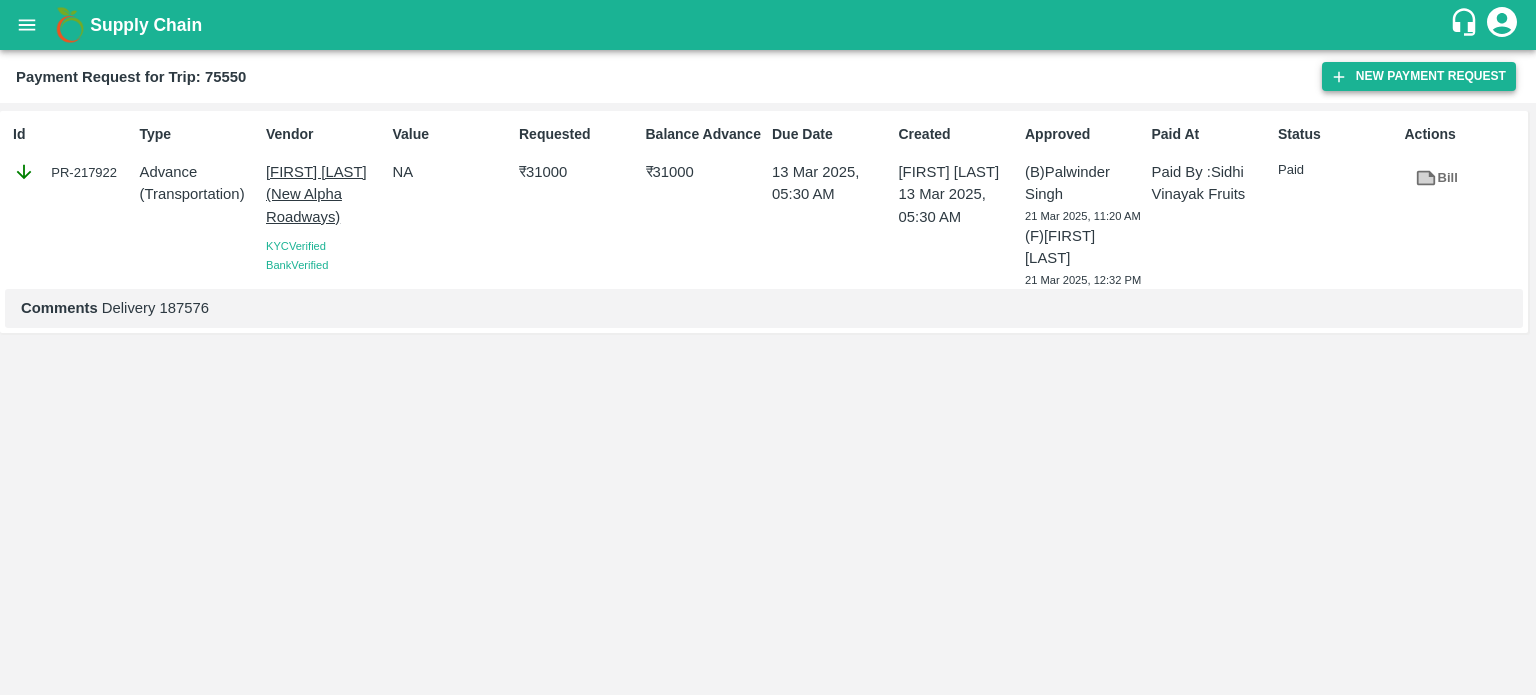 type 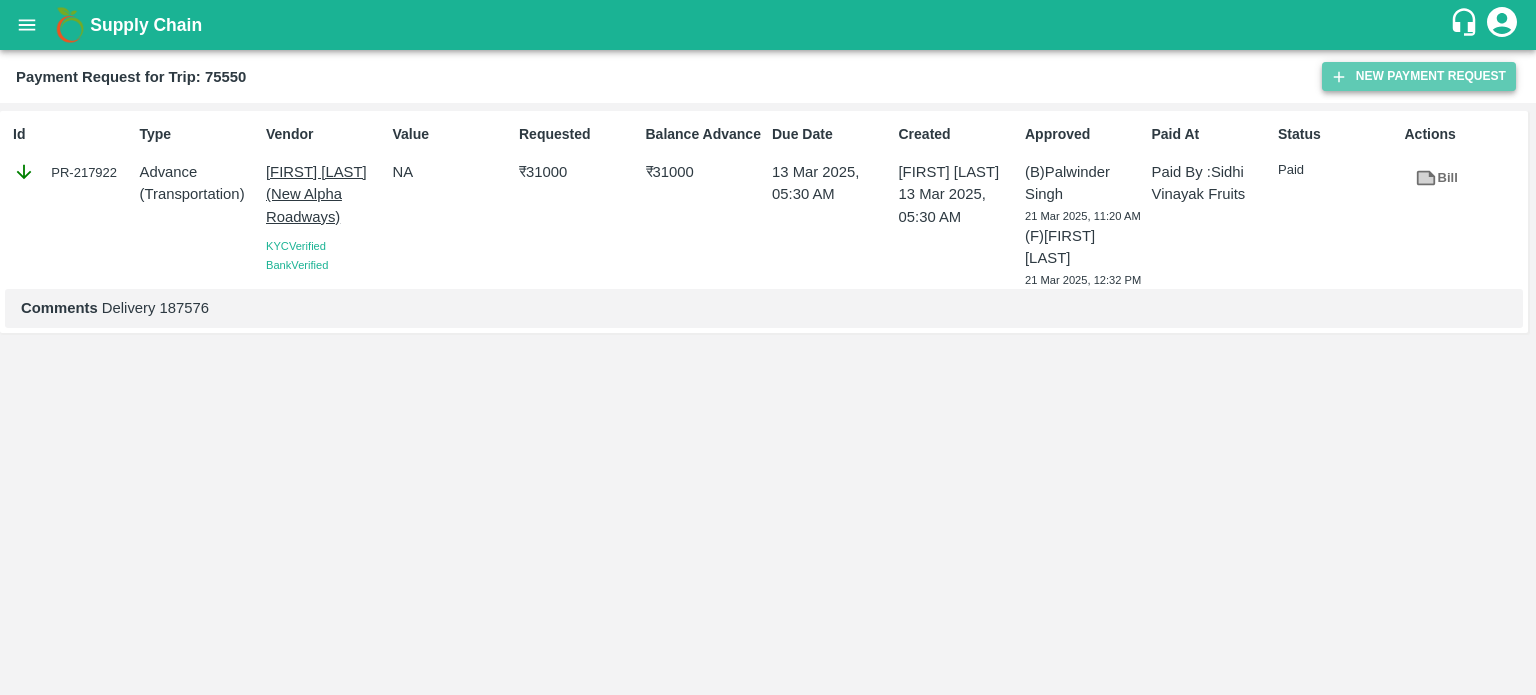 click on "New Payment Request" at bounding box center [1419, 76] 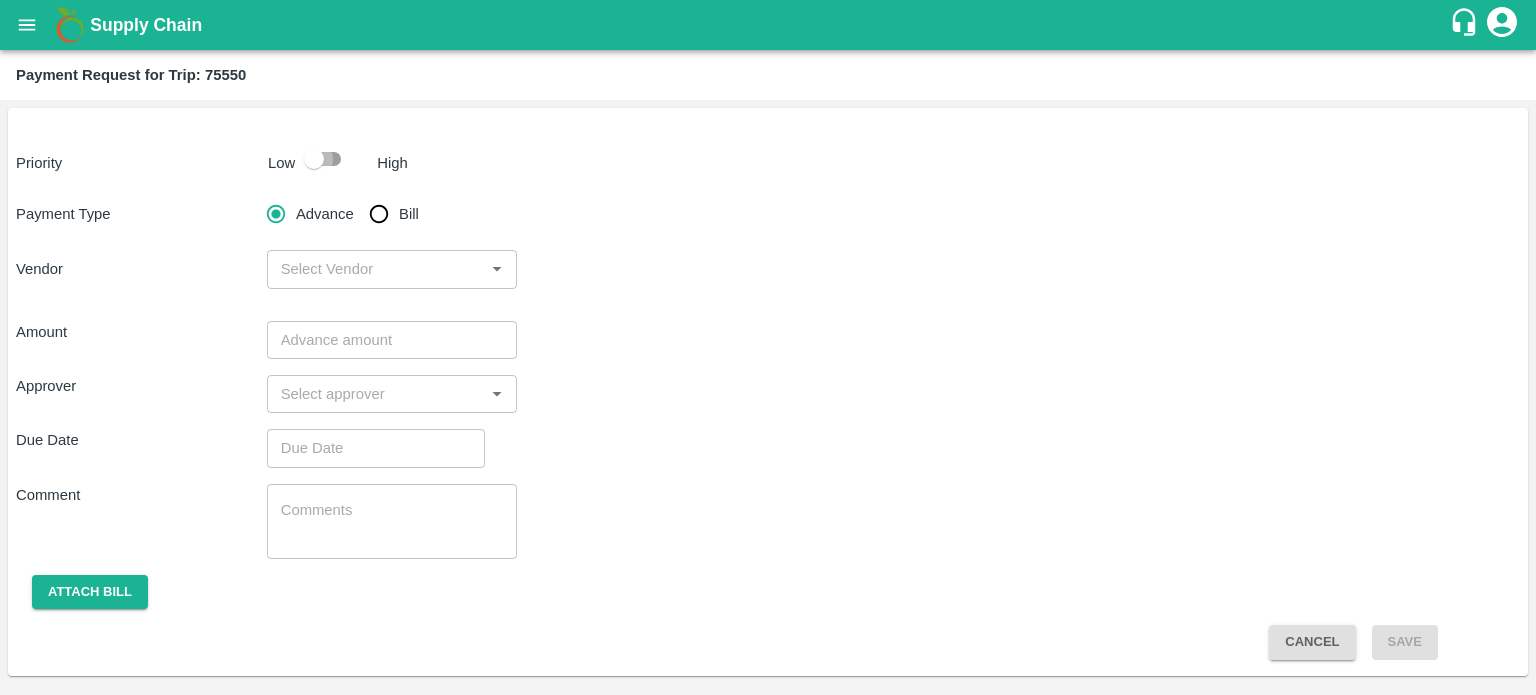 click at bounding box center [314, 159] 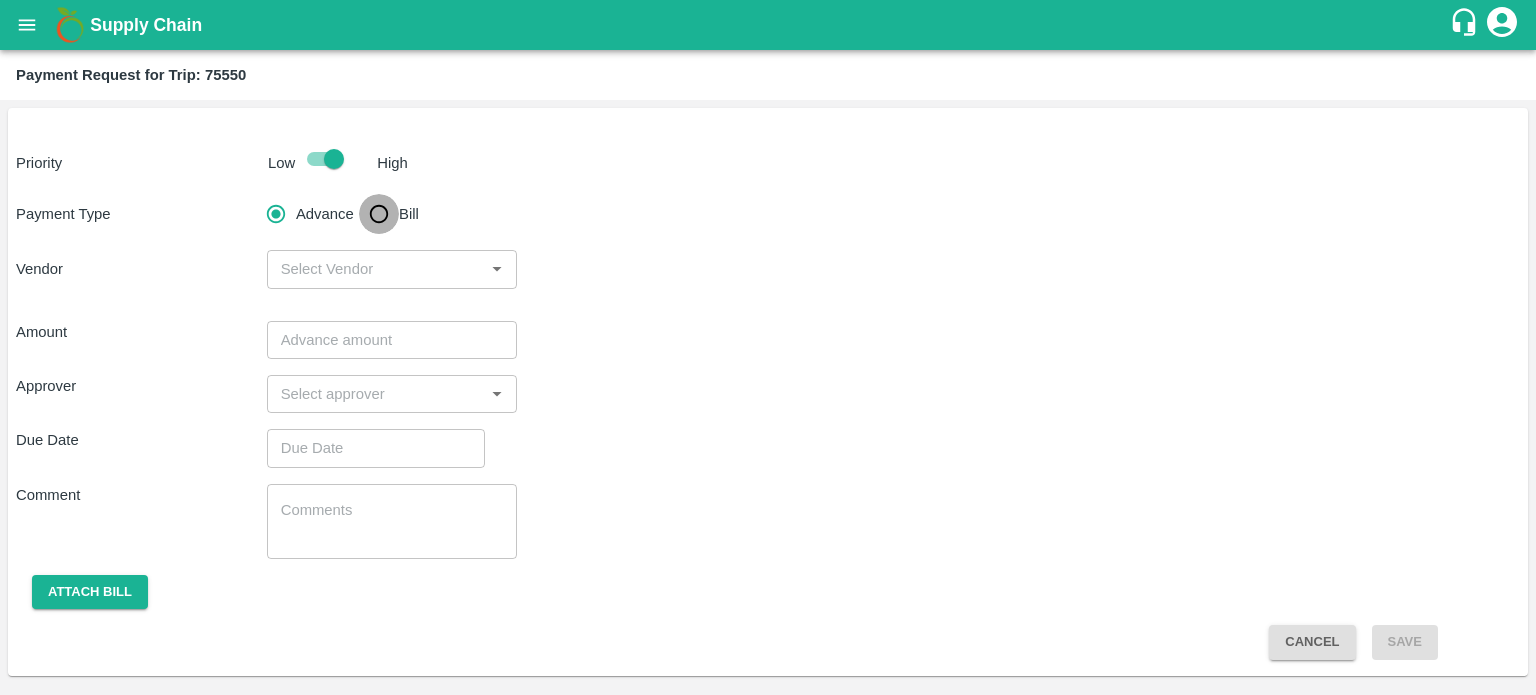 click on "Bill" at bounding box center (379, 214) 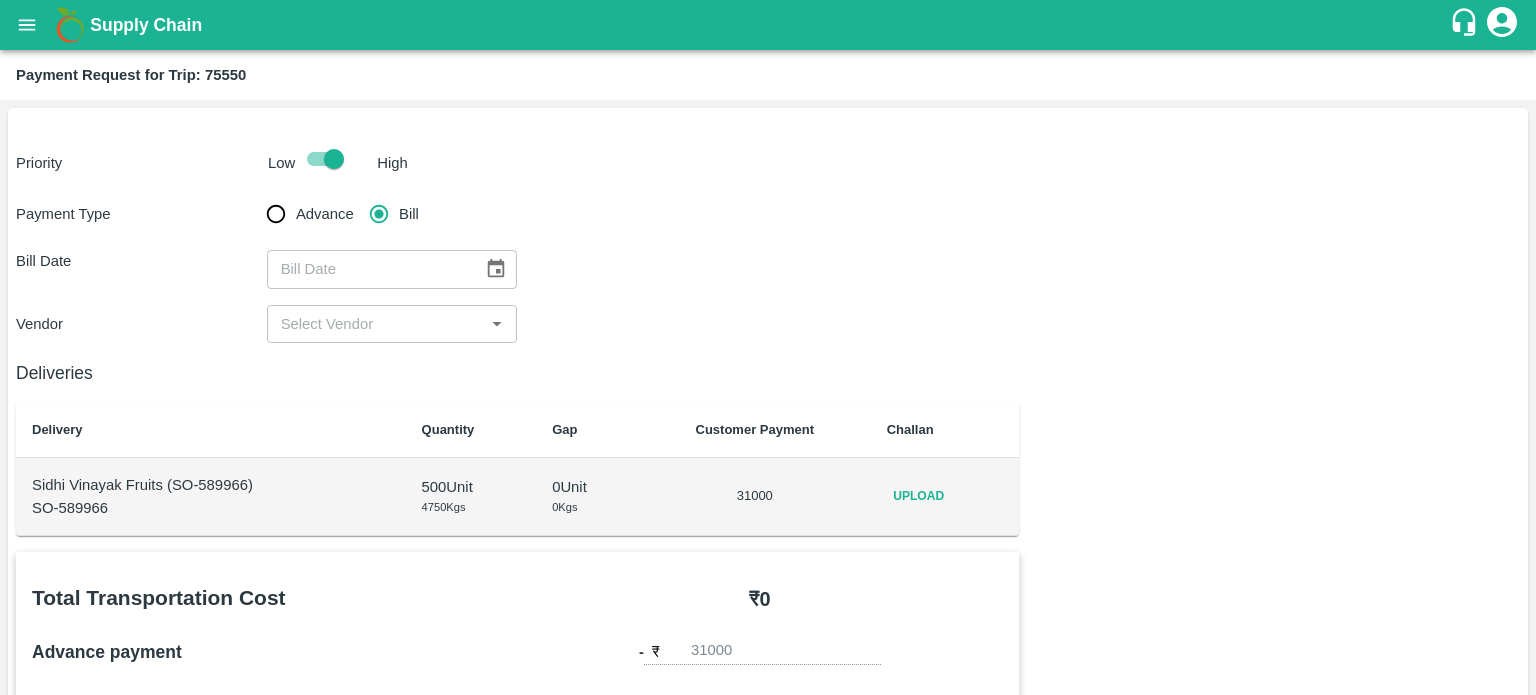 type 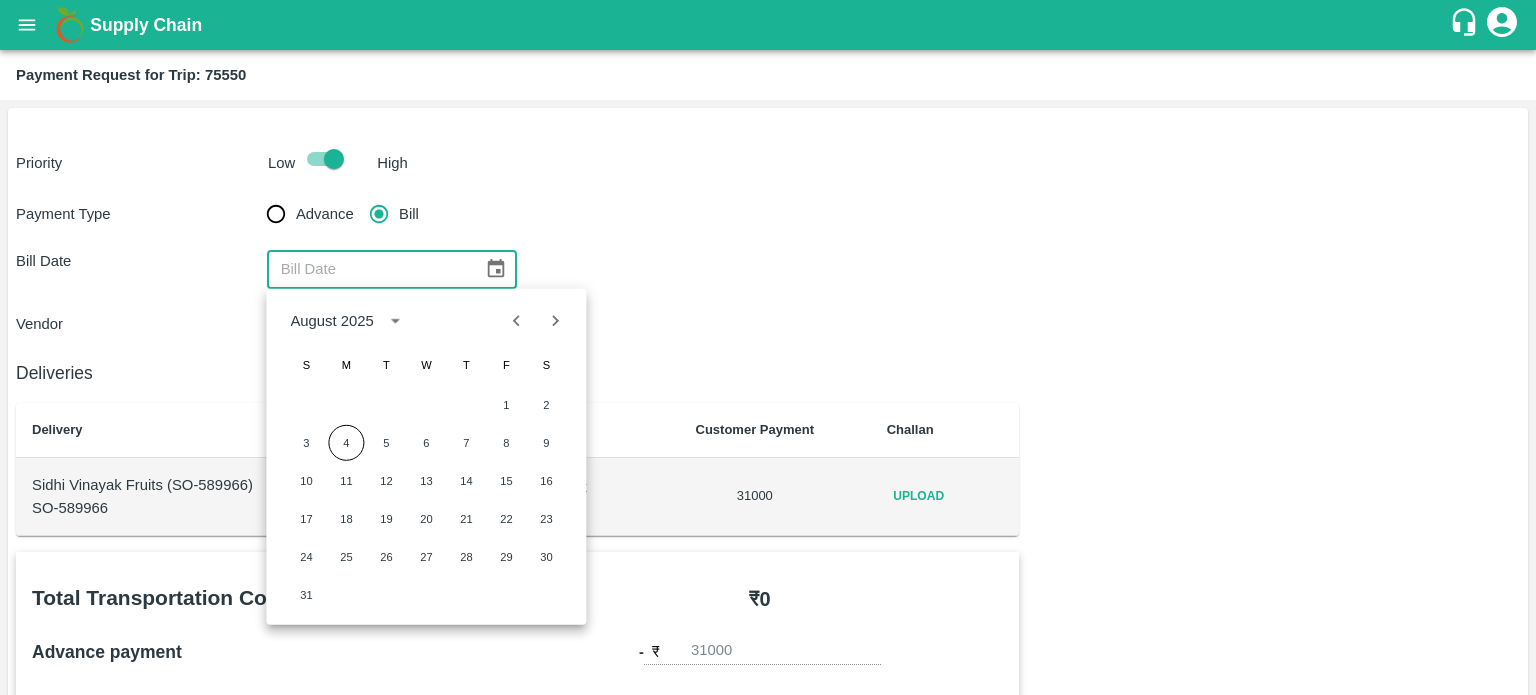type 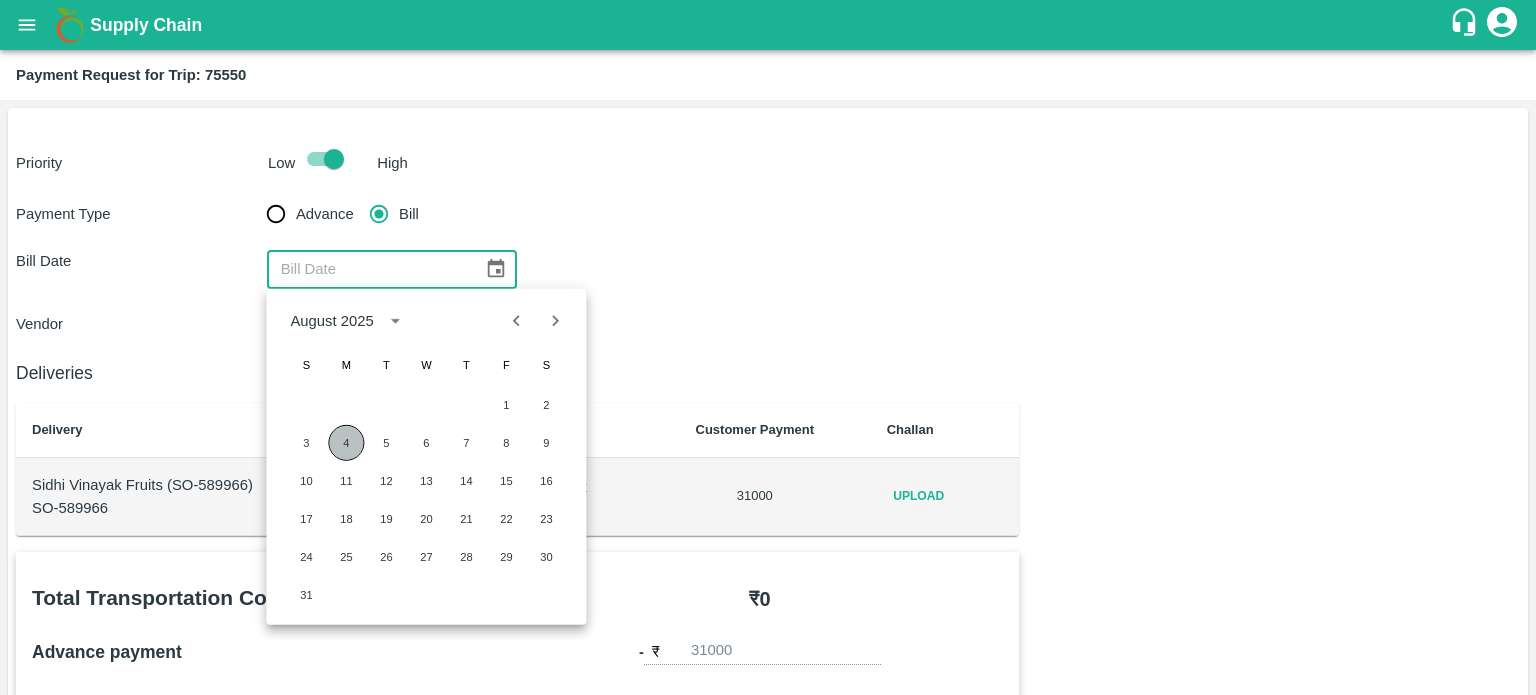 click on "4" at bounding box center [346, 443] 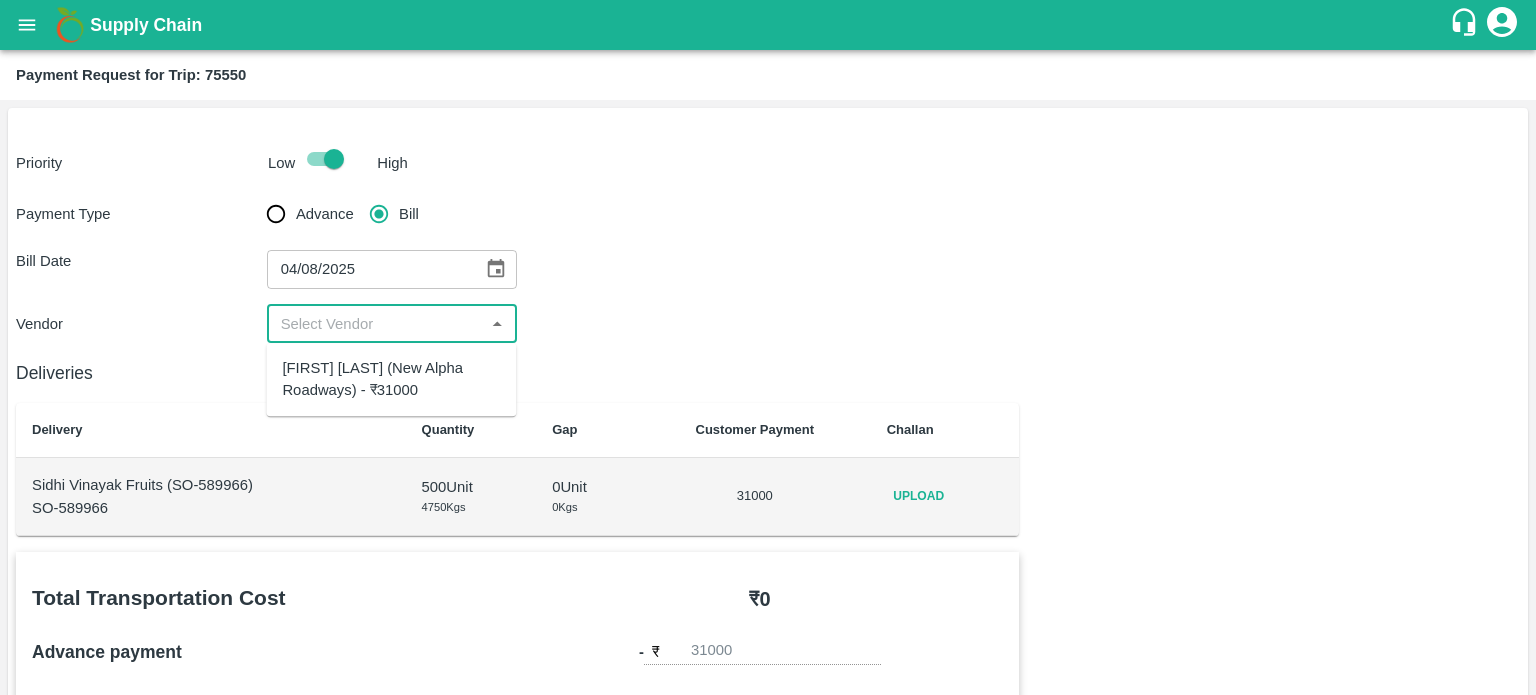click at bounding box center [376, 324] 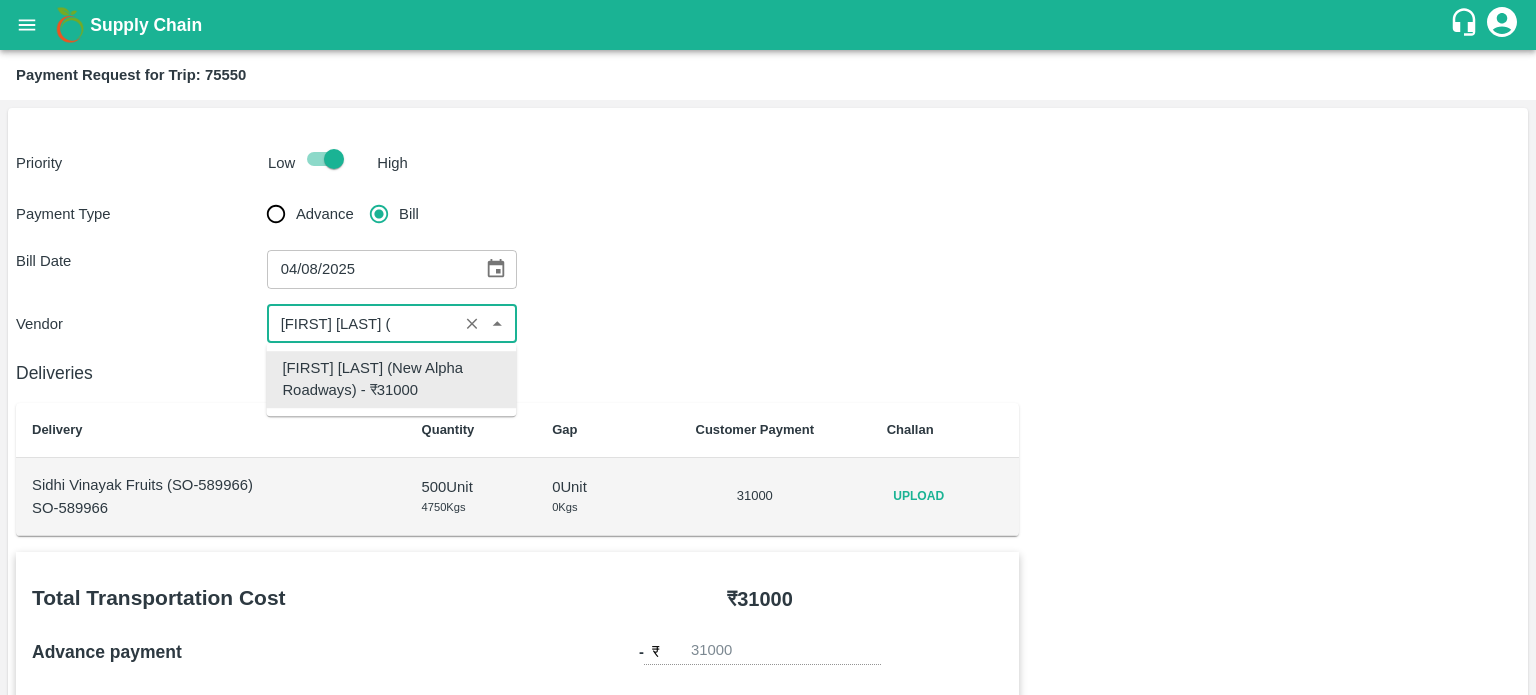 scroll, scrollTop: 0, scrollLeft: 0, axis: both 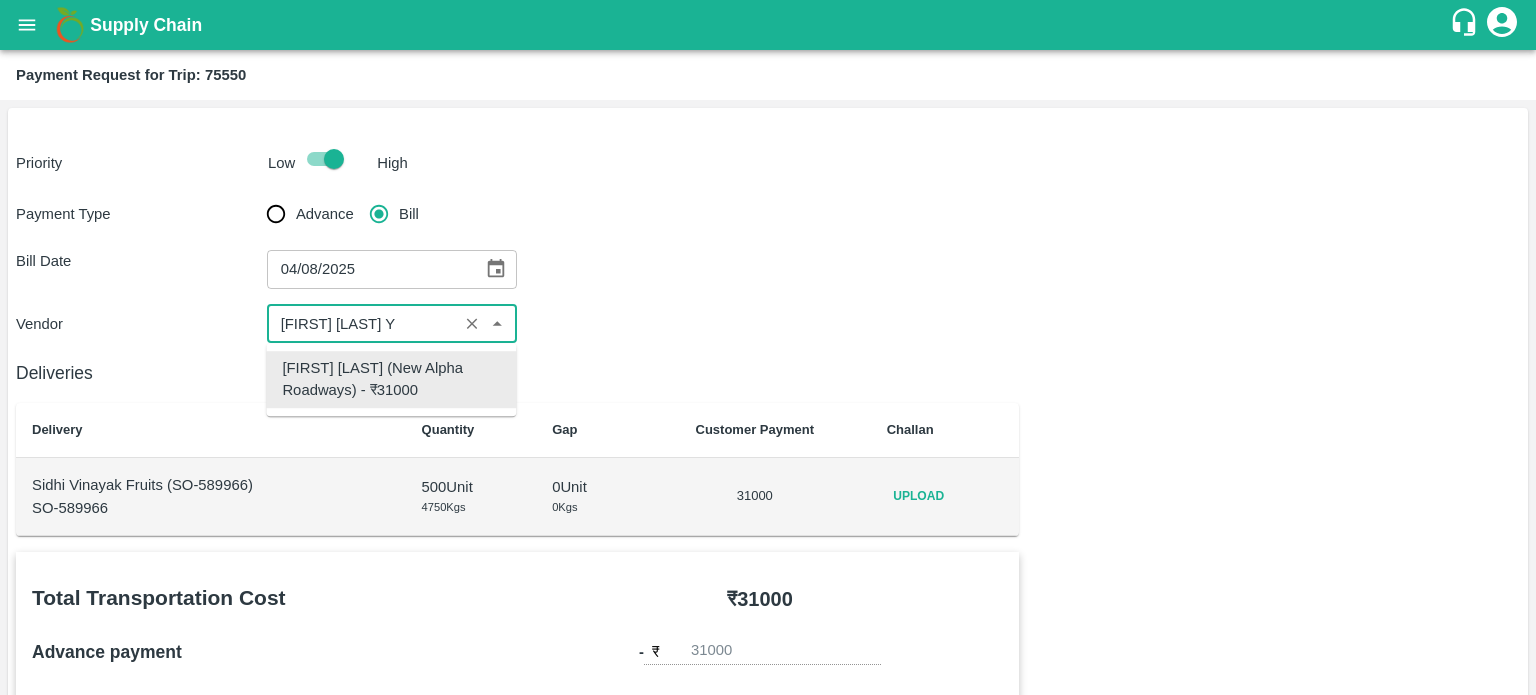 type on "Suraj Kumar Yadav (New Alpha Roadways) - ₹31000" 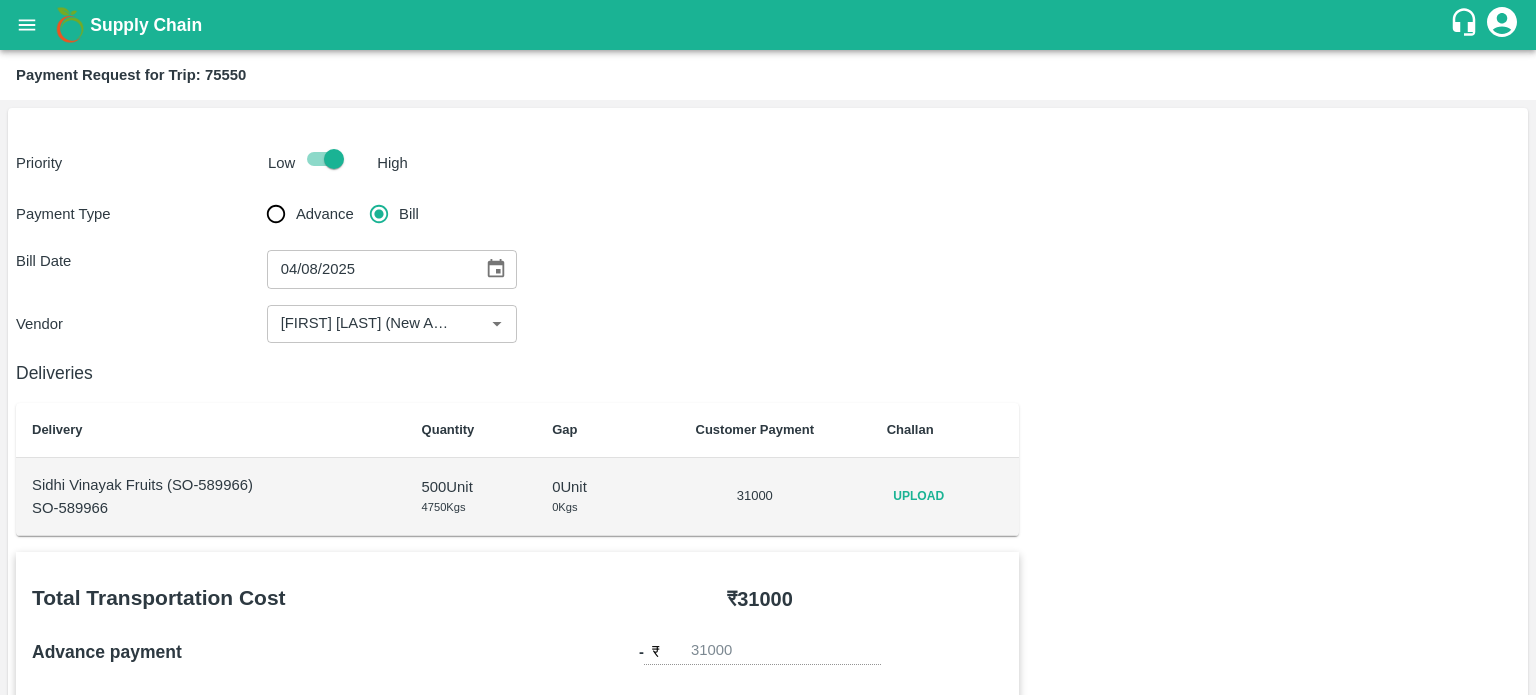 click on "Deliveries" at bounding box center [517, 373] 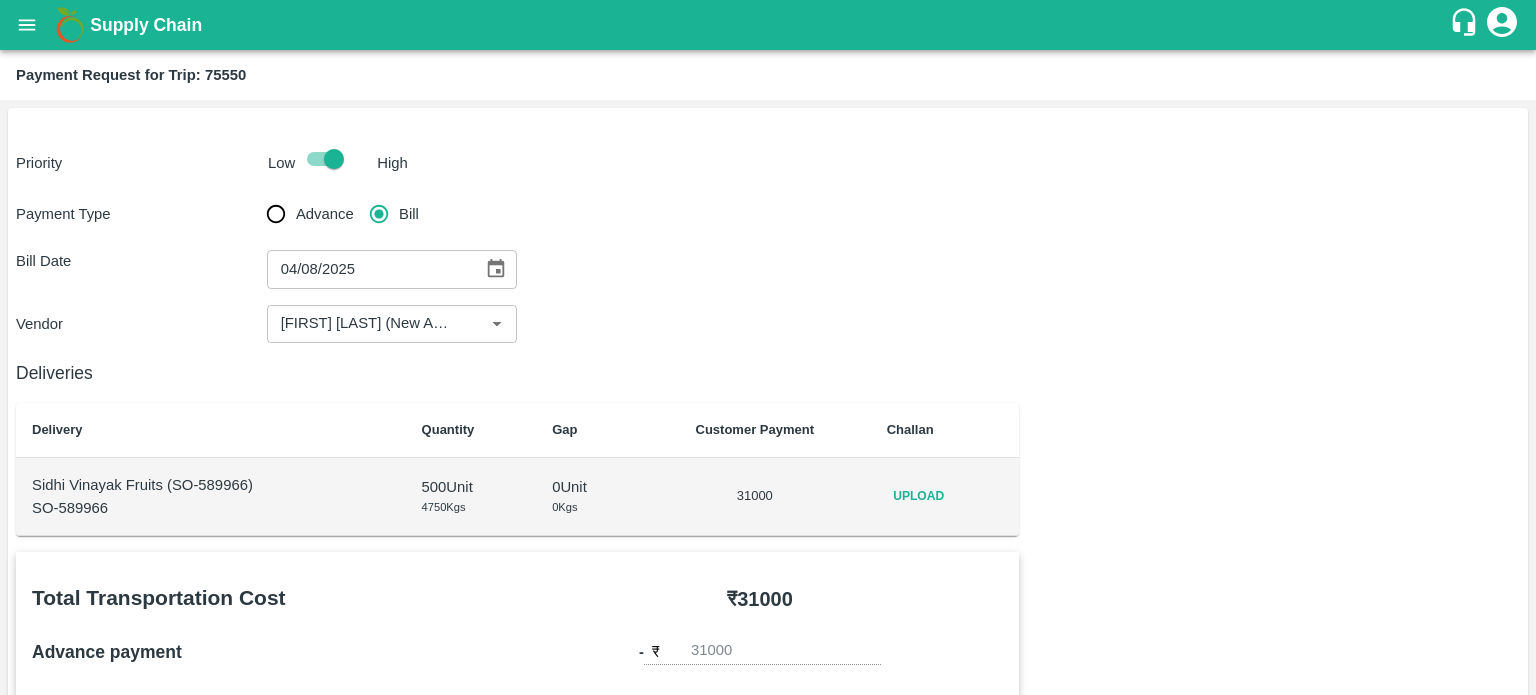 click on "Vendor ​" at bounding box center [768, 324] 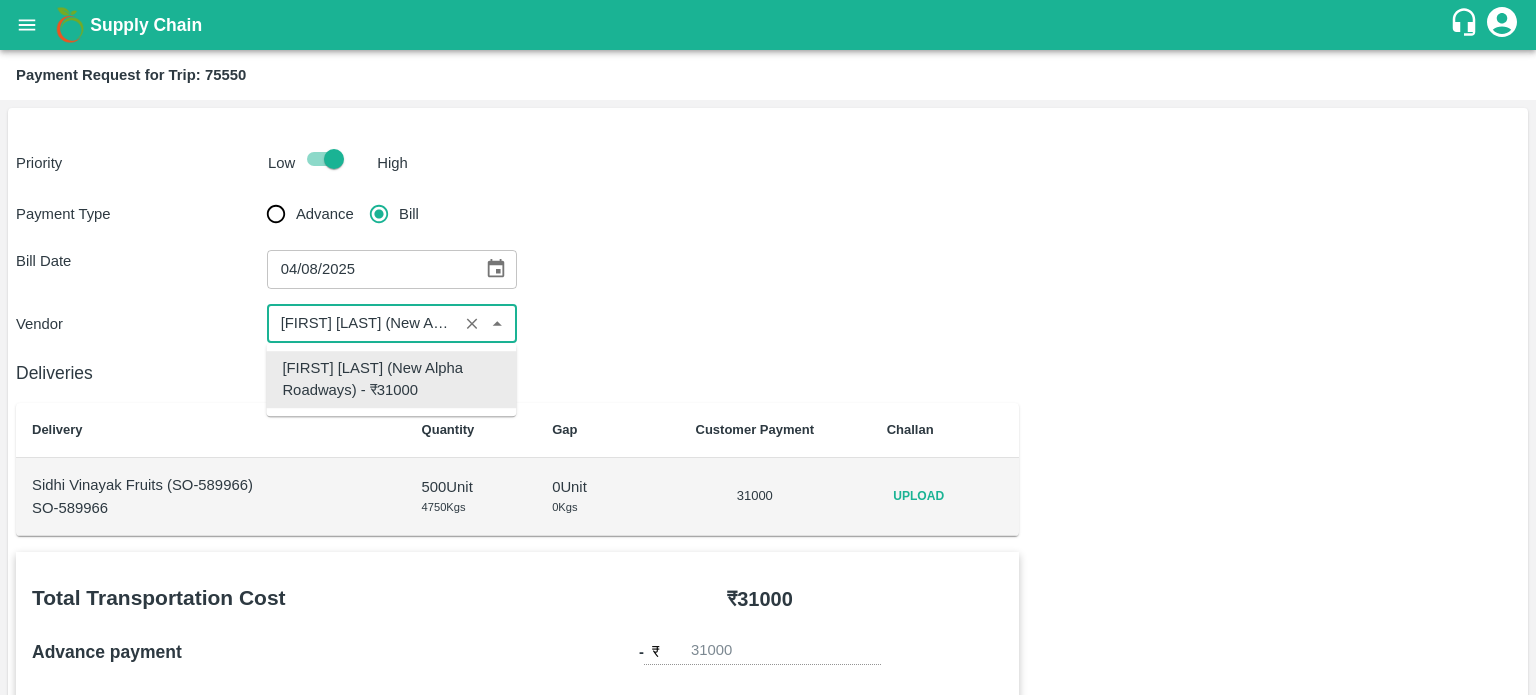 click at bounding box center [363, 324] 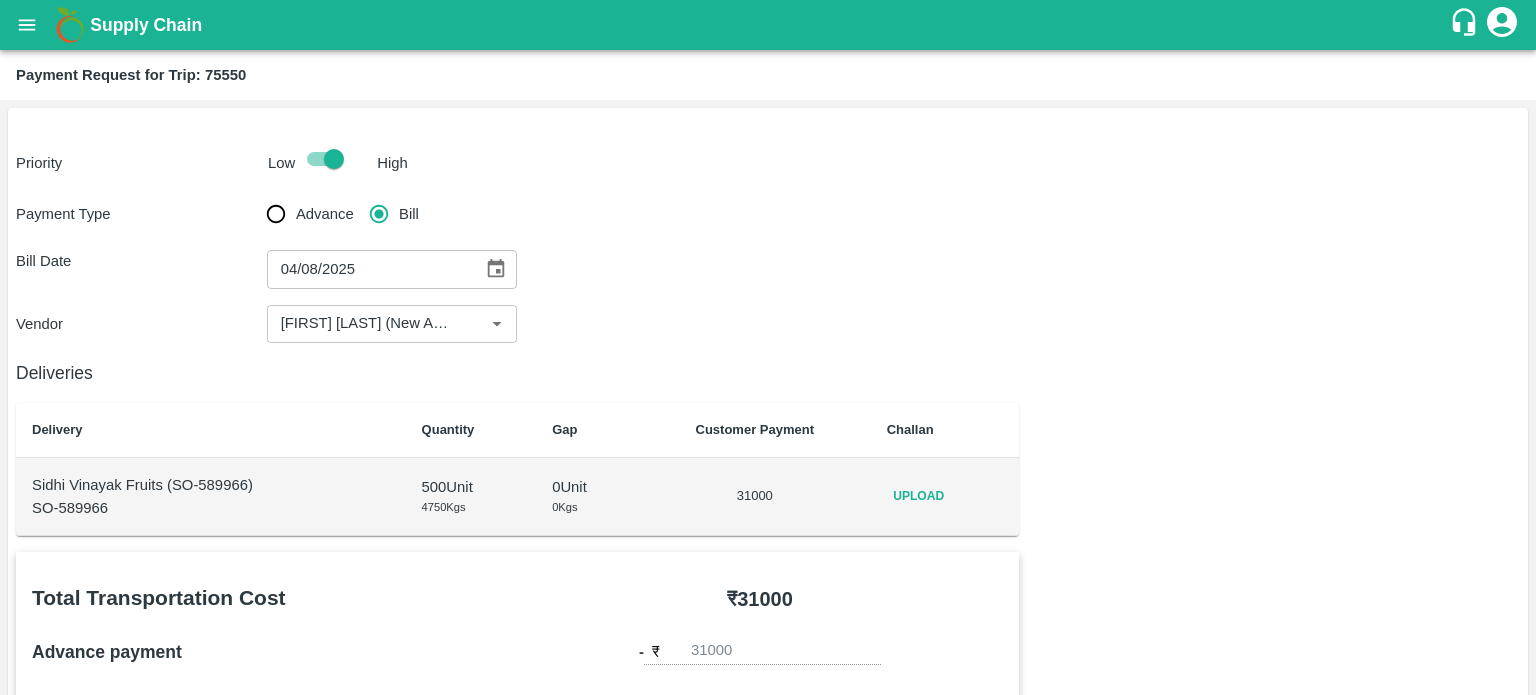 click on "Payment Type Advance Bill Bill Date 04/08/2025 ​ Vendor ​" at bounding box center (768, 268) 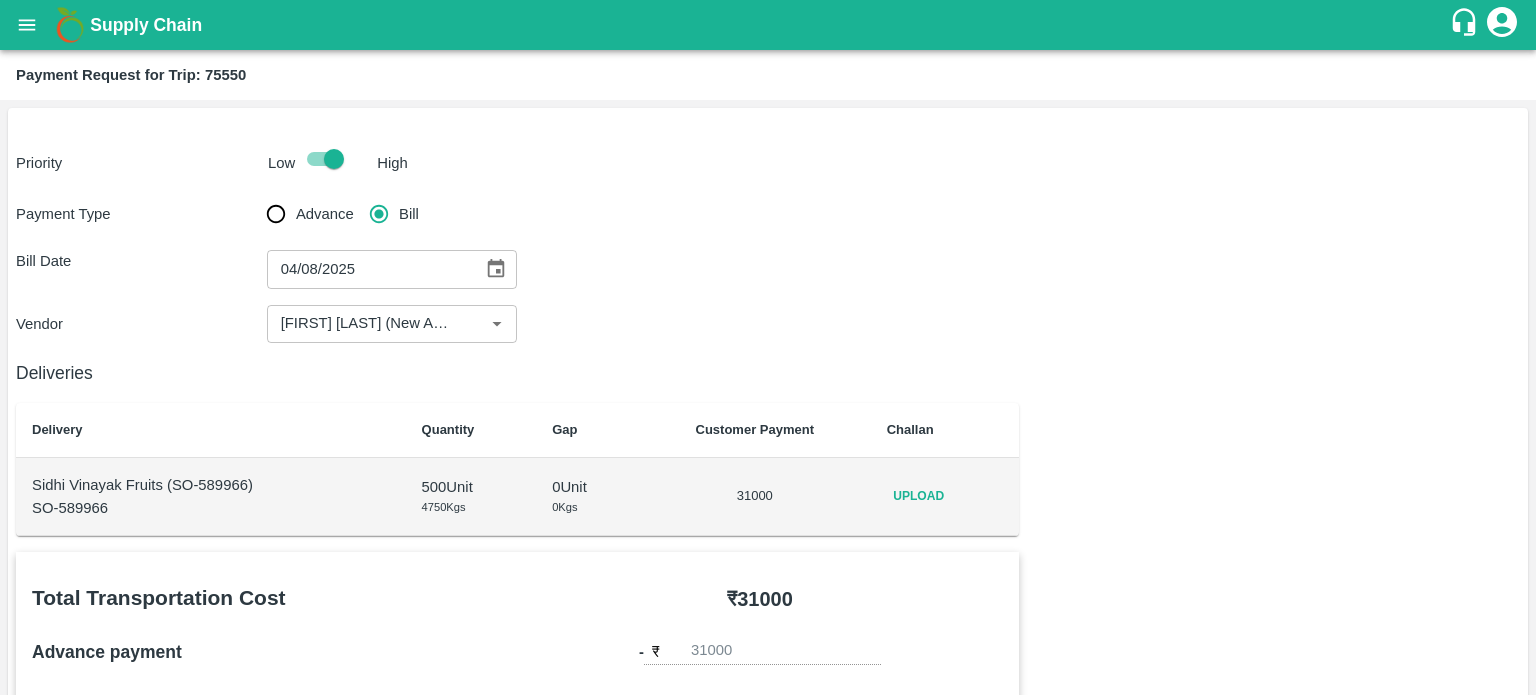 scroll, scrollTop: 520, scrollLeft: 0, axis: vertical 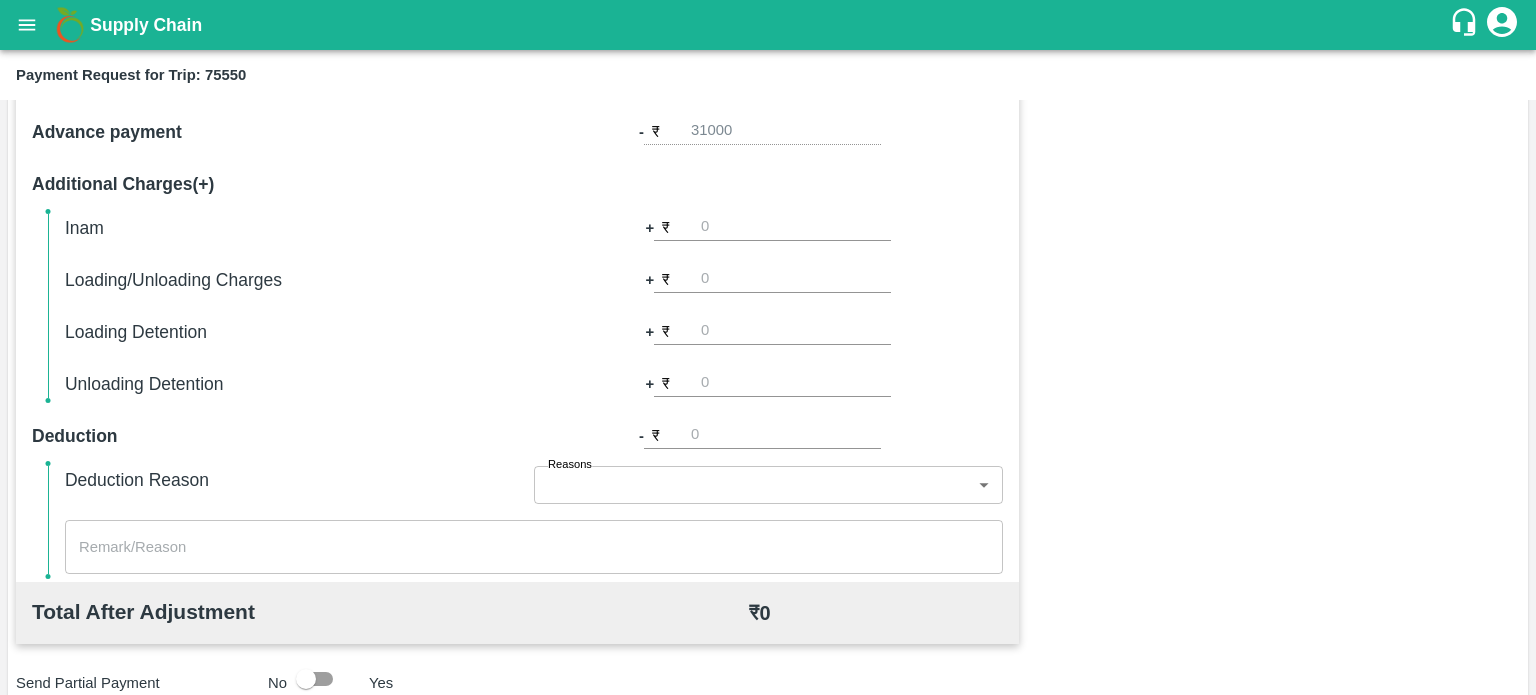 click on "Total Transportation Cost  ₹ 31000 Advance payment - ₹ 31000 Additional Charges(+) Inam + ₹ Loading/Unloading Charges + ₹ Loading Detention + ₹ Unloading Detention + ₹ Deduction - ₹ Deduction Reason Reasons ​ Reasons x ​ Total After Adjustment  ₹ 0 Send Partial Payment No Yes Approver ​ Due Date ​ Comments x ​ Attach Bills Attach bill Cancel Save" at bounding box center (768, 516) 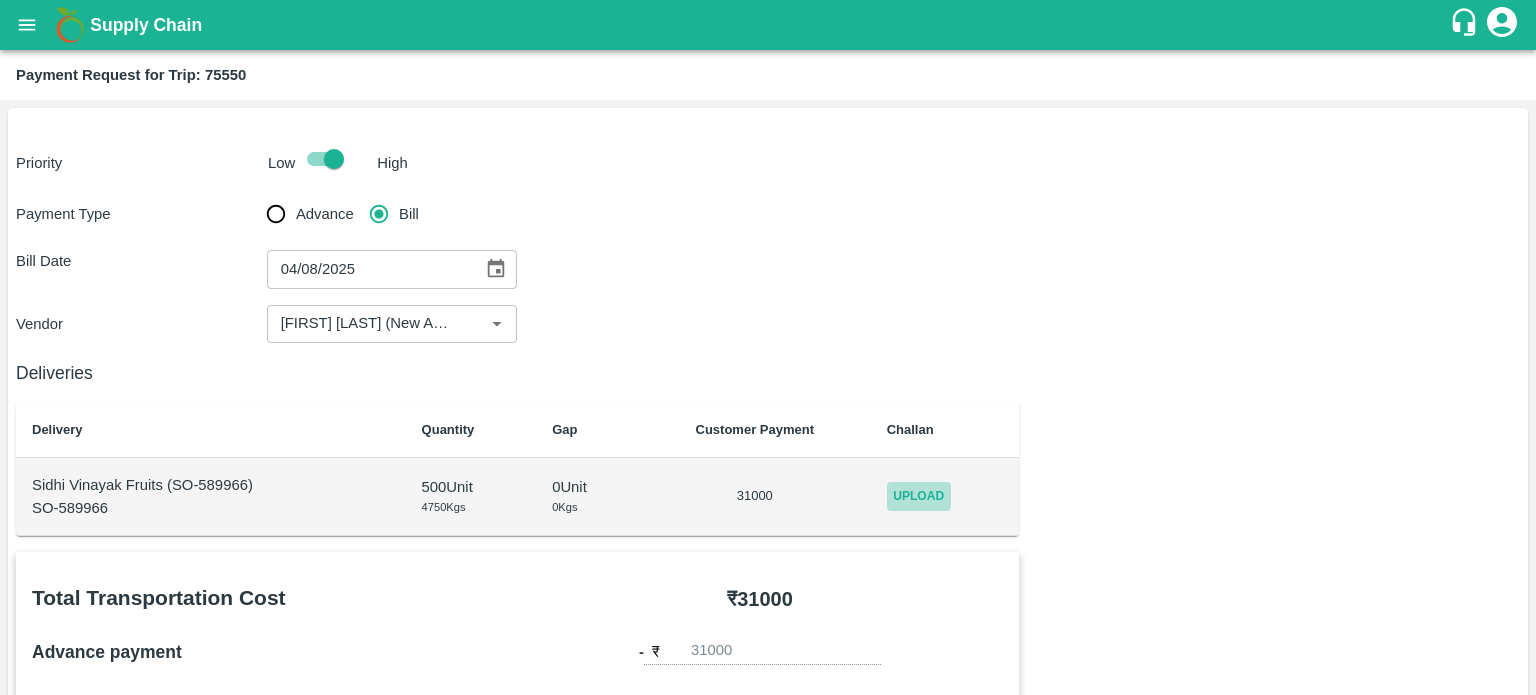 click on "Upload" at bounding box center [919, 496] 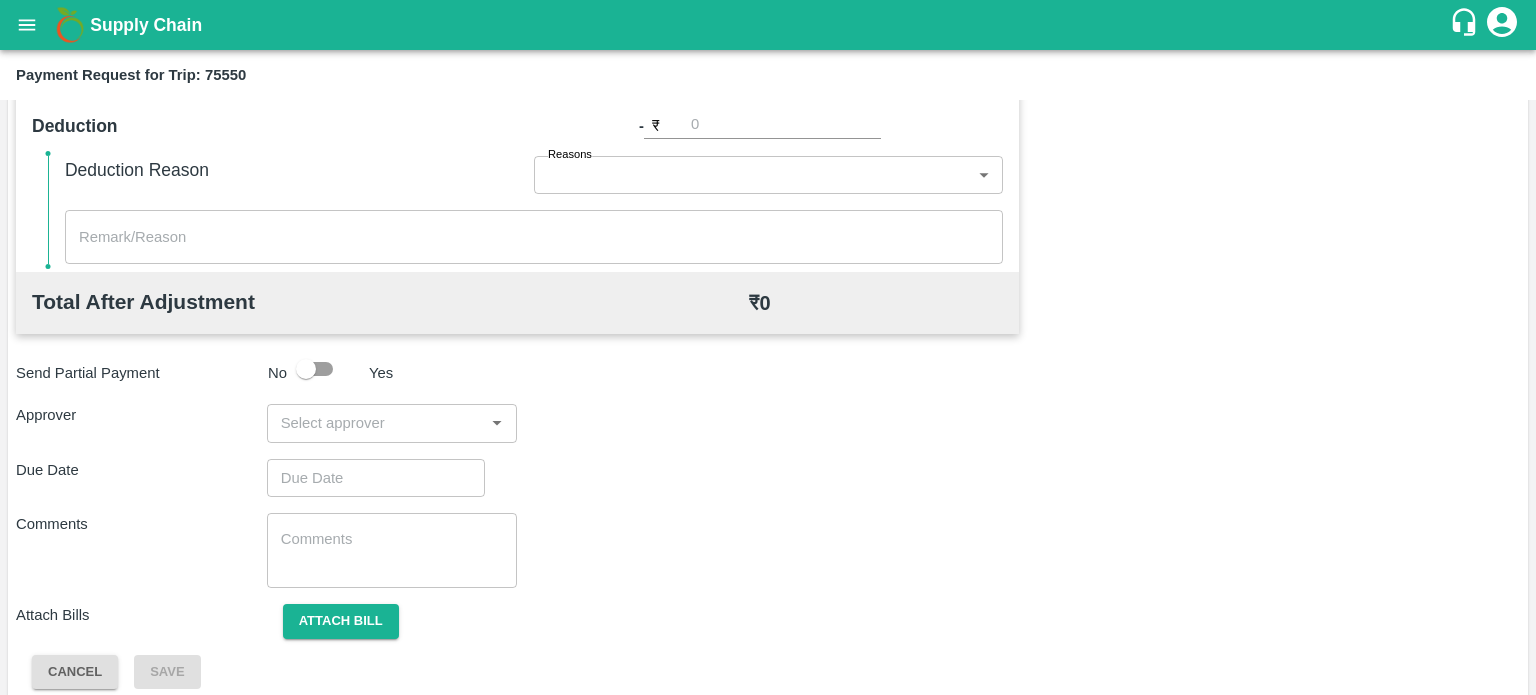 scroll, scrollTop: 834, scrollLeft: 0, axis: vertical 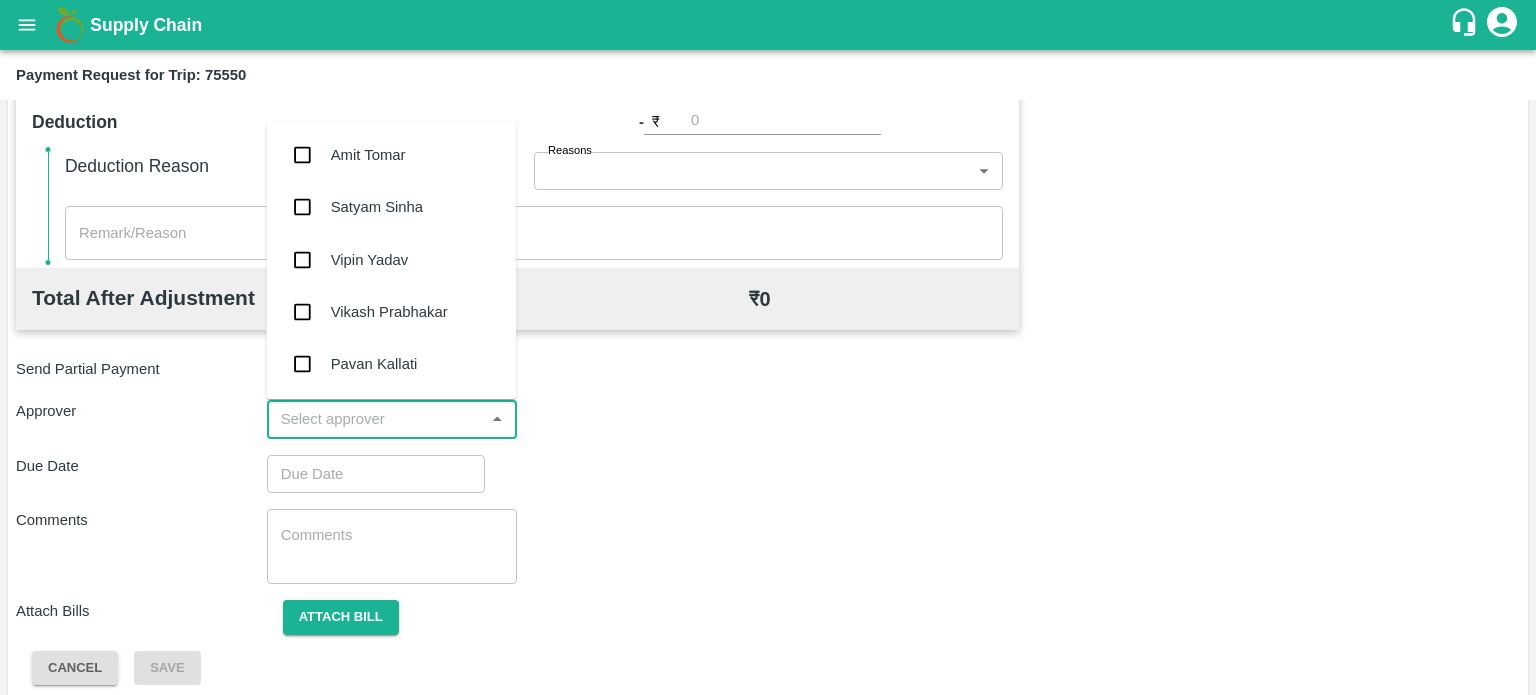 click at bounding box center (376, 419) 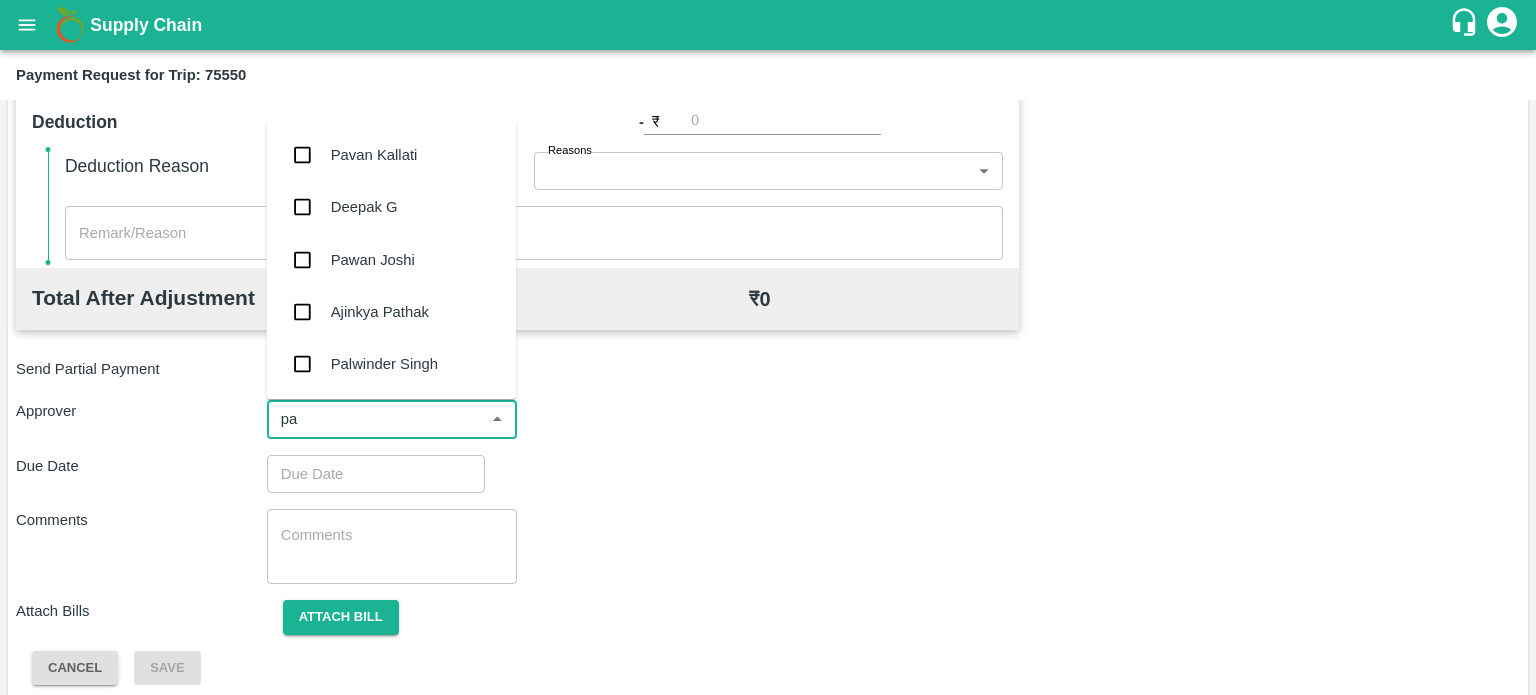 type on "pal" 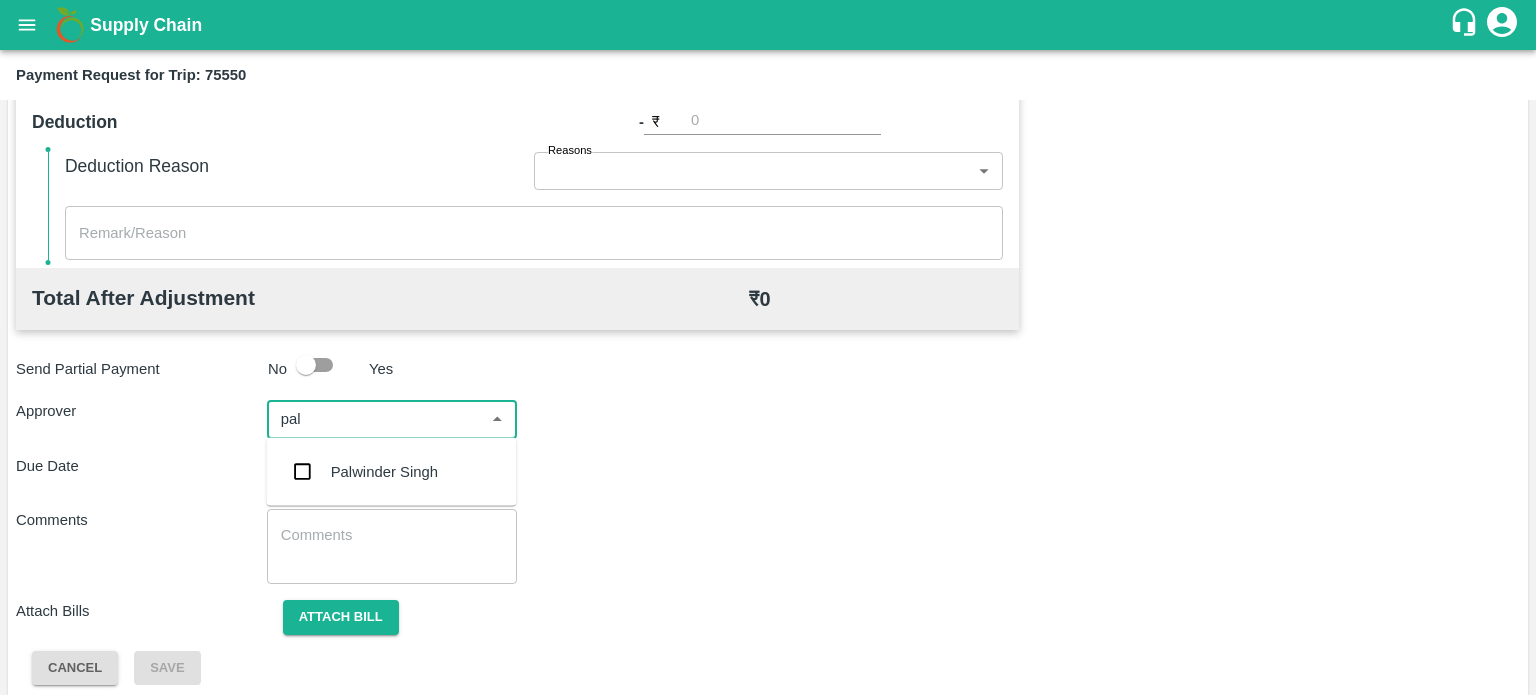 click on "Palwinder Singh" at bounding box center (391, 472) 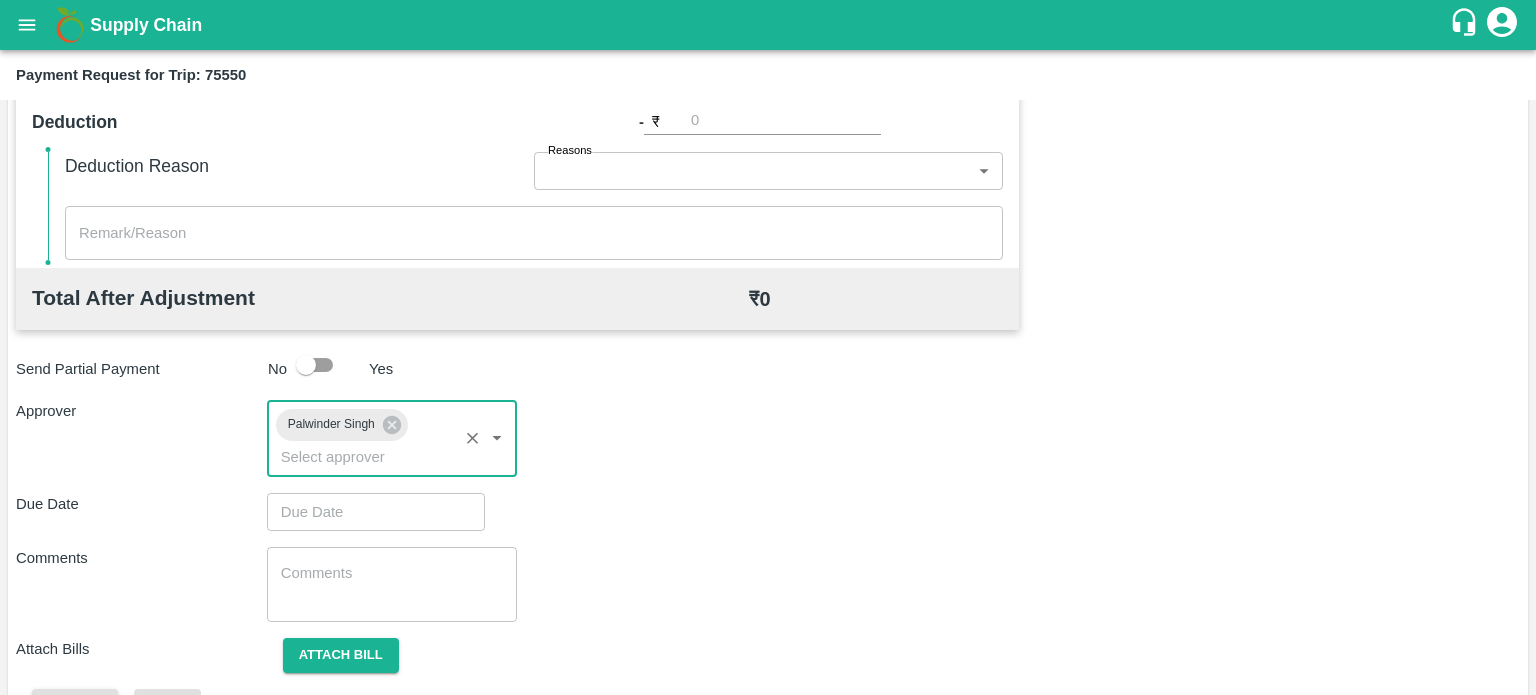 scroll, scrollTop: 885, scrollLeft: 0, axis: vertical 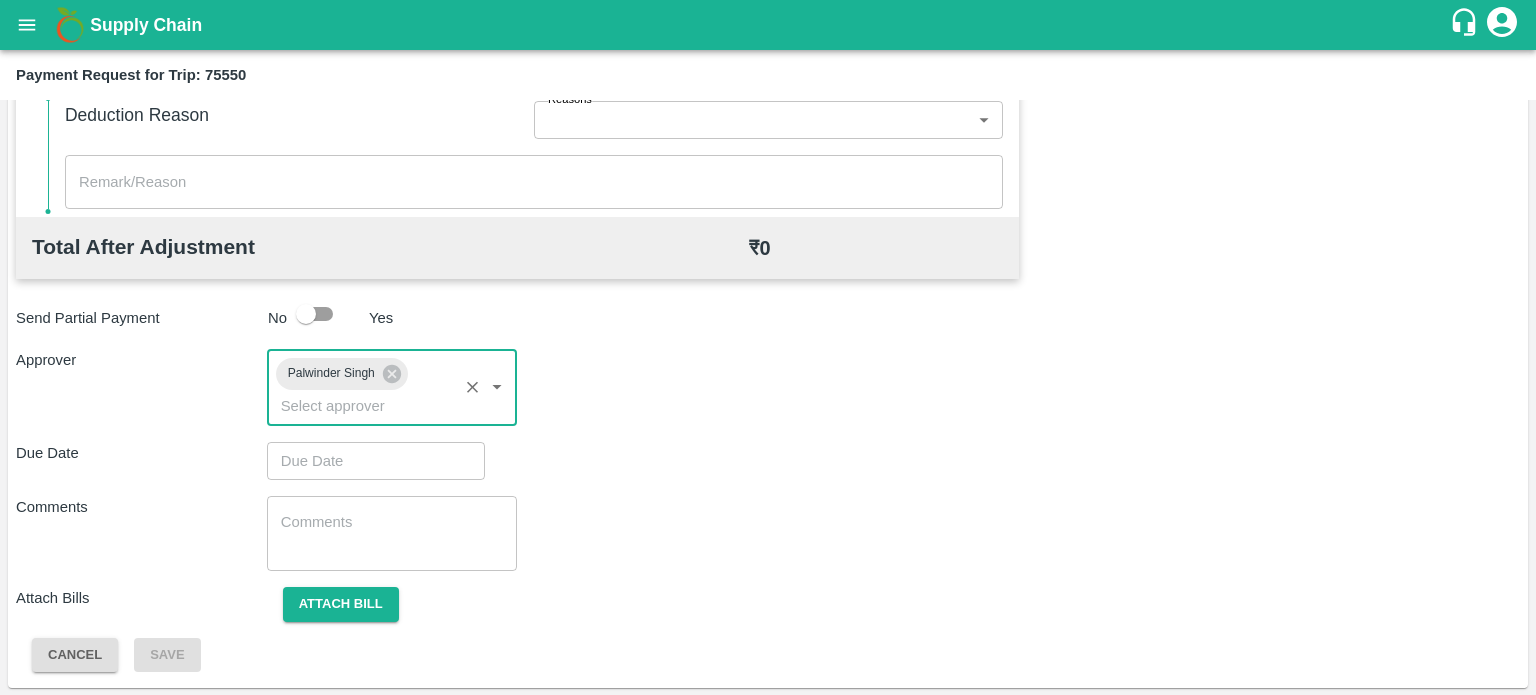 type on "DD/MM/YYYY hh:mm aa" 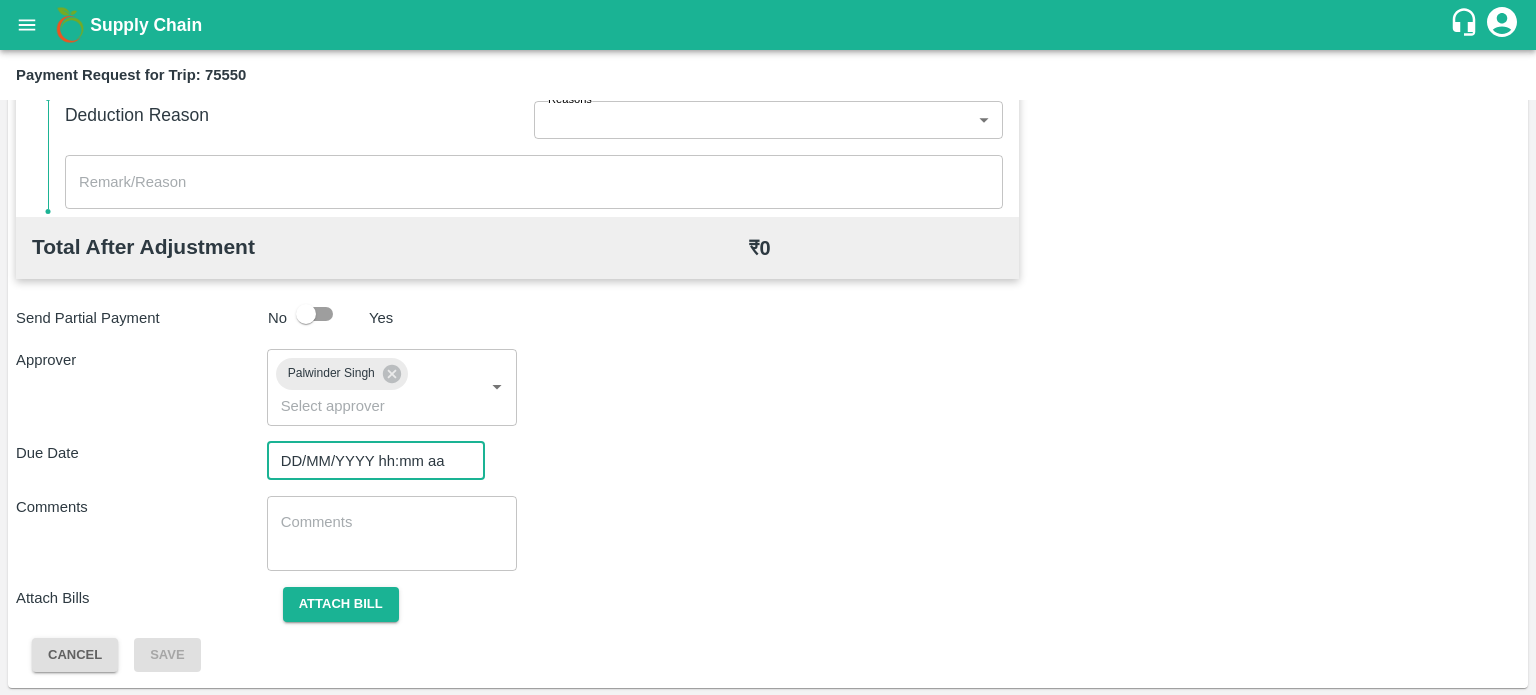 click on "DD/MM/YYYY hh:mm aa" at bounding box center [369, 461] 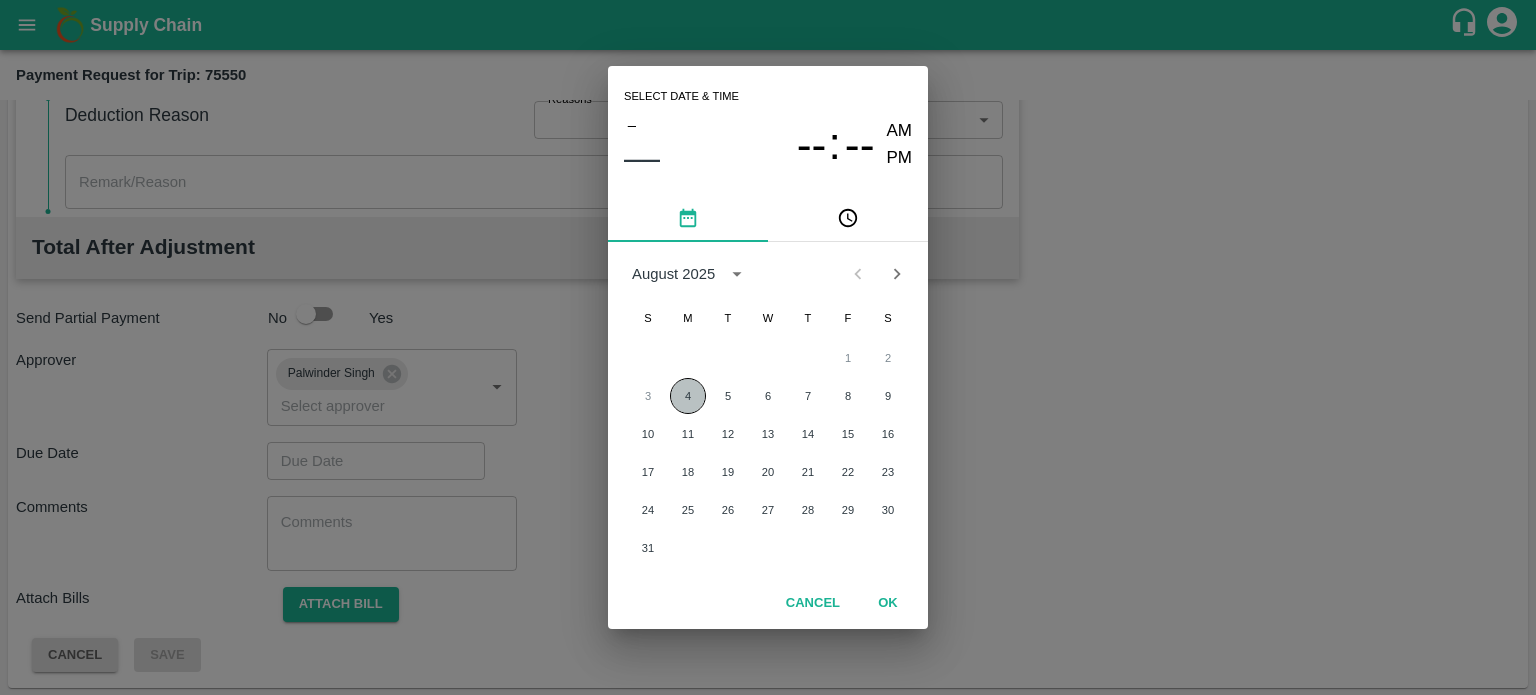 click on "4" at bounding box center (688, 396) 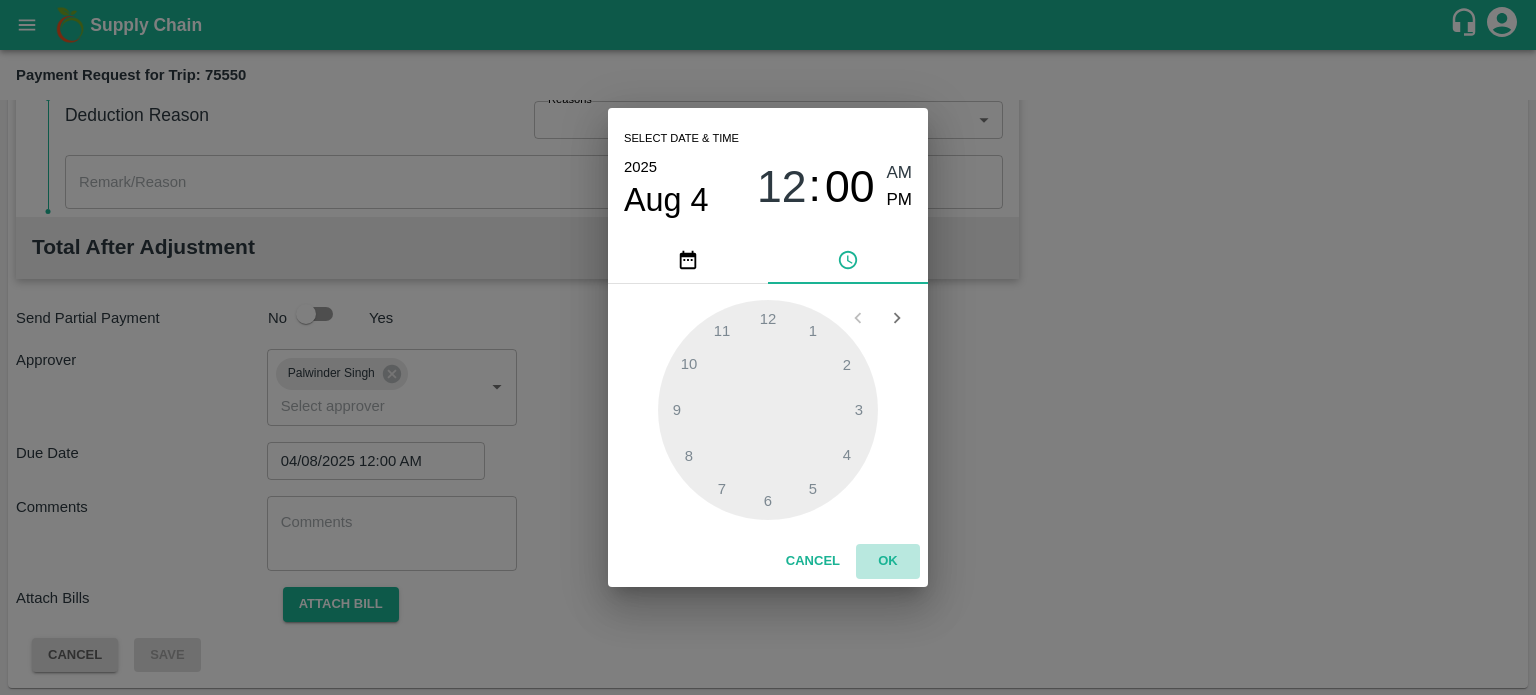 click on "OK" at bounding box center (888, 561) 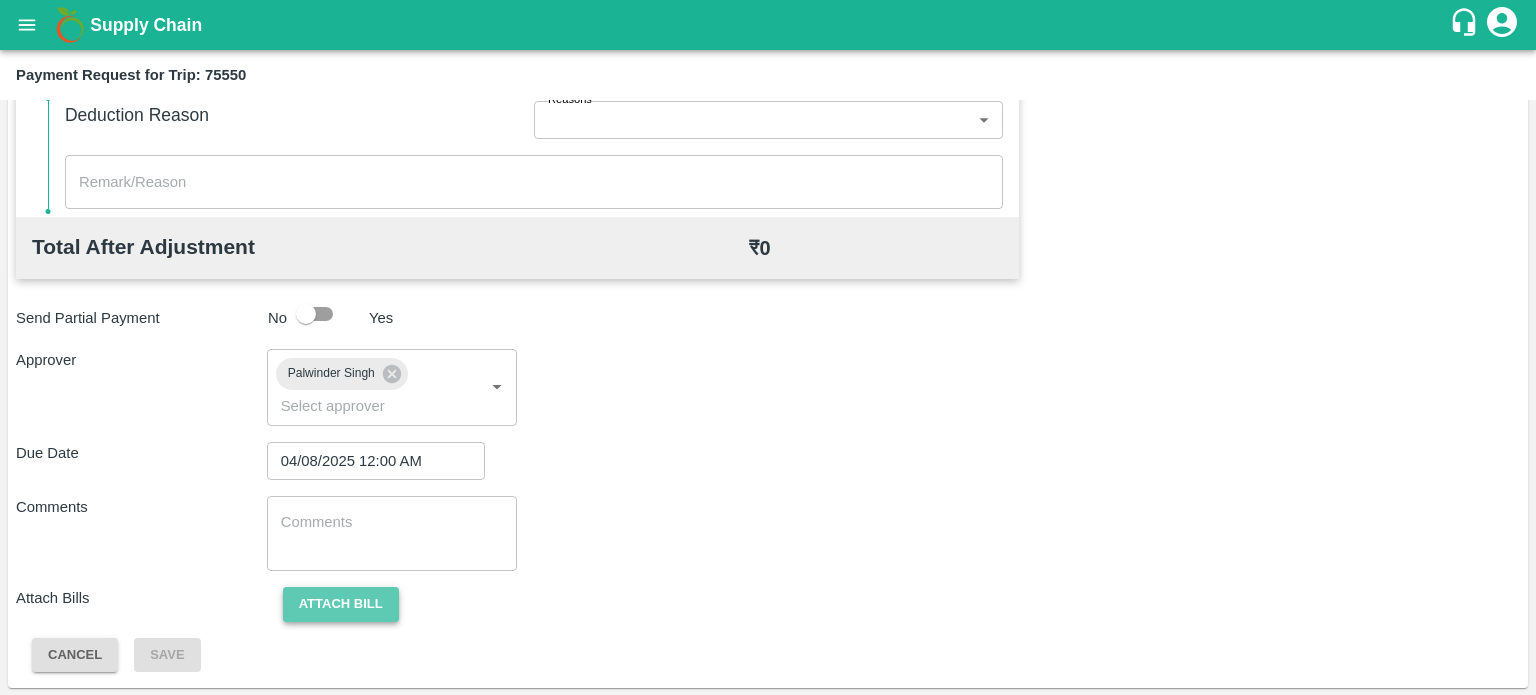 click on "Attach bill" at bounding box center (341, 604) 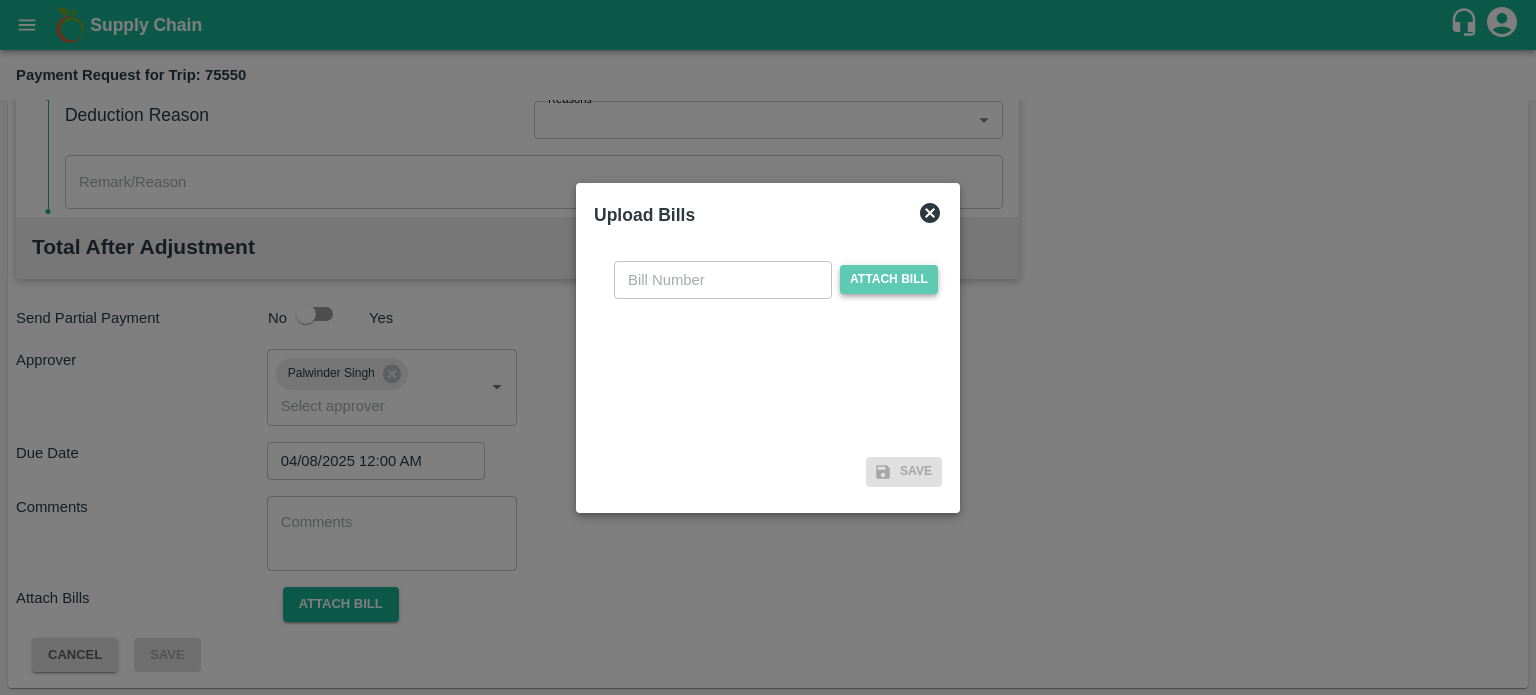click on "Attach bill" at bounding box center [889, 279] 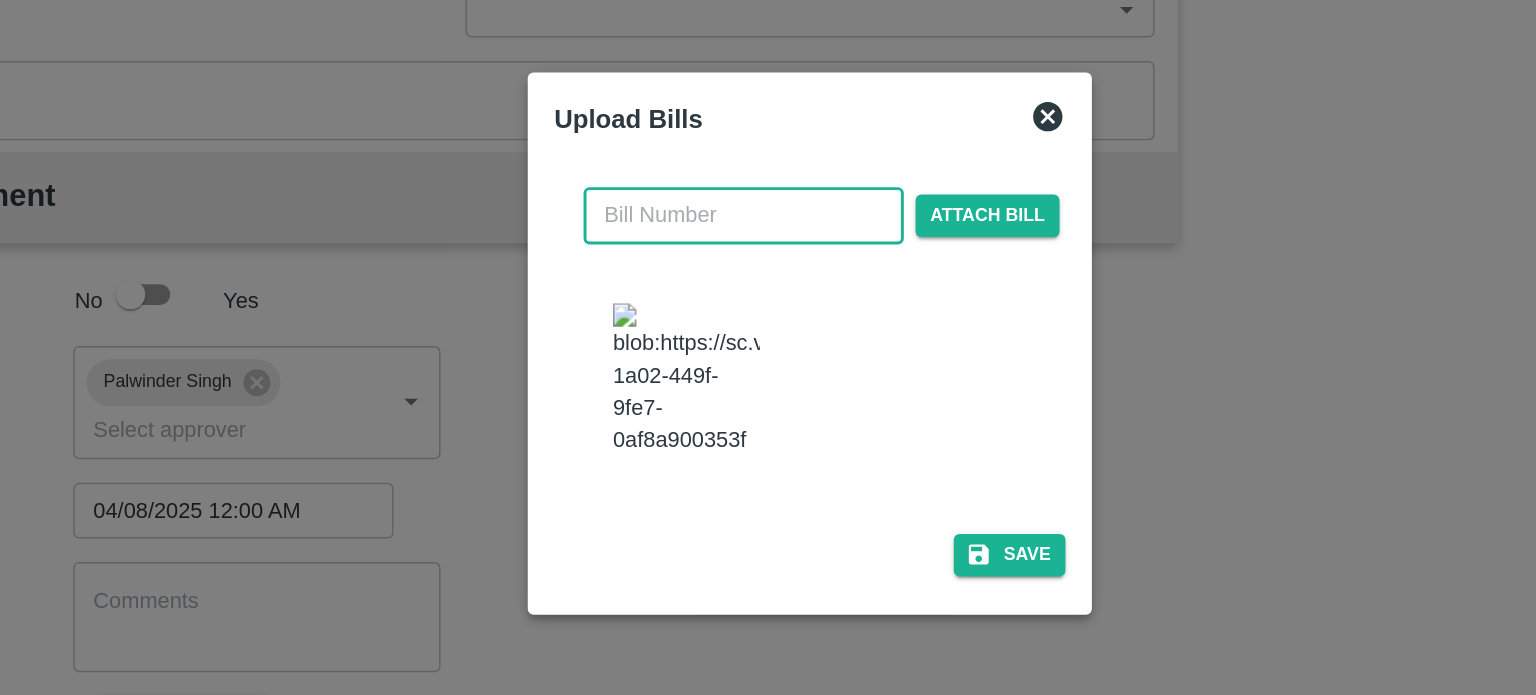 click at bounding box center [723, 260] 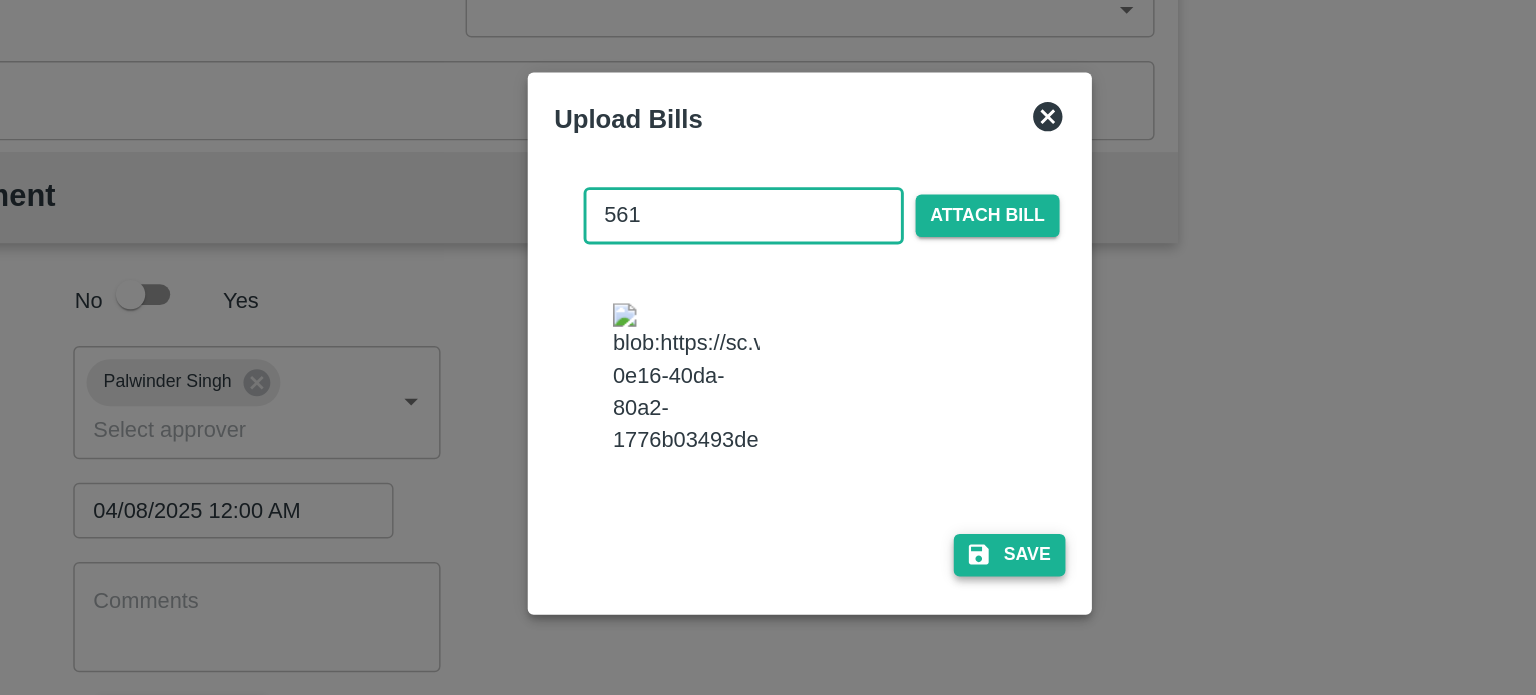 type on "561" 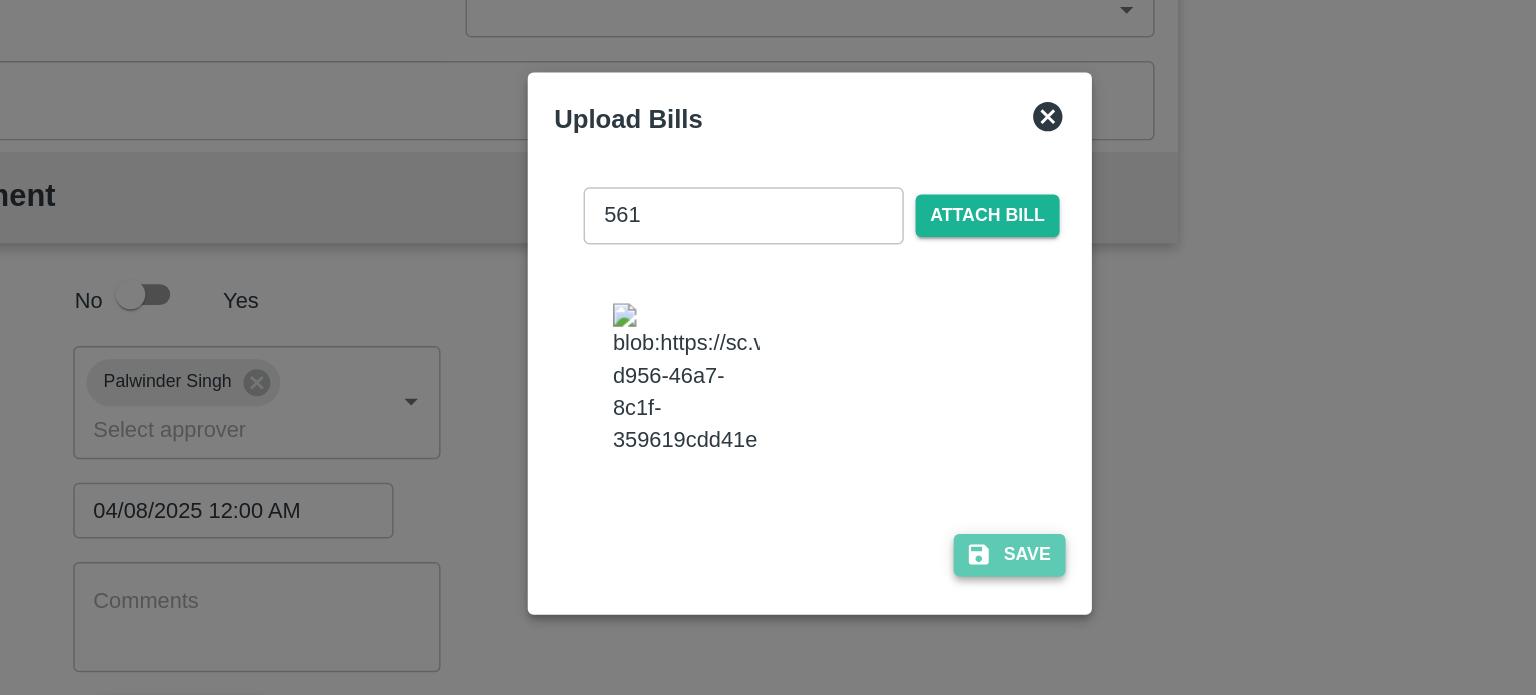 click on "Save" at bounding box center [904, 491] 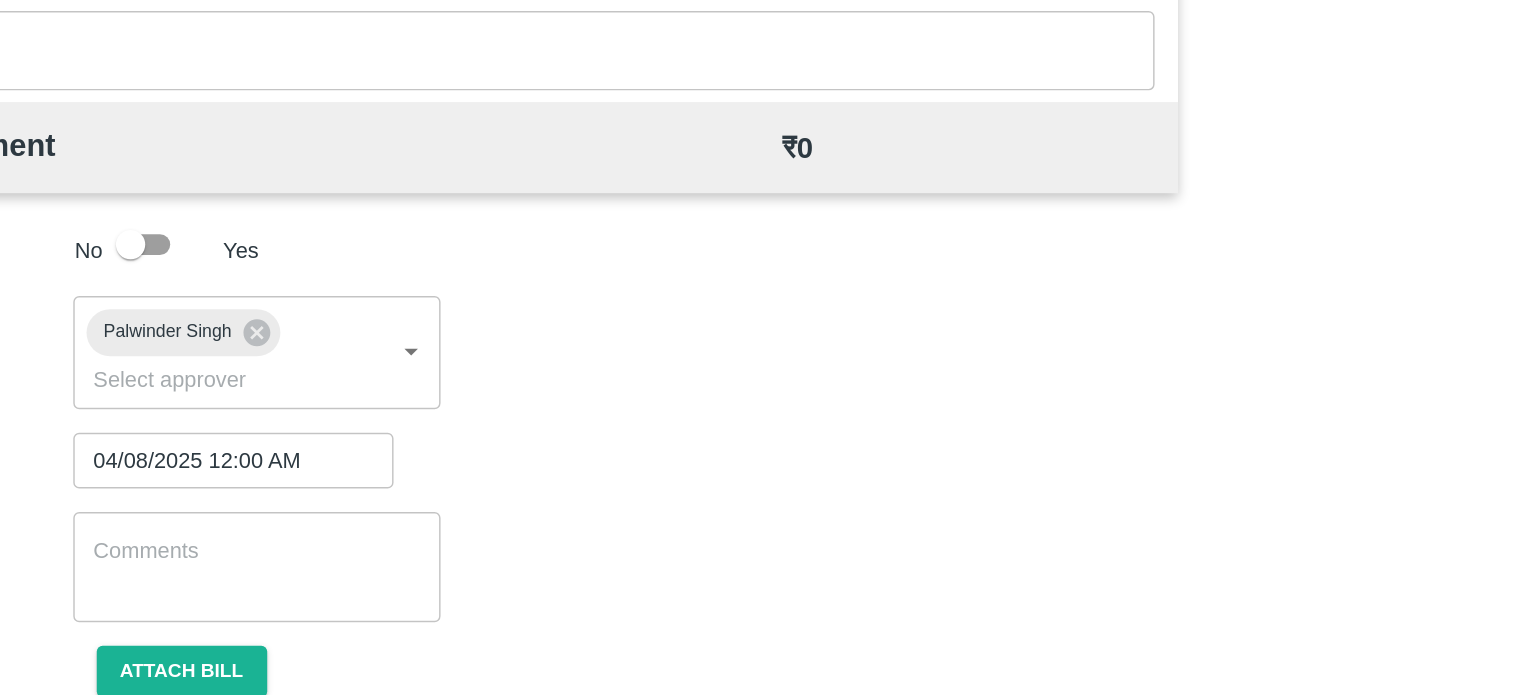 scroll, scrollTop: 968, scrollLeft: 0, axis: vertical 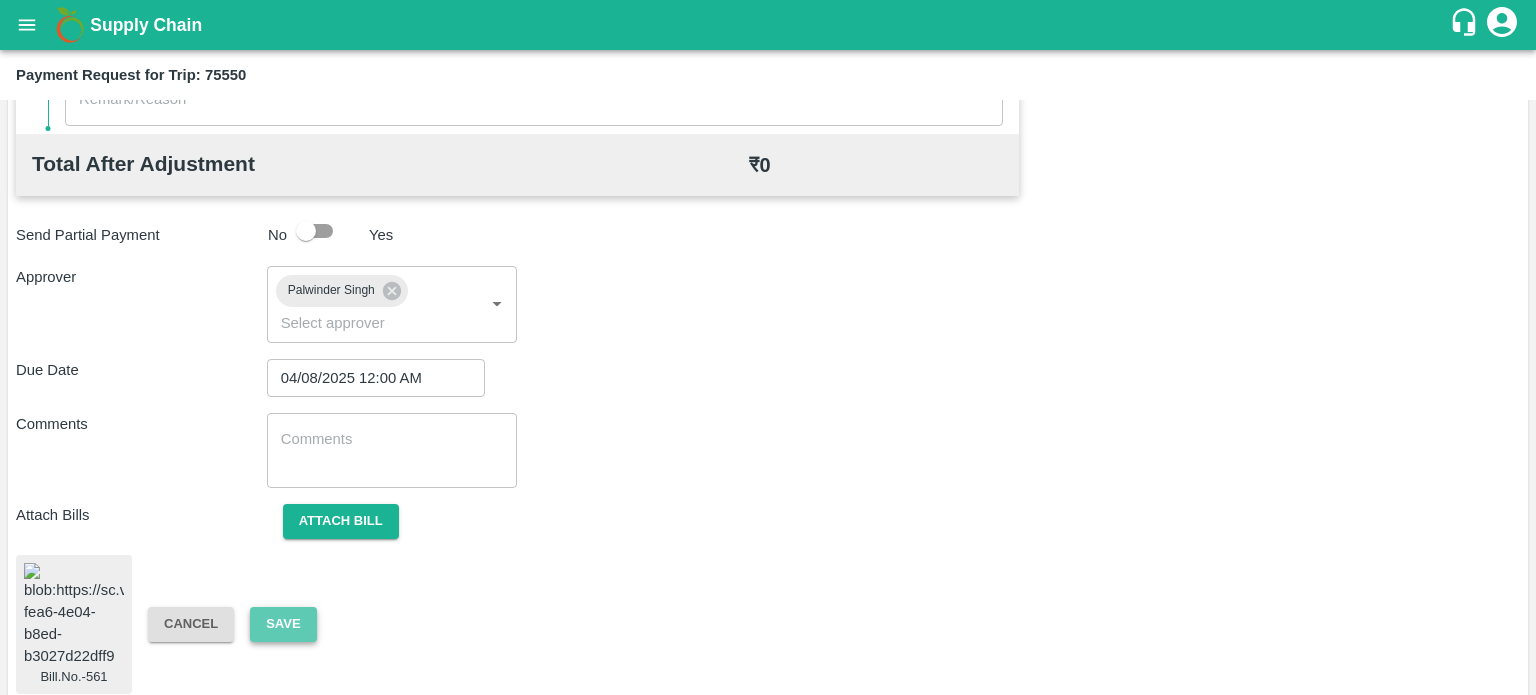 click on "Save" at bounding box center (283, 624) 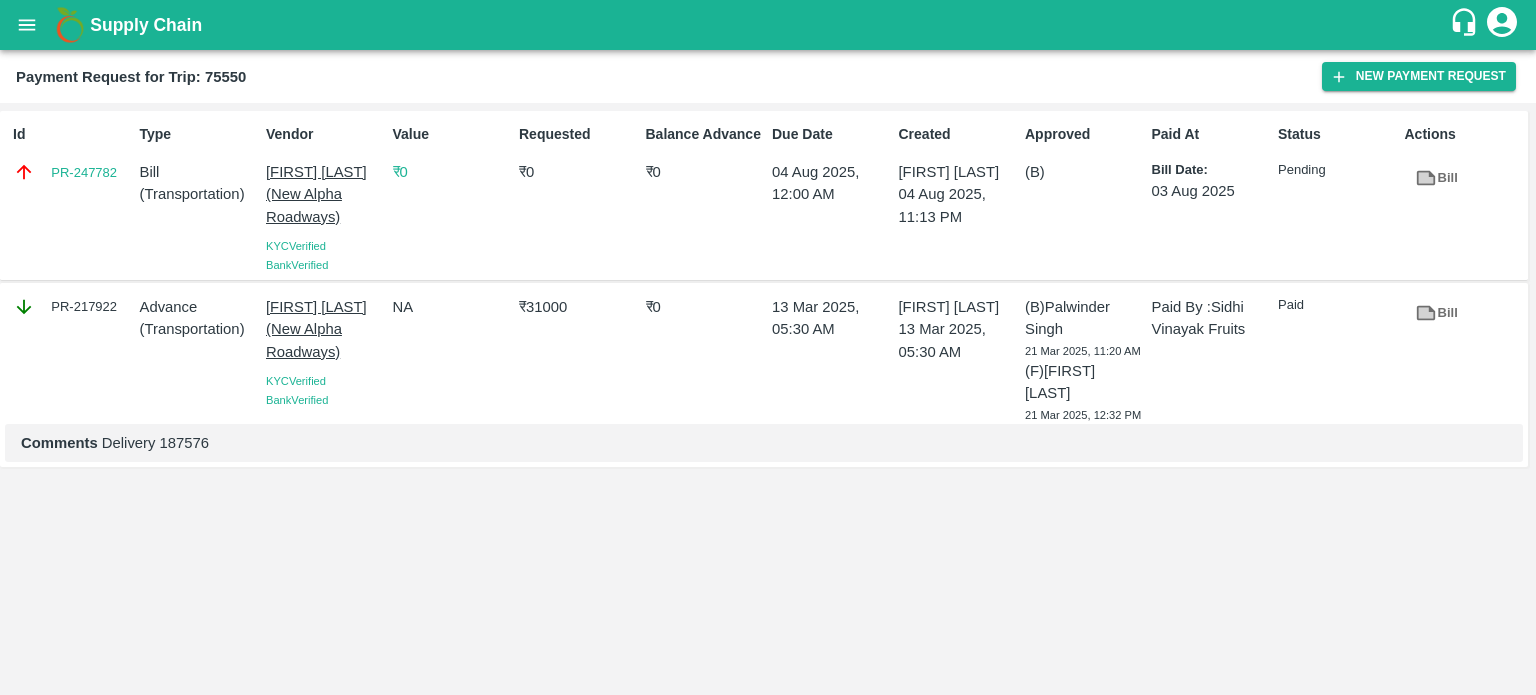type 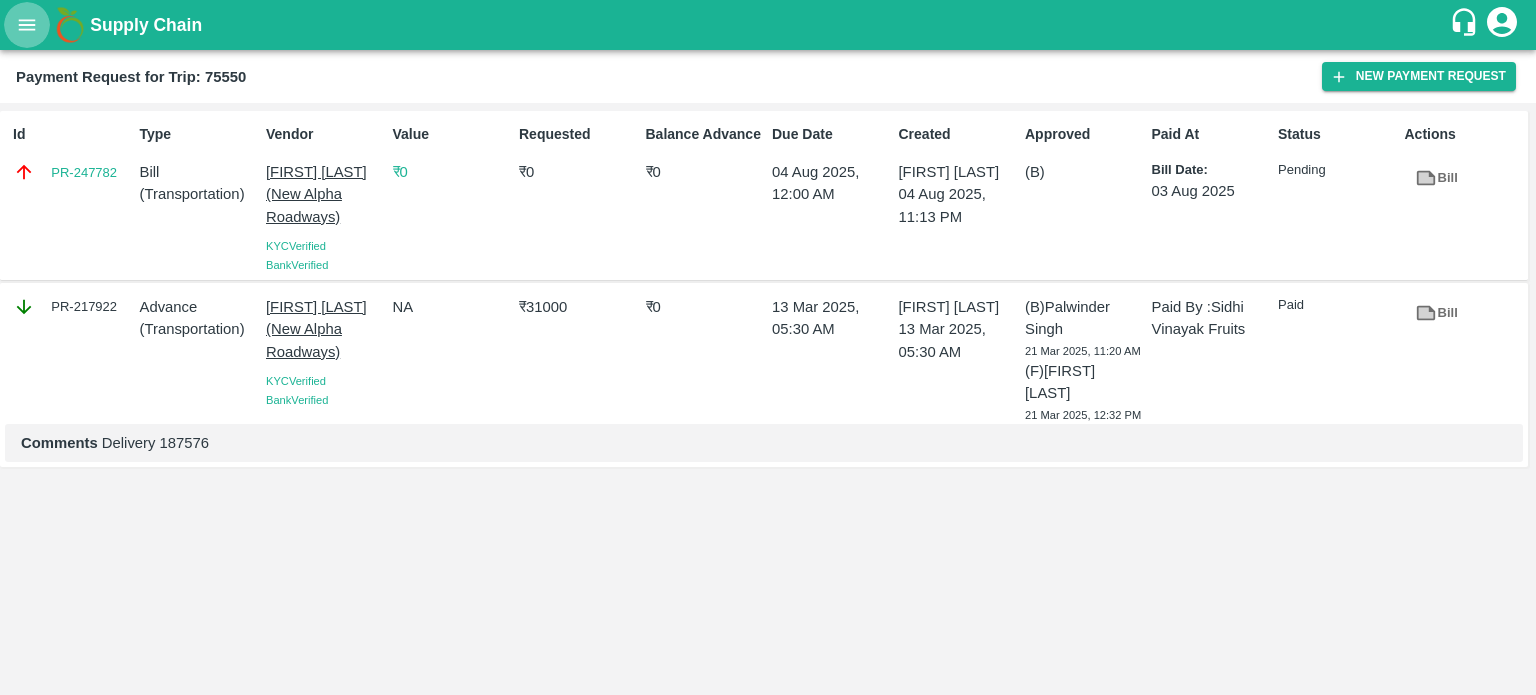 click 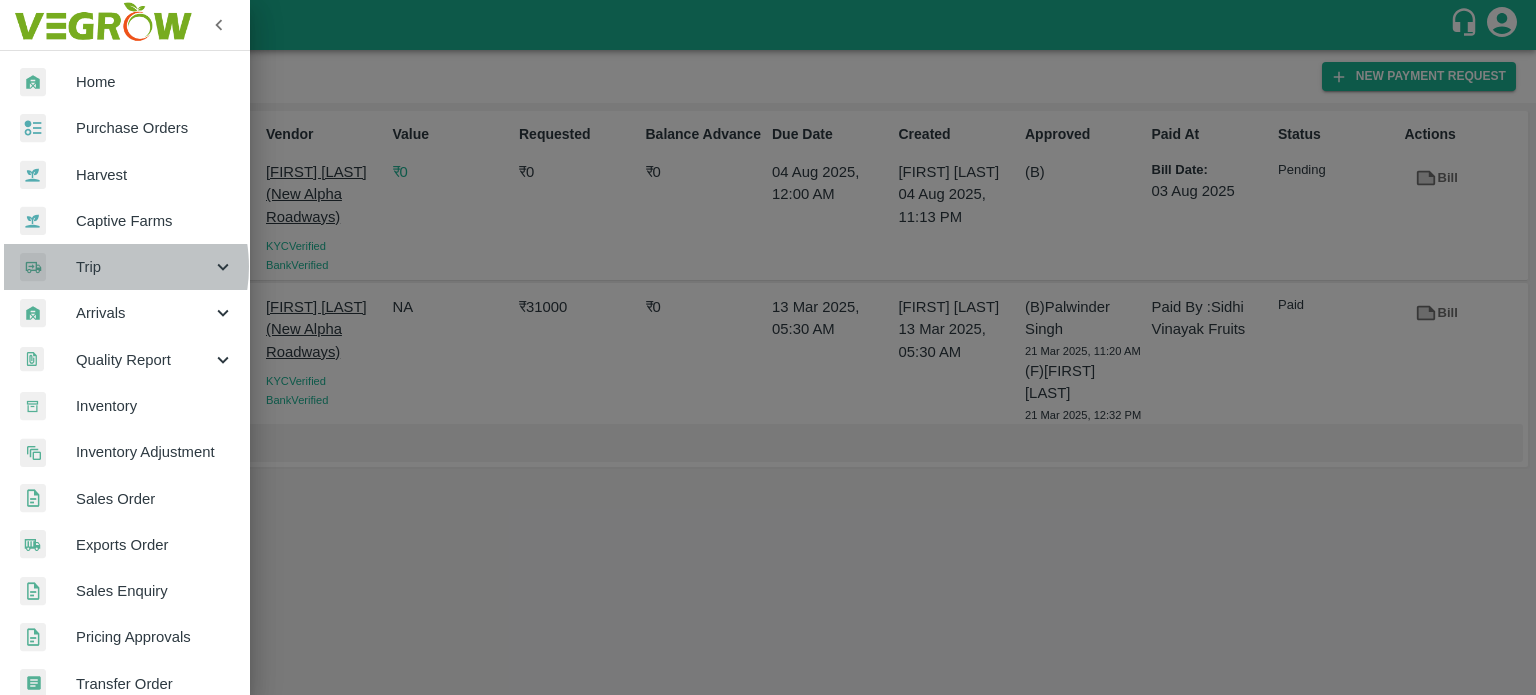 click on "Trip" at bounding box center [144, 267] 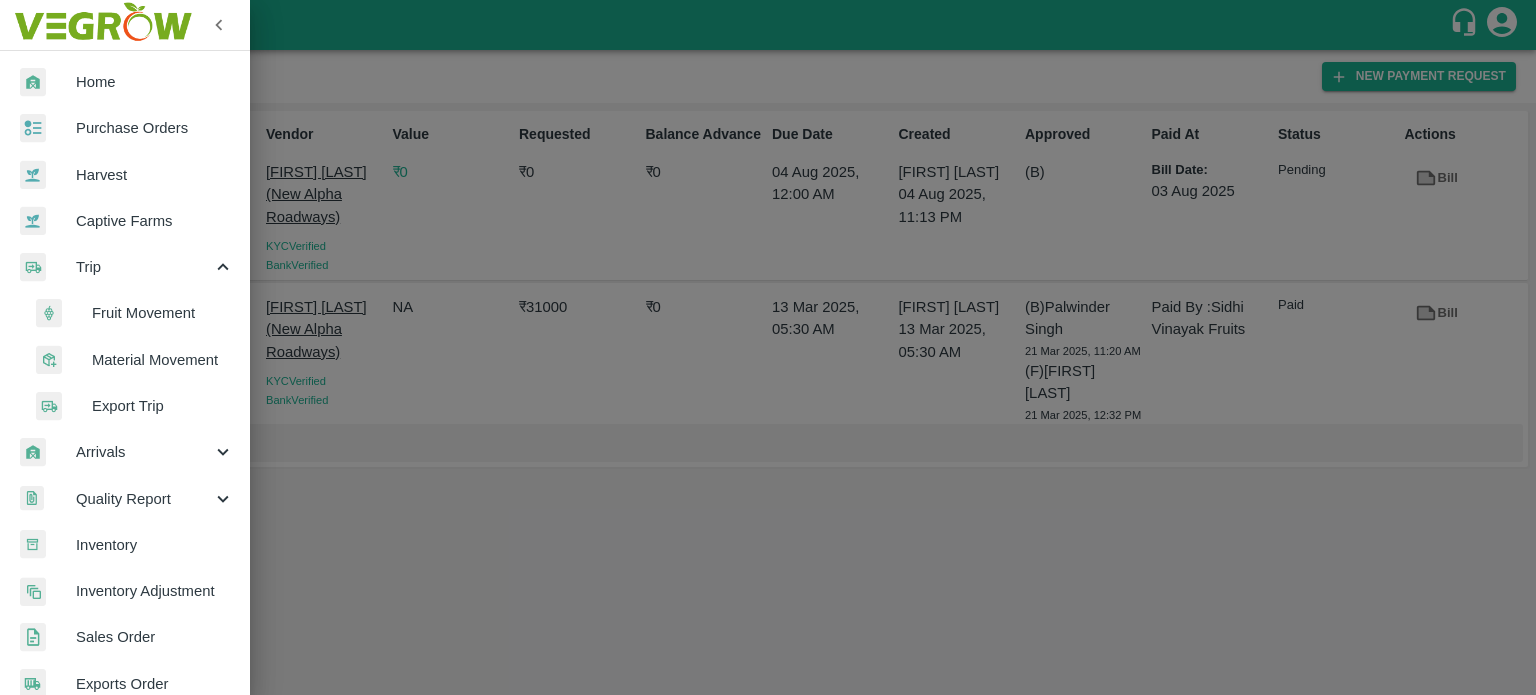click on "Fruit Movement" at bounding box center (163, 313) 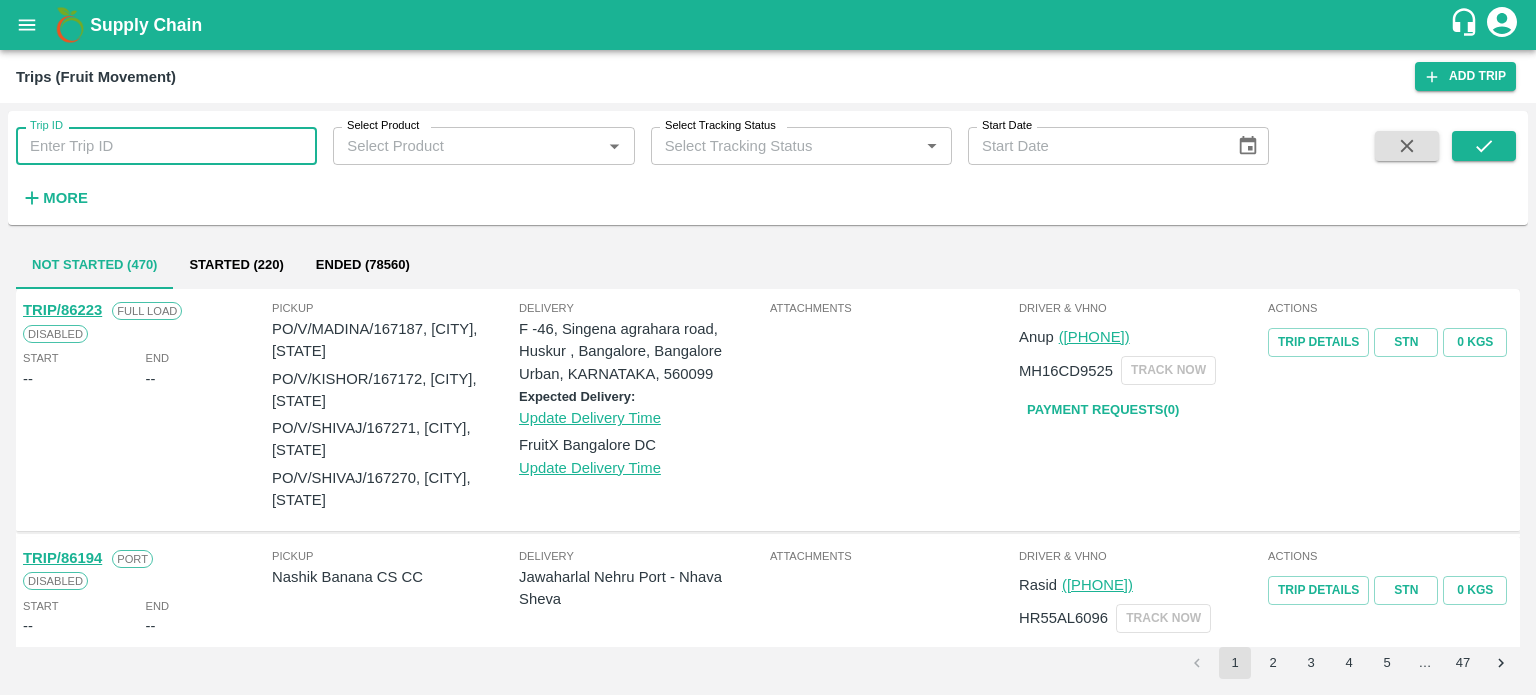click on "Trip ID" at bounding box center [166, 146] 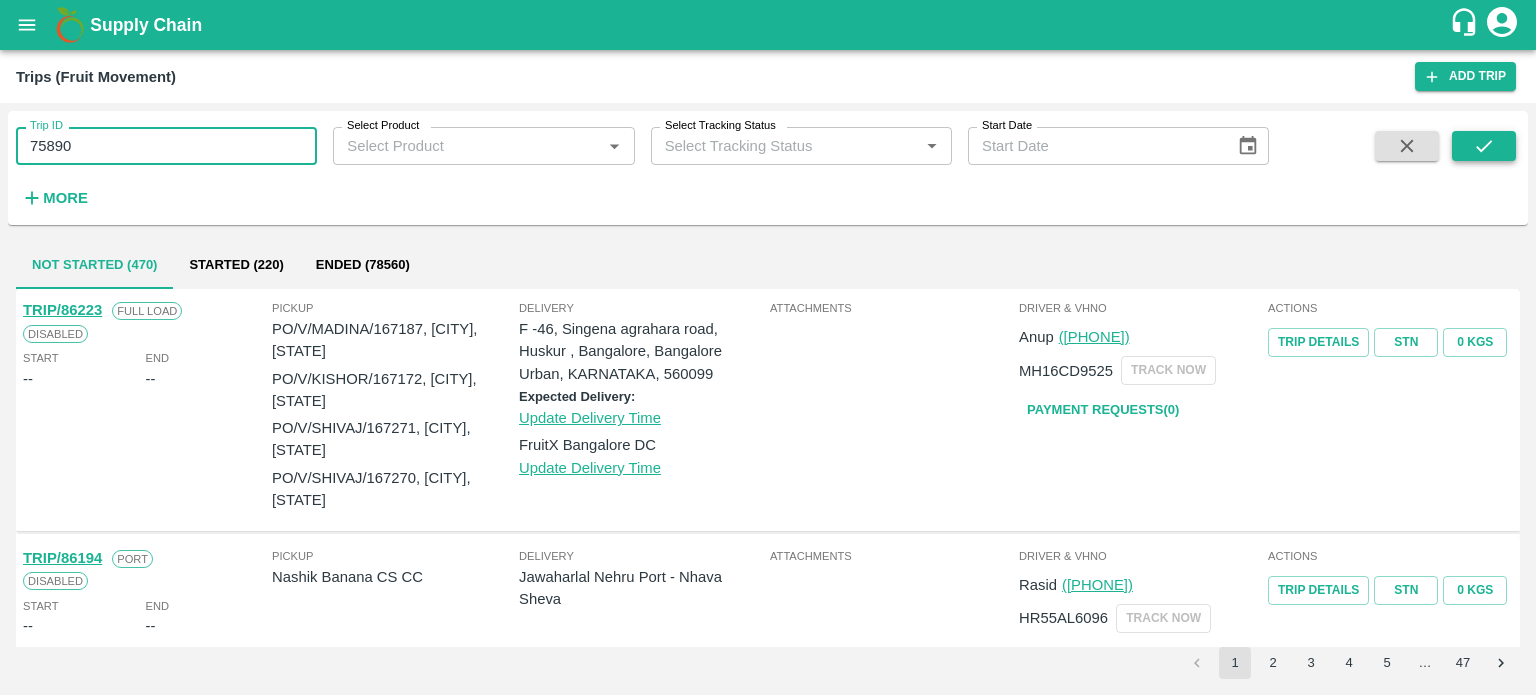 type on "75890" 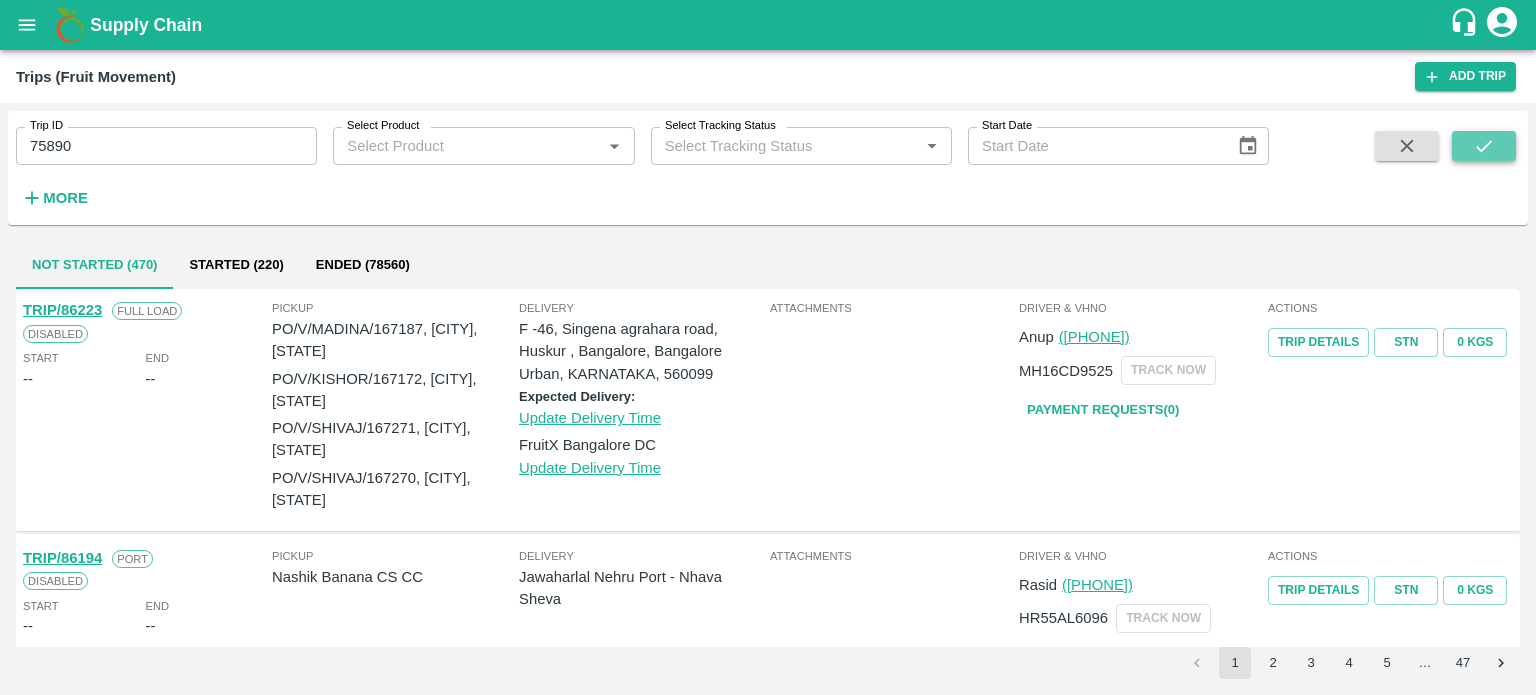 click 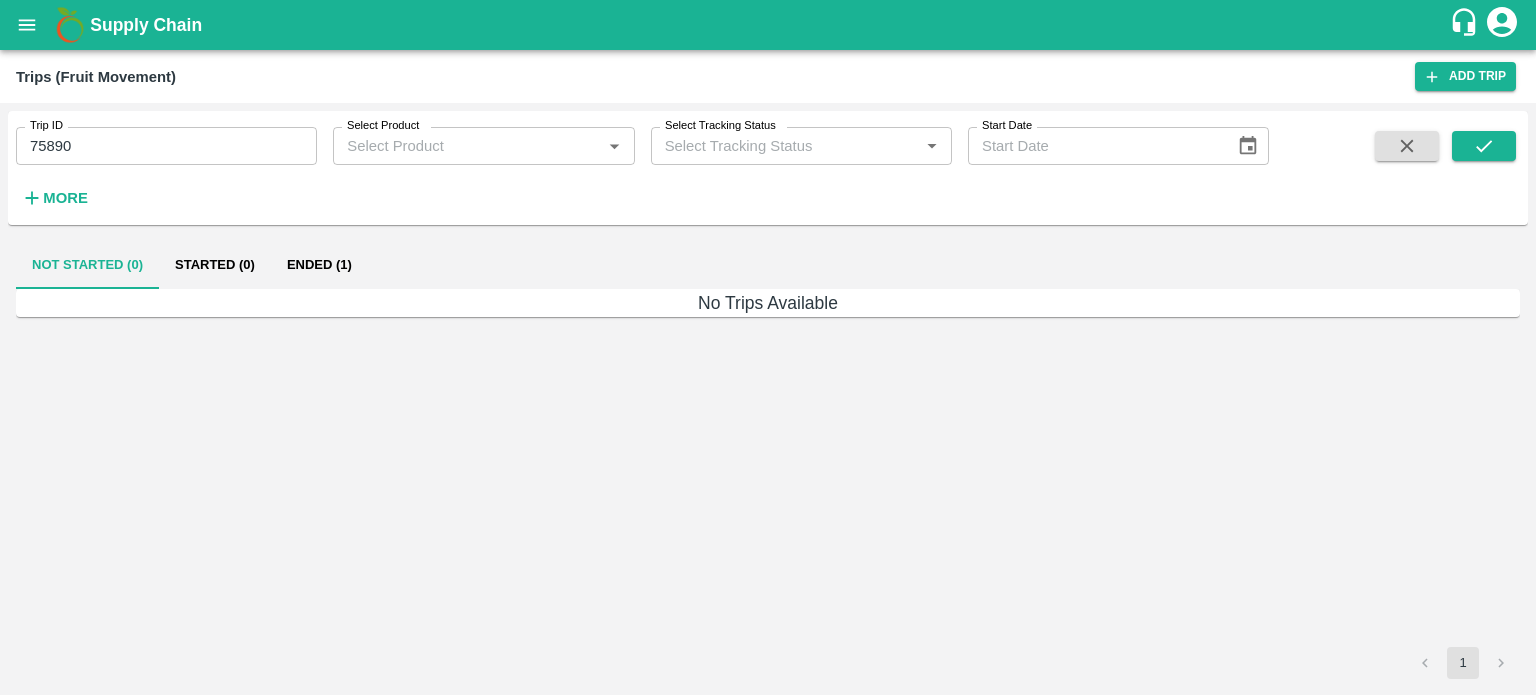 click on "Not Started (0) Started (0) Ended (1)" at bounding box center [768, 265] 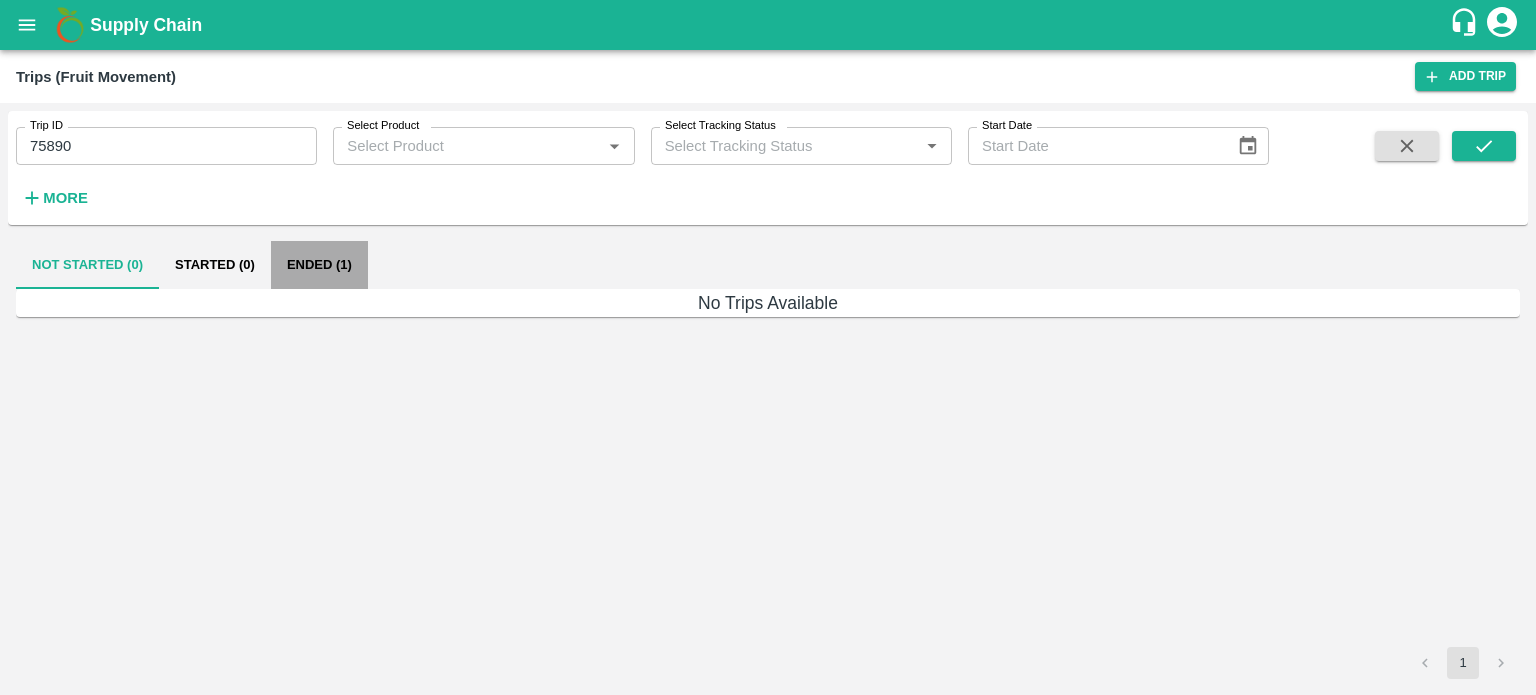 click on "Ended (1)" at bounding box center [319, 265] 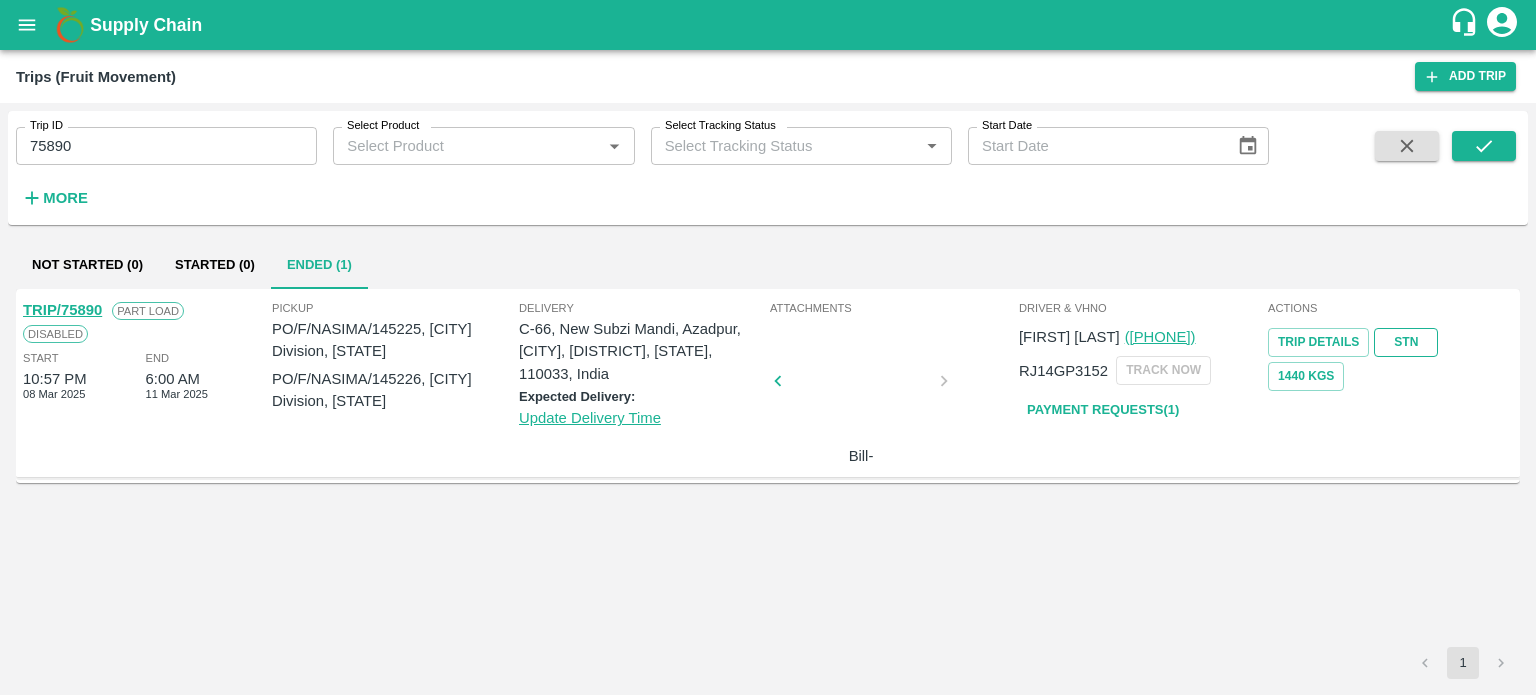 click on "STN" at bounding box center (1406, 342) 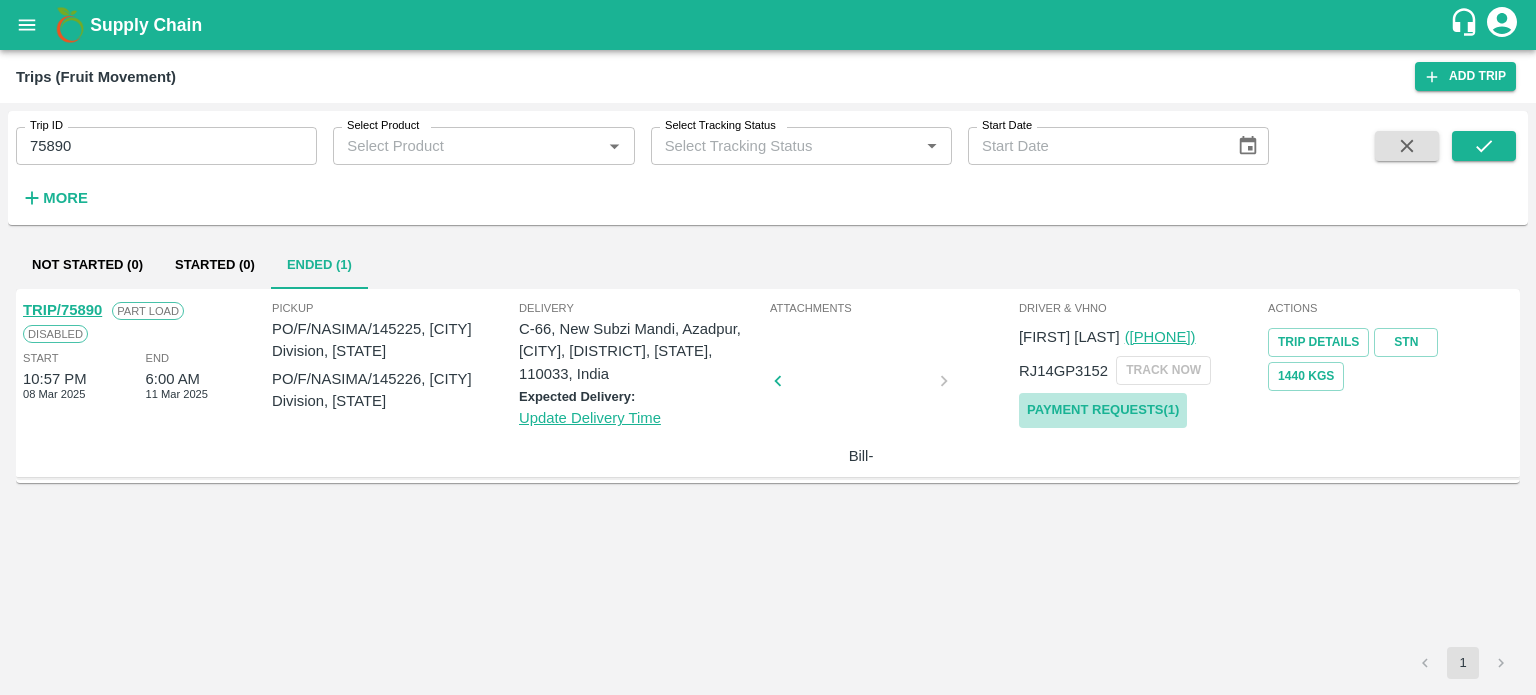 click on "Payment Requests( 1 )" at bounding box center [1103, 410] 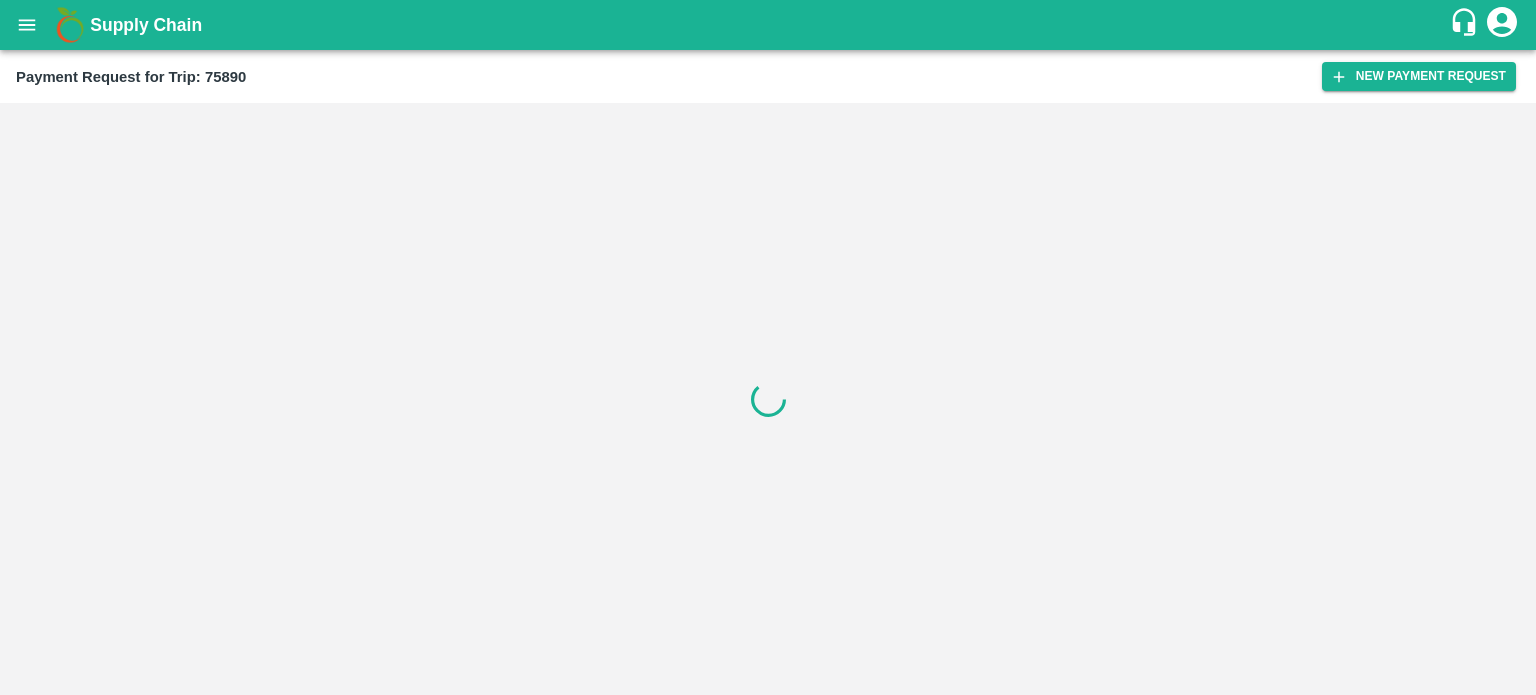 scroll, scrollTop: 0, scrollLeft: 0, axis: both 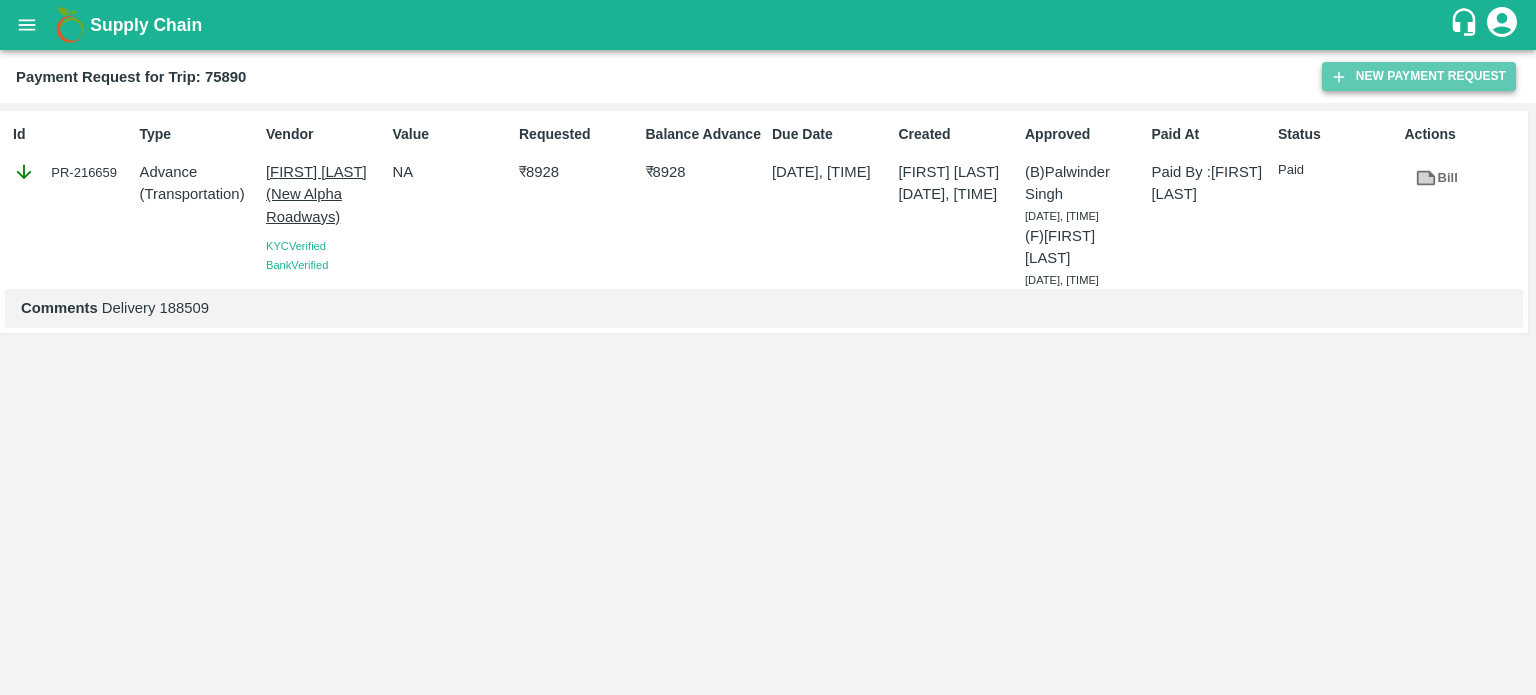 click on "New Payment Request" at bounding box center [1419, 76] 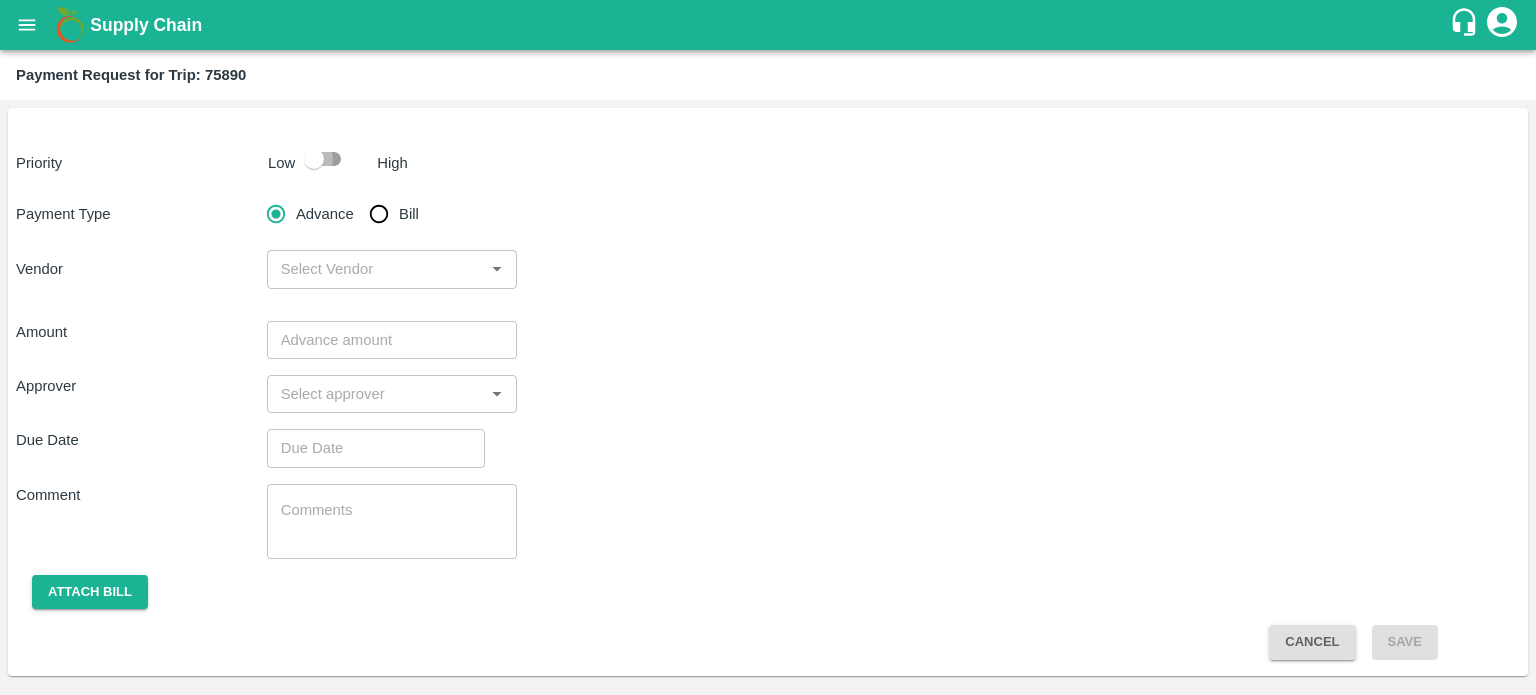 click at bounding box center [314, 159] 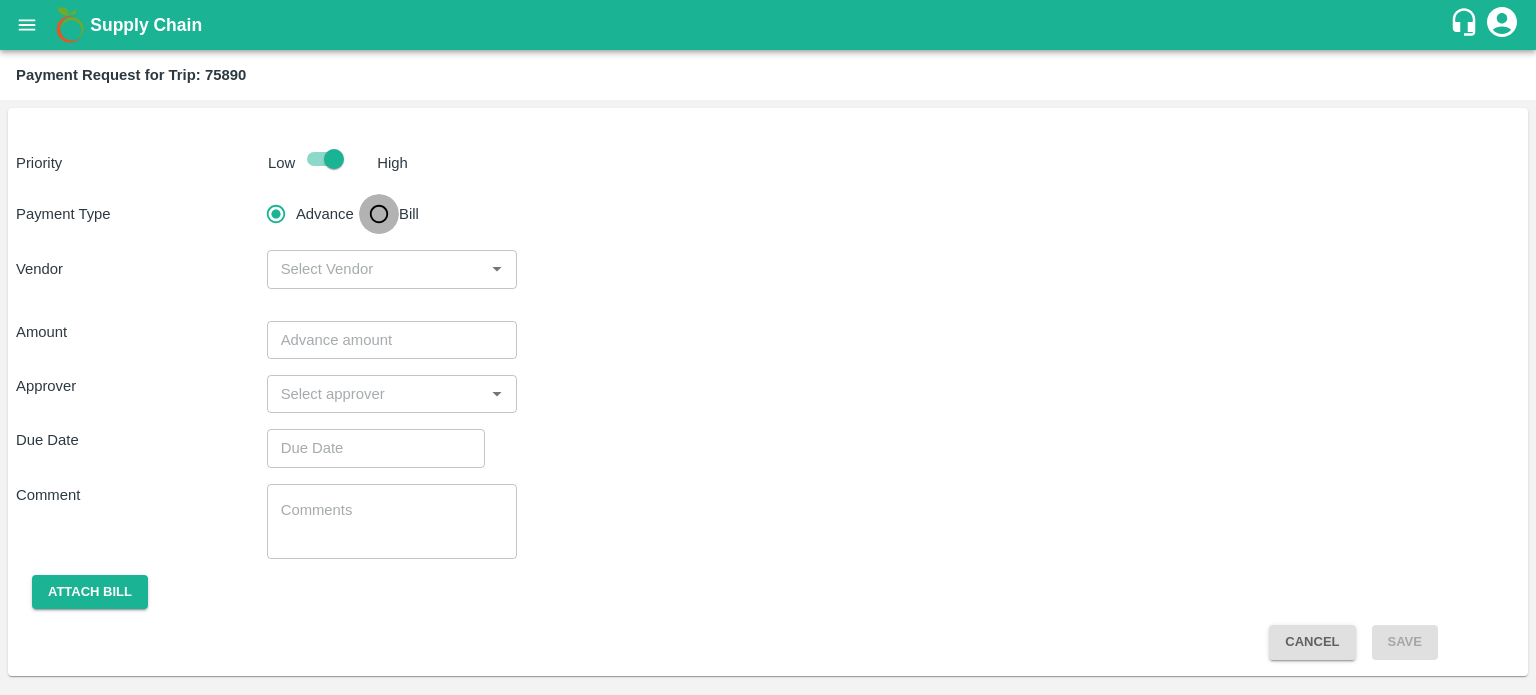click on "Bill" at bounding box center (379, 214) 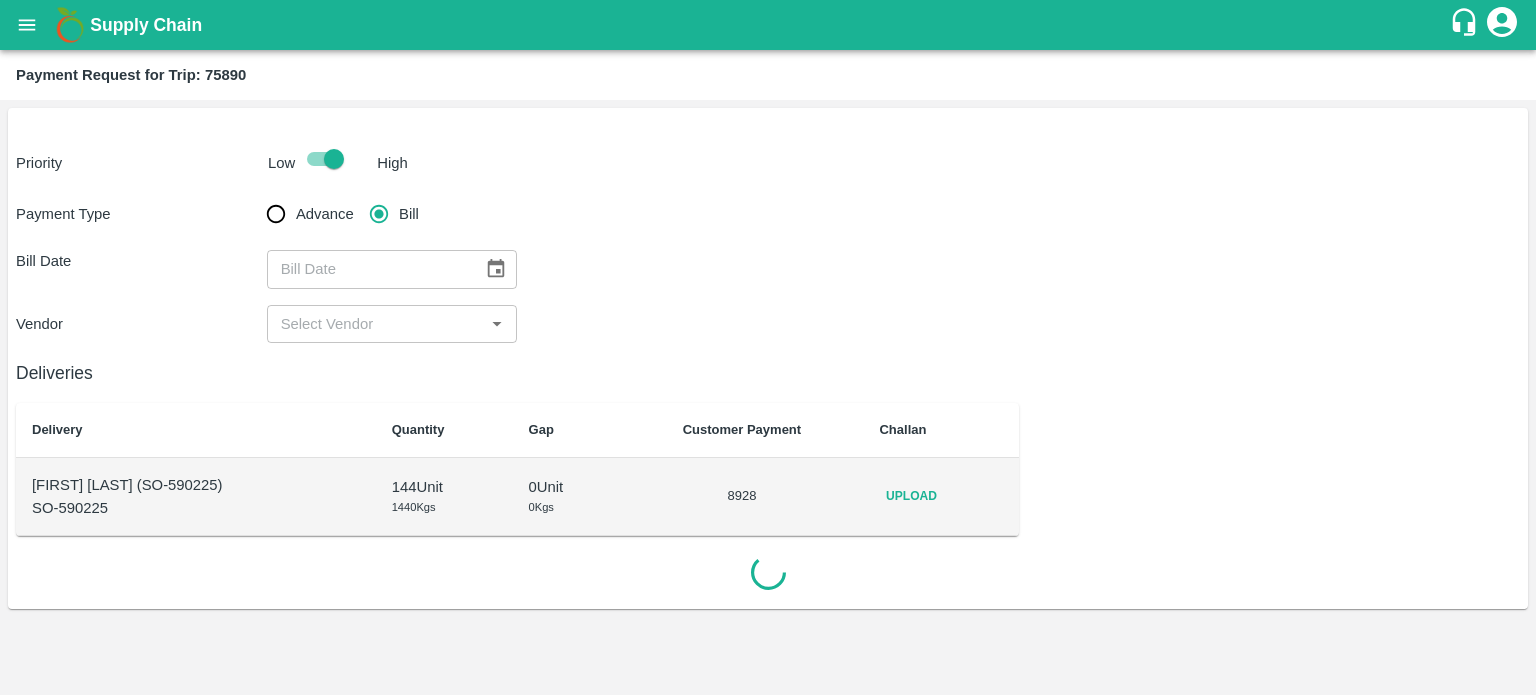 click on "​" at bounding box center [392, 269] 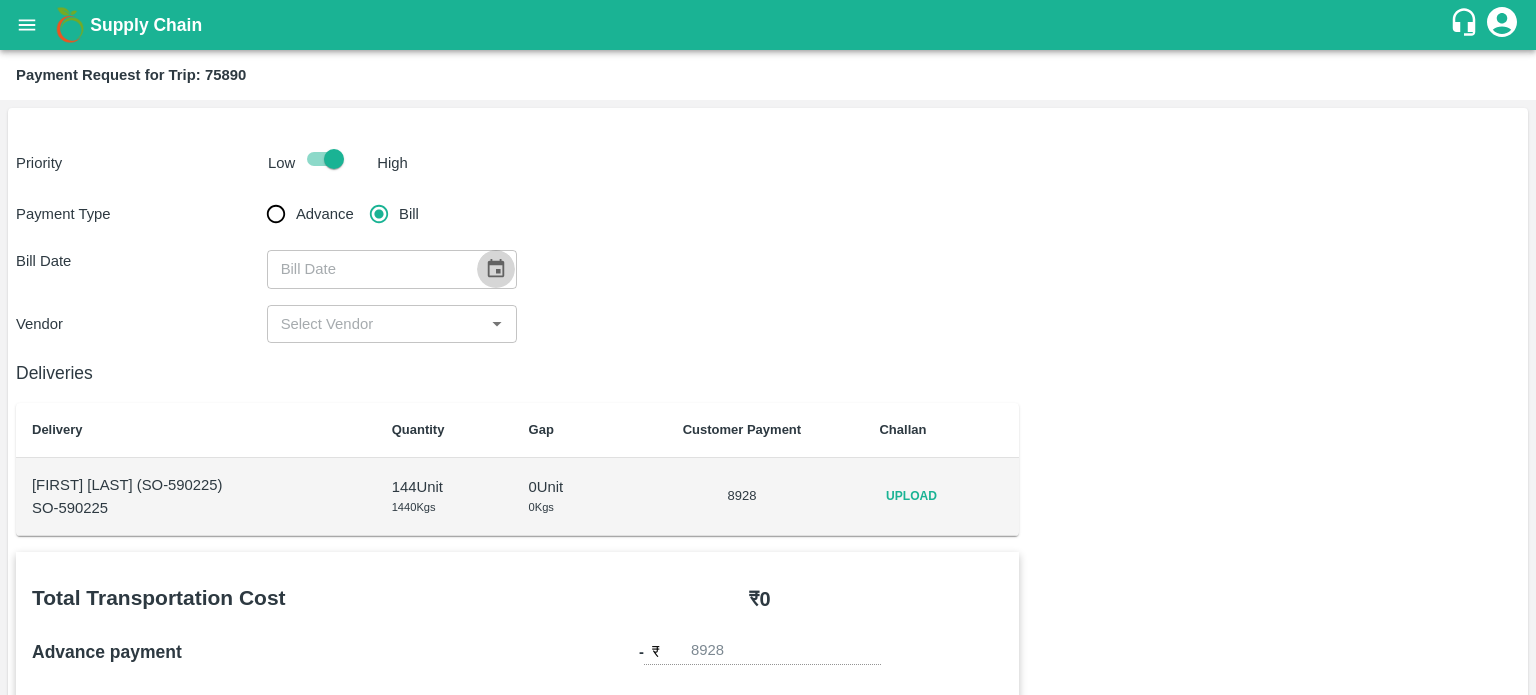 click 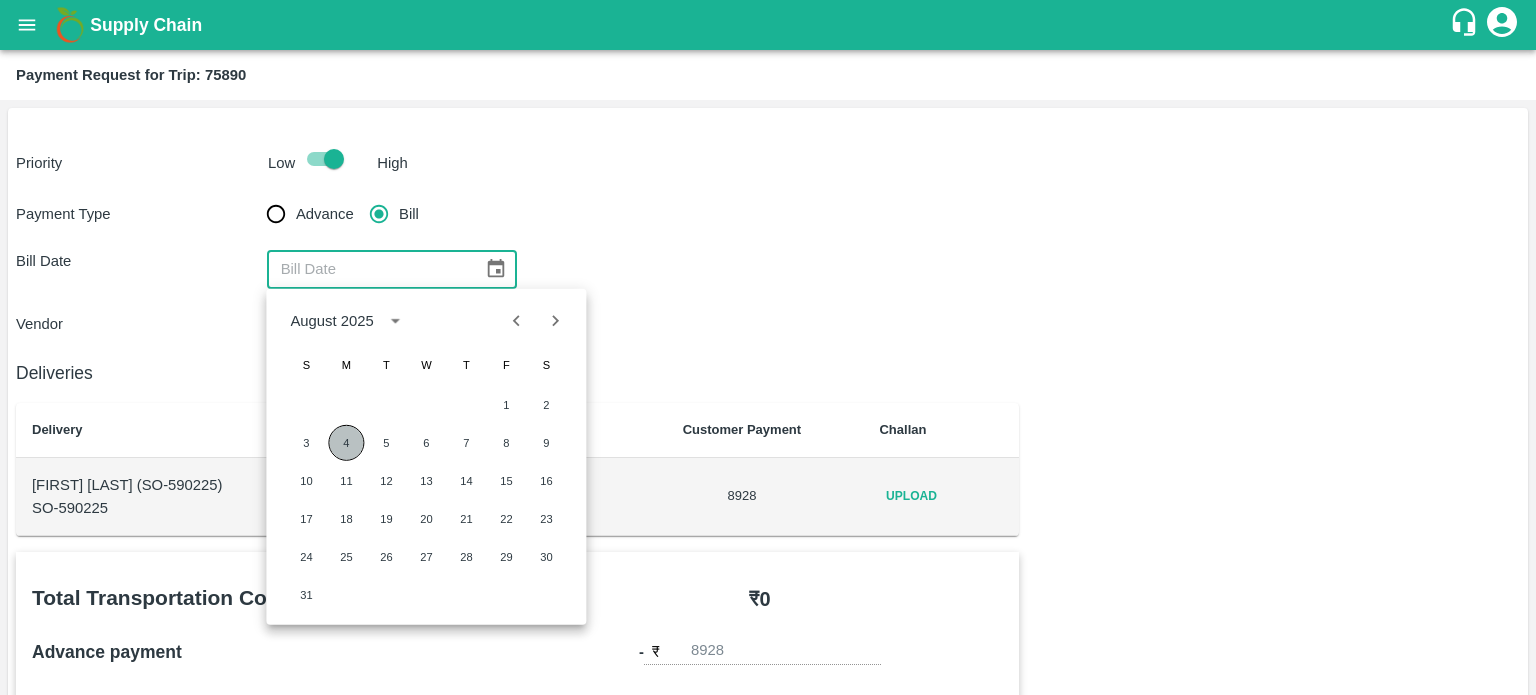 click on "4" at bounding box center [346, 443] 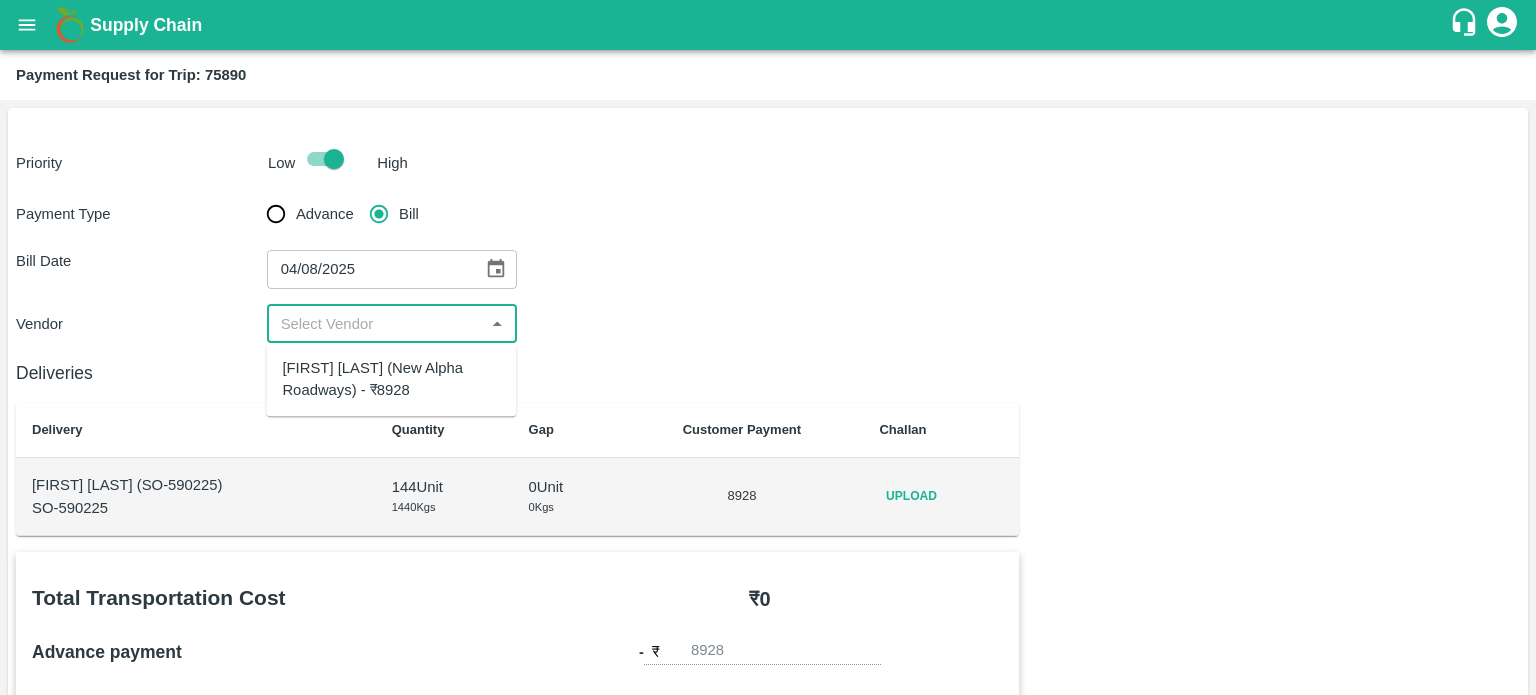 drag, startPoint x: 343, startPoint y: 319, endPoint x: 401, endPoint y: 395, distance: 95.60335 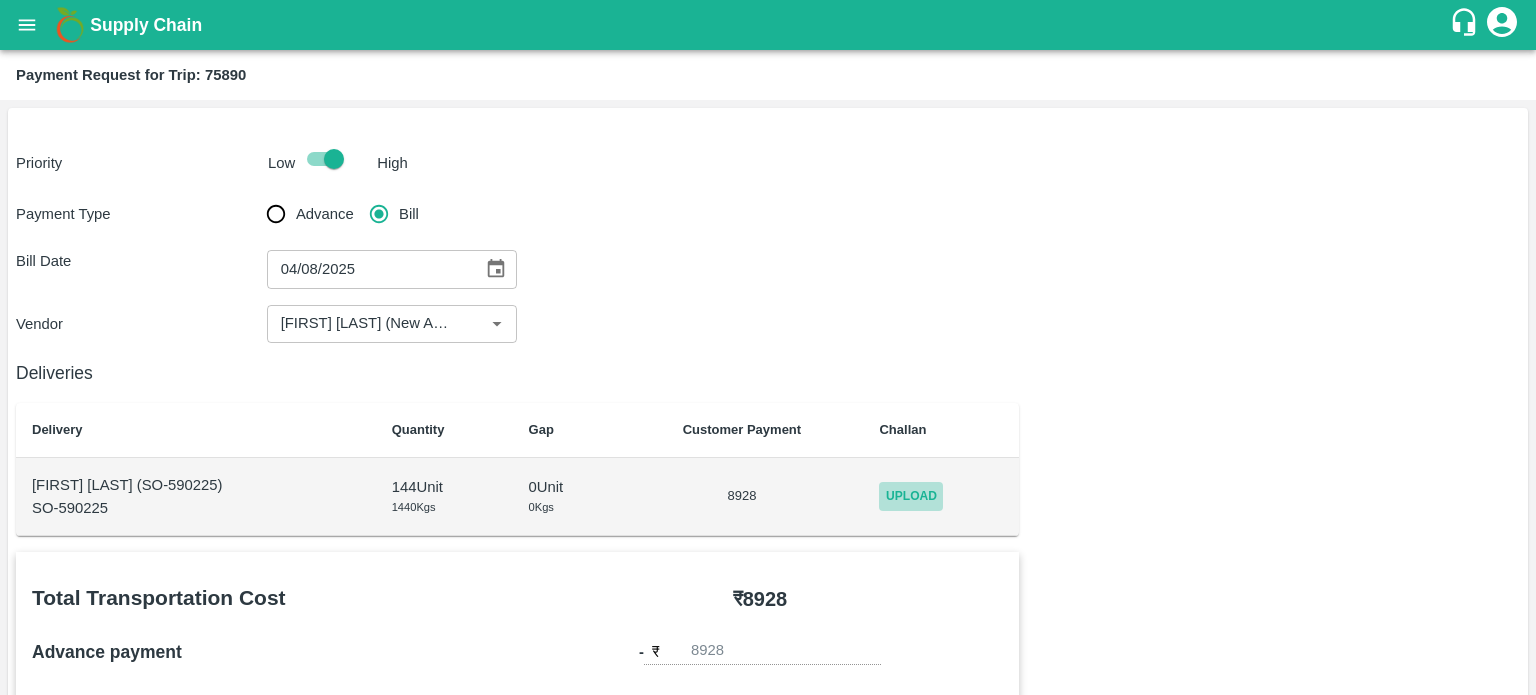 click on "Upload" at bounding box center (911, 496) 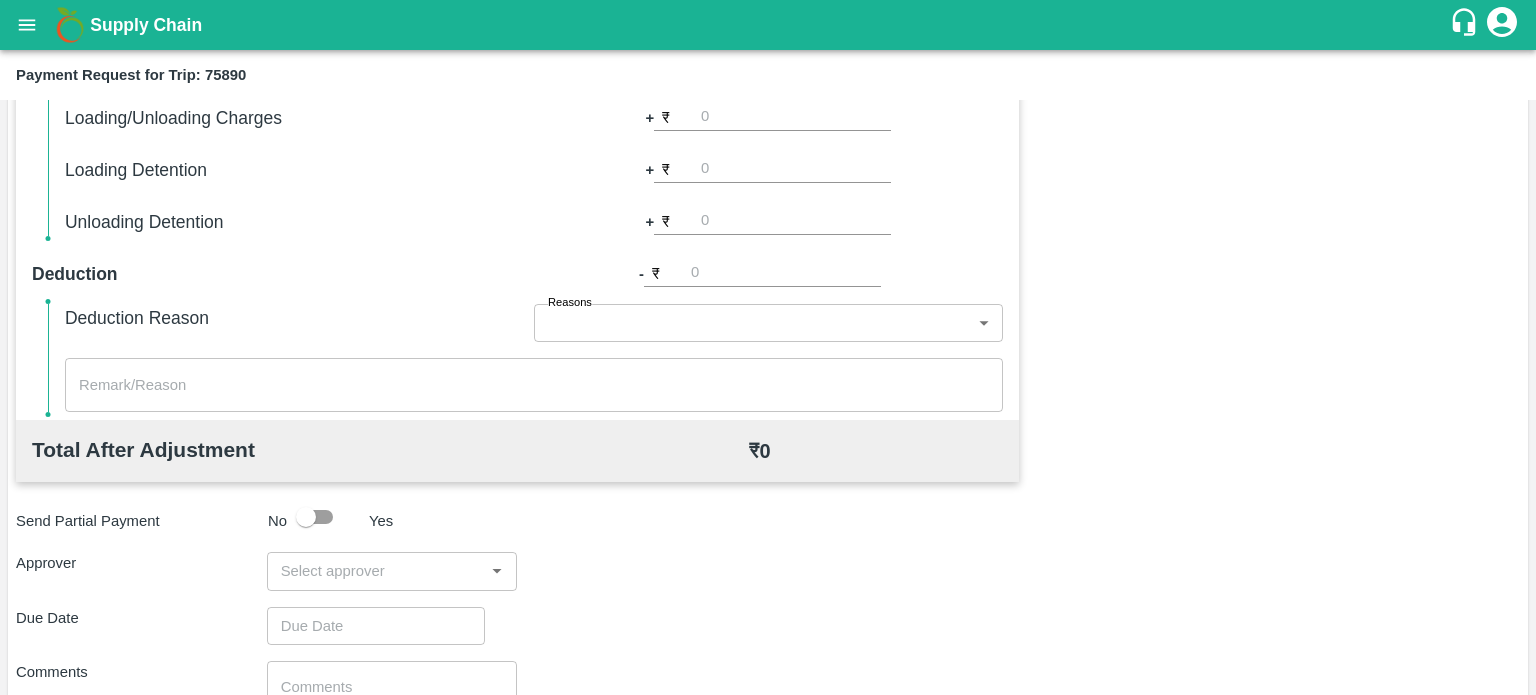 scroll, scrollTop: 707, scrollLeft: 0, axis: vertical 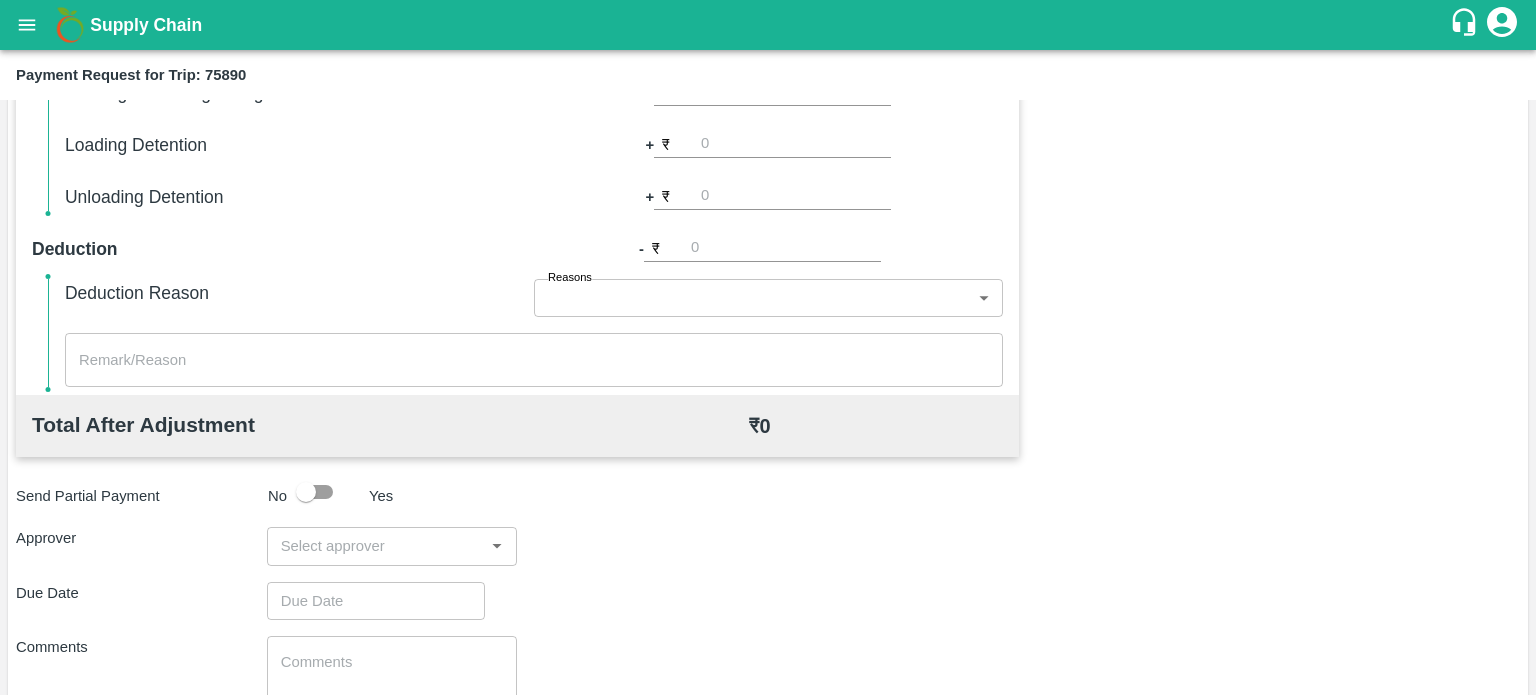 click on "​" at bounding box center (392, 546) 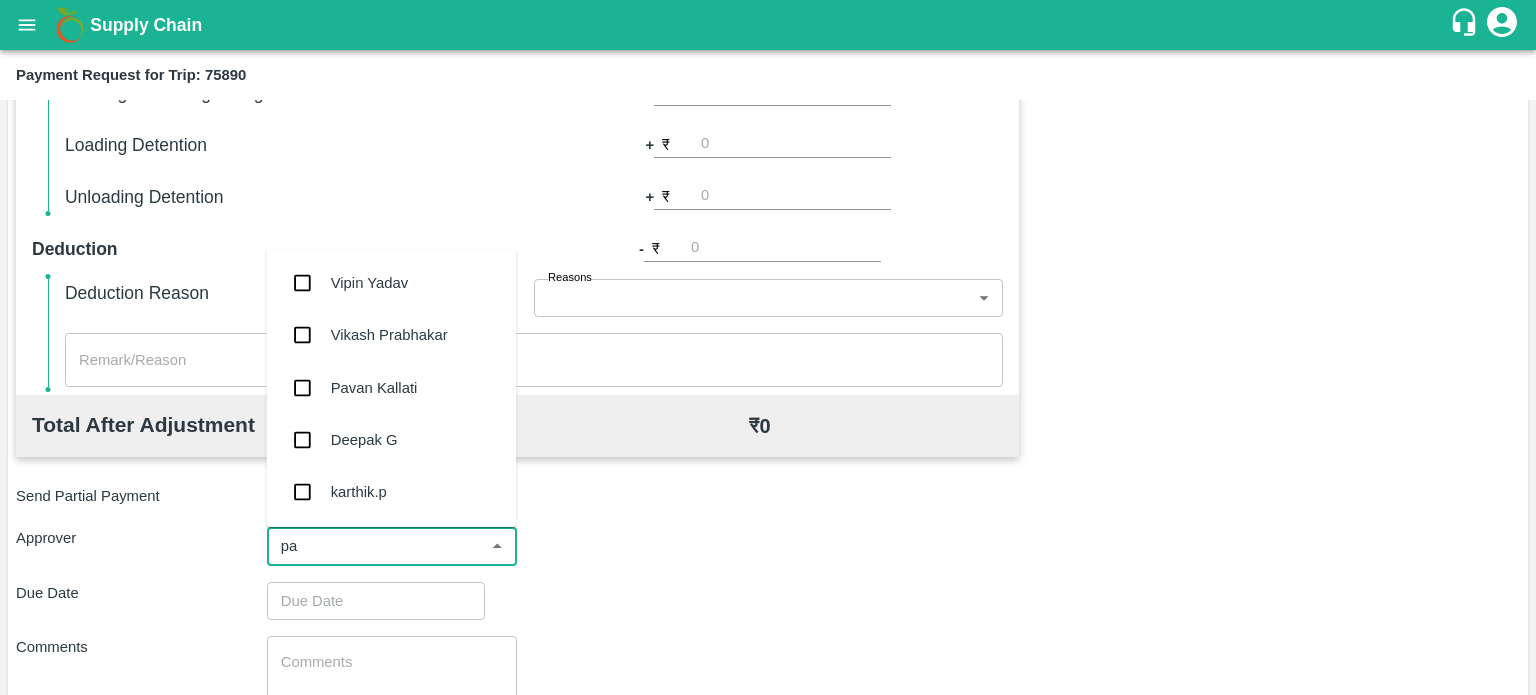 type on "pal" 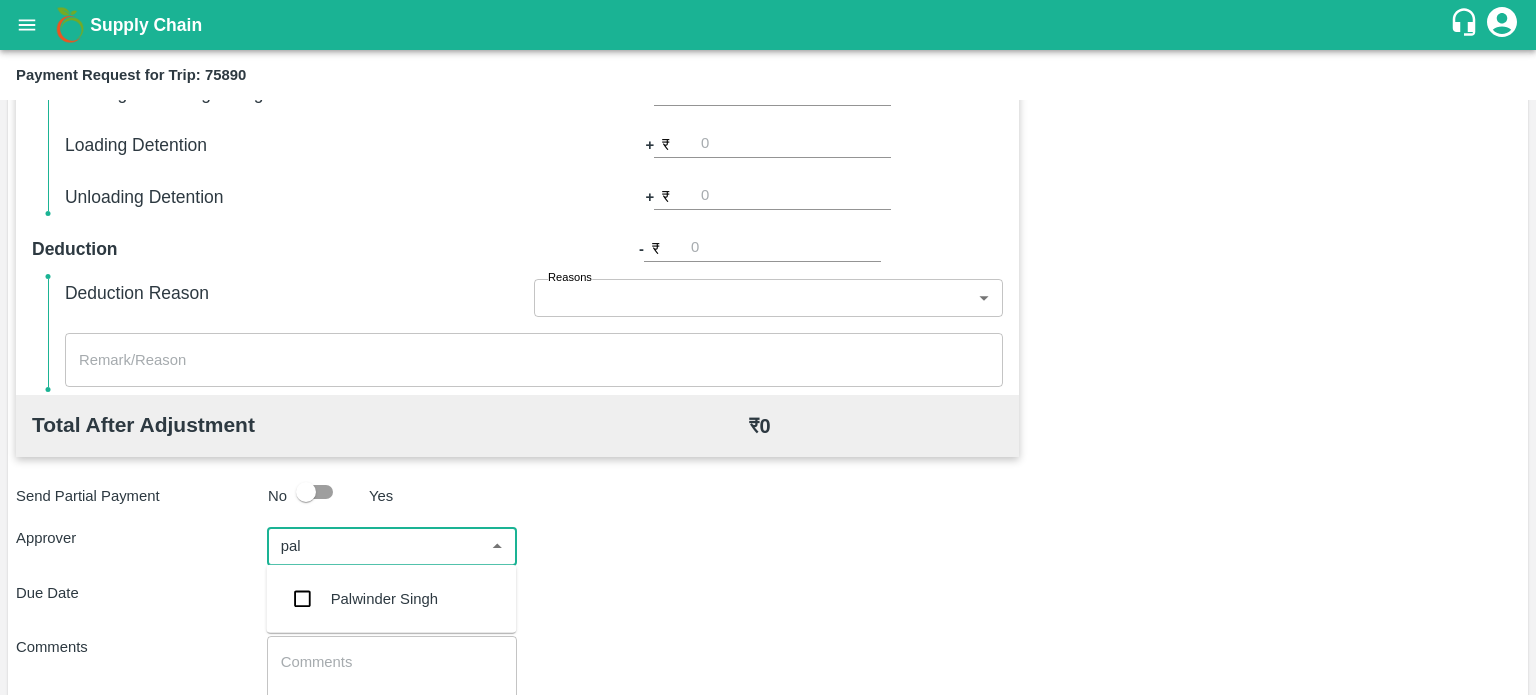 click on "Palwinder Singh" at bounding box center [384, 599] 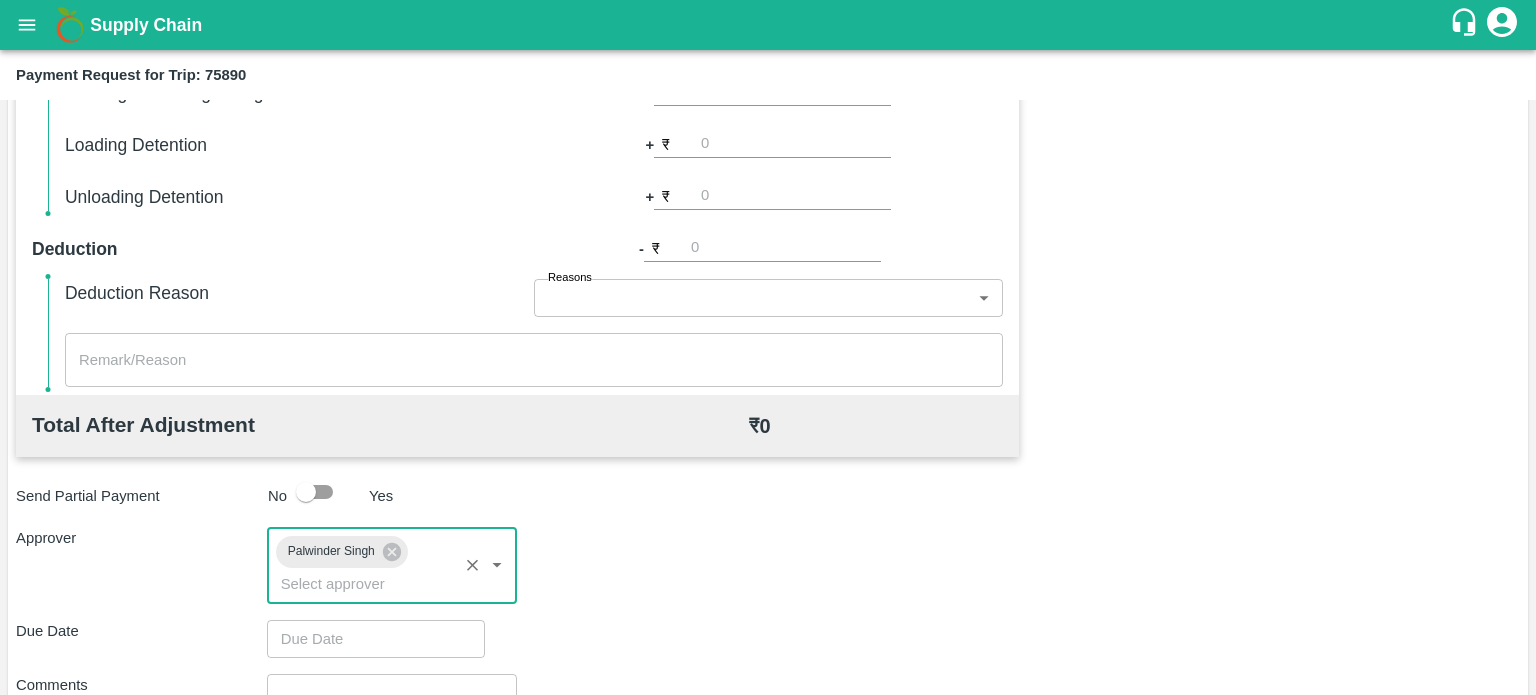 scroll, scrollTop: 792, scrollLeft: 0, axis: vertical 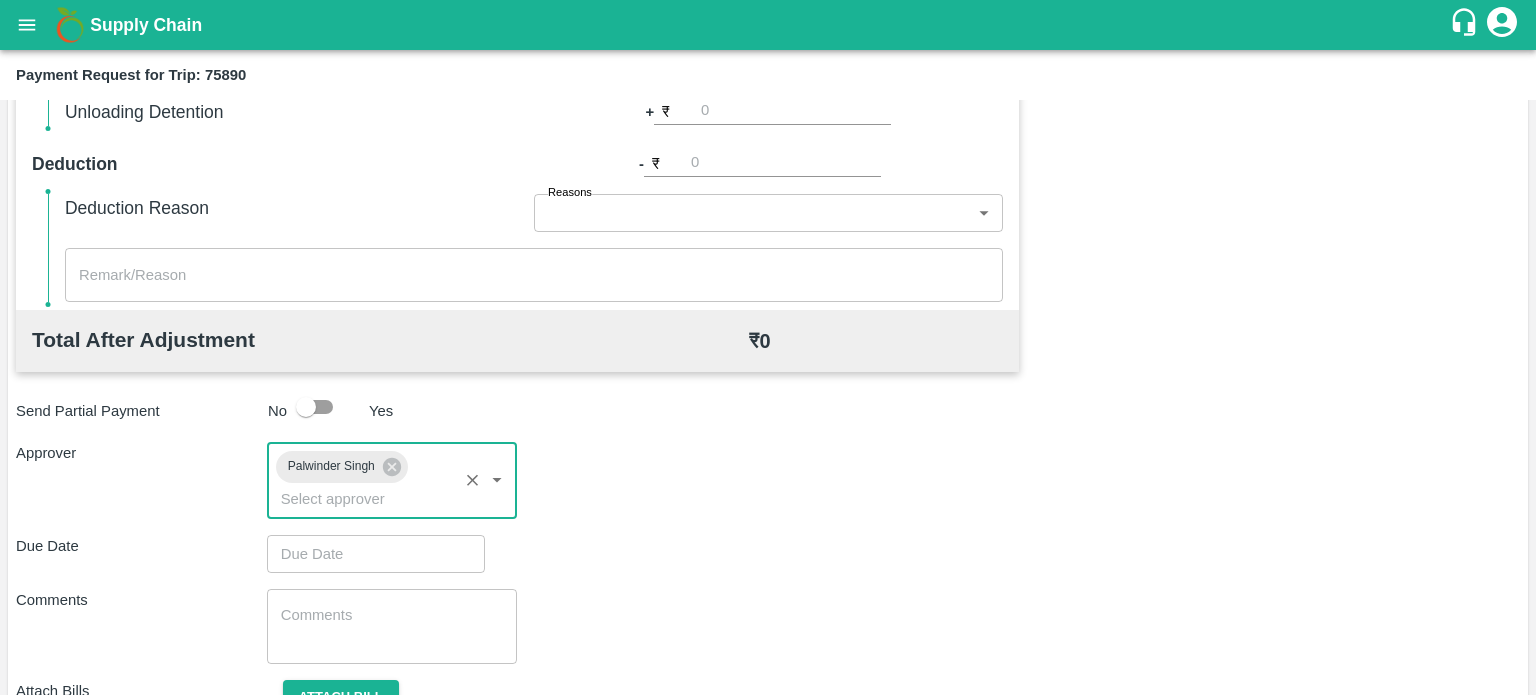 type on "DD/MM/YYYY hh:mm aa" 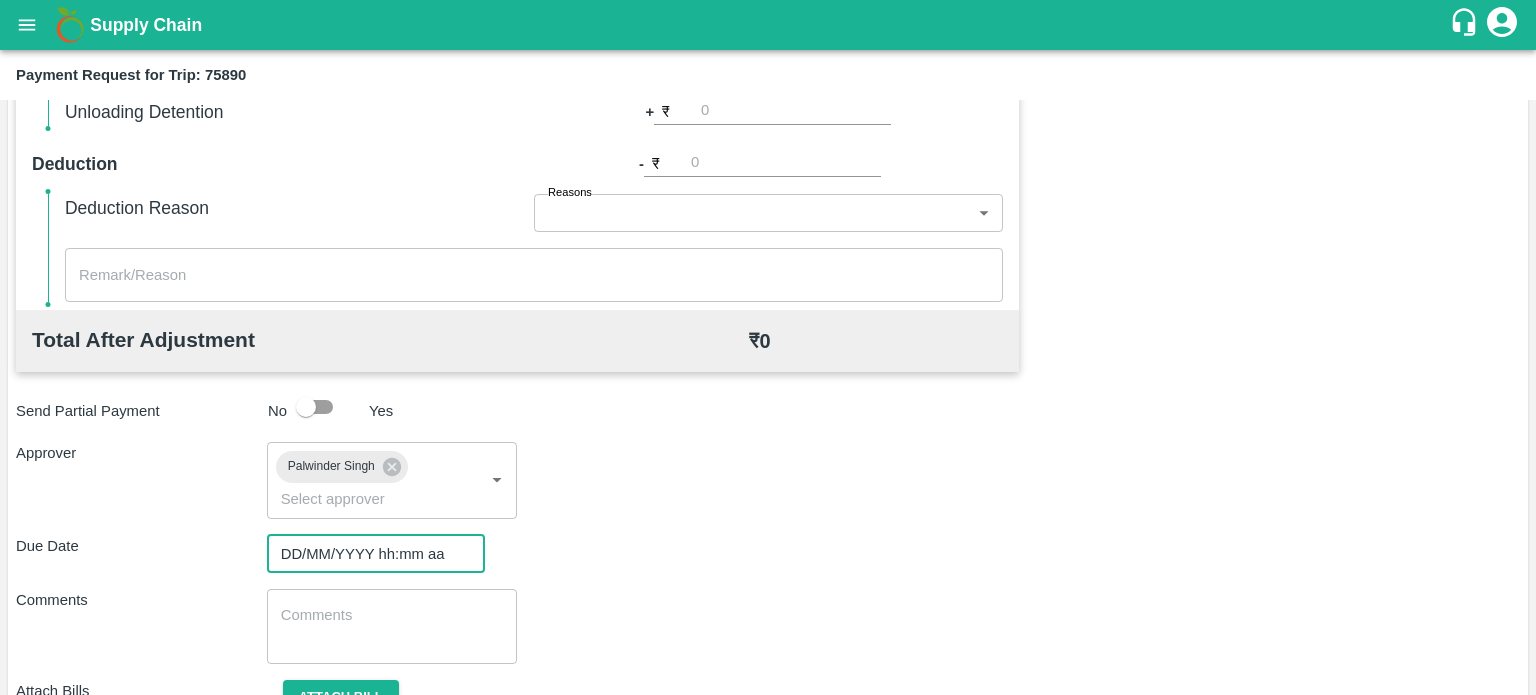 click on "DD/MM/YYYY hh:mm aa" at bounding box center [369, 554] 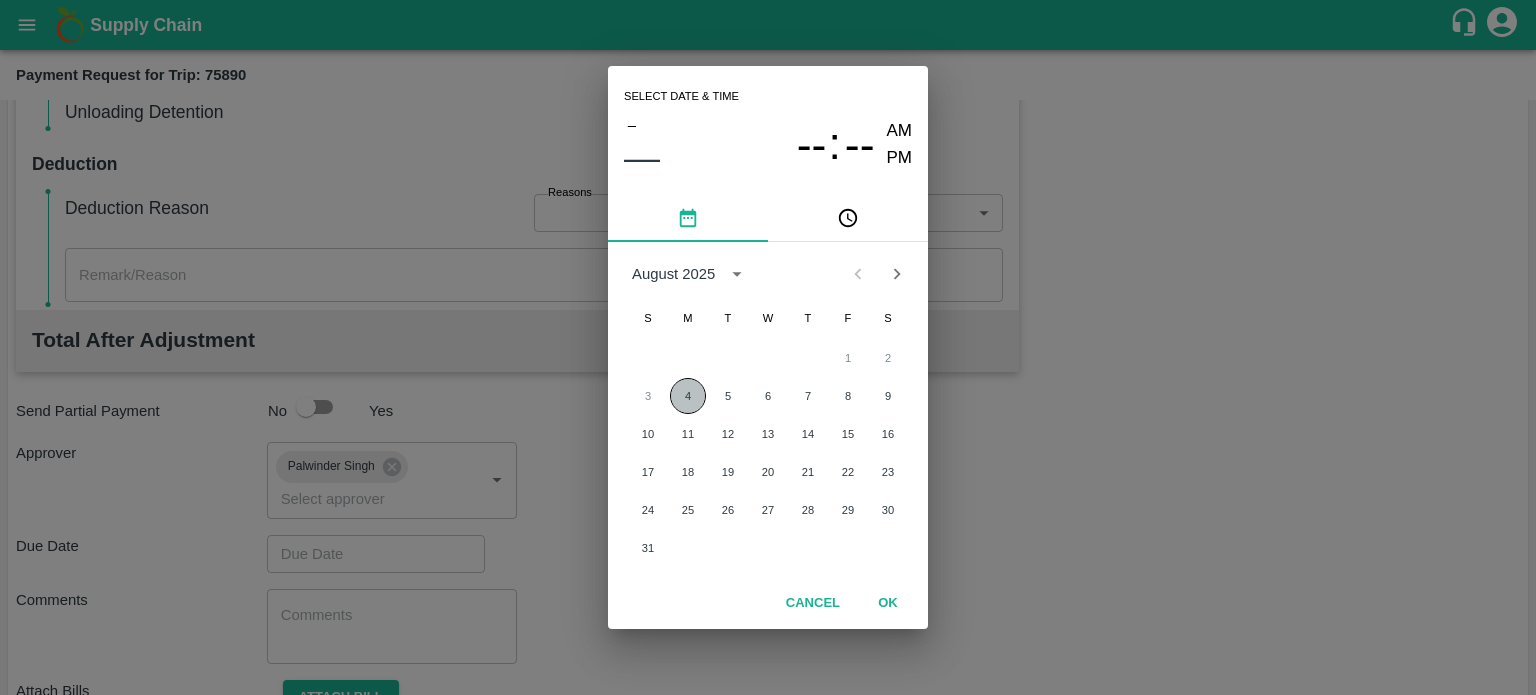 click on "4" at bounding box center (688, 396) 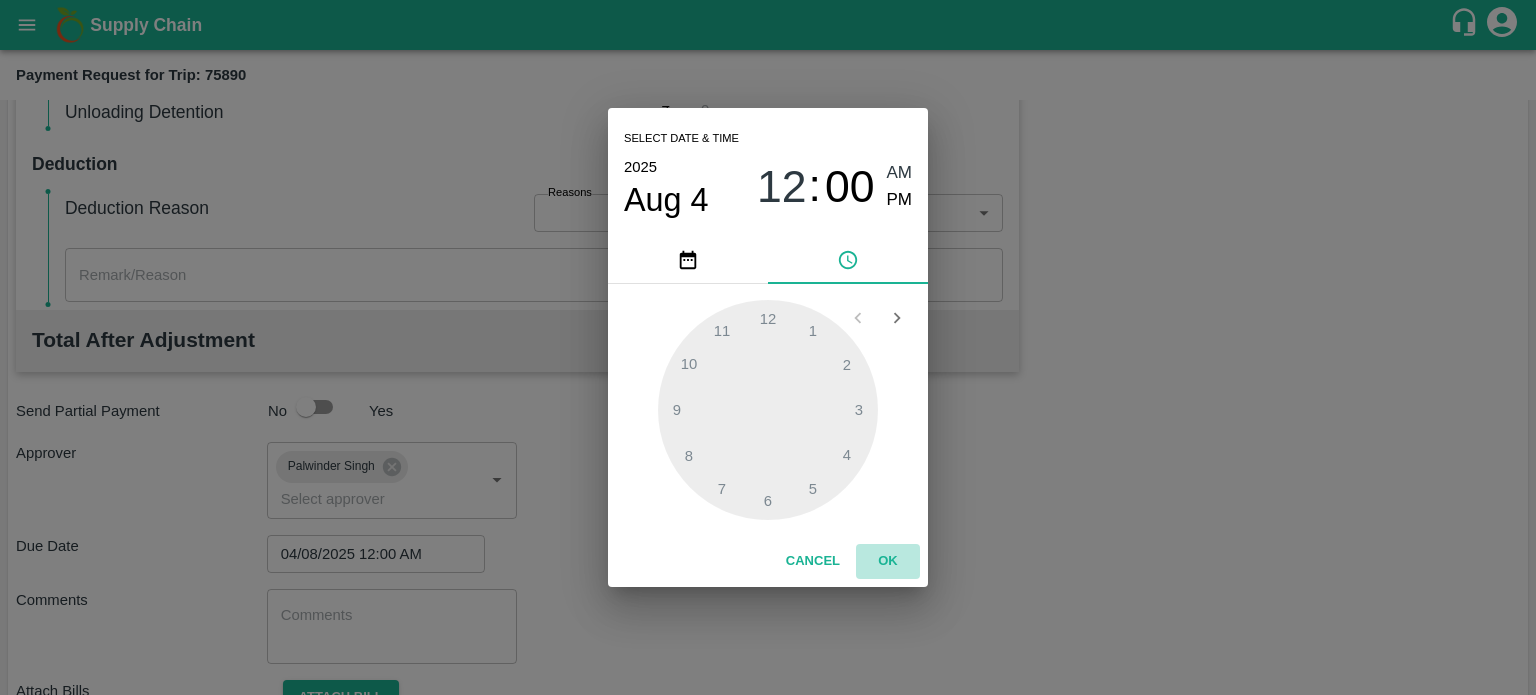 click on "OK" at bounding box center [888, 561] 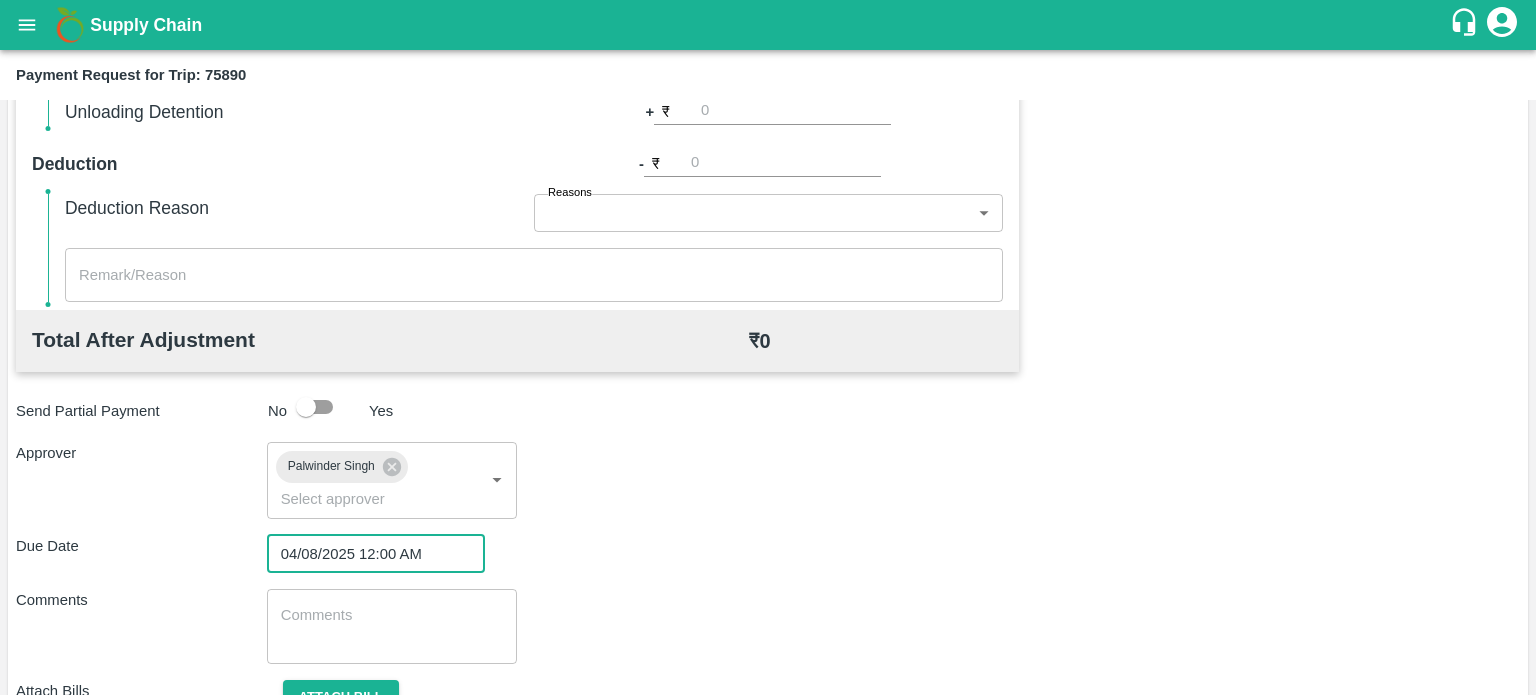 scroll, scrollTop: 885, scrollLeft: 0, axis: vertical 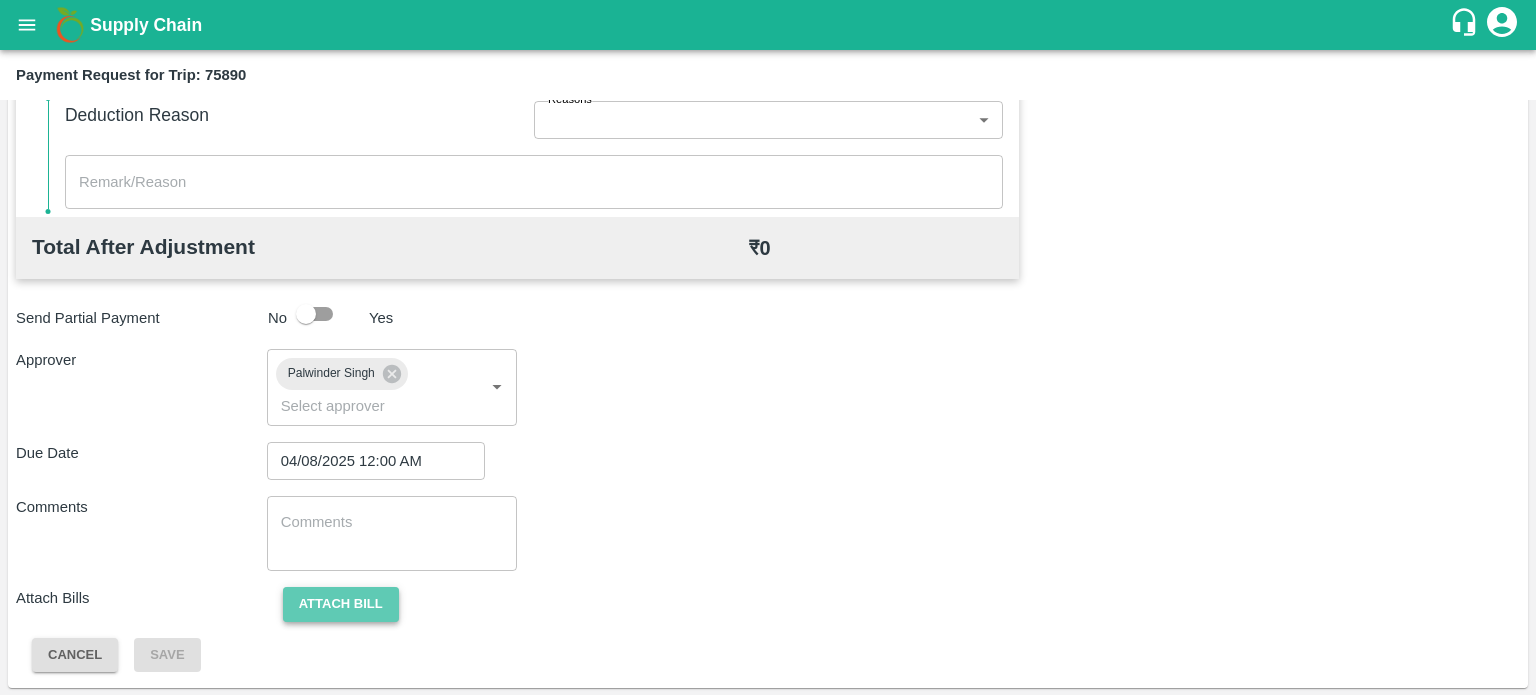 click on "Attach bill" at bounding box center [341, 604] 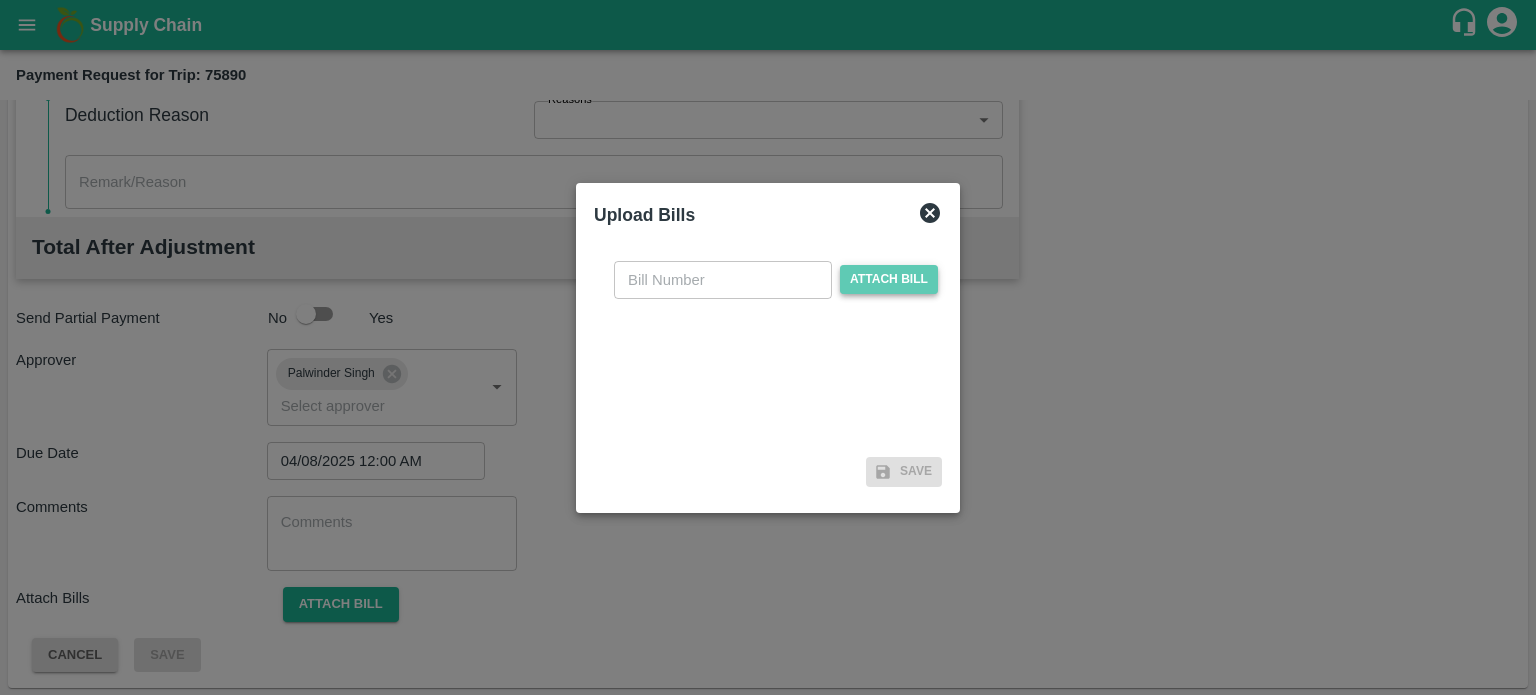 click on "Attach bill" at bounding box center [889, 279] 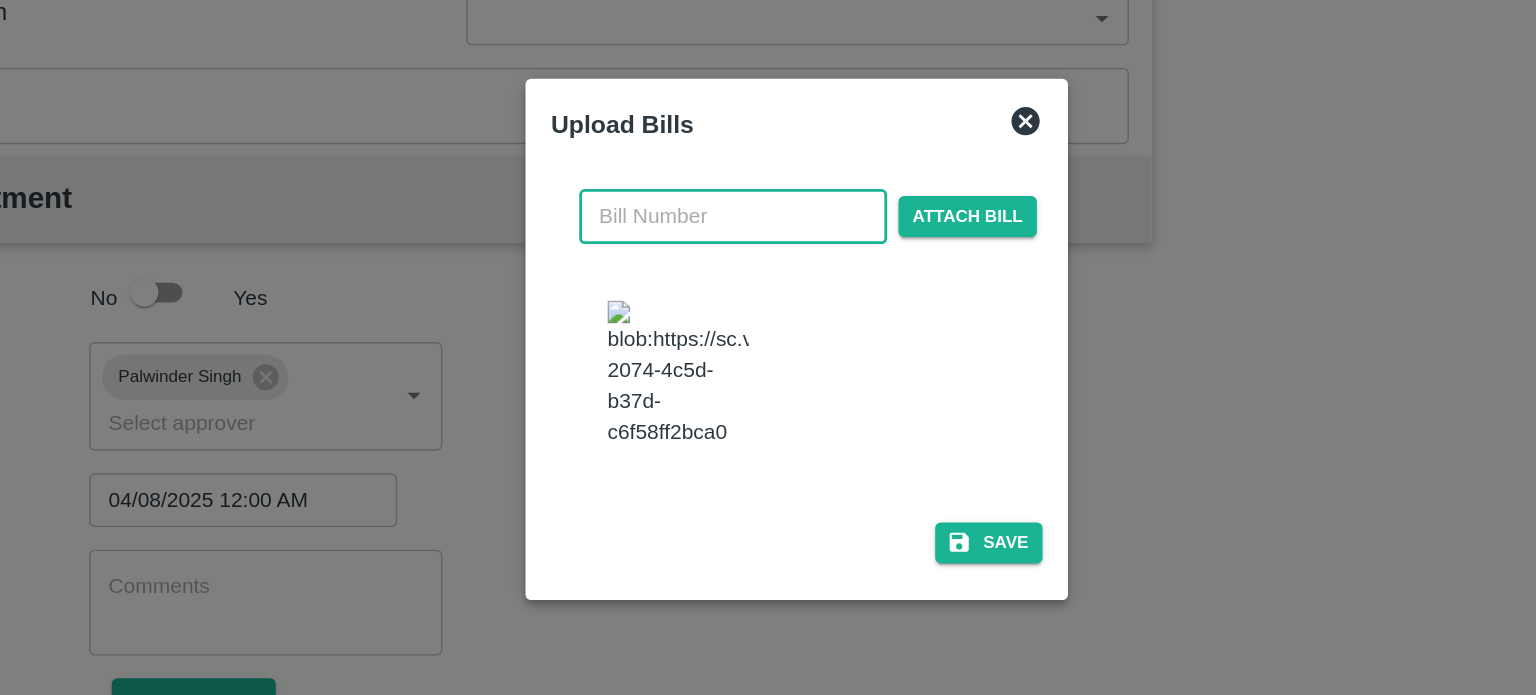 click at bounding box center (723, 260) 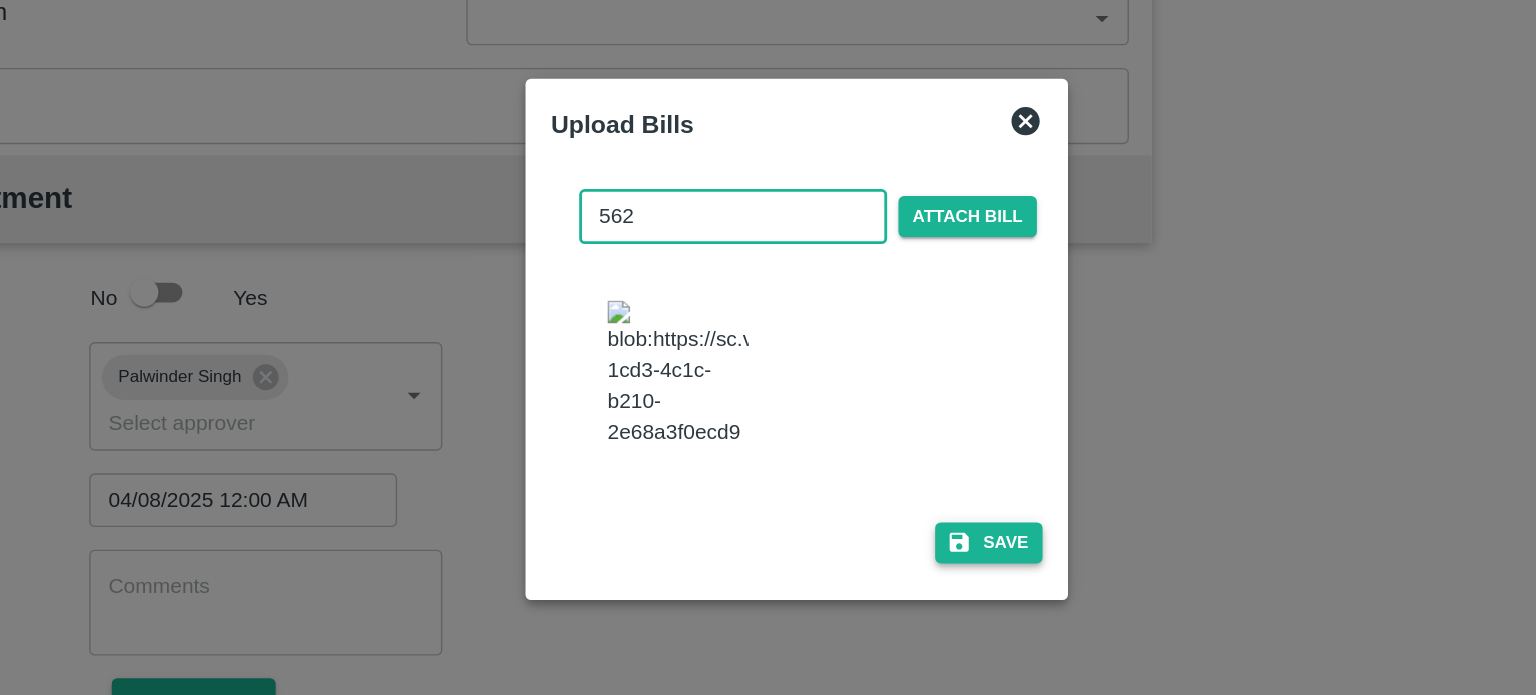 type on "562" 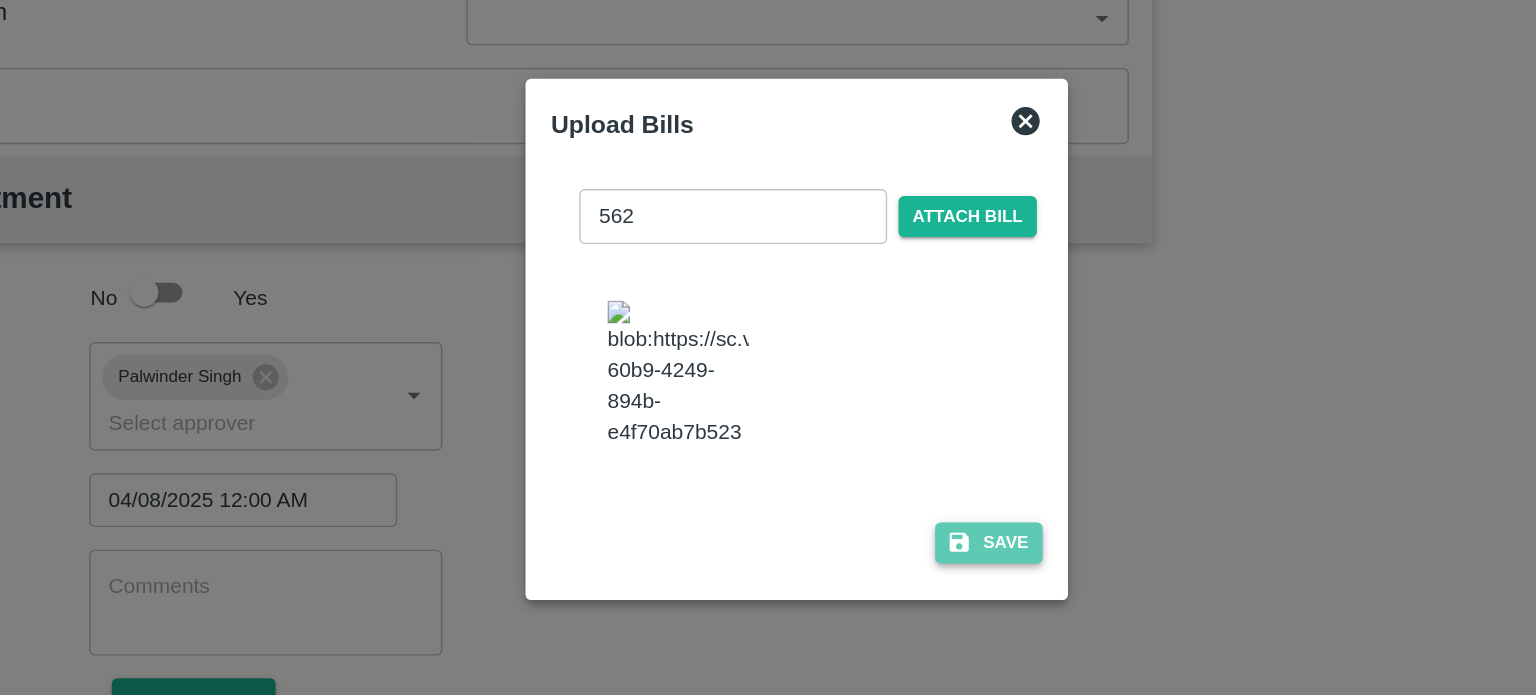 click on "Save" at bounding box center (904, 491) 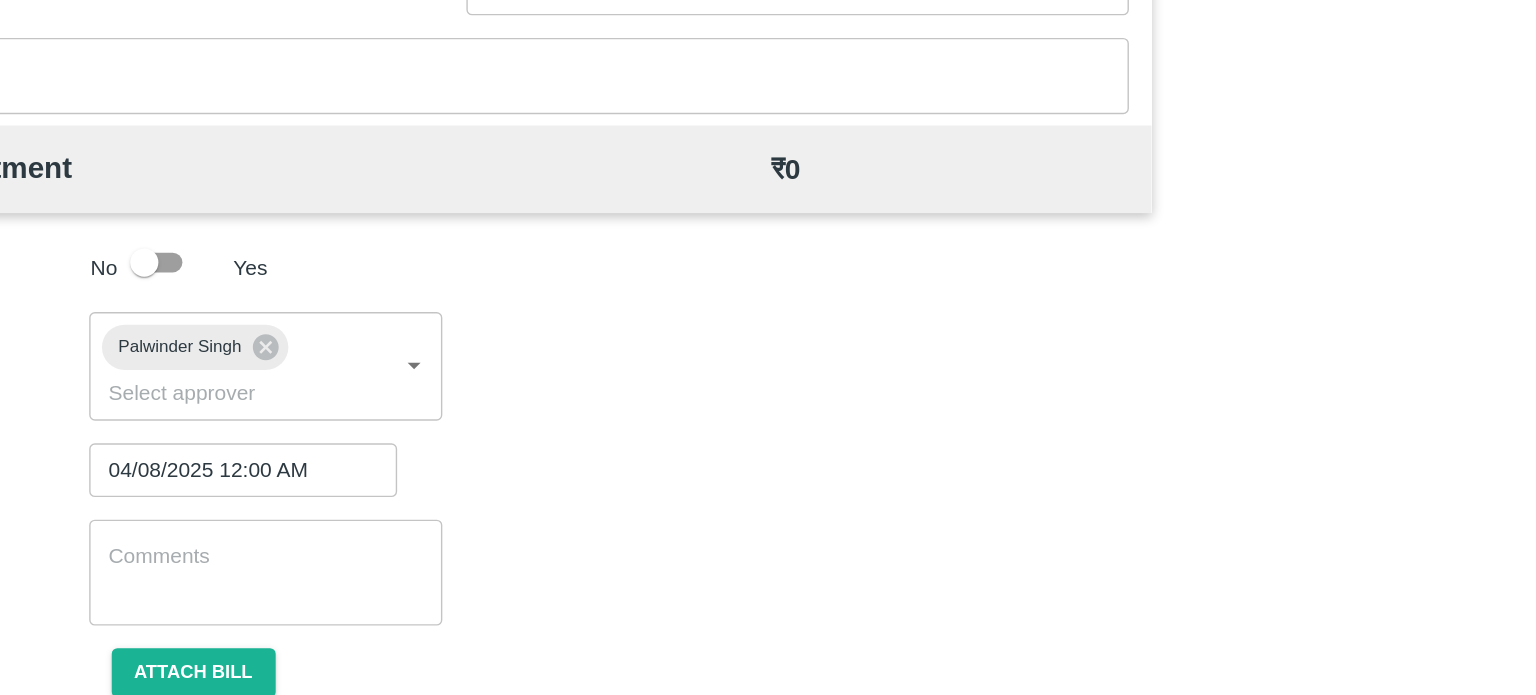 scroll, scrollTop: 964, scrollLeft: 0, axis: vertical 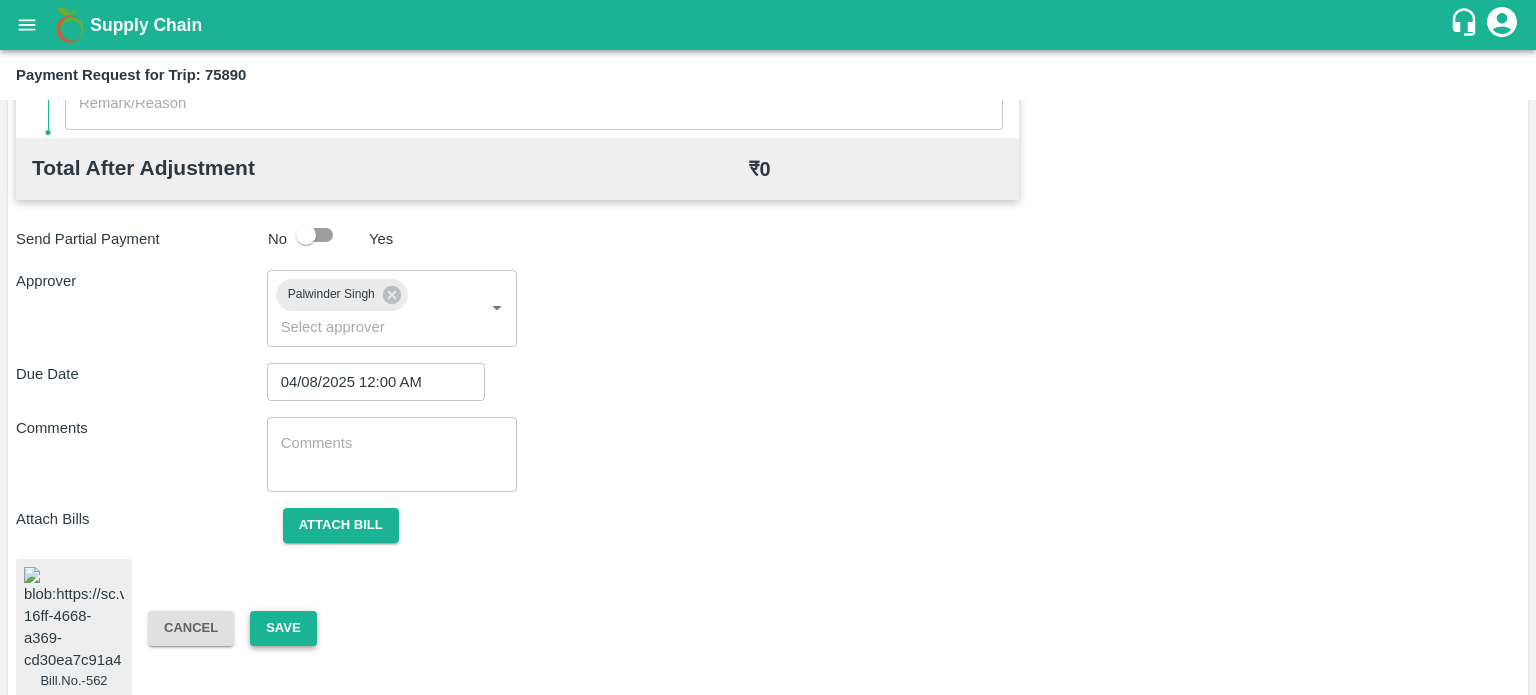 click on "Save" at bounding box center [283, 628] 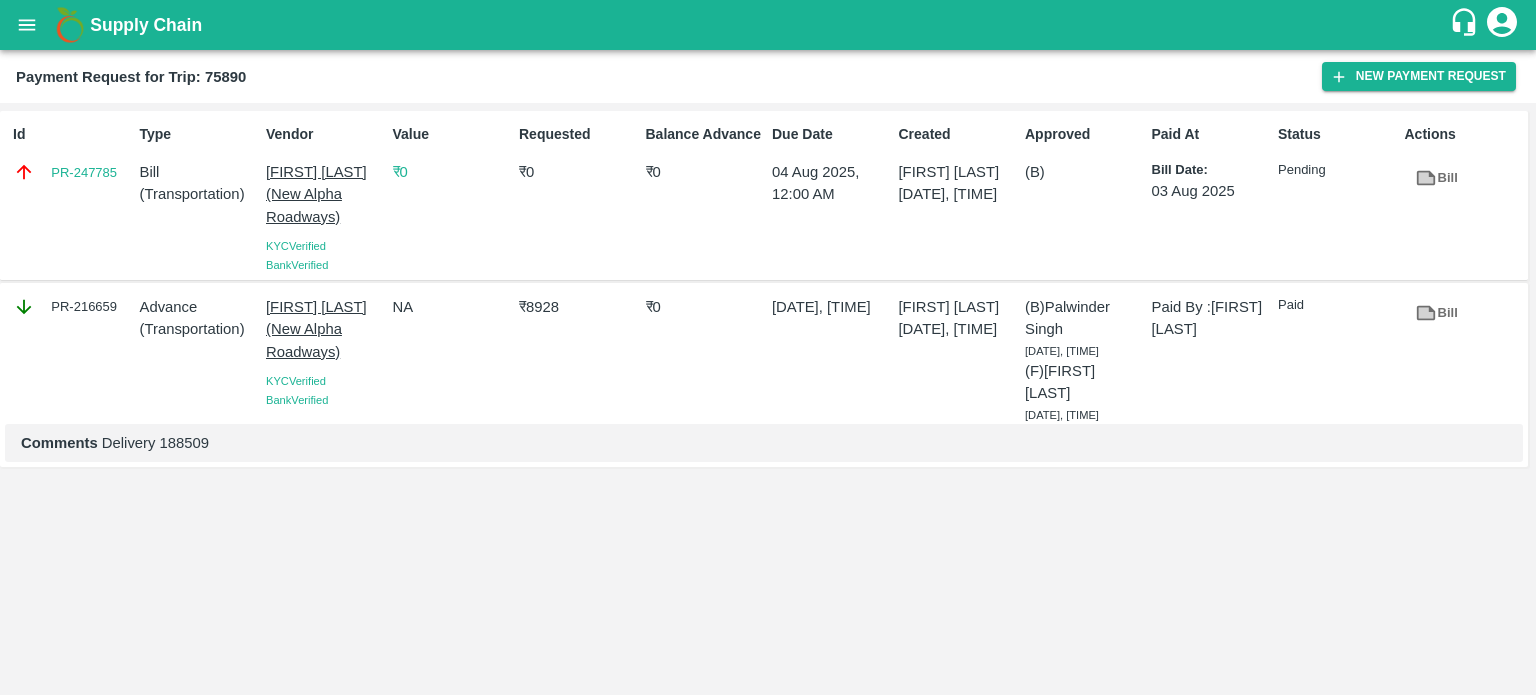 type 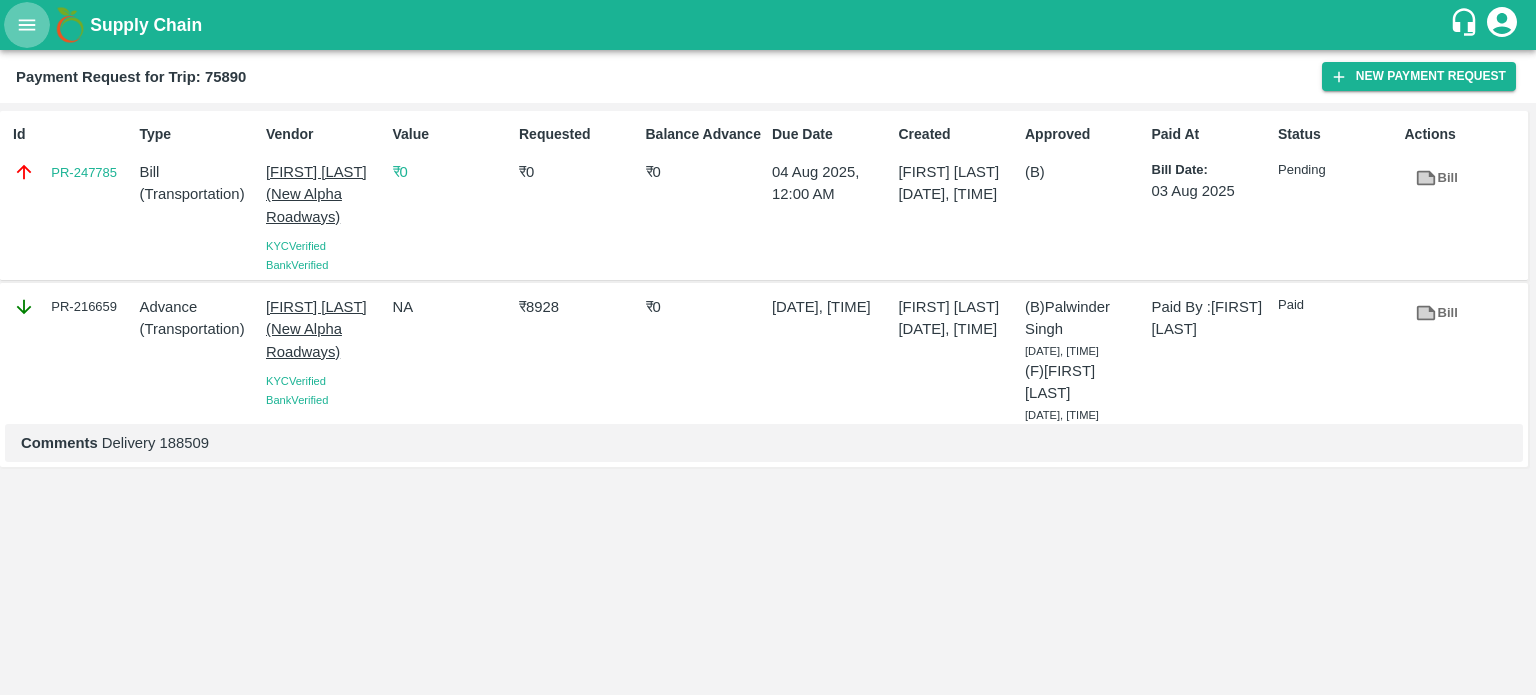 click at bounding box center (27, 25) 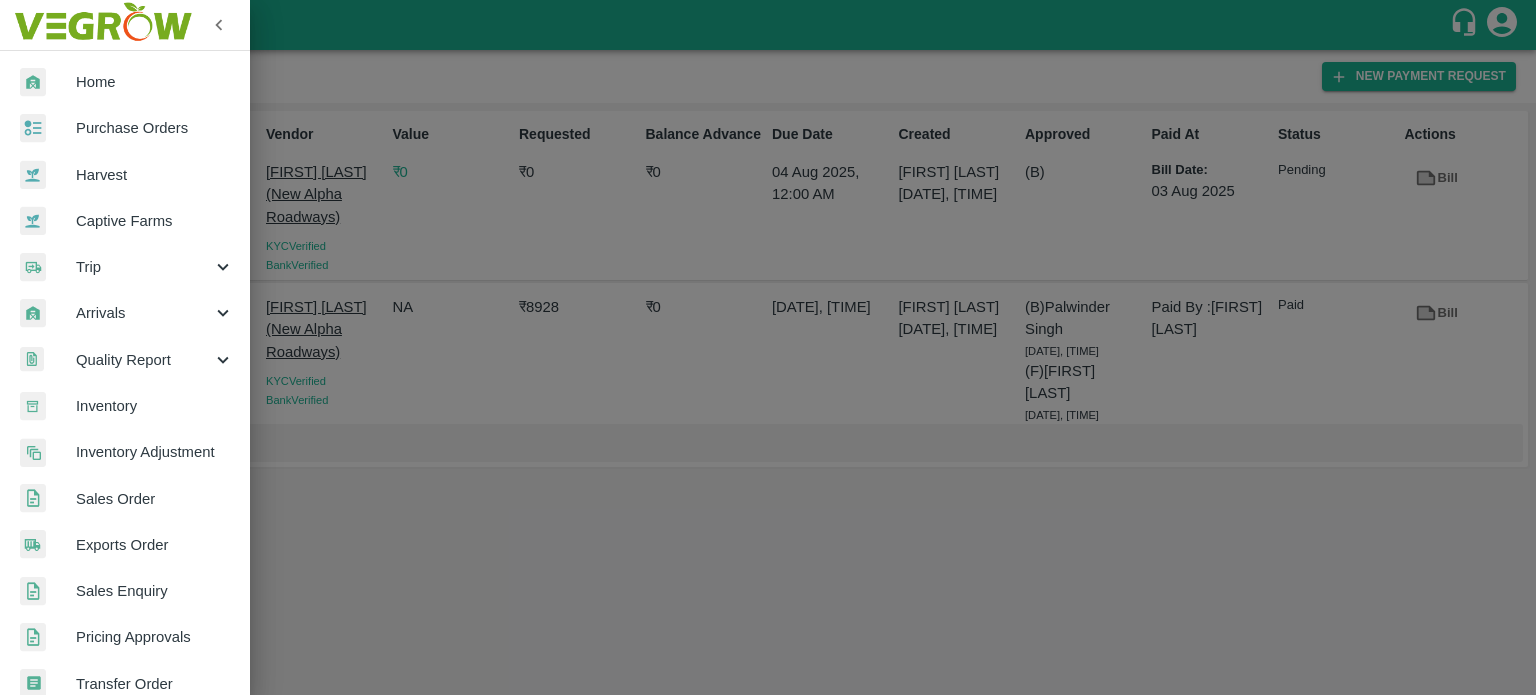 click on "Trip" at bounding box center (144, 267) 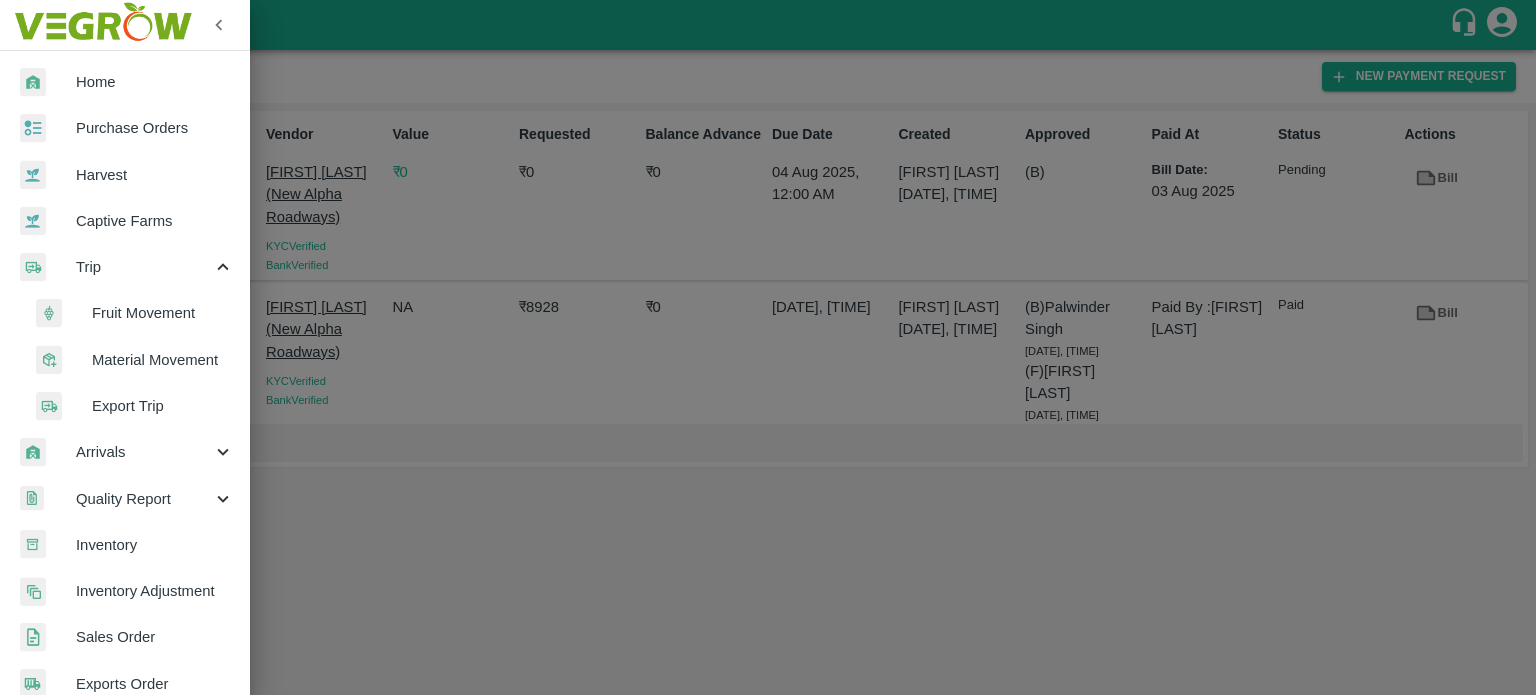 click on "Fruit Movement" at bounding box center (163, 313) 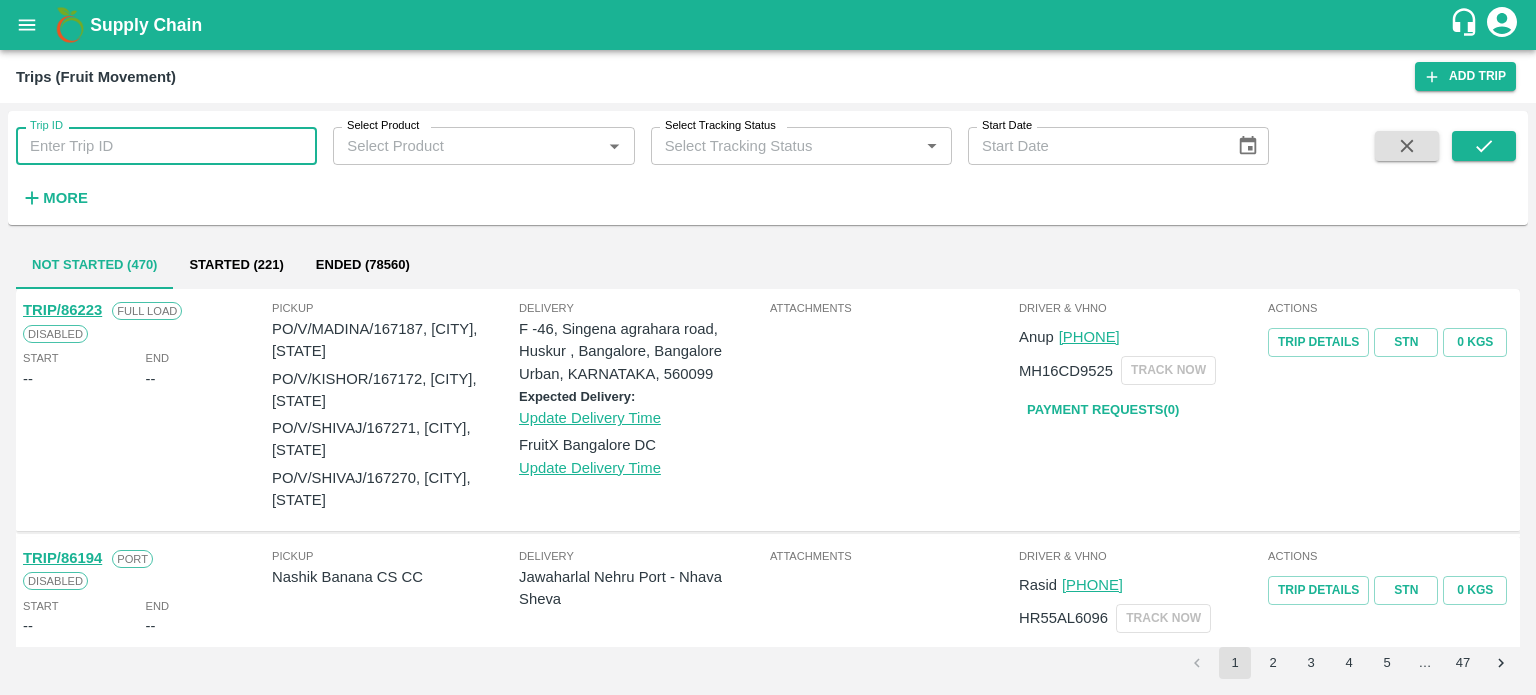 click on "Trip ID" at bounding box center [166, 146] 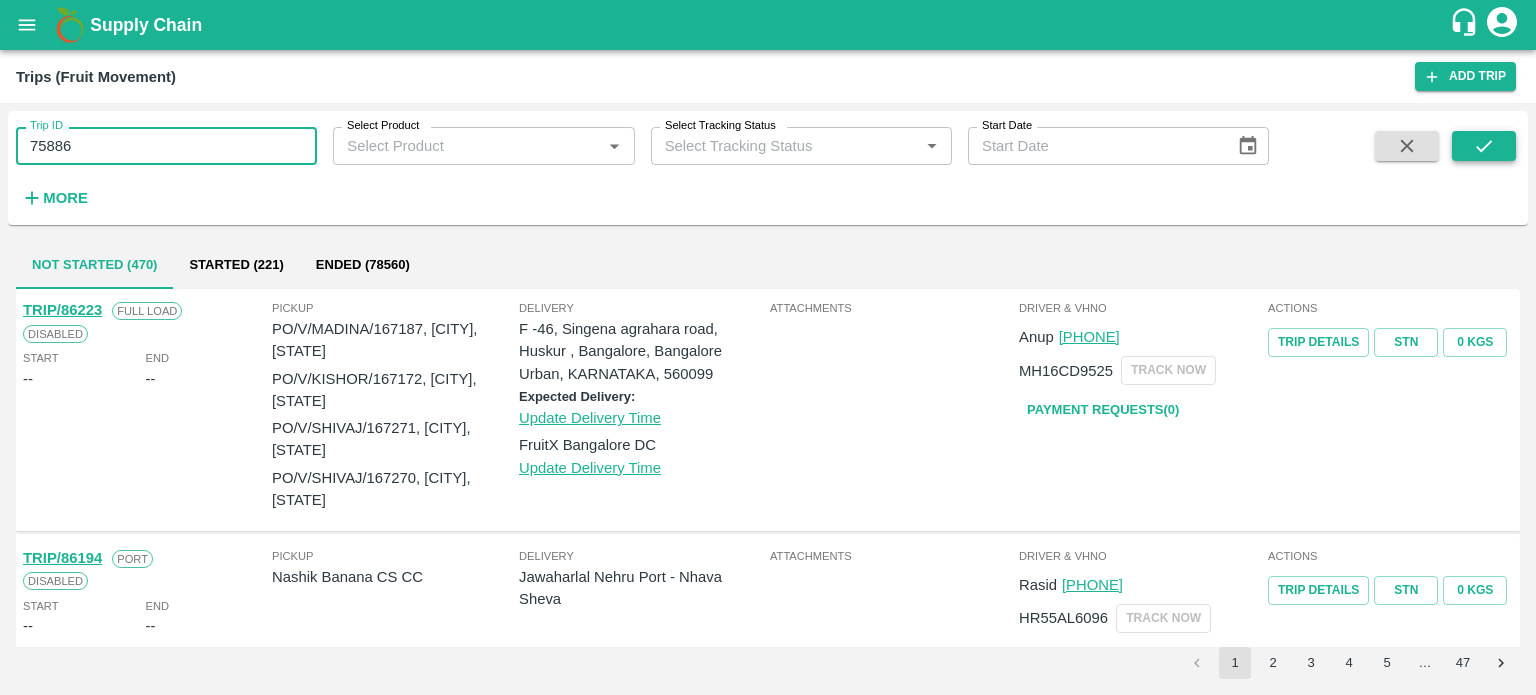 type on "75886" 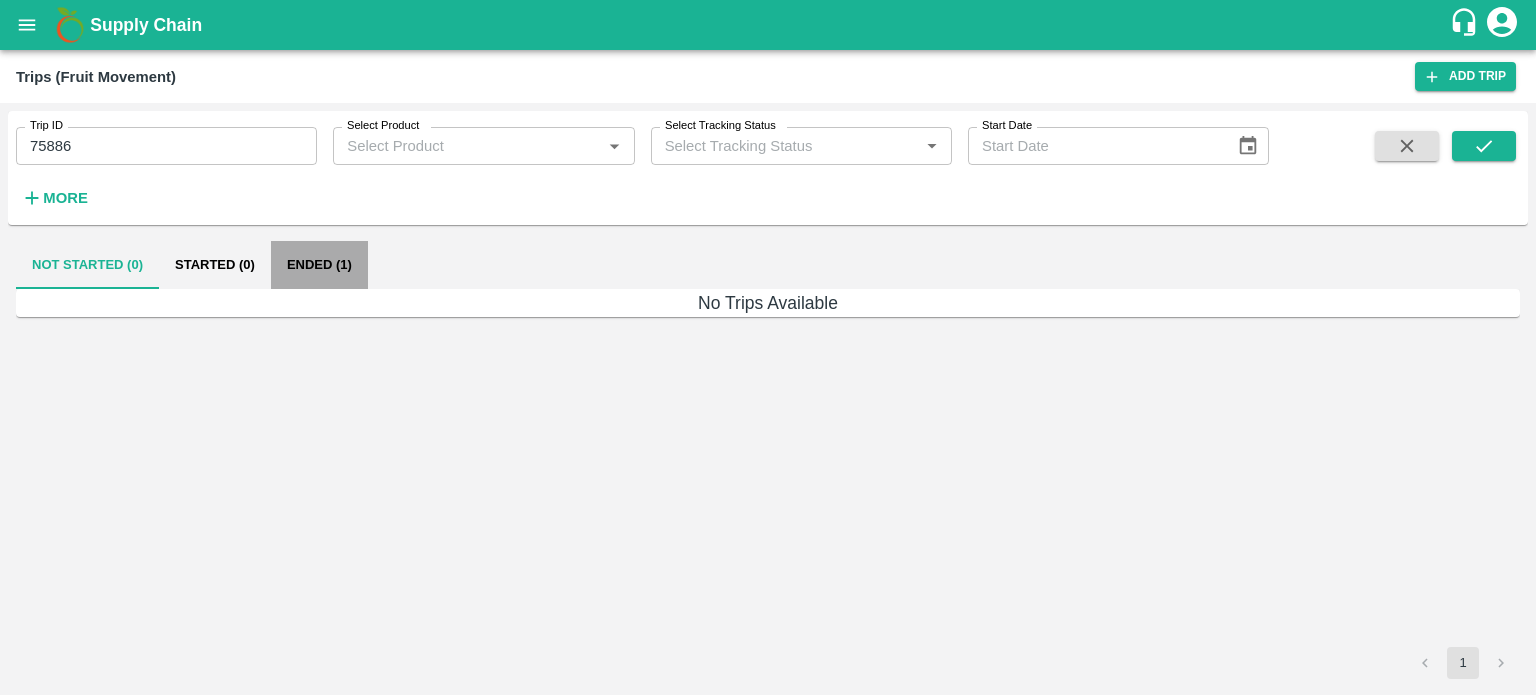click on "Ended (1)" at bounding box center (319, 265) 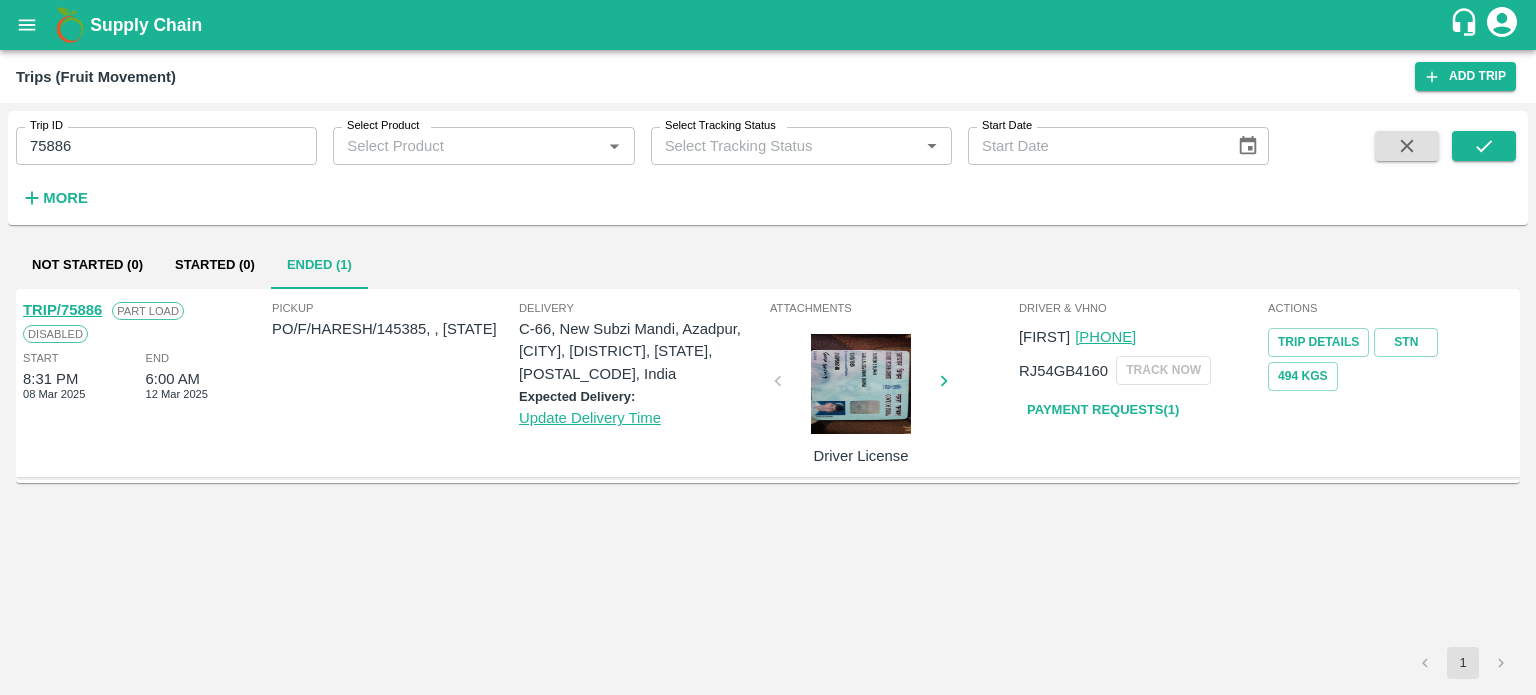 click on "TRIP/75886 Part Load Disabled Start 8:31 PM 08 Mar 2025 End 6:00 AM 12 Mar 2025 Pickup PO/F/HARESH/145385, , Gujarat Delivery C-66, New Subzi Mandi, Azadpur, DELHI, North Delhi, Delhi, 110033, India Expected Delivery: Update Delivery Time Attachments Driver License Driver & VHNo RAHUL (9829162826) RJ54GB4160 TRACK NOW Payment Requests( 1 ) Actions Trip Details STN 494  Kgs" at bounding box center (768, 468) 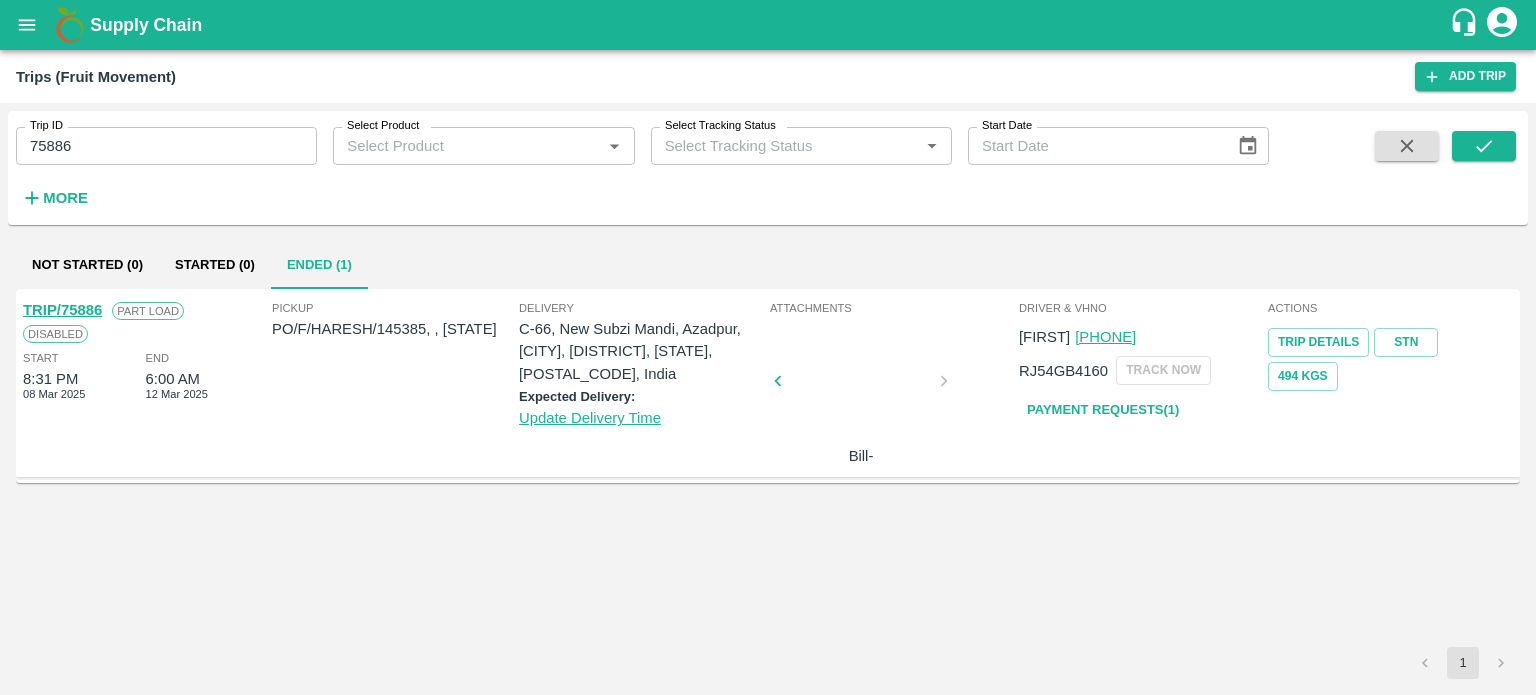 click on "Pickup PO/F/HARESH/145385, , Gujarat Delivery C-66, New Subzi Mandi, Azadpur, DELHI, North Delhi, Delhi, 110033, India Expected Delivery: Update Delivery Time" at bounding box center (519, 383) 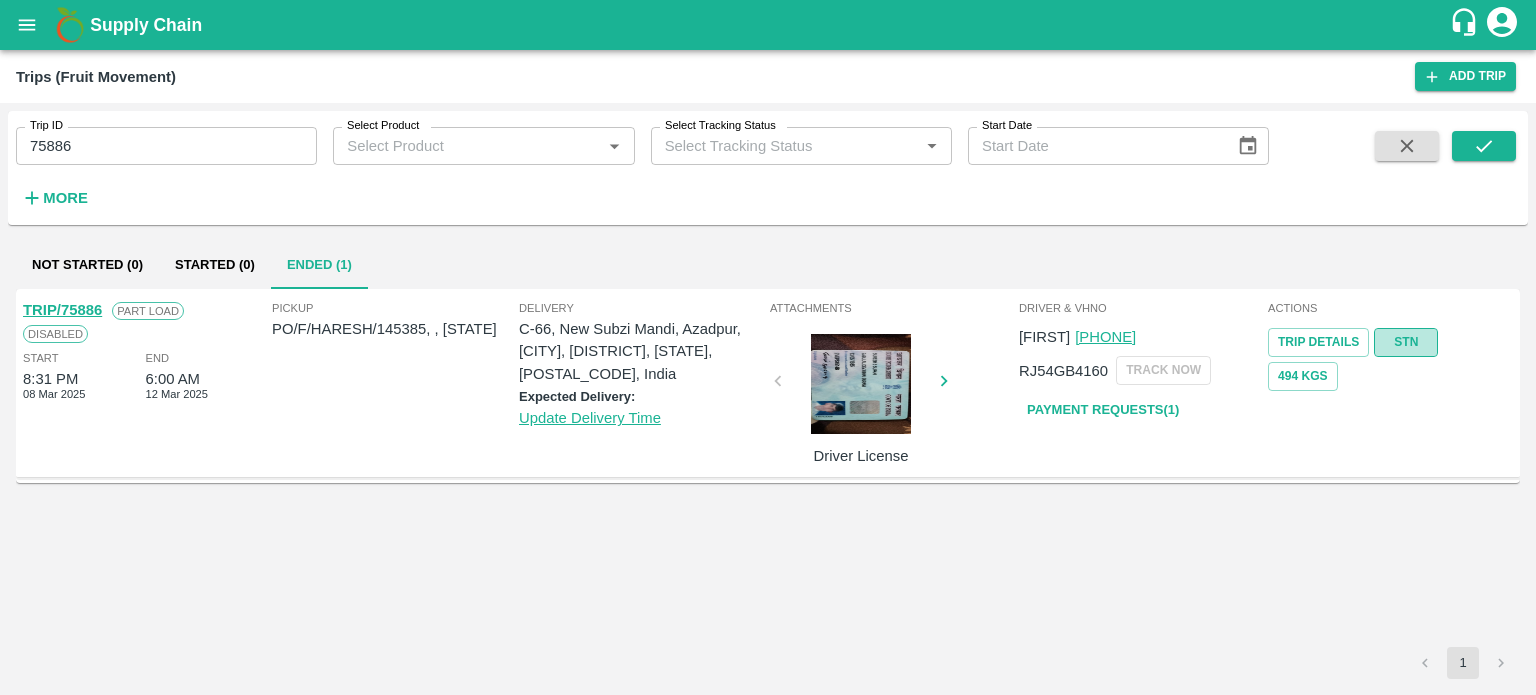 click on "STN" at bounding box center (1406, 342) 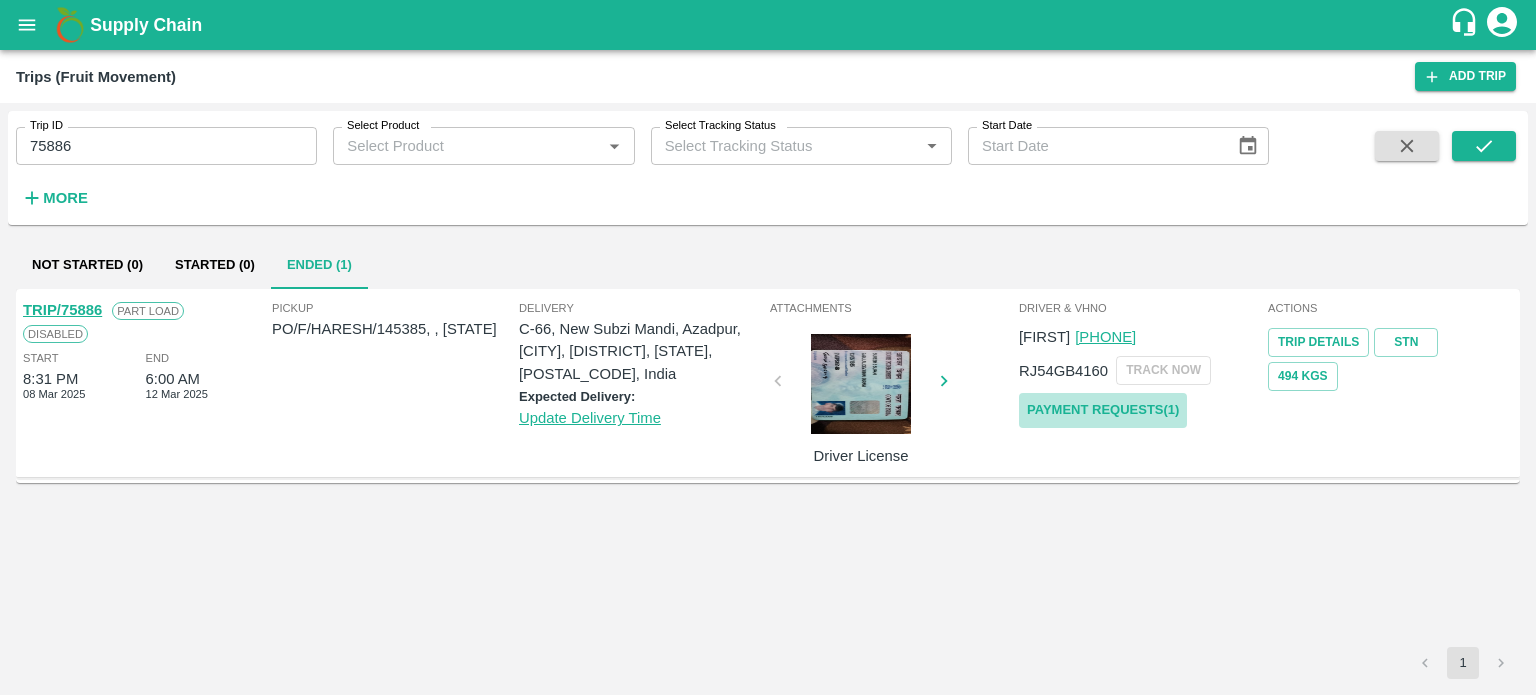 click on "Payment Requests( 1 )" at bounding box center (1103, 410) 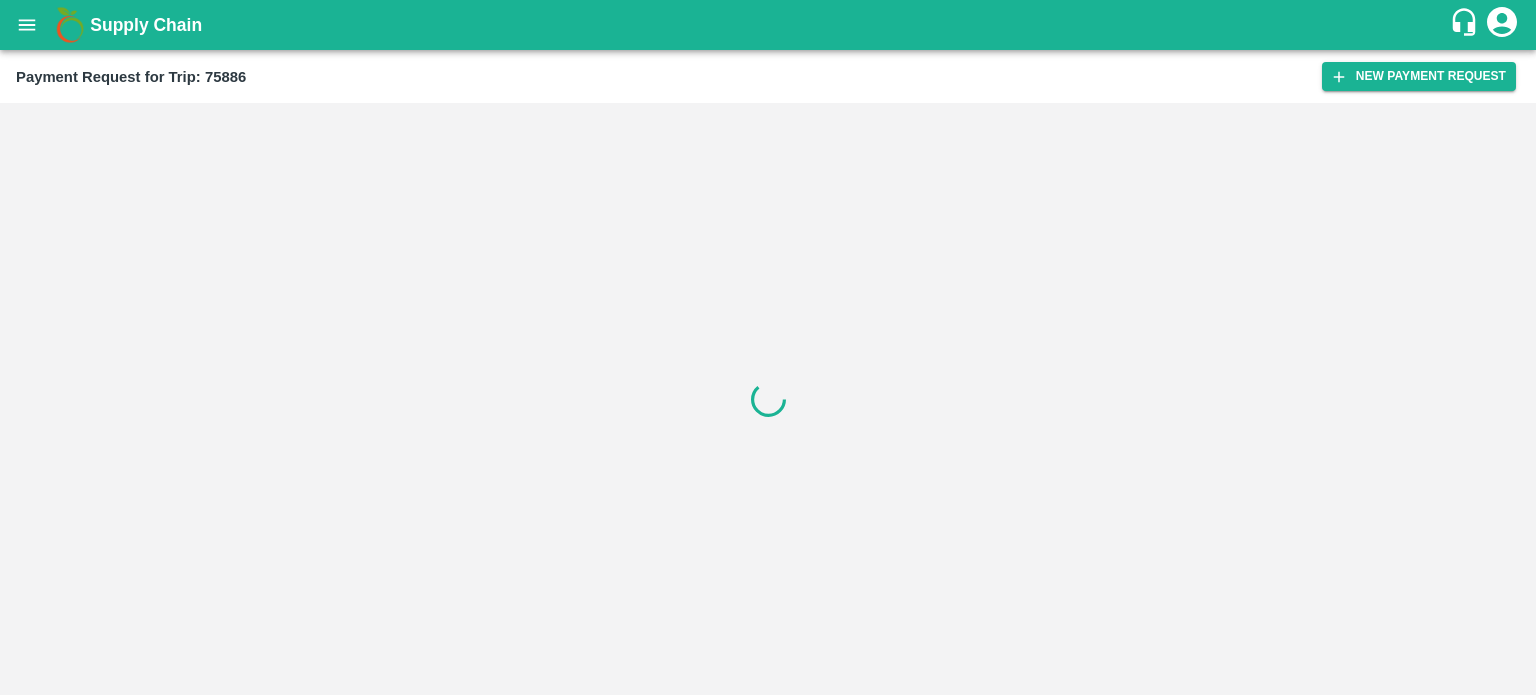 scroll, scrollTop: 0, scrollLeft: 0, axis: both 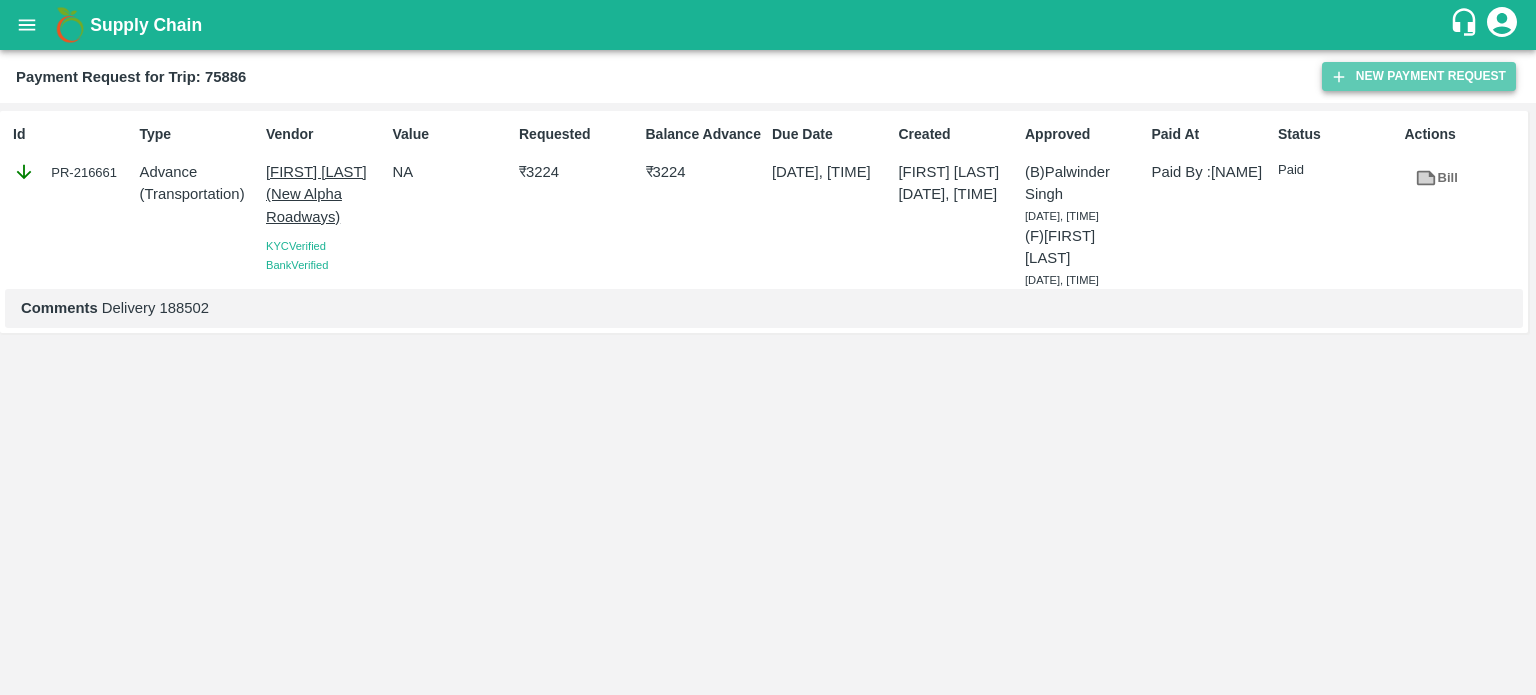 click on "New Payment Request" at bounding box center (1419, 76) 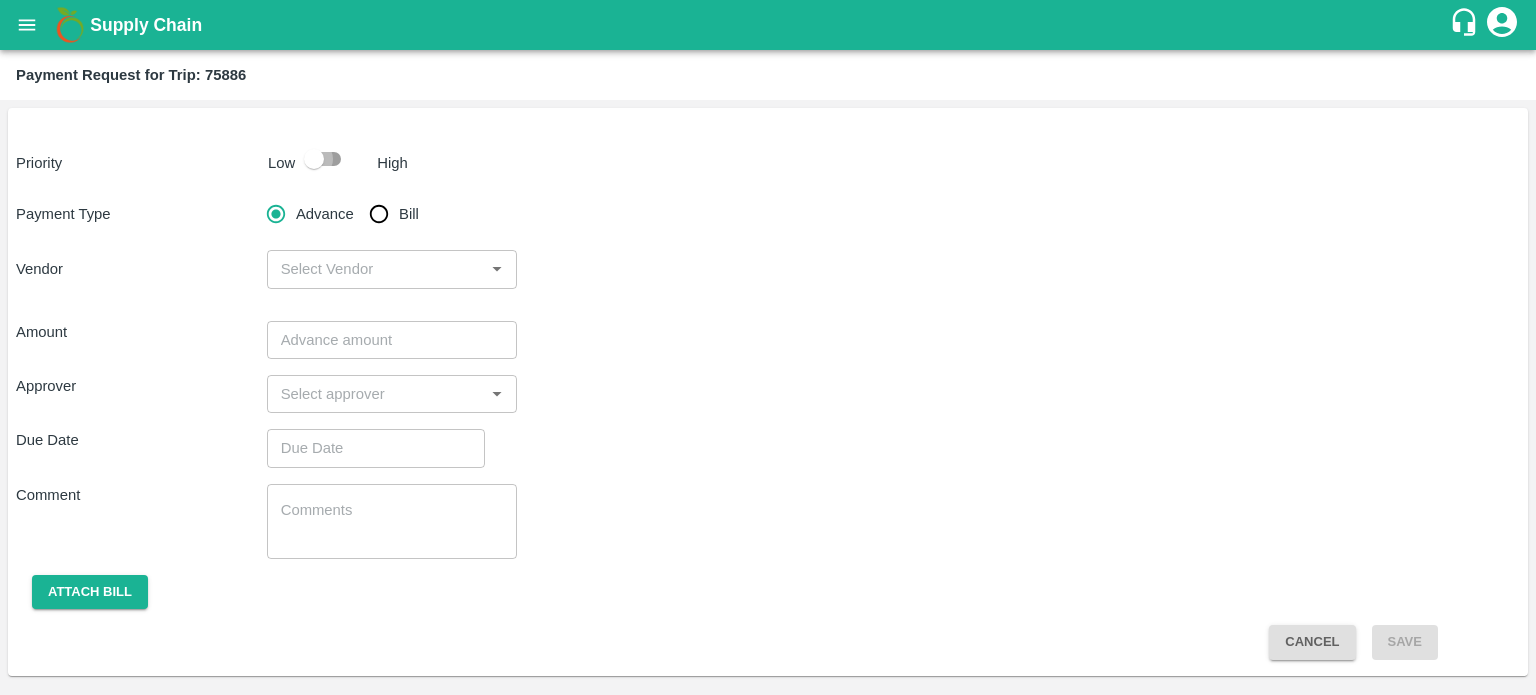 click at bounding box center (314, 159) 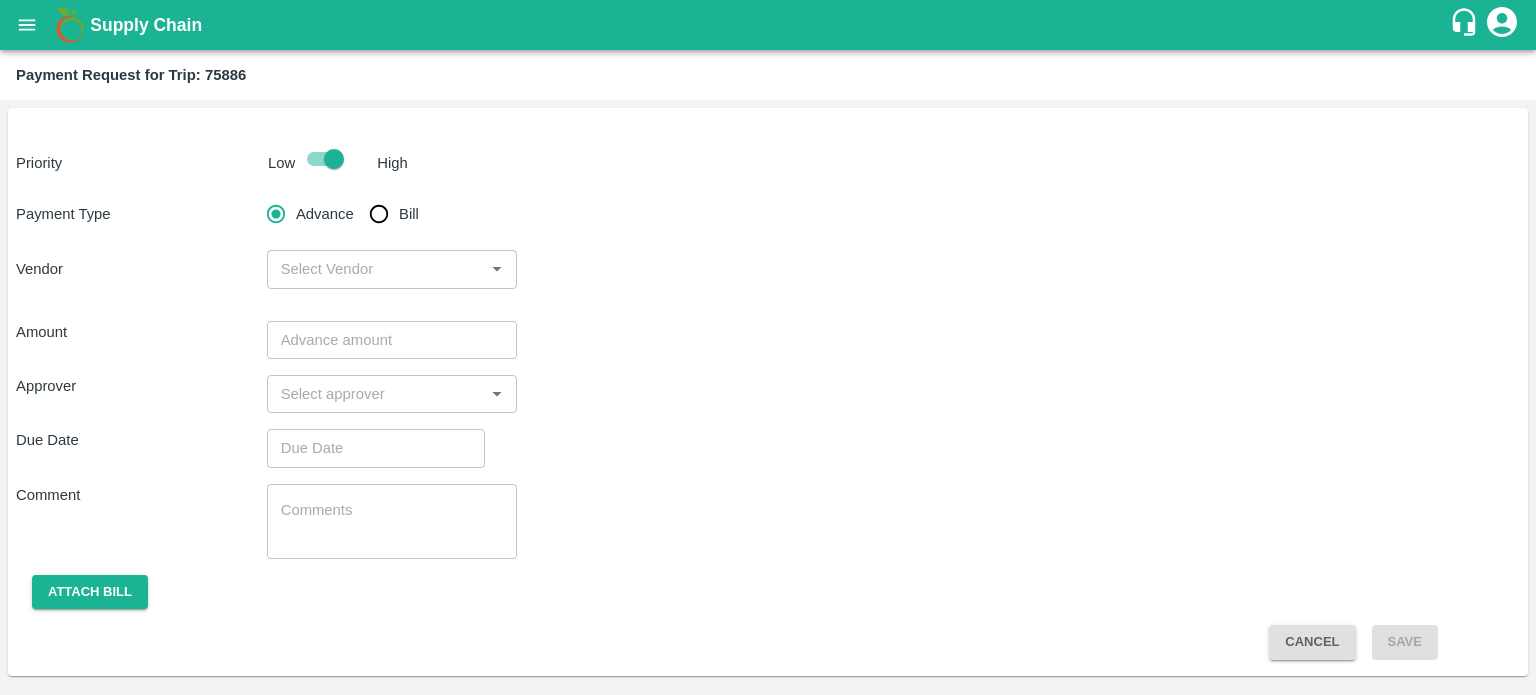 click on "Bill" at bounding box center (409, 214) 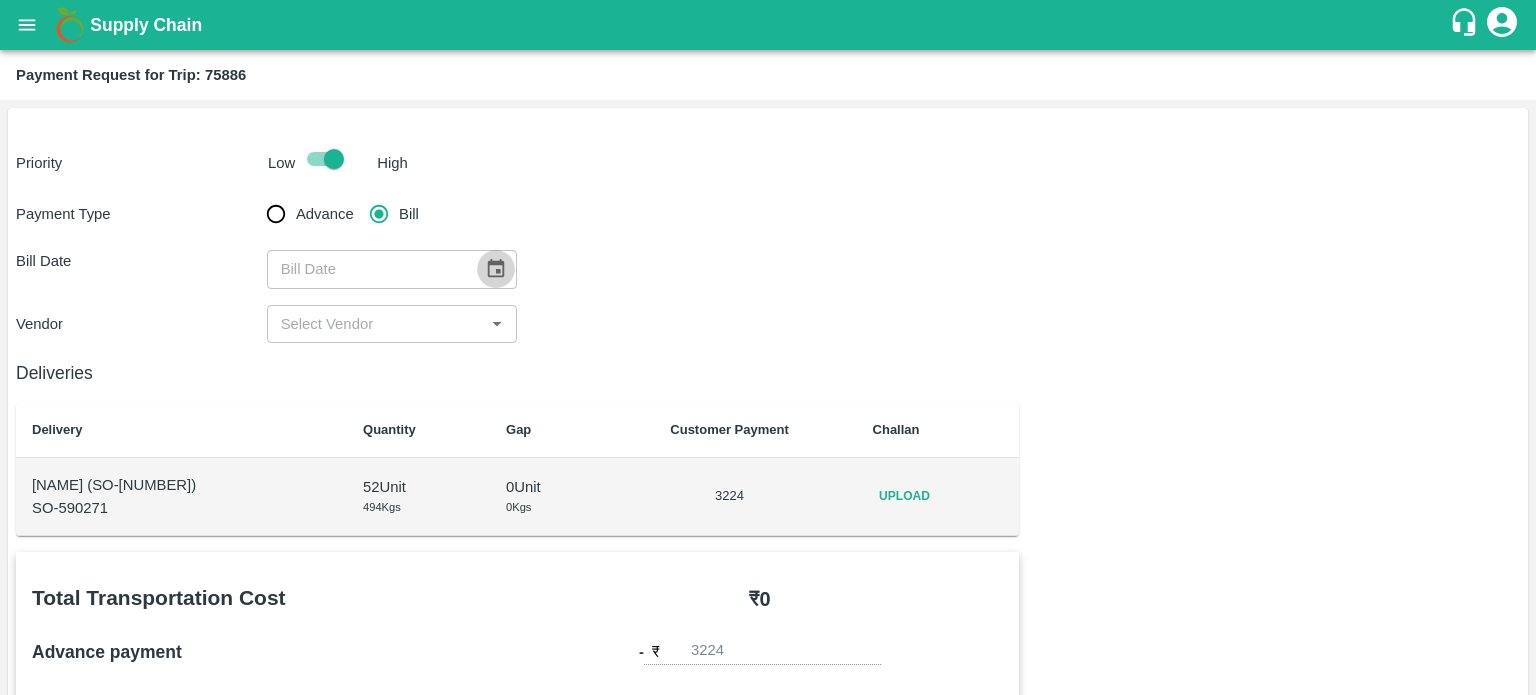 click at bounding box center (496, 269) 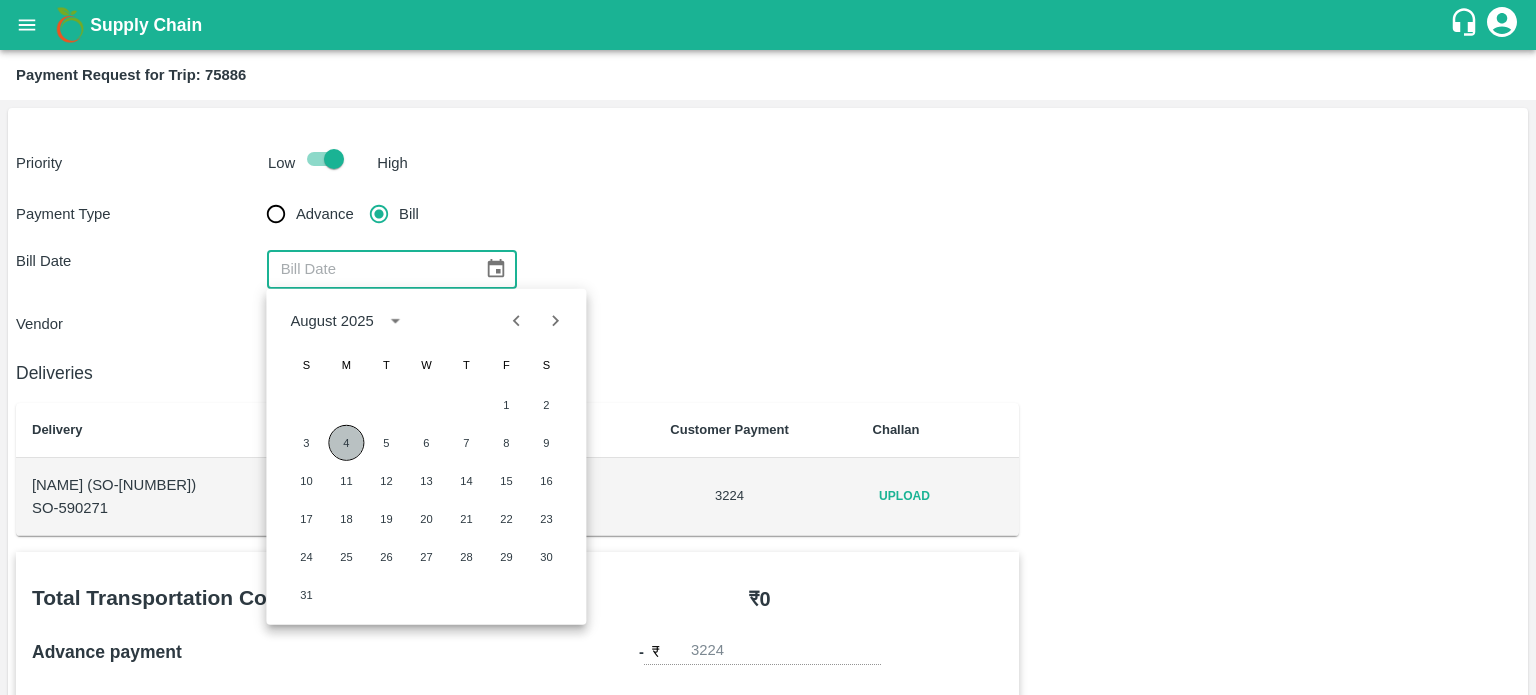 click on "4" at bounding box center (346, 443) 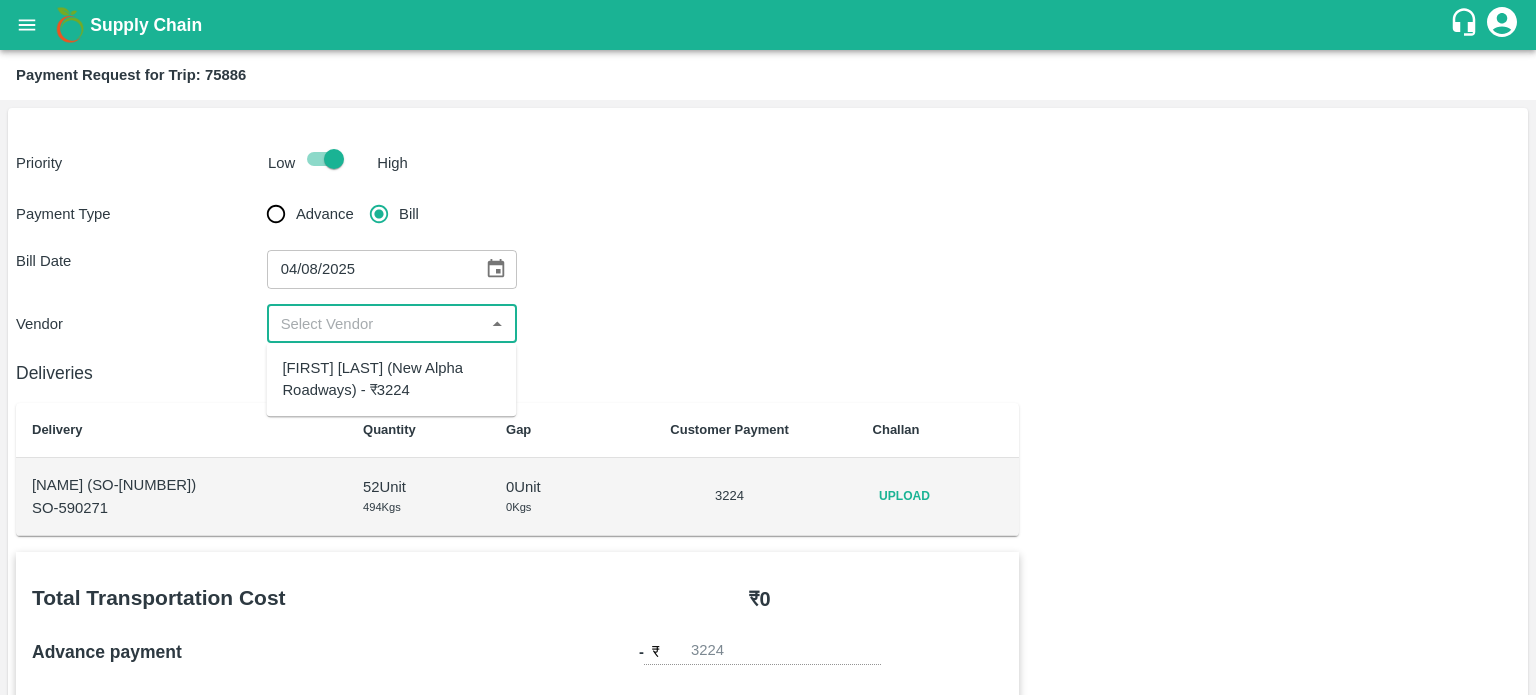 drag, startPoint x: 342, startPoint y: 331, endPoint x: 364, endPoint y: 375, distance: 49.193497 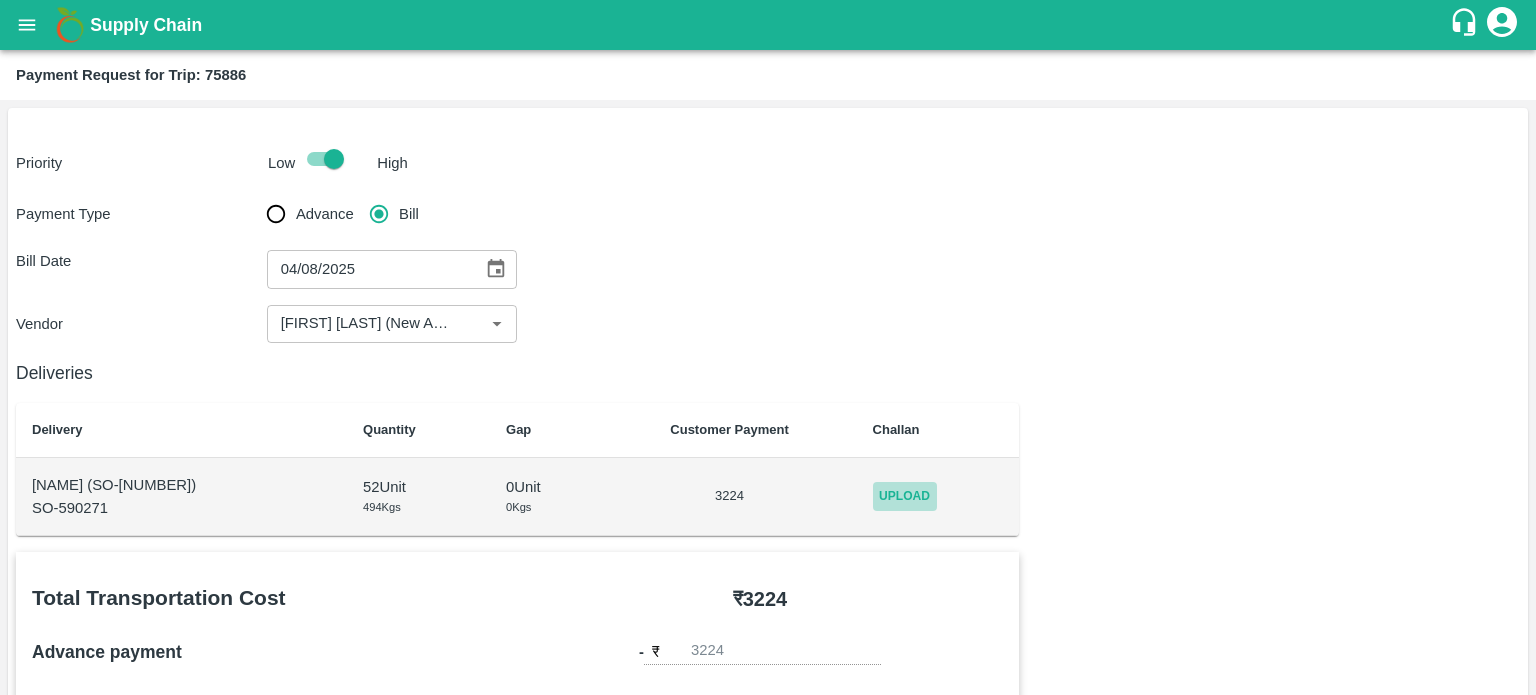 click on "Upload" at bounding box center [905, 496] 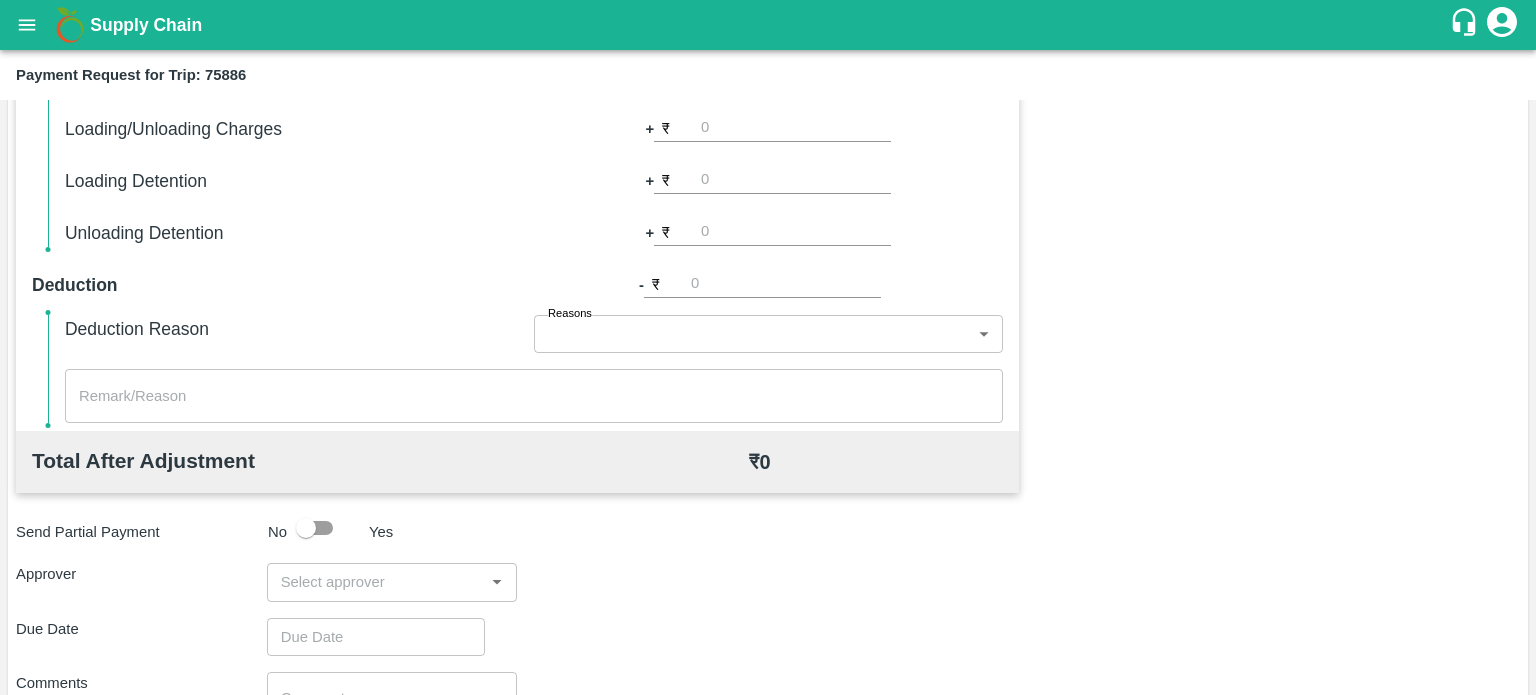 scroll, scrollTop: 670, scrollLeft: 0, axis: vertical 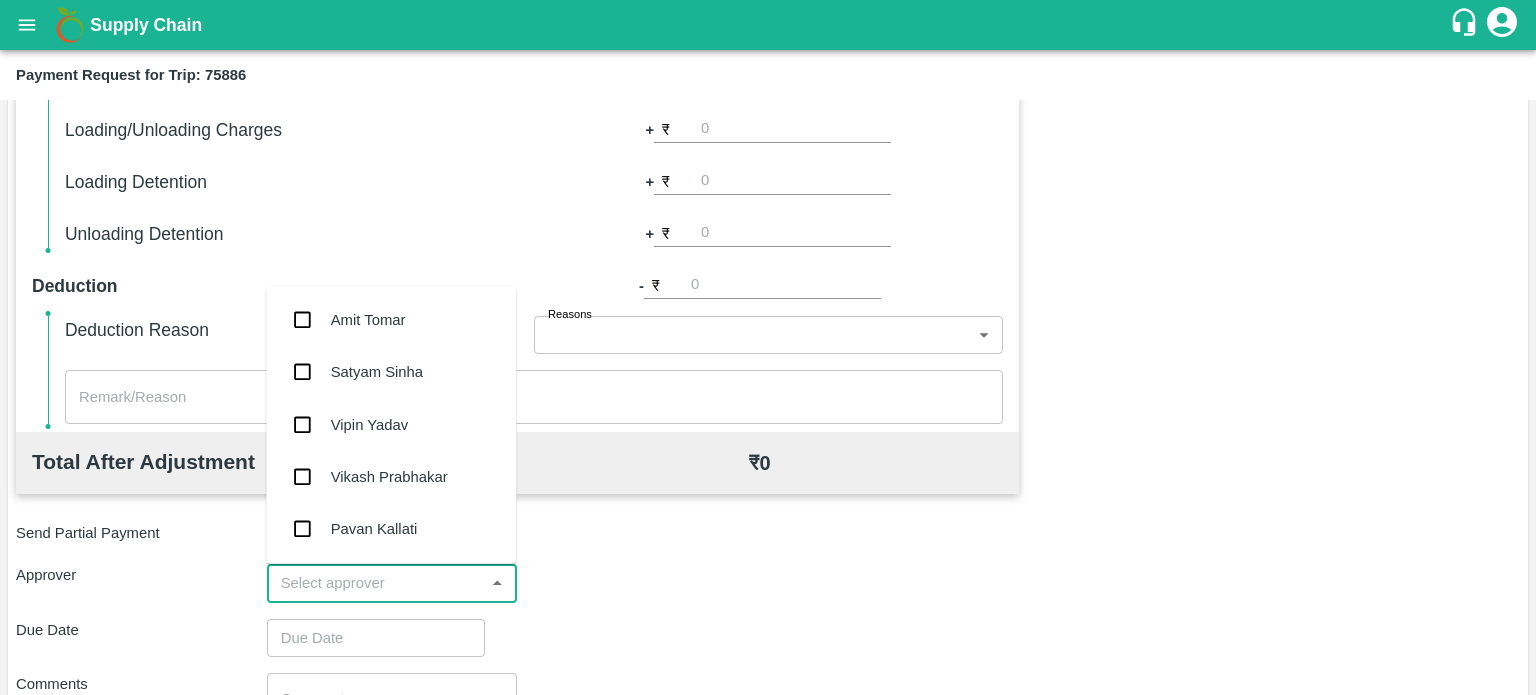 click at bounding box center (376, 583) 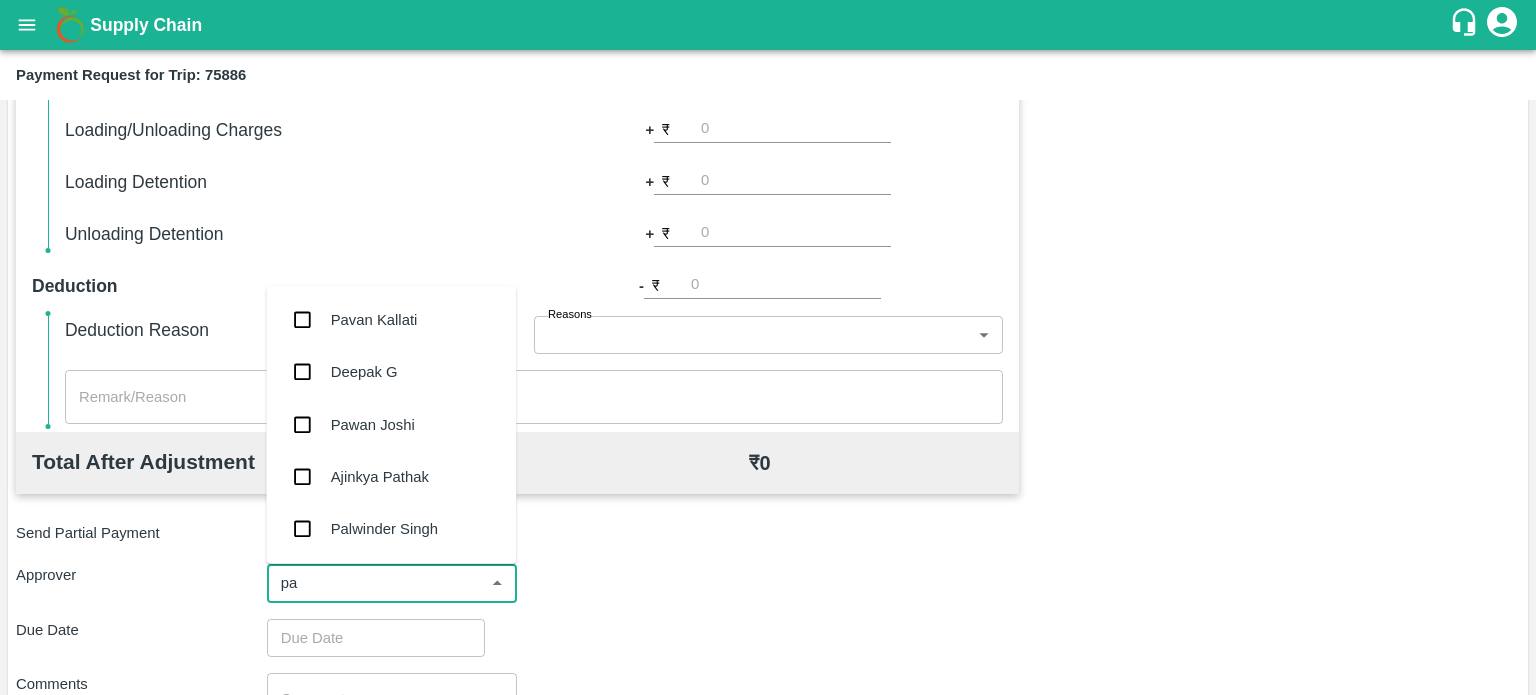 type on "pal" 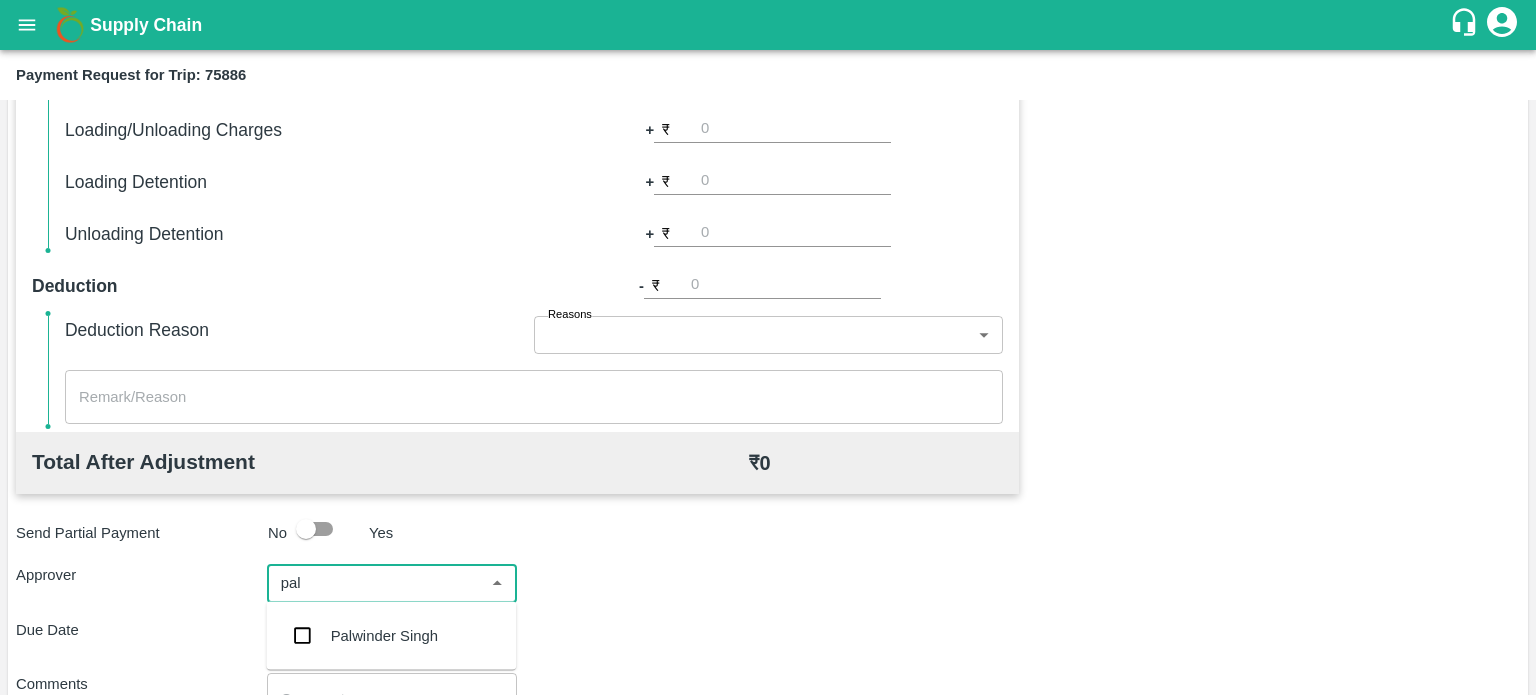 click on "Palwinder Singh" at bounding box center [384, 636] 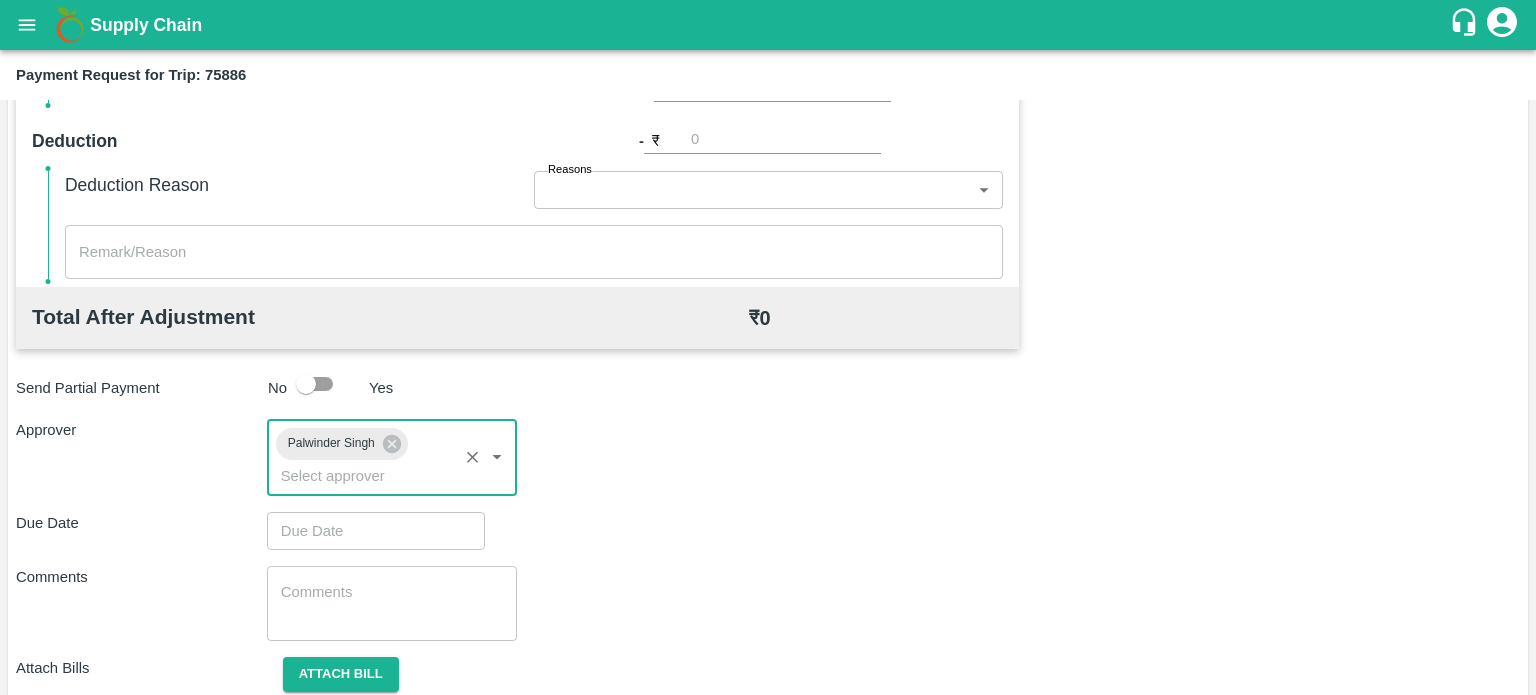 scroll, scrollTop: 822, scrollLeft: 0, axis: vertical 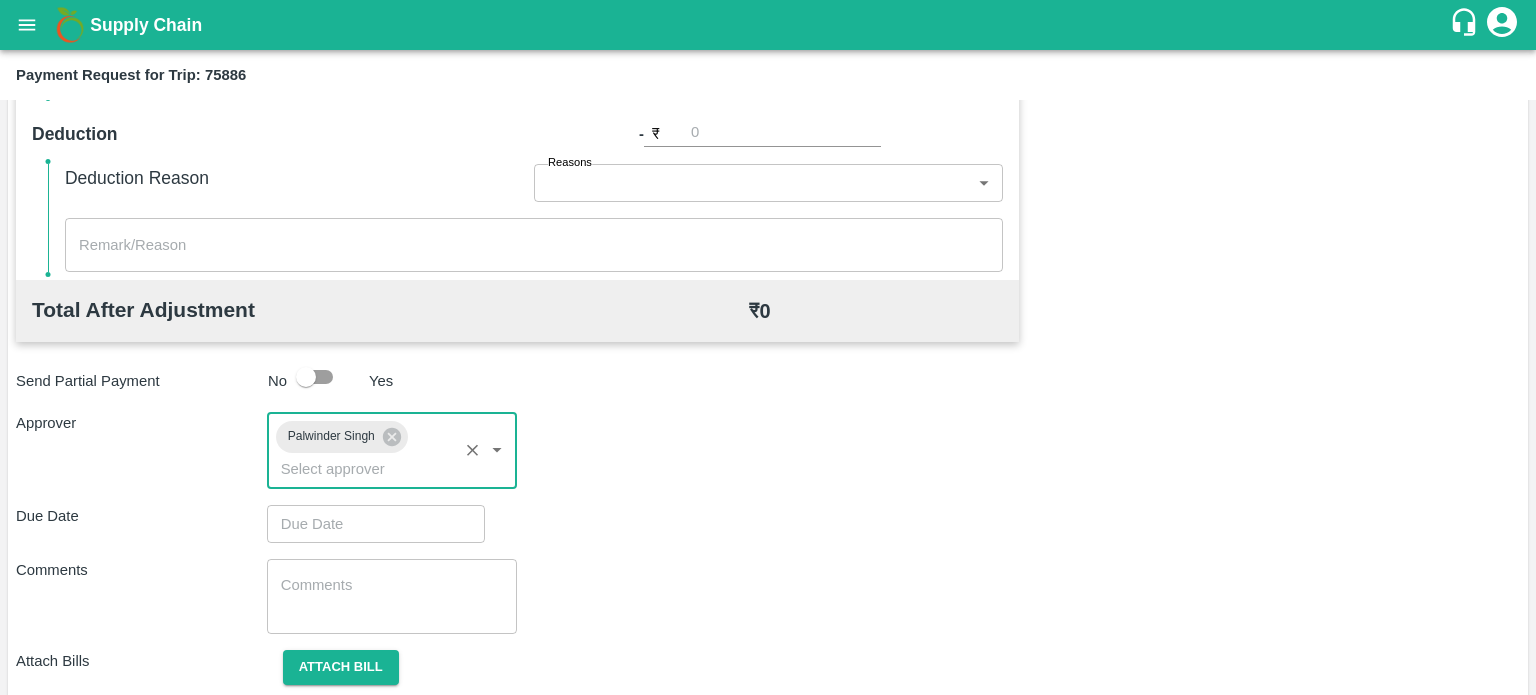 type on "DD/MM/YYYY hh:mm aa" 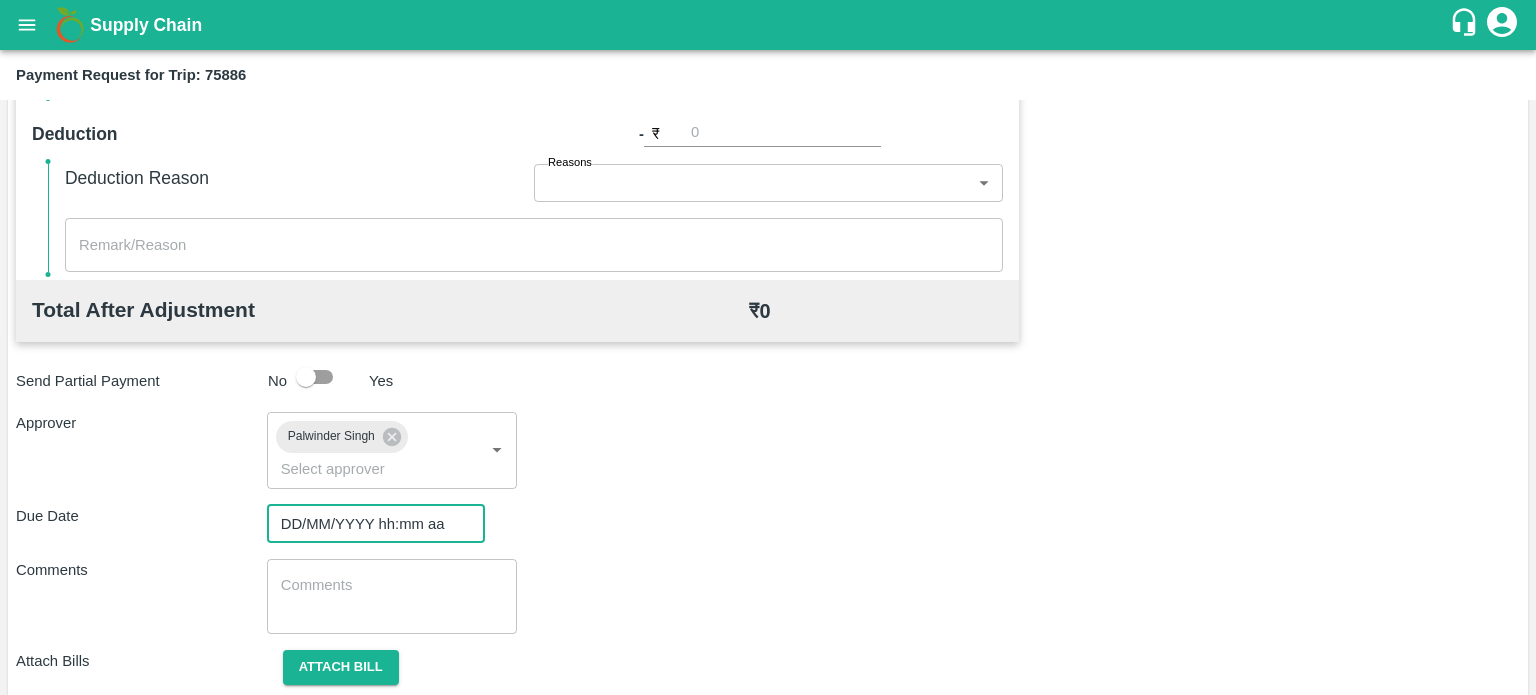 click on "DD/MM/YYYY hh:mm aa" at bounding box center (369, 524) 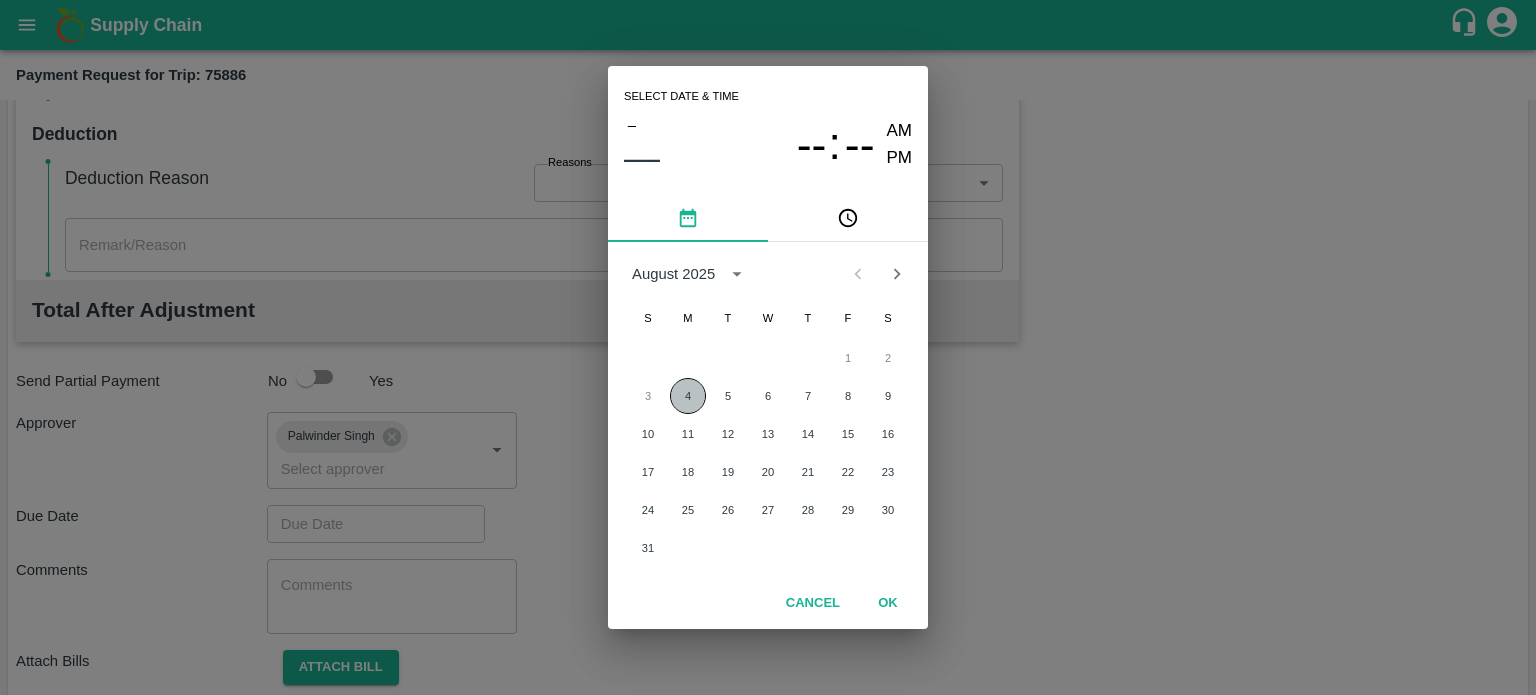 click on "4" at bounding box center [688, 396] 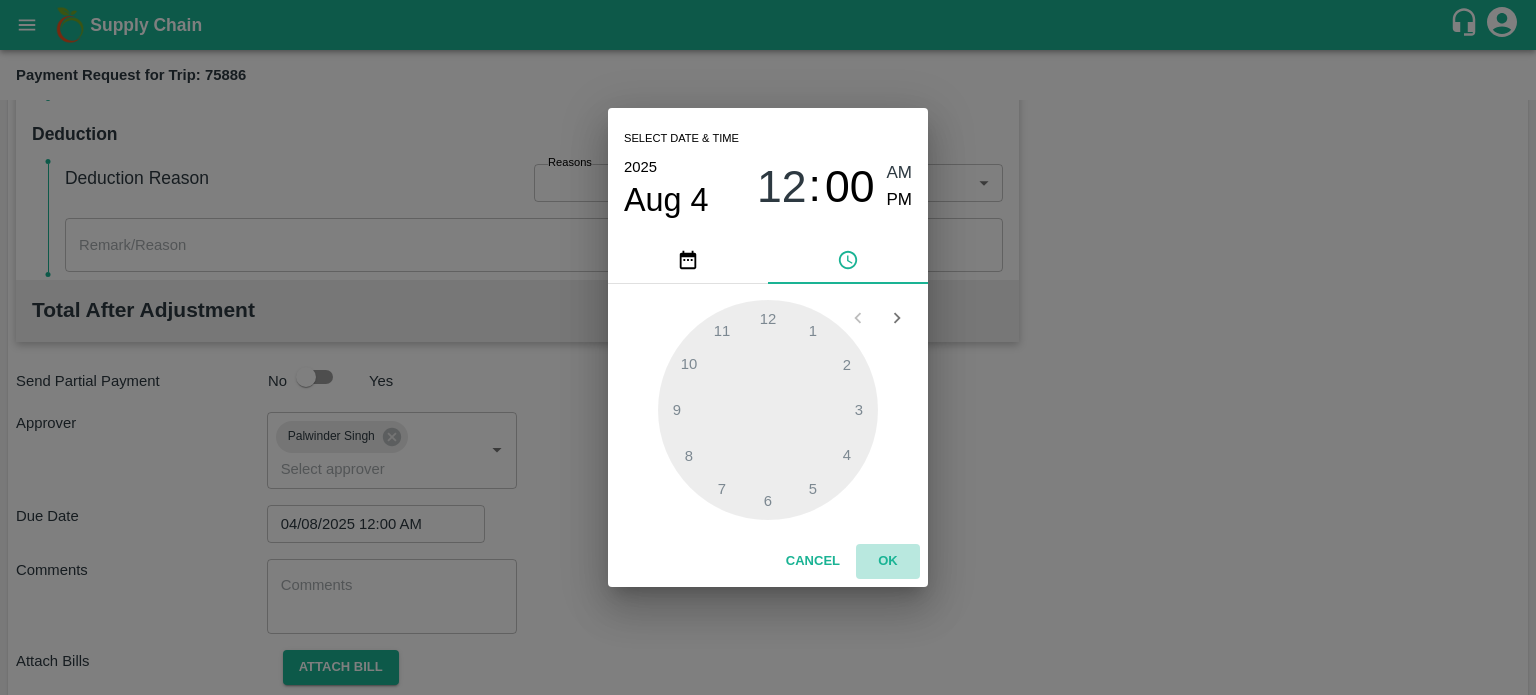 click on "OK" at bounding box center (888, 561) 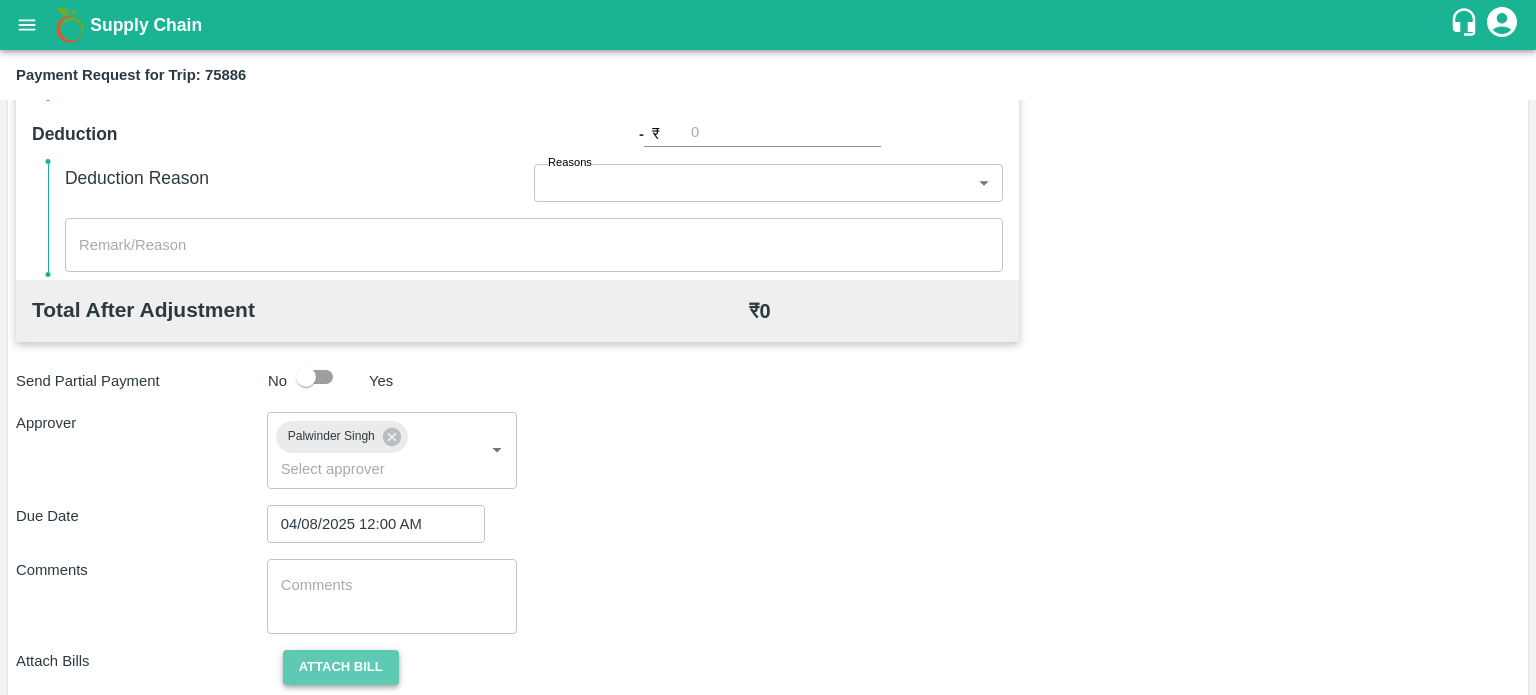 click on "Attach bill" at bounding box center [341, 667] 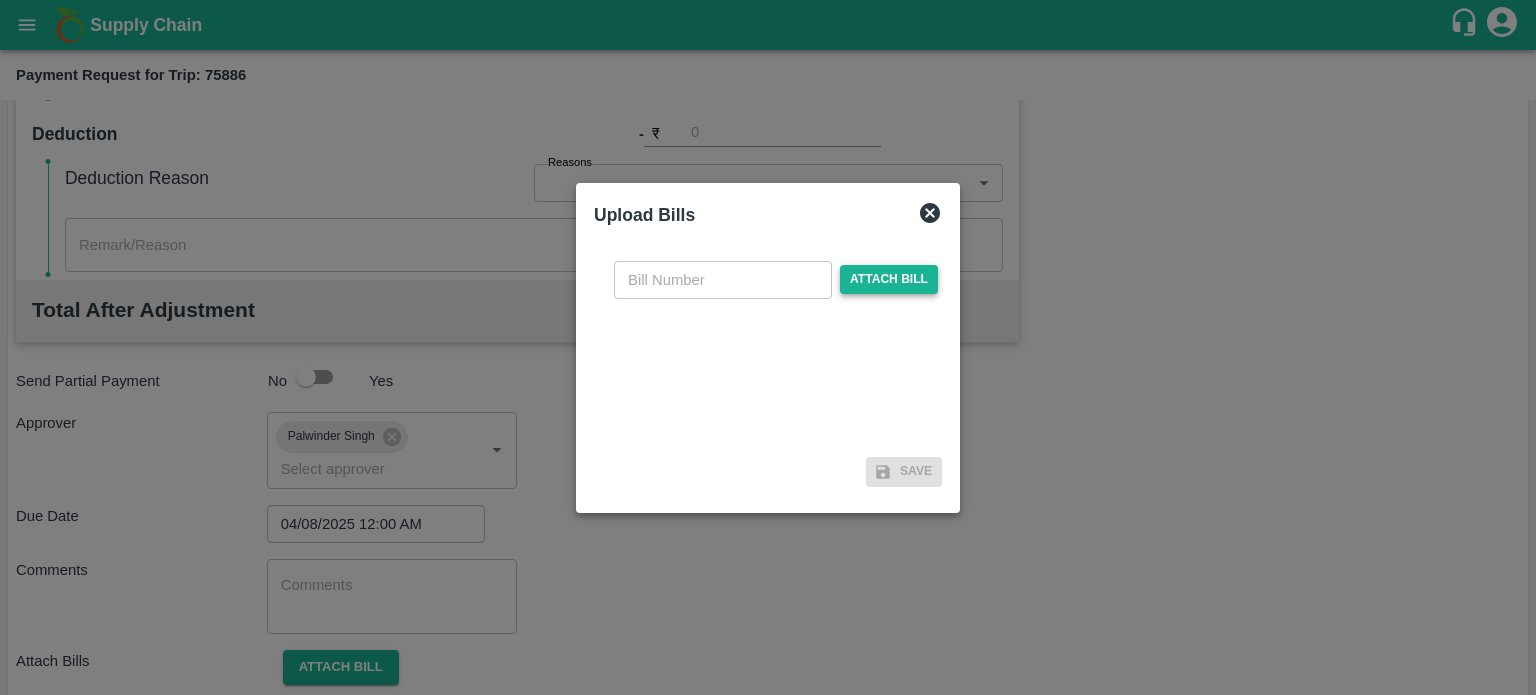 drag, startPoint x: 868, startPoint y: 301, endPoint x: 857, endPoint y: 279, distance: 24.596748 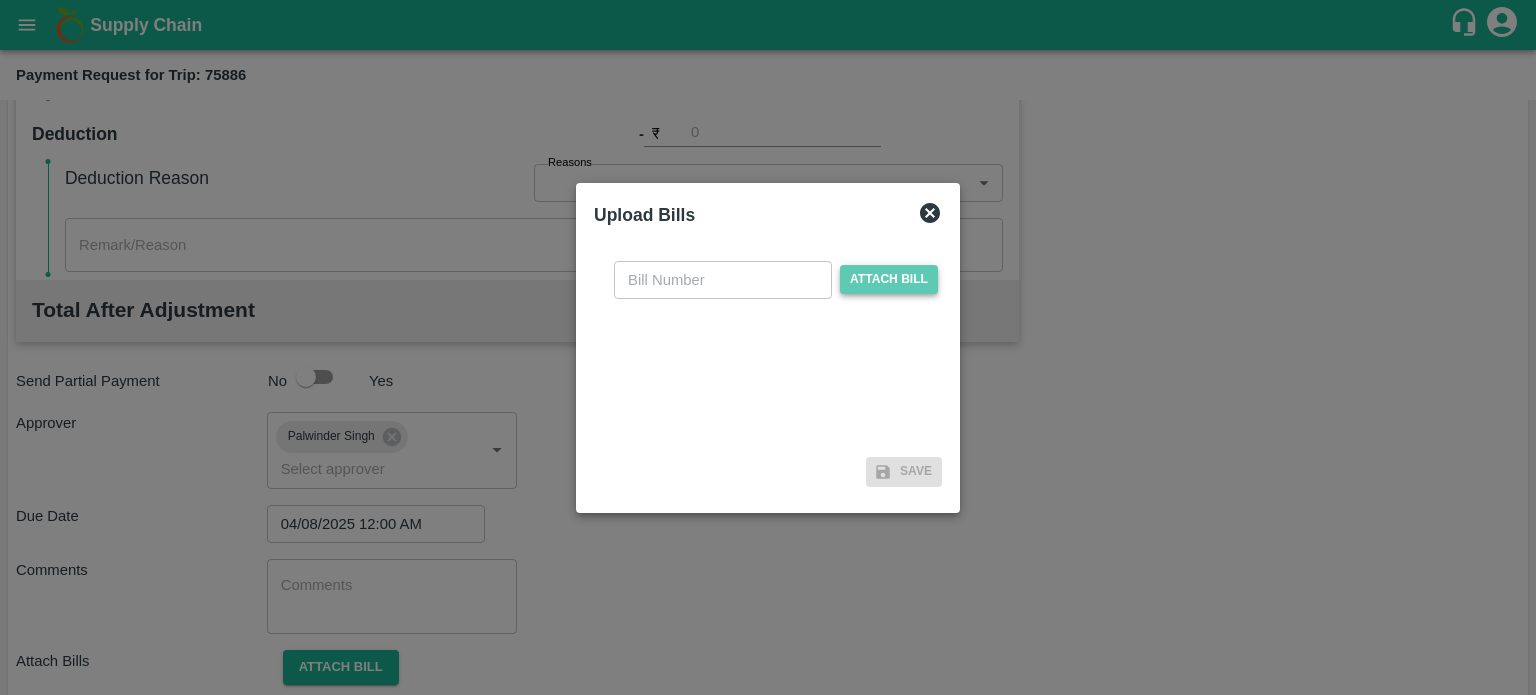 click on "Attach bill" at bounding box center (889, 279) 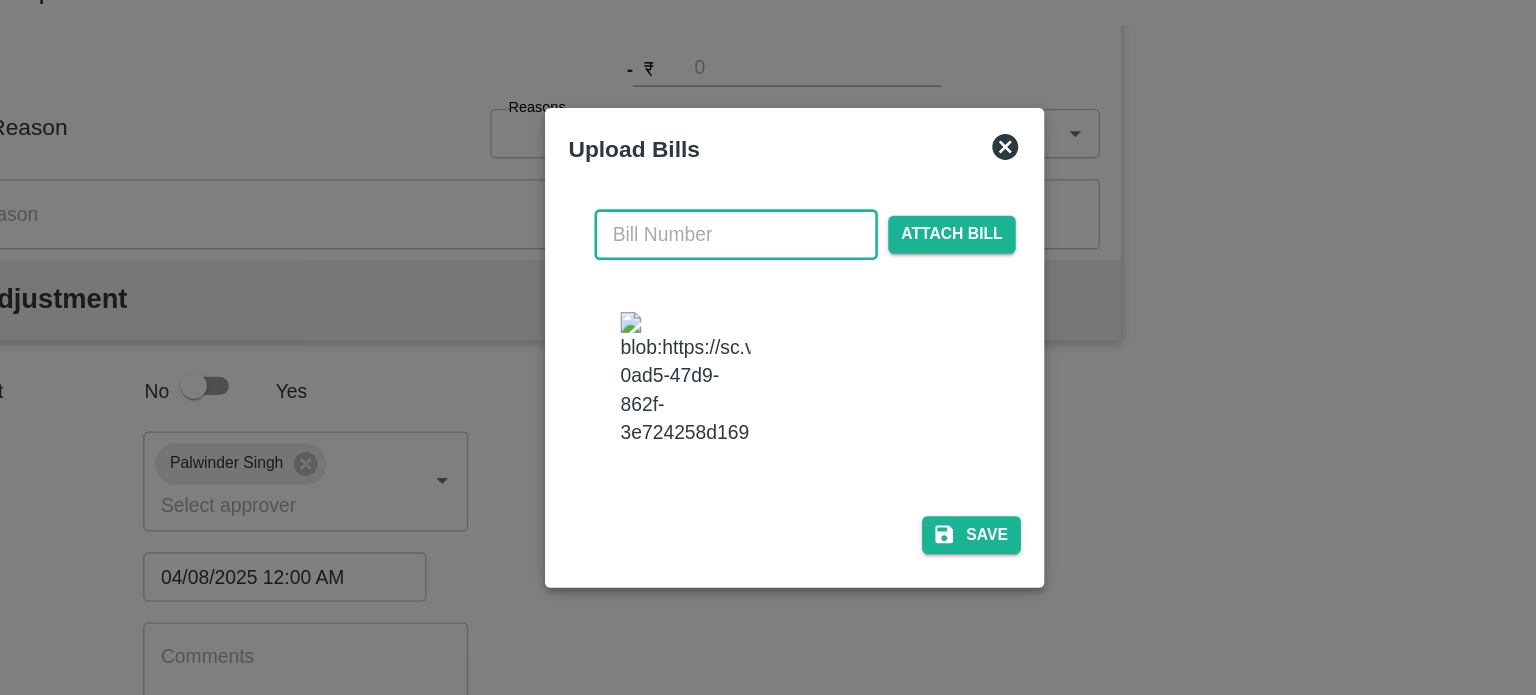 click at bounding box center (723, 260) 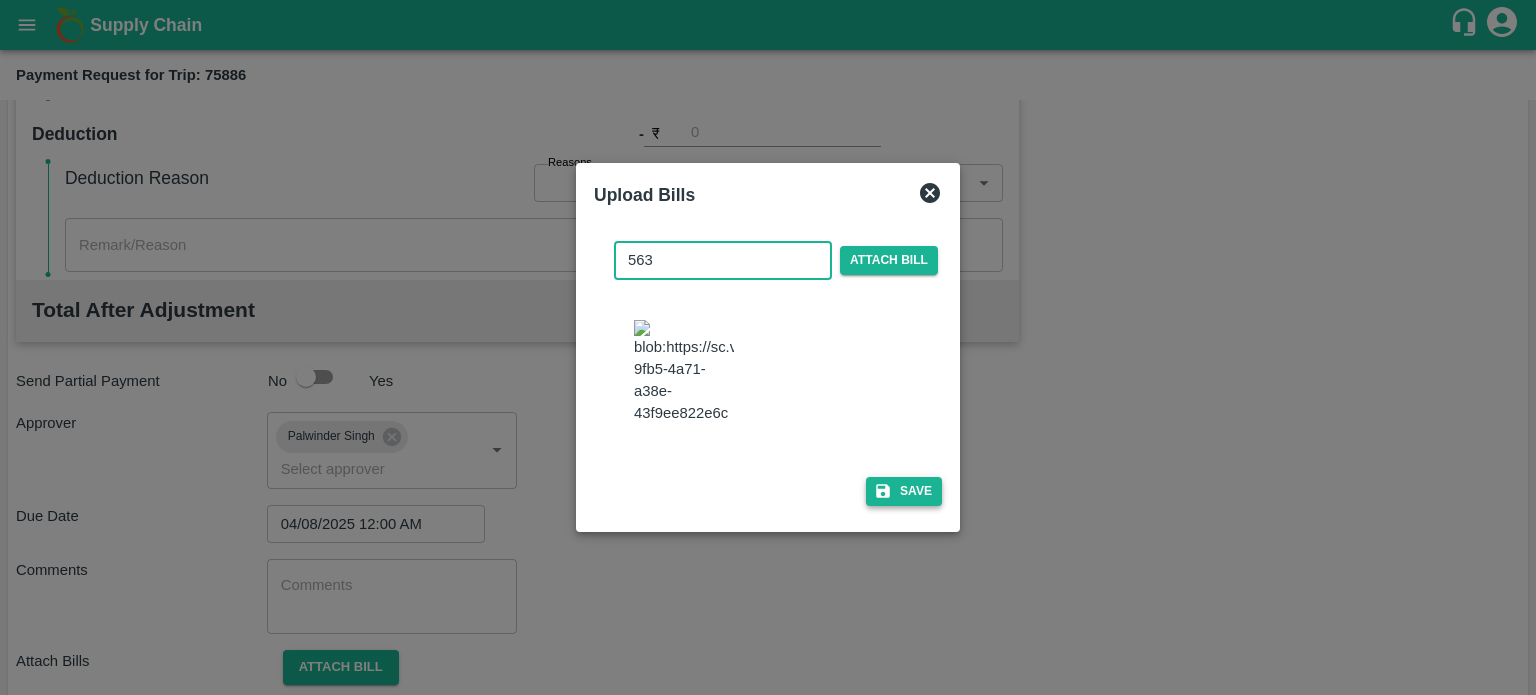 type on "563" 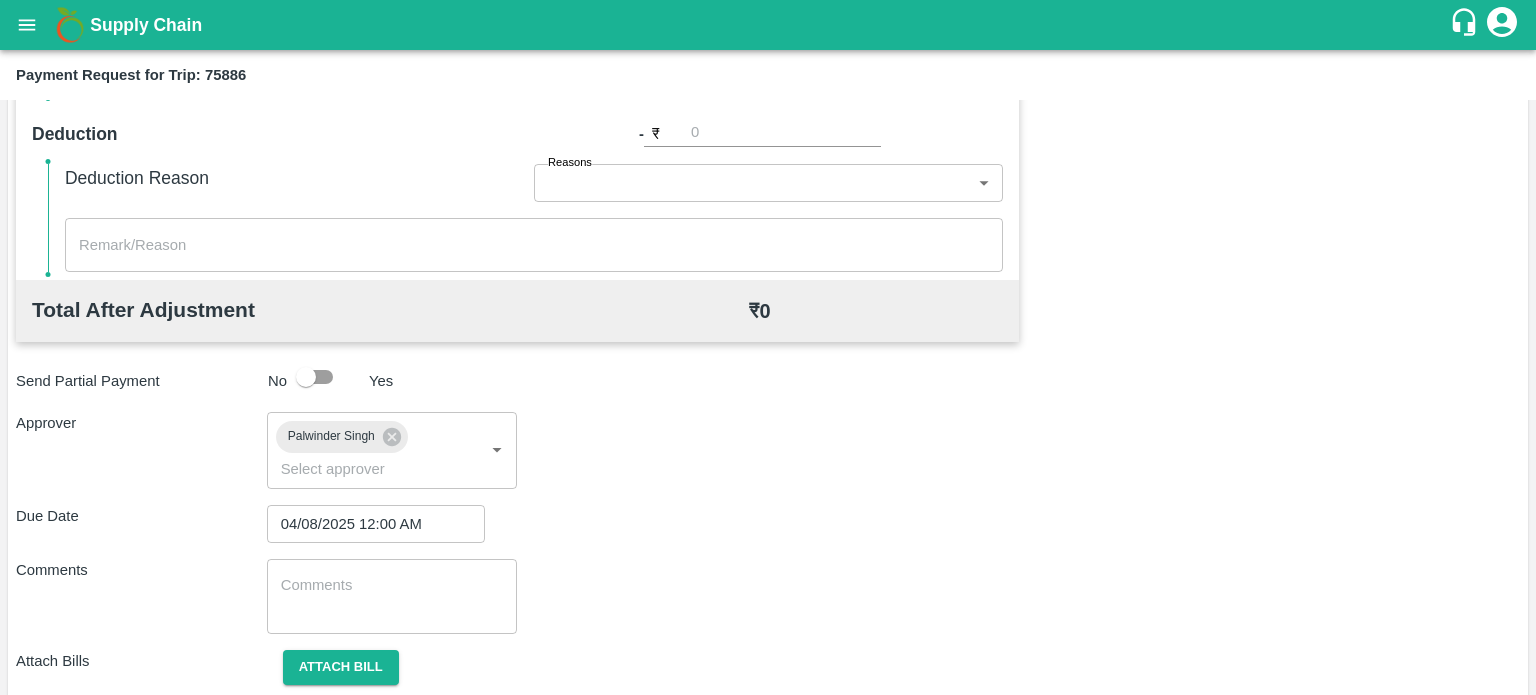 scroll, scrollTop: 968, scrollLeft: 0, axis: vertical 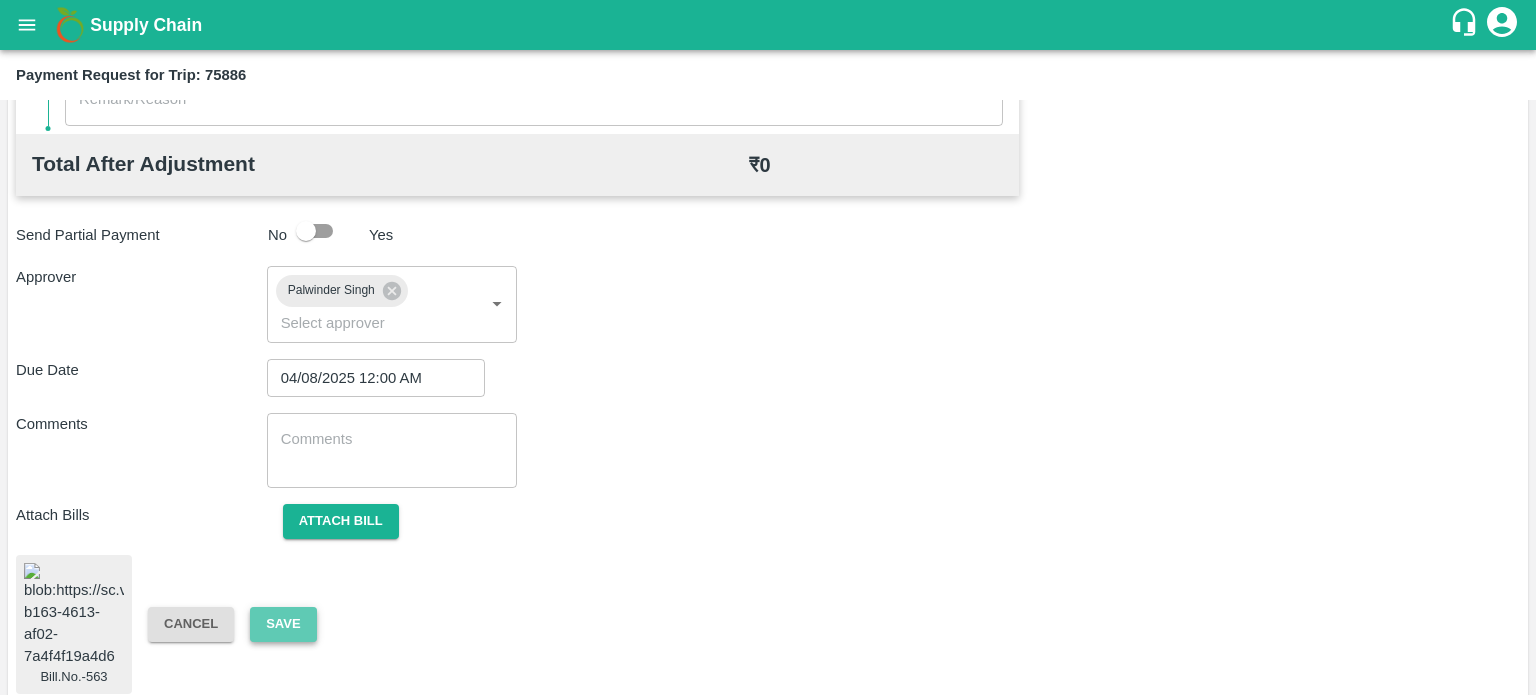 click on "Save" at bounding box center [283, 624] 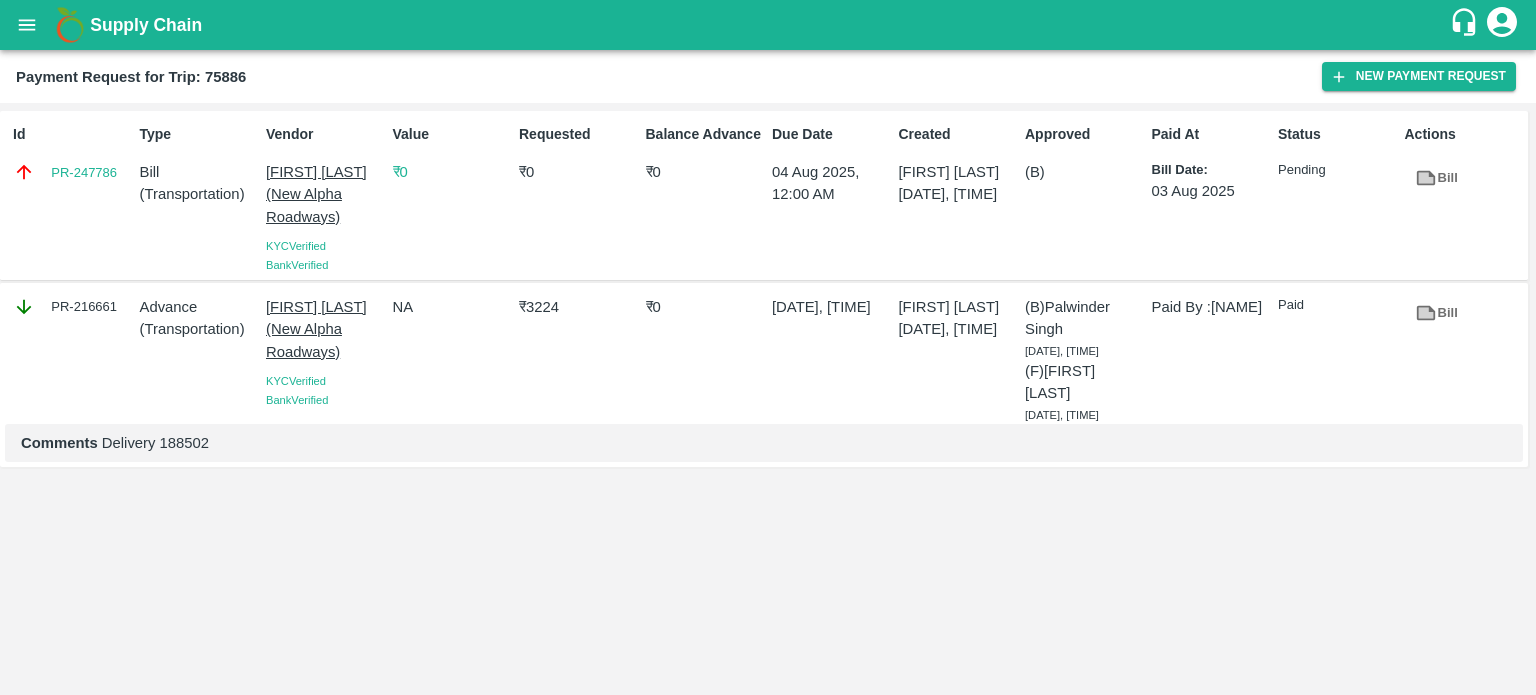 type 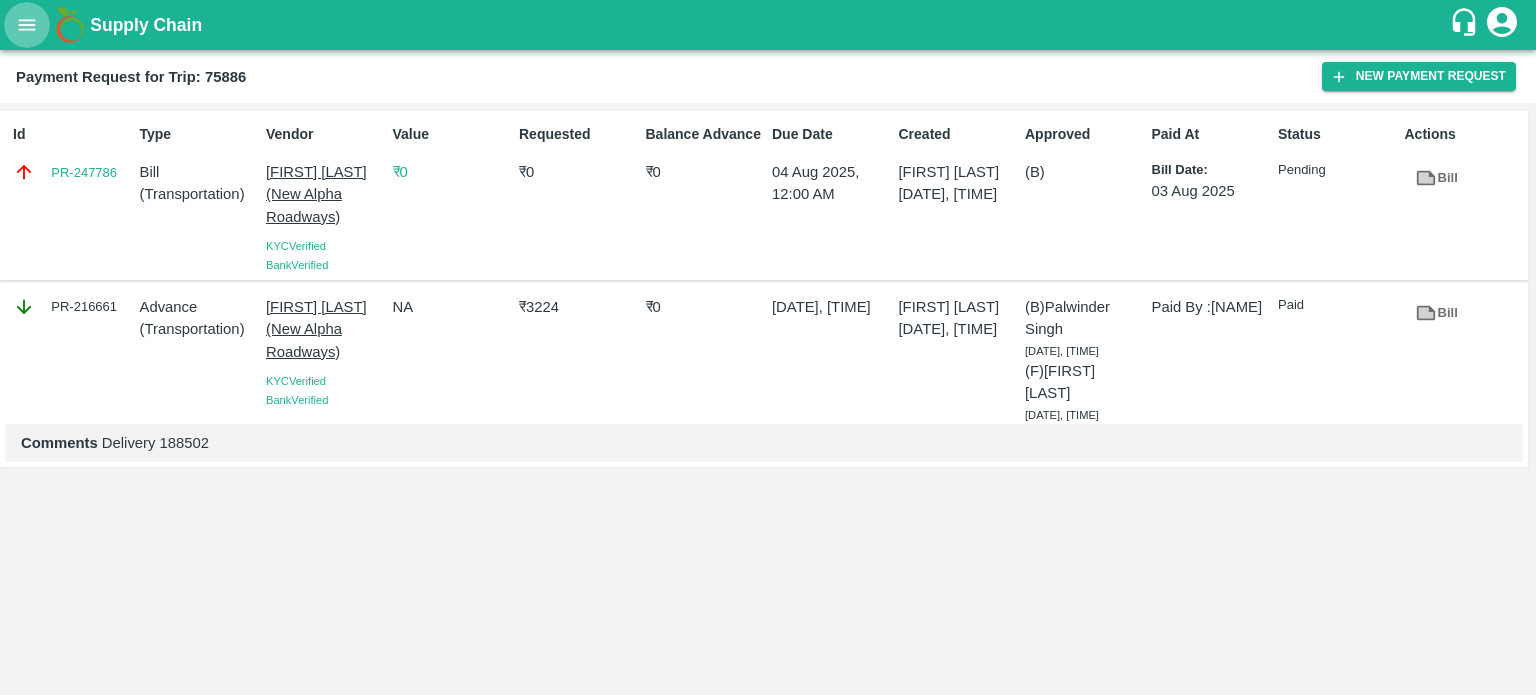 click at bounding box center [27, 25] 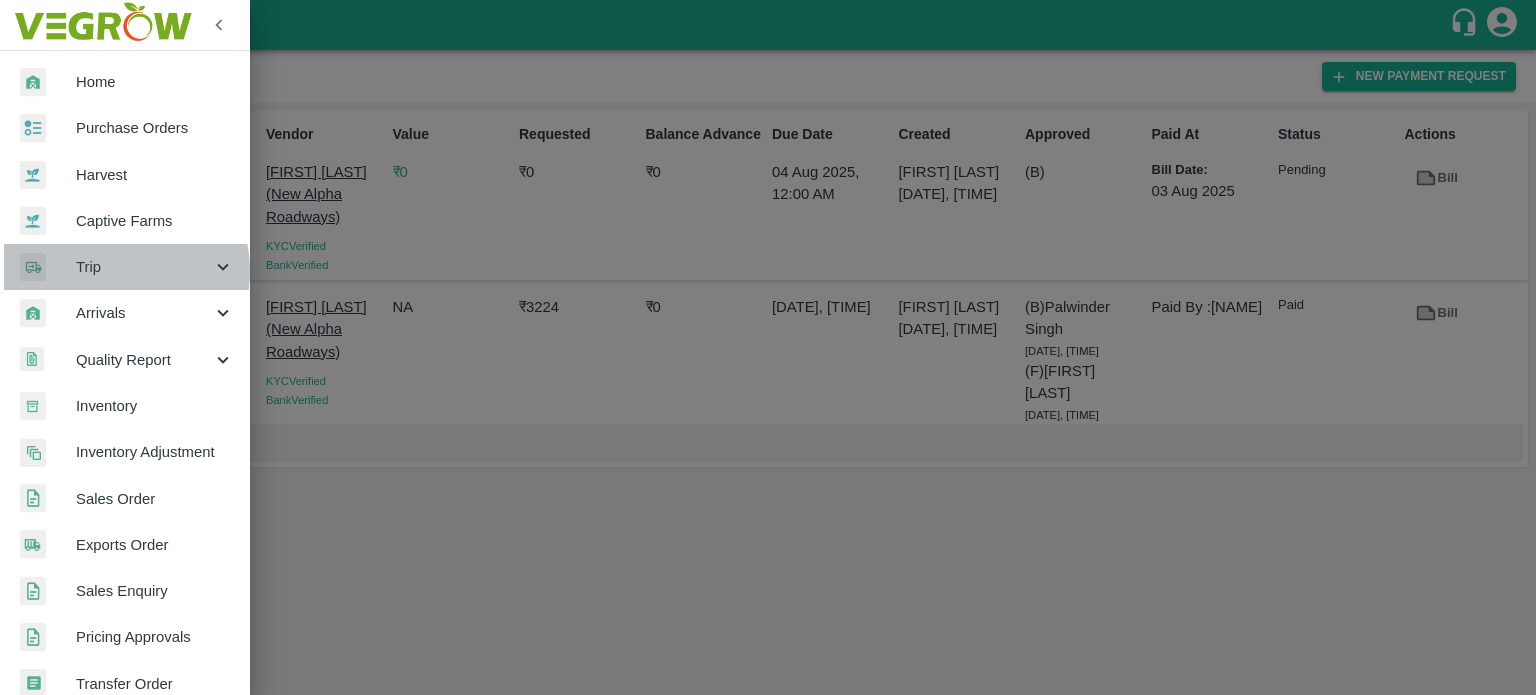 click on "Trip" at bounding box center [144, 267] 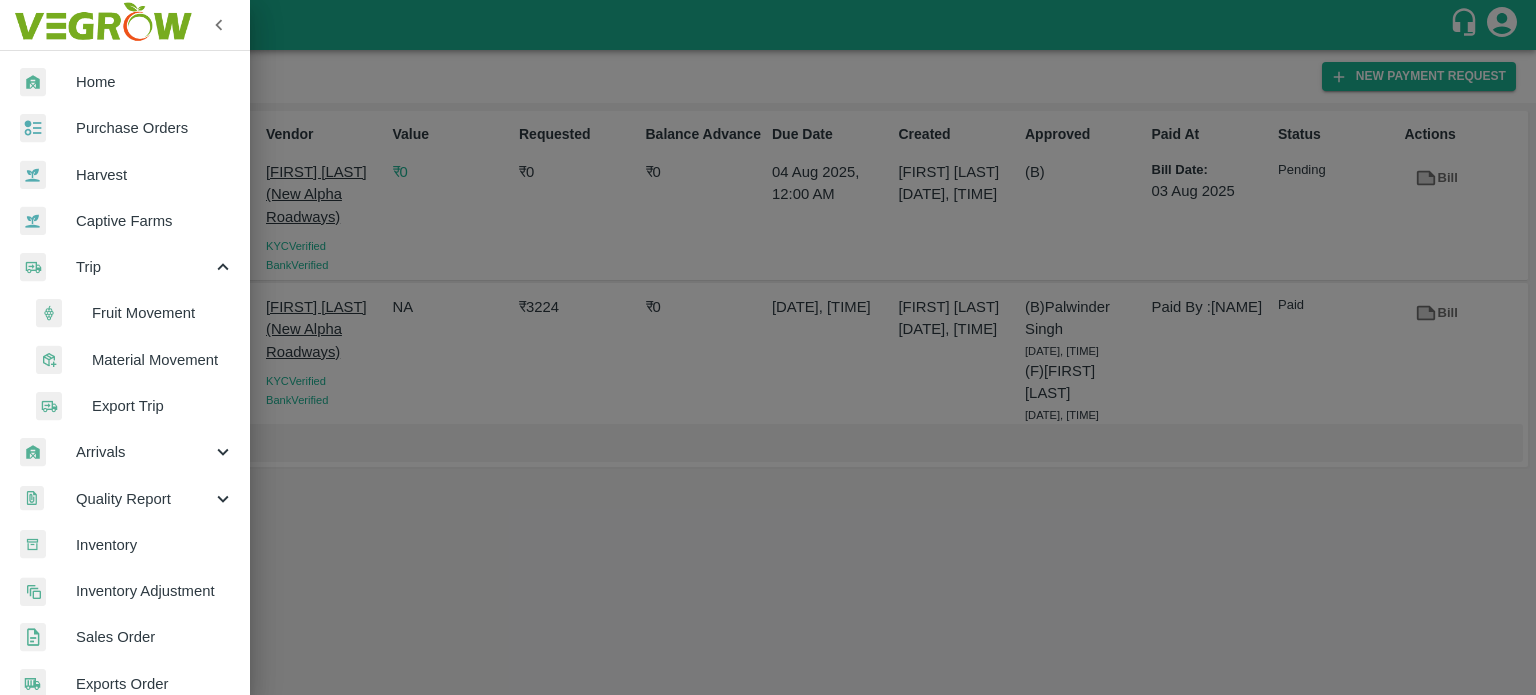 click on "Fruit Movement" at bounding box center [163, 313] 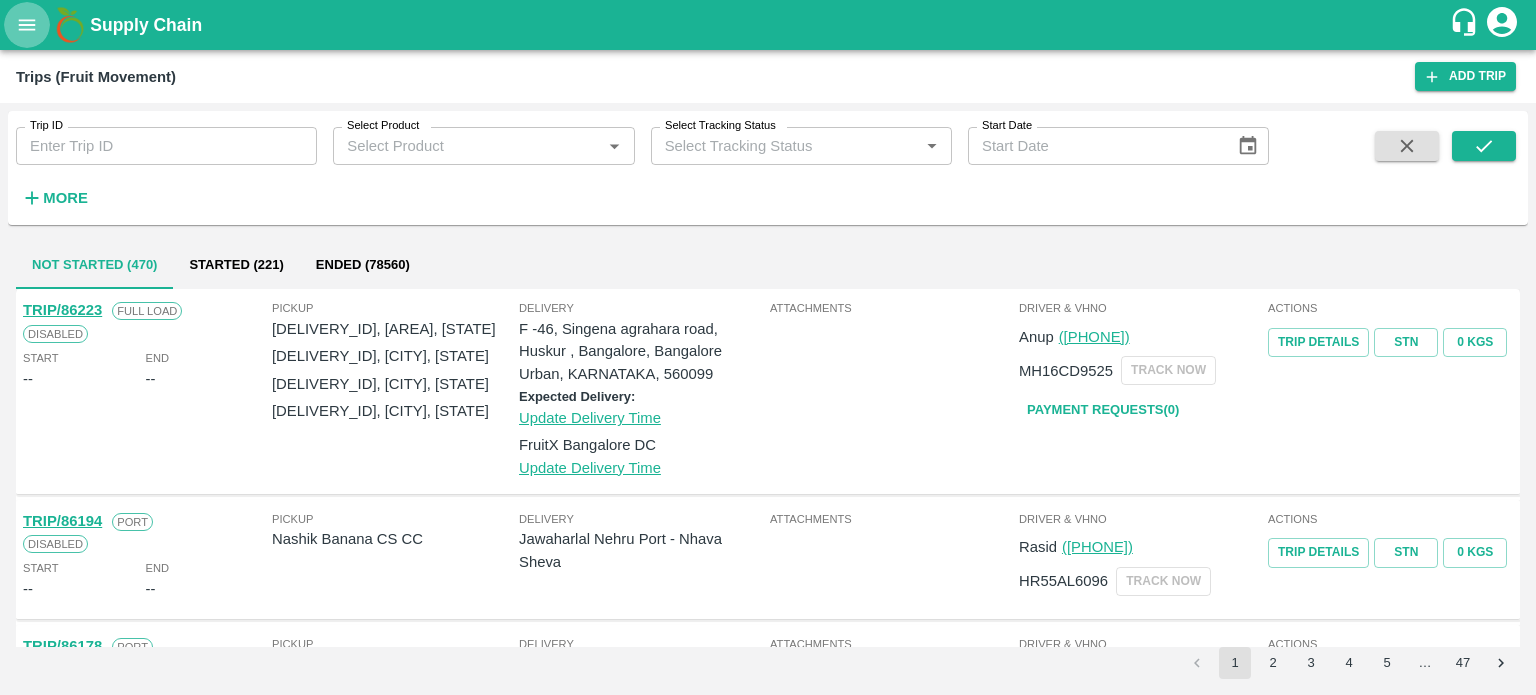click on "Trip ID" at bounding box center [166, 146] 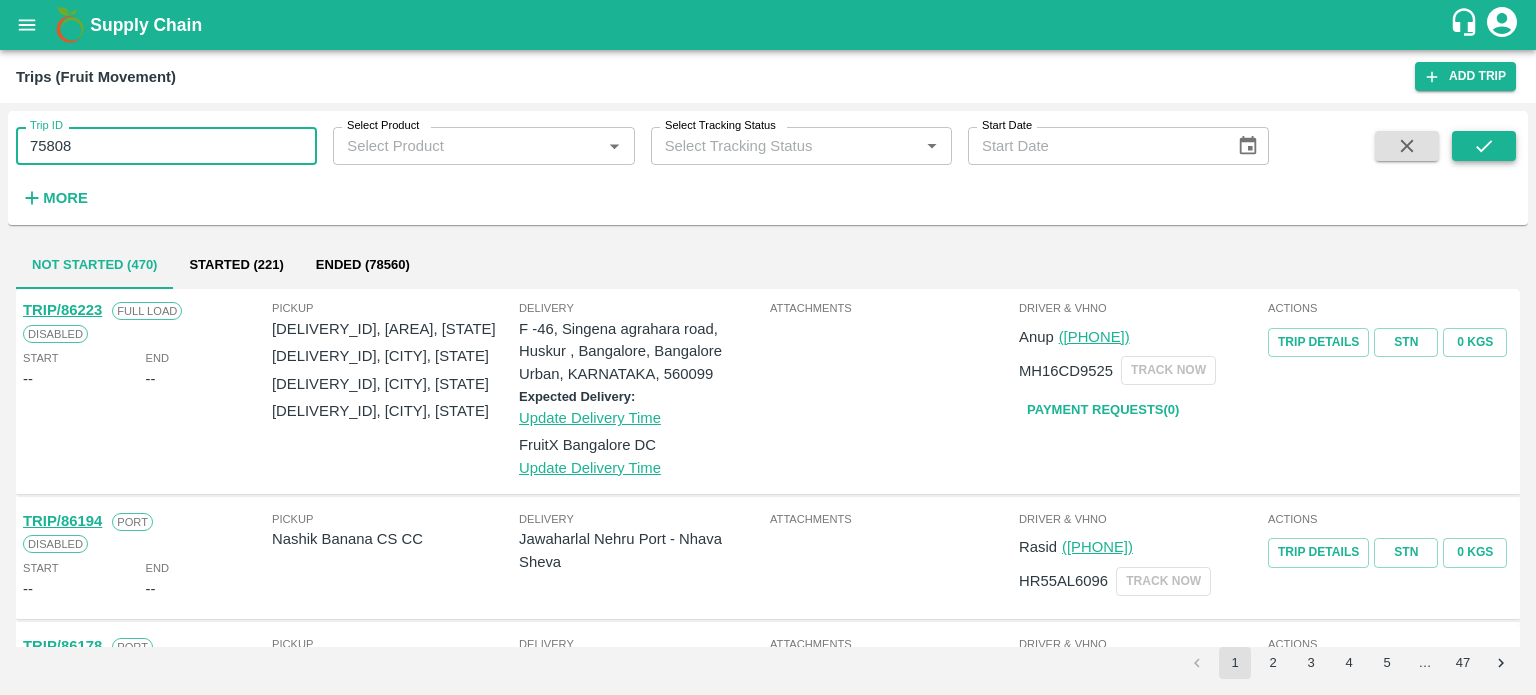 type on "75808" 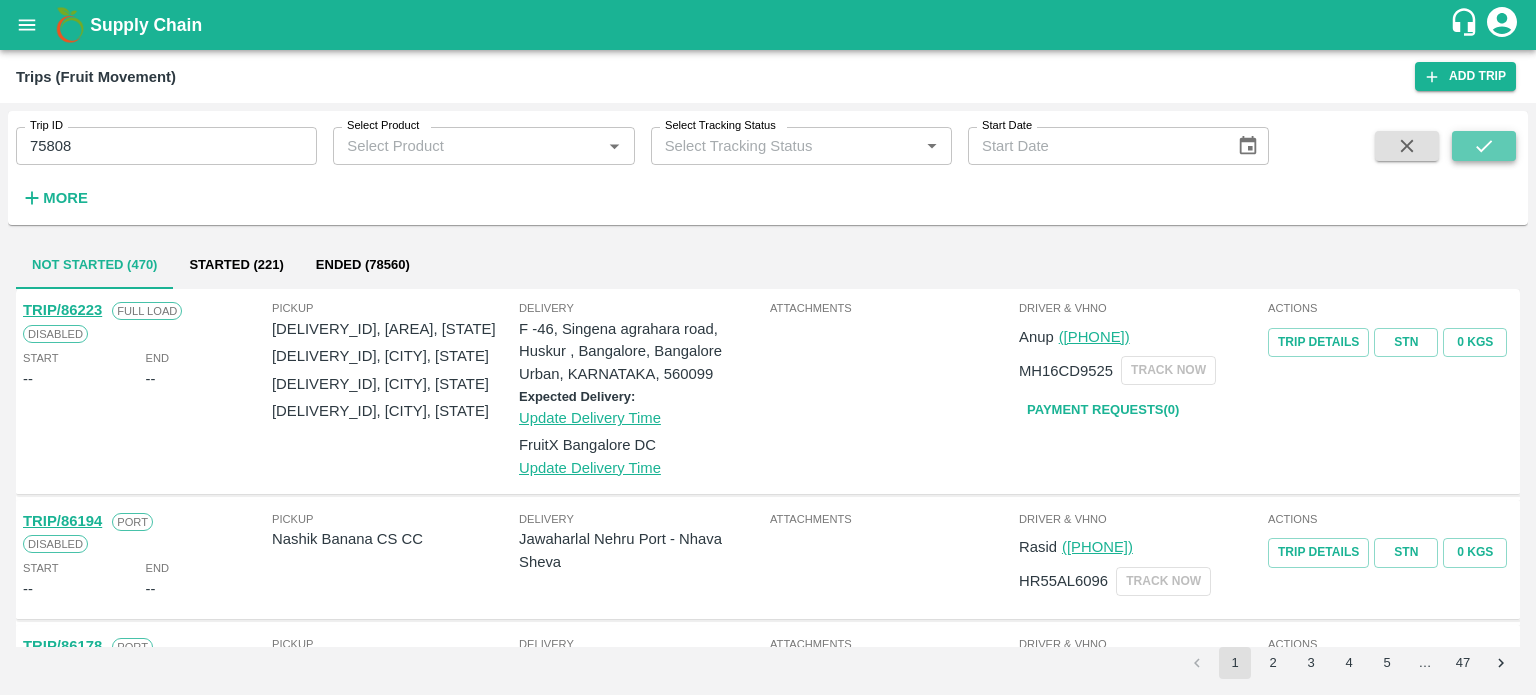 click 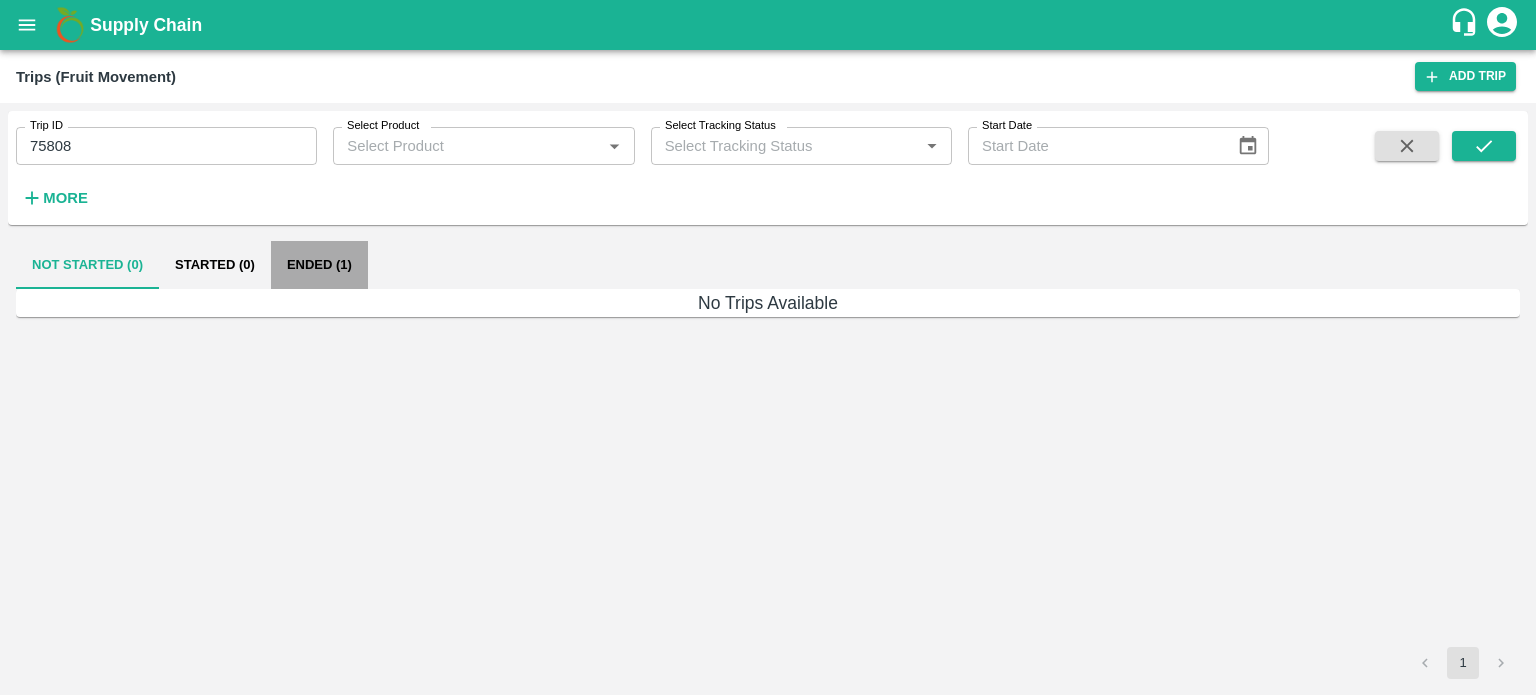 click on "Ended (1)" at bounding box center [319, 265] 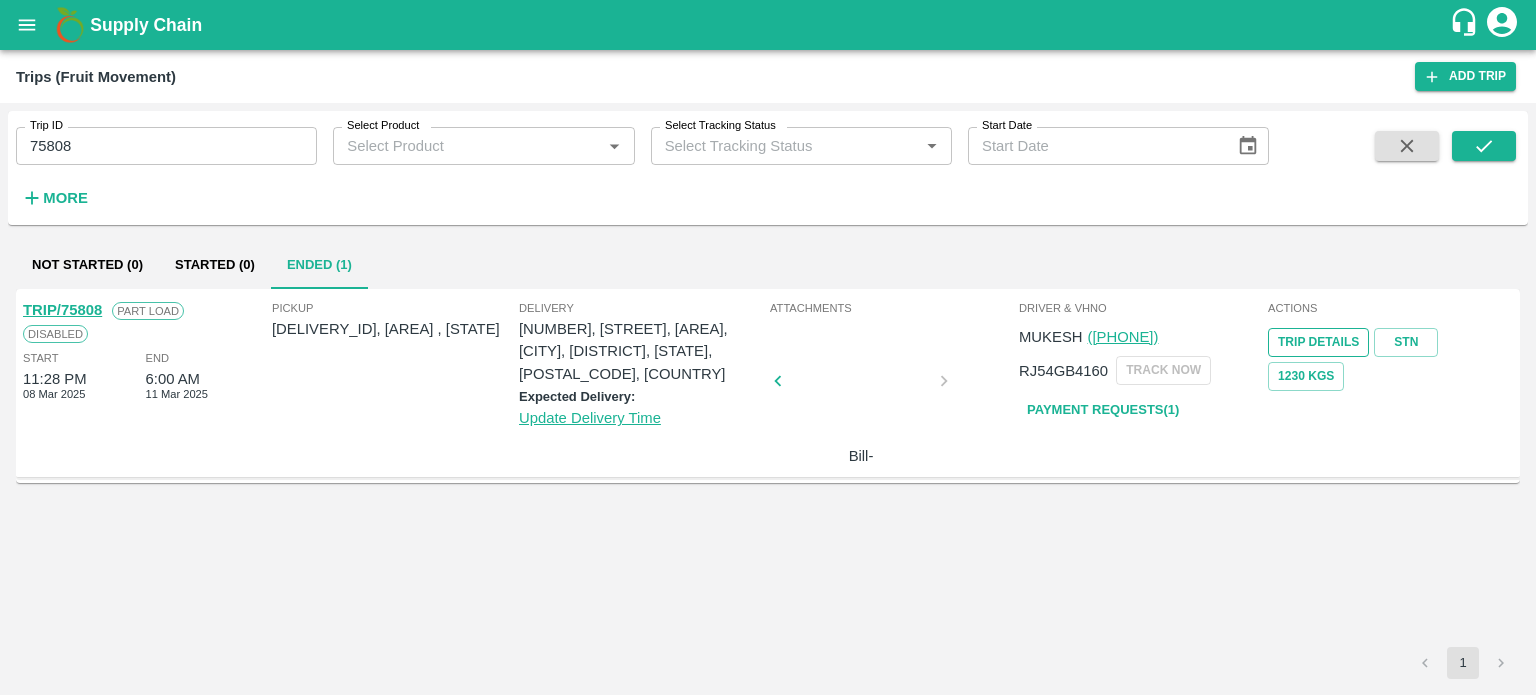 click on "Trip Details" at bounding box center [1318, 342] 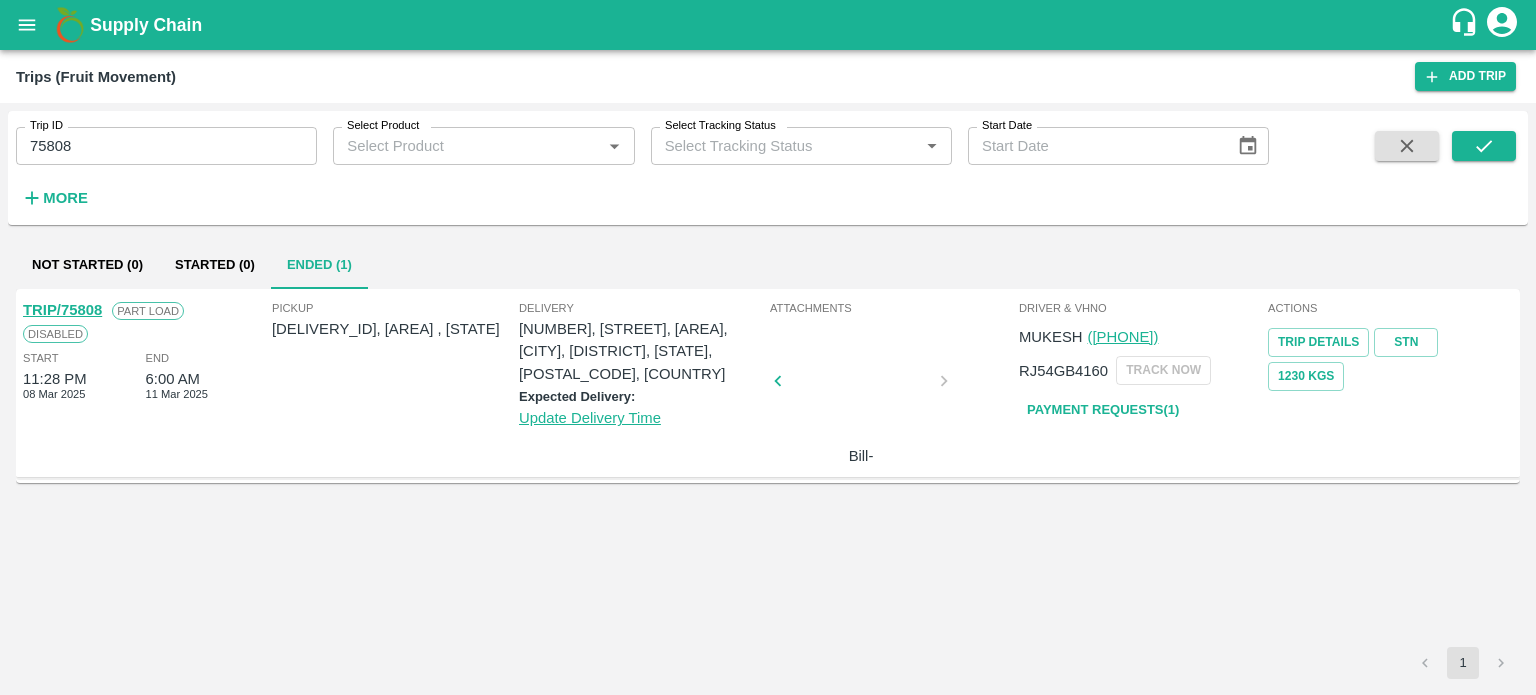 click on "TRIP/75808 Part Load Disabled Start 11:28 PM 08 Mar 2025 End 6:00 AM 11 Mar 2025 Pickup PO/F/NAKRAN/145337, tharabada , Gujarat Delivery C-66, New Subzi Mandi, Azadpur, DELHI, North Delhi, Delhi, 110033, India Expected Delivery: Update Delivery Time Attachments Bill- Driver & VHNo MUKESH (9829162826) RJ54GB4160 TRACK NOW Payment Requests( 1 ) Actions Trip Details STN 1230  Kgs" at bounding box center [768, 468] 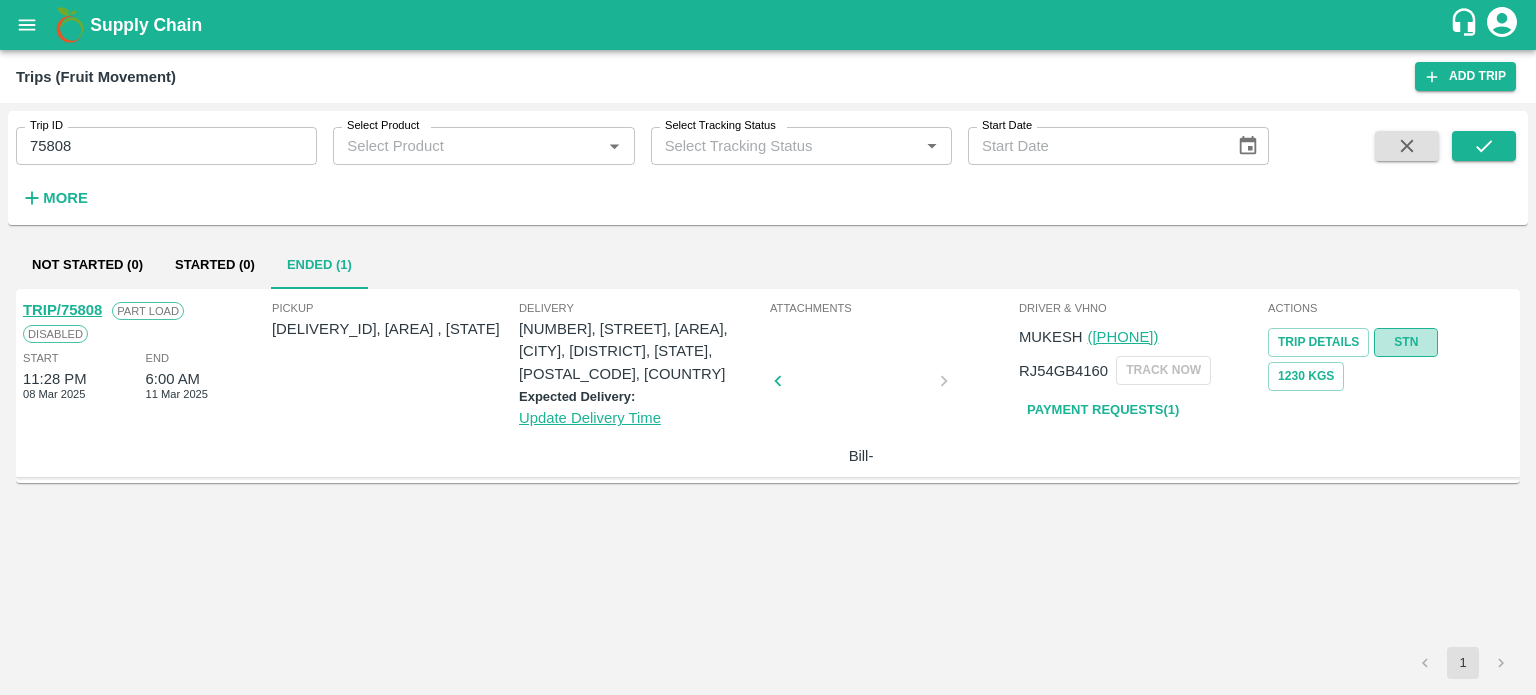 click on "STN" at bounding box center [1406, 342] 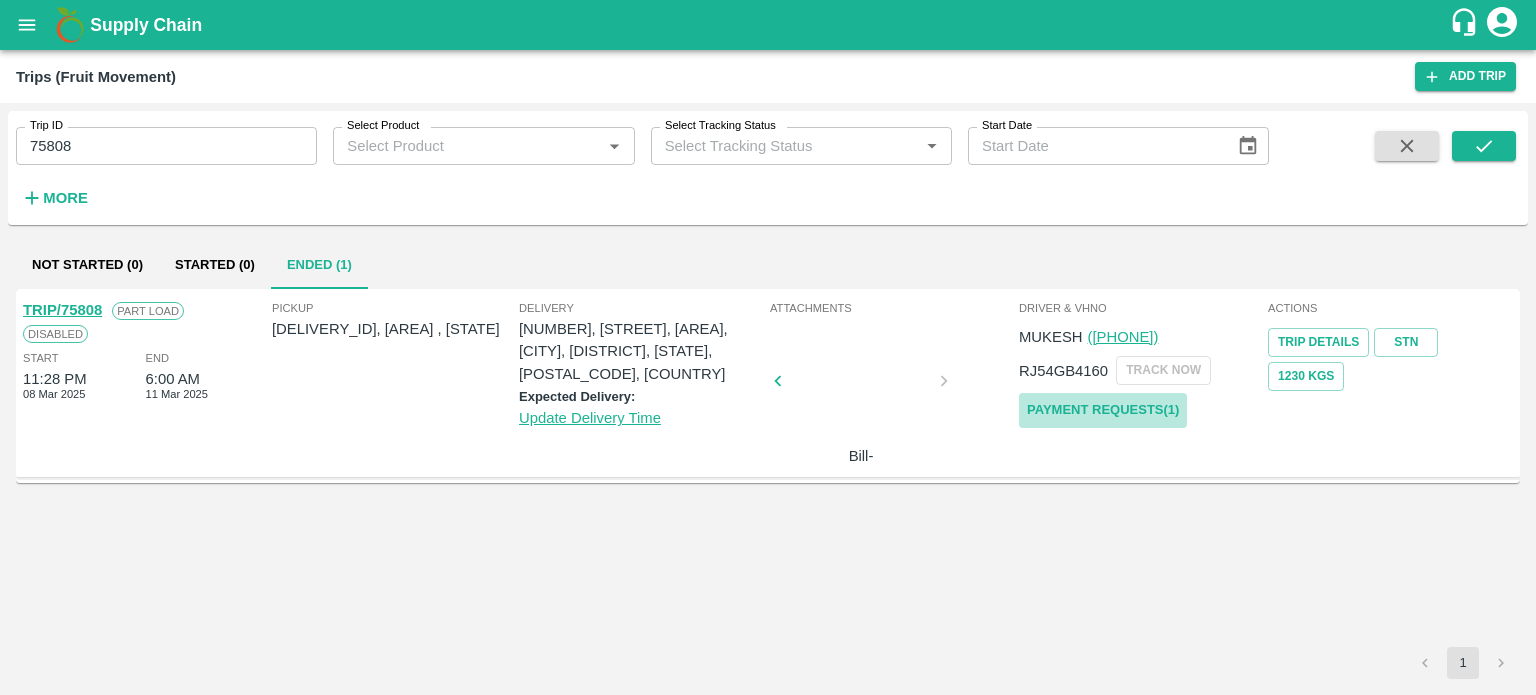 click on "Payment Requests( 1 )" at bounding box center [1103, 410] 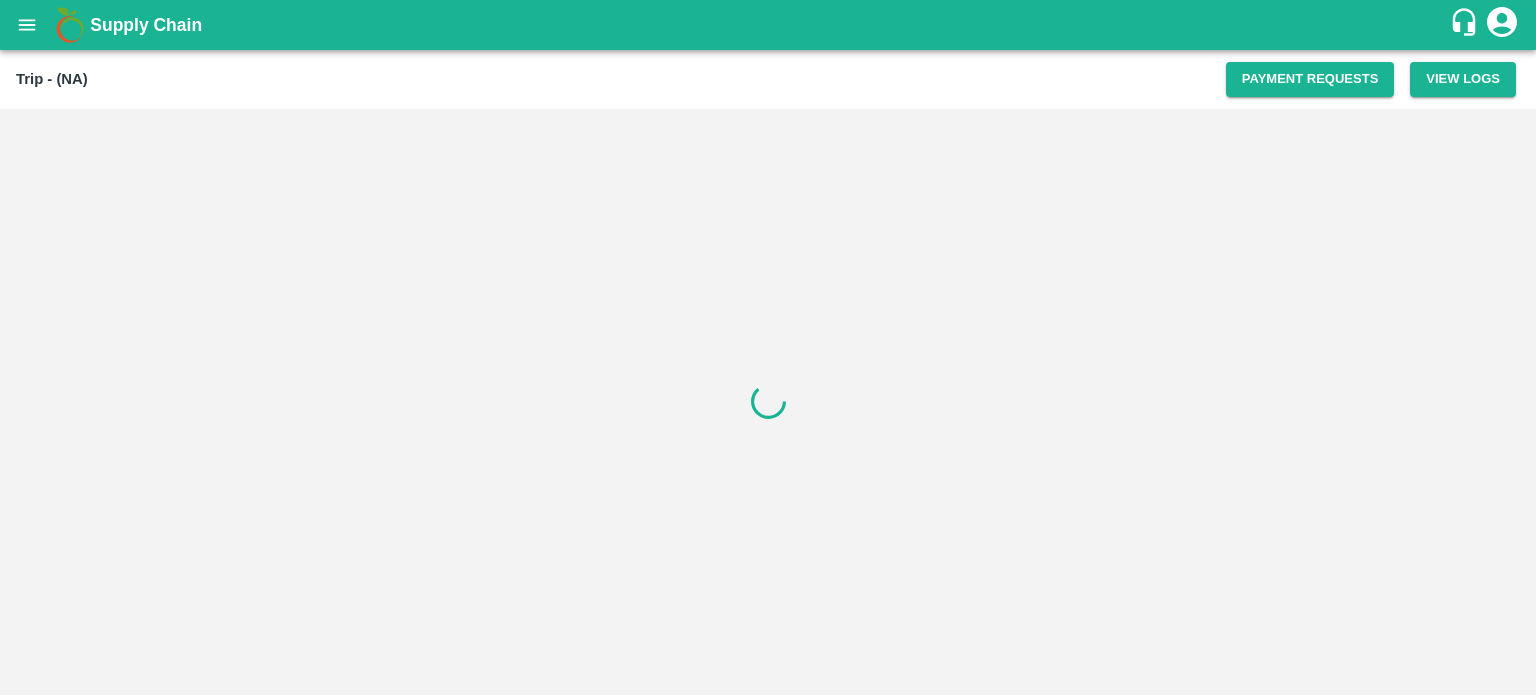 scroll, scrollTop: 0, scrollLeft: 0, axis: both 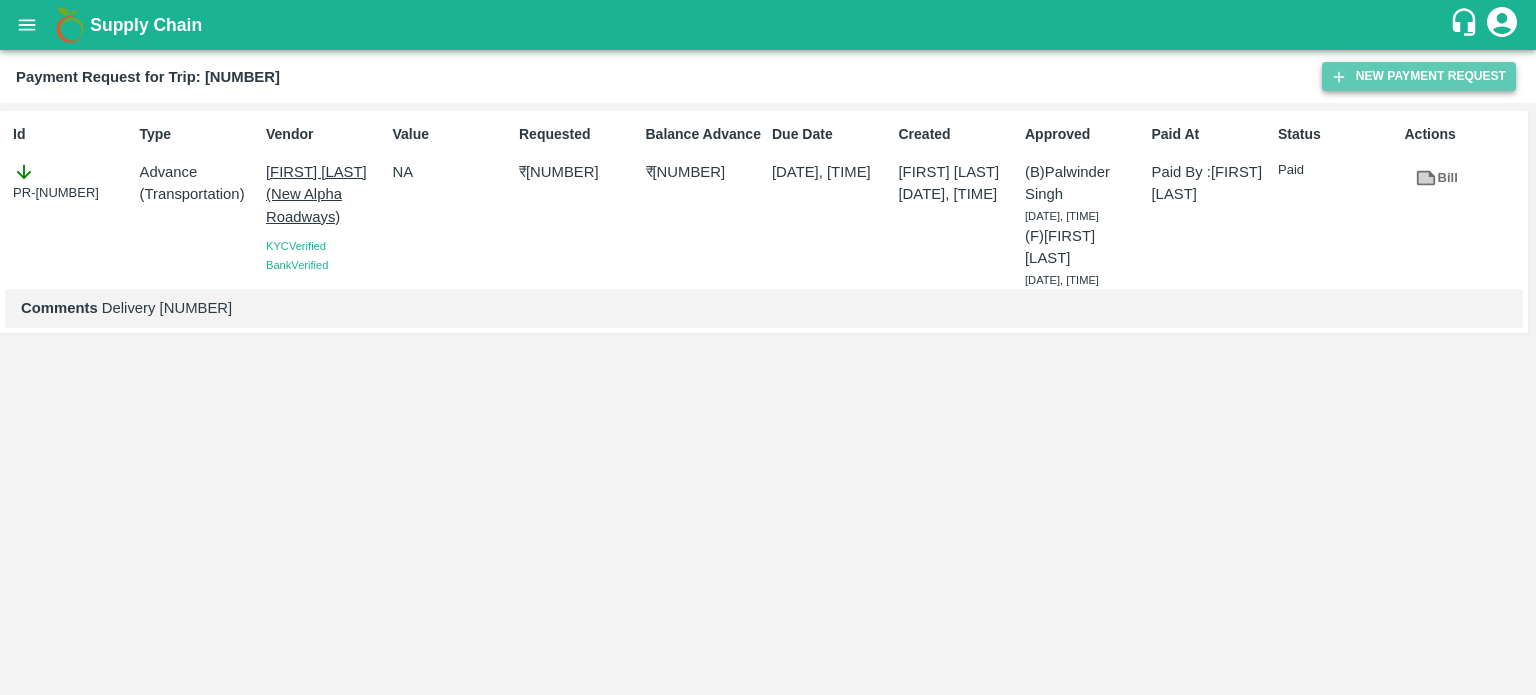 click on "New Payment Request" at bounding box center (1419, 76) 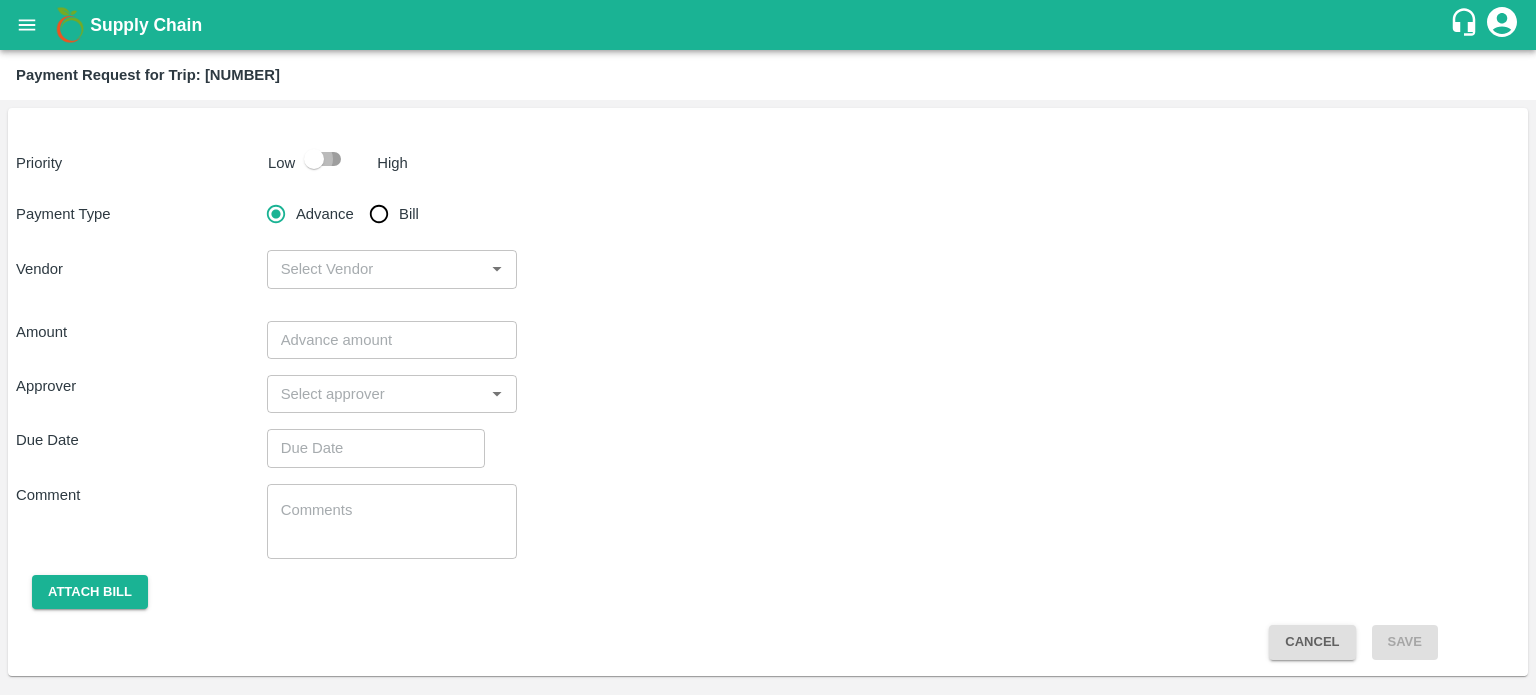 click at bounding box center (314, 159) 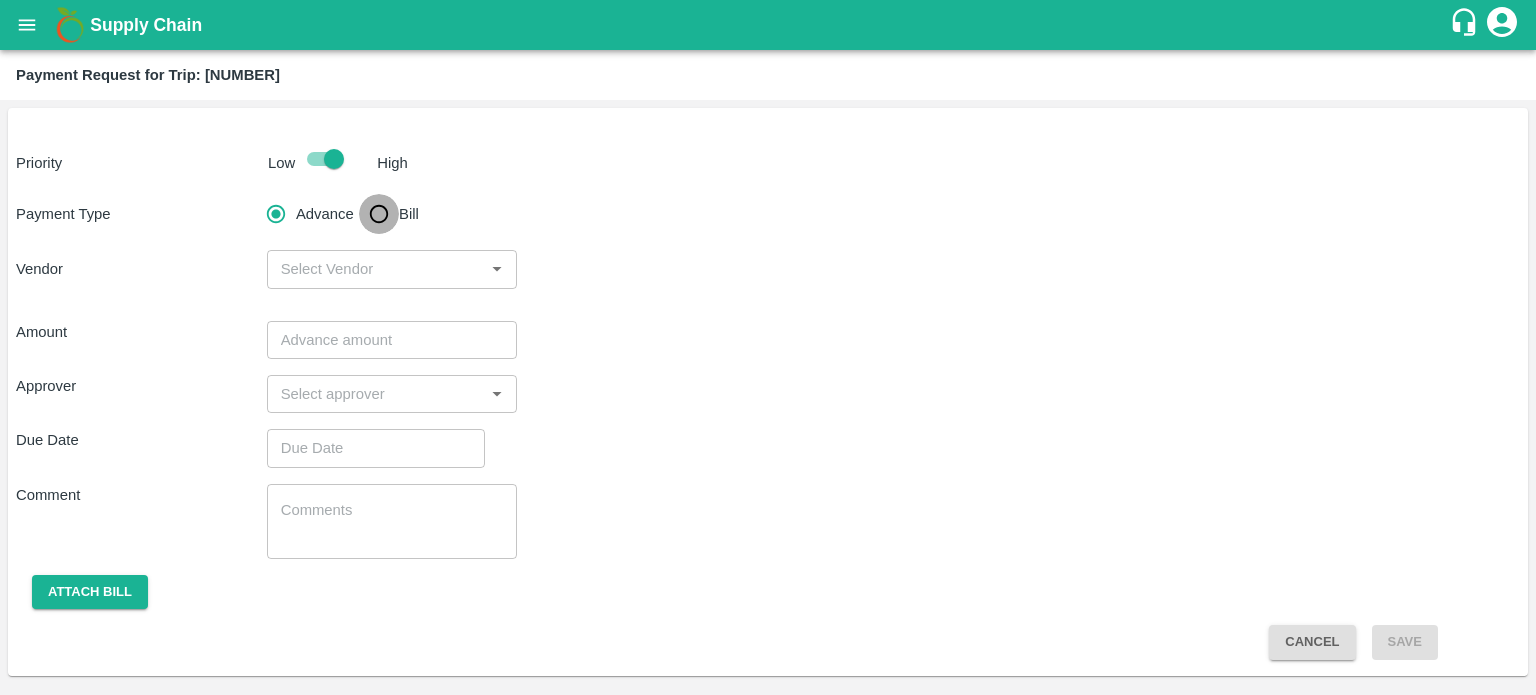 click on "Bill" at bounding box center [379, 214] 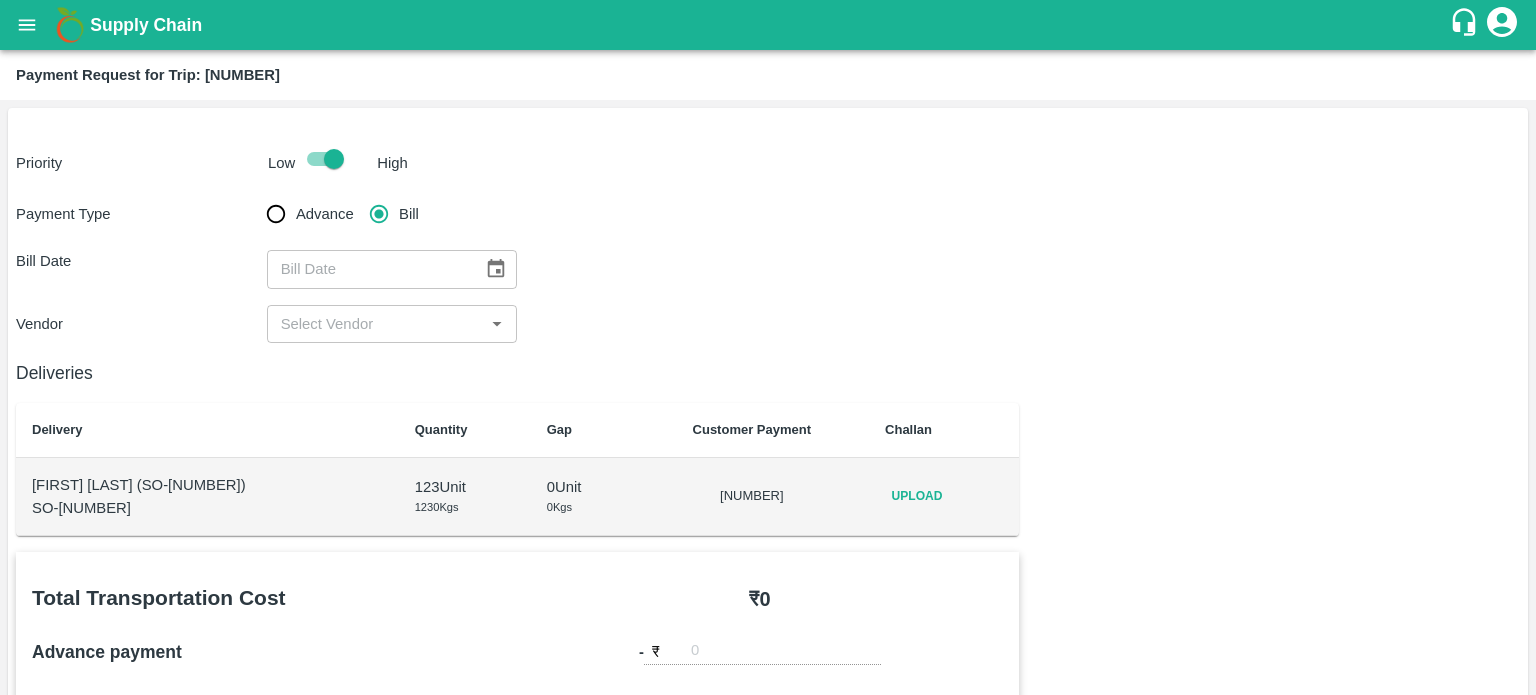 click on "​" at bounding box center [392, 269] 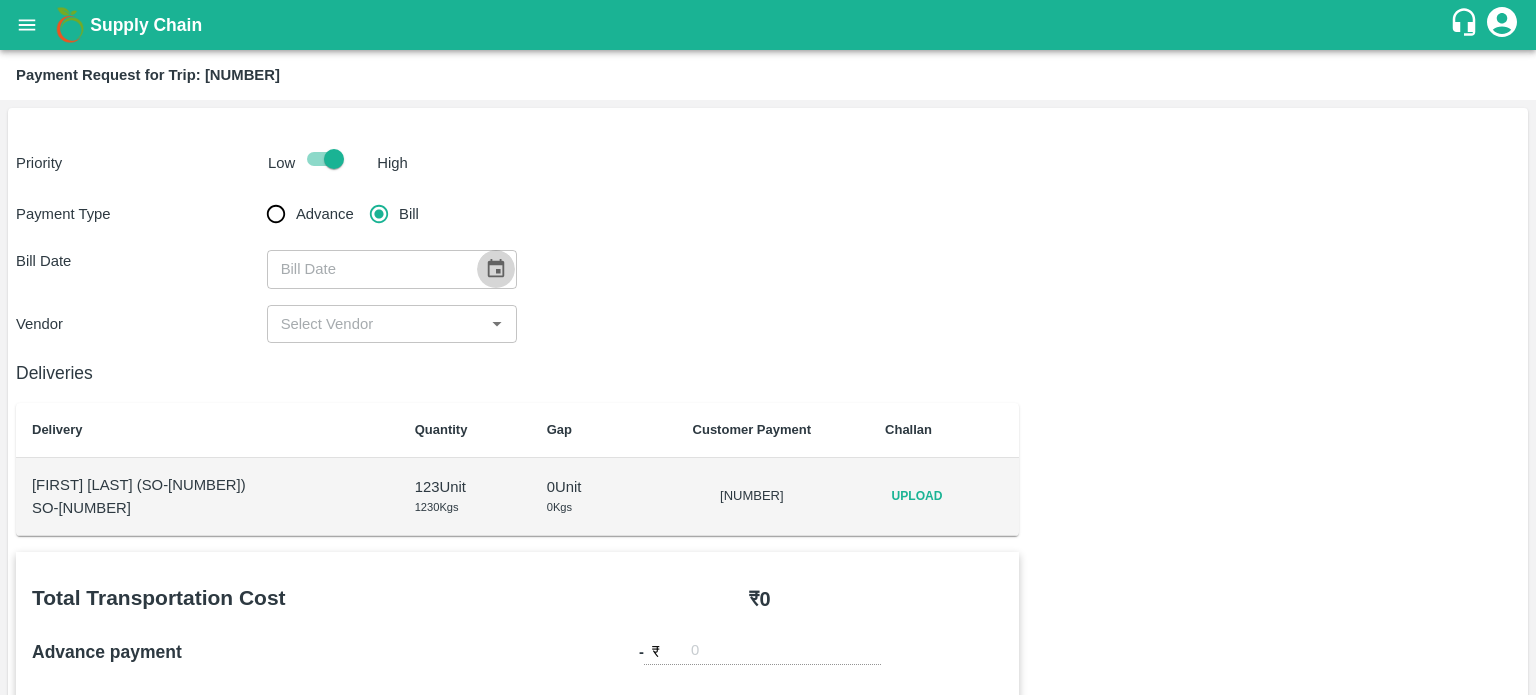 click 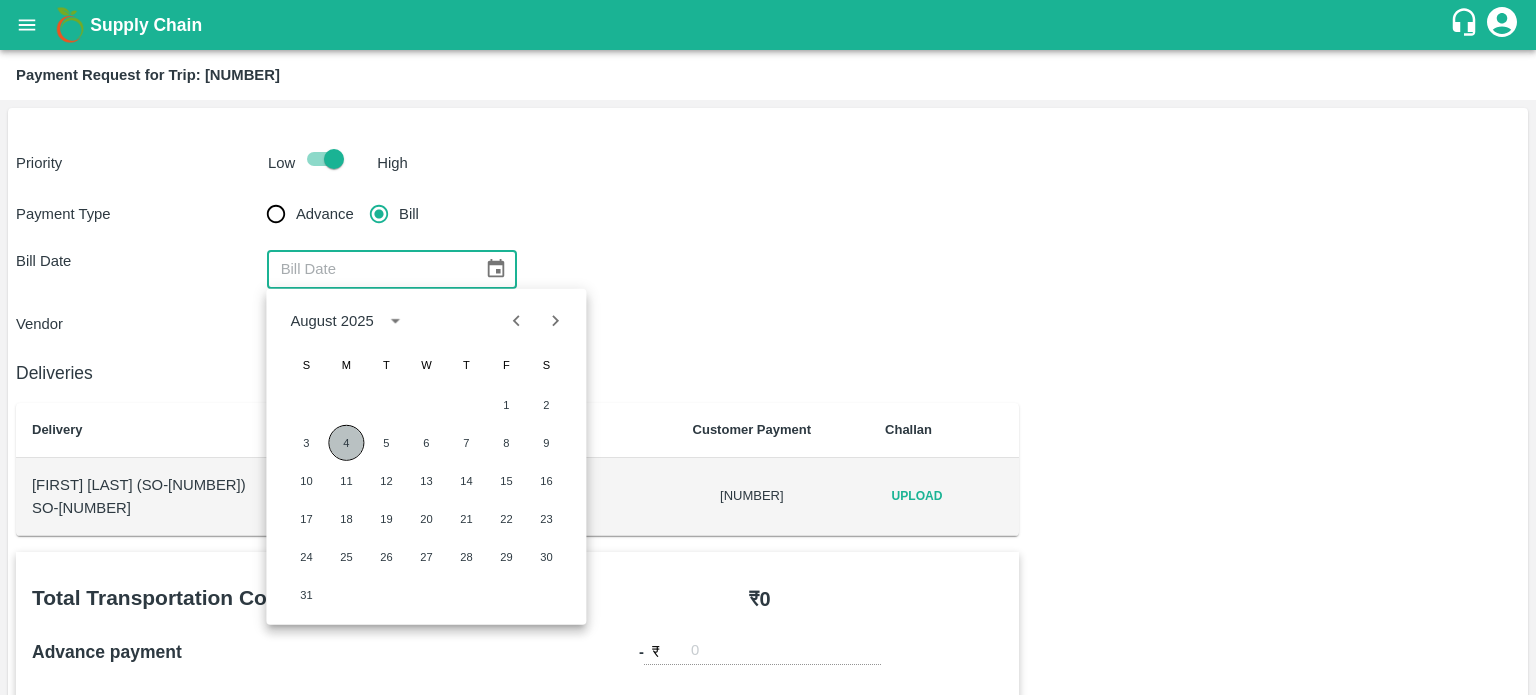 click on "4" at bounding box center (346, 443) 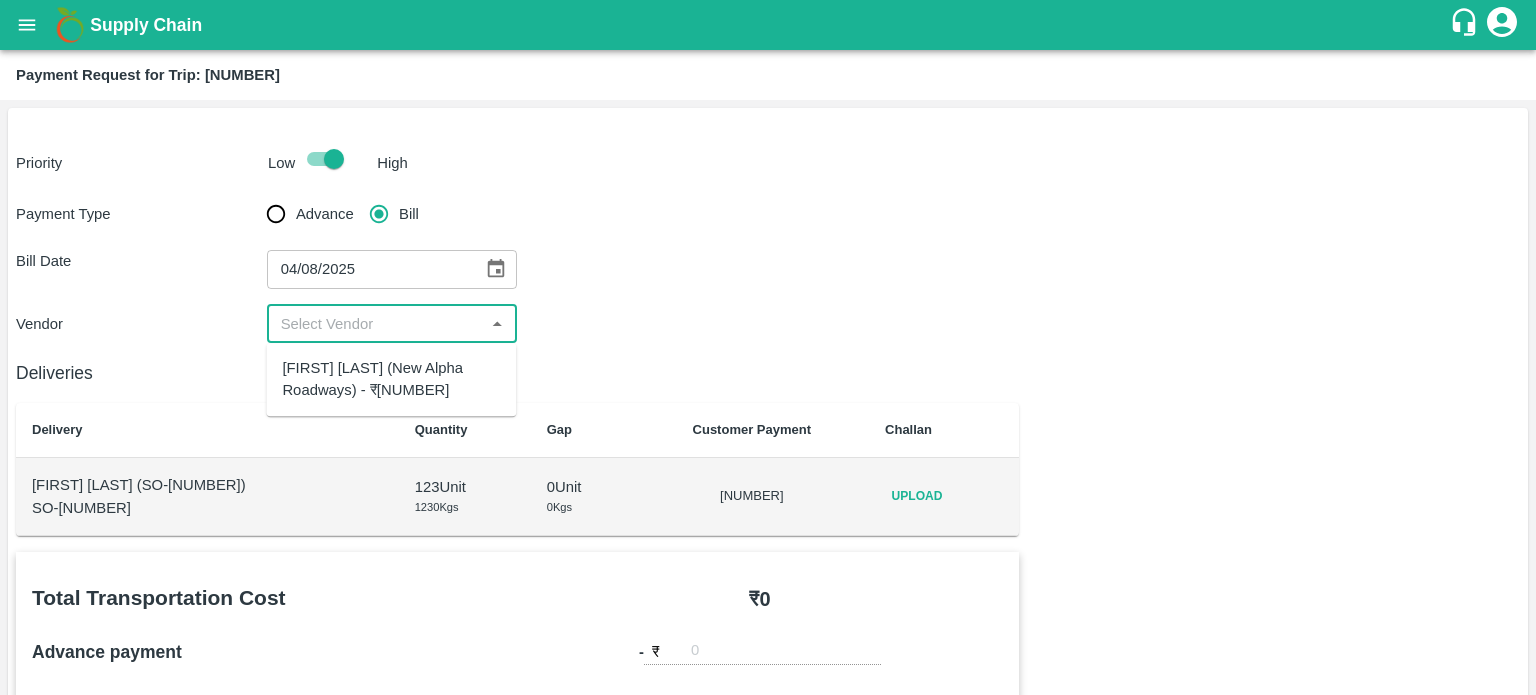 click at bounding box center (376, 324) 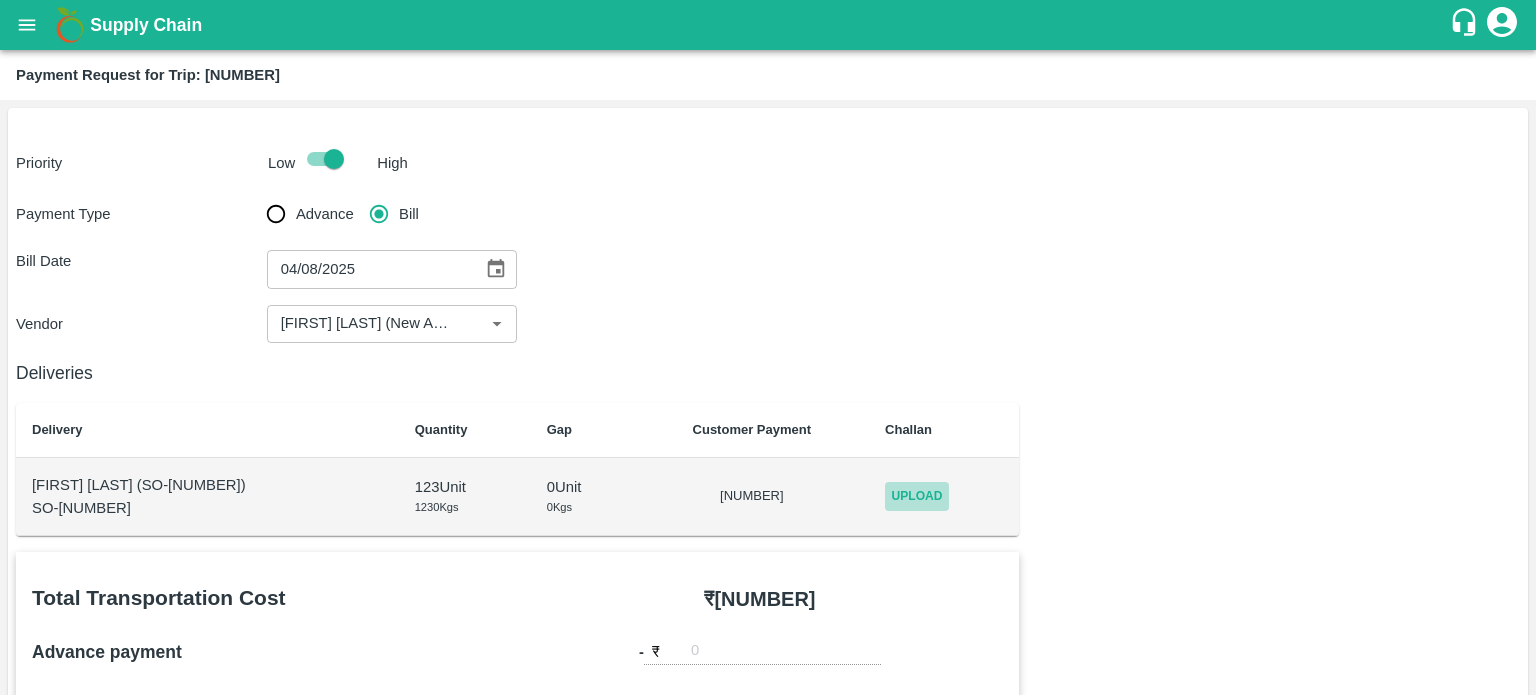 click on "Upload" at bounding box center [917, 496] 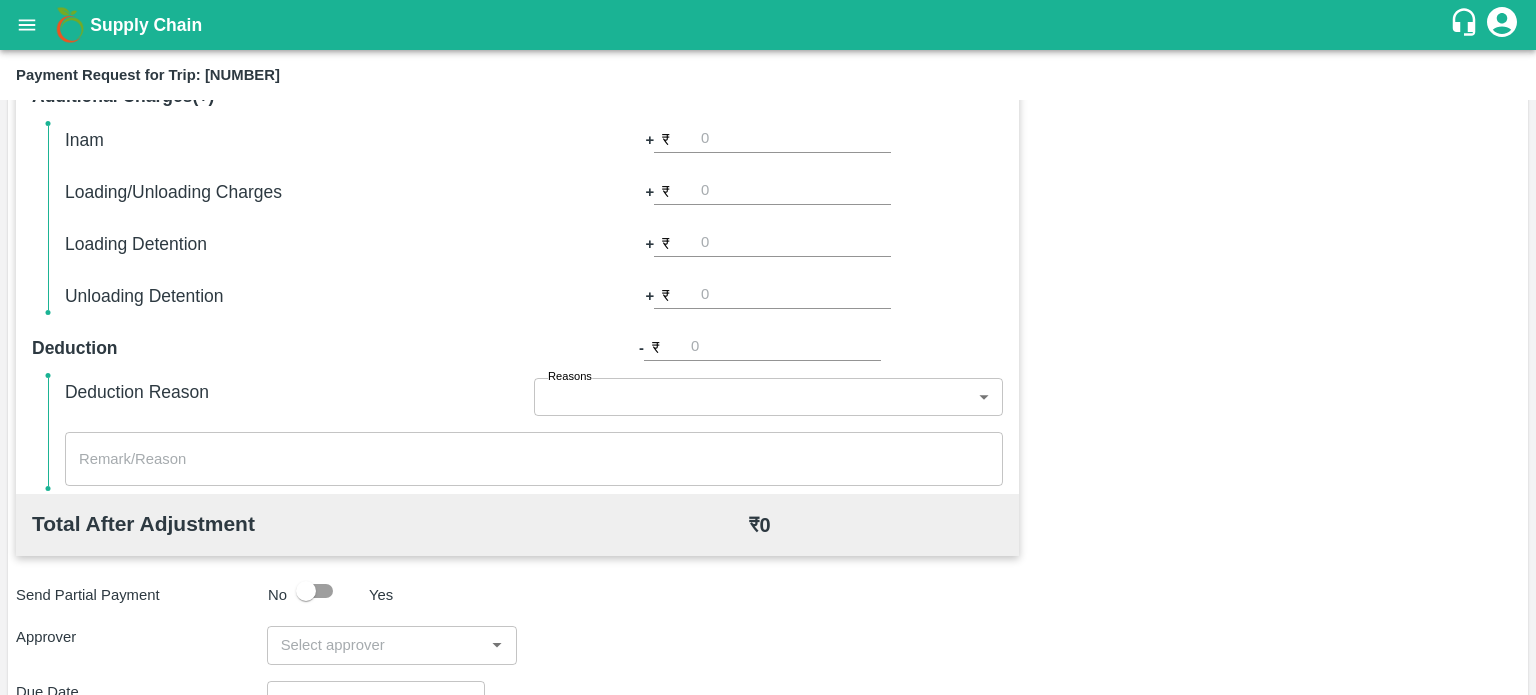 scroll, scrollTop: 848, scrollLeft: 0, axis: vertical 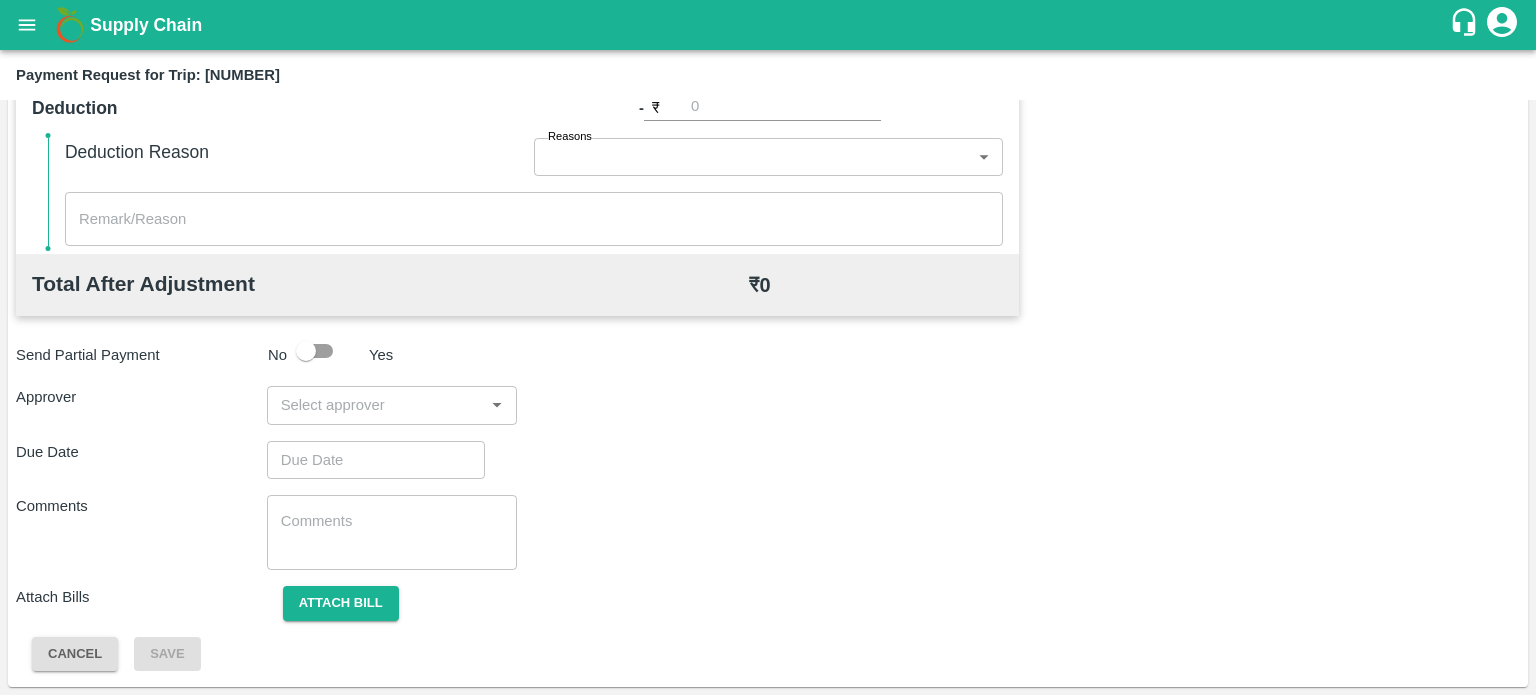 click on "​" at bounding box center [392, 405] 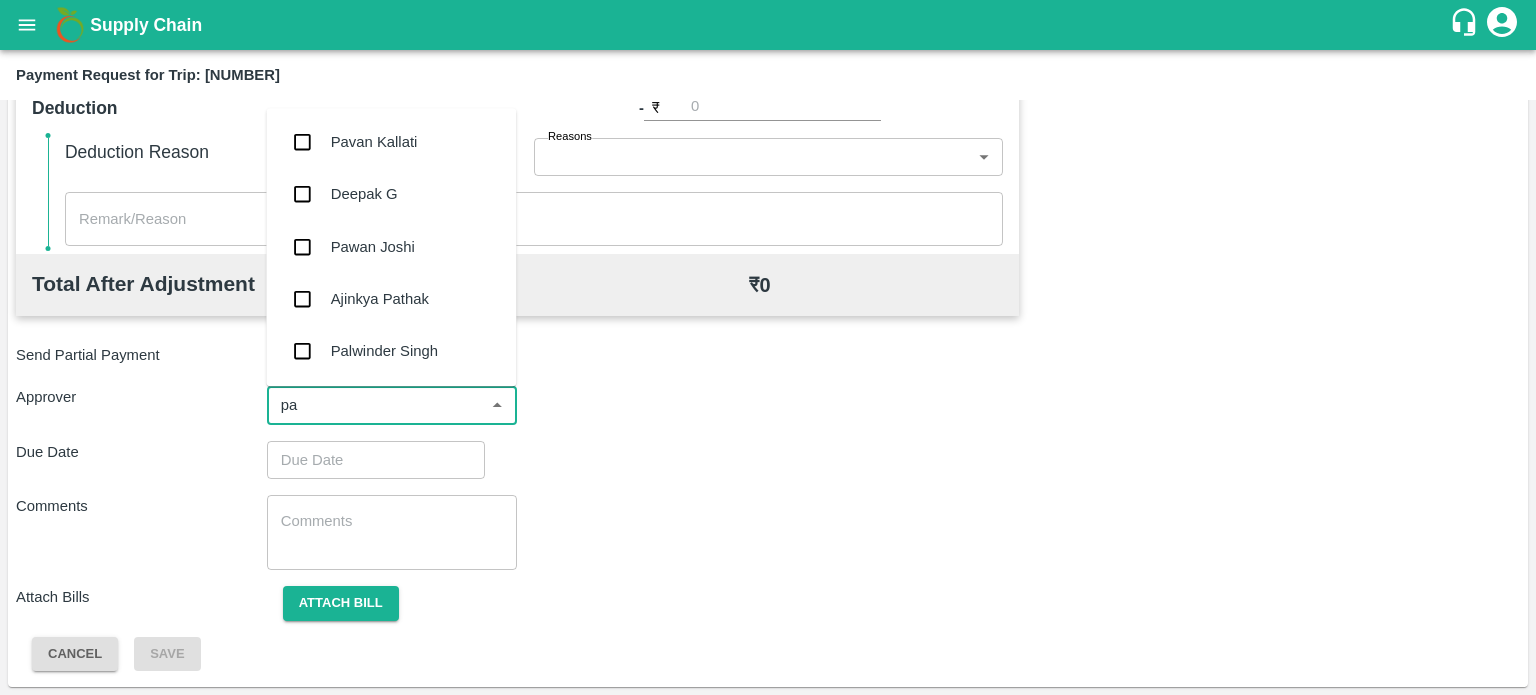 type on "pal" 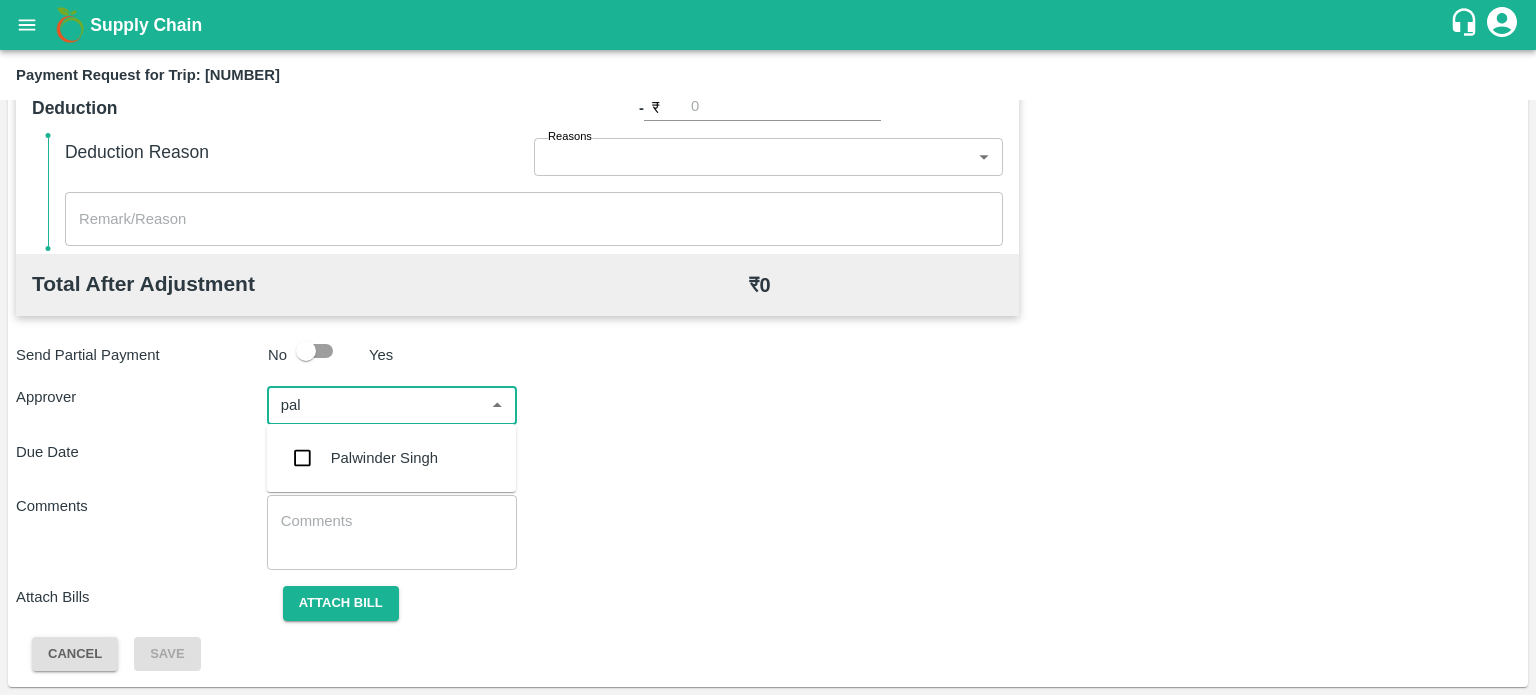 click on "Palwinder Singh" at bounding box center [384, 458] 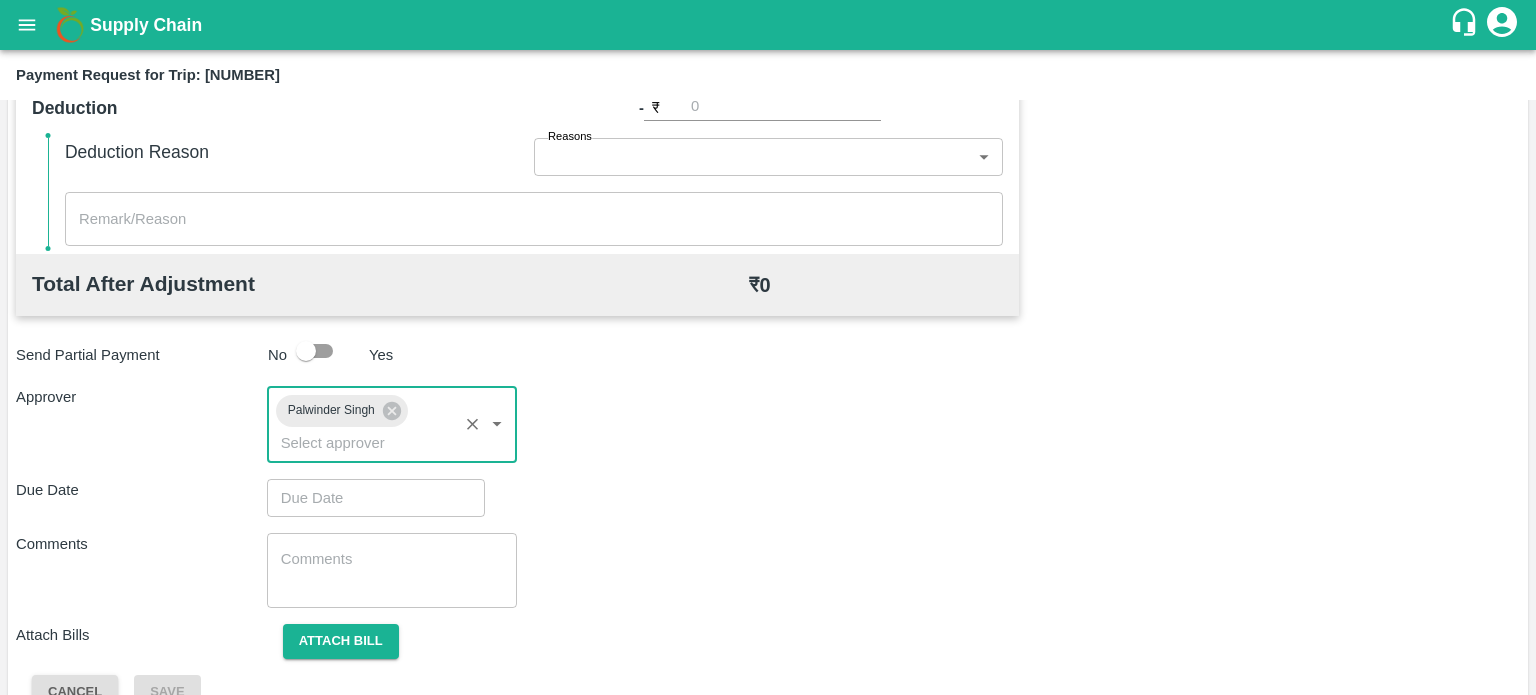 type on "DD/MM/YYYY hh:mm aa" 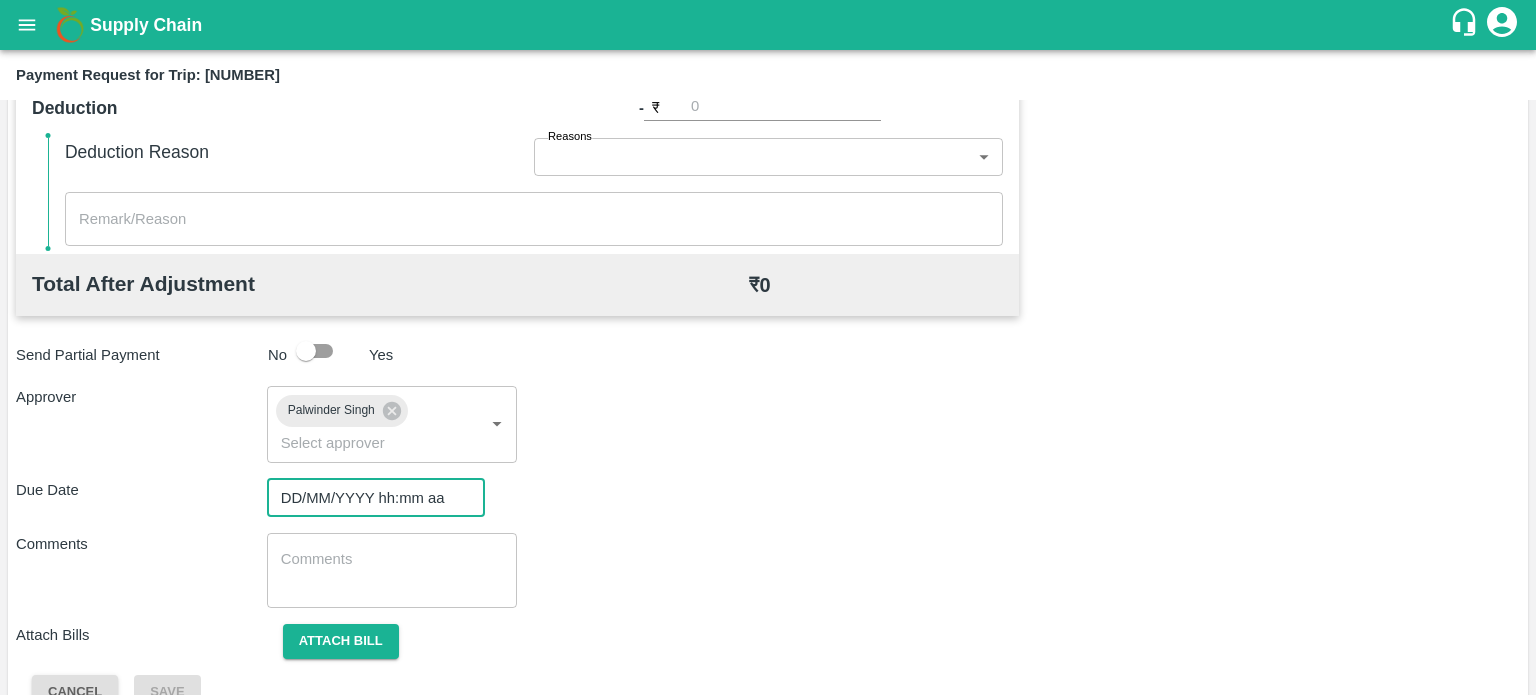 click on "DD/MM/YYYY hh:mm aa" at bounding box center (369, 498) 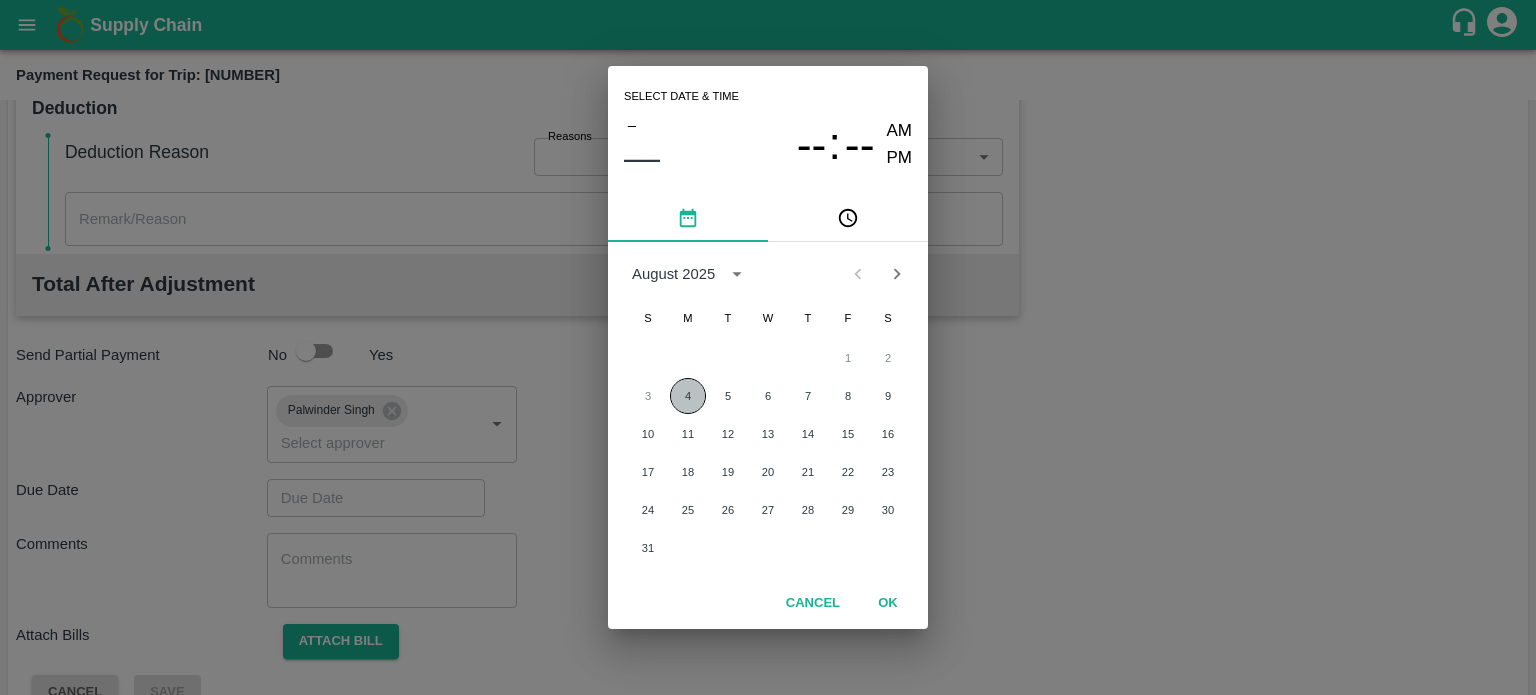 click on "4" at bounding box center (688, 396) 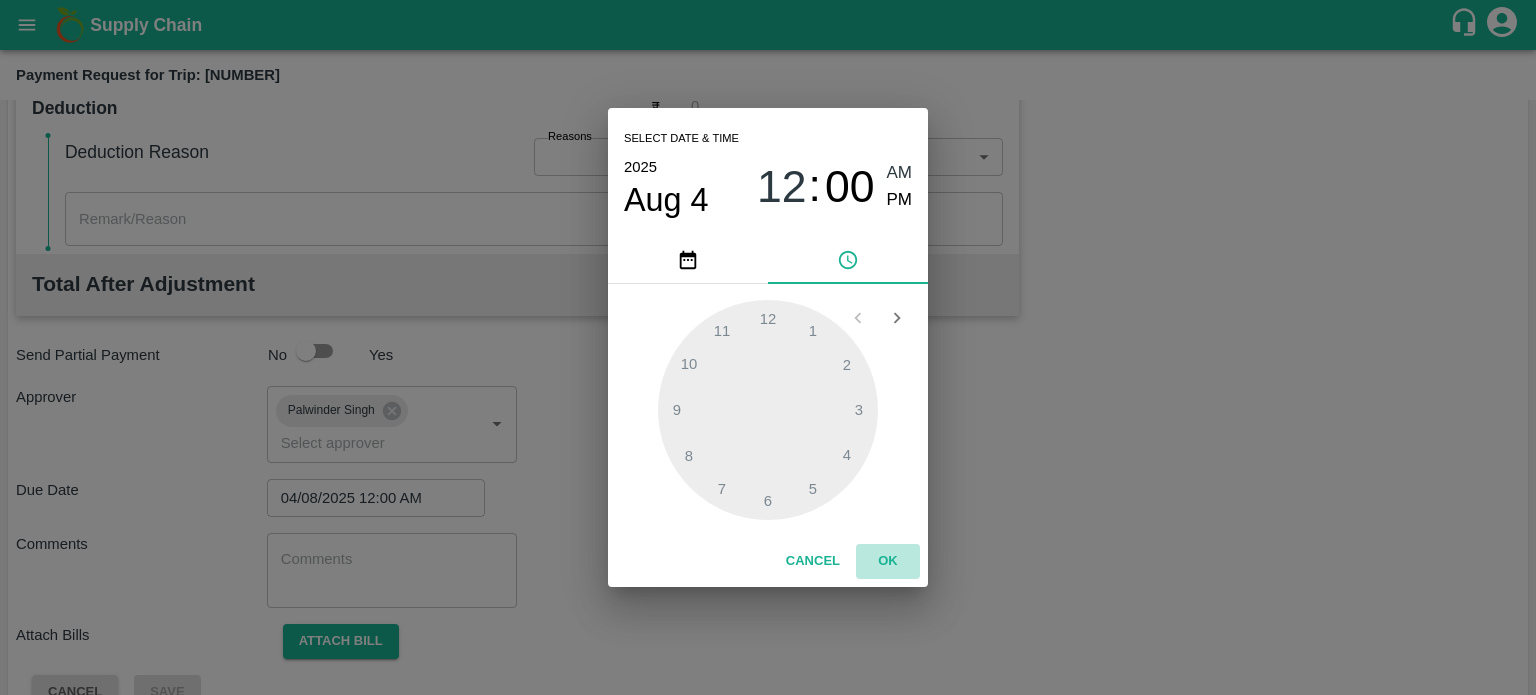 click on "OK" at bounding box center [888, 561] 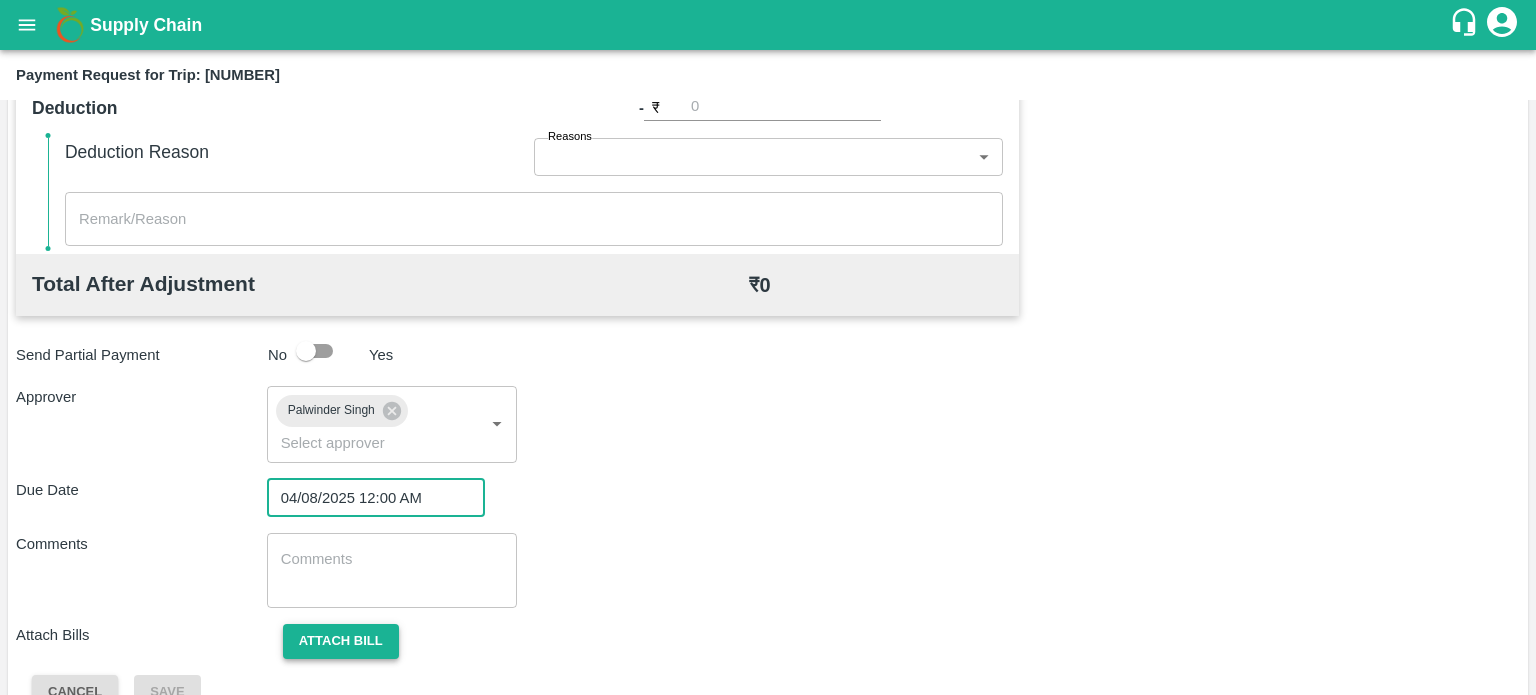 click on "Attach bill" at bounding box center [341, 641] 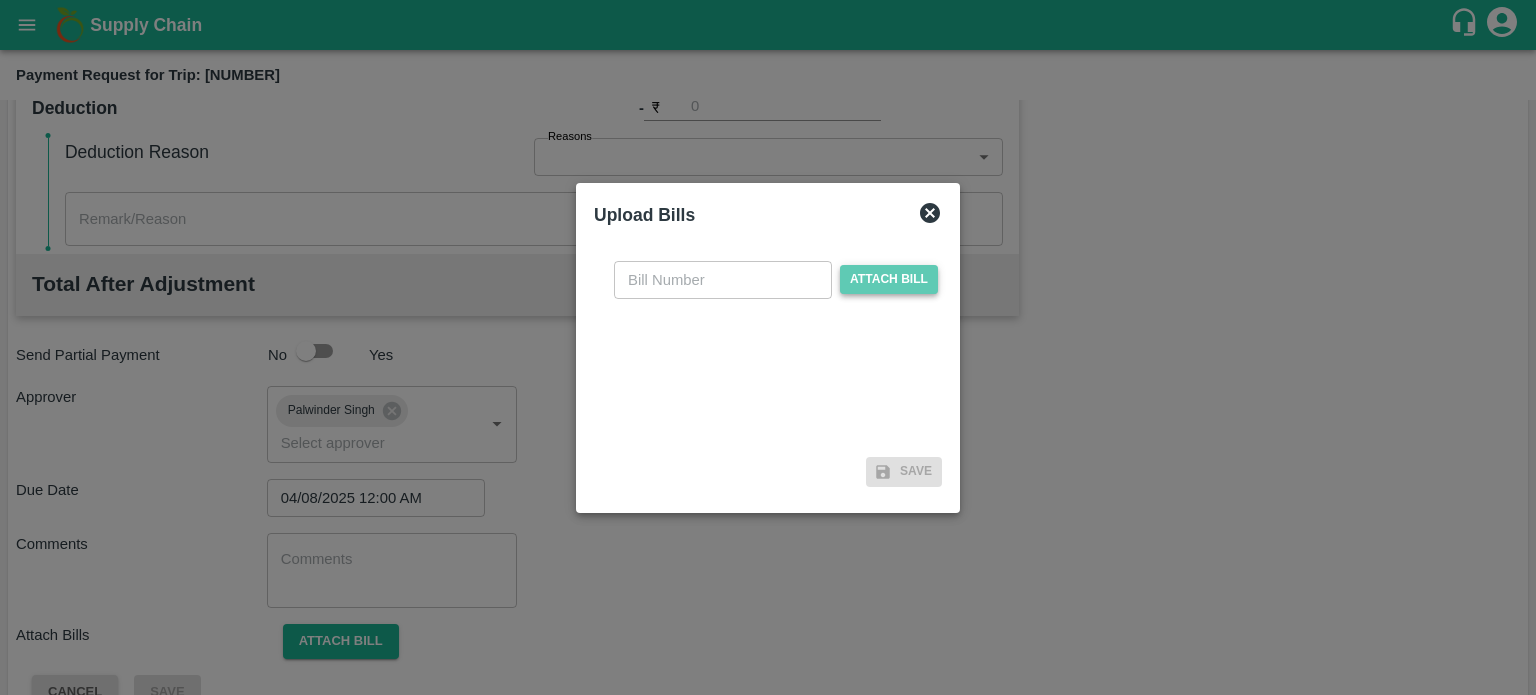 click on "Attach bill" at bounding box center [889, 279] 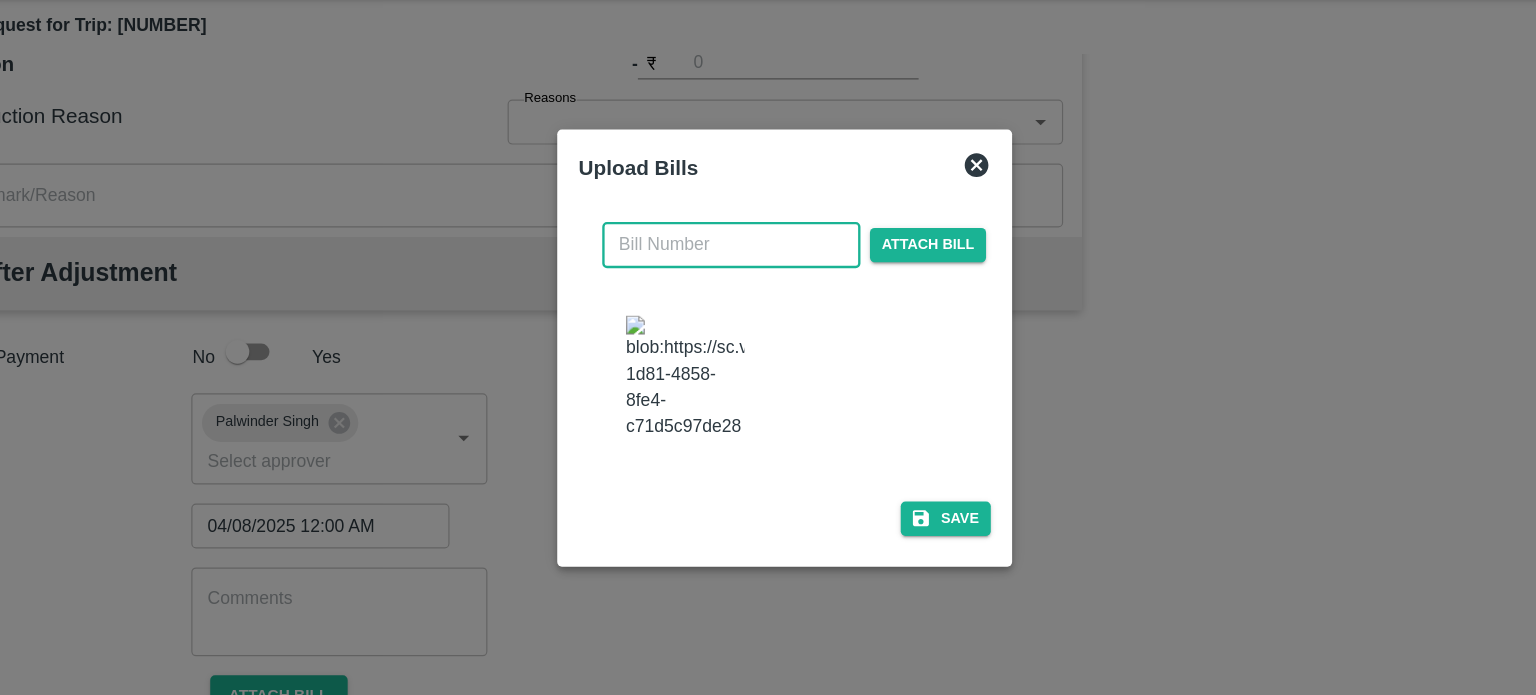 click at bounding box center (723, 260) 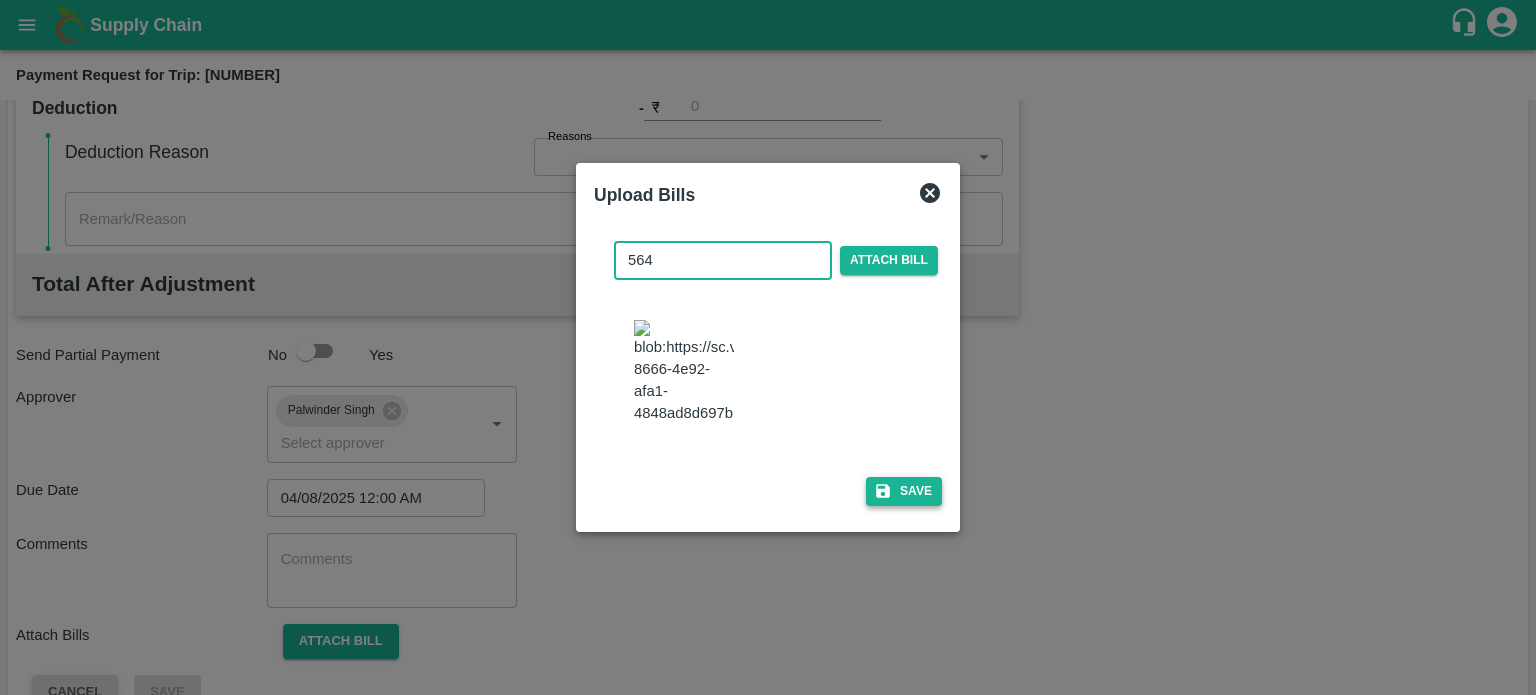 type on "564" 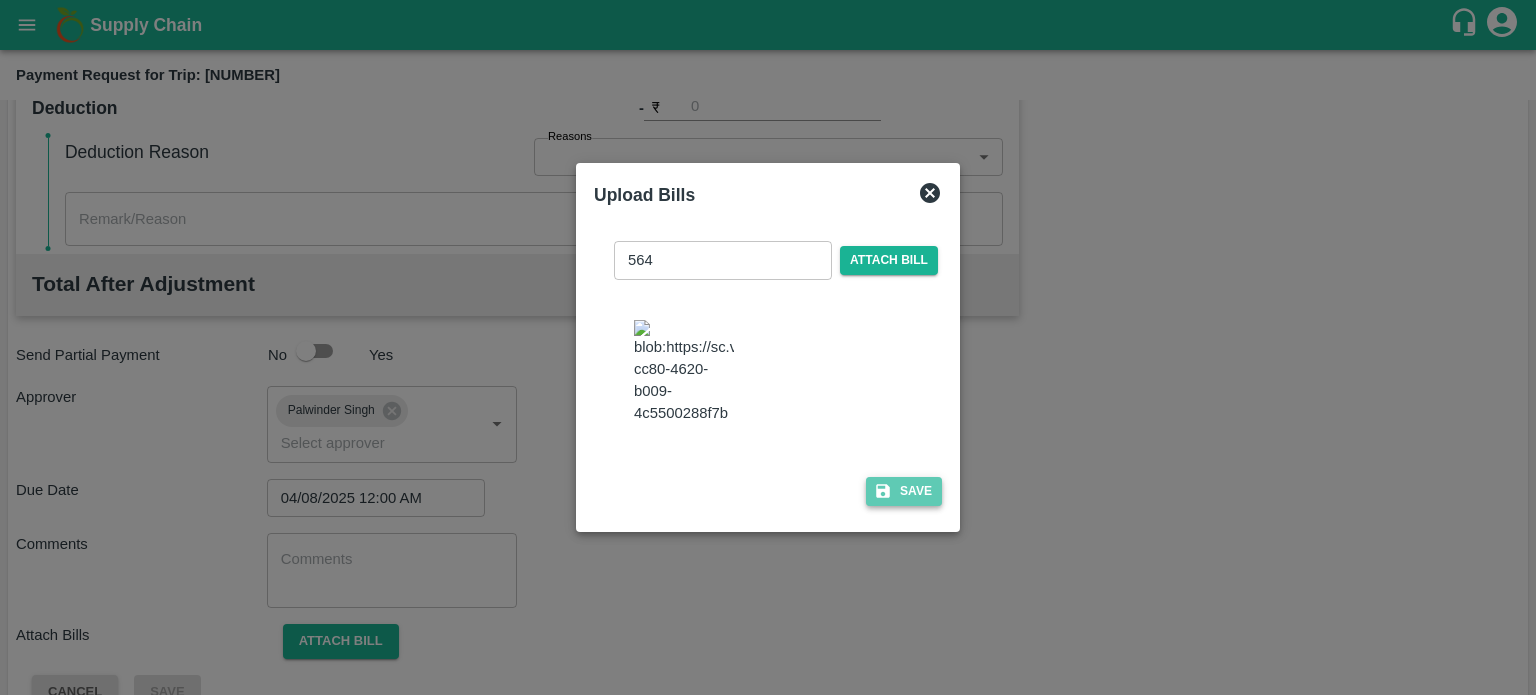 click on "Save" at bounding box center [904, 491] 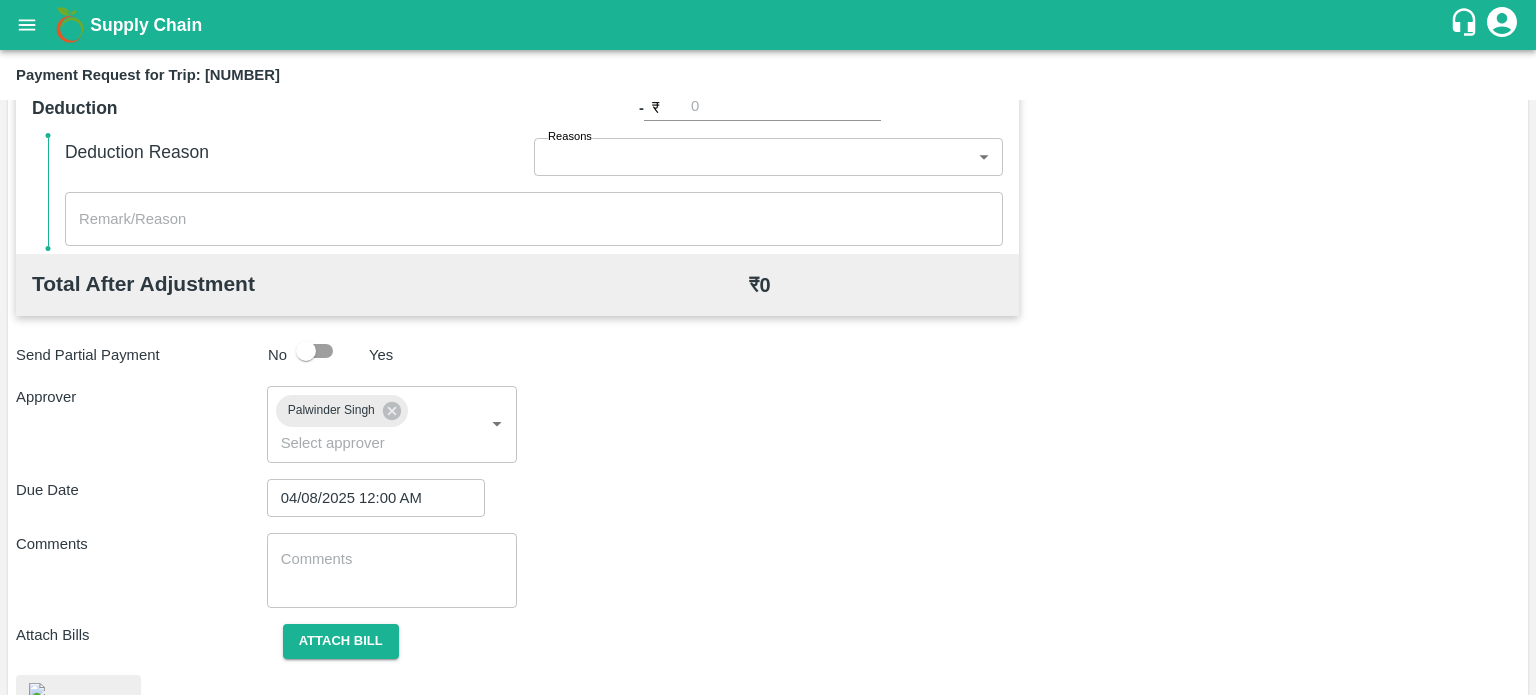 scroll, scrollTop: 969, scrollLeft: 0, axis: vertical 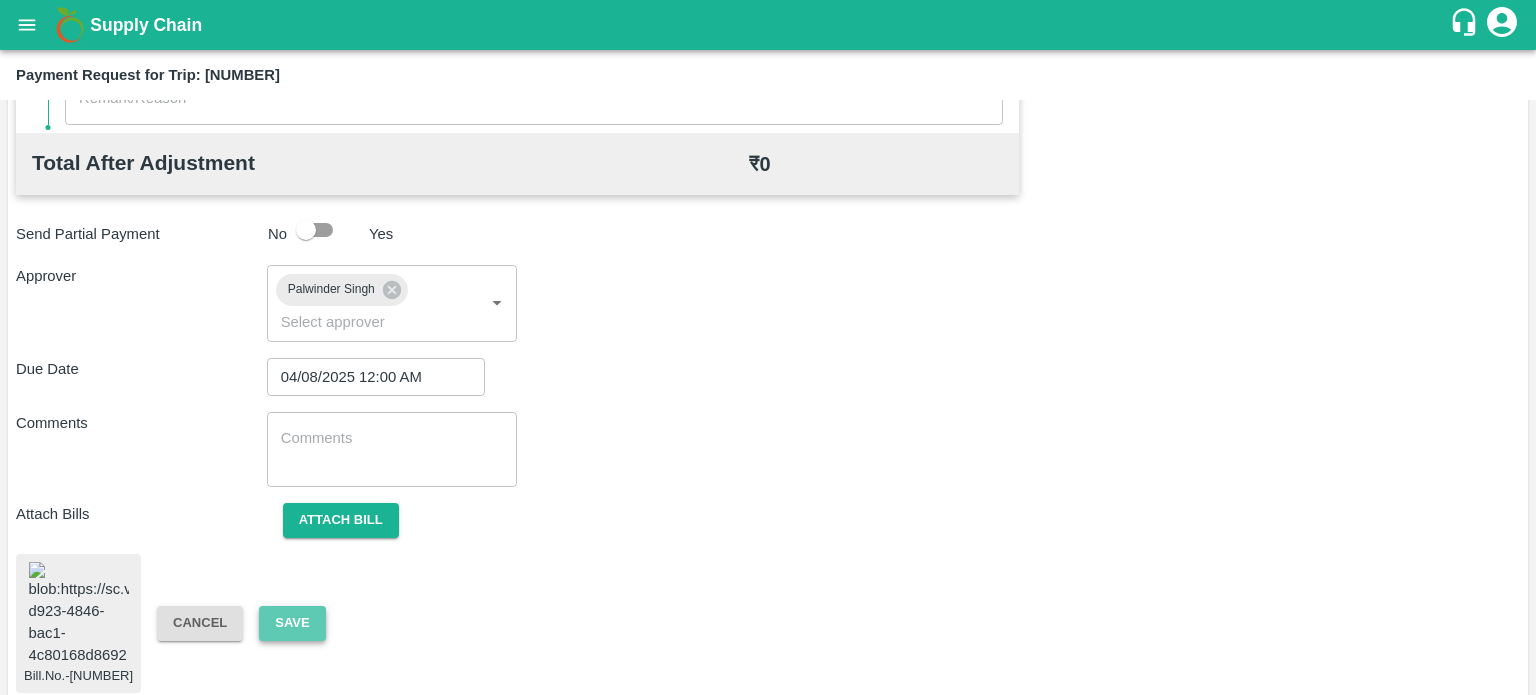 click on "Save" at bounding box center (292, 623) 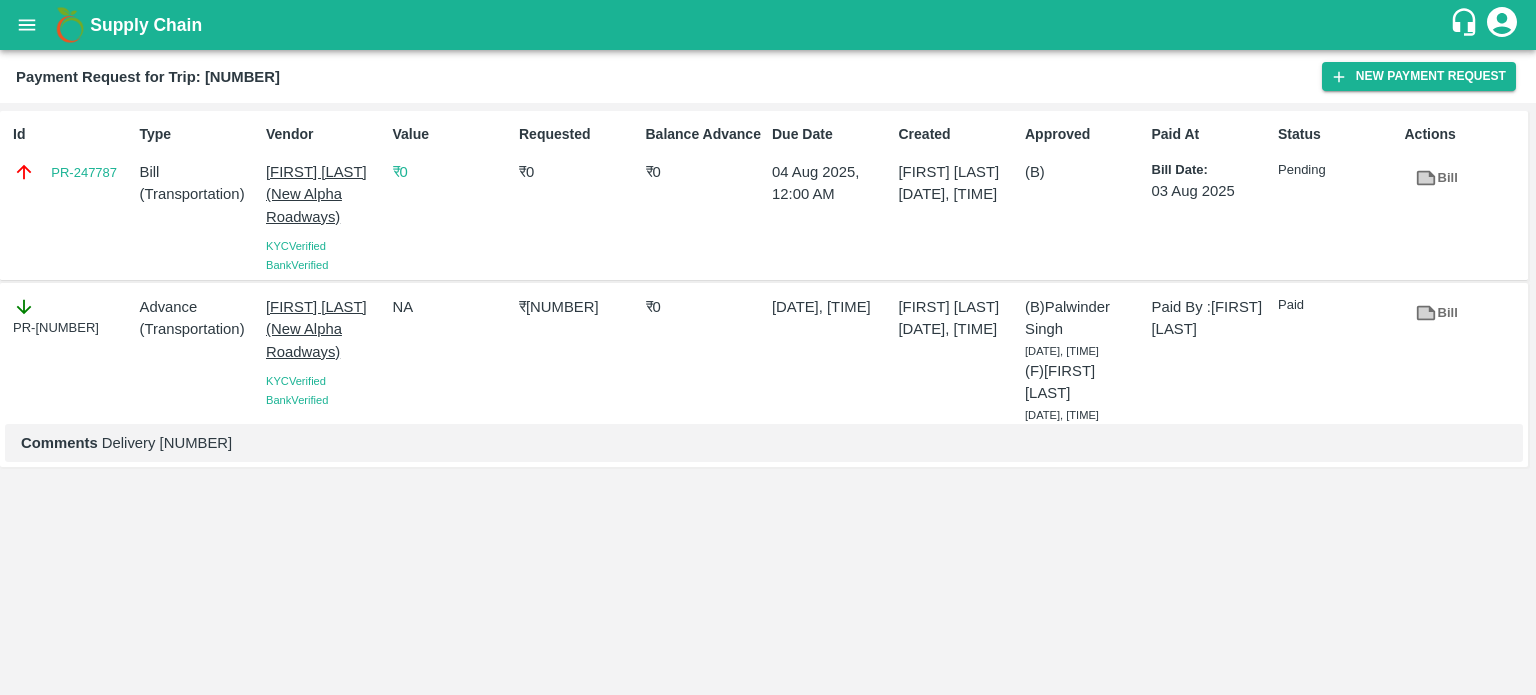 type 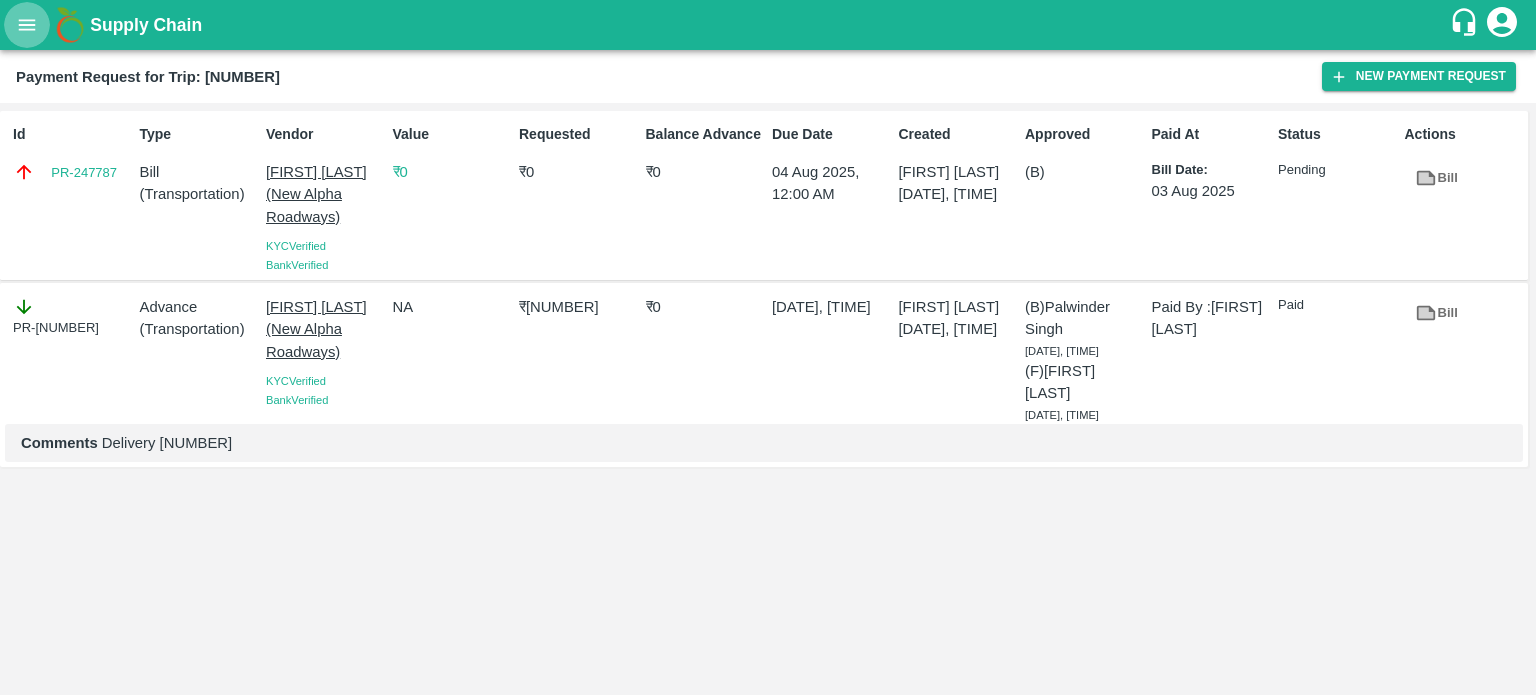 click at bounding box center (27, 25) 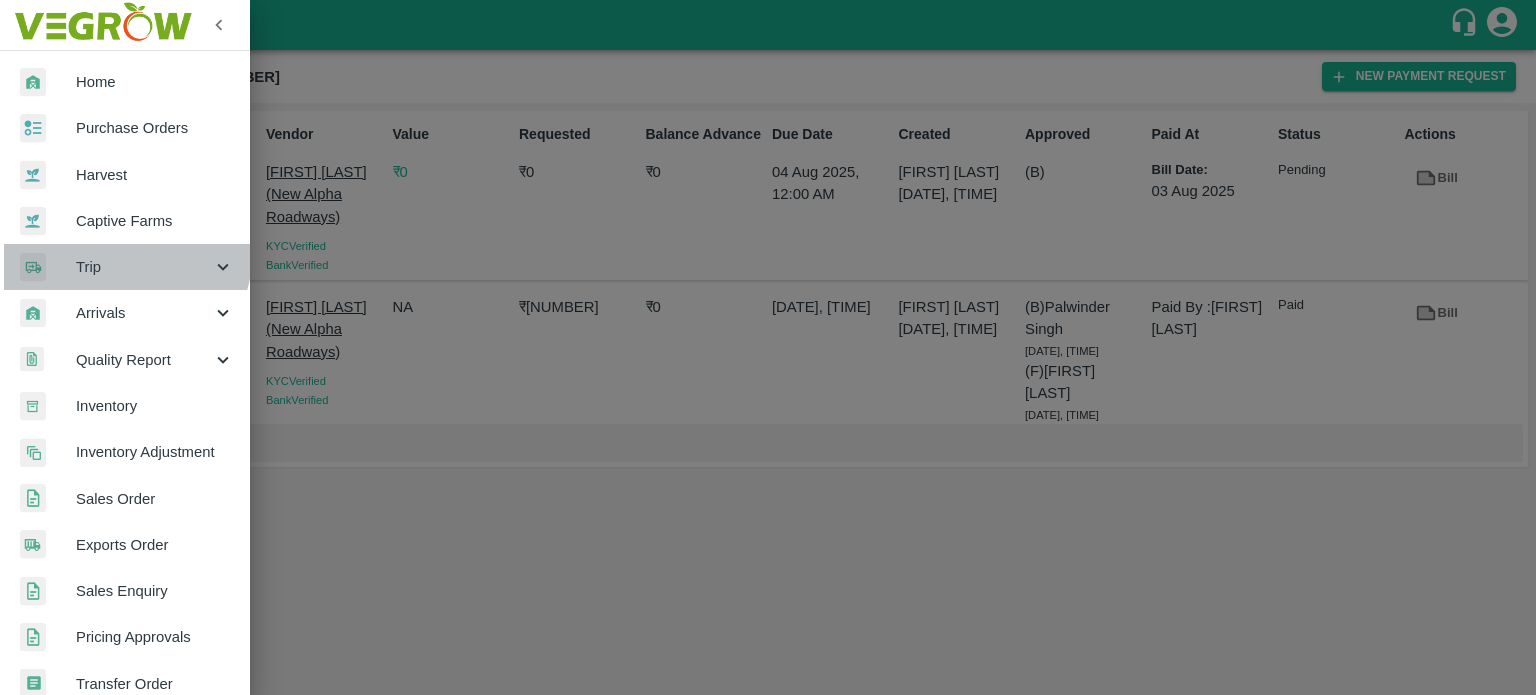 click on "Trip" at bounding box center [125, 267] 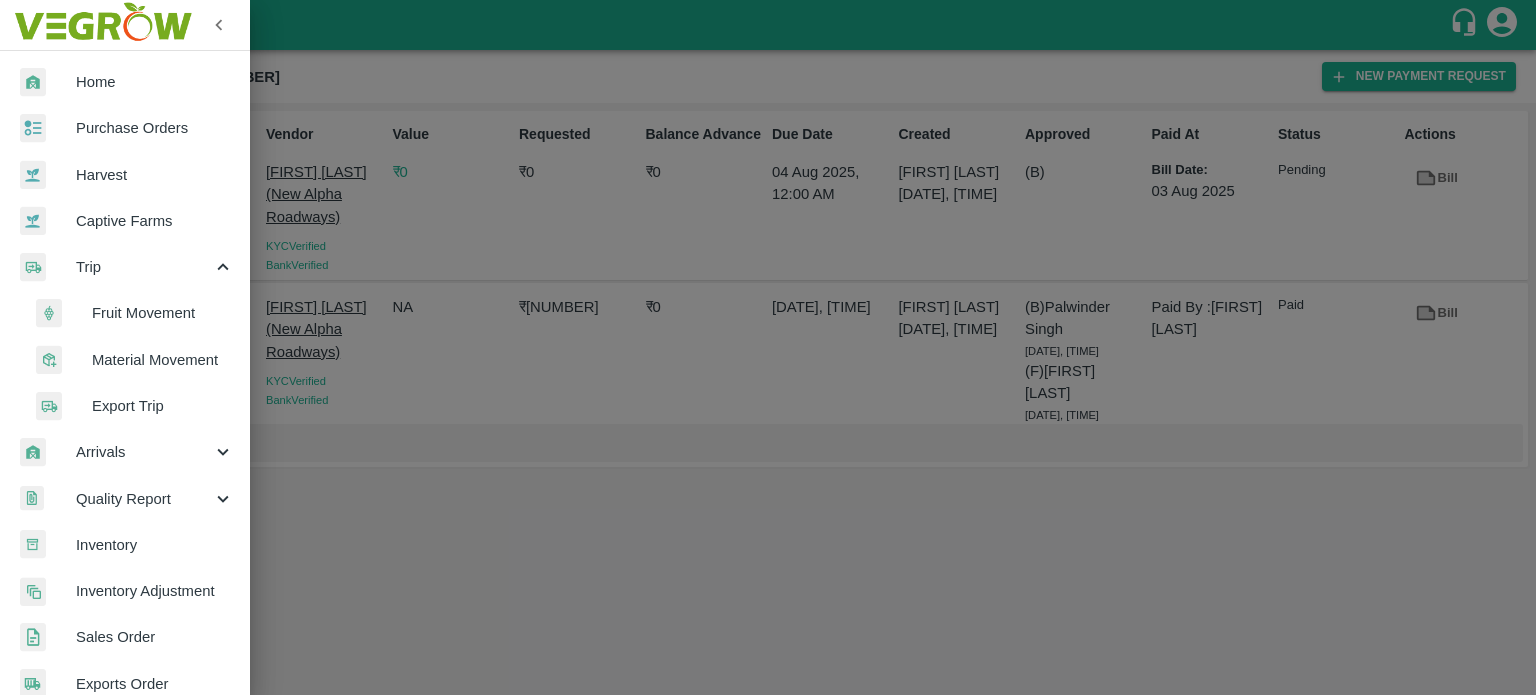 click on "Fruit Movement" at bounding box center [163, 313] 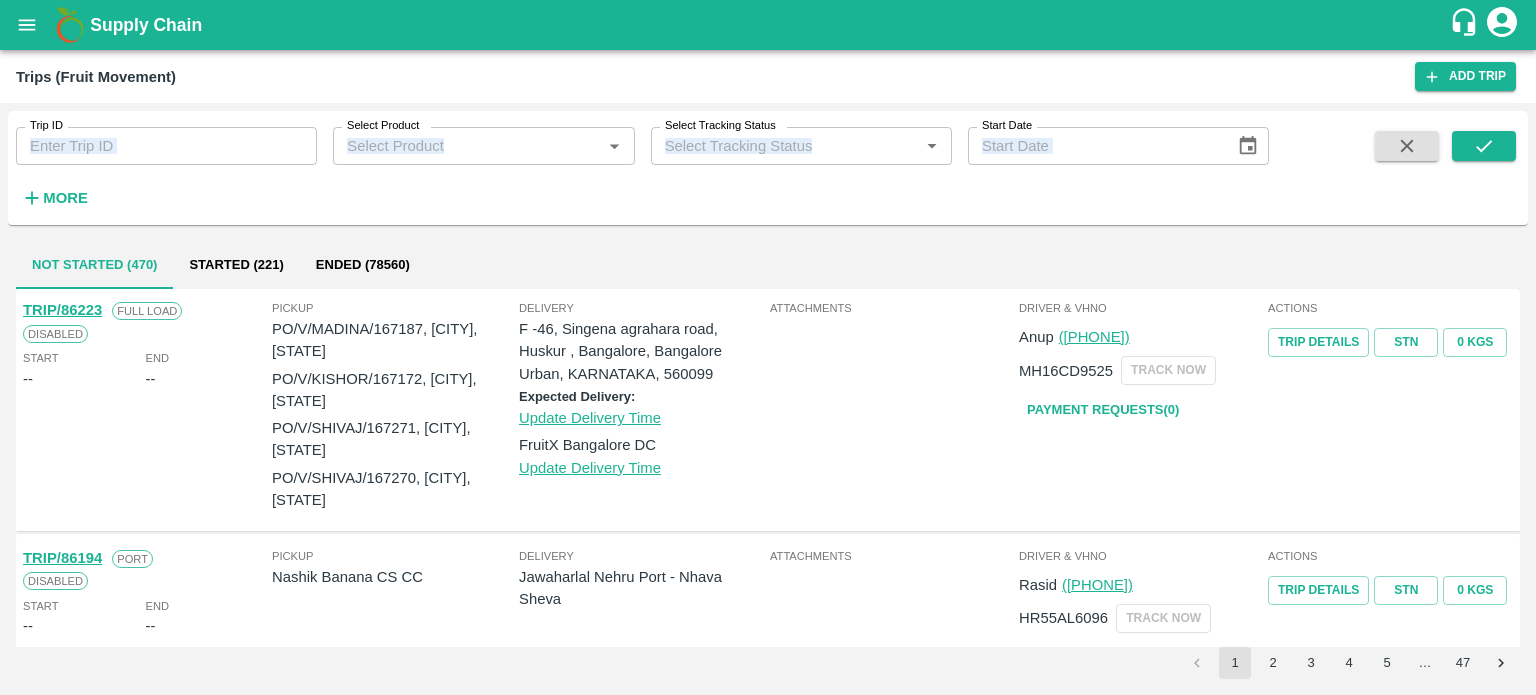 drag, startPoint x: 94, startPoint y: 172, endPoint x: 118, endPoint y: 149, distance: 33.24154 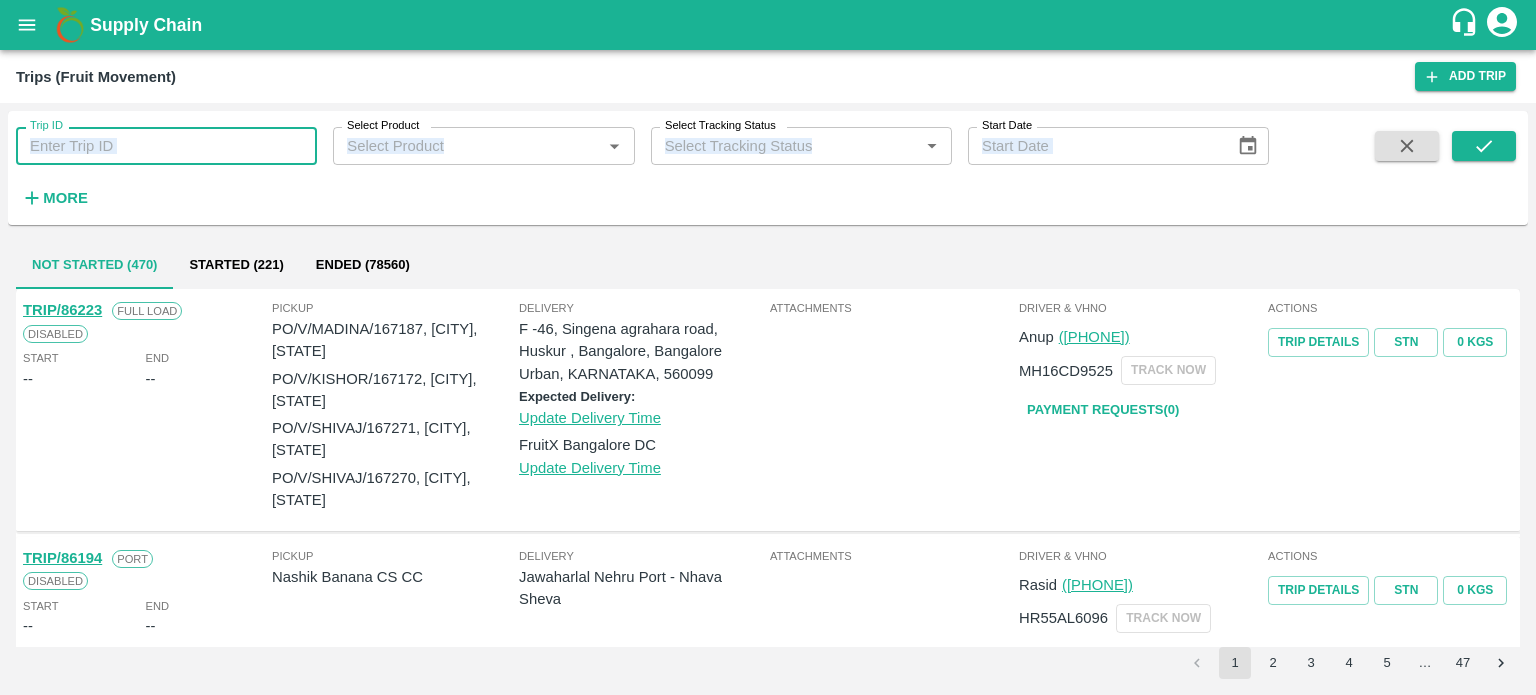 click on "Trip ID" at bounding box center (166, 146) 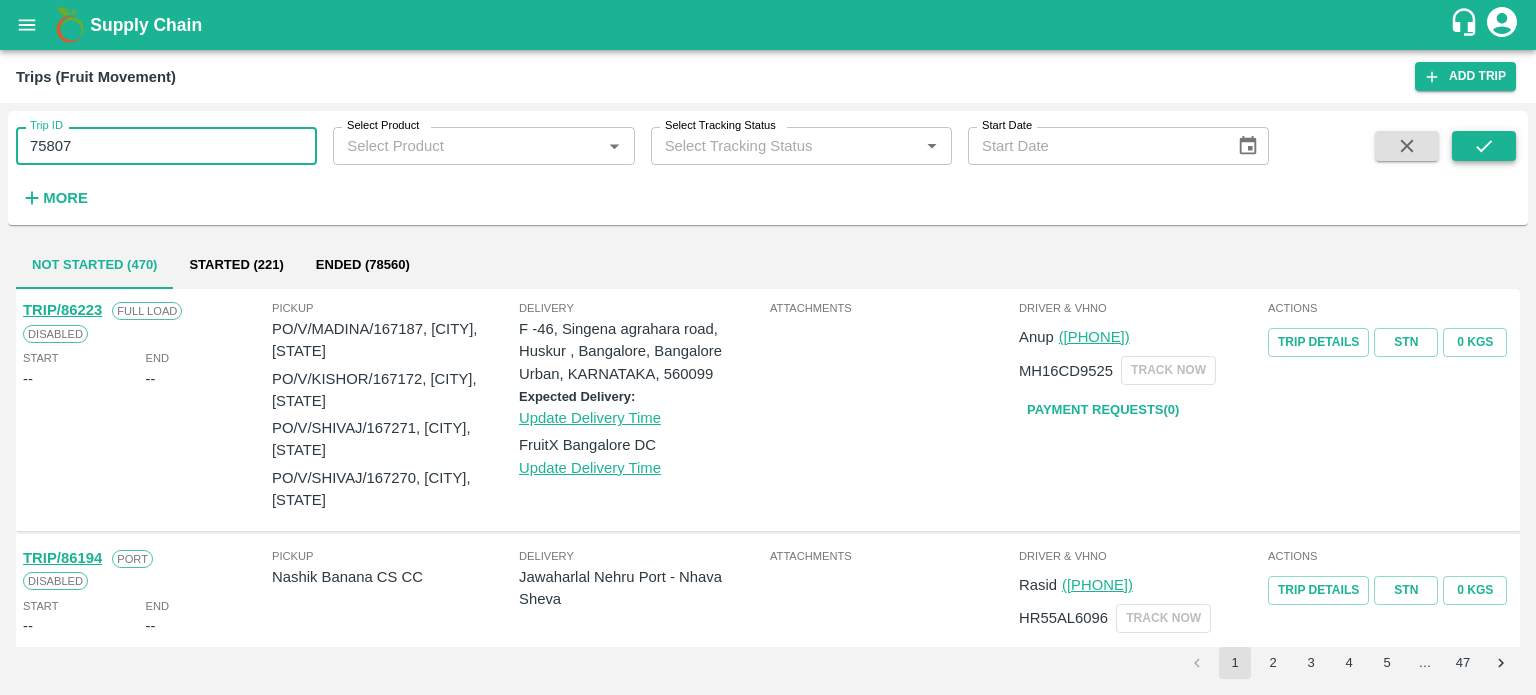 type on "75807" 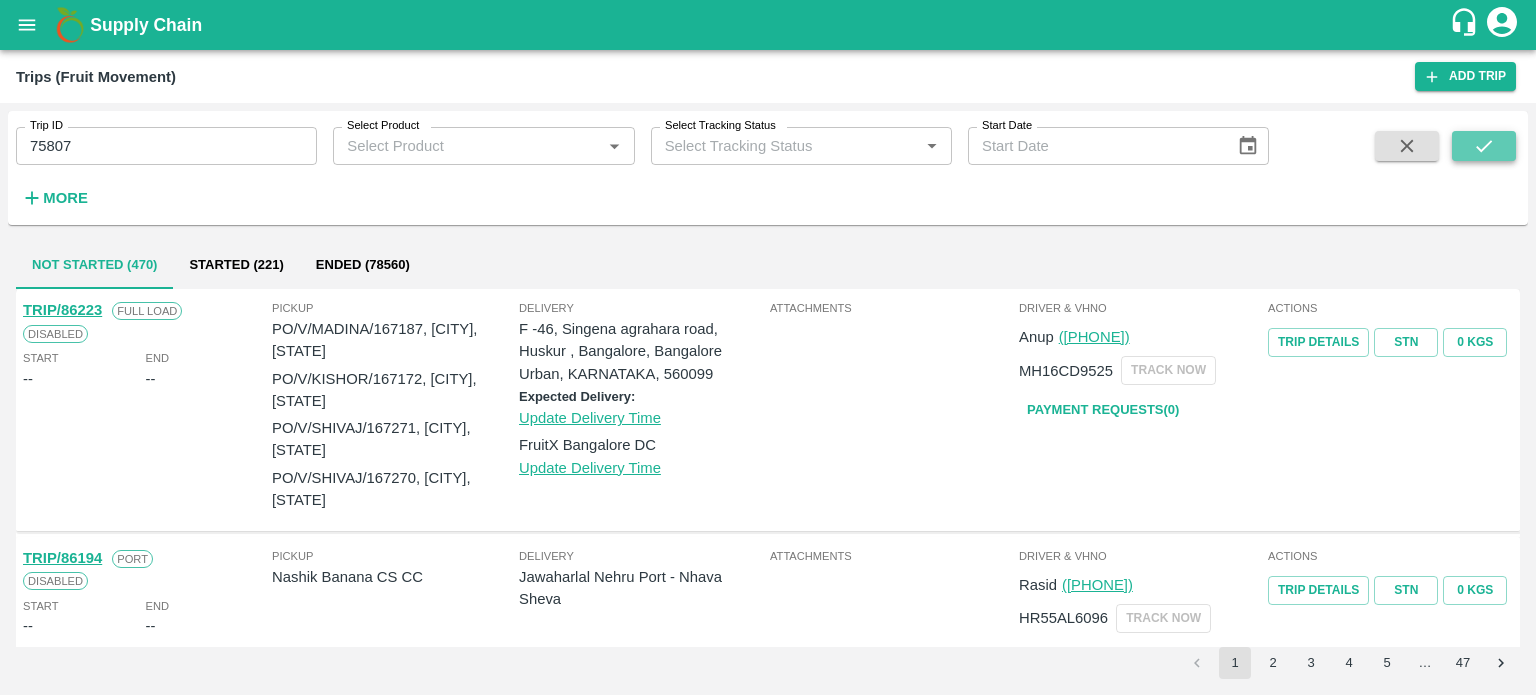 click 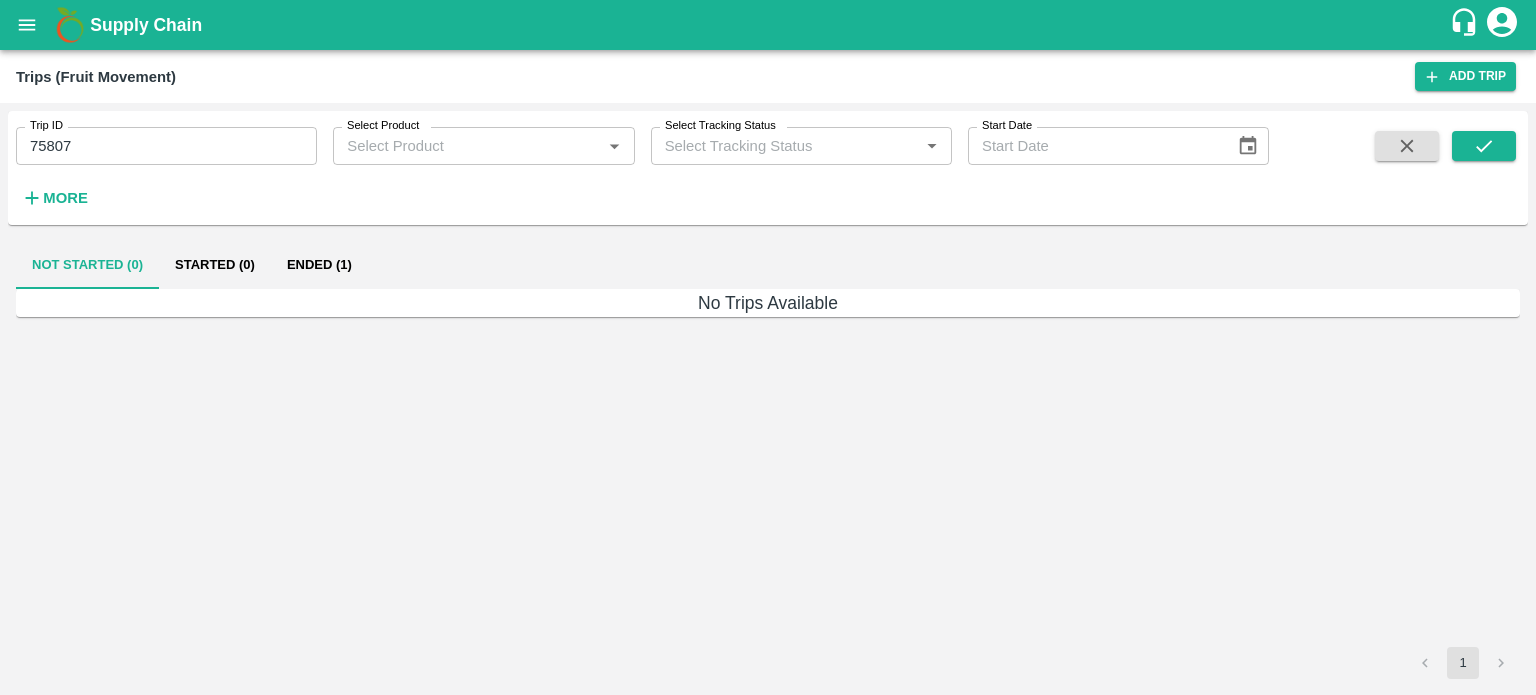 click on "Ended (1)" at bounding box center (319, 265) 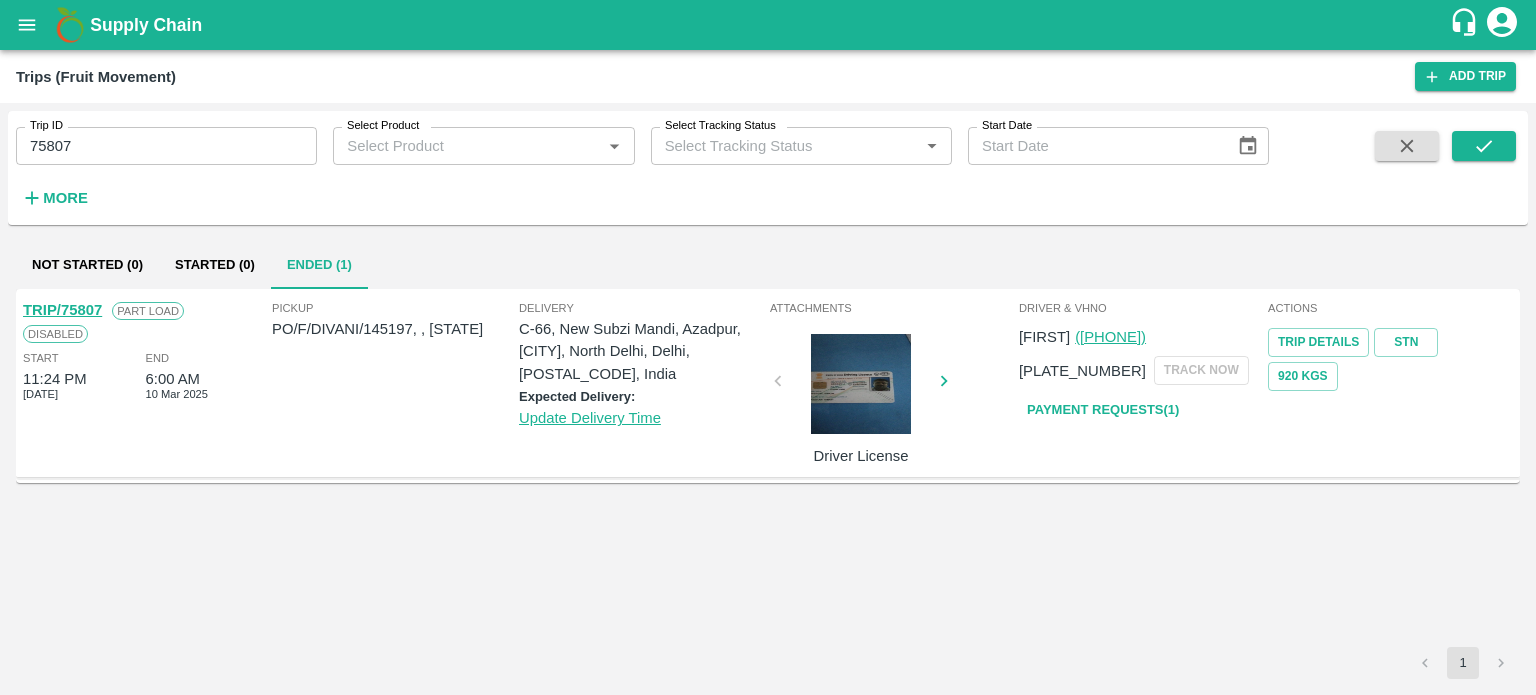 click on "TRIP/[NUMBER] Part Load Disabled Start [TIME] [DATE] End [TIME] [DATE] Pickup PO/F/DIVANI/145197, , [STATE] Delivery C-66, New Subzi Mandi, Azadpur, [CITY], North Delhi, Delhi, [POSTAL_CODE], India Expected Delivery: Update Delivery Time Attachments Driver License Driver & VHNo [FIRST] ([PHONE]) [PLATE_NUMBER] TRACK NOW Payment Requests( [NUMBER] ) Actions Trip Details STN [NUMBER] Kgs" at bounding box center [768, 468] 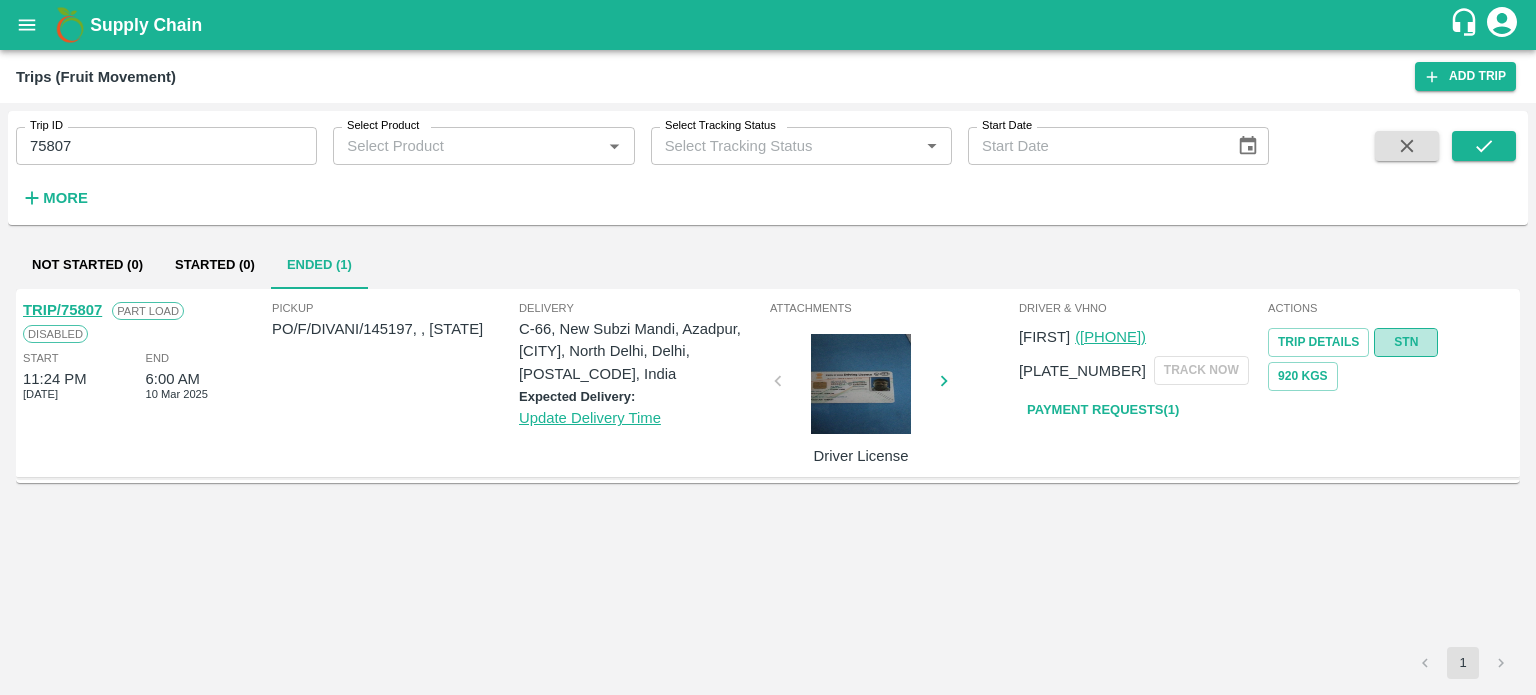click on "STN" at bounding box center [1406, 342] 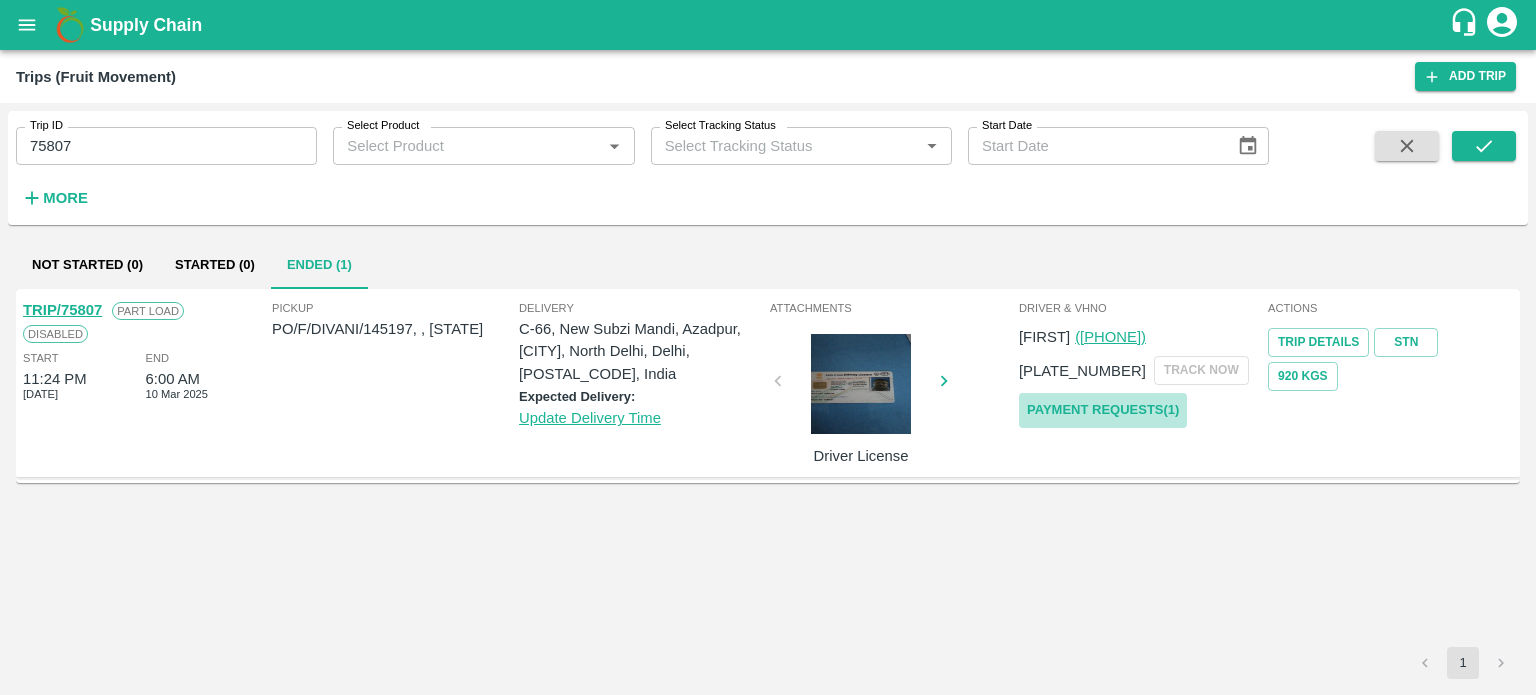 click on "Payment Requests( 1 )" at bounding box center [1103, 410] 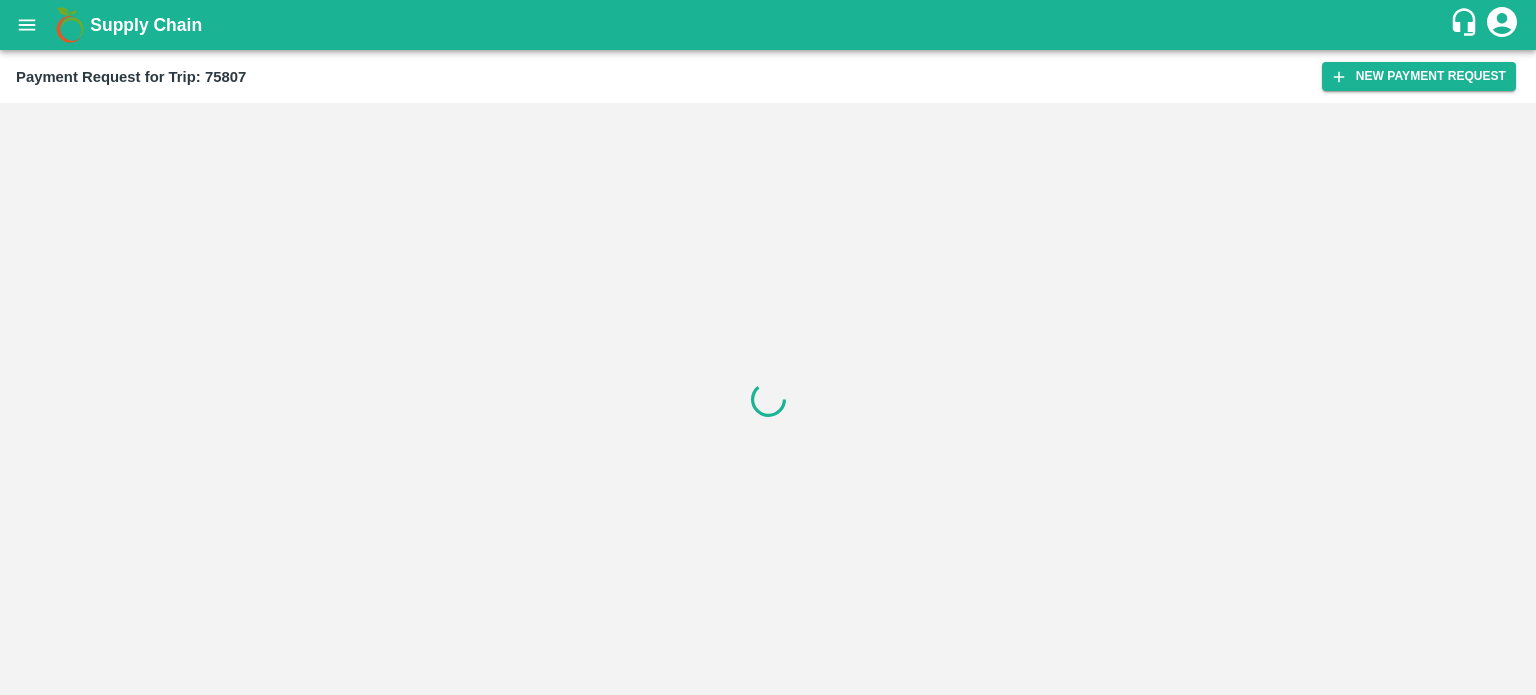 scroll, scrollTop: 0, scrollLeft: 0, axis: both 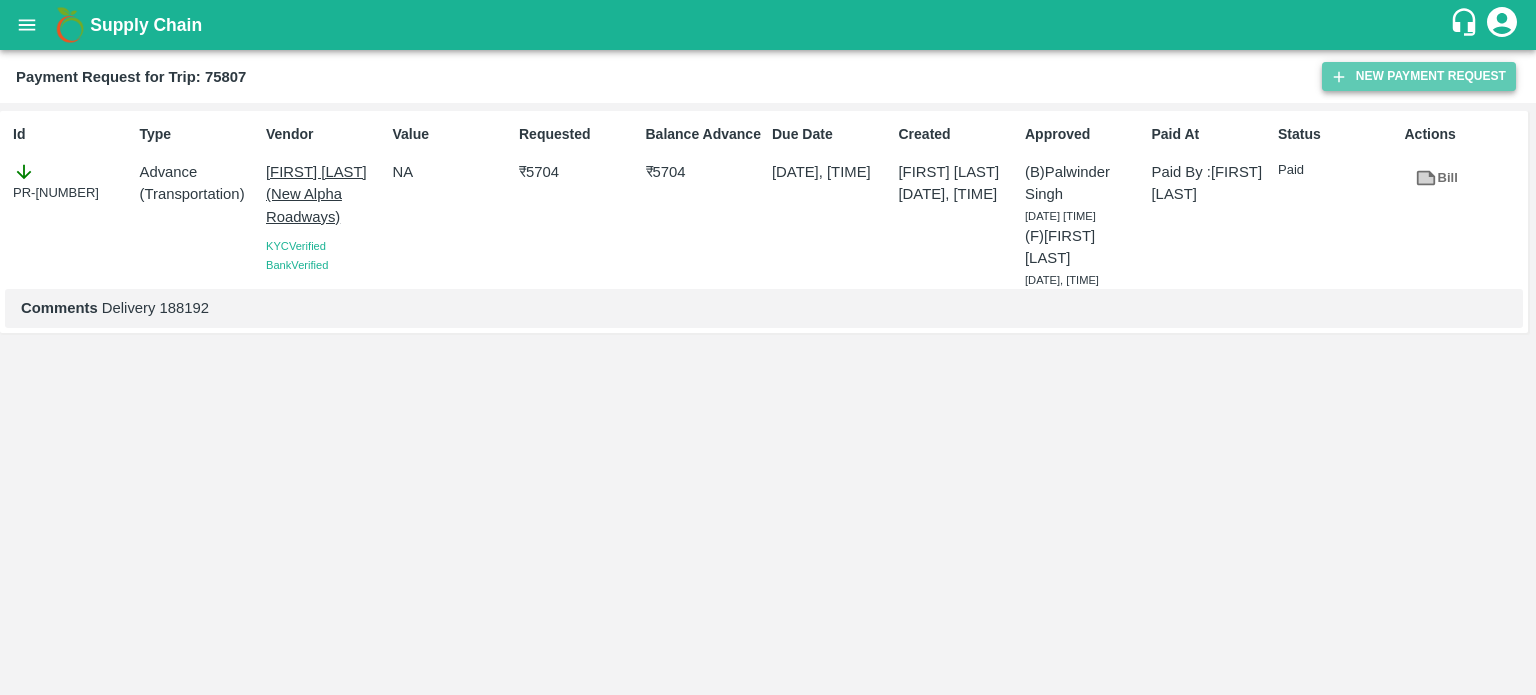 click on "New Payment Request" at bounding box center [1419, 76] 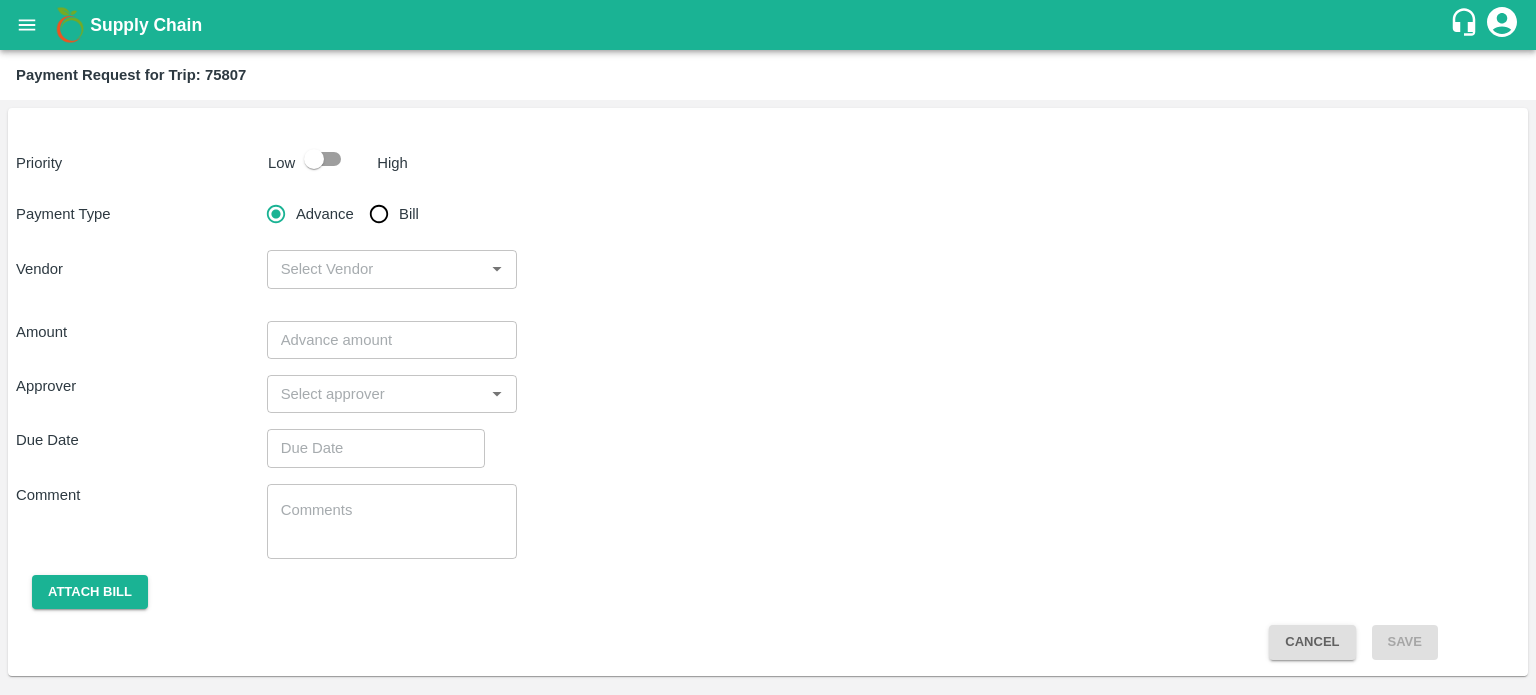 click at bounding box center [314, 159] 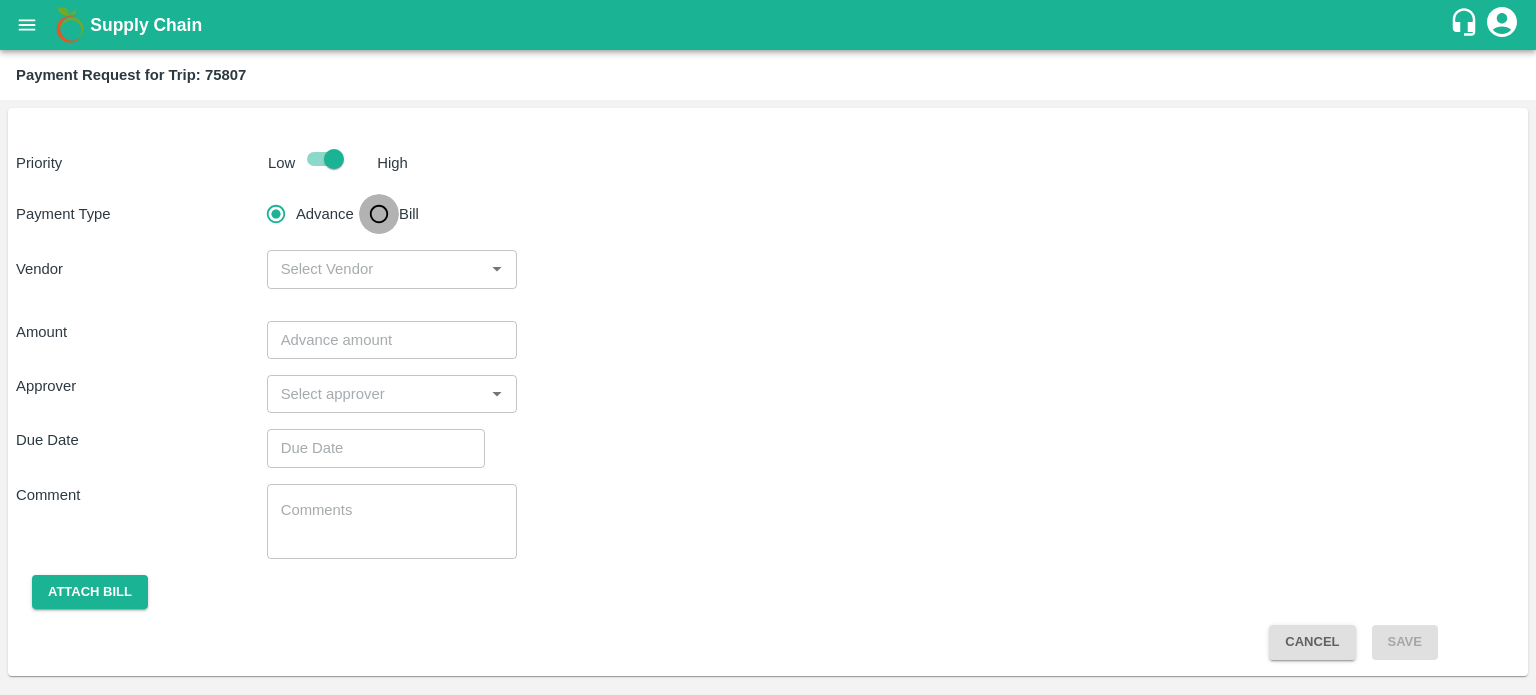 click on "Bill" at bounding box center [379, 214] 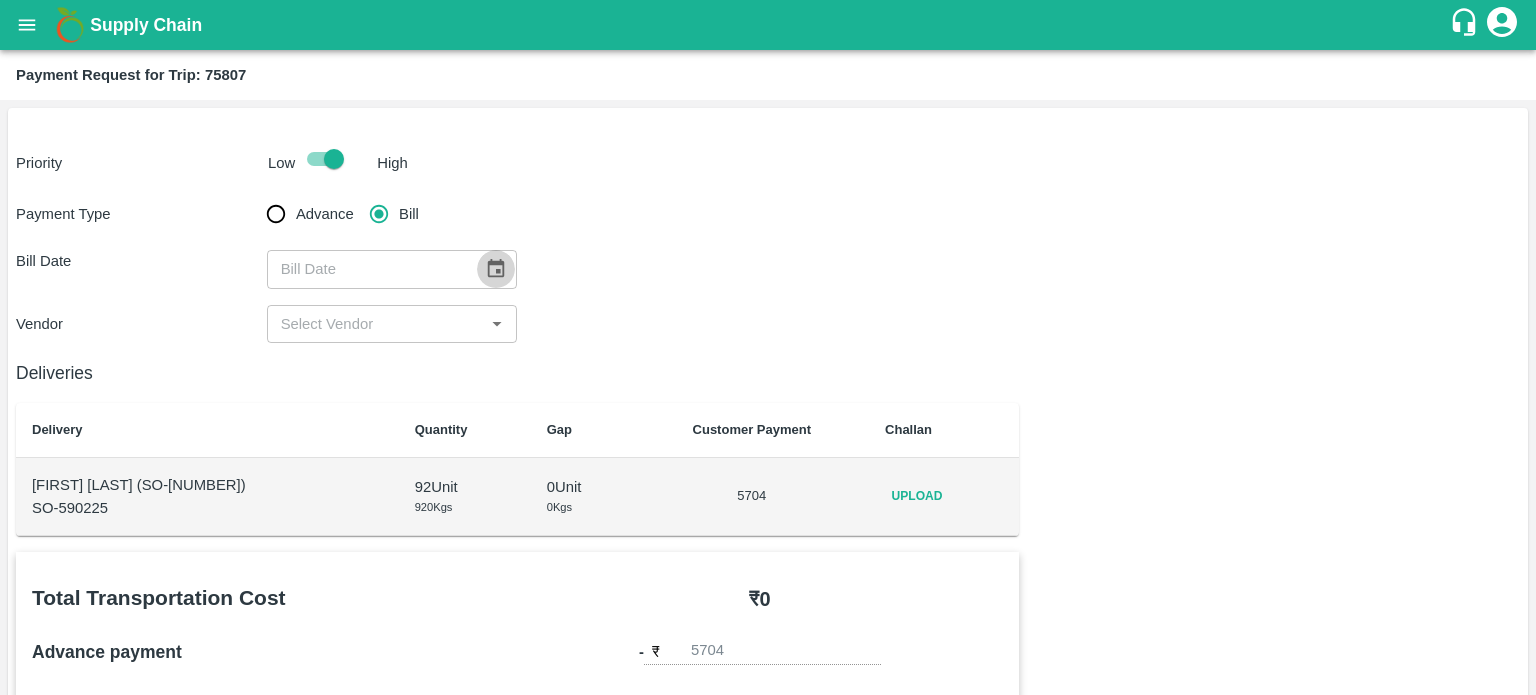 click 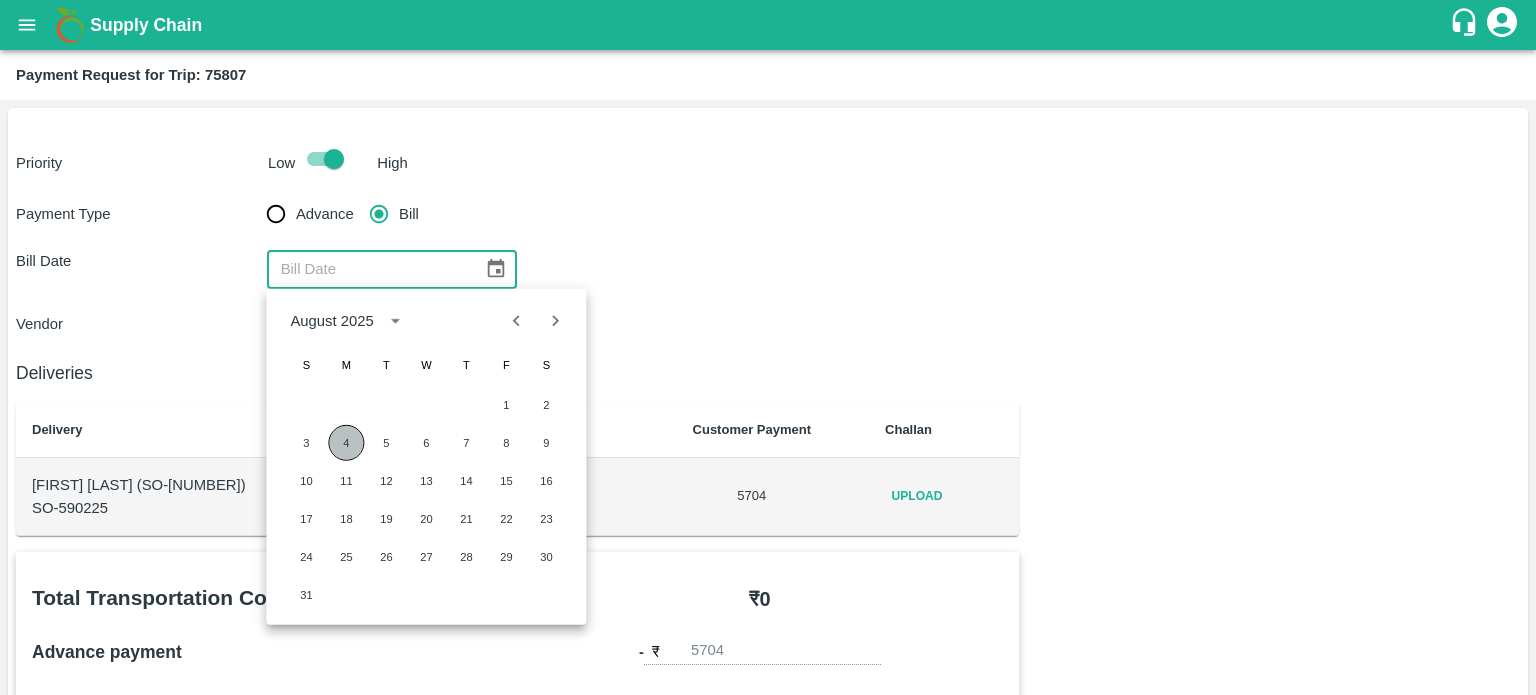 click on "4" at bounding box center [346, 443] 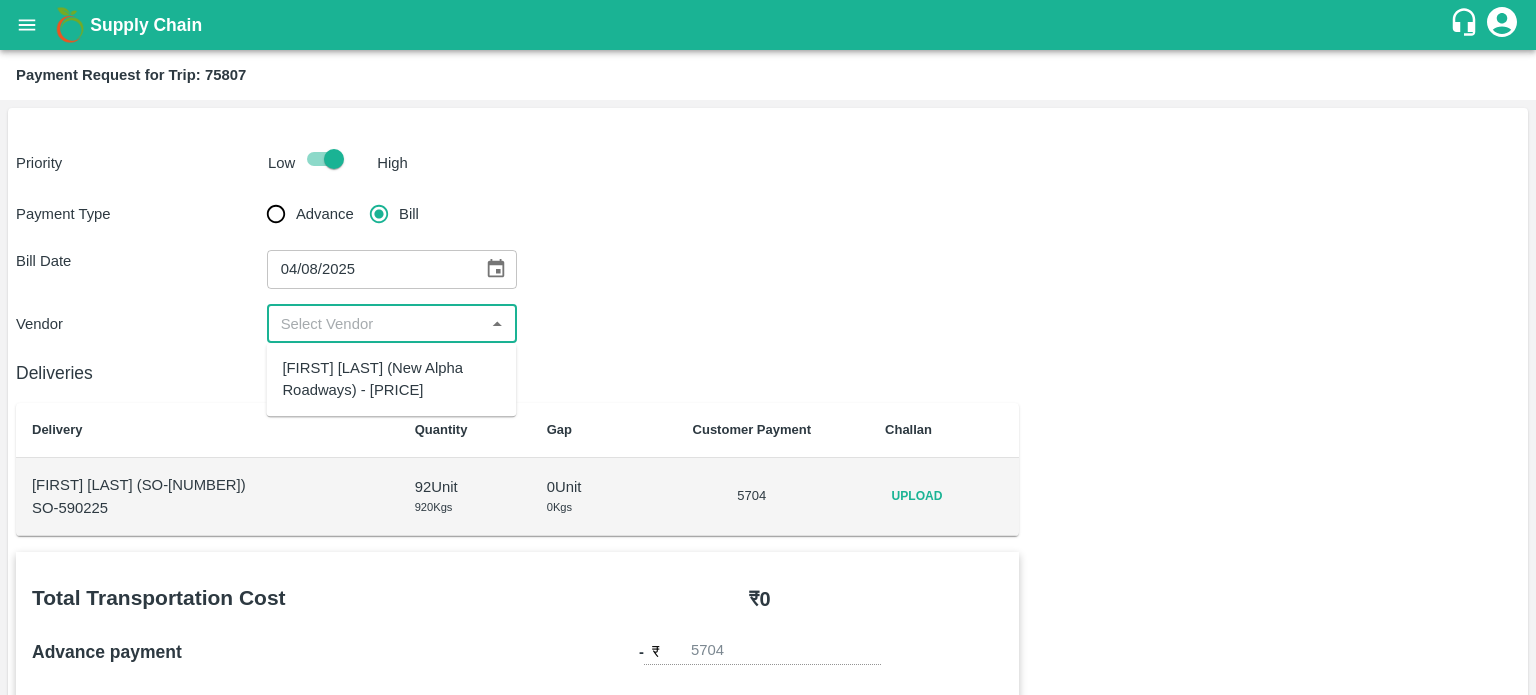 click at bounding box center [376, 324] 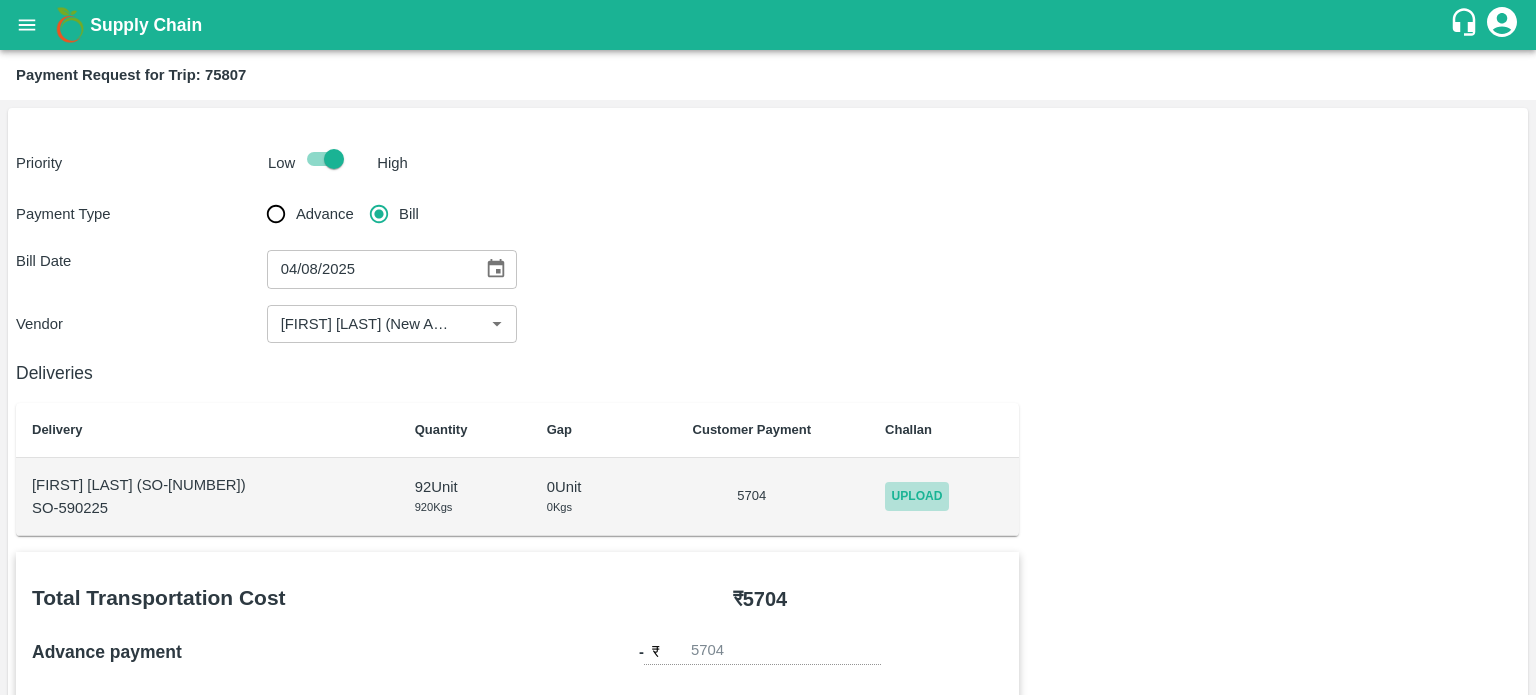 click on "Upload" at bounding box center [917, 496] 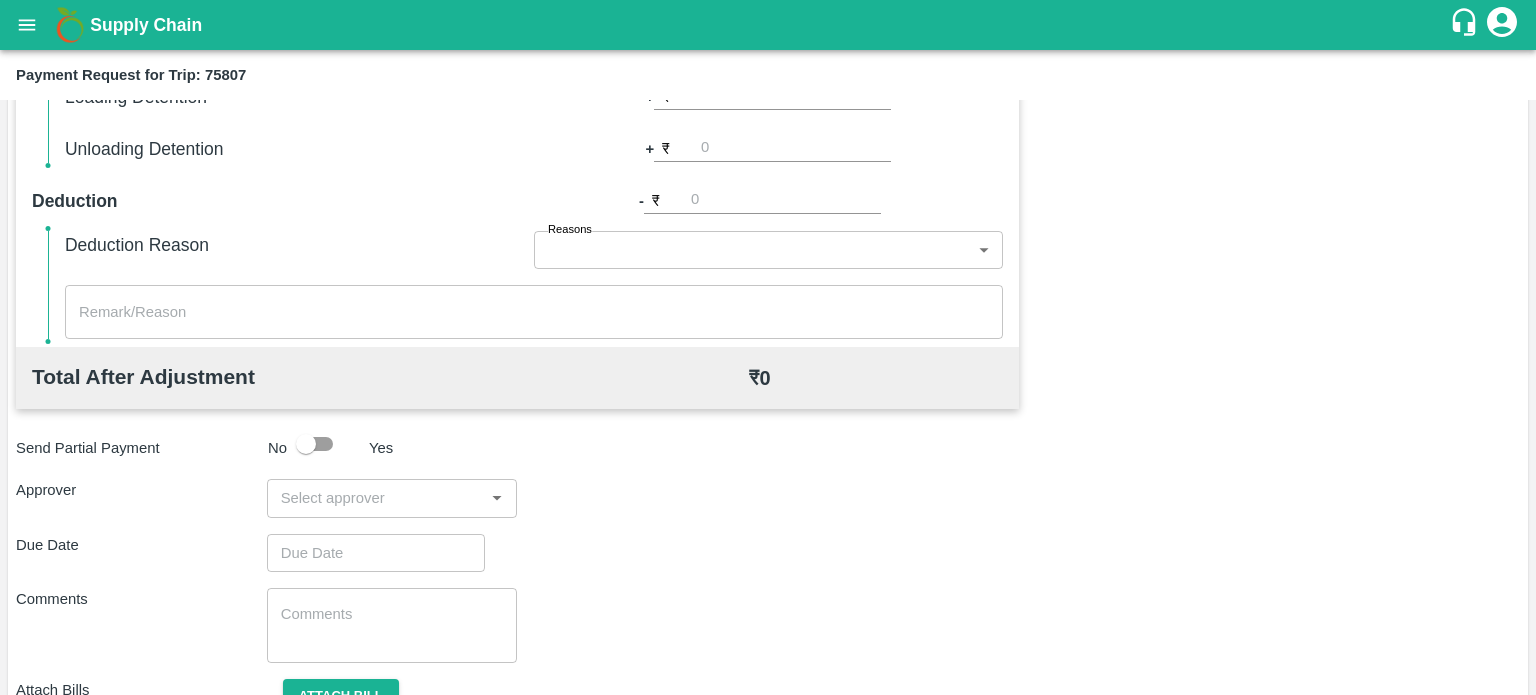 scroll, scrollTop: 776, scrollLeft: 0, axis: vertical 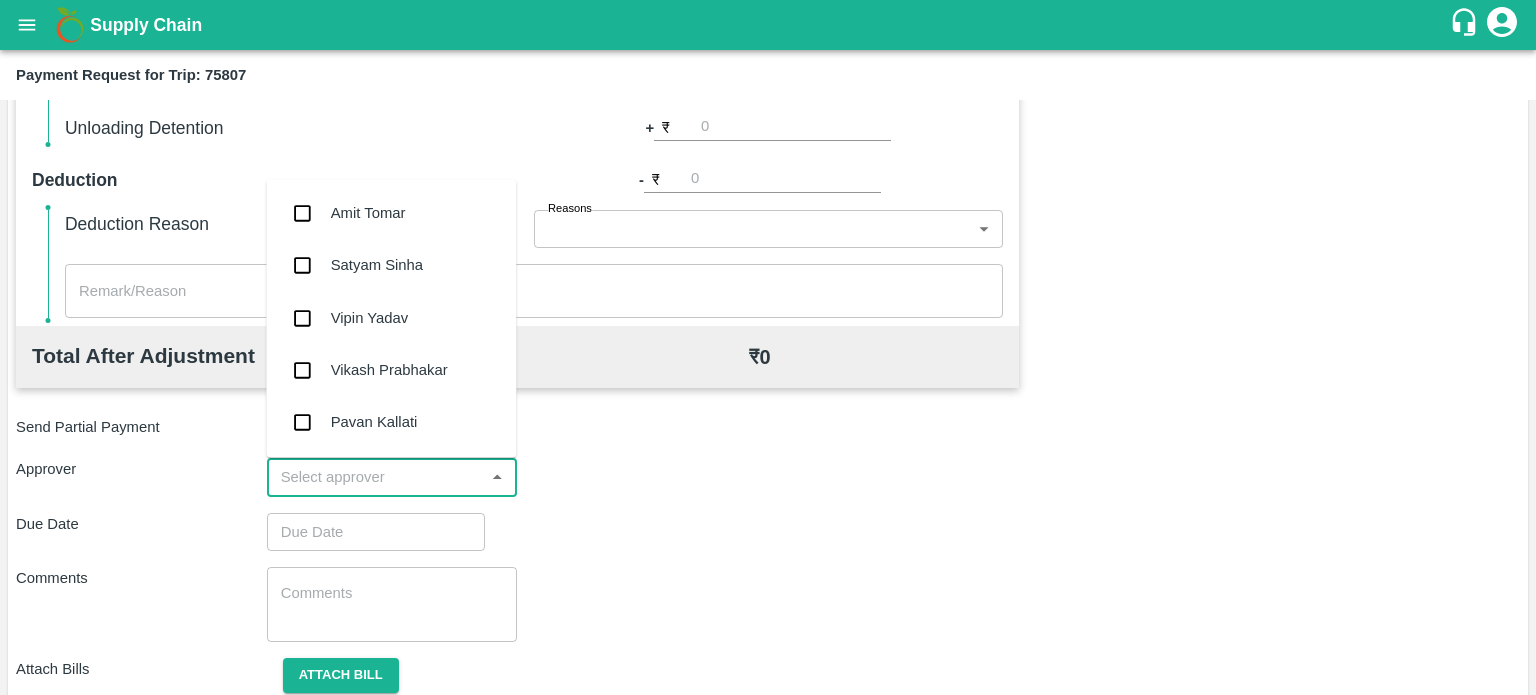 click at bounding box center (376, 477) 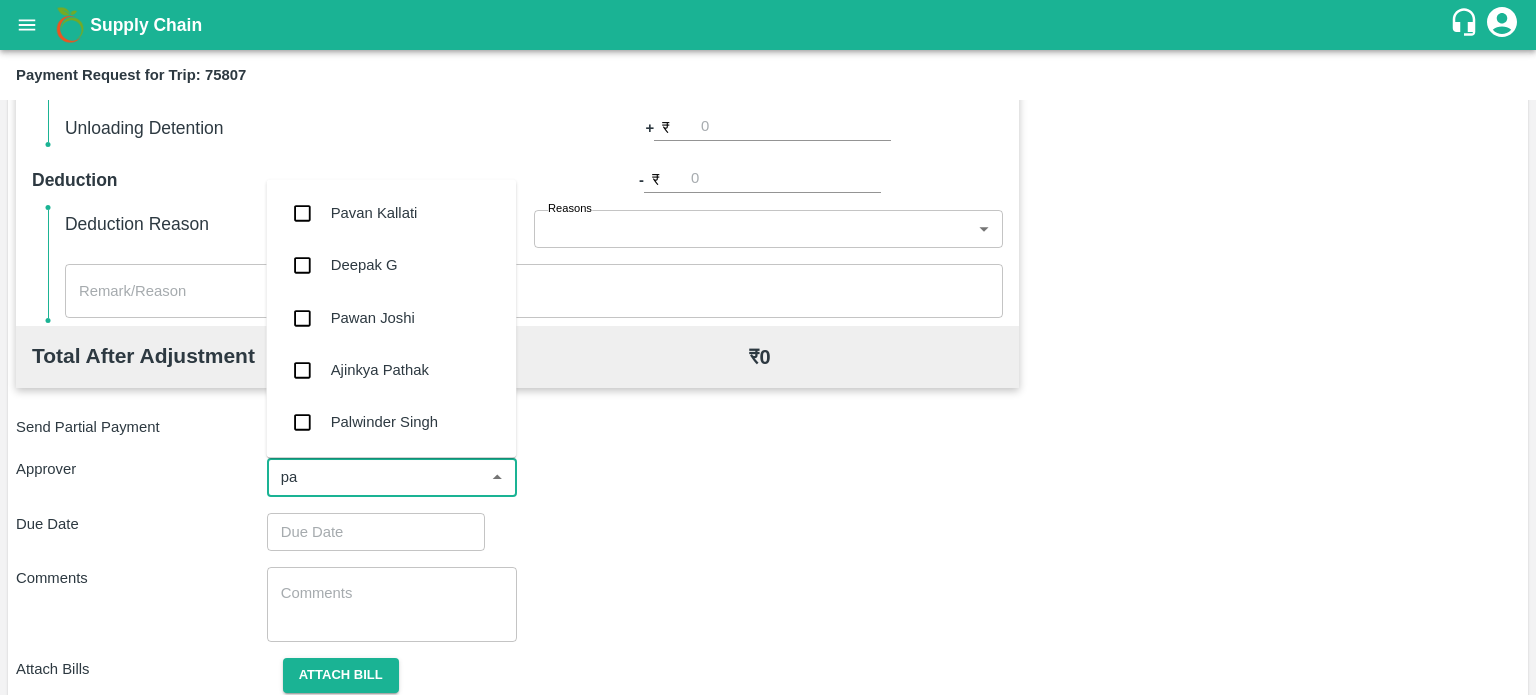 type on "pal" 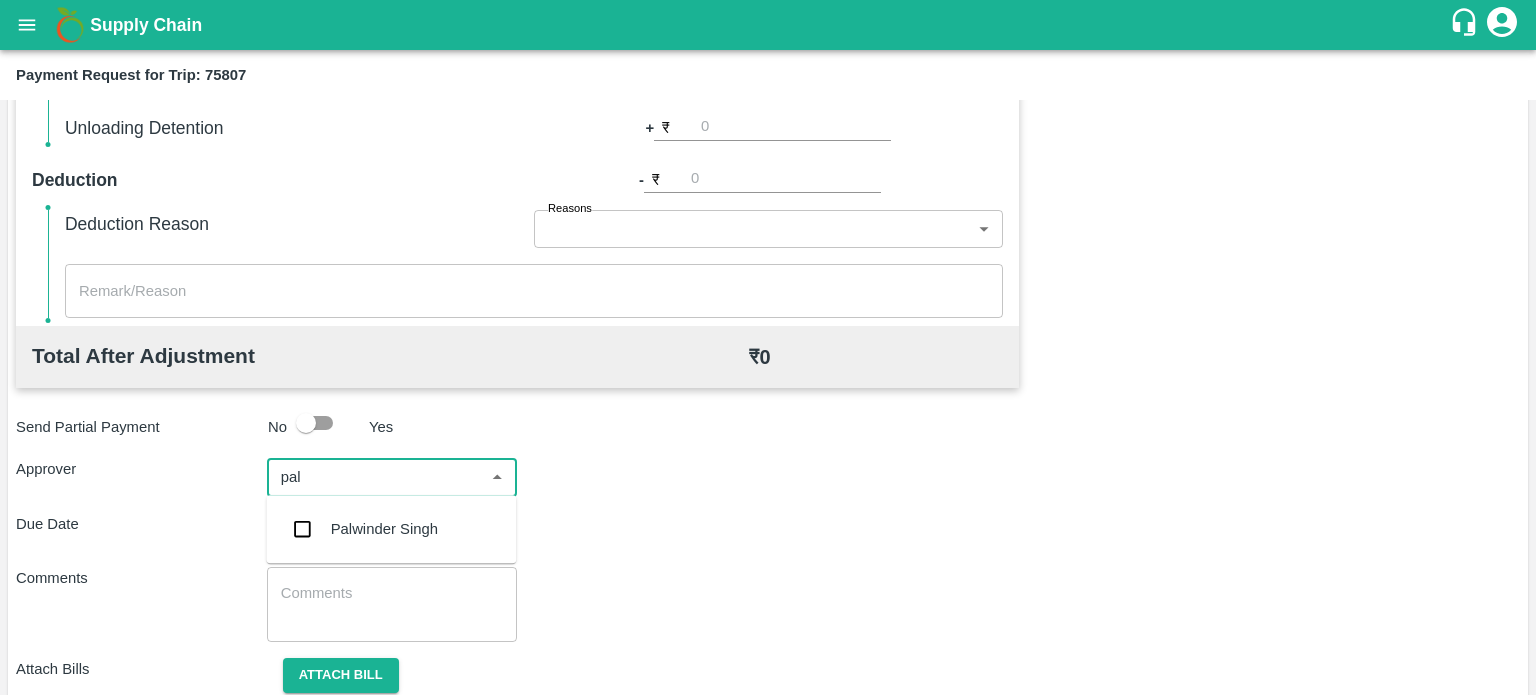 click on "Palwinder Singh" at bounding box center (384, 529) 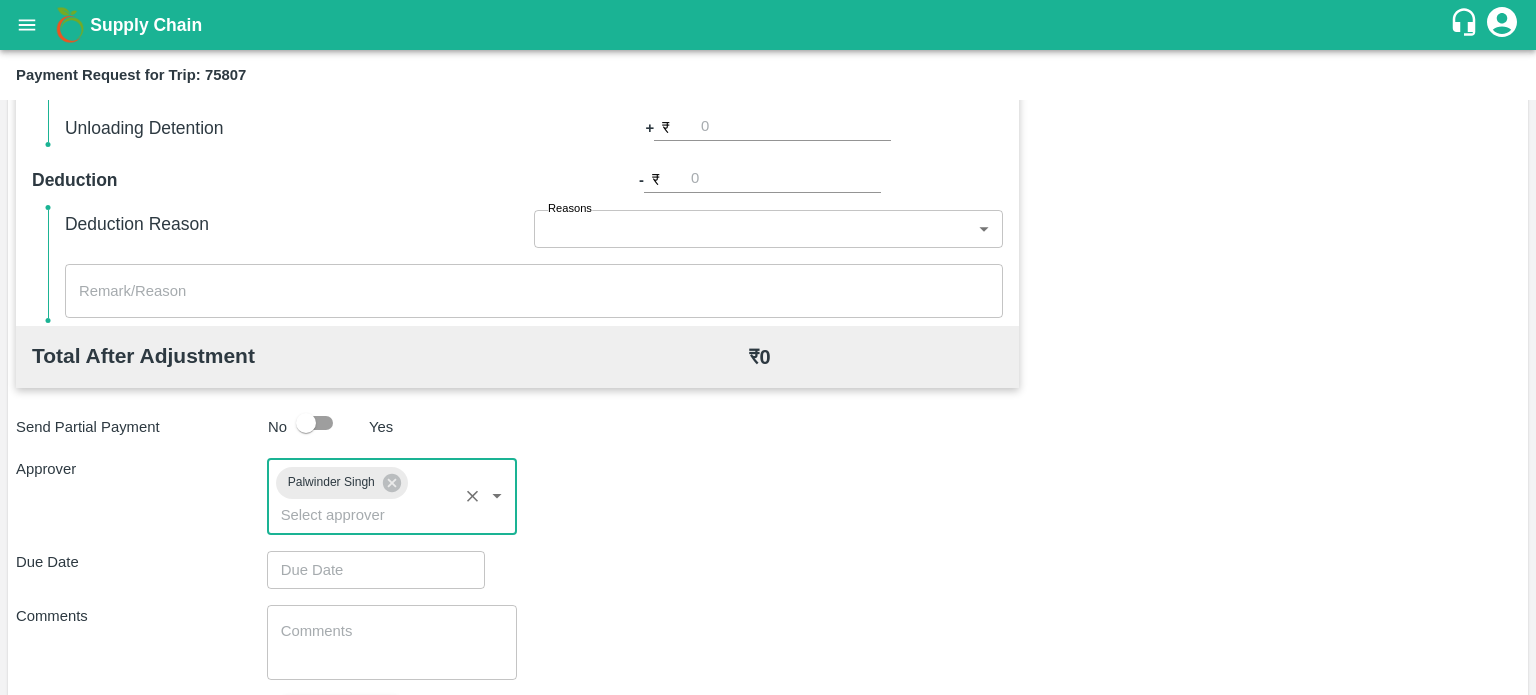 type on "DD/MM/YYYY hh:mm aa" 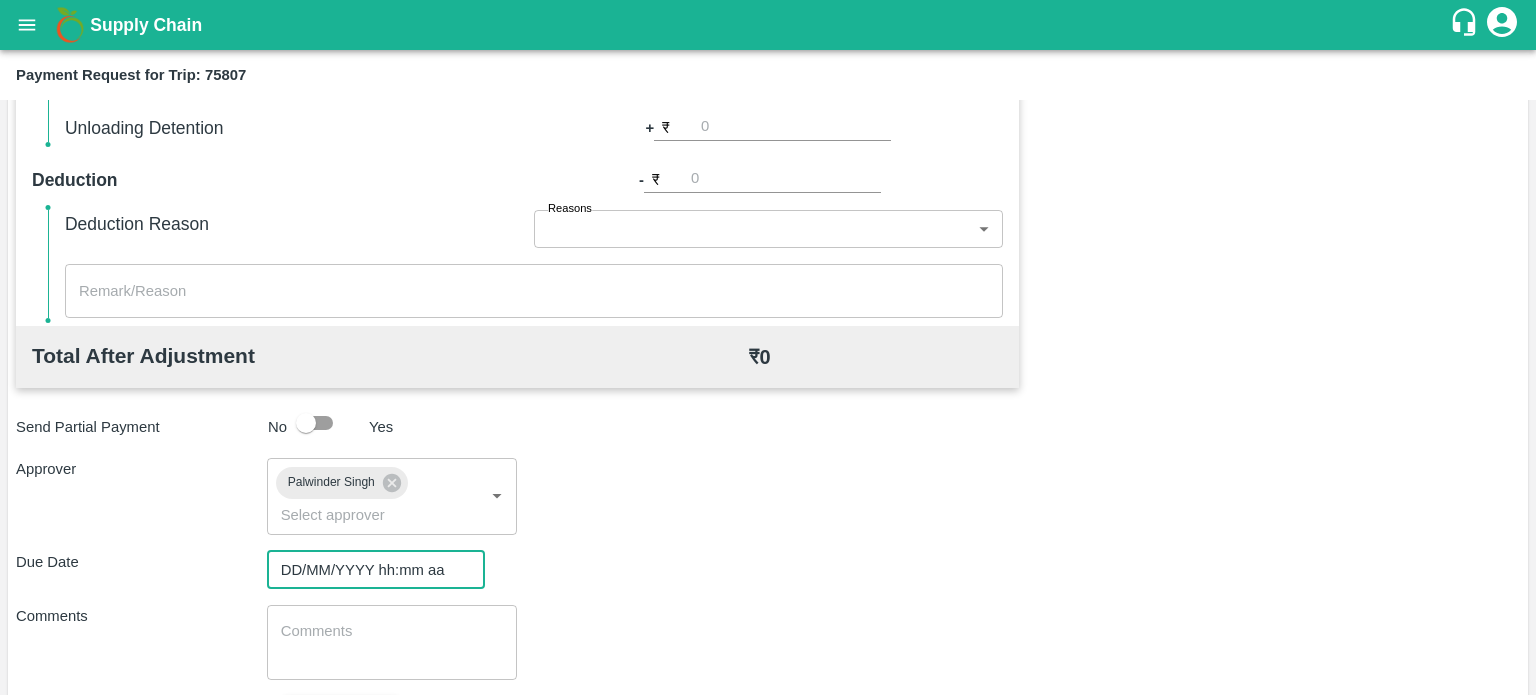 click on "DD/MM/YYYY hh:mm aa" at bounding box center (369, 570) 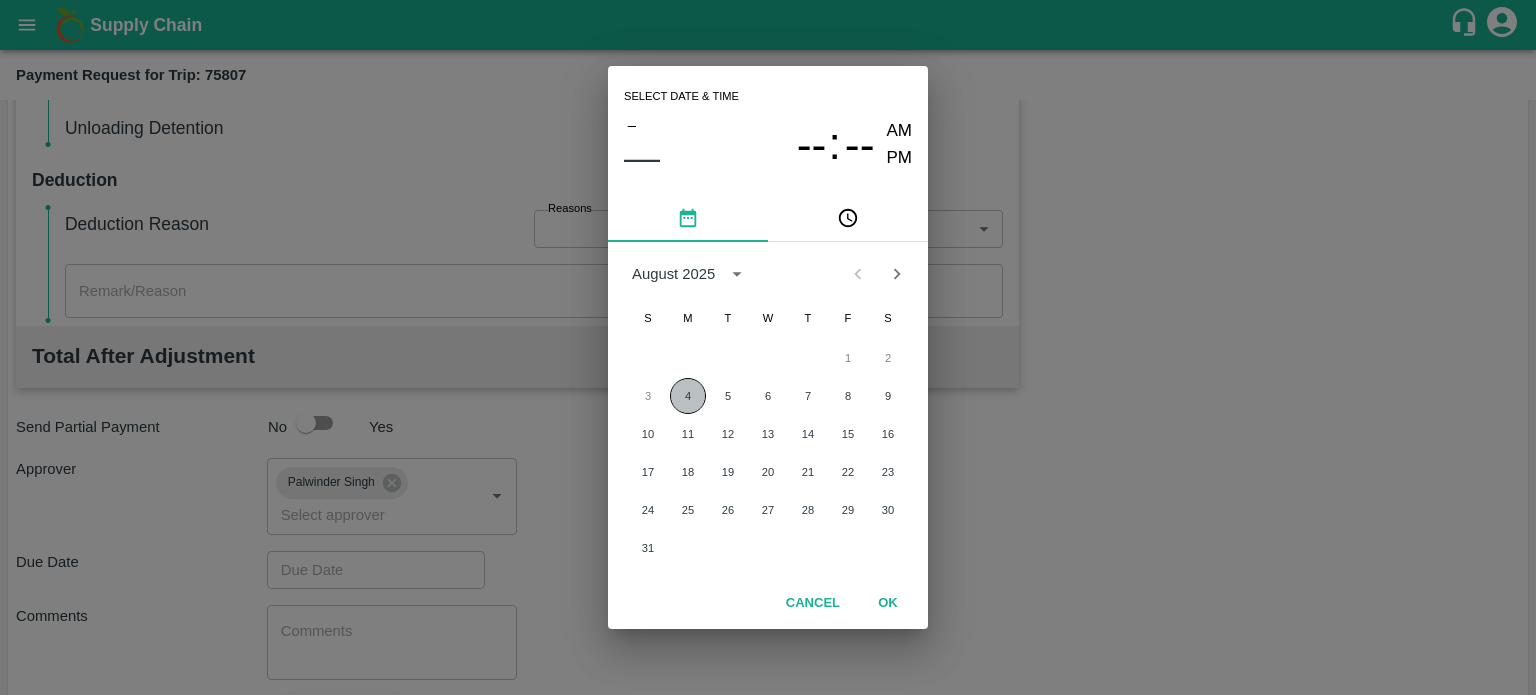 click on "4" at bounding box center (688, 396) 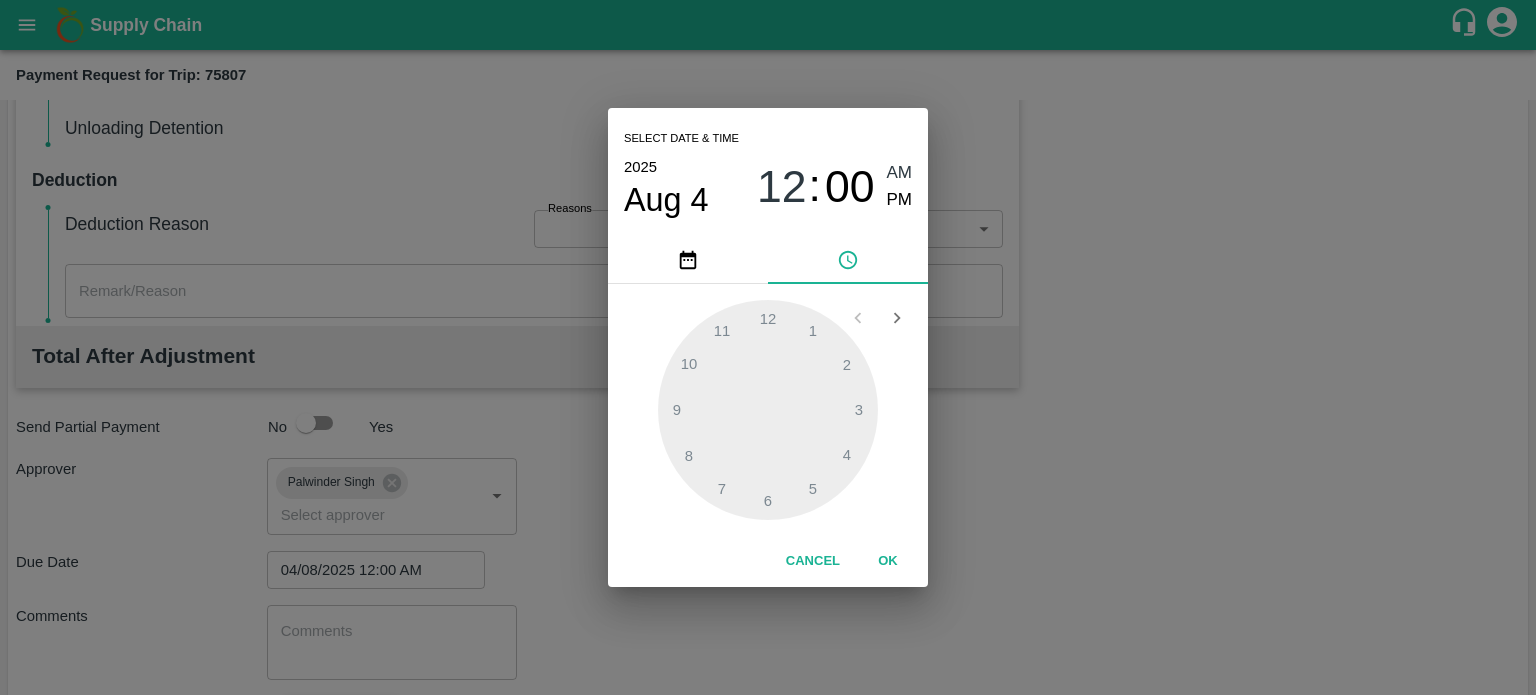click on "OK" at bounding box center [888, 561] 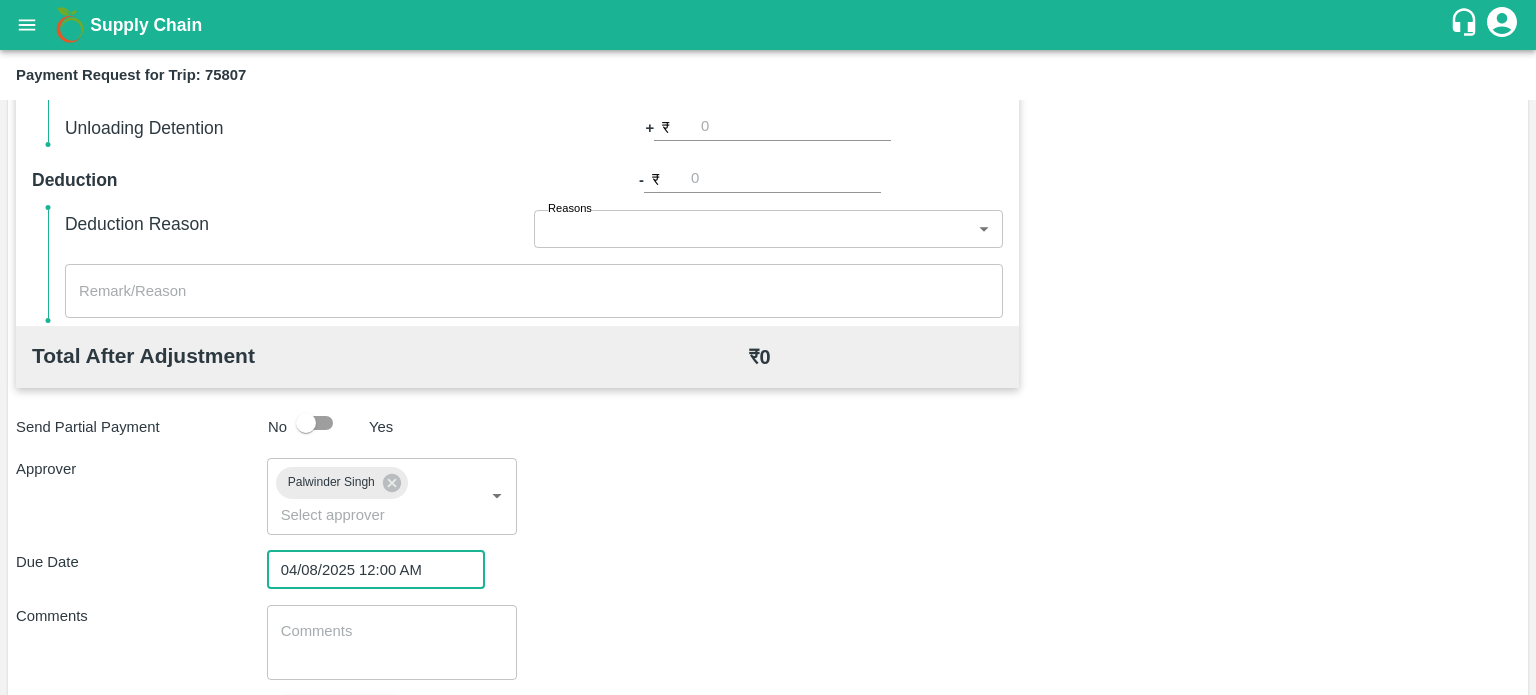 scroll, scrollTop: 885, scrollLeft: 0, axis: vertical 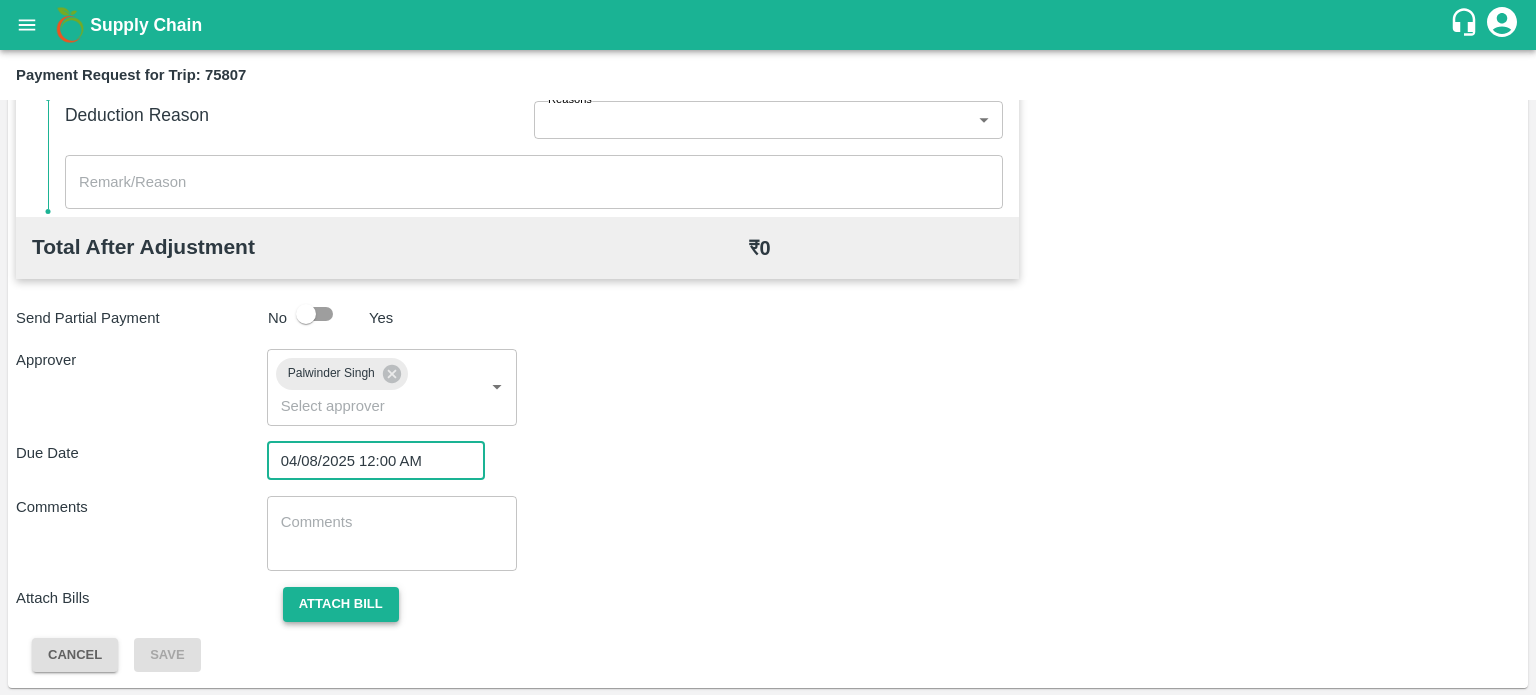 click on "Attach bill" at bounding box center (341, 604) 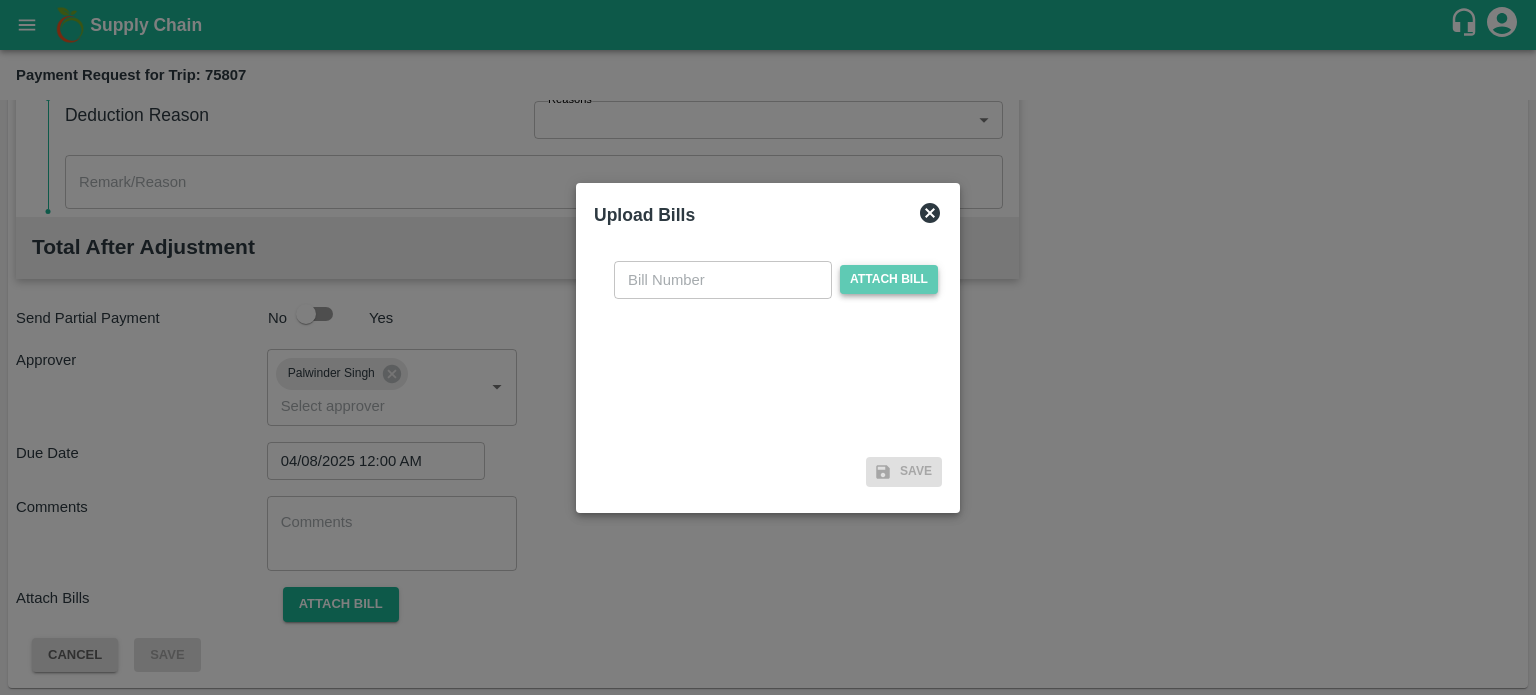 click on "Attach bill" at bounding box center [889, 279] 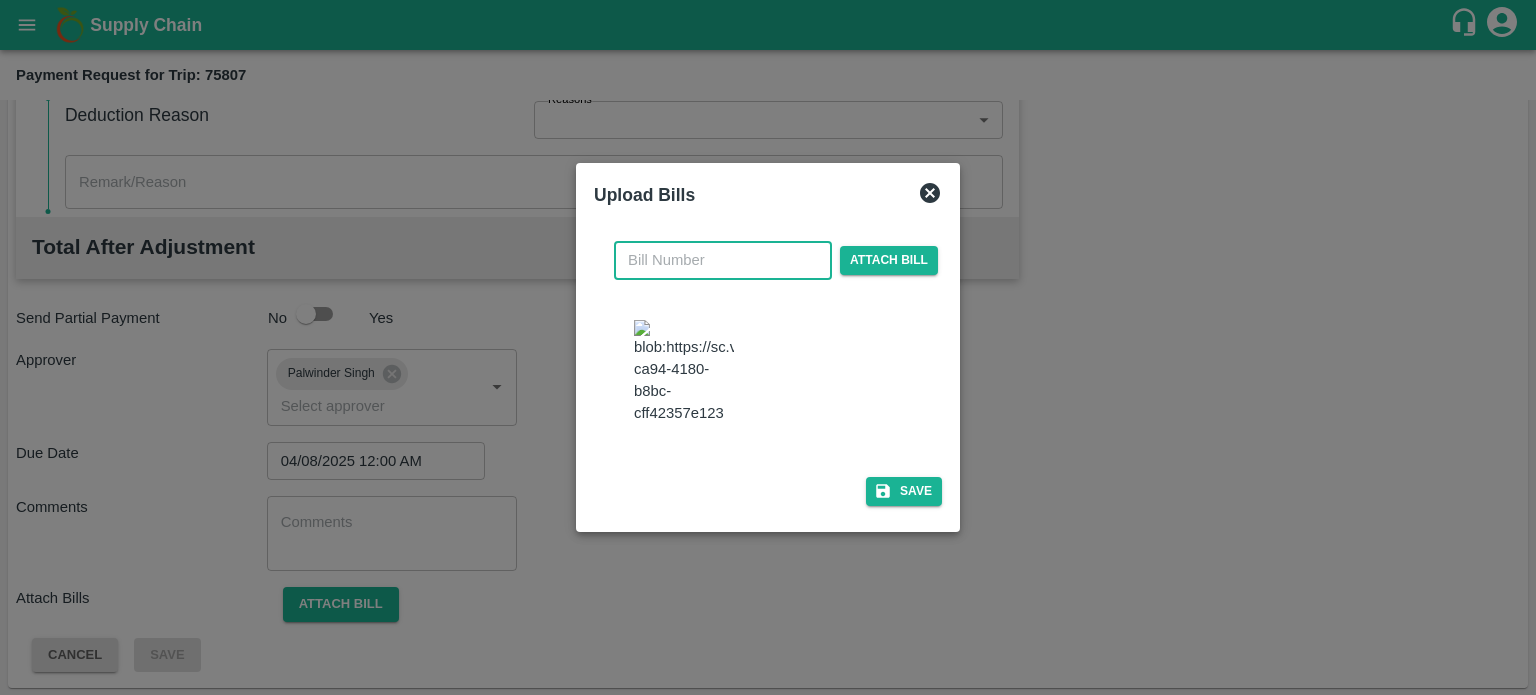 click at bounding box center (723, 260) 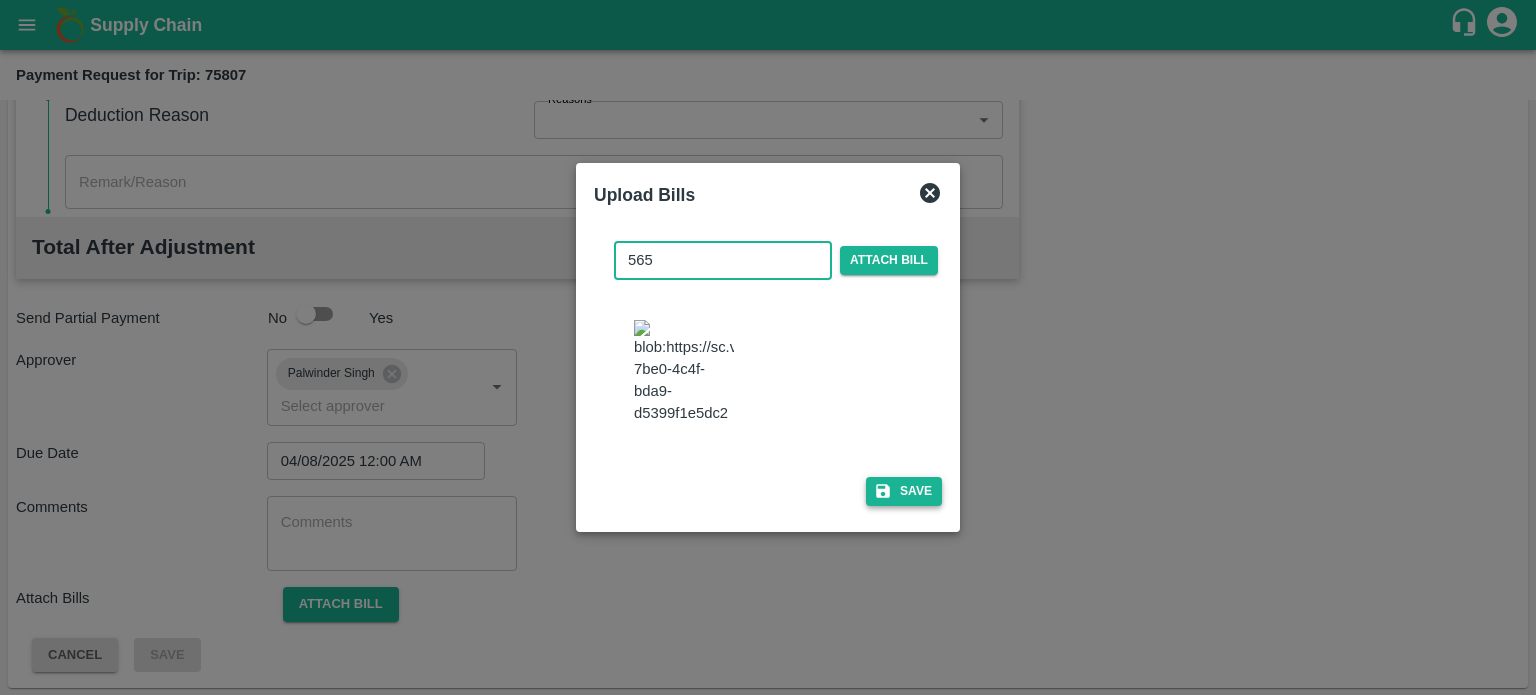 type on "565" 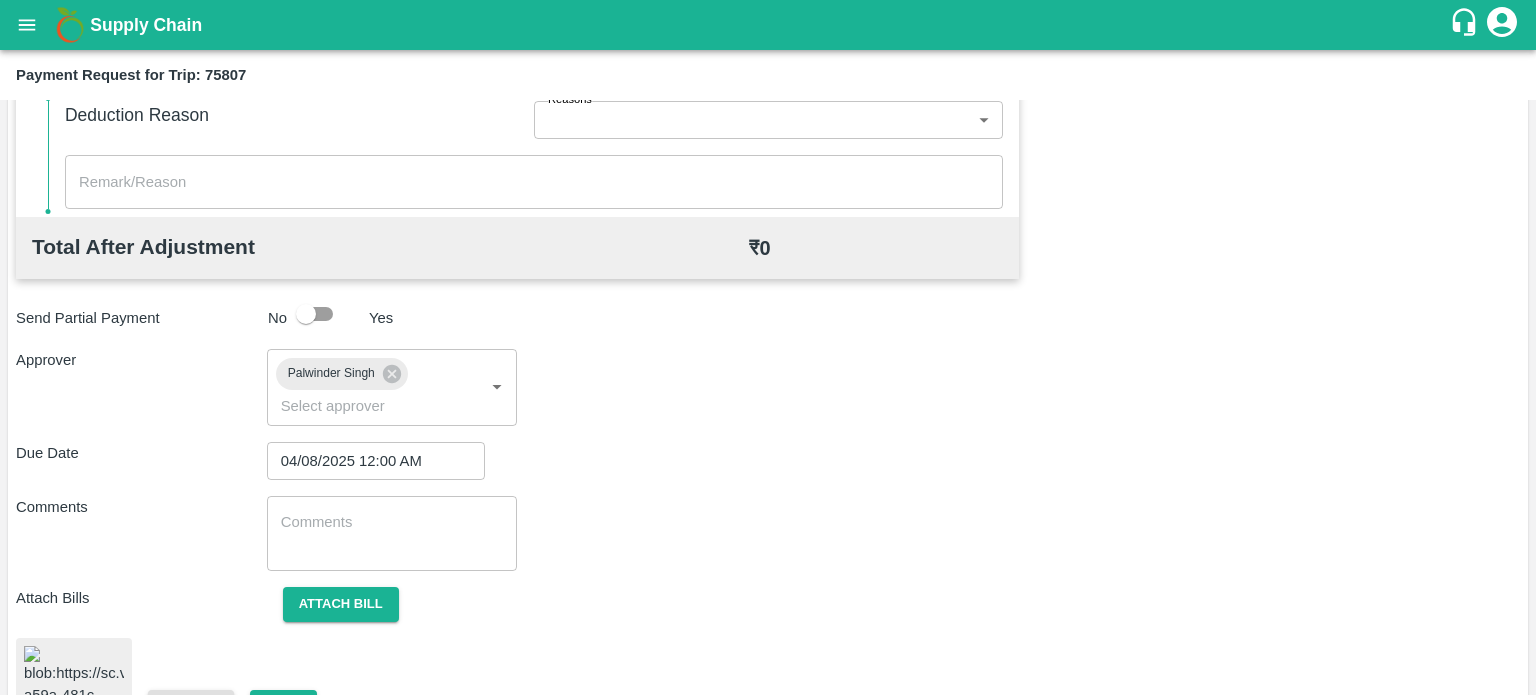 scroll, scrollTop: 967, scrollLeft: 0, axis: vertical 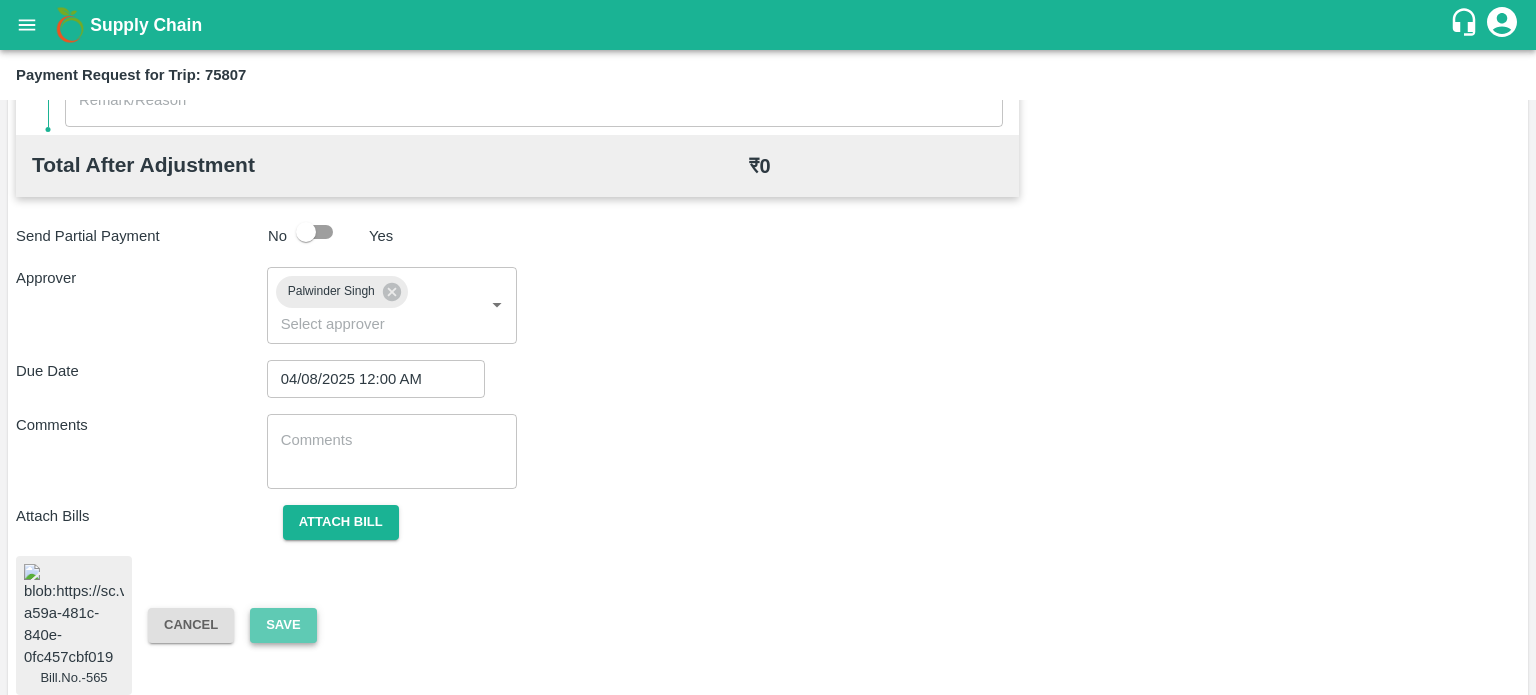 click on "Save" at bounding box center (283, 625) 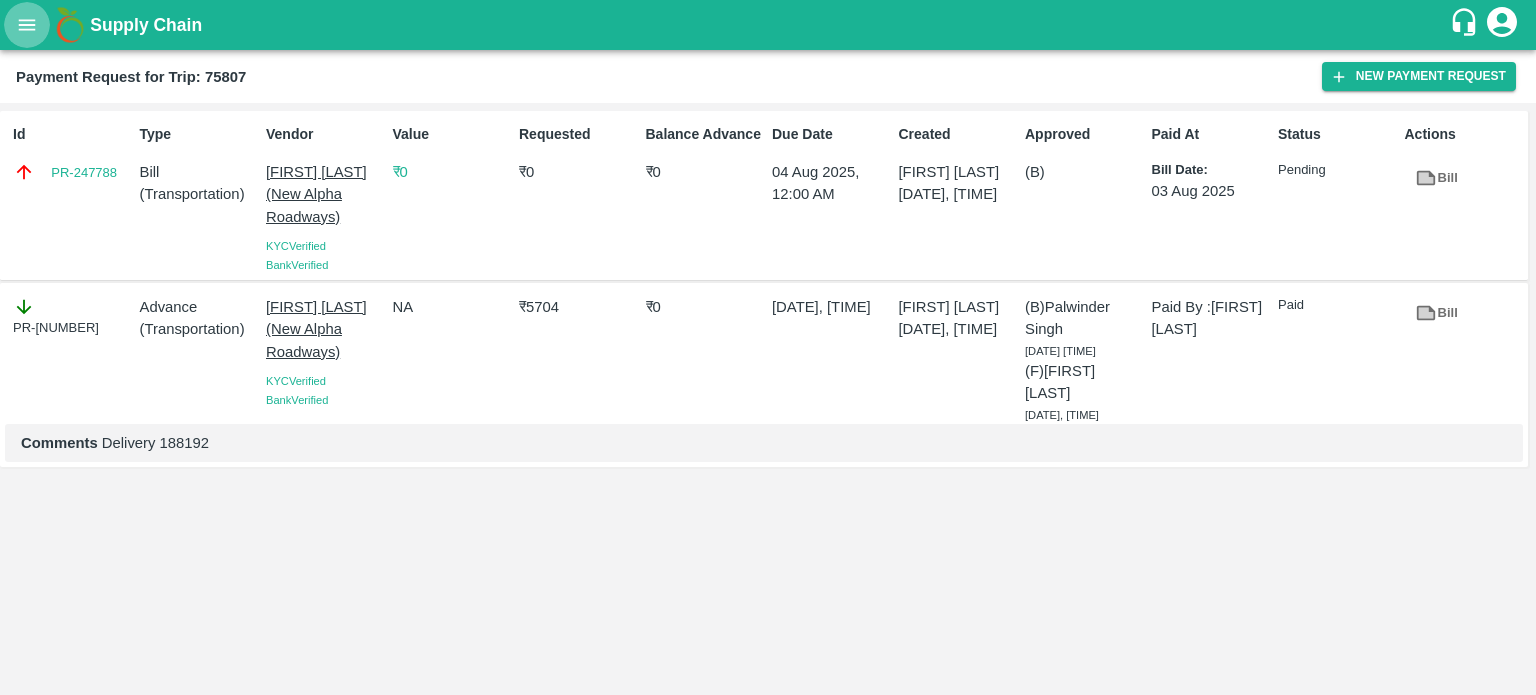 click 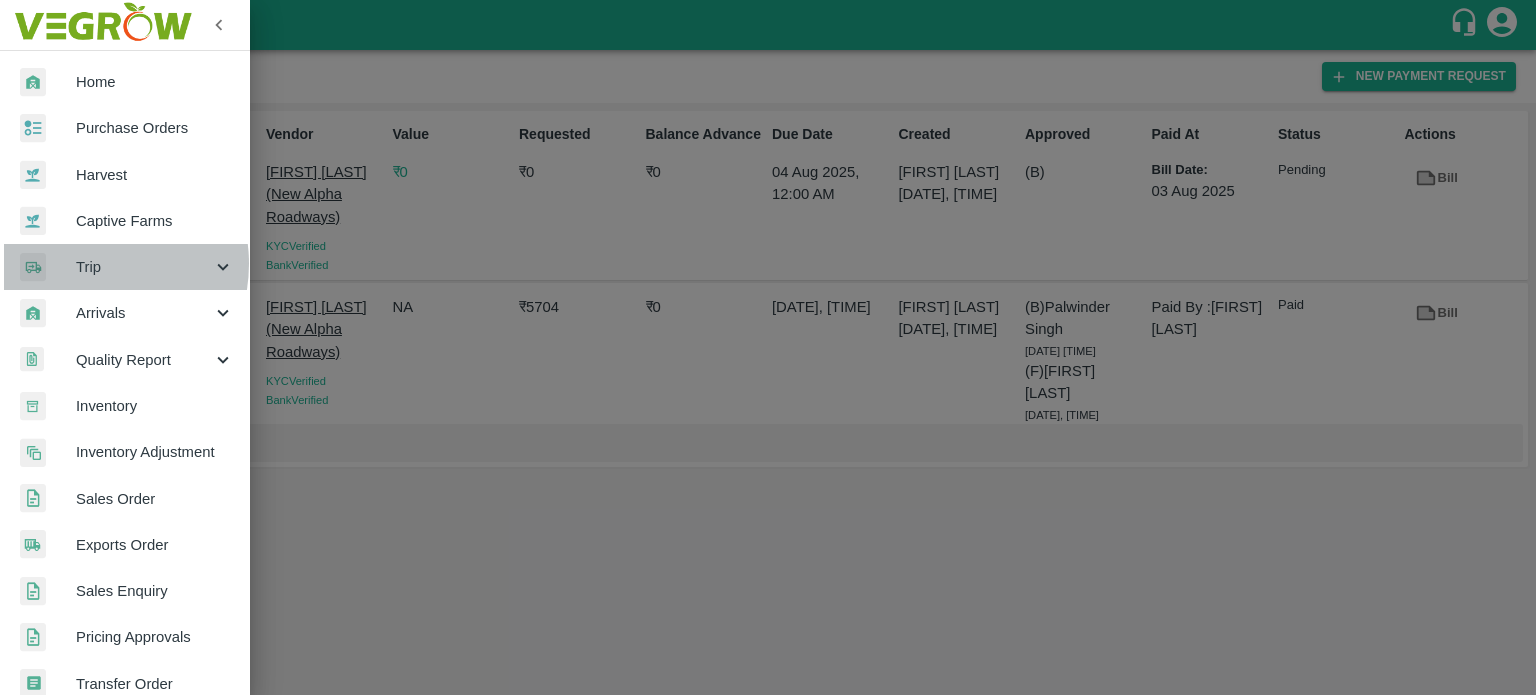 click on "Trip" at bounding box center [144, 267] 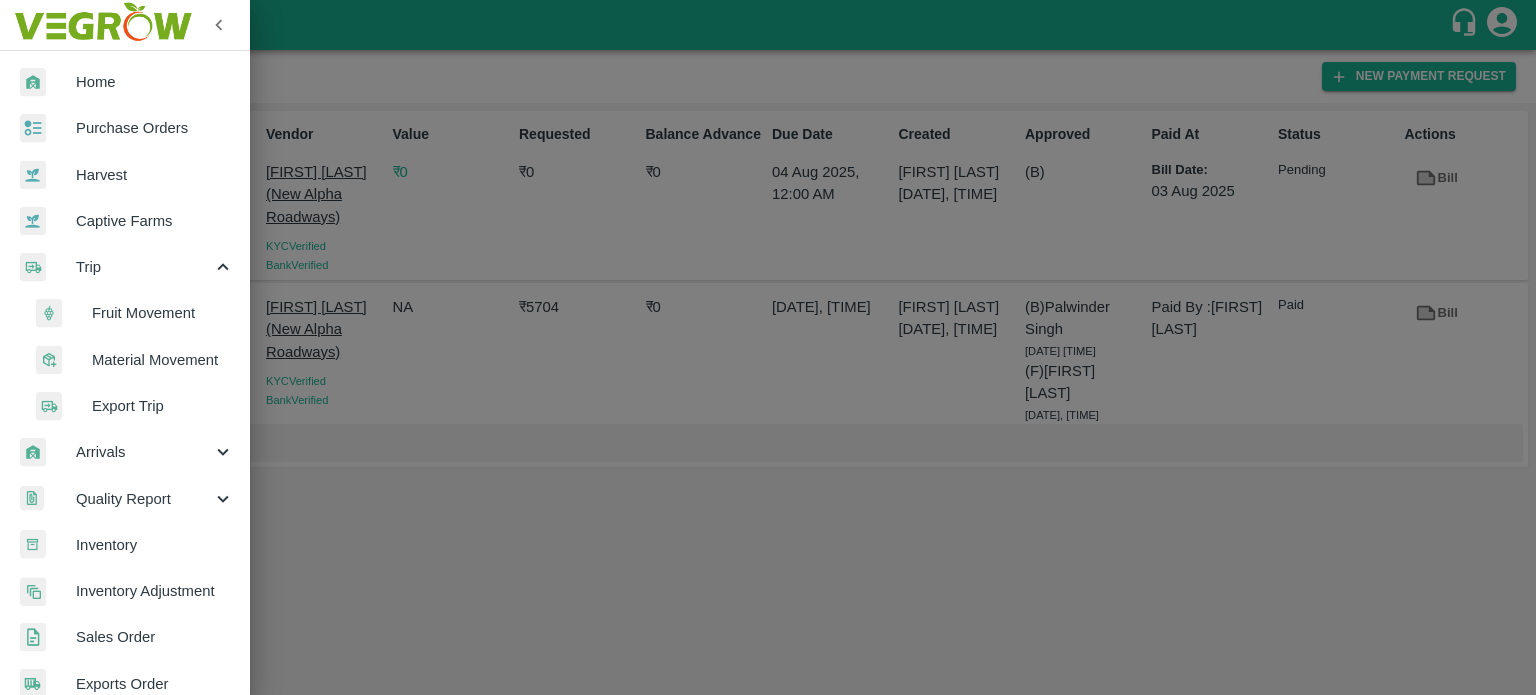 click on "Fruit Movement" at bounding box center [163, 313] 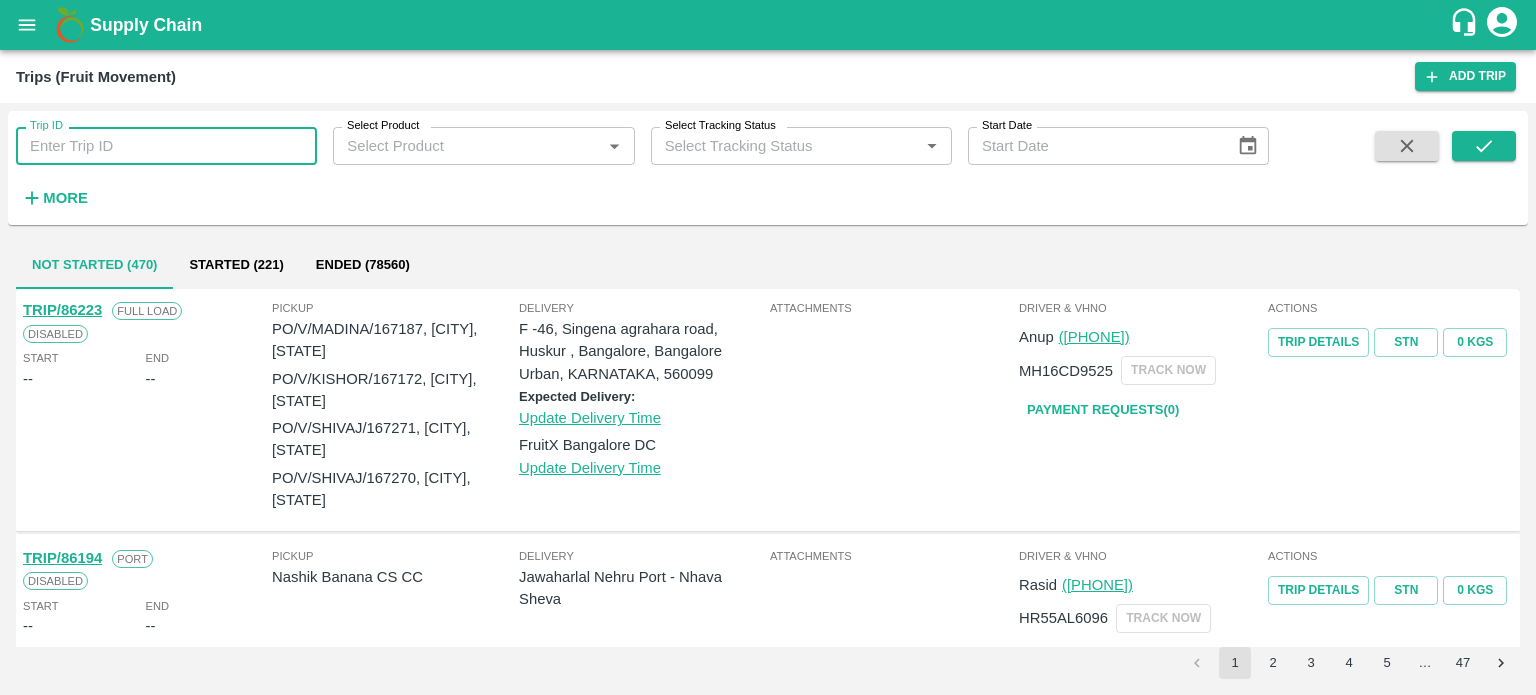 click on "Trip ID" at bounding box center (166, 146) 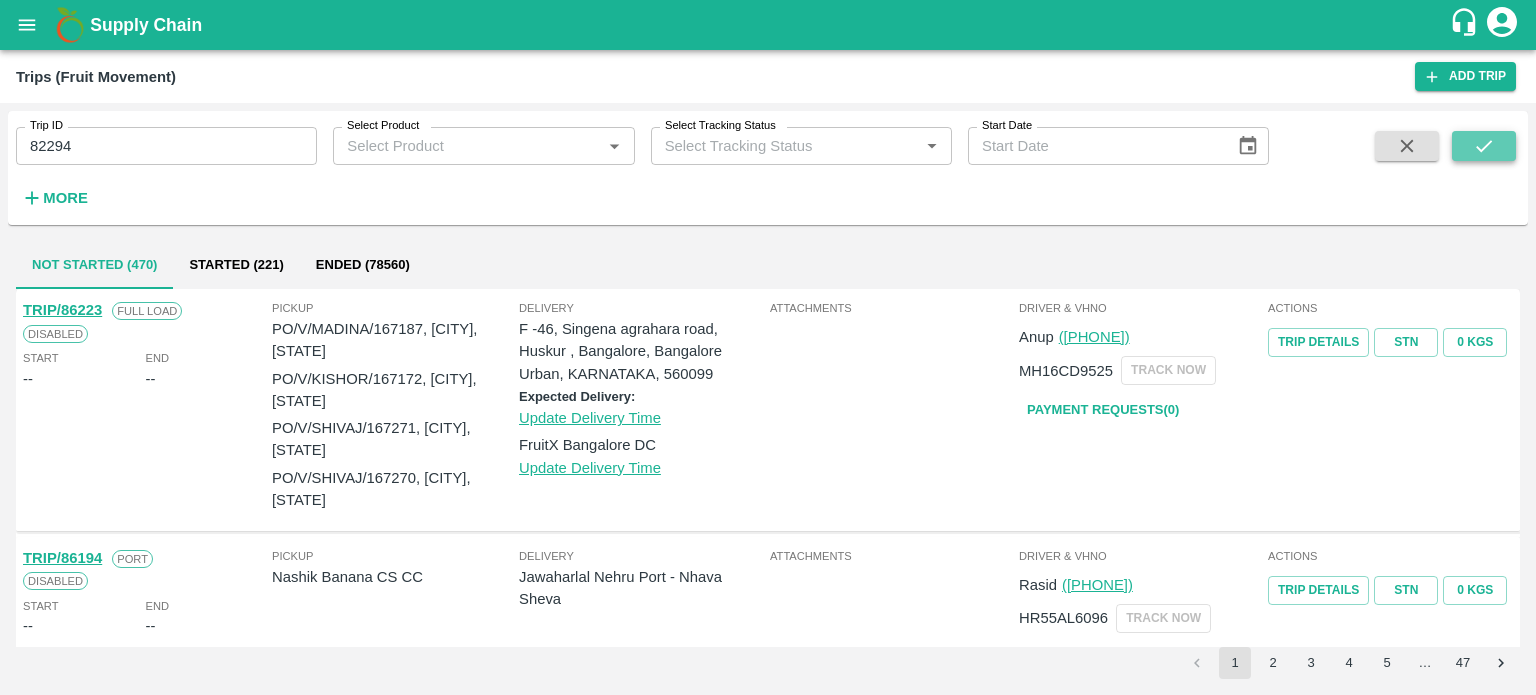 click 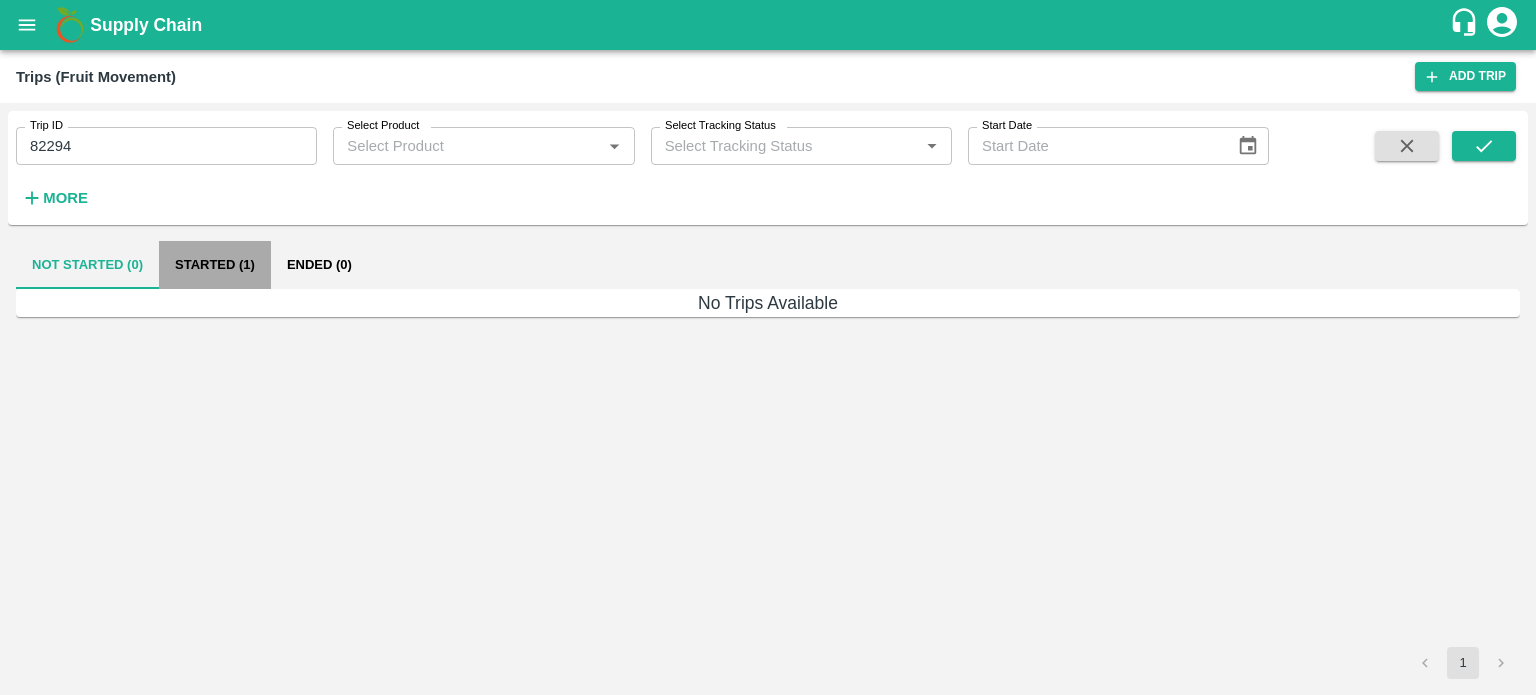 click on "Started (1)" at bounding box center (215, 265) 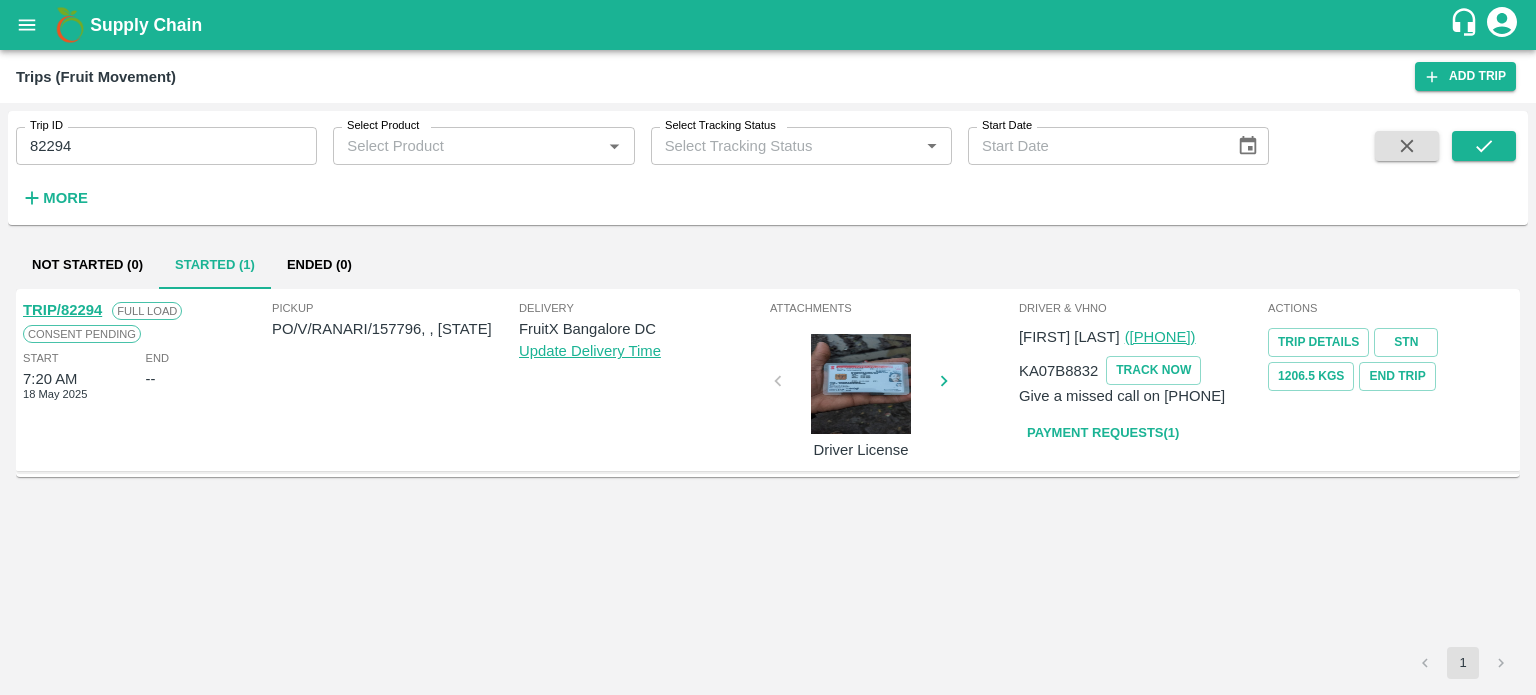 click on "82294" at bounding box center [166, 146] 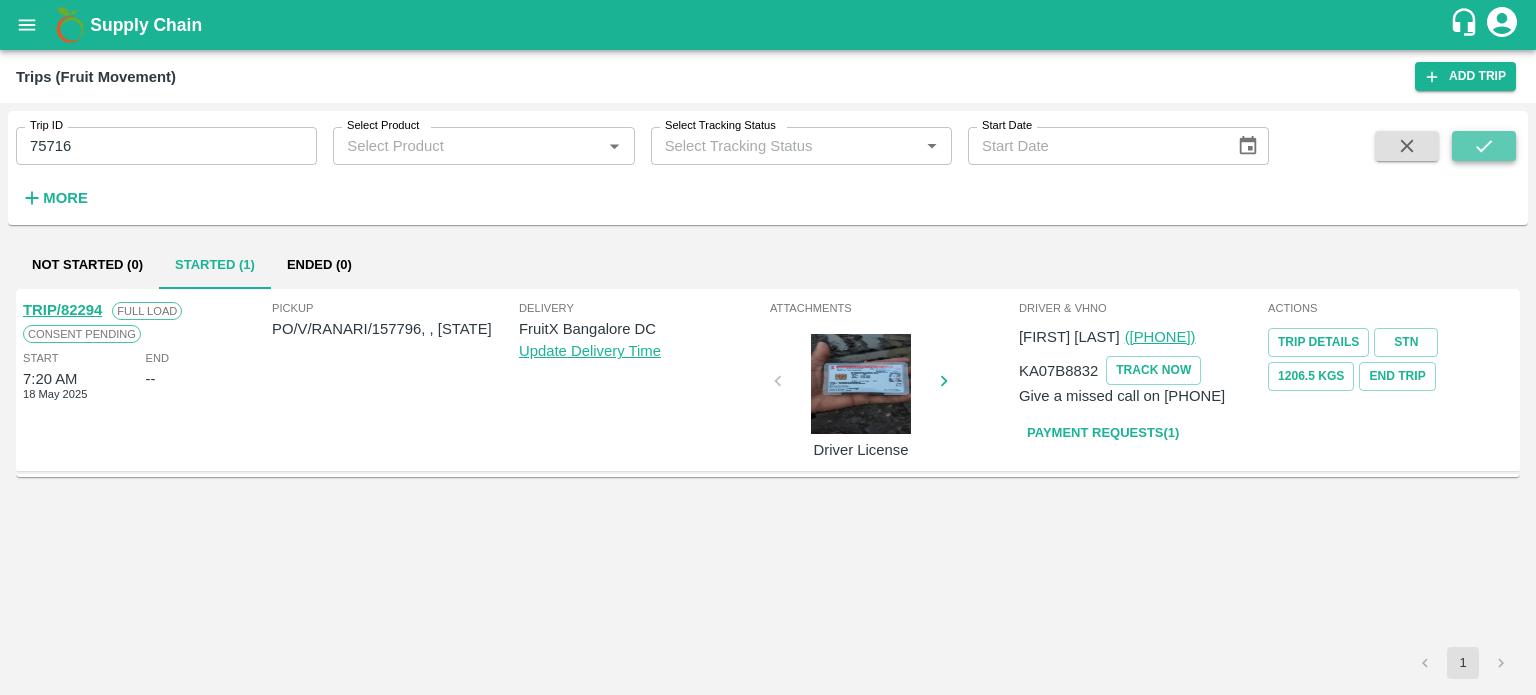 click 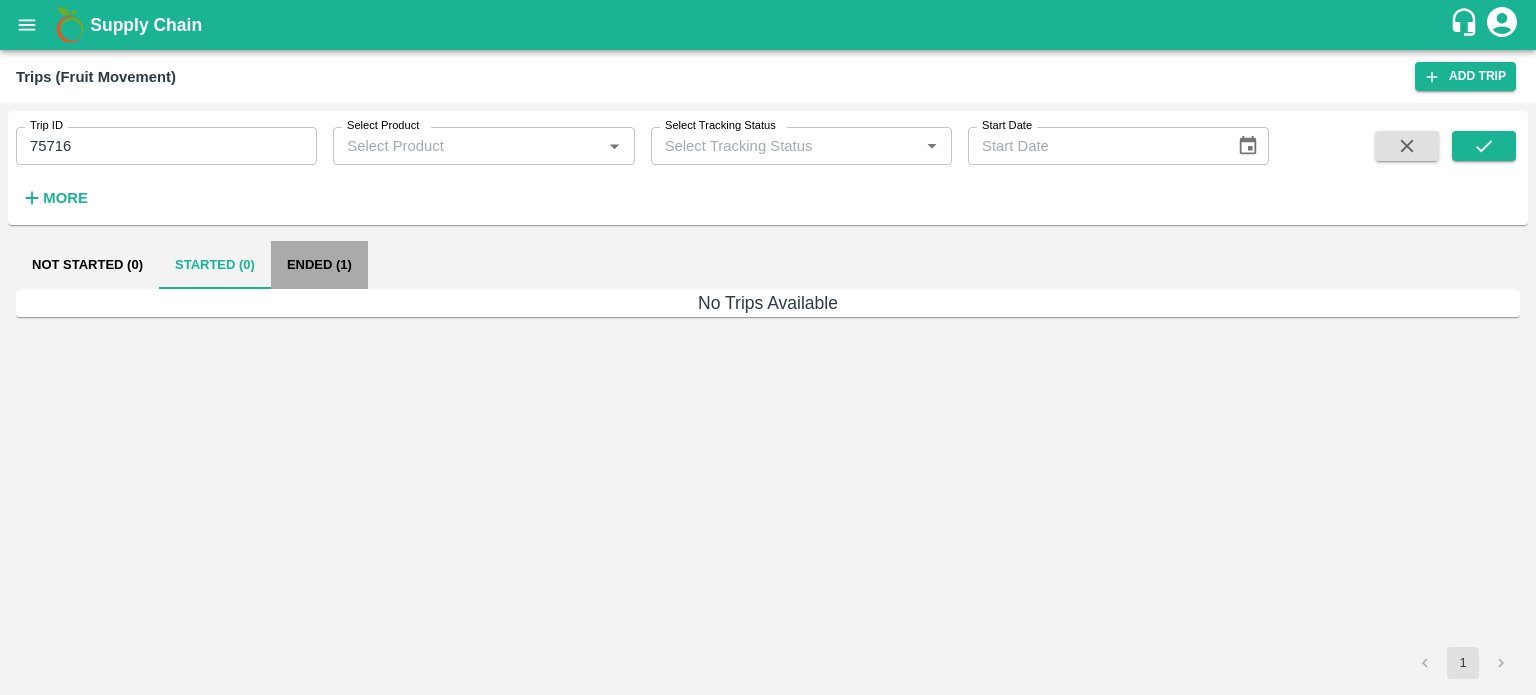 click on "Ended (1)" at bounding box center [319, 265] 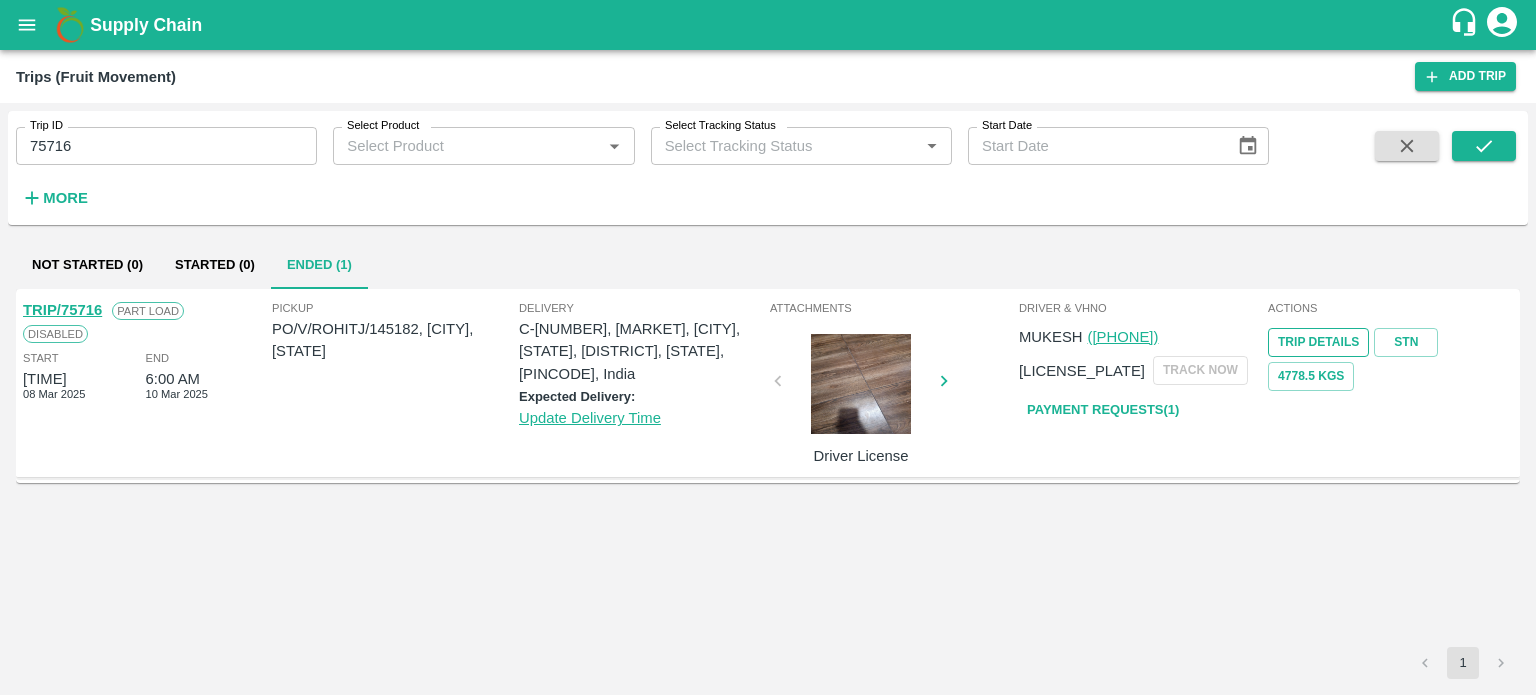 click on "Trip Details" at bounding box center [1318, 342] 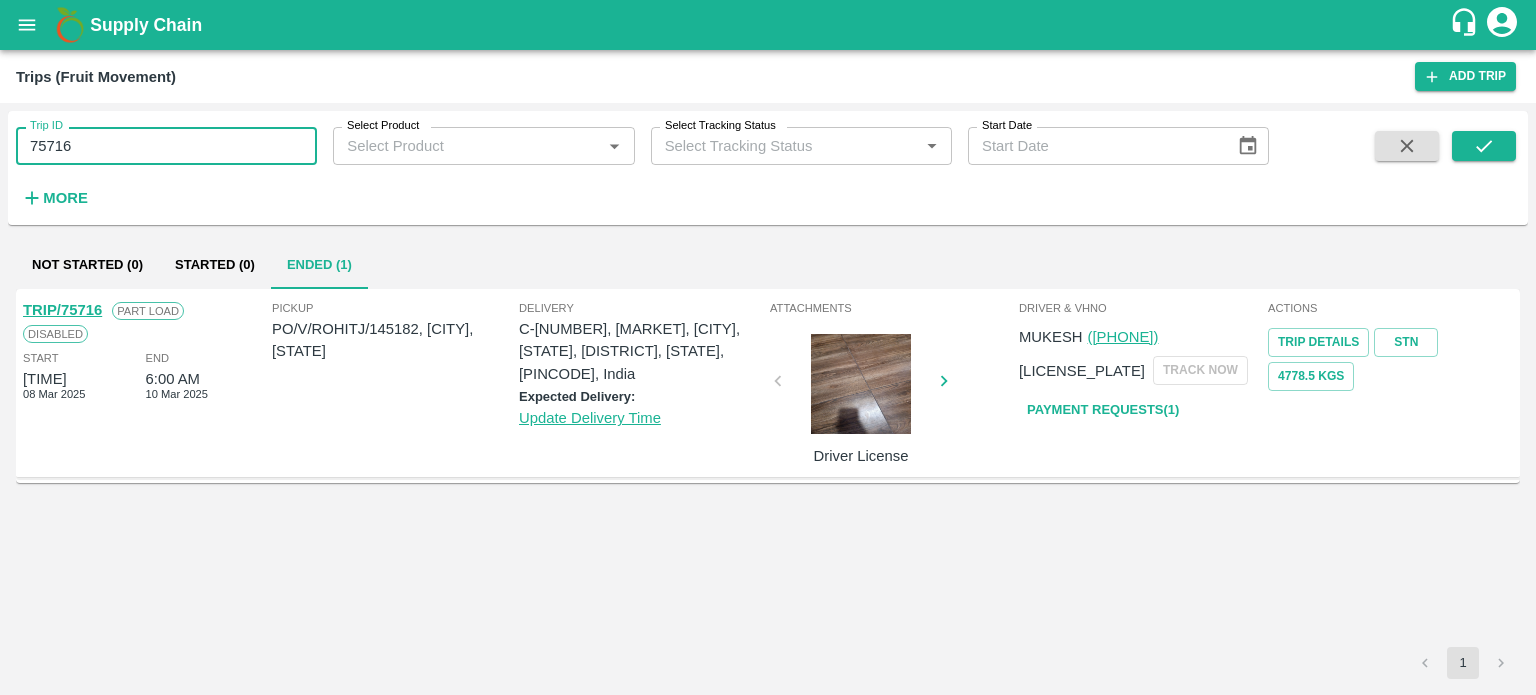 click on "75716" at bounding box center [166, 146] 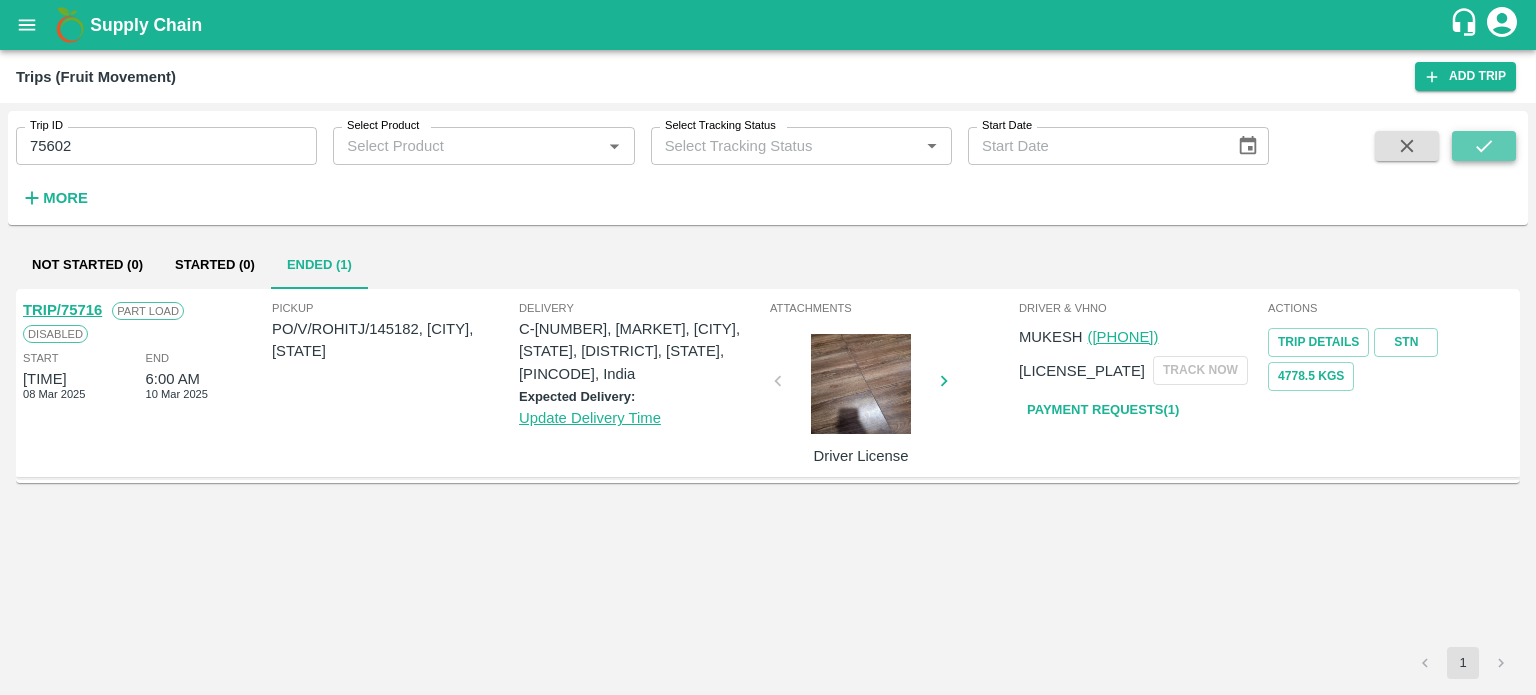 click 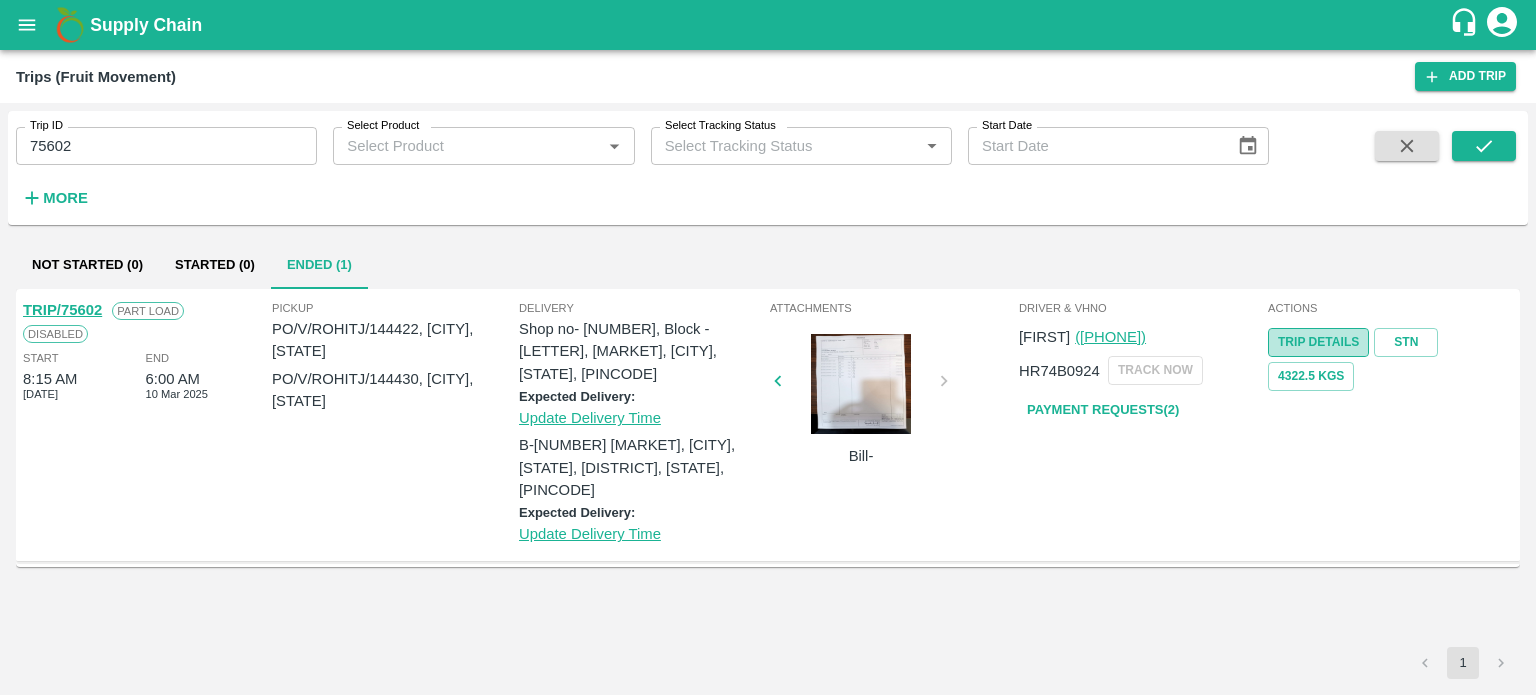 click on "Trip Details" at bounding box center [1318, 342] 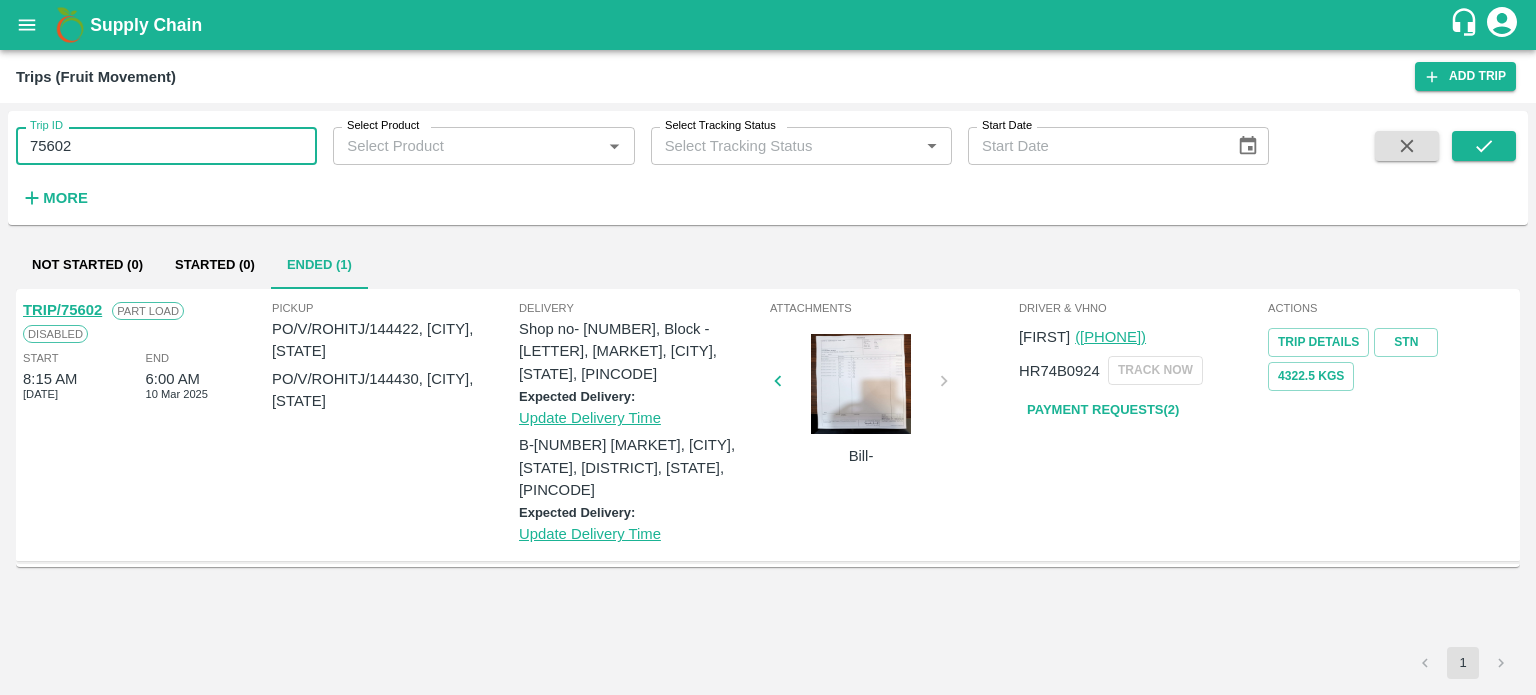 click on "75602" at bounding box center (166, 146) 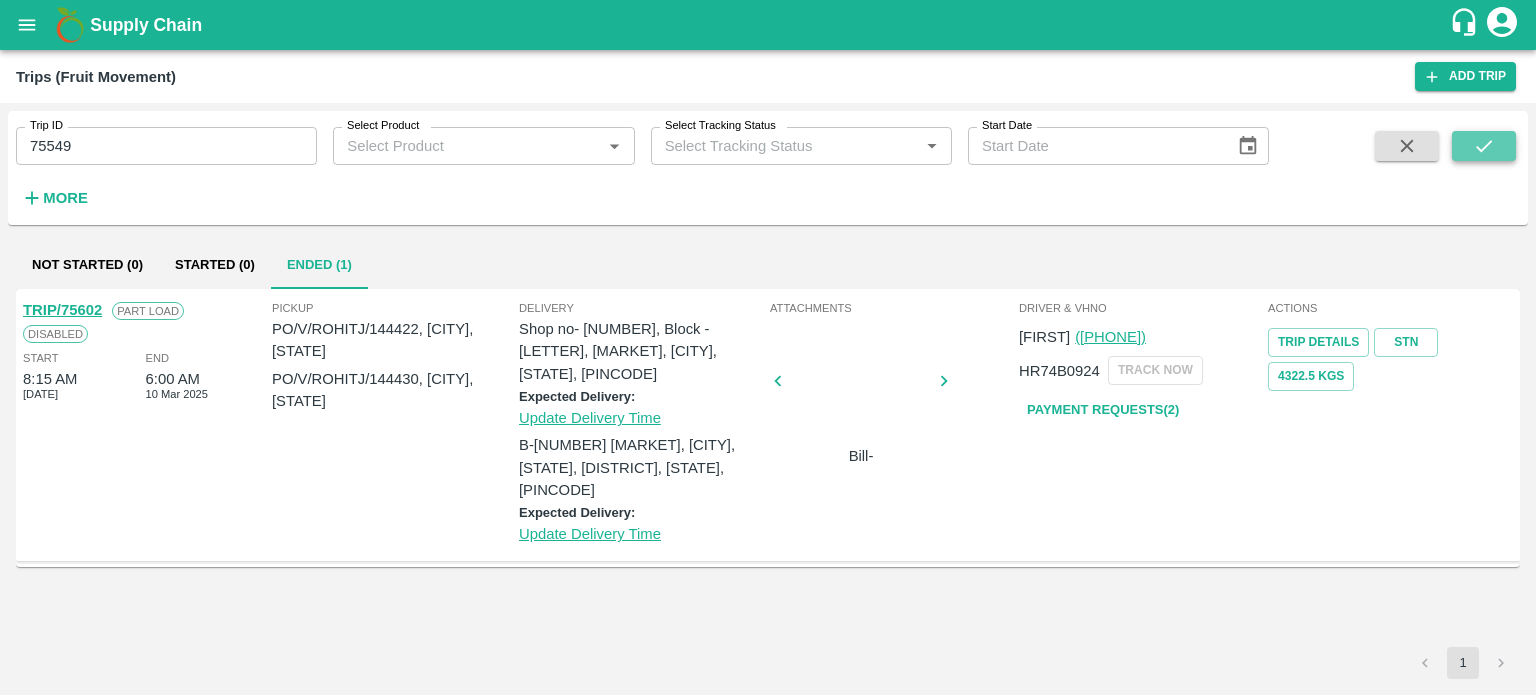 click 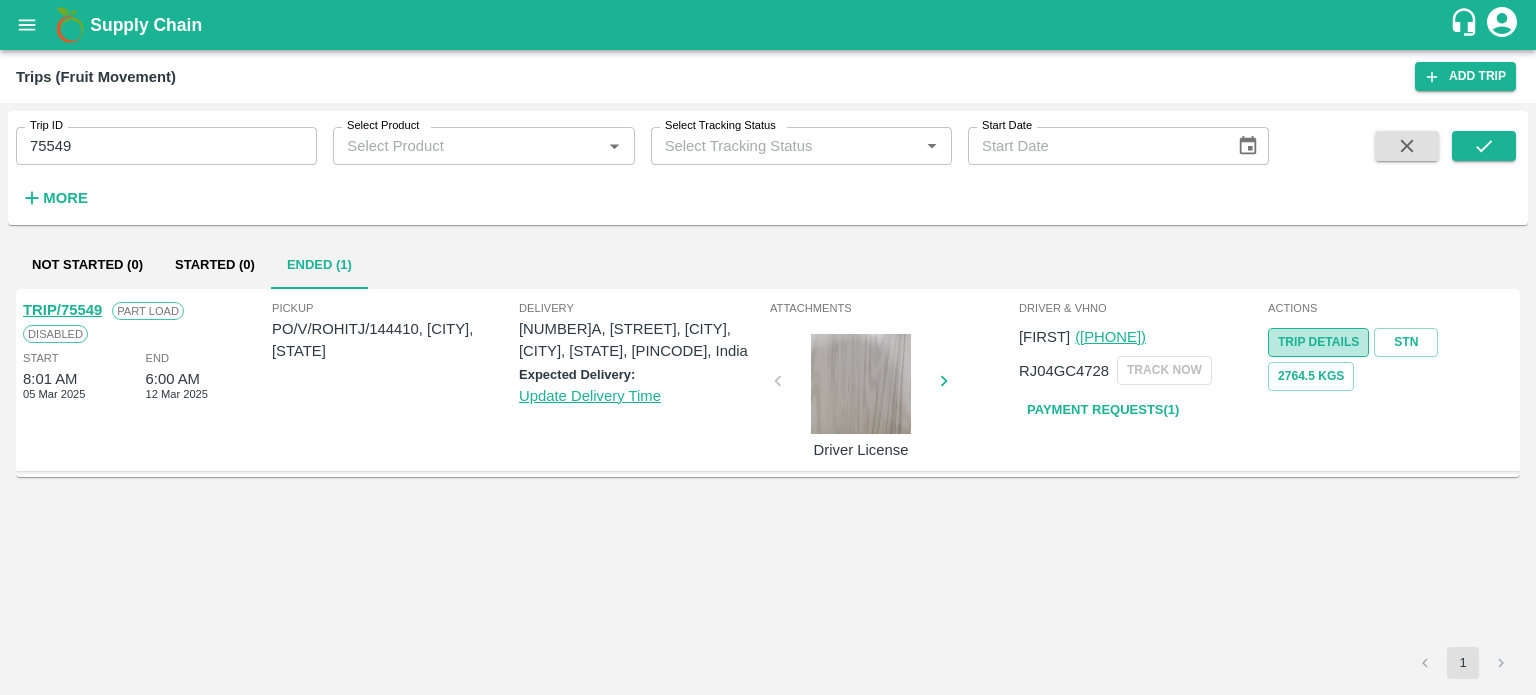 click on "Trip Details" at bounding box center (1318, 342) 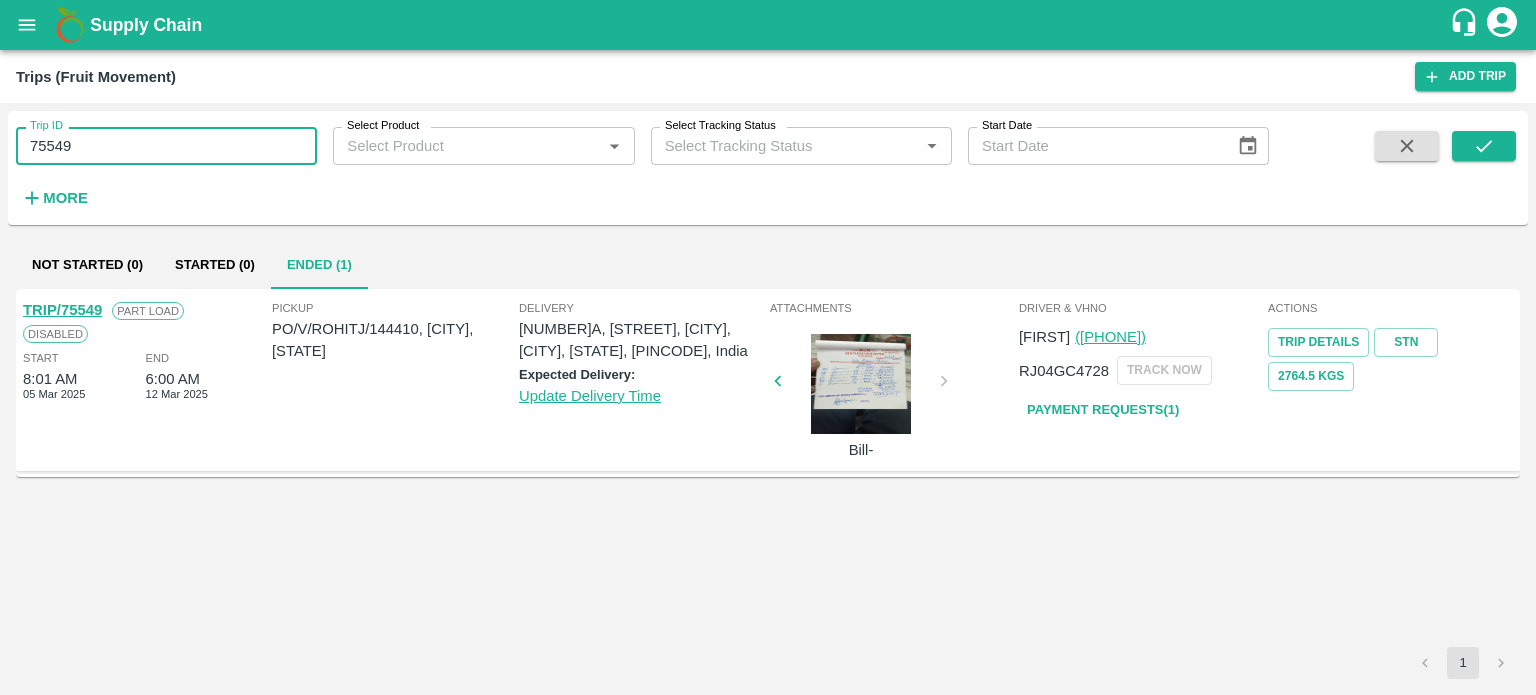 click on "75549" at bounding box center (166, 146) 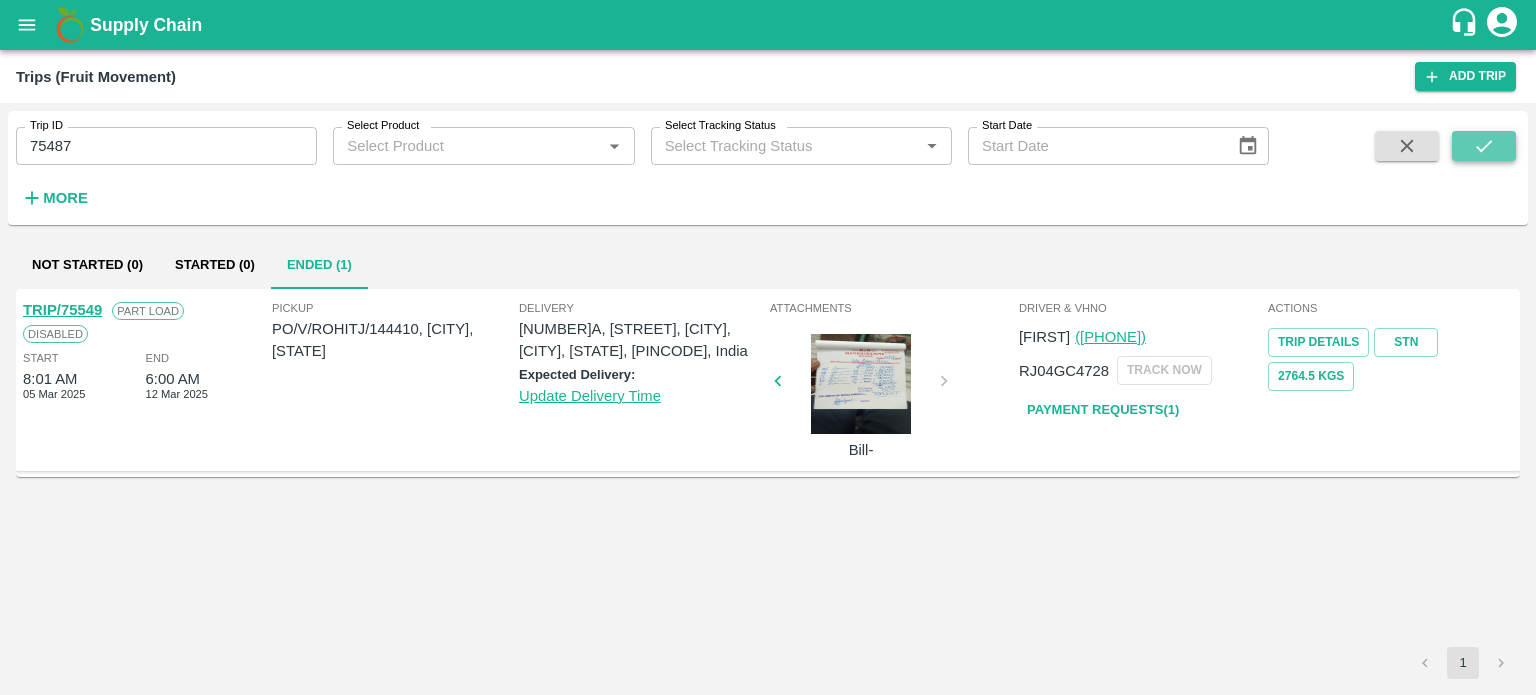 click 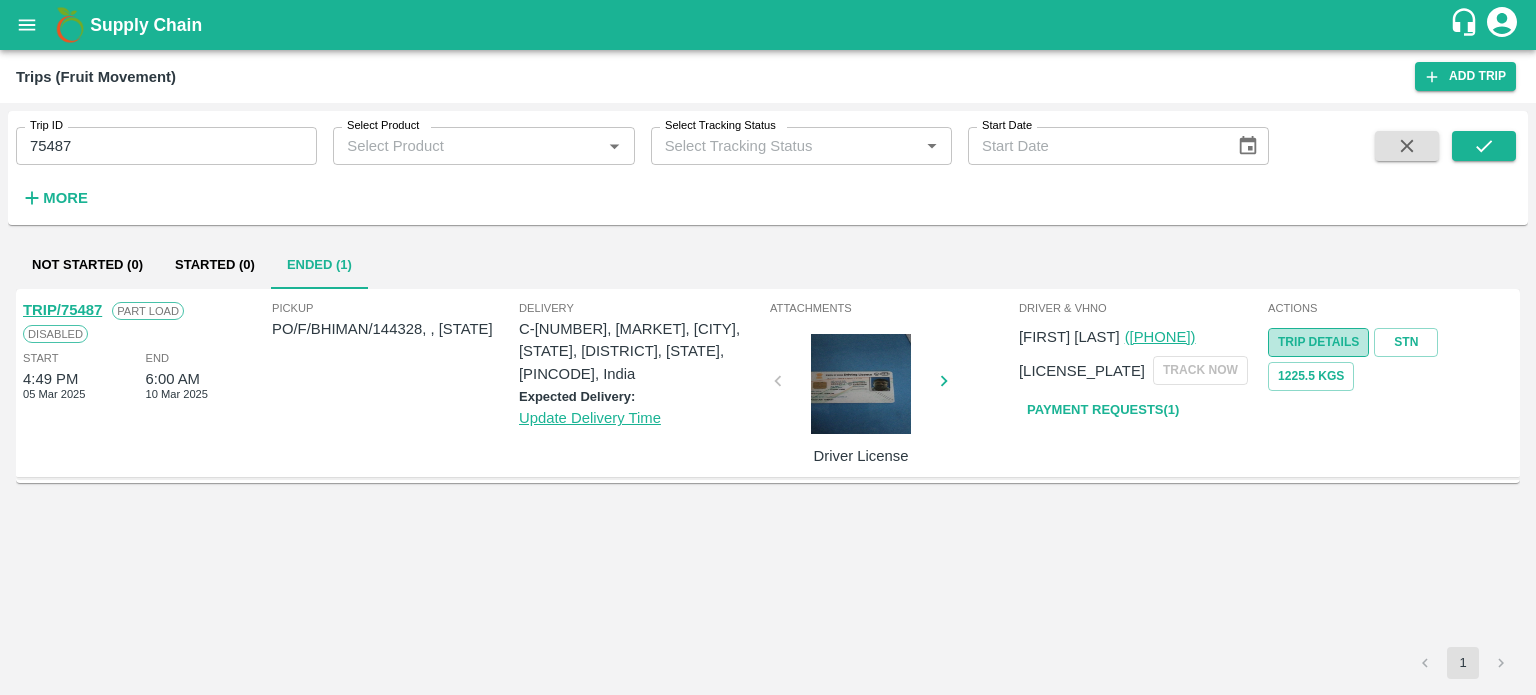 click on "Trip Details" at bounding box center [1318, 342] 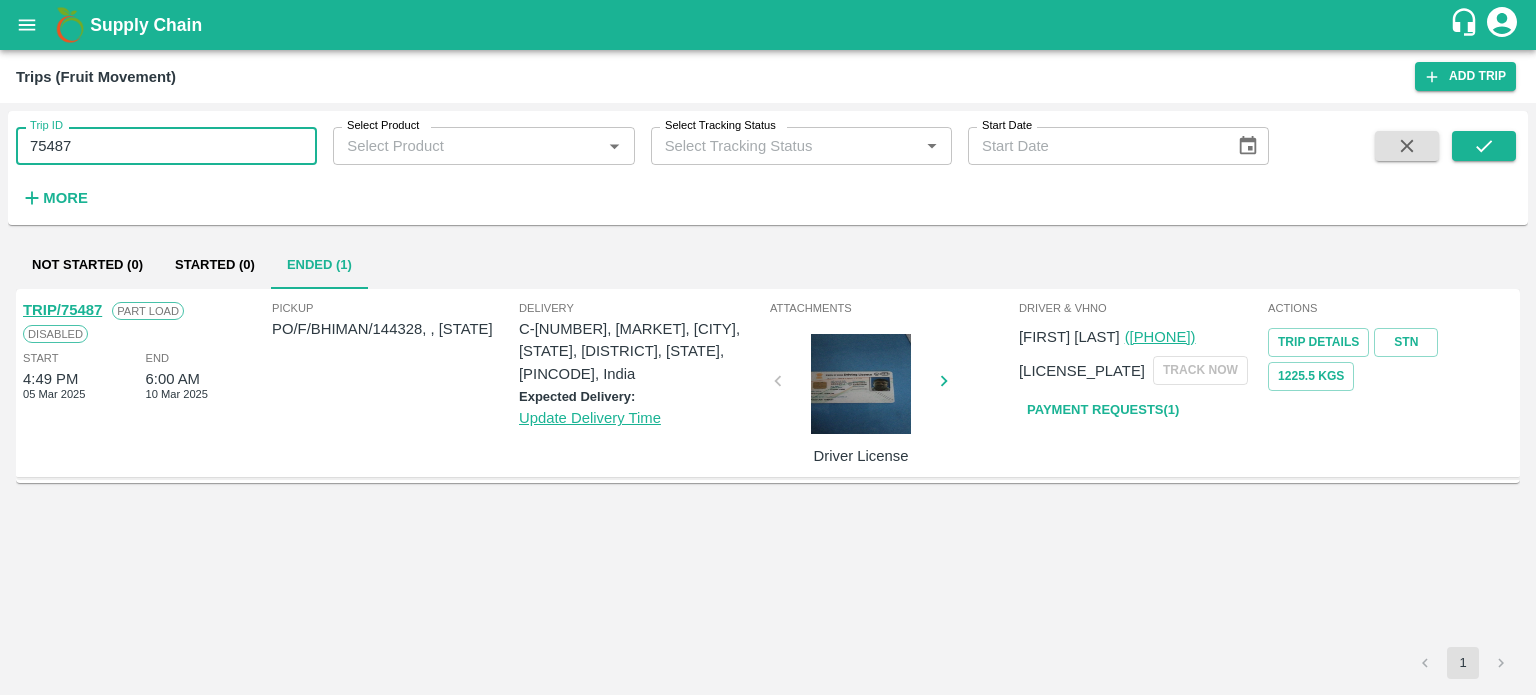 click on "75487" at bounding box center [166, 146] 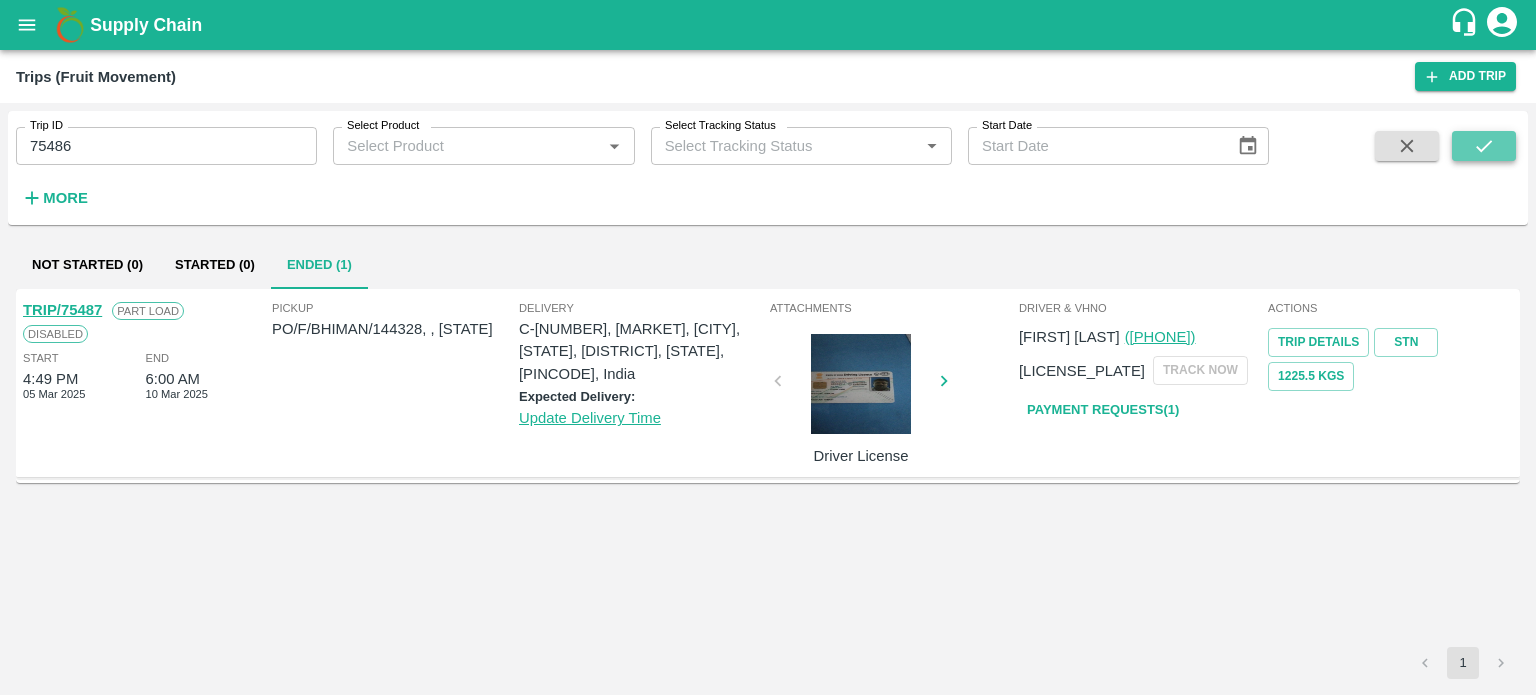 click 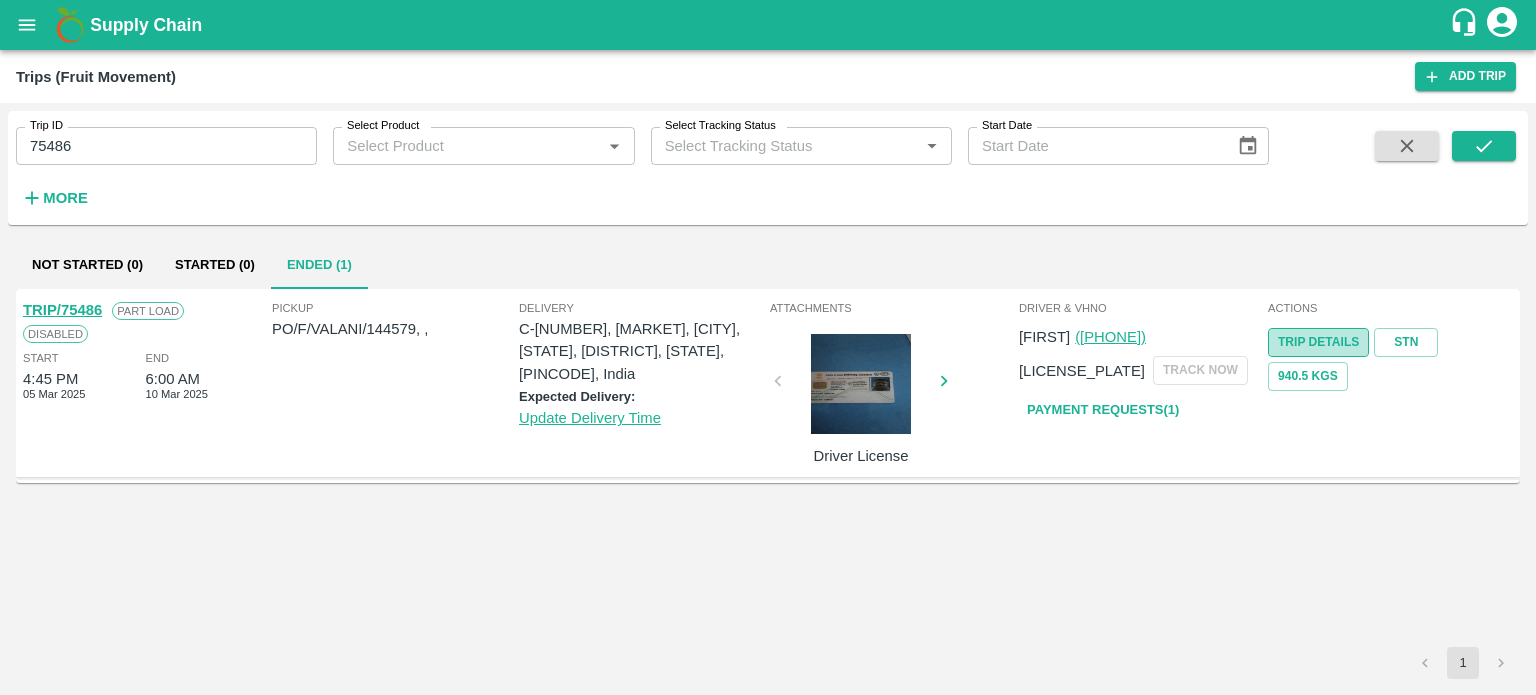 click on "Trip Details" at bounding box center (1318, 342) 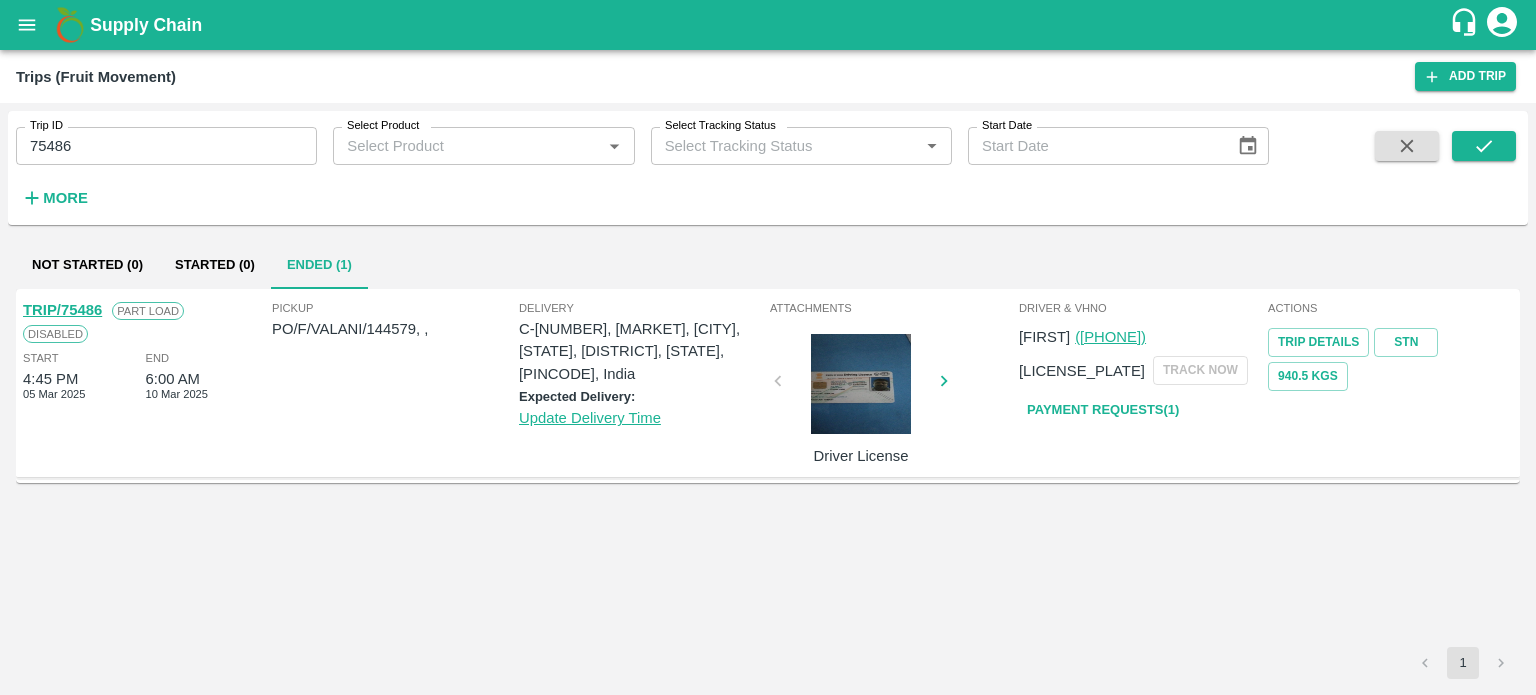 click on "75486" at bounding box center (166, 146) 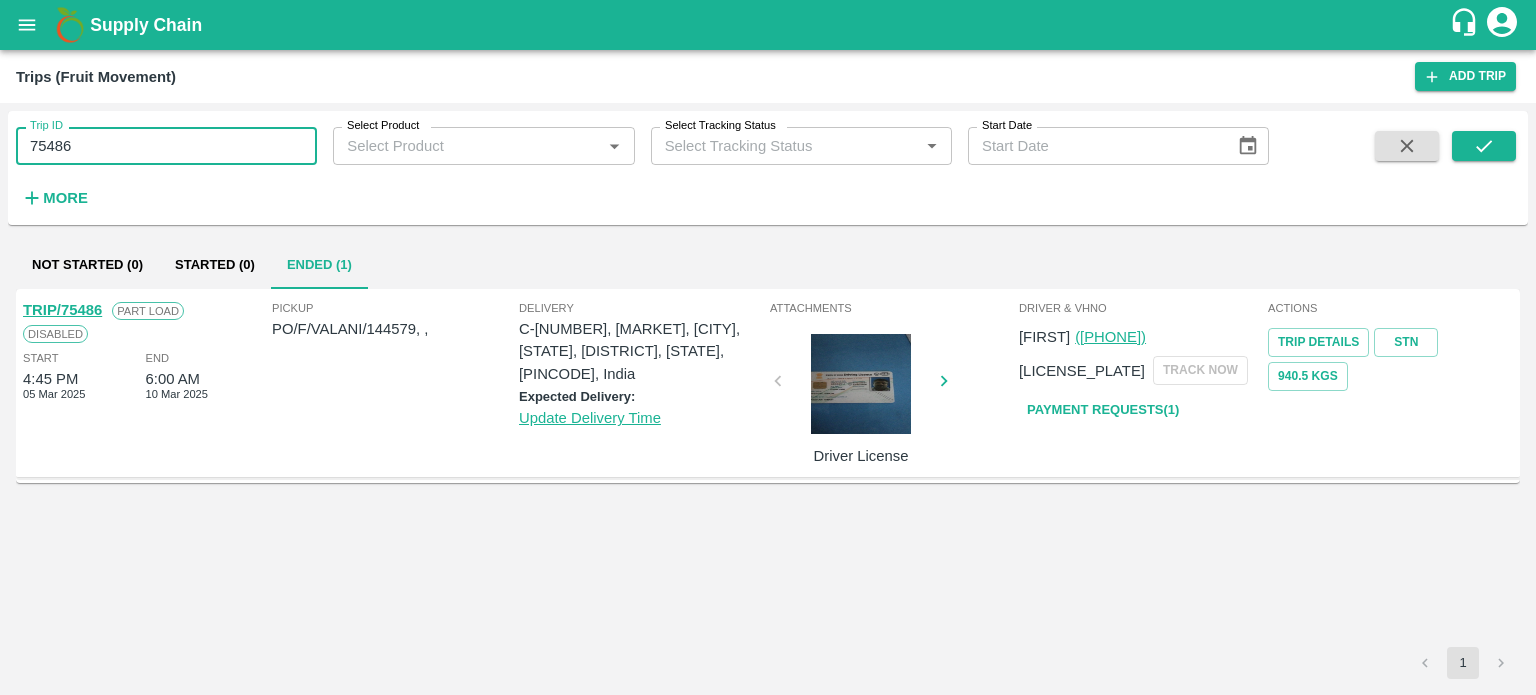 click on "75486" at bounding box center (166, 146) 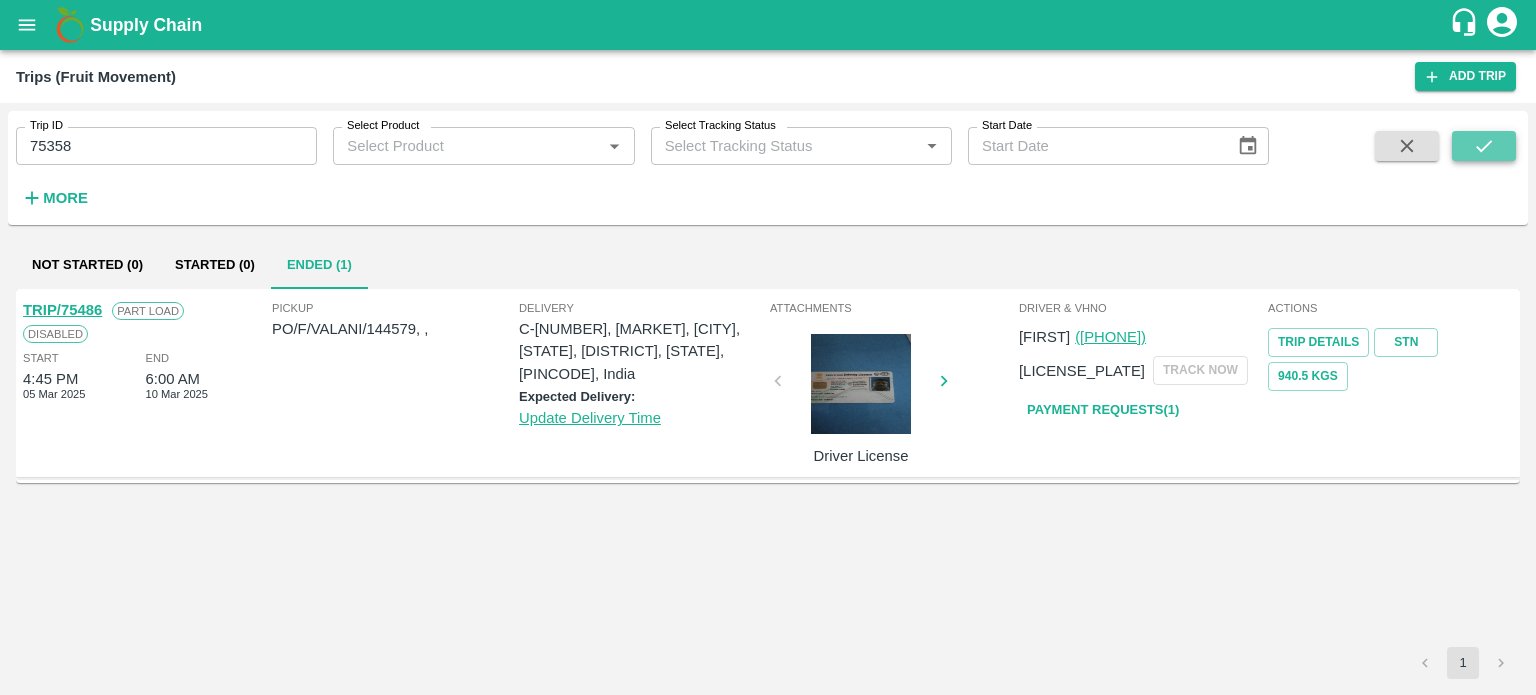 click 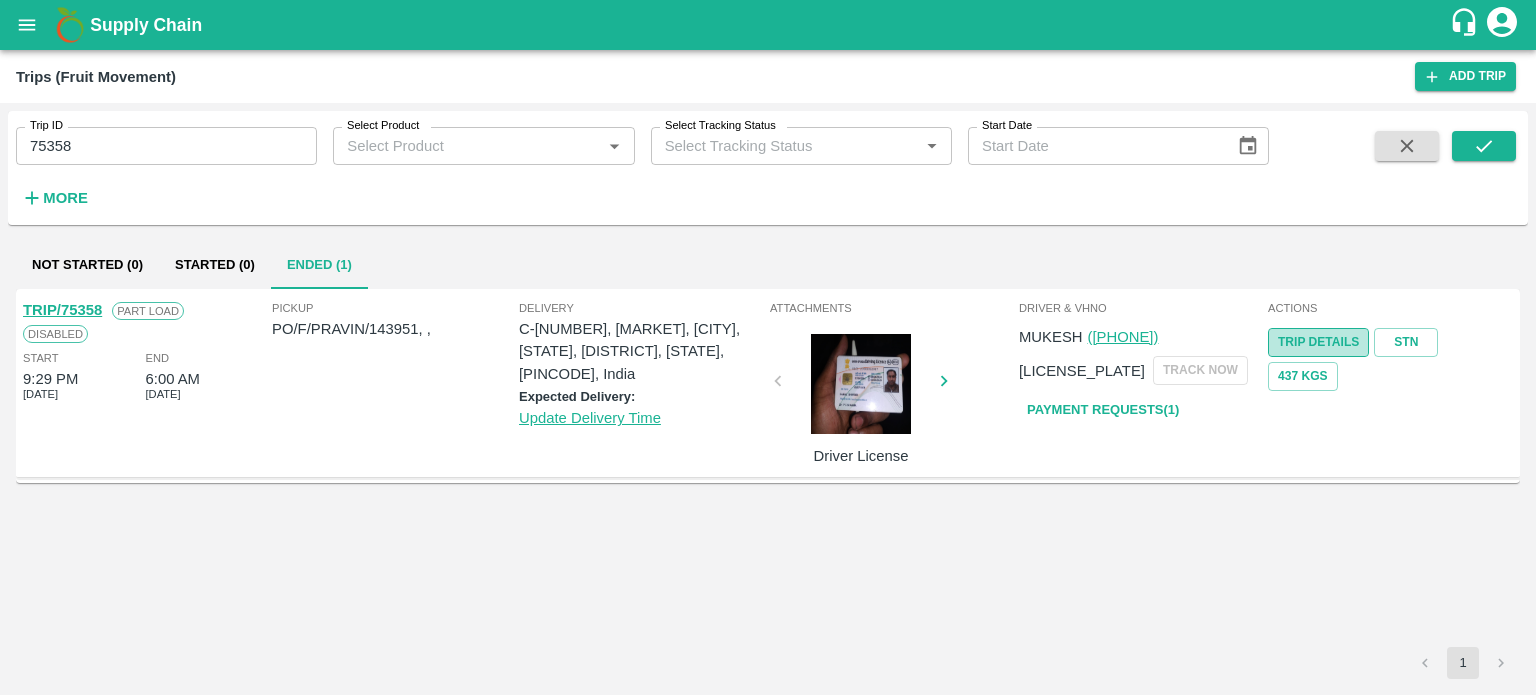 click on "Trip Details" at bounding box center (1318, 342) 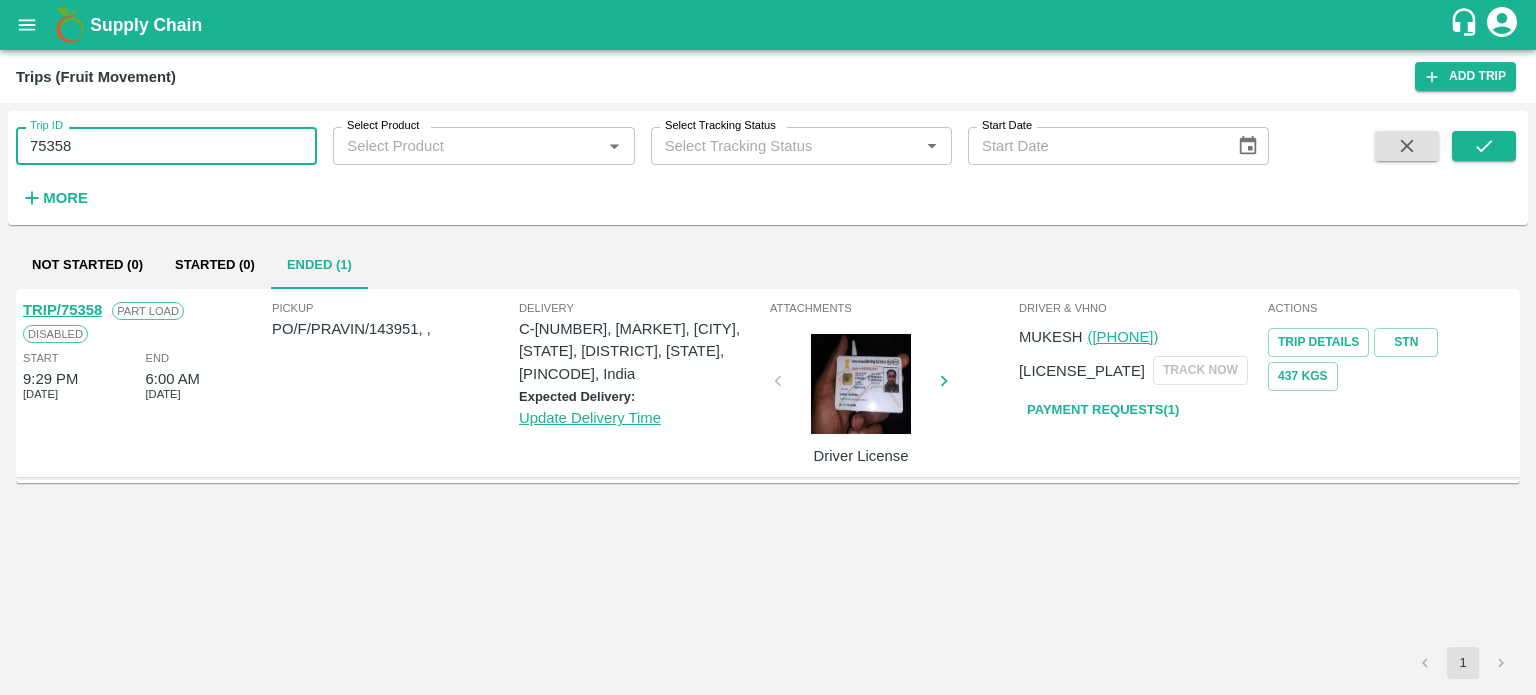 click on "75358" at bounding box center (166, 146) 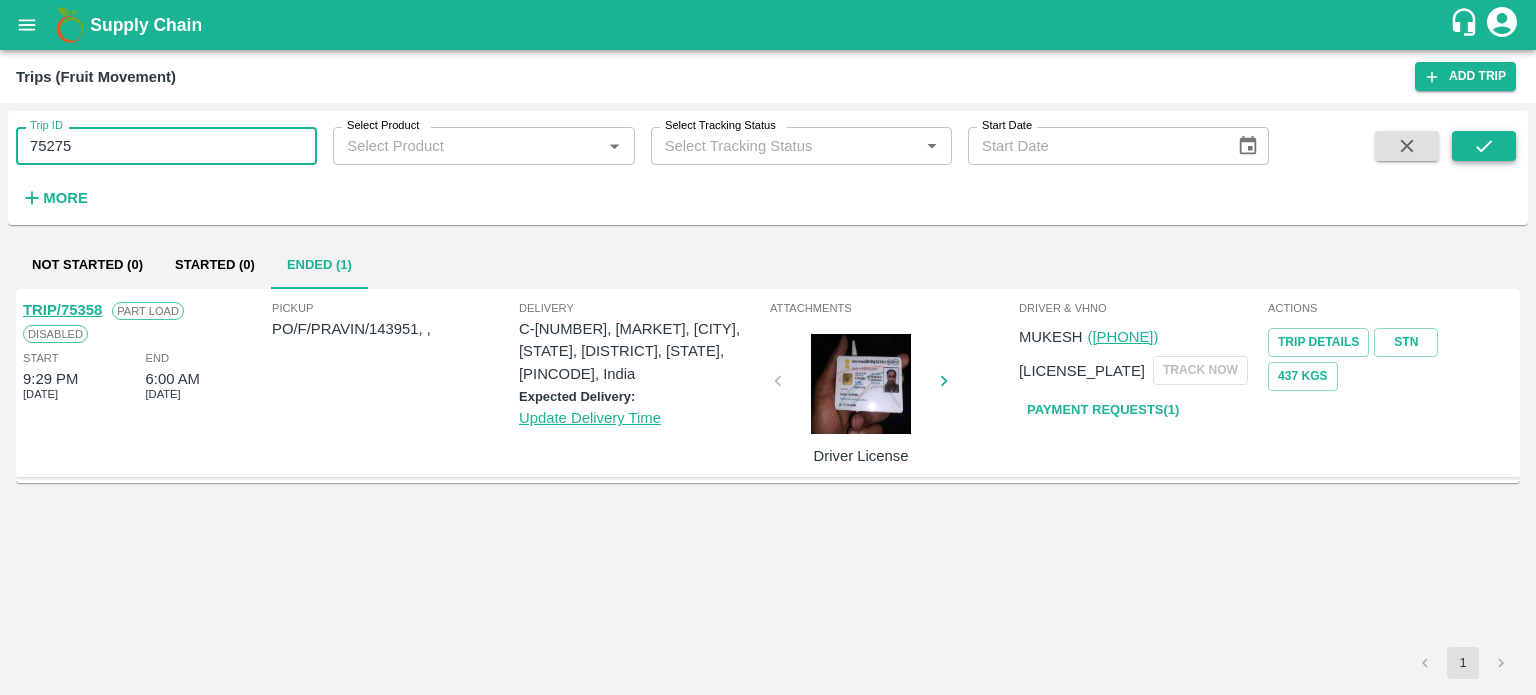 type on "75275" 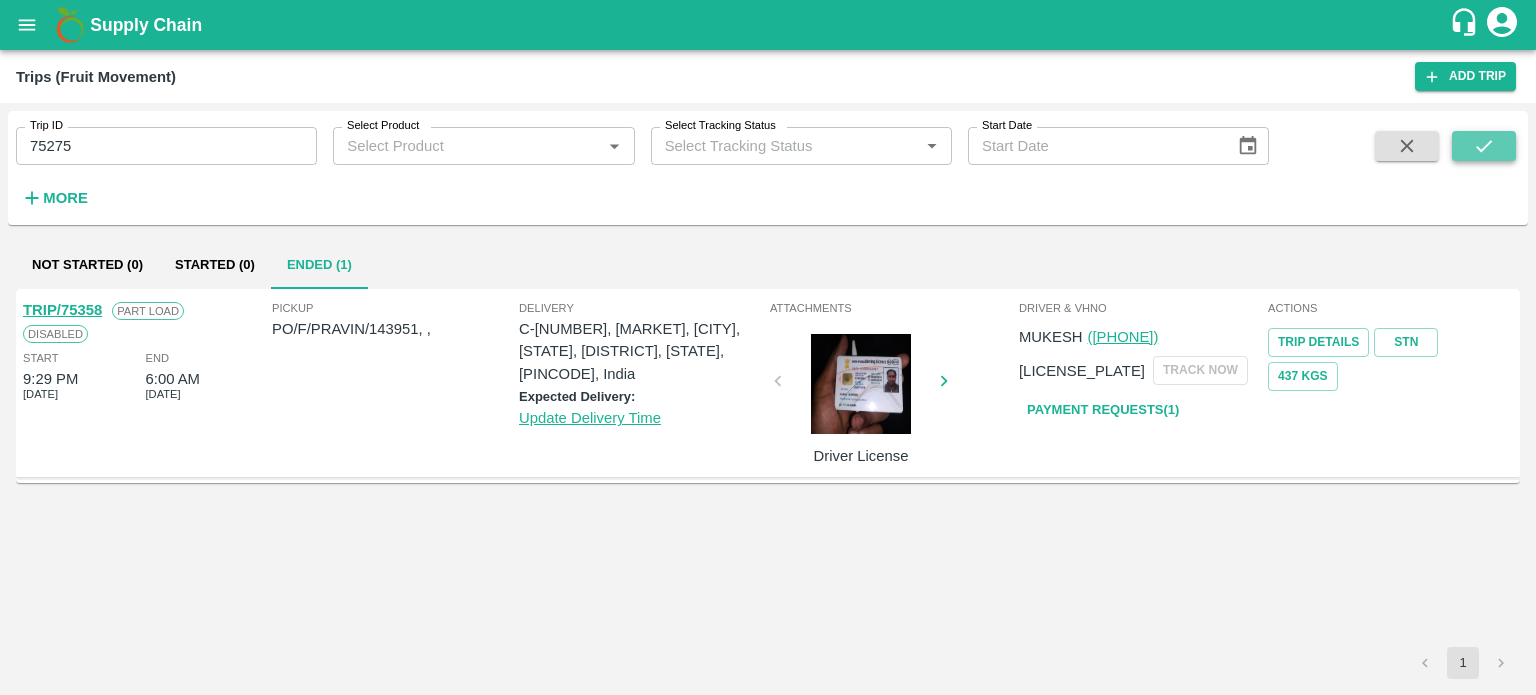 click 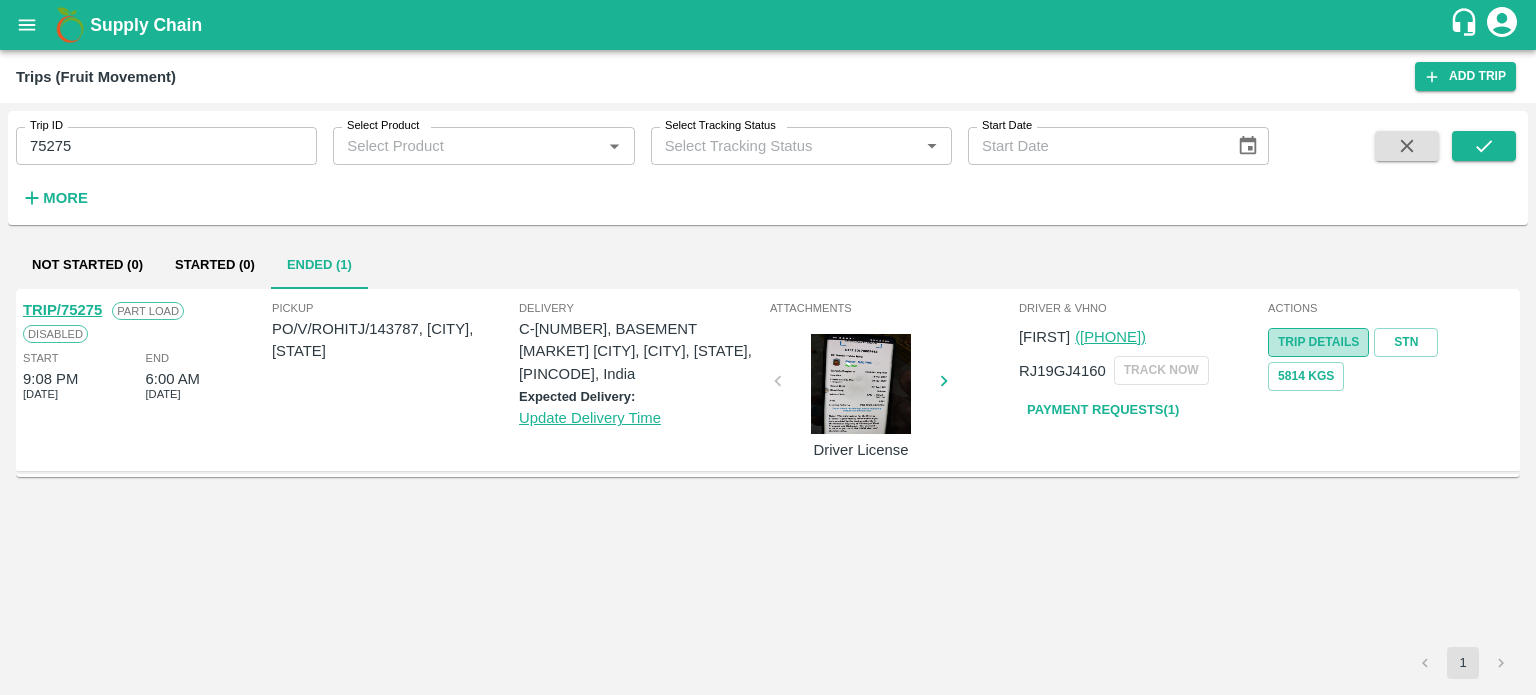 click on "Trip Details" at bounding box center (1318, 342) 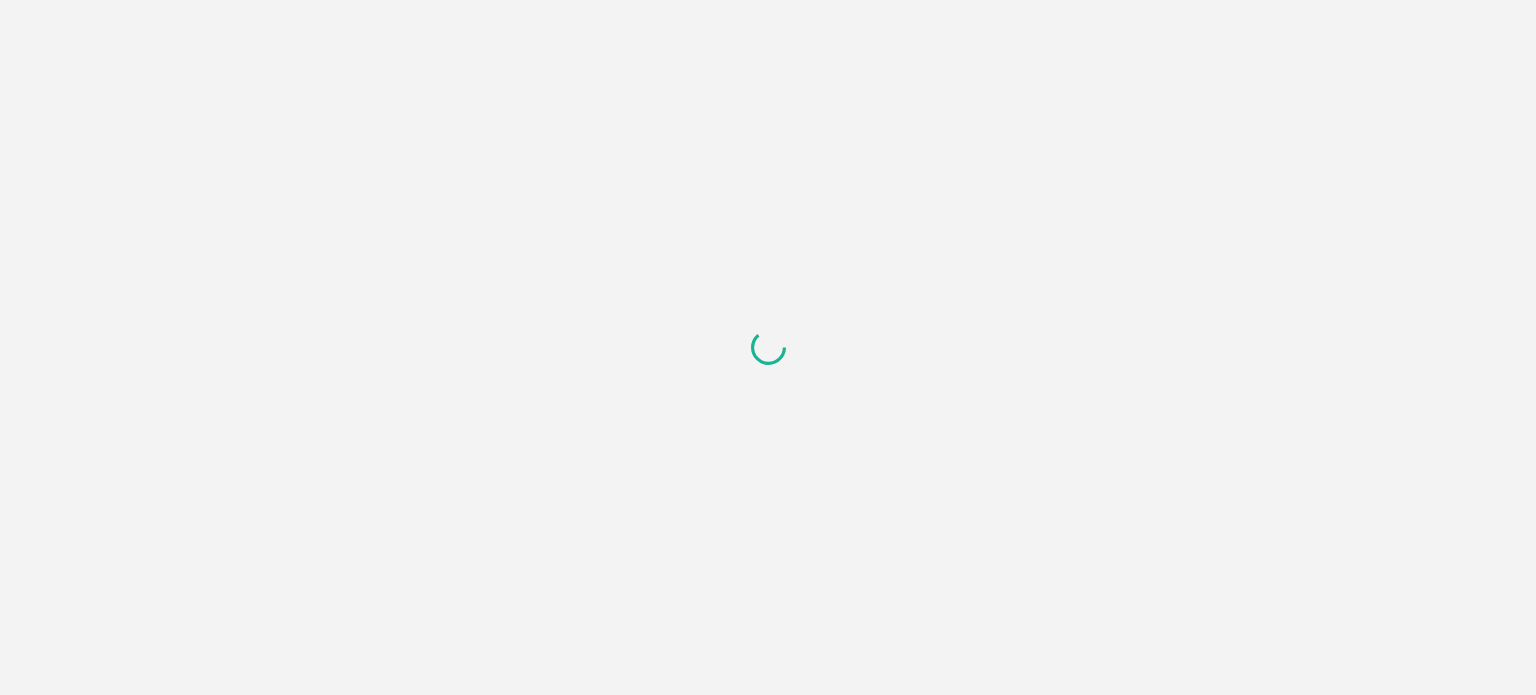 scroll, scrollTop: 0, scrollLeft: 0, axis: both 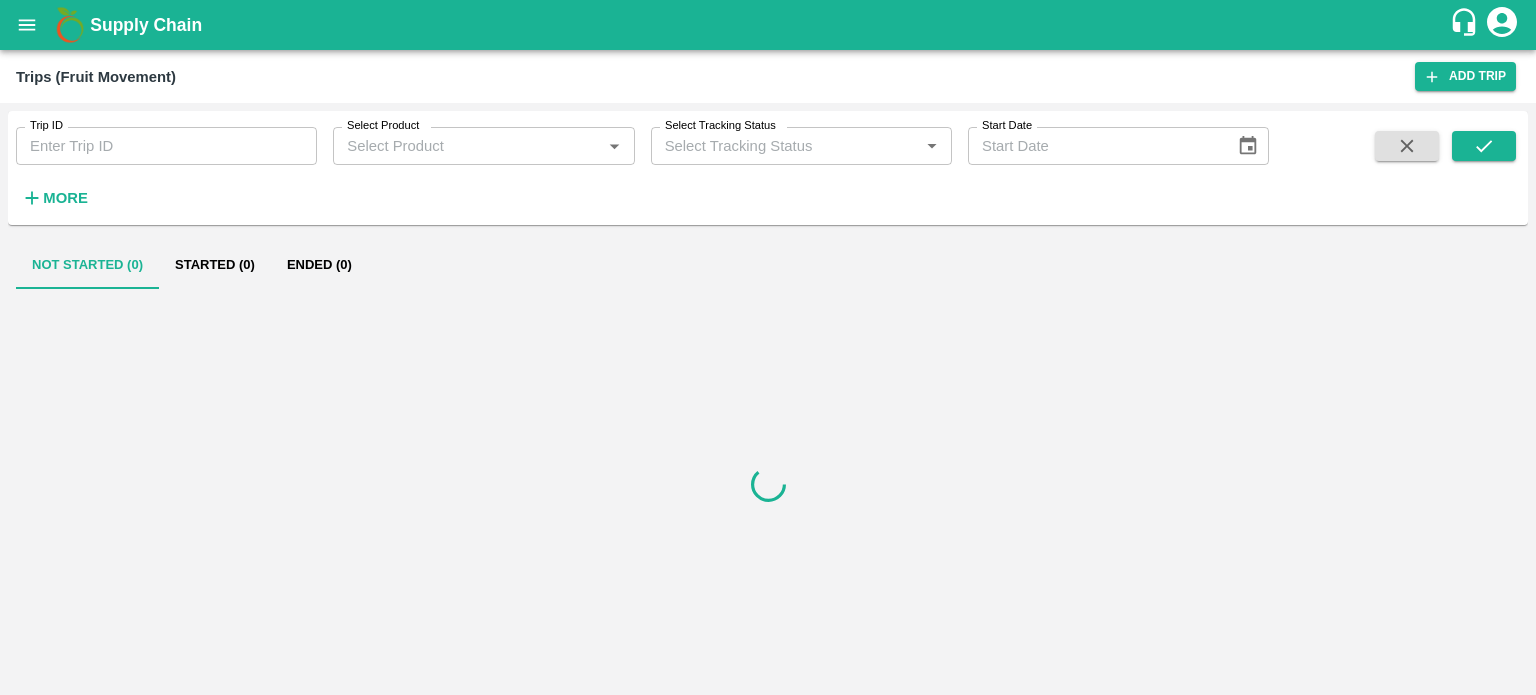 click at bounding box center (27, 25) 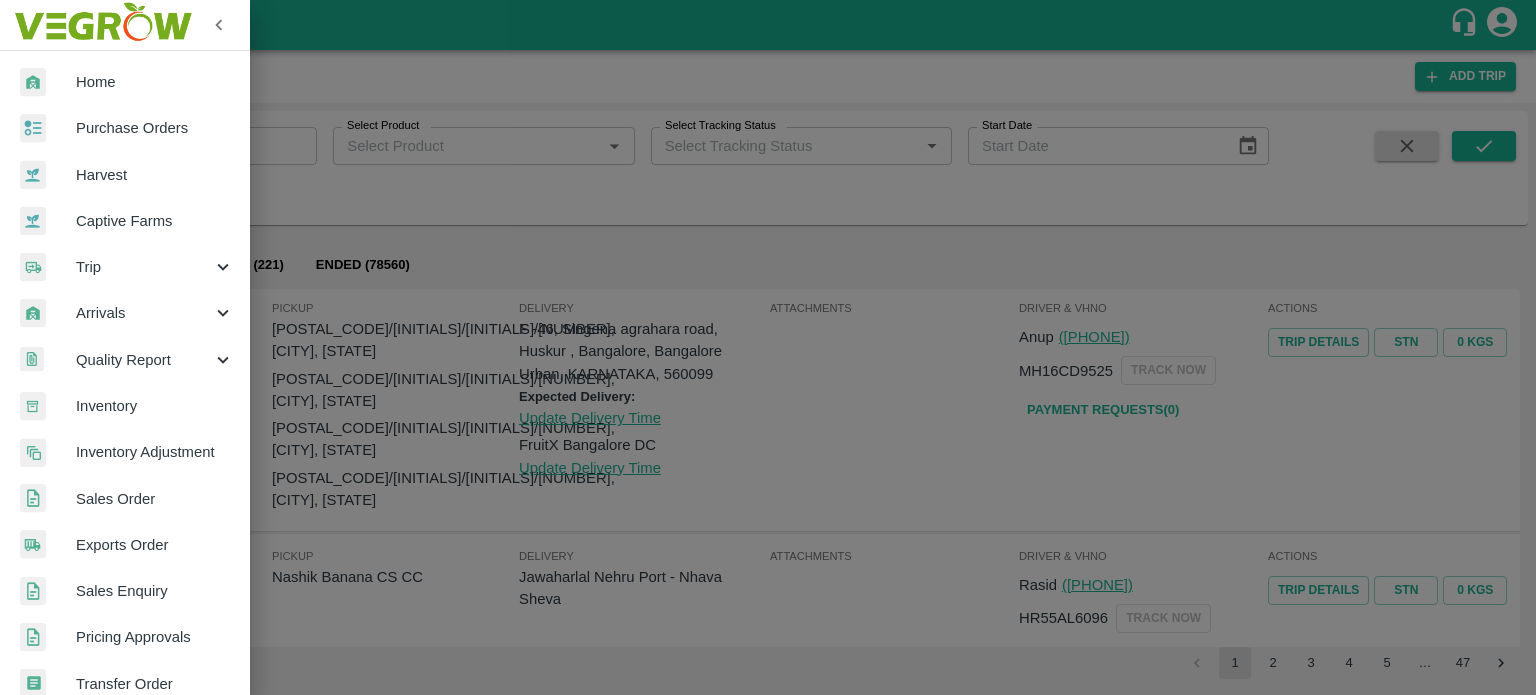 scroll, scrollTop: 444, scrollLeft: 0, axis: vertical 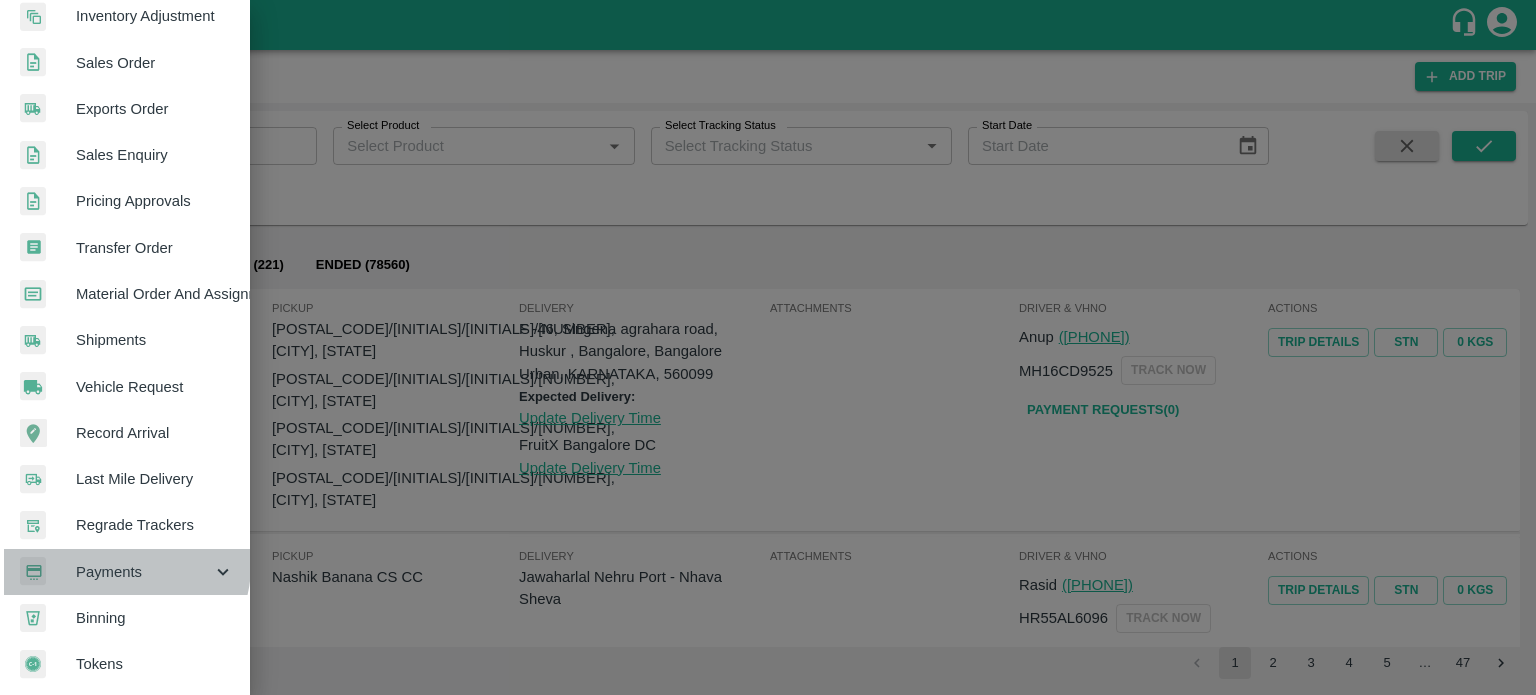 click on "Payments" at bounding box center (144, 572) 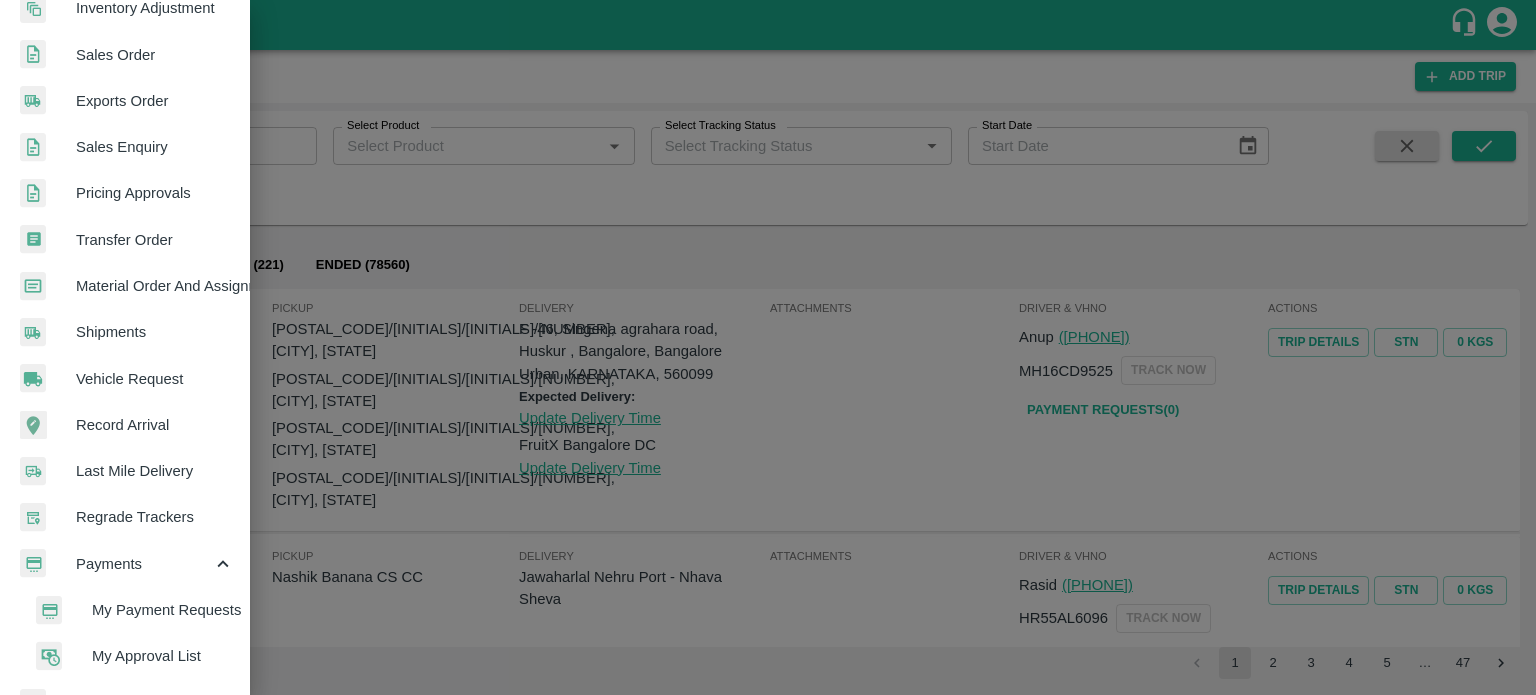 click on "My Payment Requests" at bounding box center (163, 610) 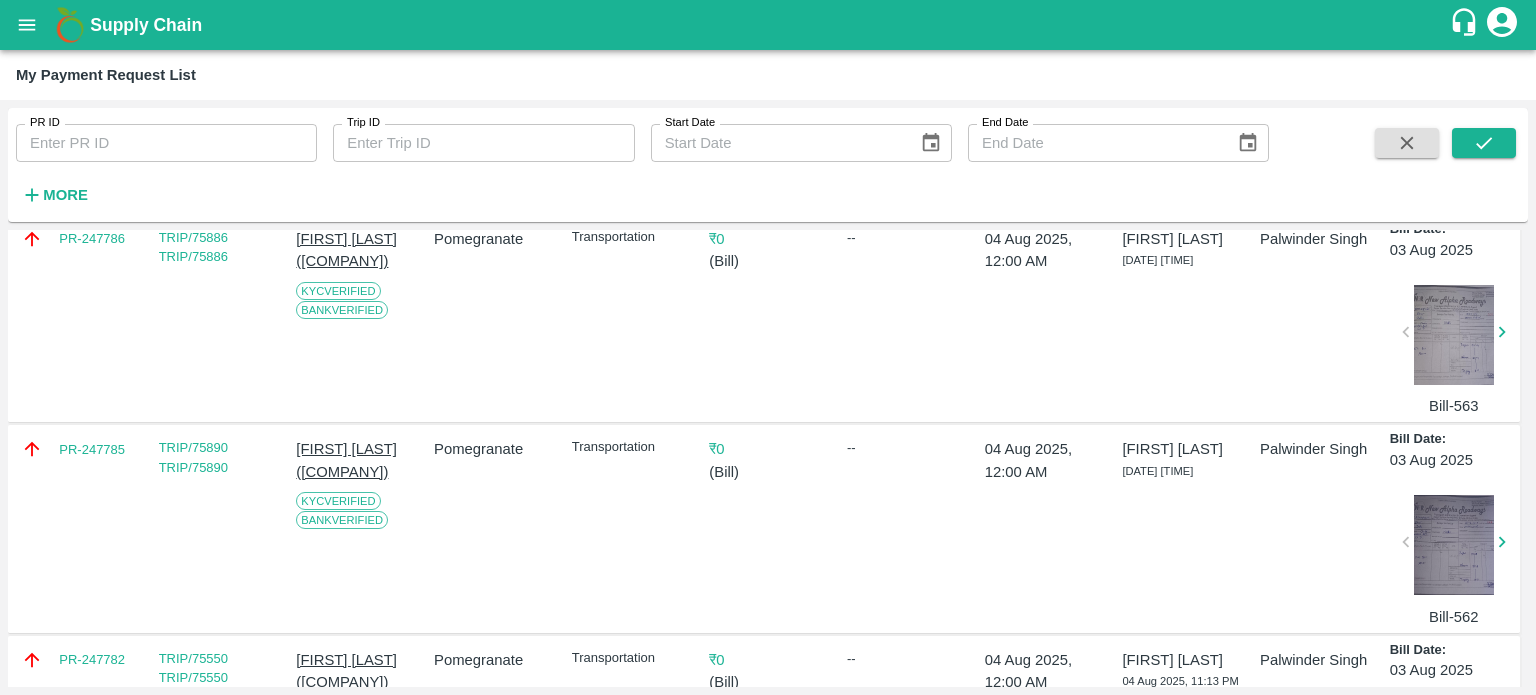 scroll, scrollTop: 0, scrollLeft: 0, axis: both 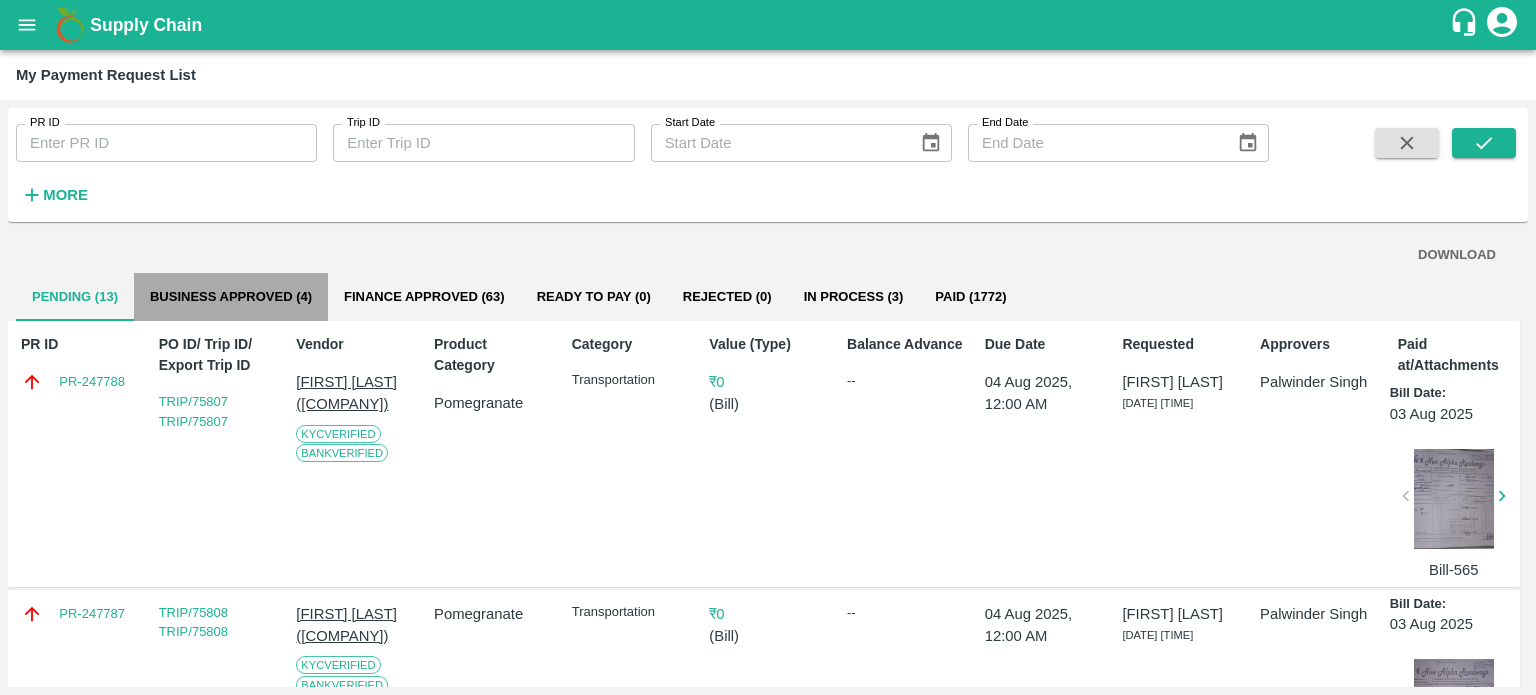 click on "Business Approved (4)" at bounding box center (231, 297) 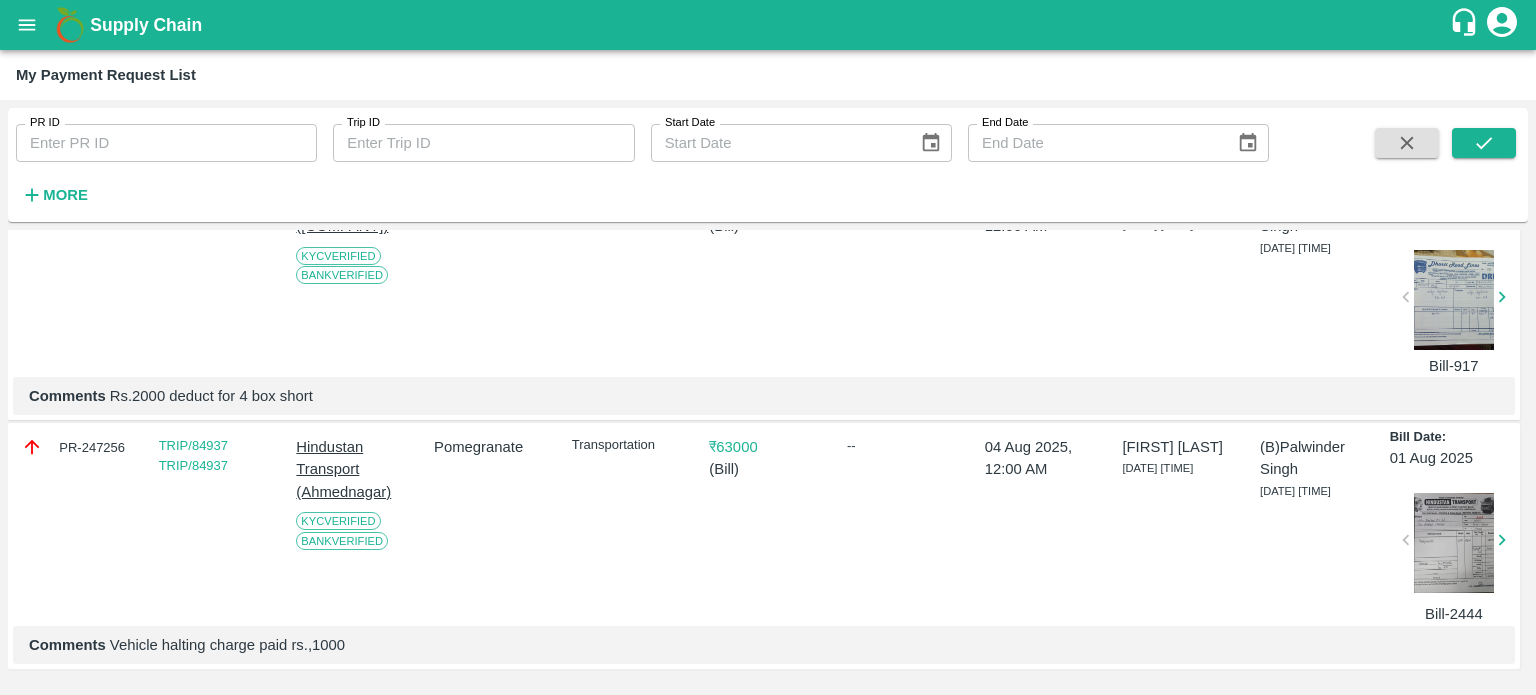 scroll, scrollTop: 0, scrollLeft: 0, axis: both 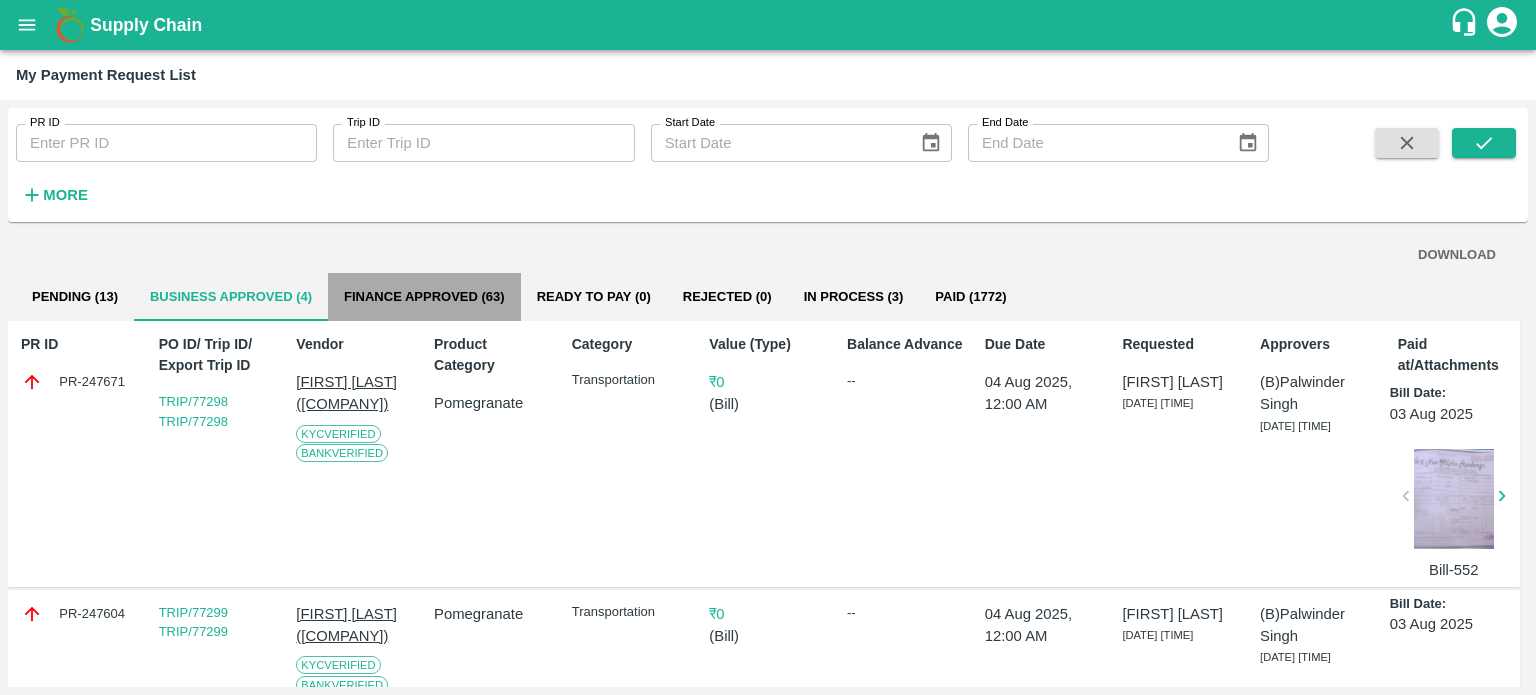 click on "Finance Approved (63)" at bounding box center [424, 297] 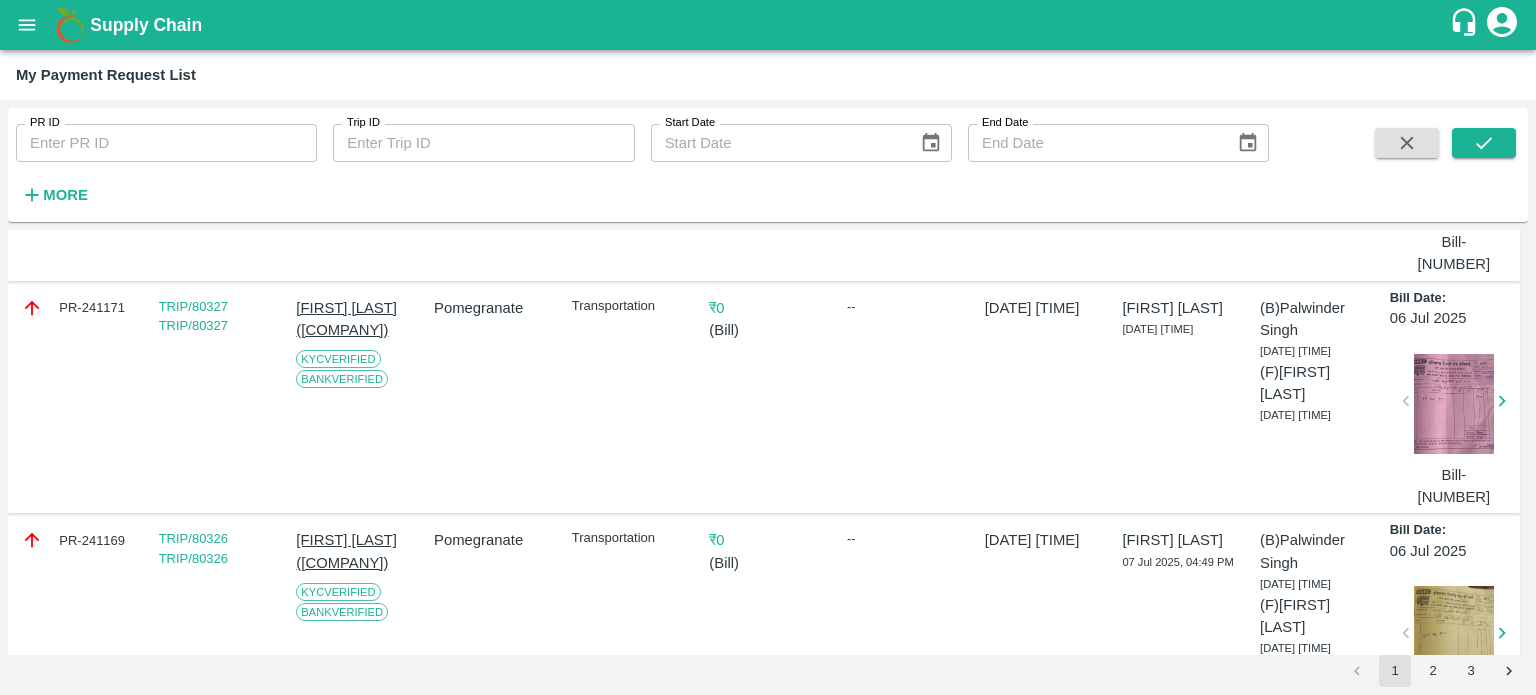 scroll, scrollTop: 5180, scrollLeft: 0, axis: vertical 